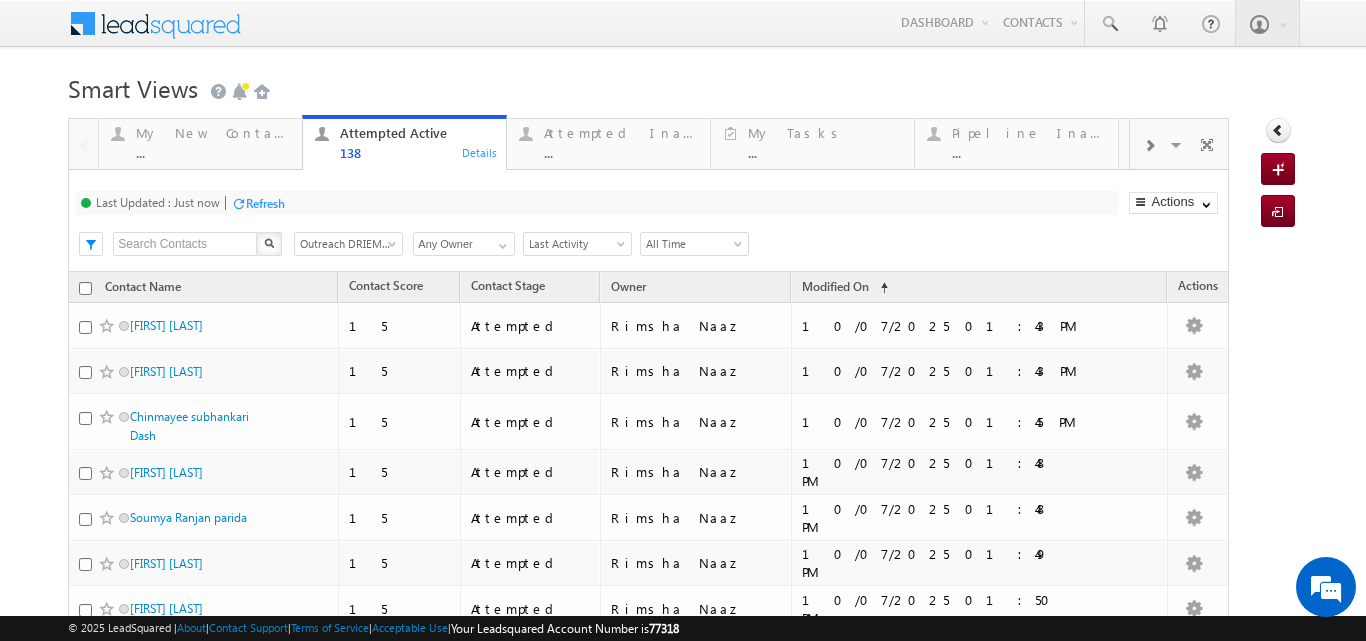 scroll, scrollTop: 0, scrollLeft: 0, axis: both 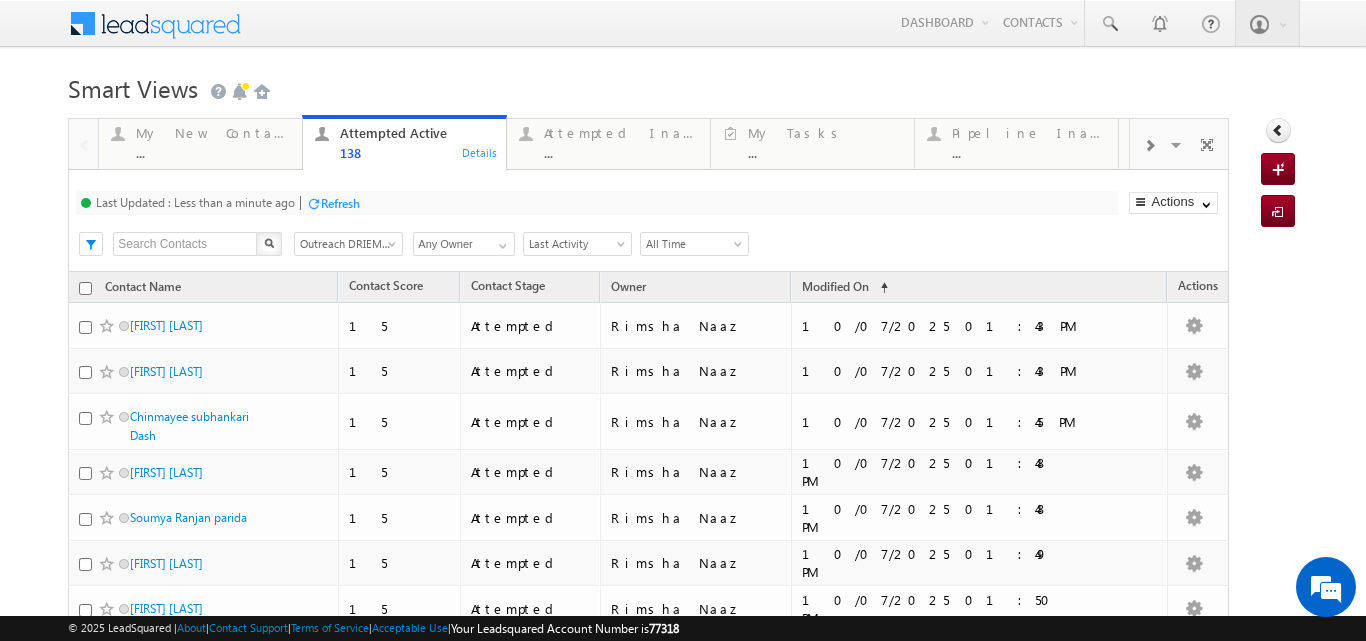 click on "Smart Views Getting Started" at bounding box center [682, 86] 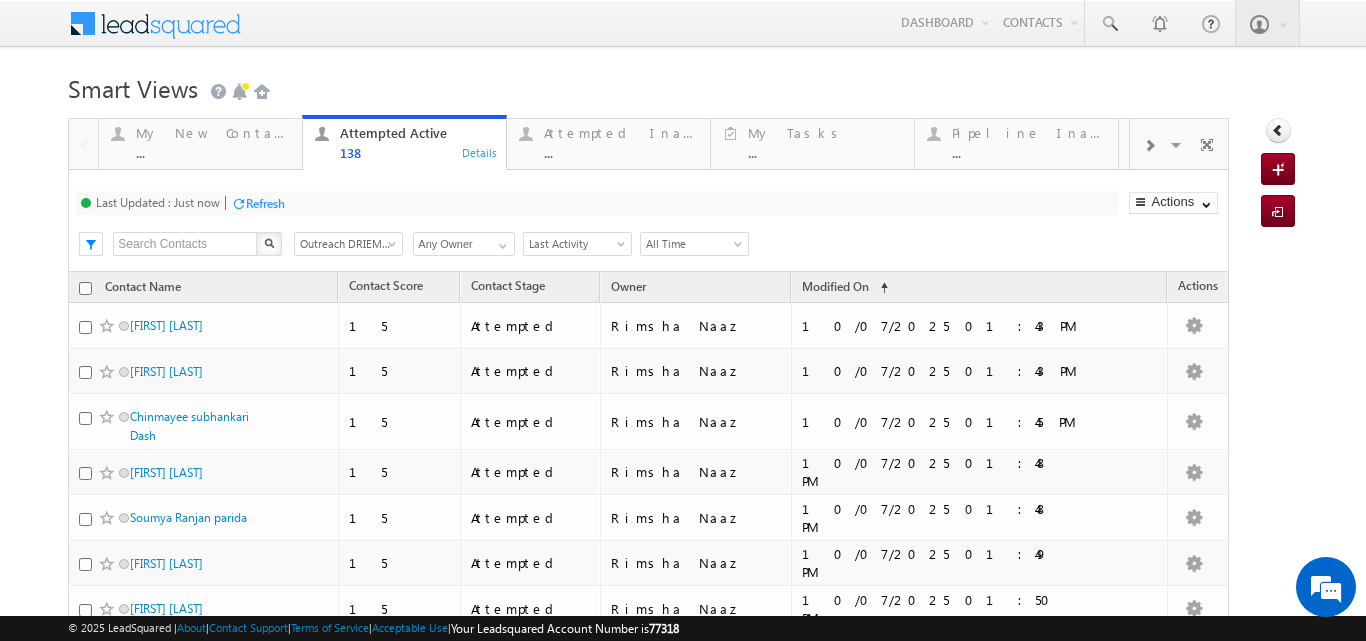 click on "Smart Views Getting Started" at bounding box center (682, 86) 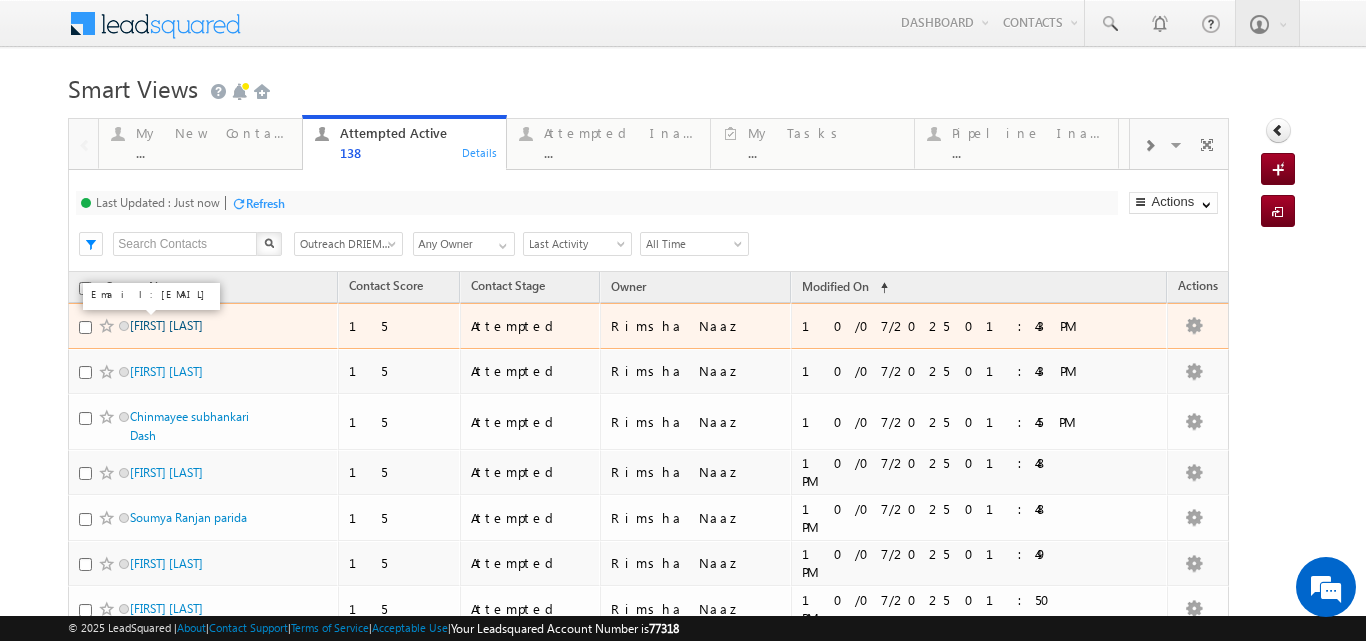 click on "Sumitra Santy" at bounding box center (166, 325) 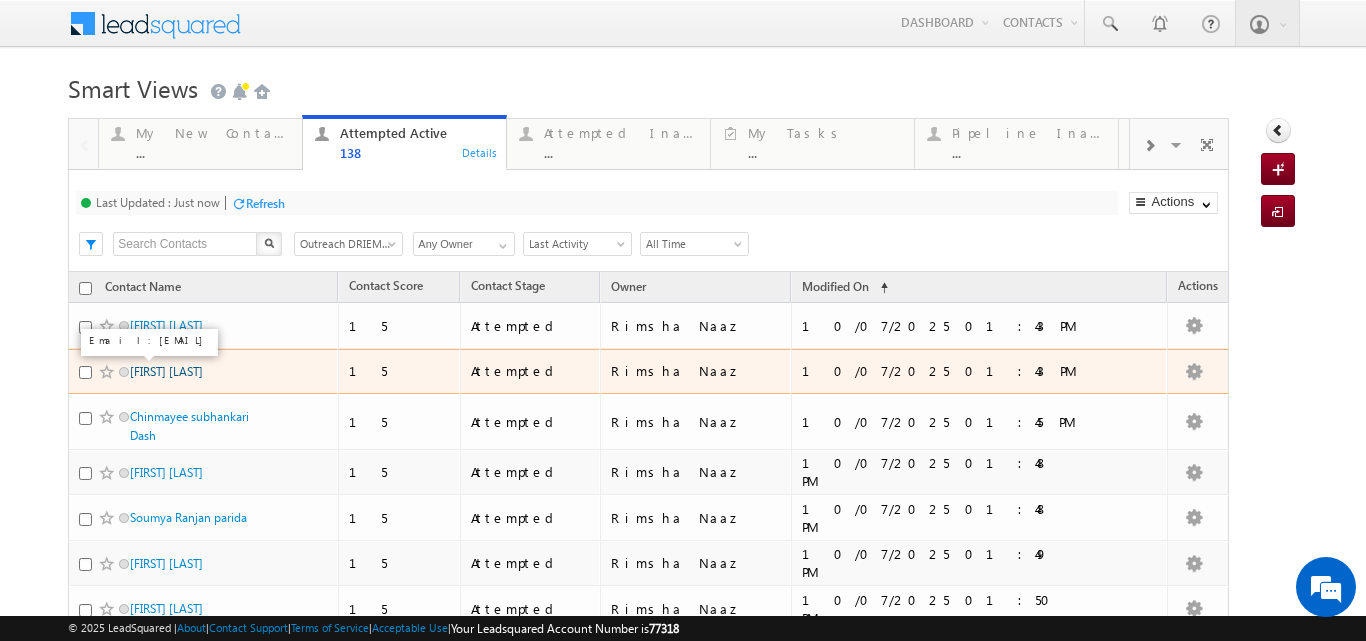 click on "Abhisek Mahali" at bounding box center (166, 371) 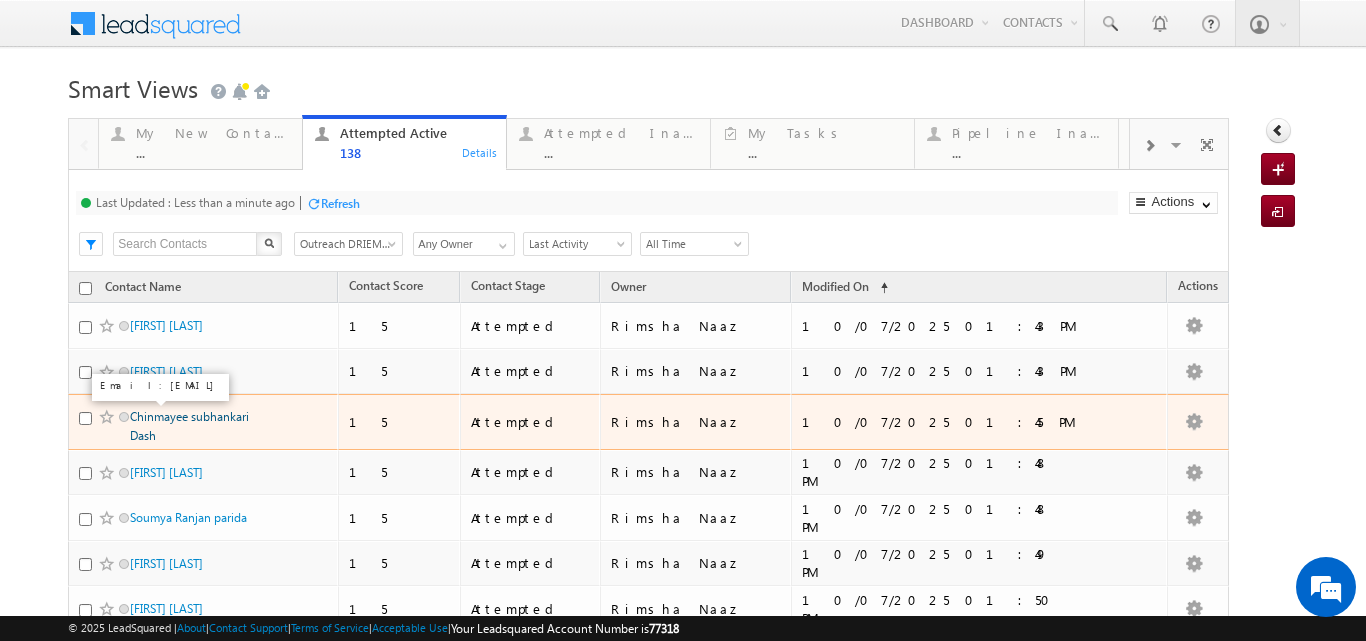 click on "Chinmayee subhankari Dash" at bounding box center [189, 426] 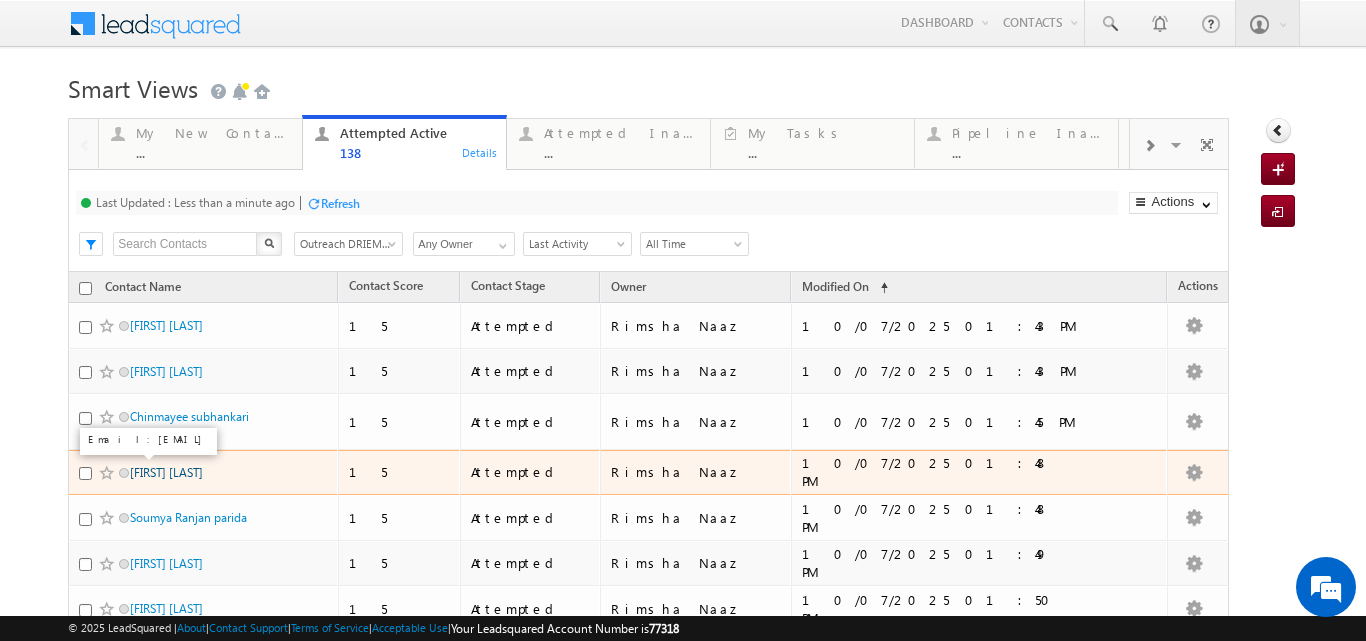 click on "Aditya senapati" at bounding box center (166, 472) 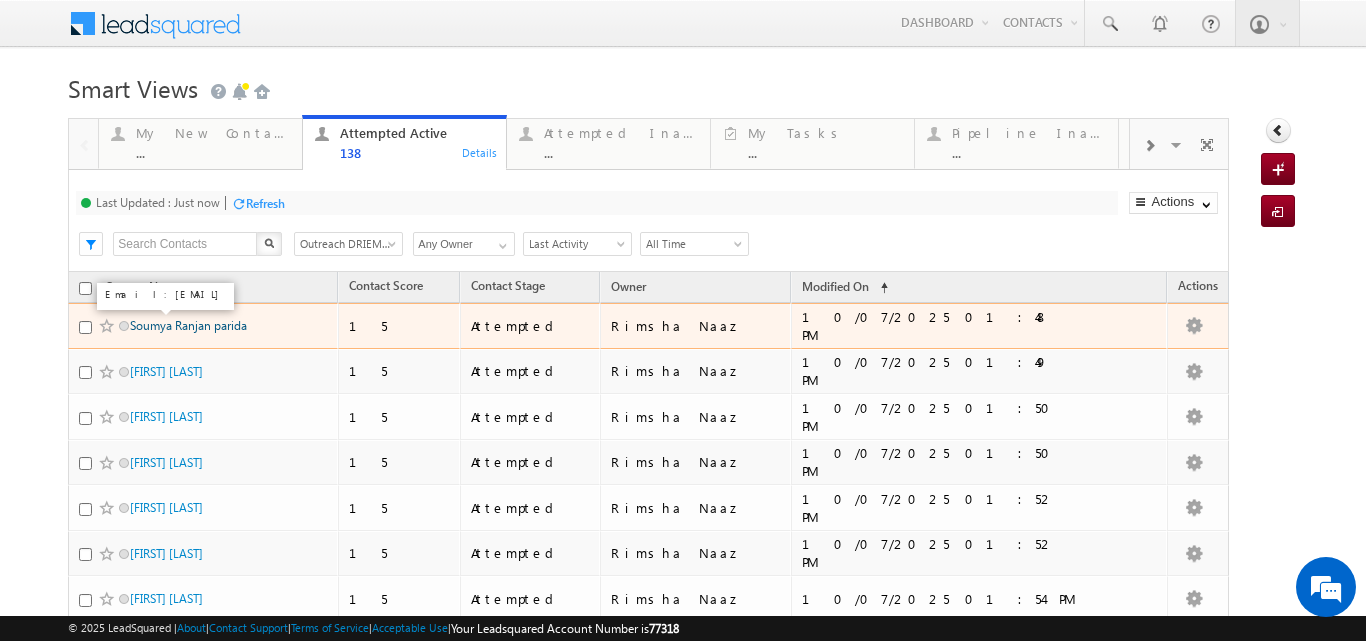 click on "Soumya Ranjan parida" at bounding box center (188, 325) 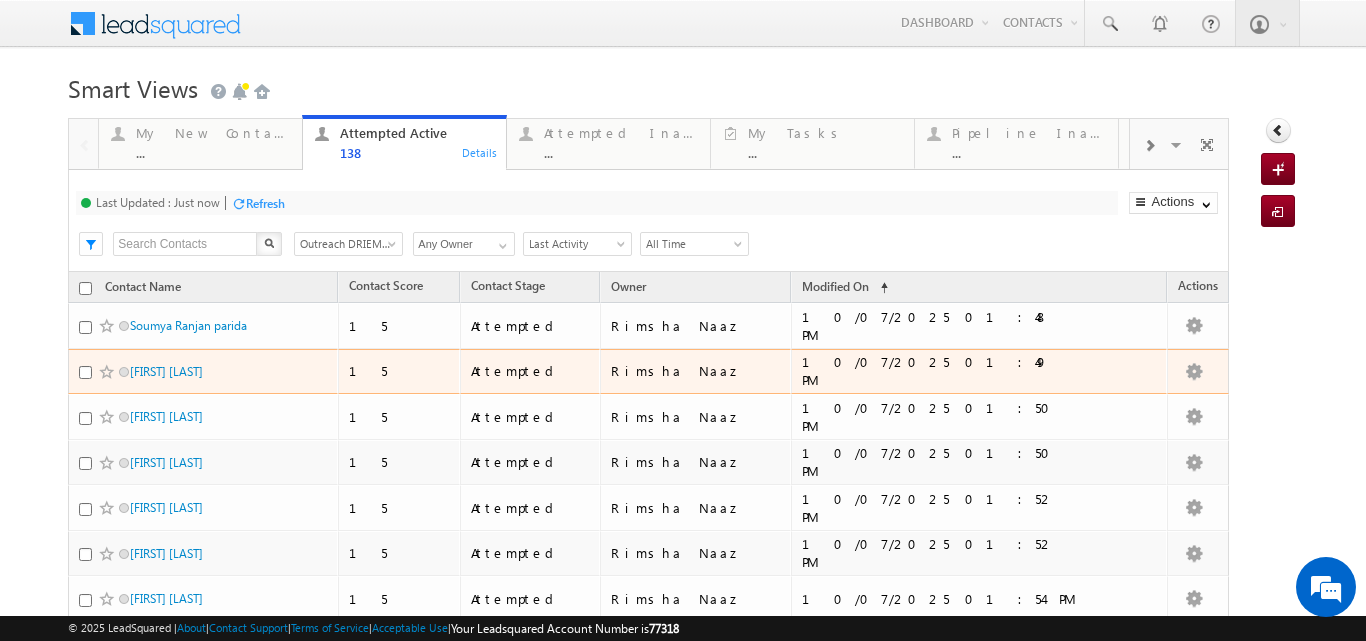 click on "Sandhyrani sahoo" at bounding box center (204, 376) 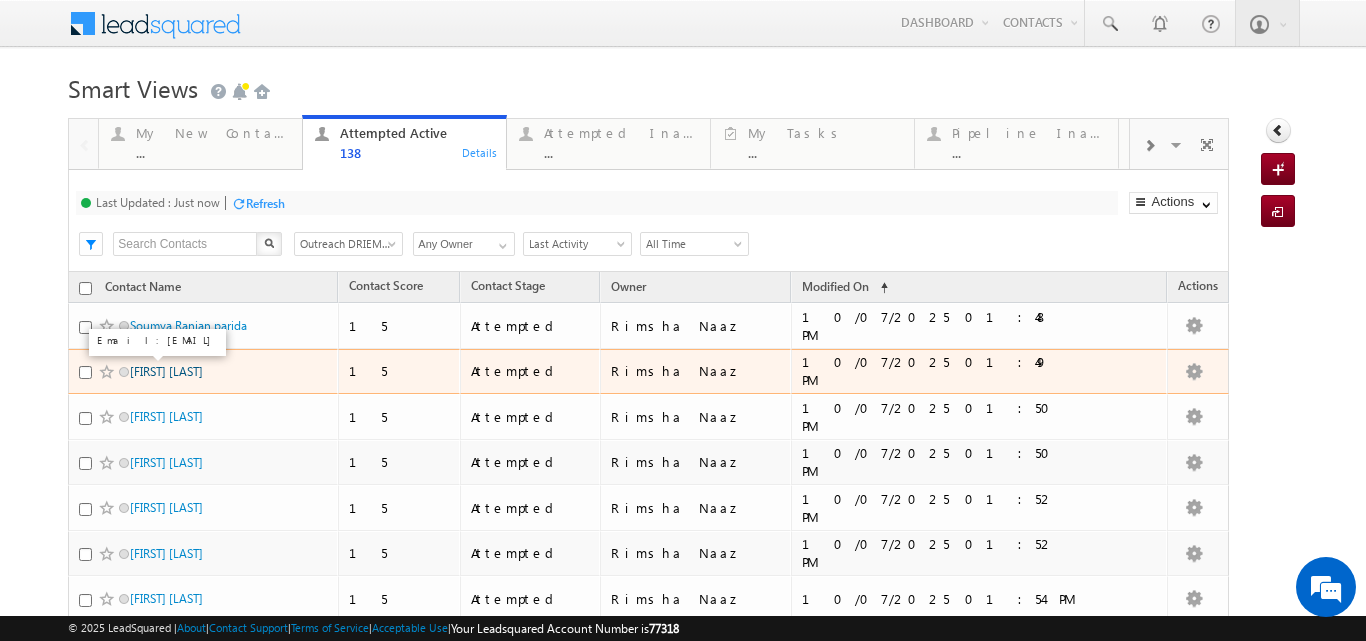 click on "Sandhyrani sahoo" at bounding box center [166, 371] 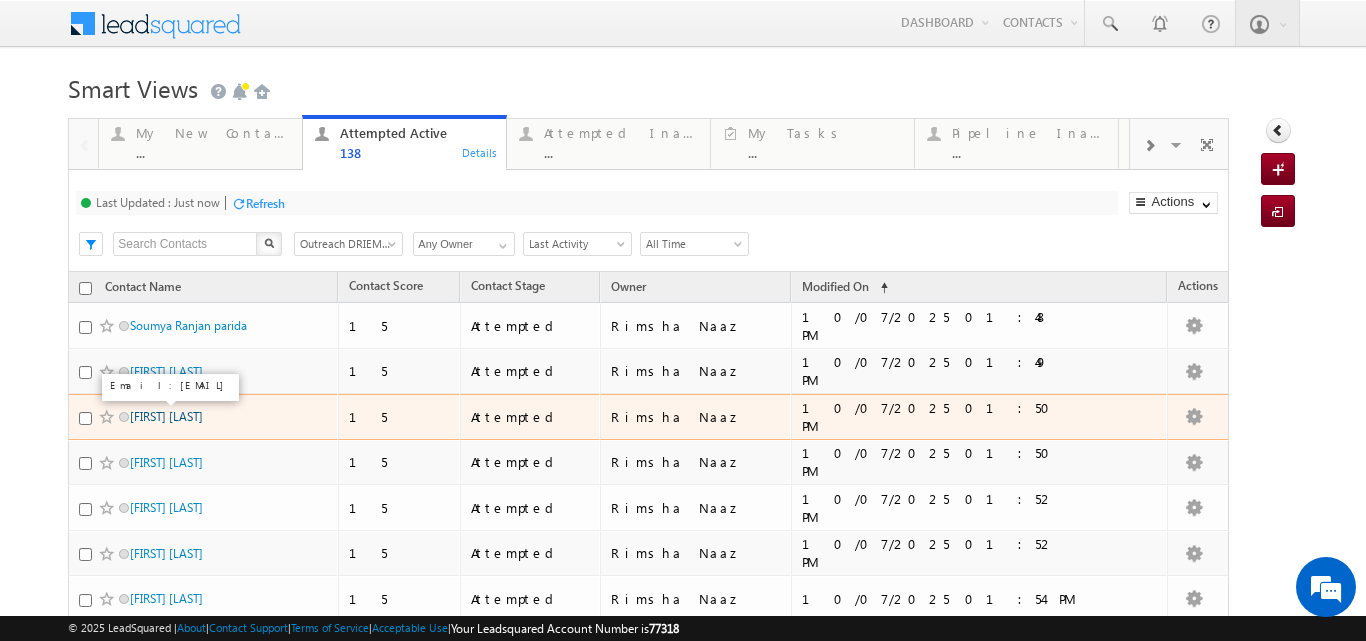 click on "Shreetam Mohapatra" at bounding box center [166, 416] 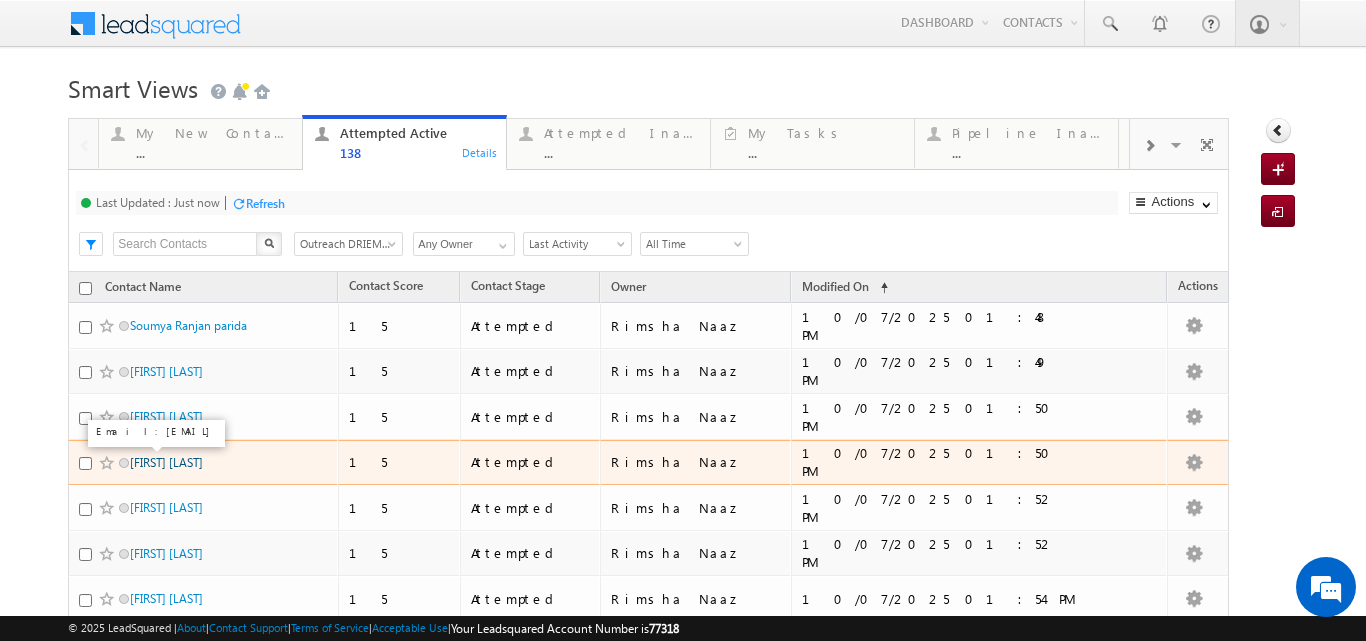 click on "Smruti Ray" at bounding box center [166, 462] 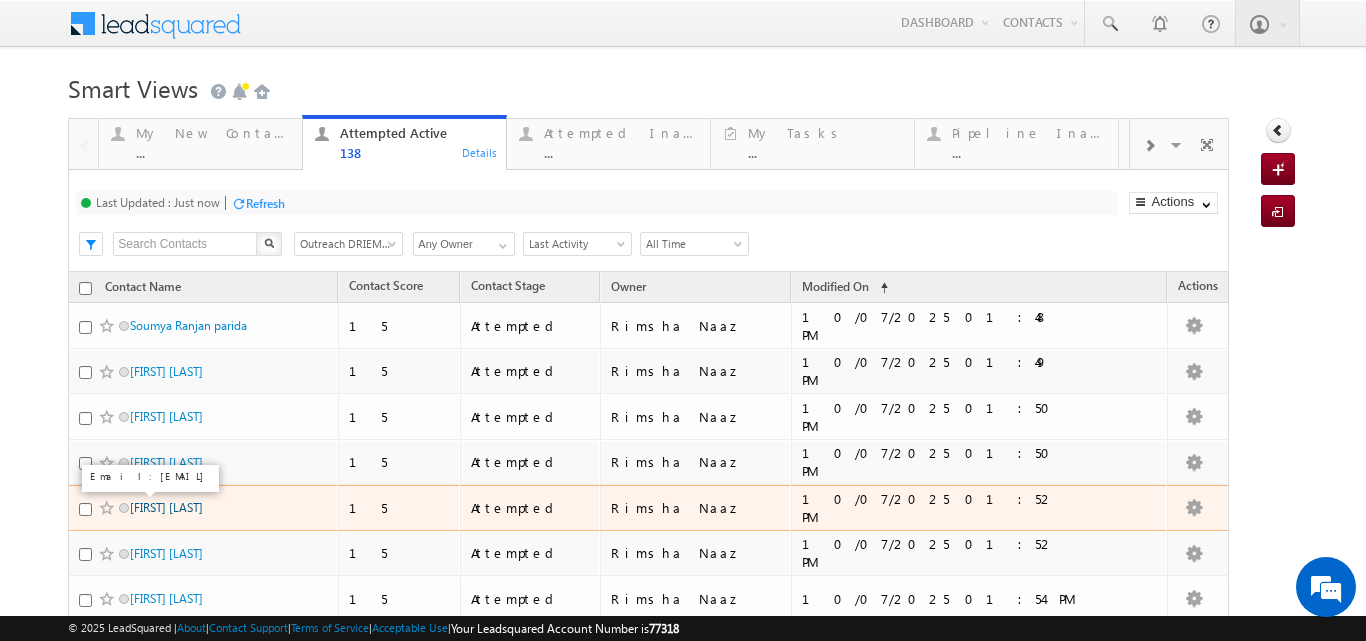 click on "Monalisha Nayak" at bounding box center [166, 507] 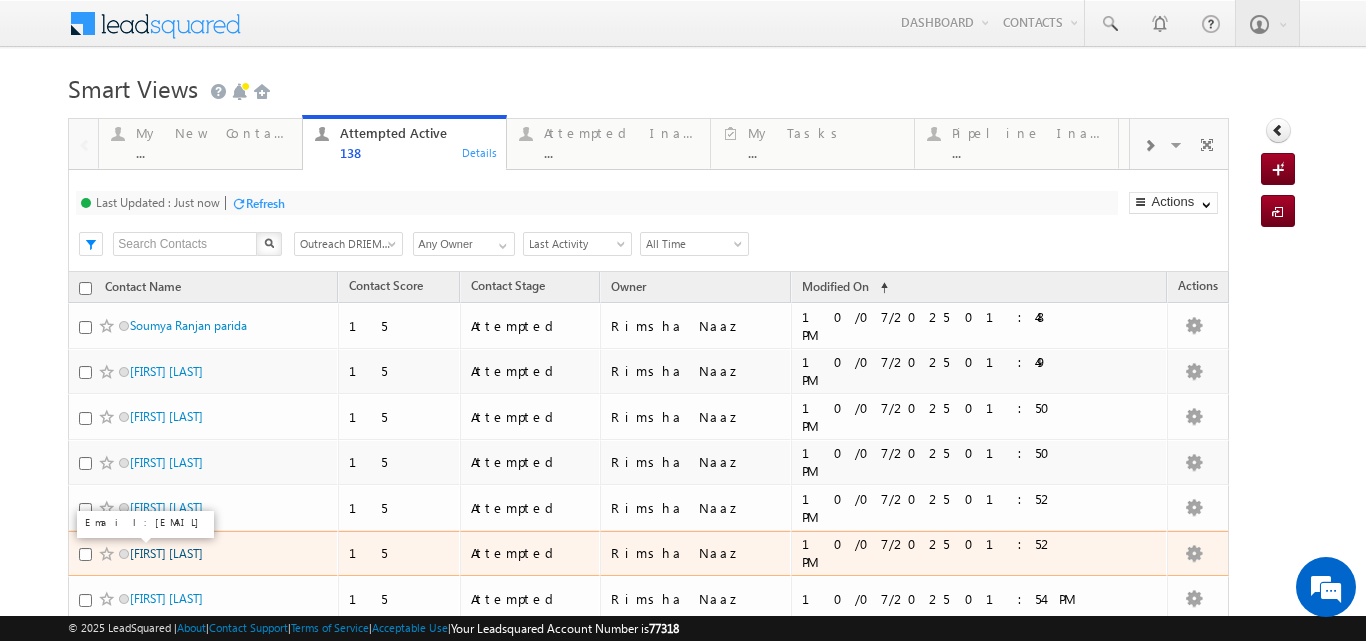 click on "Mahesh swain" at bounding box center (166, 553) 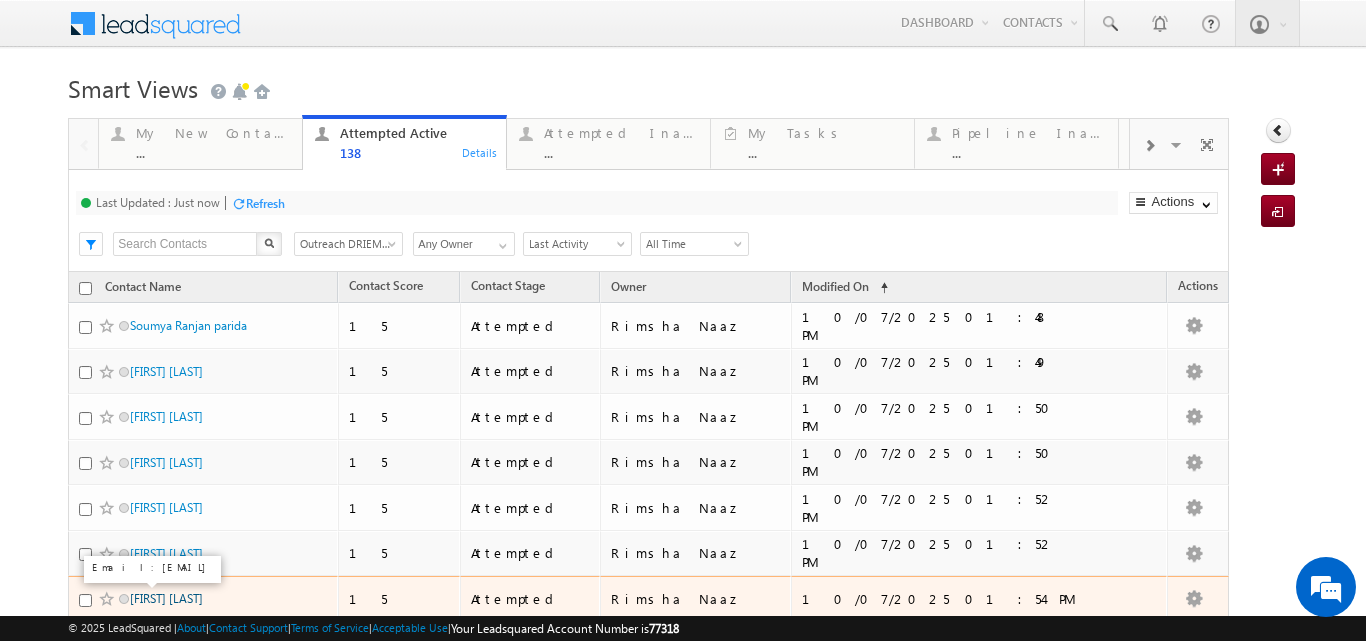 click on "Nazim khan" at bounding box center (166, 598) 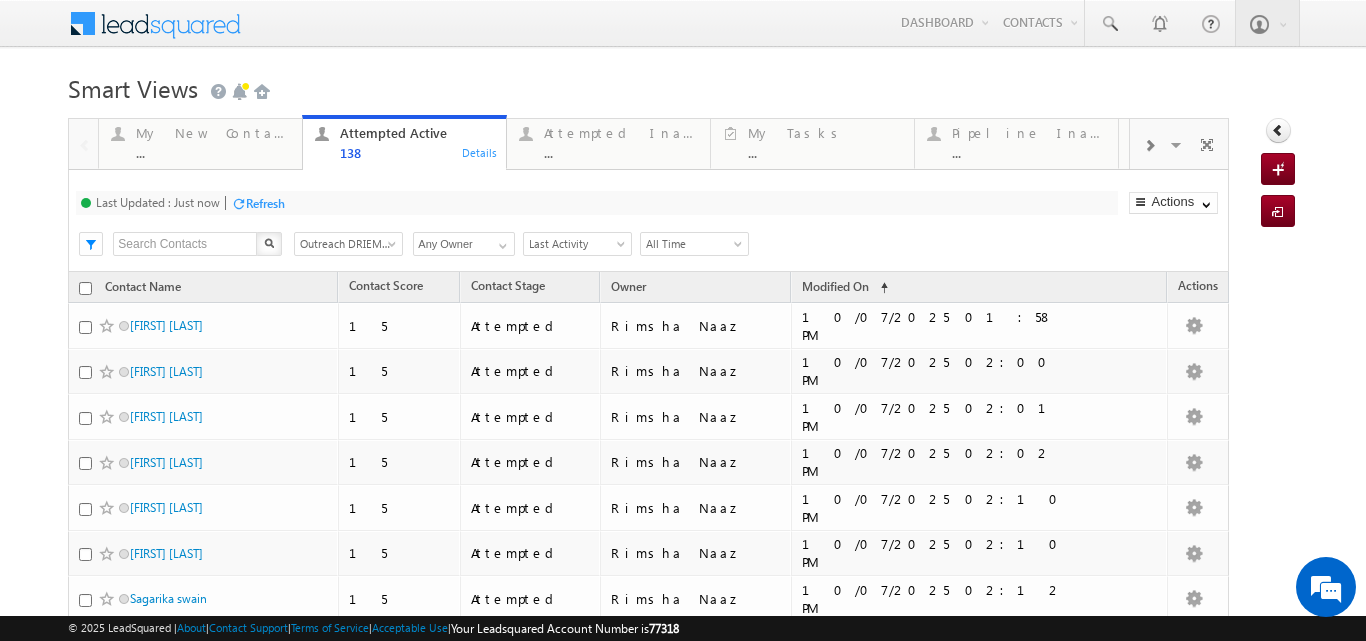 click on "Refresh" at bounding box center [265, 203] 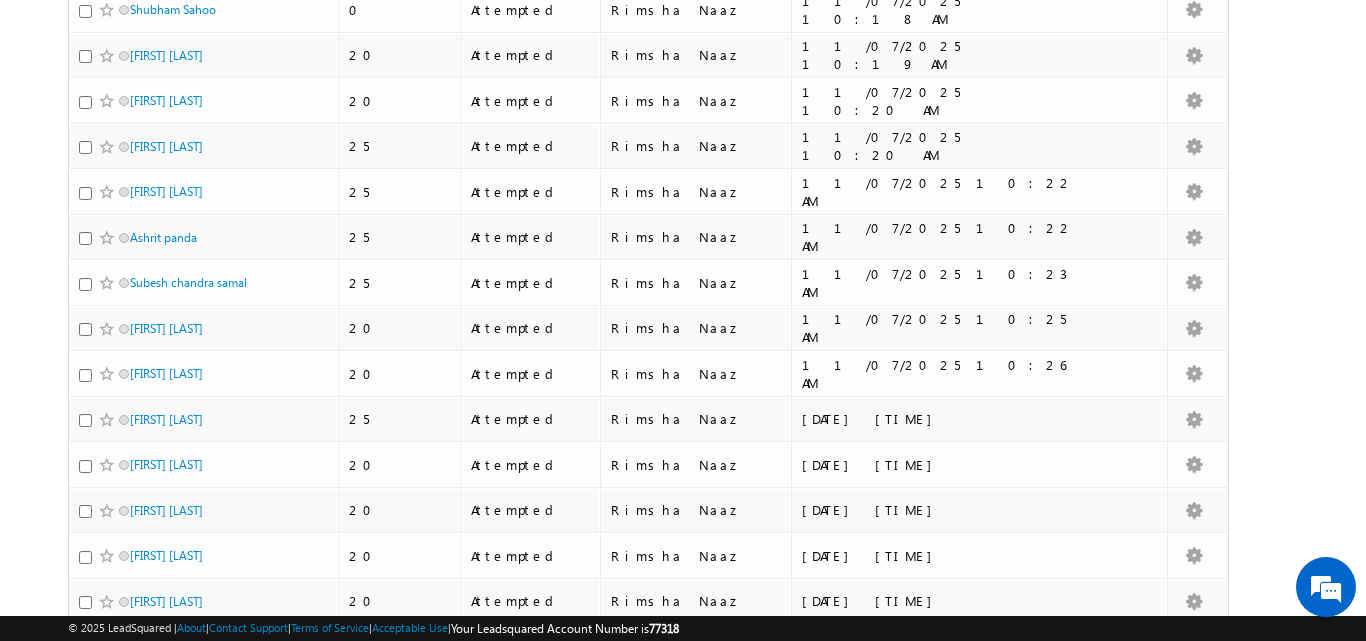 scroll, scrollTop: 0, scrollLeft: 0, axis: both 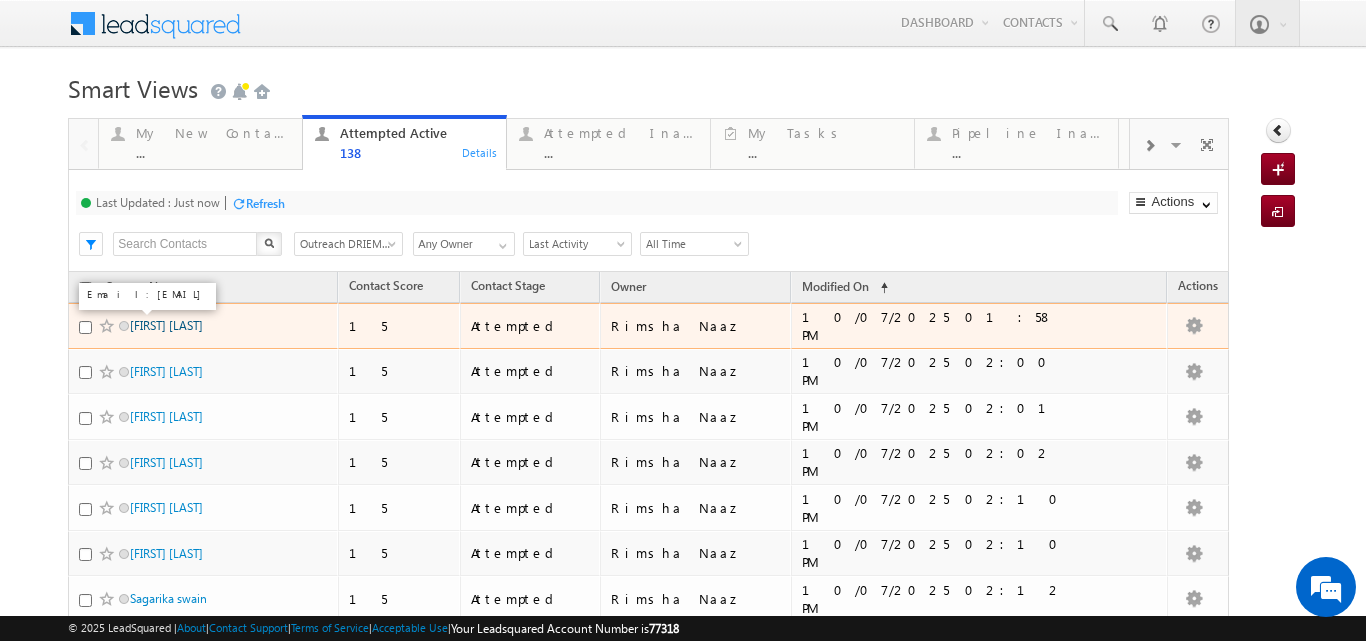 click on "Abhilipsa Mishra" at bounding box center [166, 325] 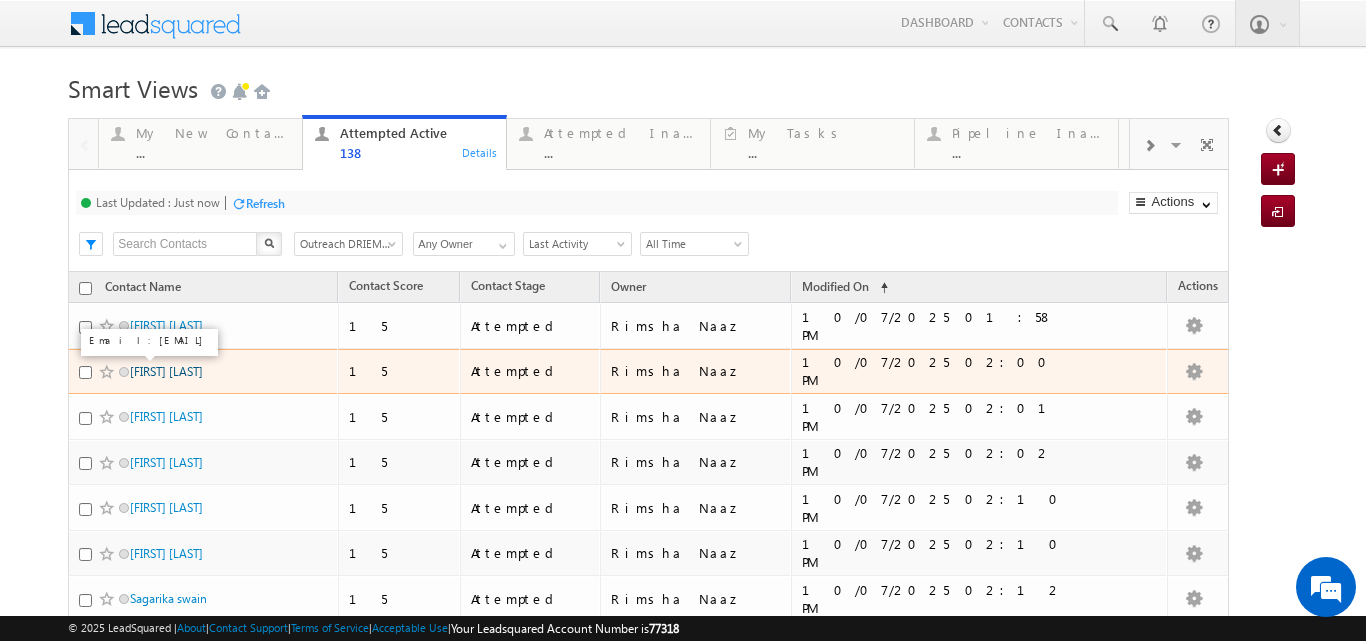 click on "Debashish sahoo" at bounding box center (166, 371) 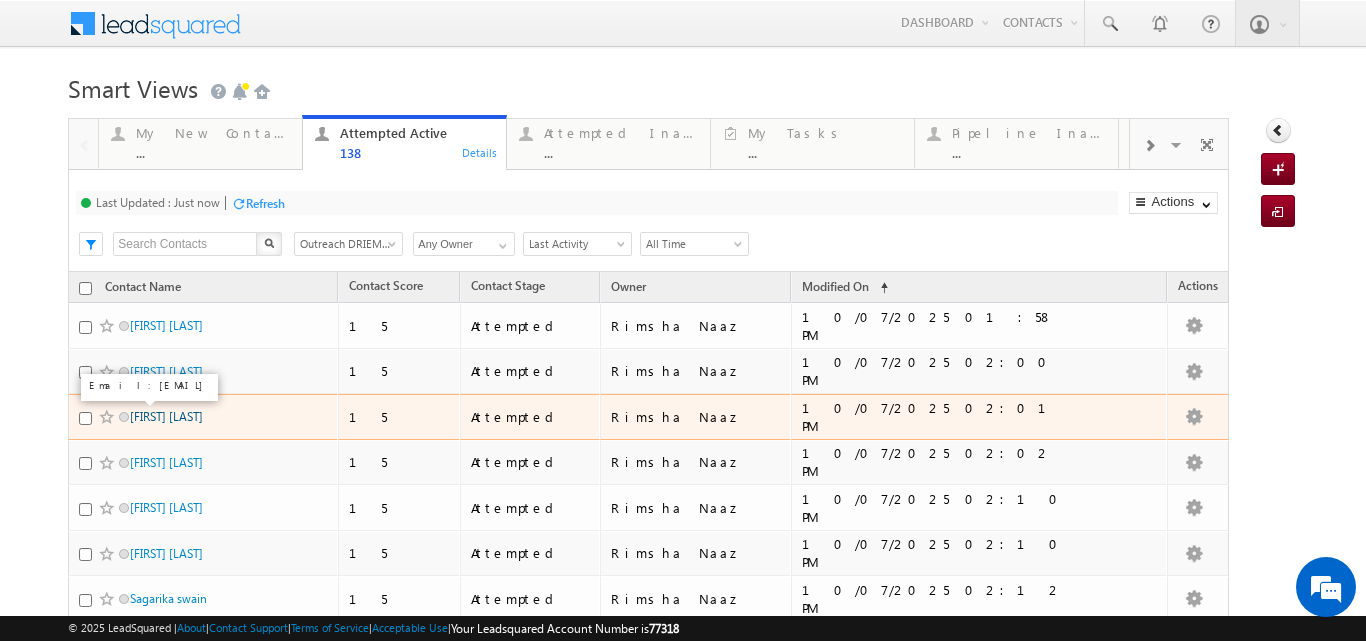 click on "Debidatta parida" at bounding box center [166, 416] 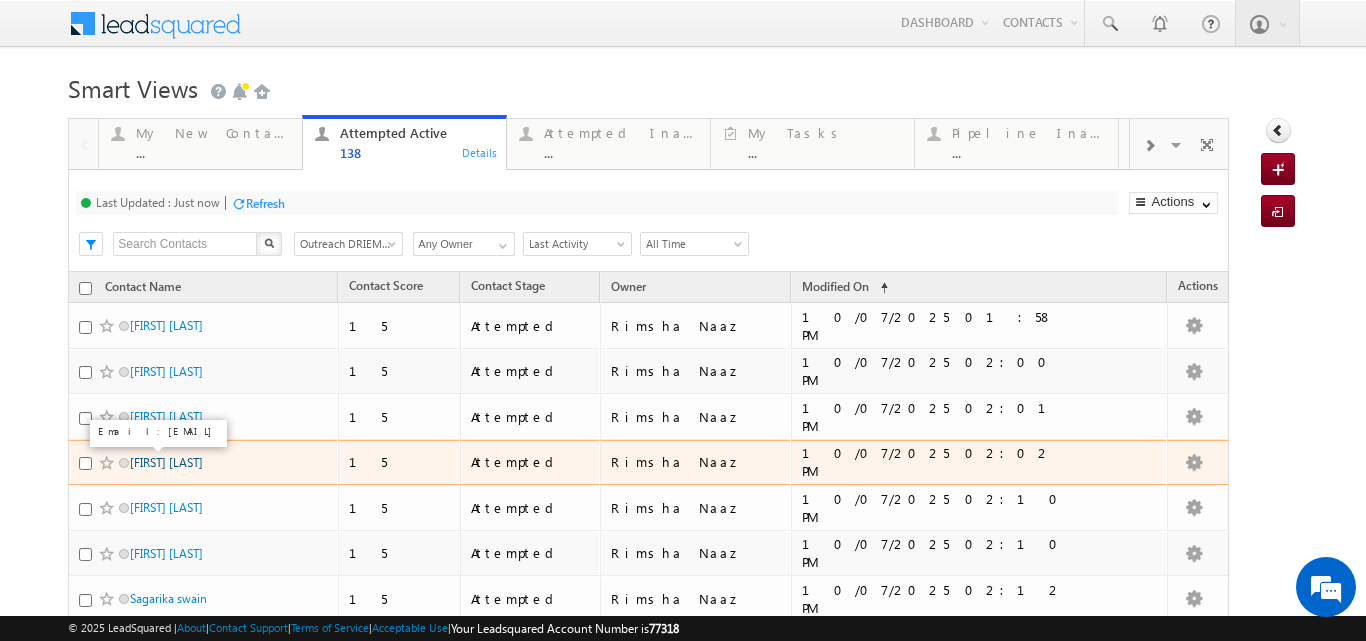 click on "Smita prangya swain" at bounding box center (166, 462) 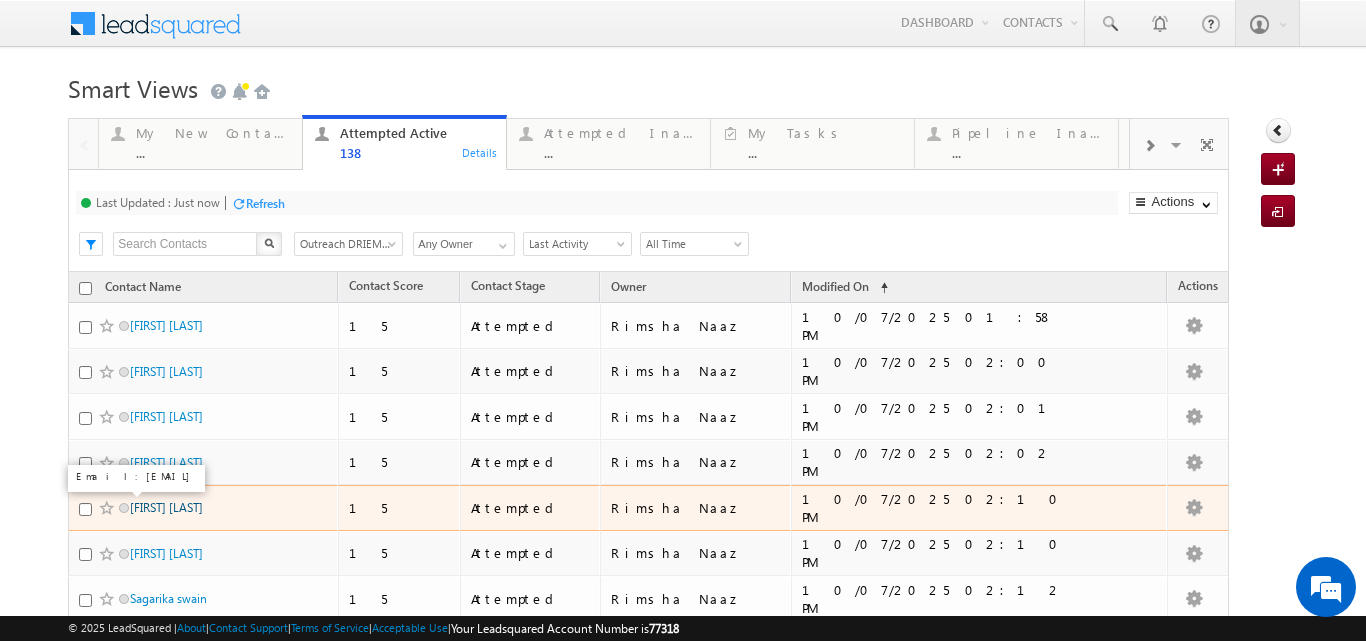 click on "Ganeswar panda" at bounding box center [166, 507] 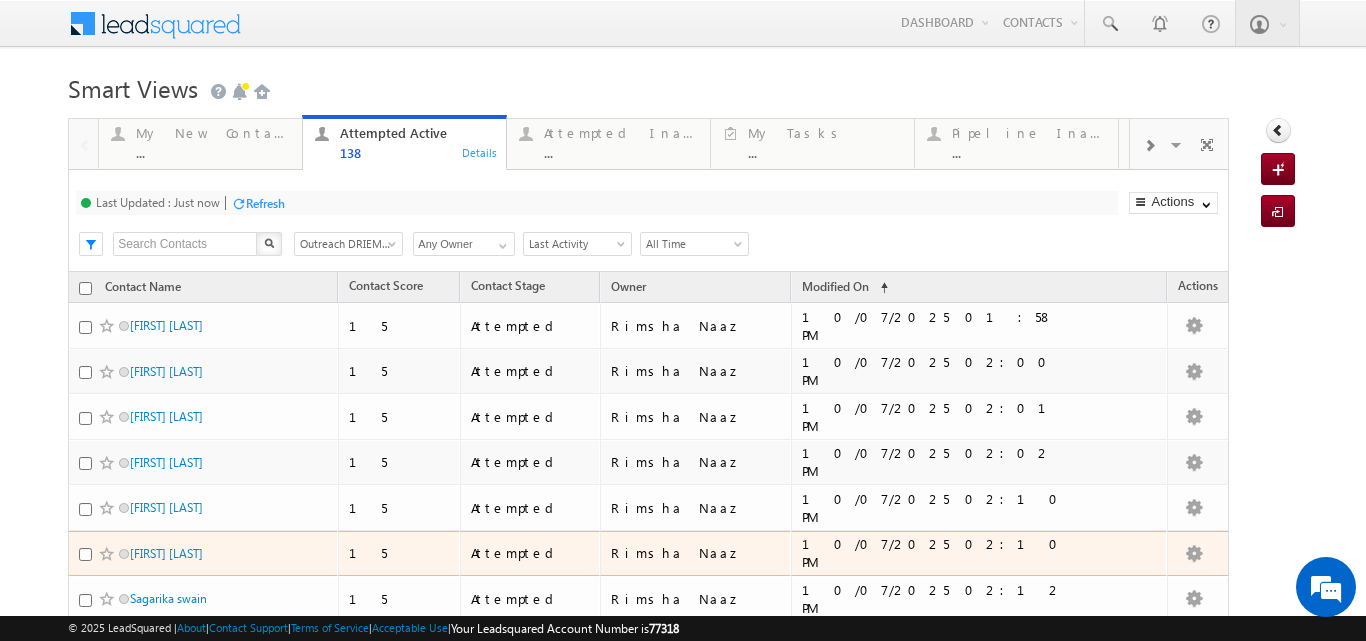 click on "Smitika Priyadarshini Das" at bounding box center (197, 553) 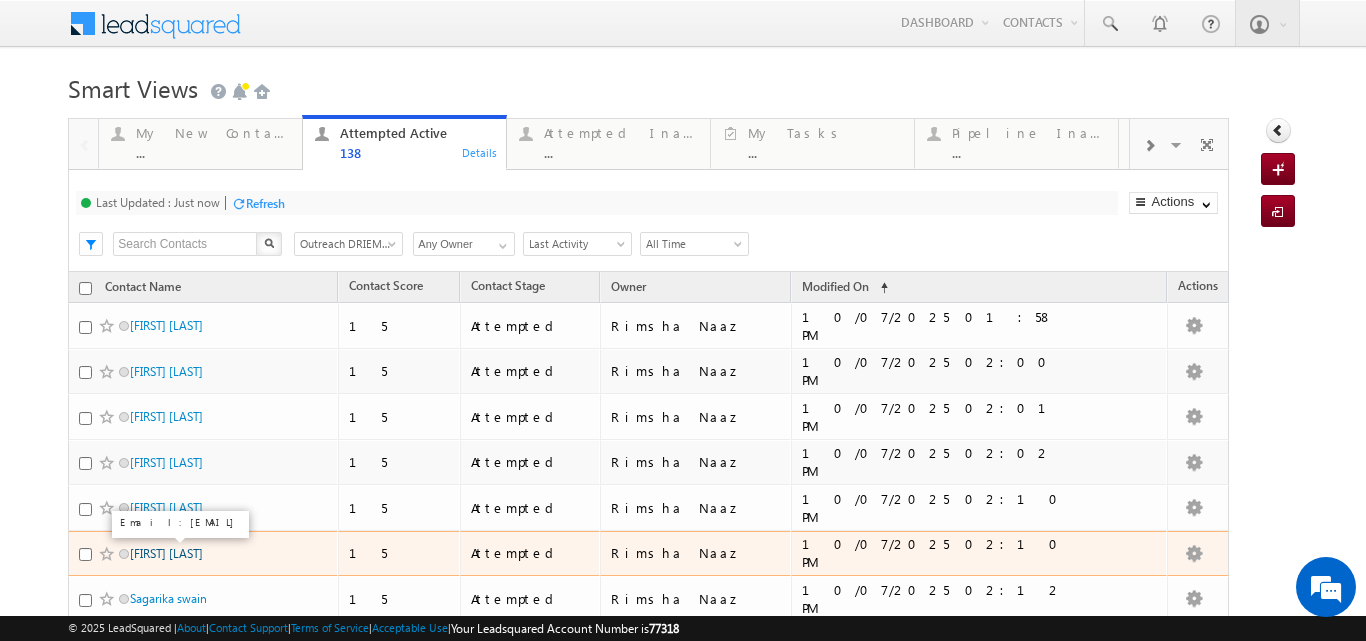 click on "Smitika Priyadarshini Das" at bounding box center (166, 553) 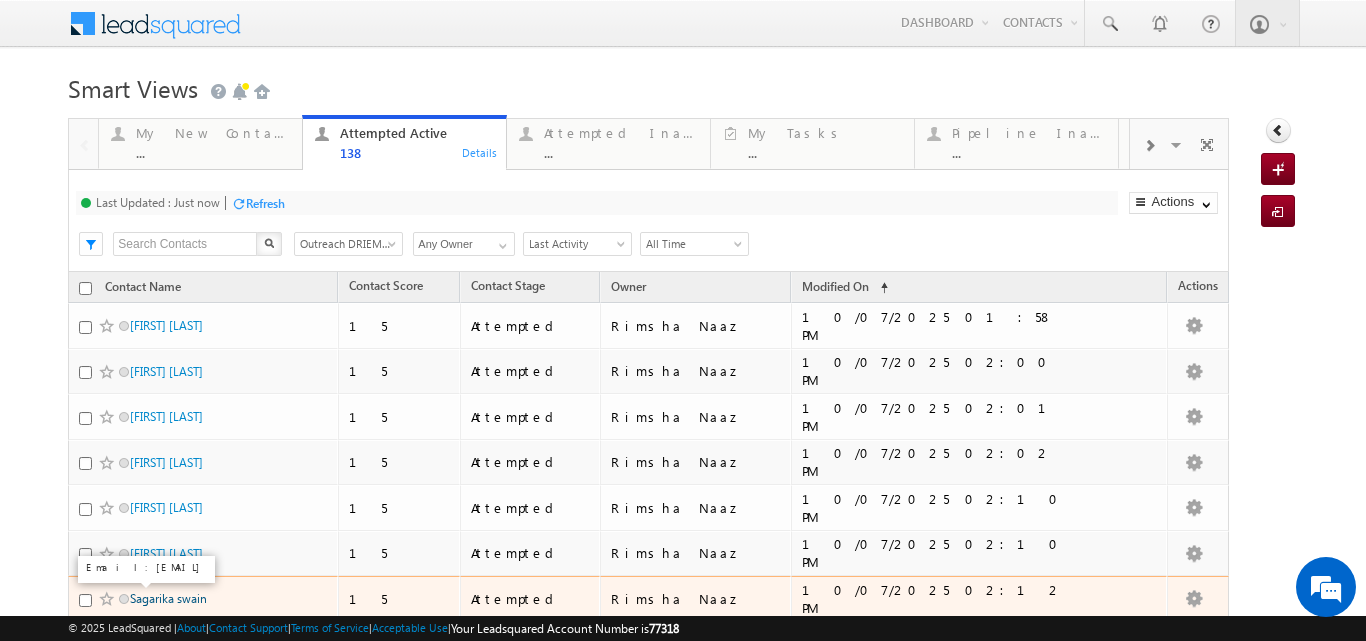 click on "Sagarika swain" at bounding box center [168, 598] 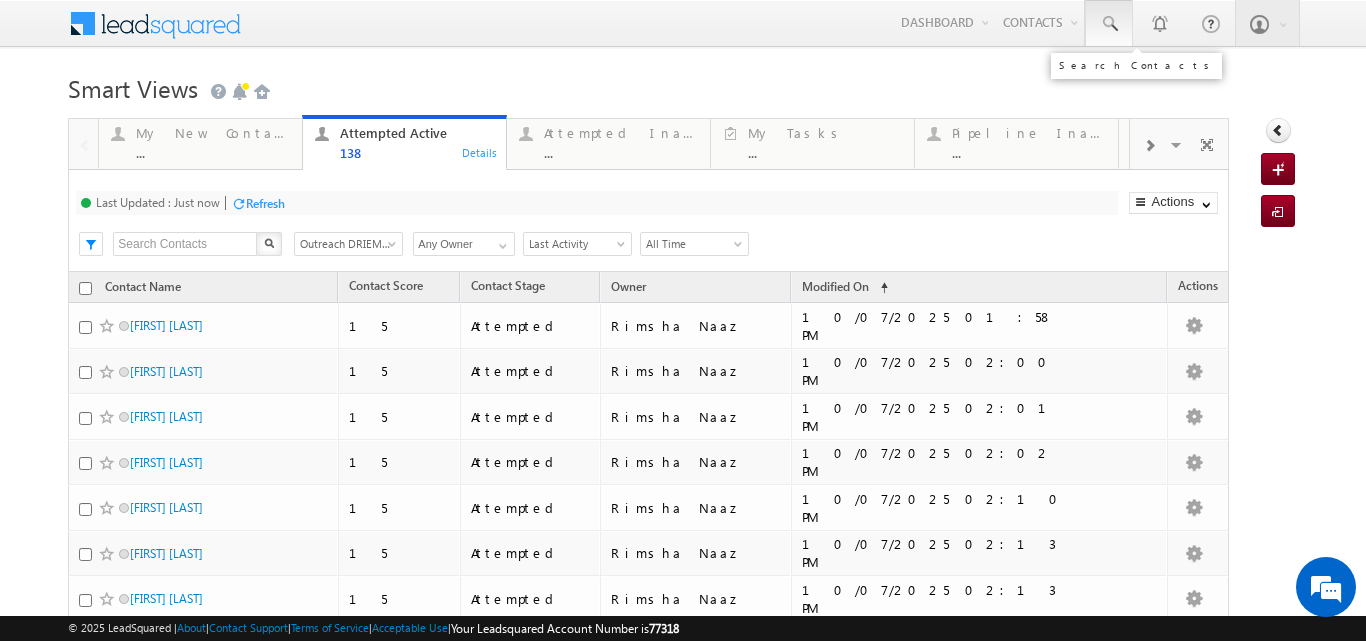 click at bounding box center [1109, 23] 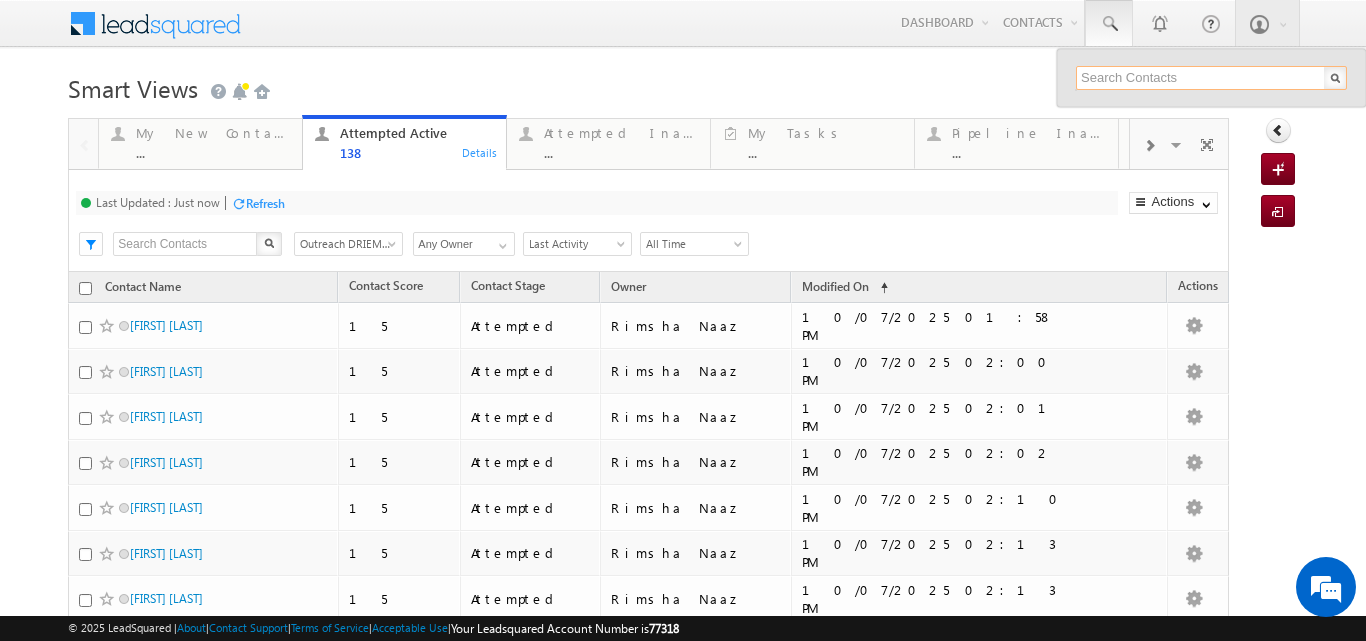click at bounding box center (1211, 78) 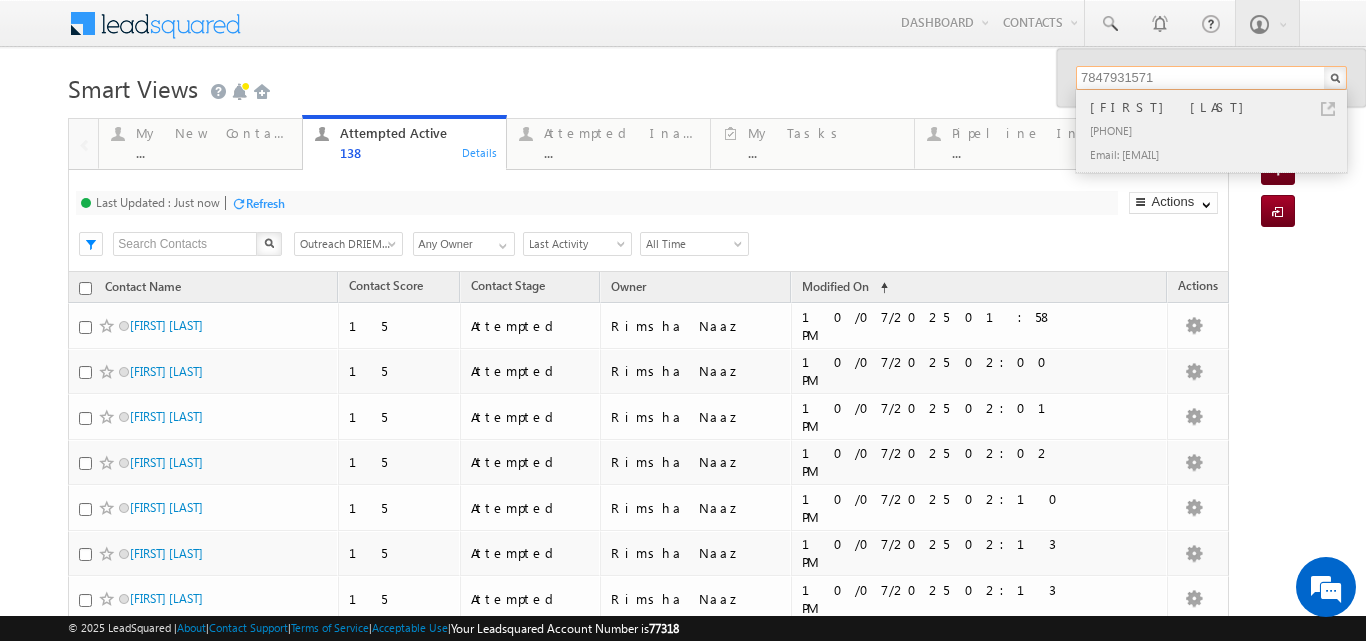 type on "7847931571" 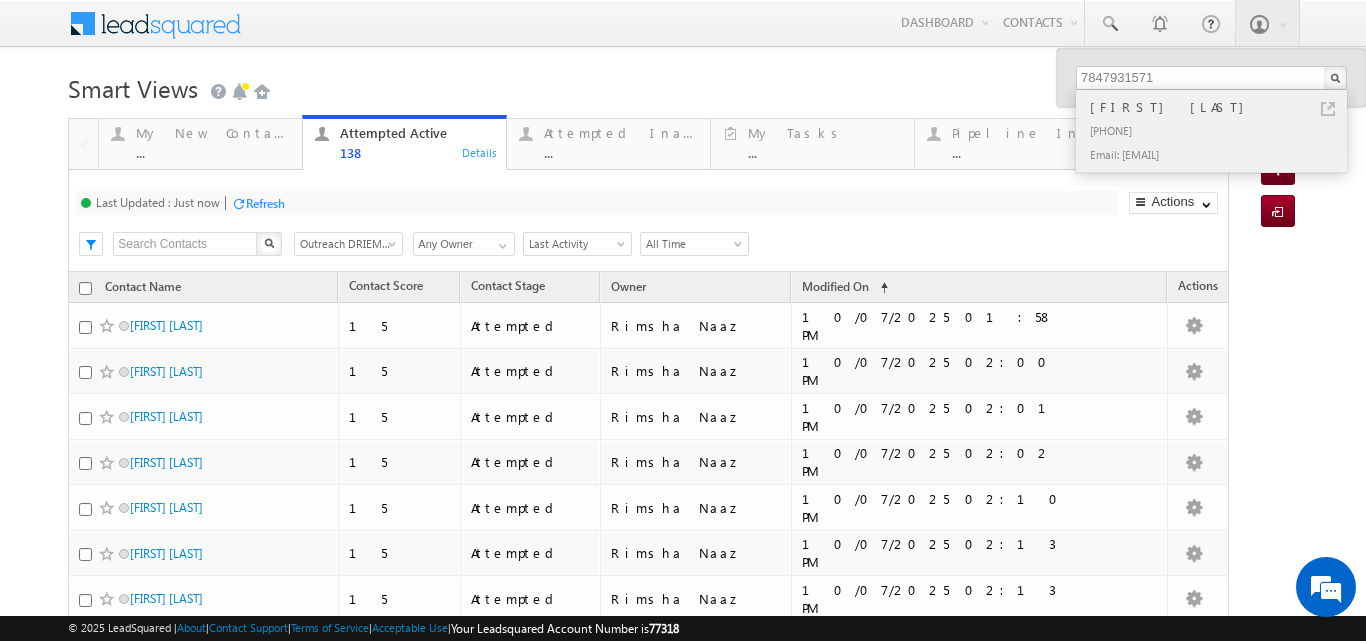 click on "Smita prangya swain" at bounding box center [1220, 107] 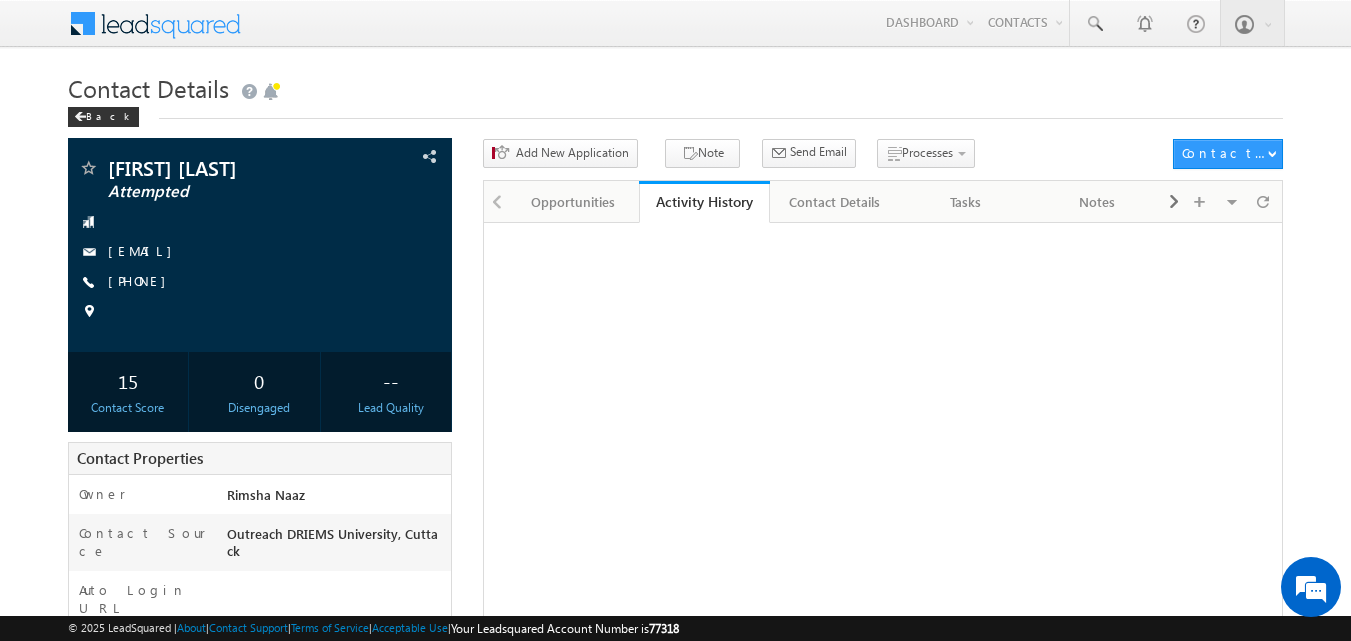 scroll, scrollTop: 0, scrollLeft: 0, axis: both 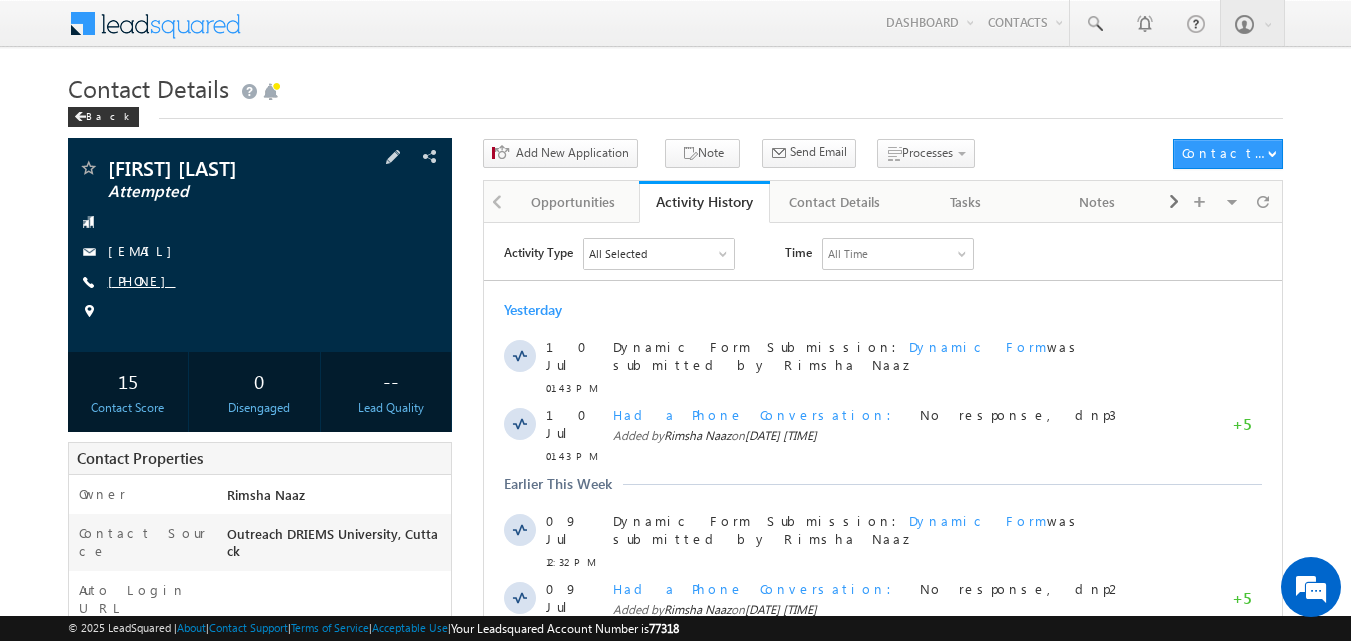 copy on "7327971286" 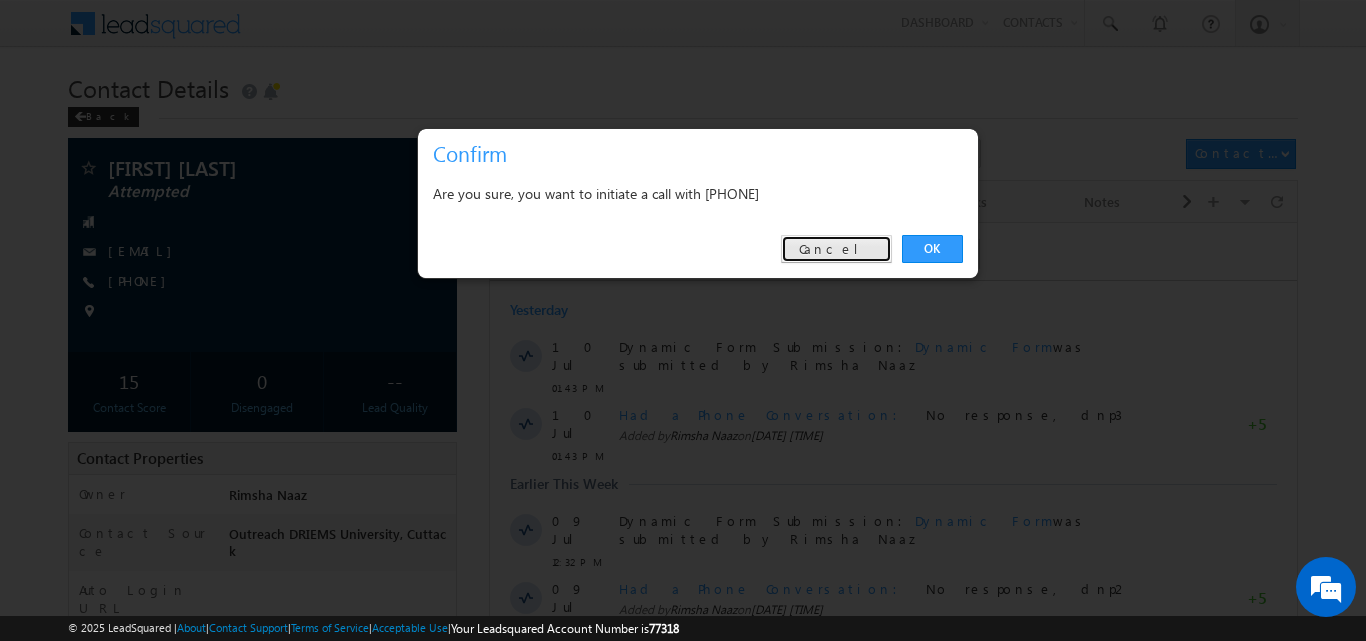 click on "Cancel" at bounding box center (836, 249) 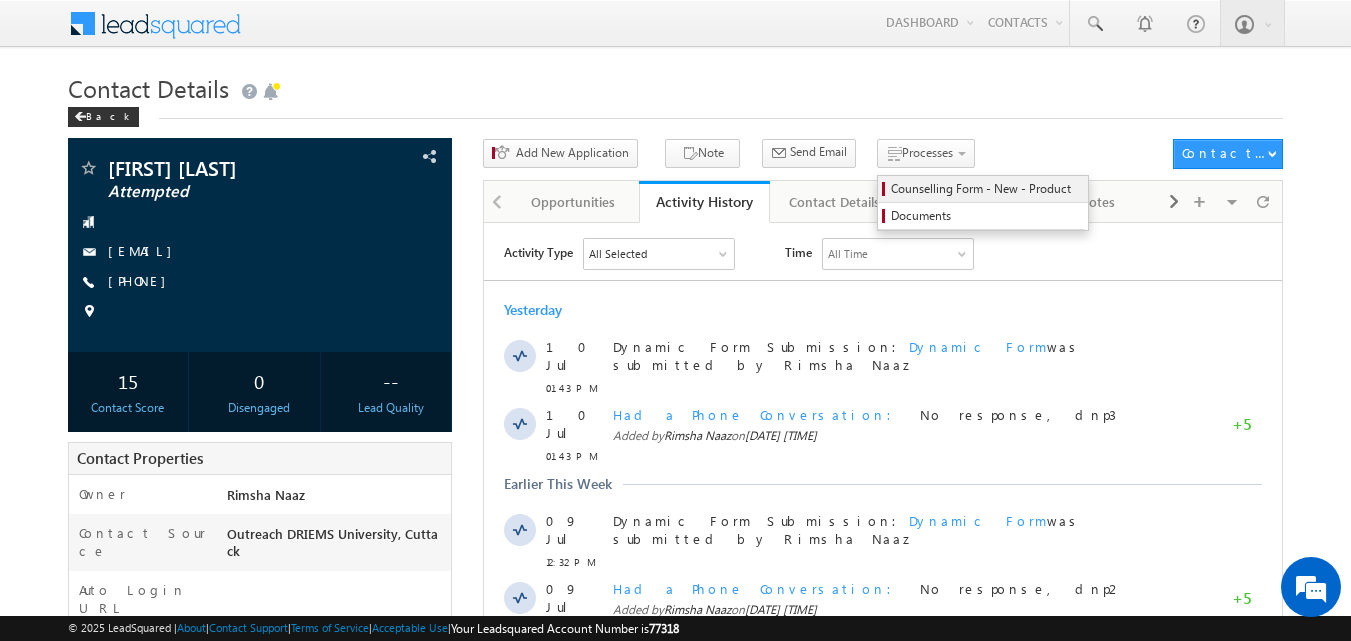 click on "Counselling Form - New - Product" at bounding box center [986, 189] 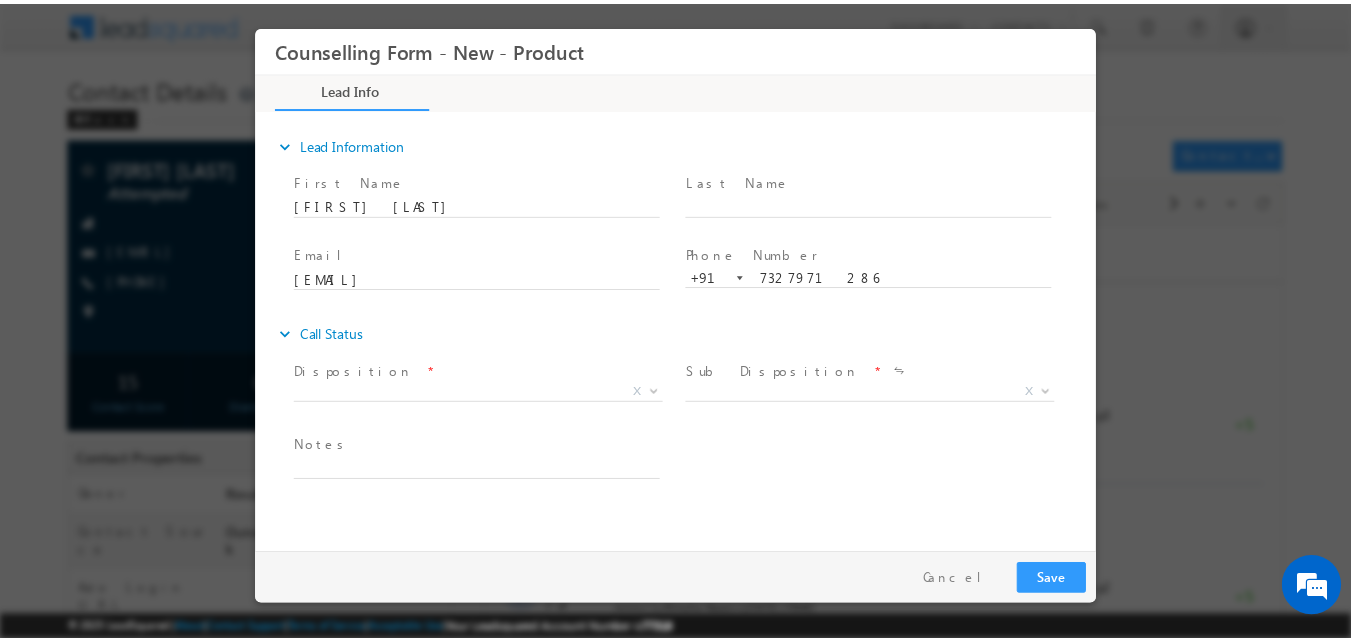 scroll, scrollTop: 0, scrollLeft: 0, axis: both 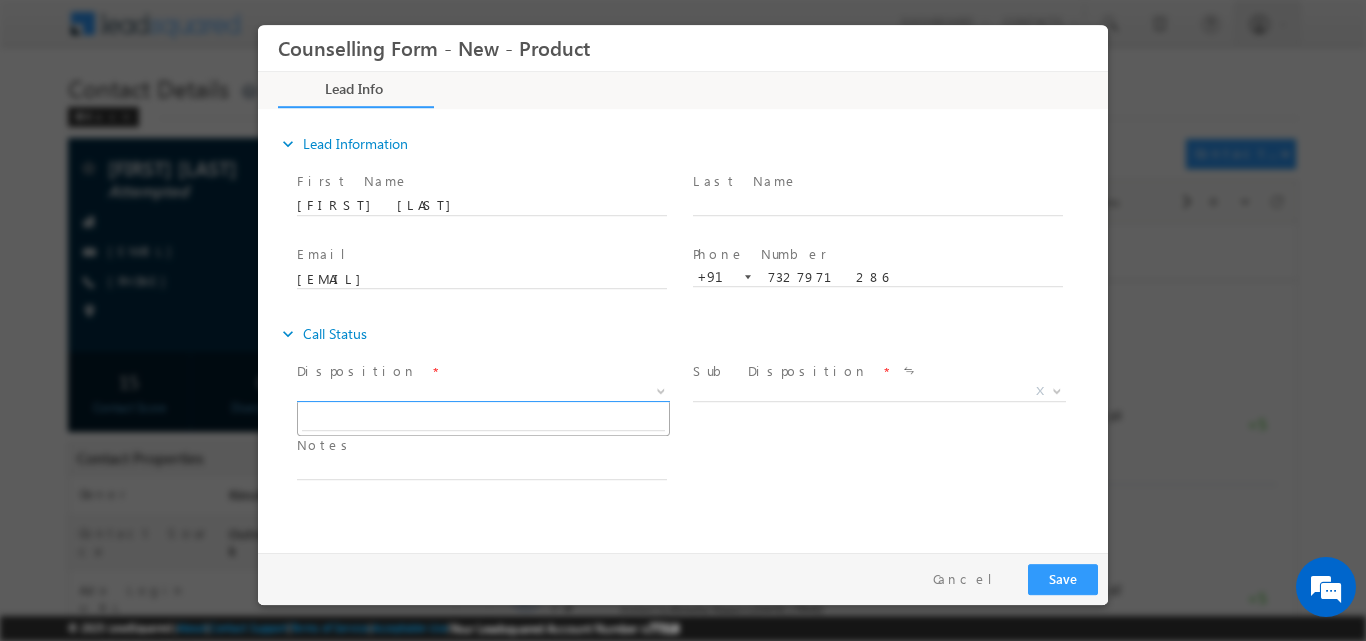 click at bounding box center (659, 390) 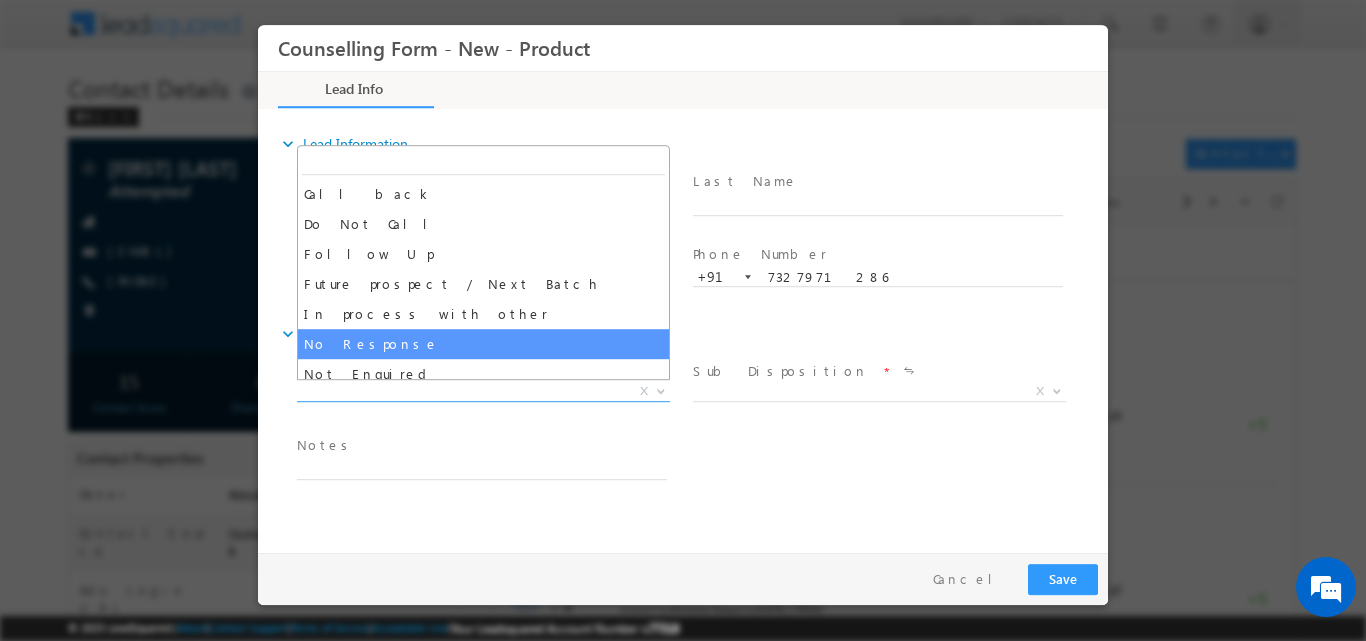 select on "No Response" 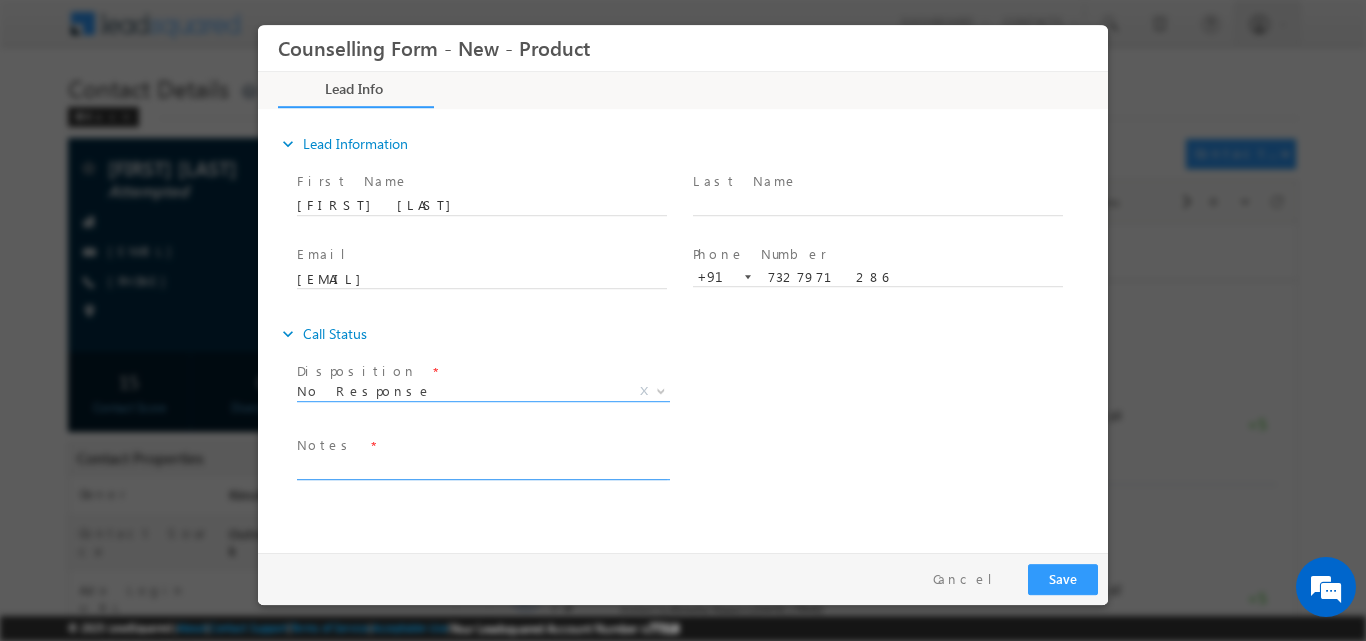 click at bounding box center [482, 467] 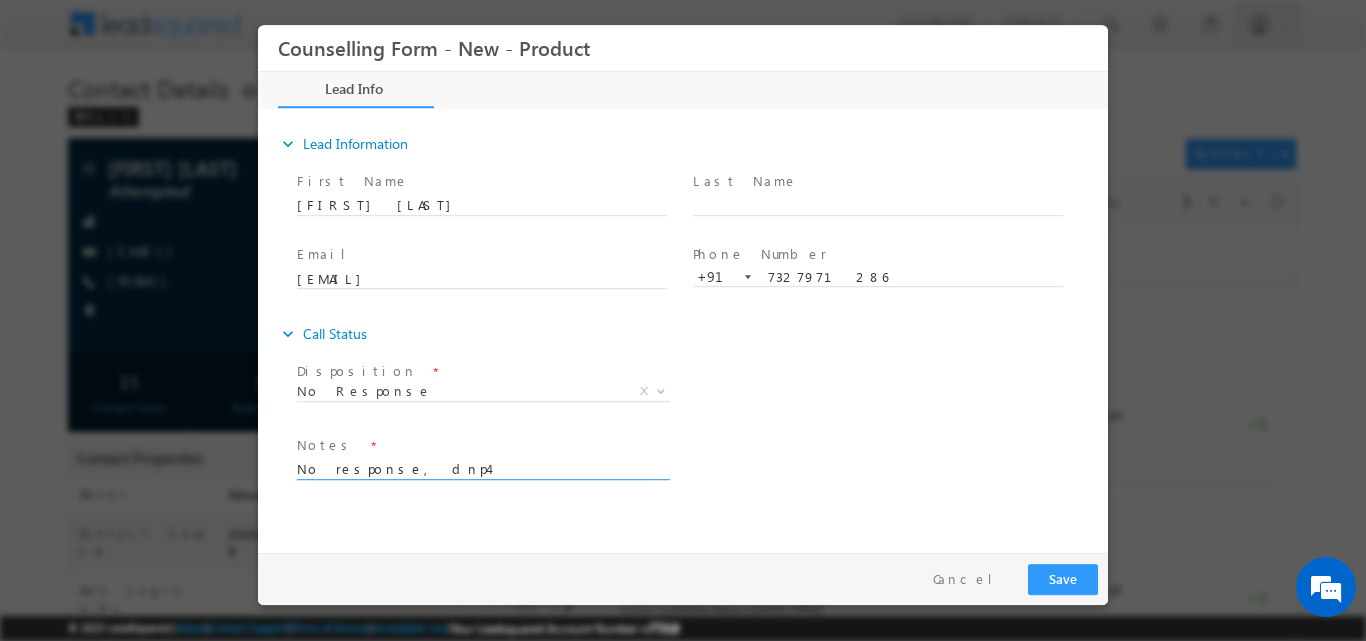 type on "No response, dnp4" 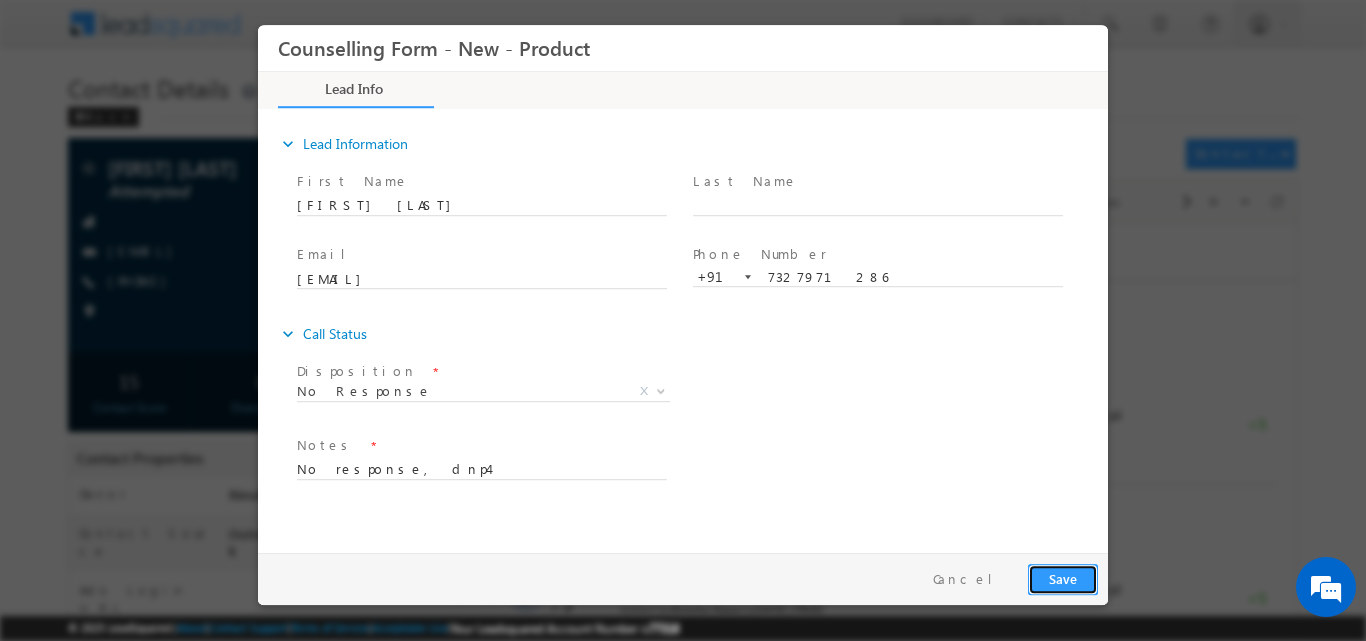 click on "Save" at bounding box center (1063, 578) 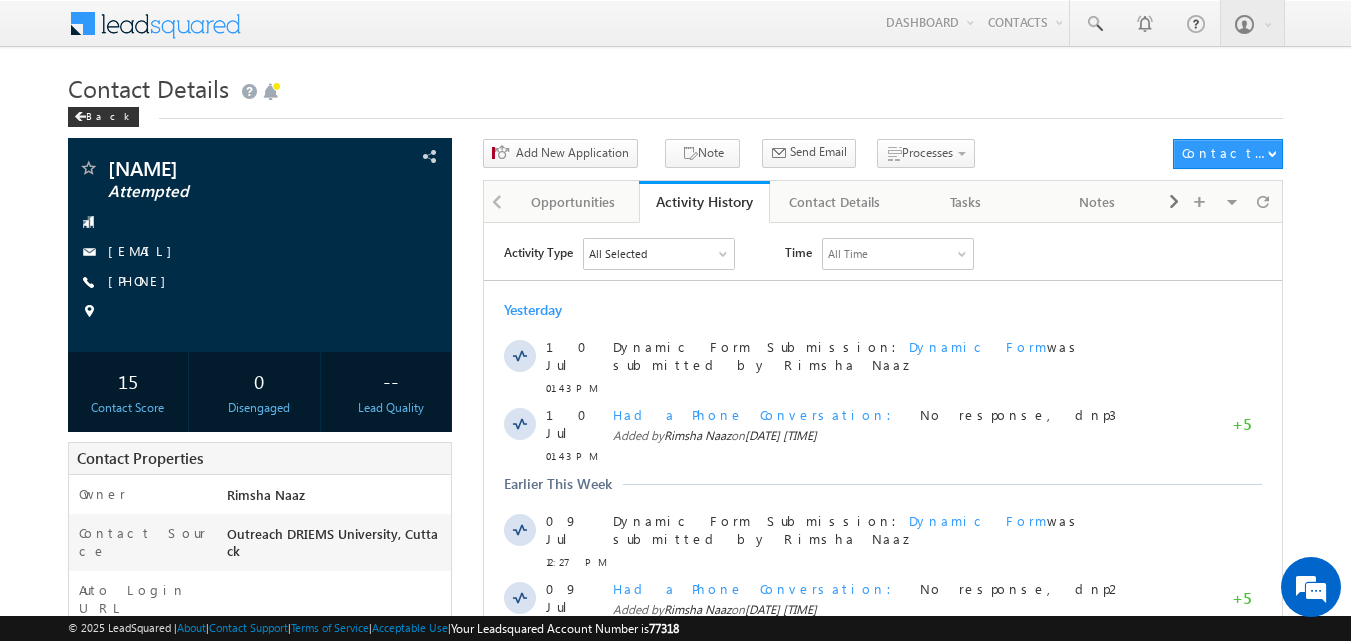 scroll, scrollTop: 0, scrollLeft: 0, axis: both 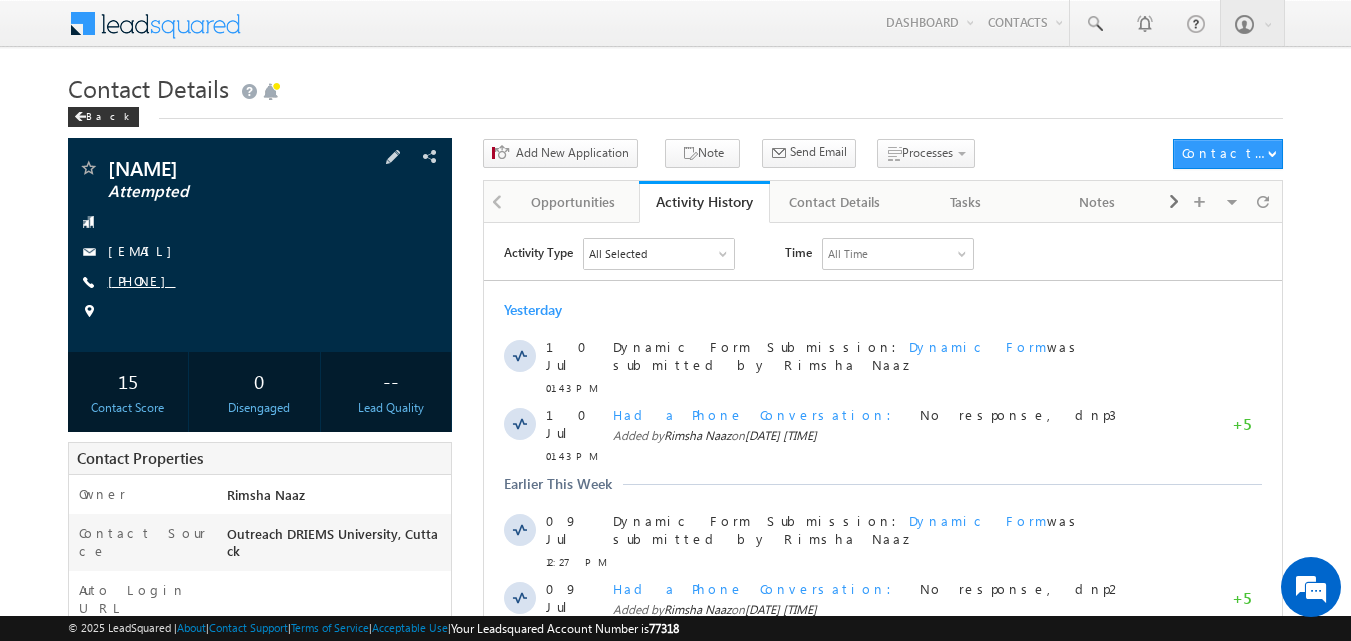 copy on "9861512244" 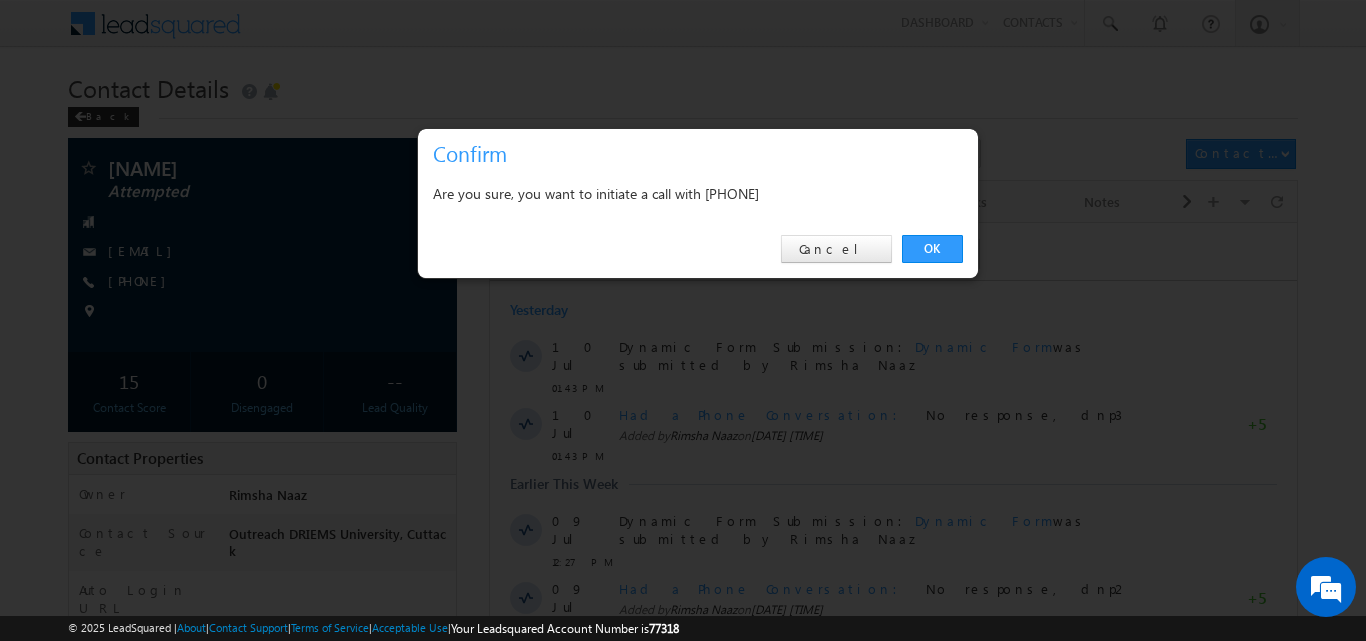 click on "OK Cancel" at bounding box center [698, 249] 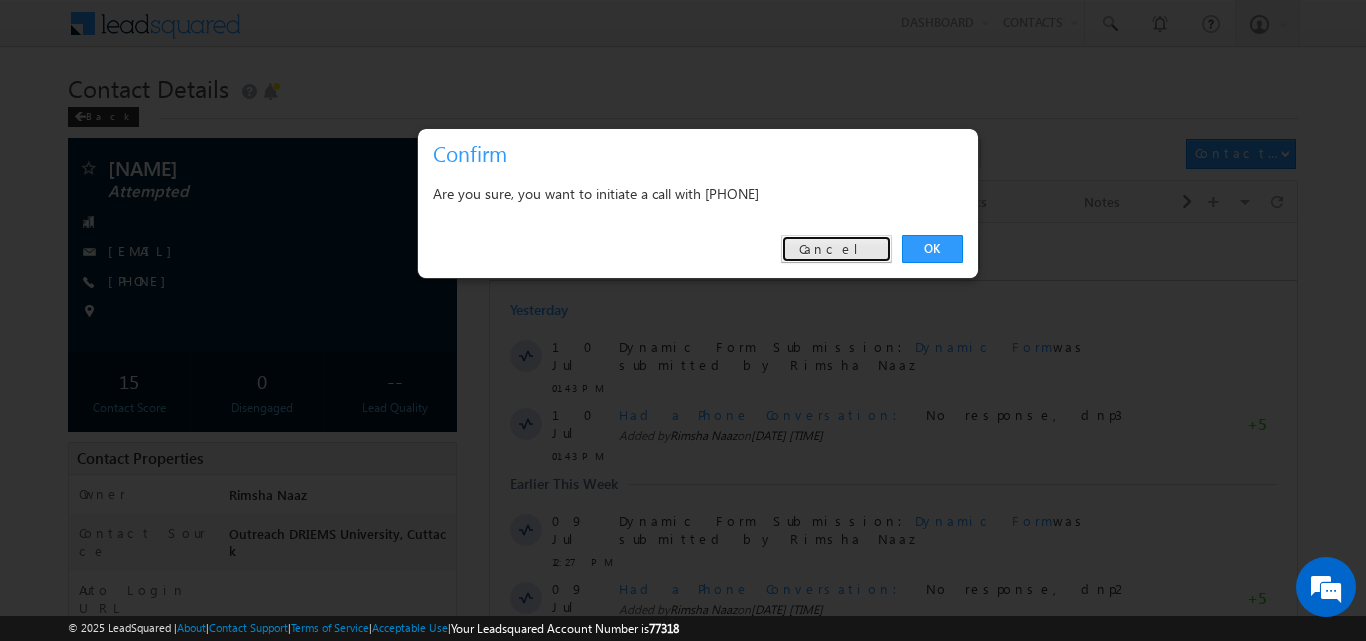 click on "Cancel" at bounding box center [836, 249] 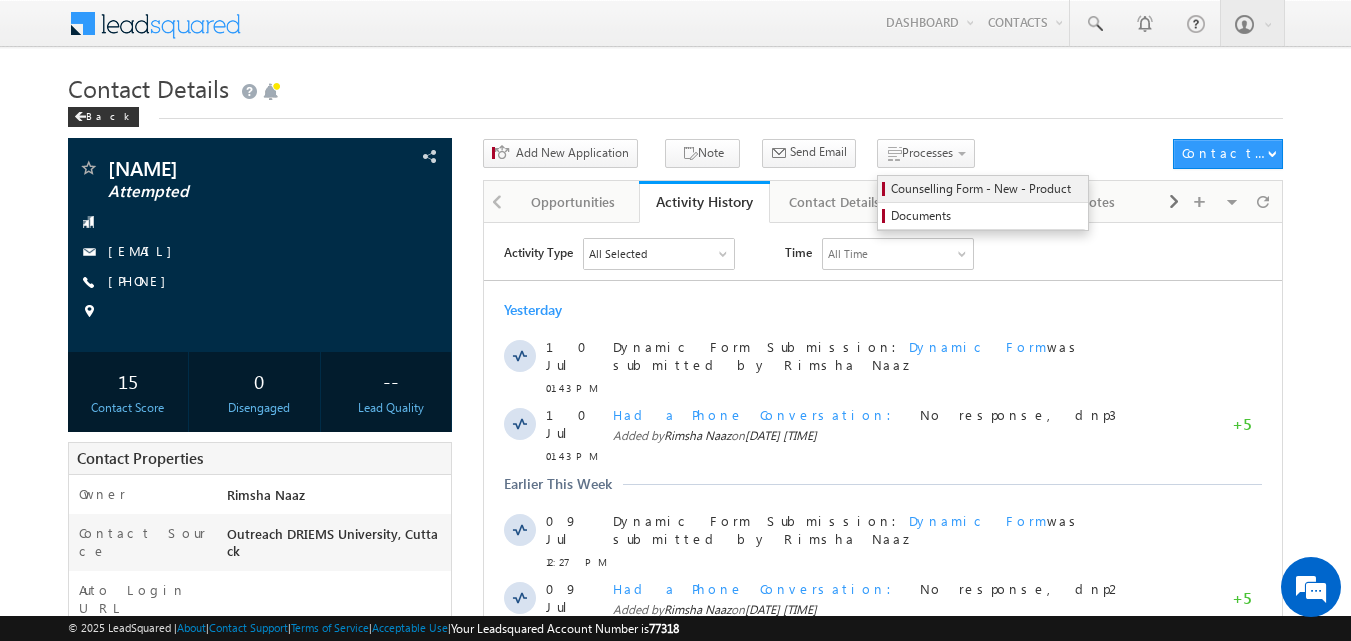 click on "Counselling Form - New - Product" at bounding box center [986, 189] 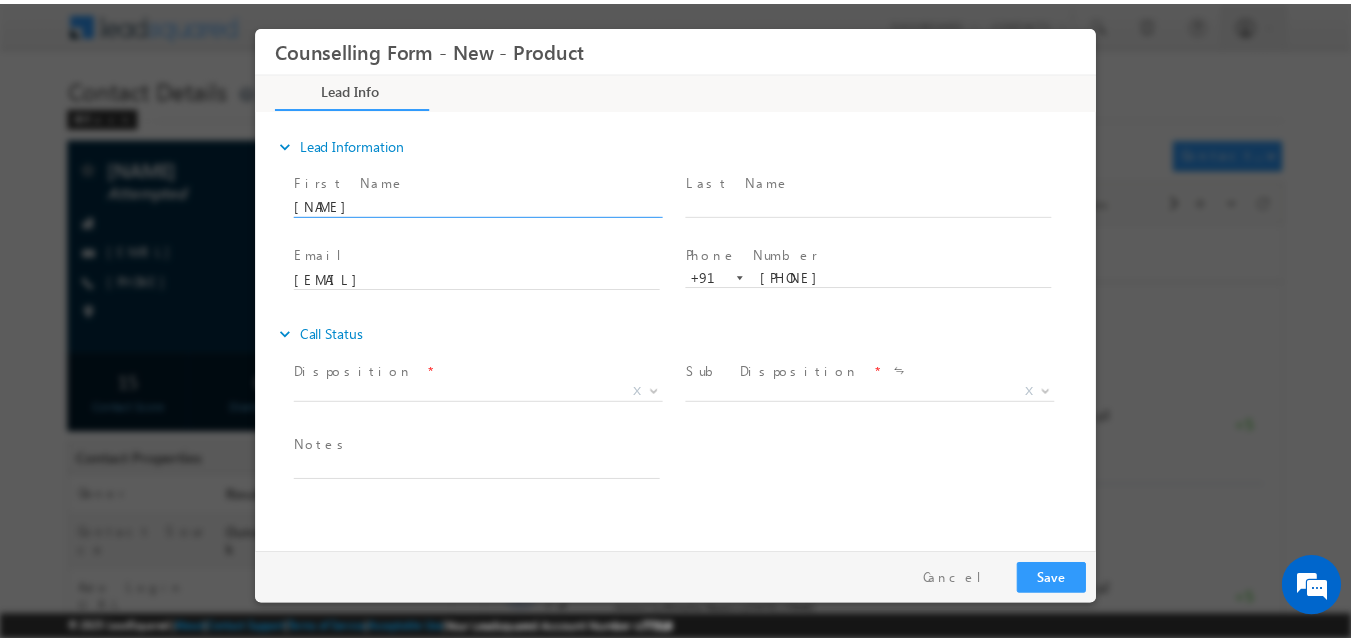 scroll, scrollTop: 0, scrollLeft: 0, axis: both 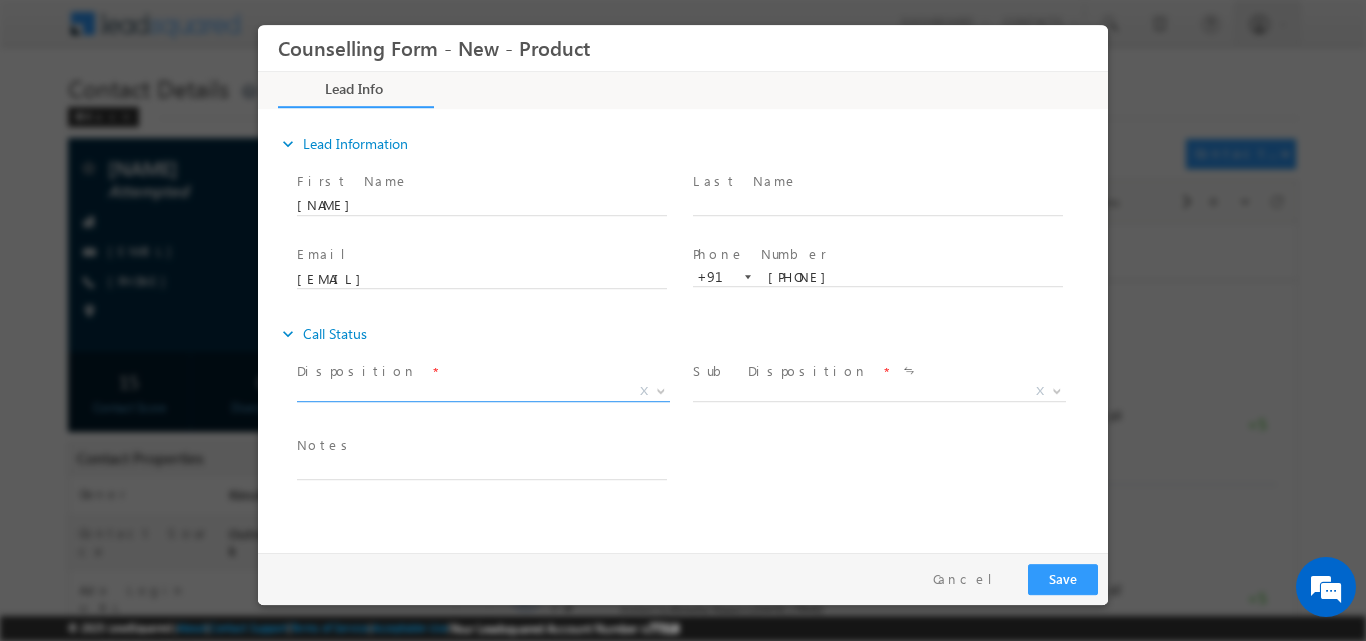 click at bounding box center (659, 390) 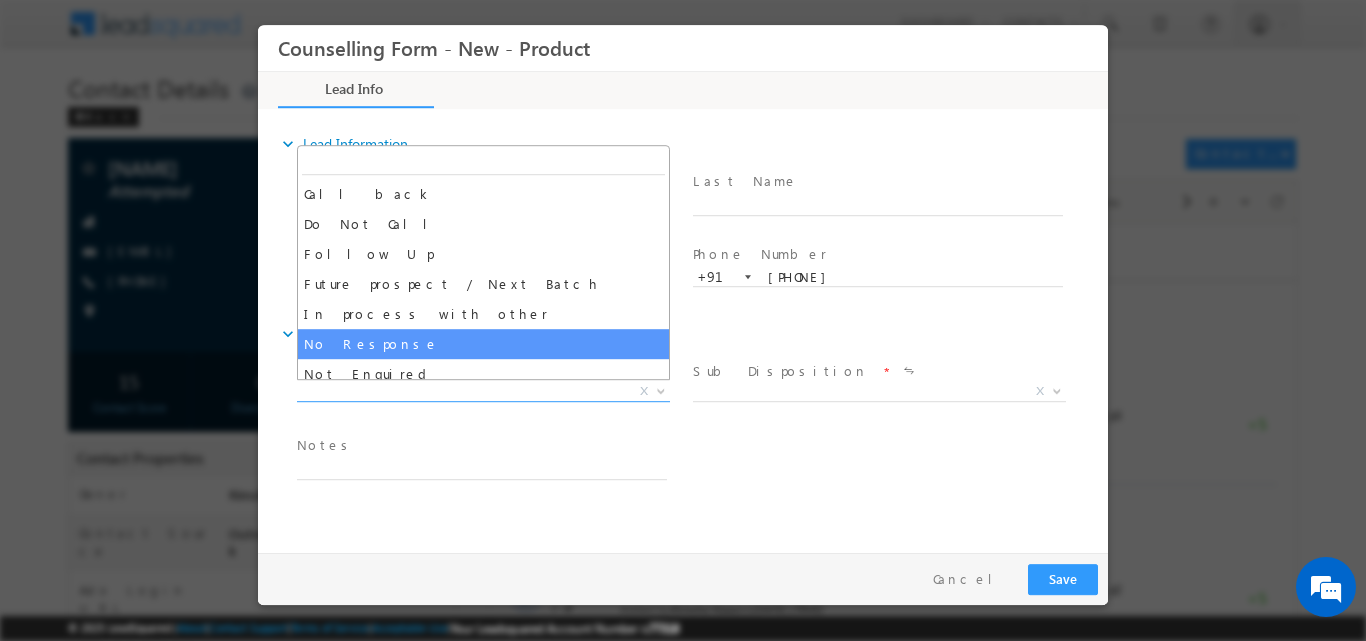 select on "No Response" 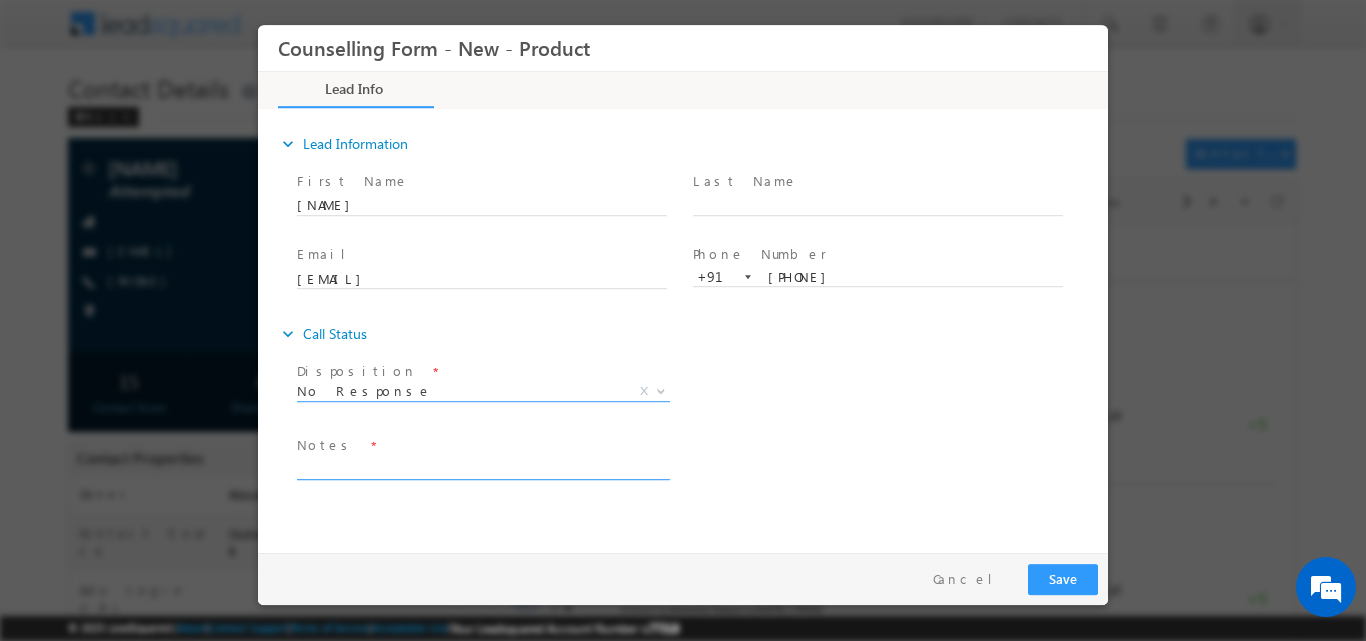 click at bounding box center (482, 467) 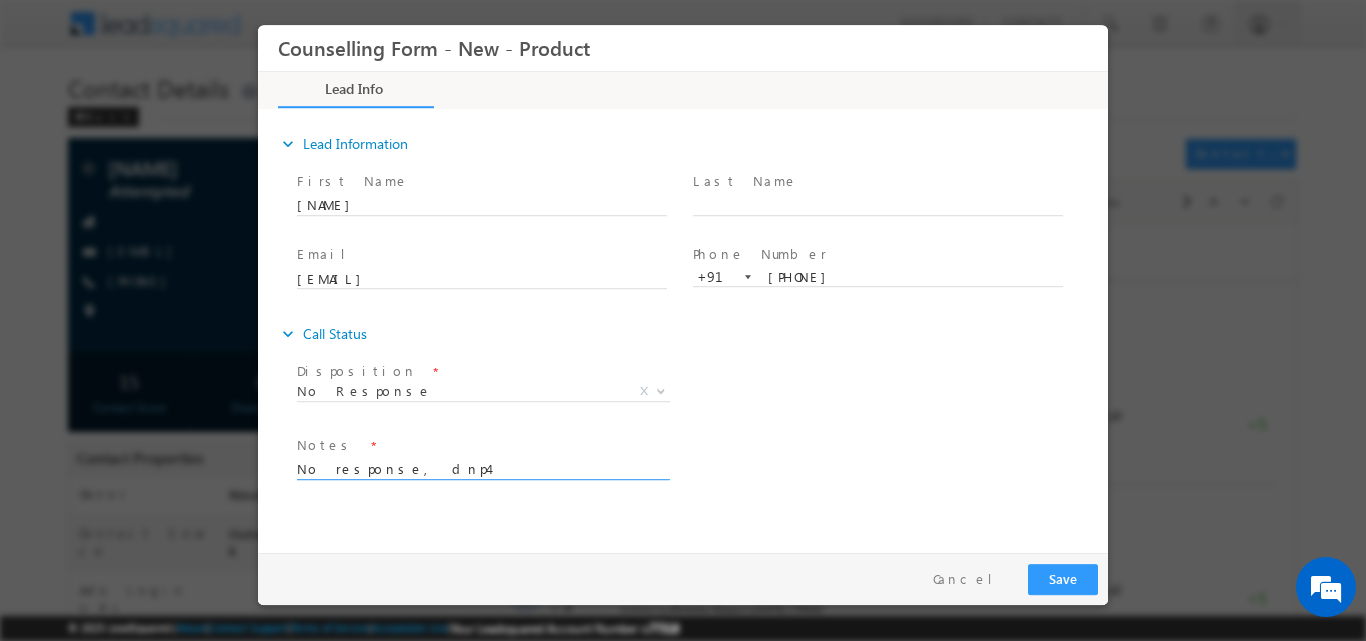 type on "No response, dnp4" 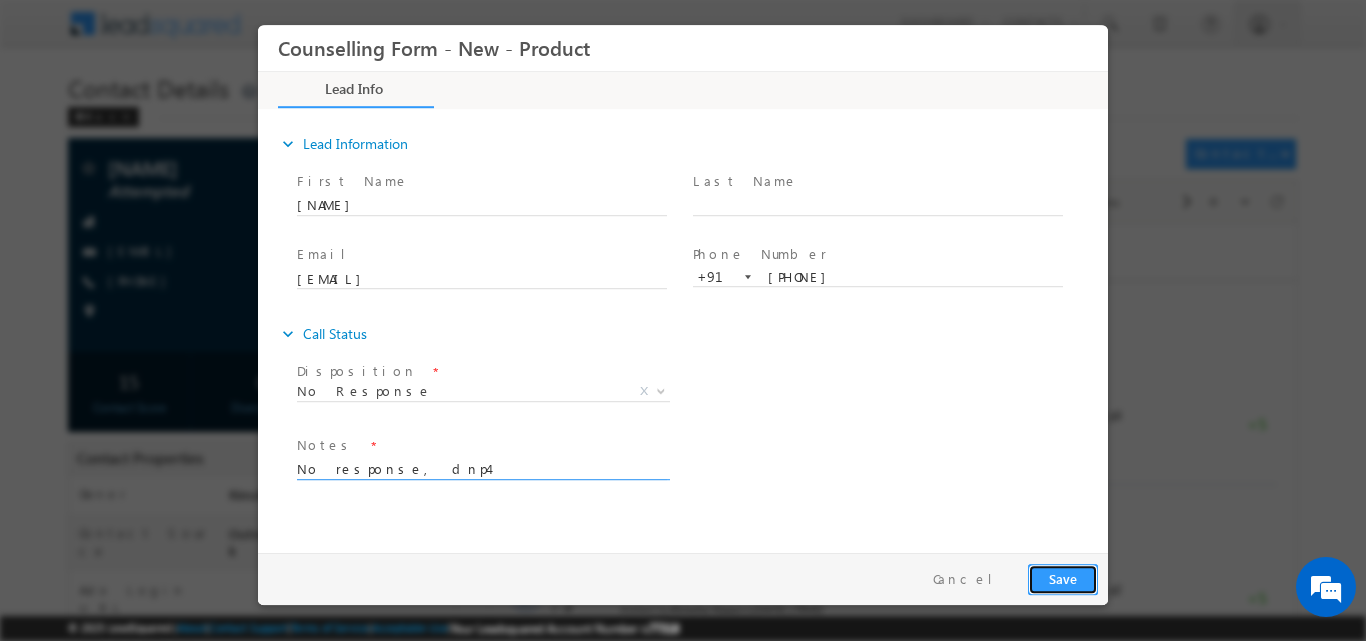 click on "Save" at bounding box center [1063, 578] 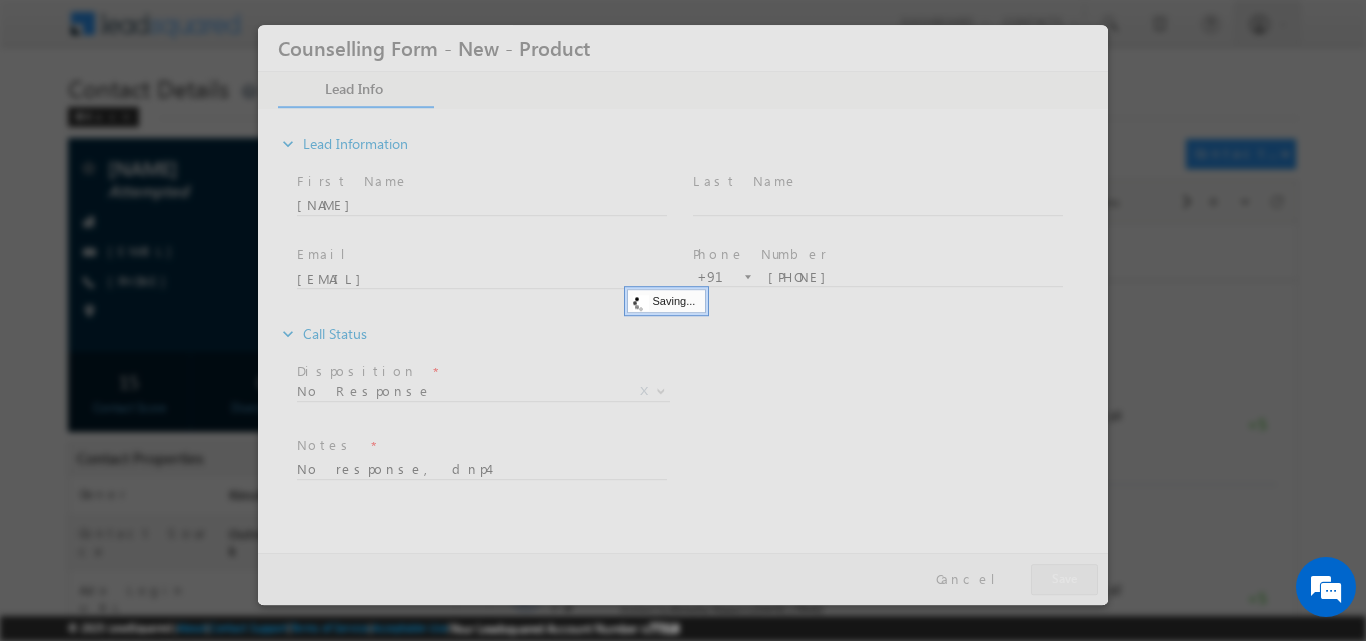 click at bounding box center (683, 314) 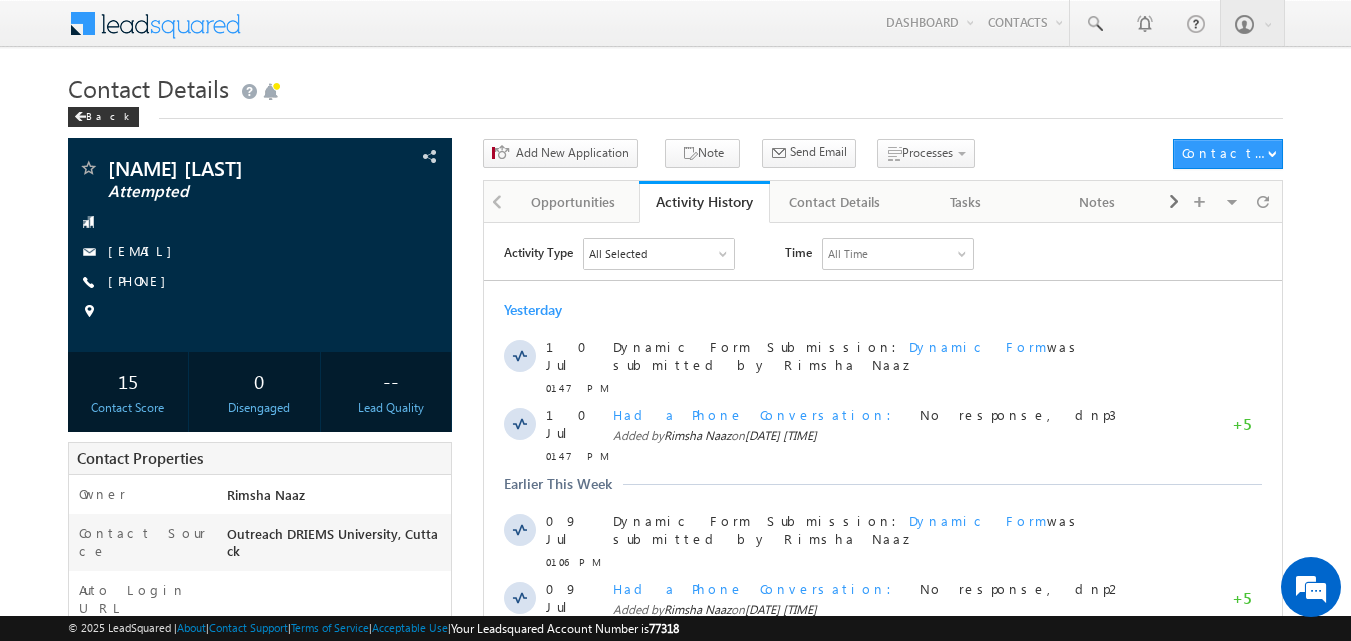 scroll, scrollTop: 0, scrollLeft: 0, axis: both 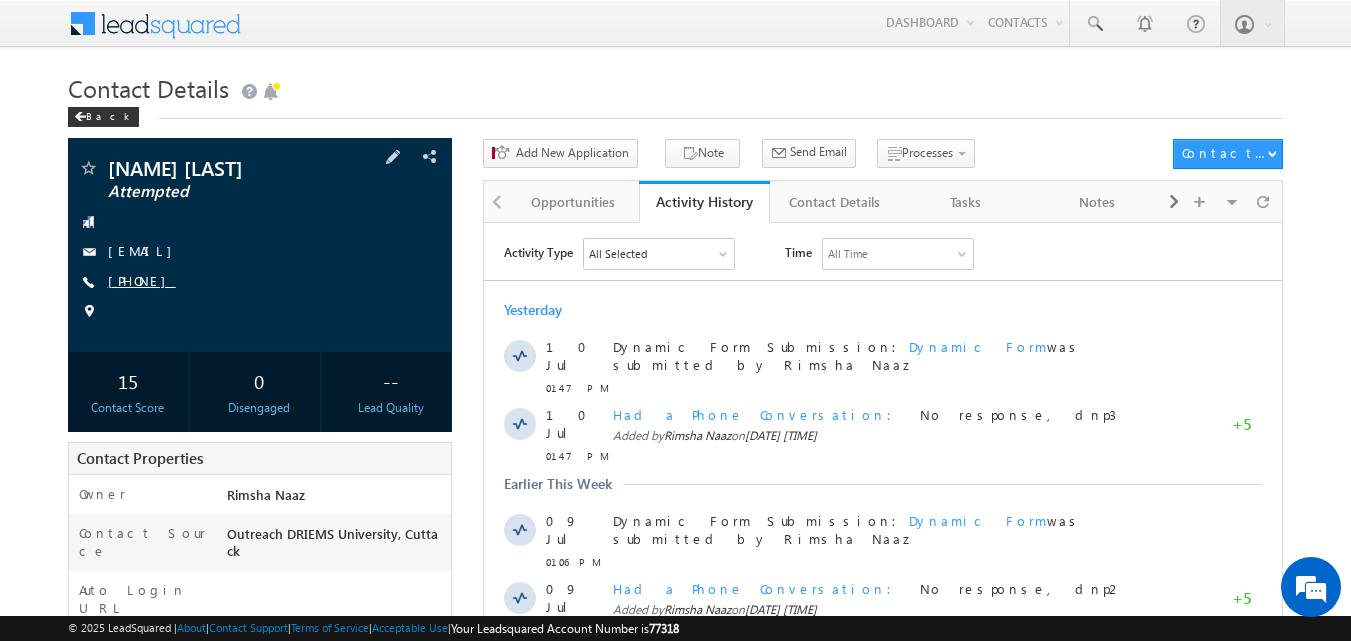 copy on "9078721719" 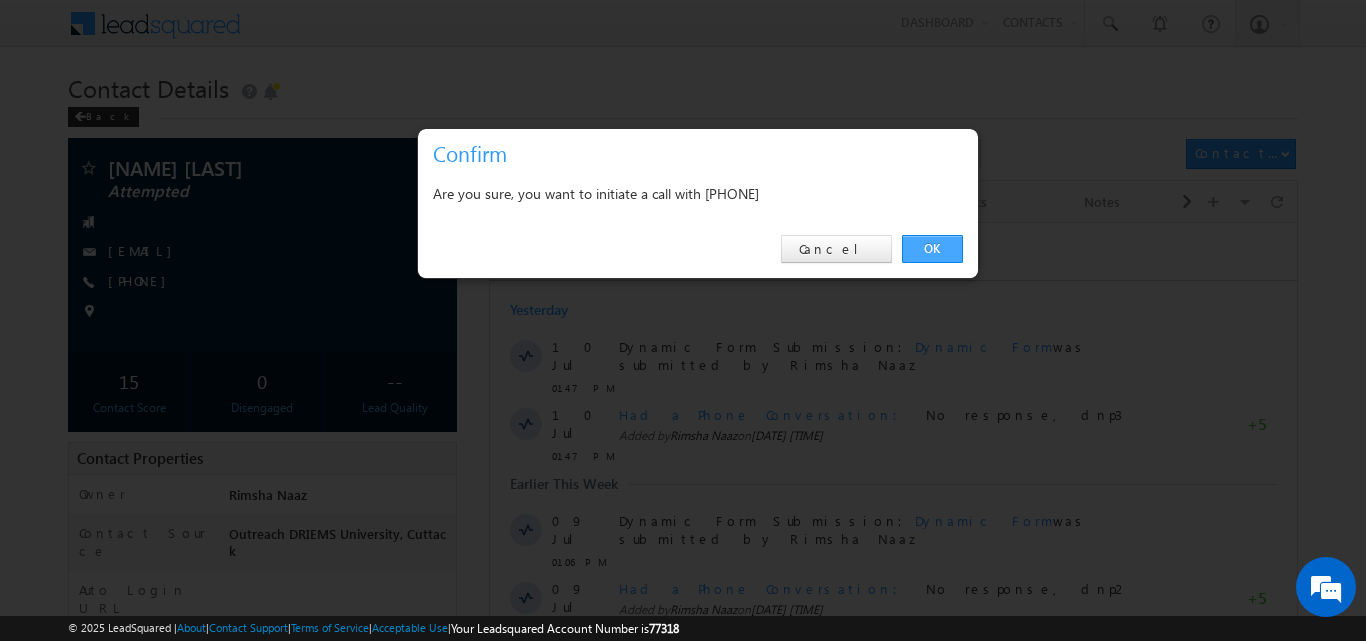 click on "OK" at bounding box center (932, 249) 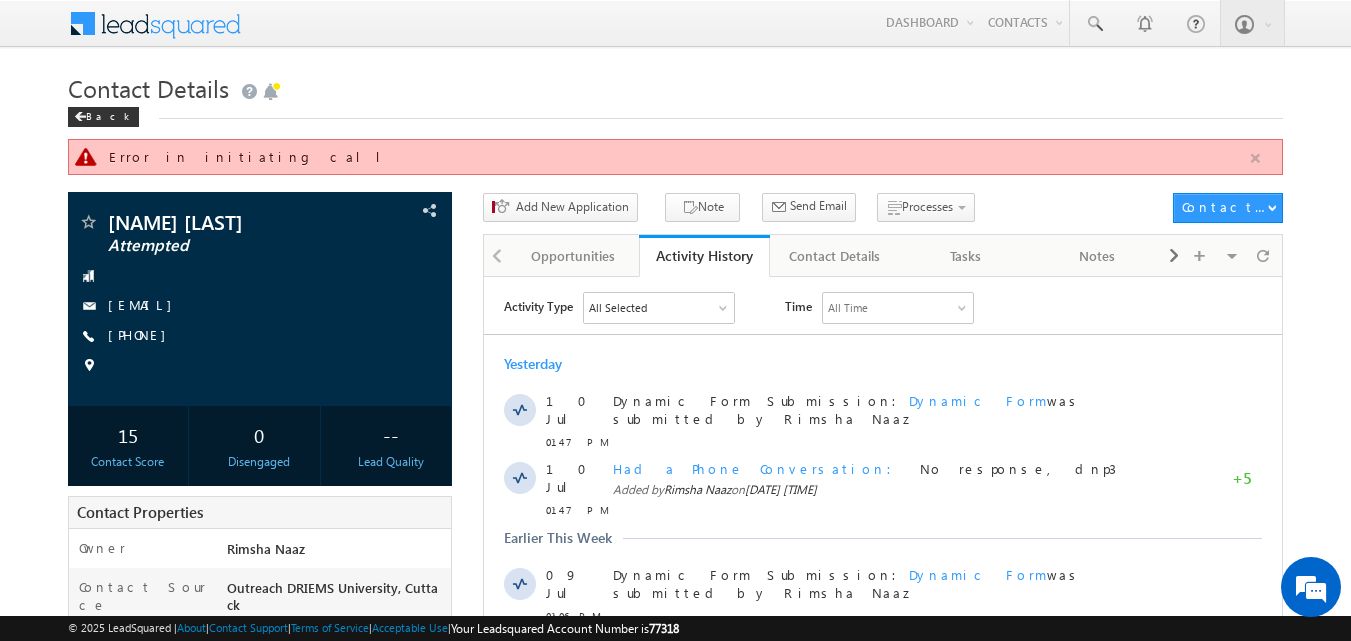 click at bounding box center (1255, 158) 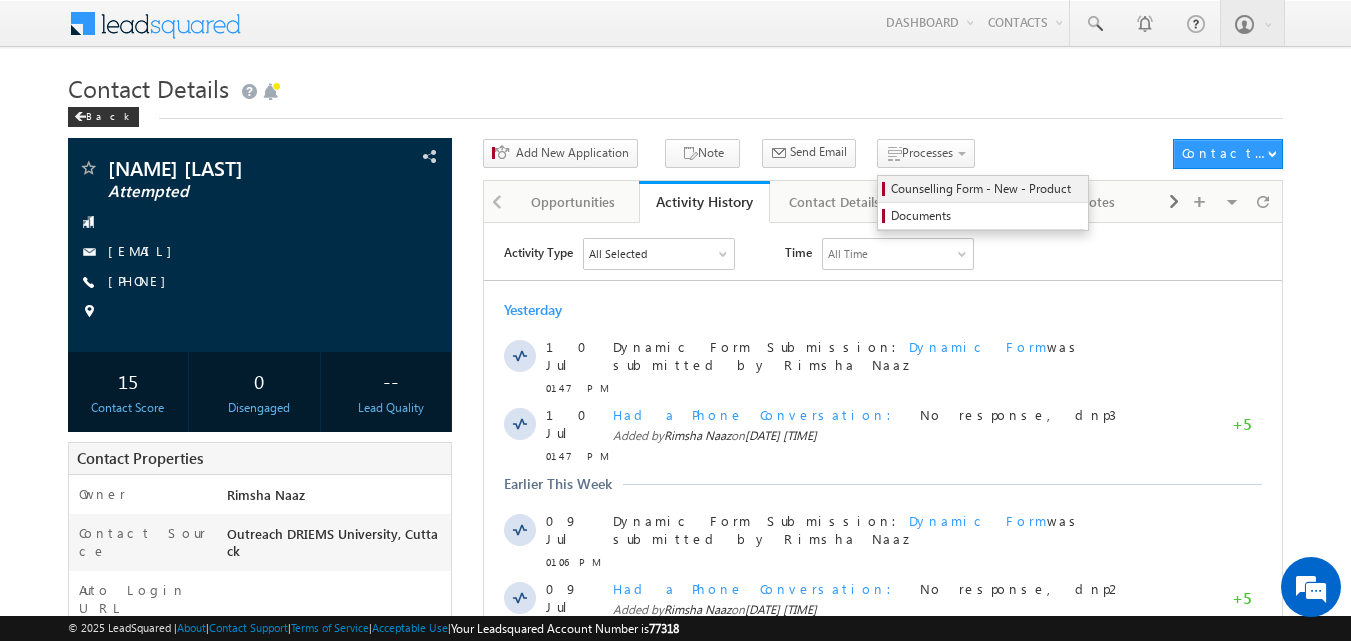 click on "Counselling Form - New - Product" at bounding box center (986, 189) 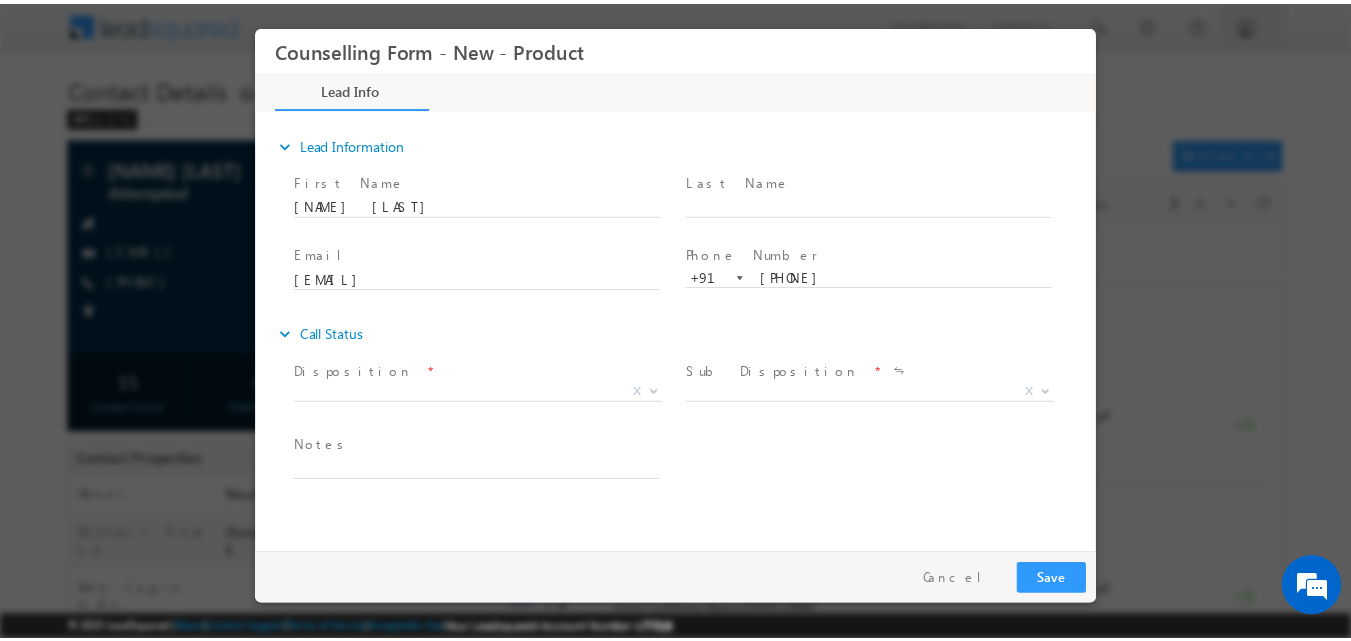 scroll, scrollTop: 0, scrollLeft: 0, axis: both 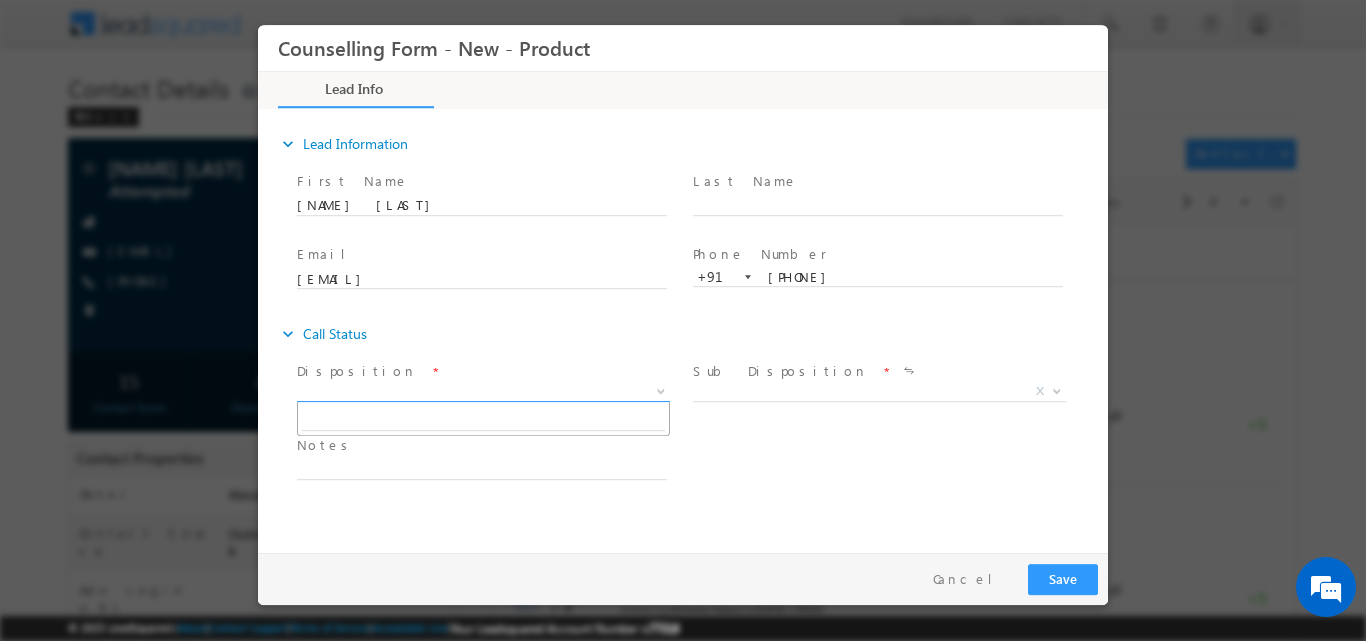 click at bounding box center [661, 389] 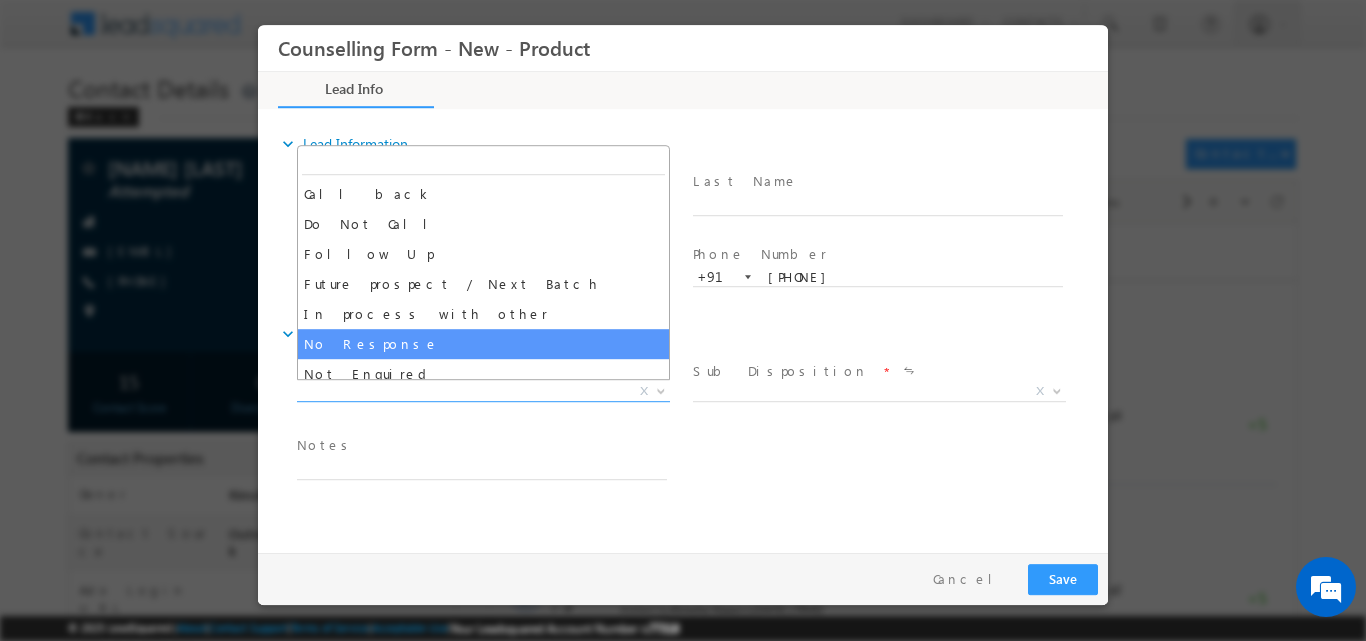 select on "No Response" 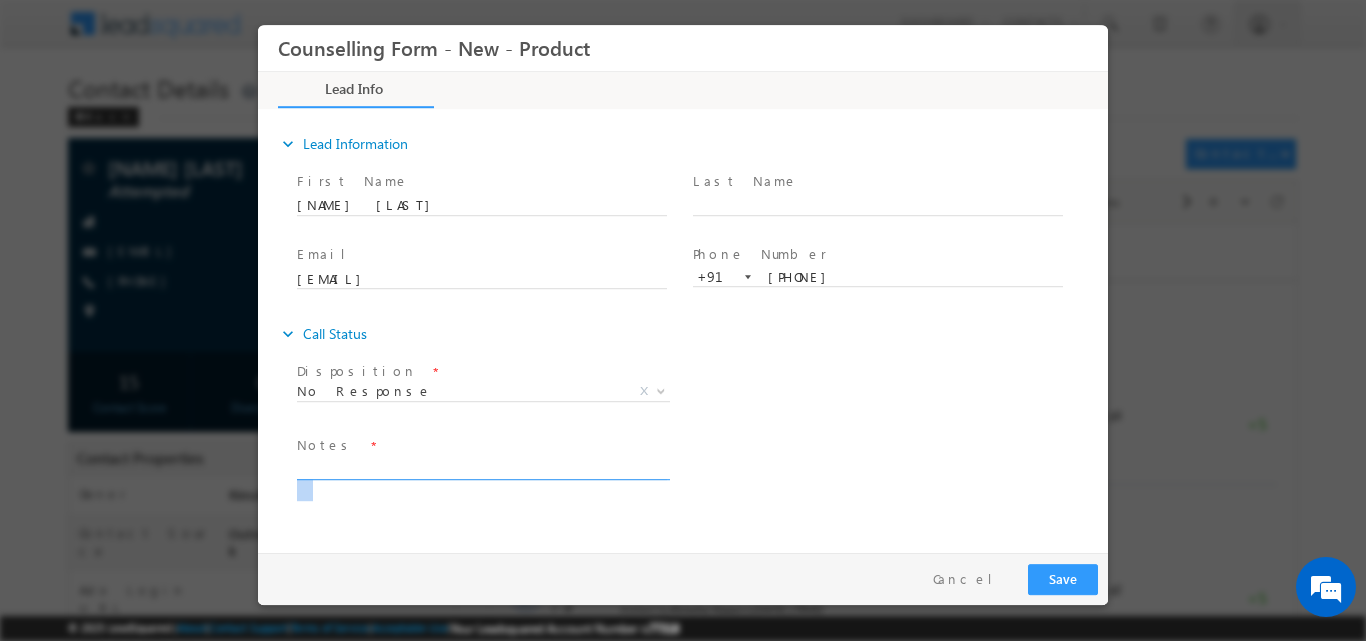 drag, startPoint x: 573, startPoint y: 478, endPoint x: 566, endPoint y: 466, distance: 13.892444 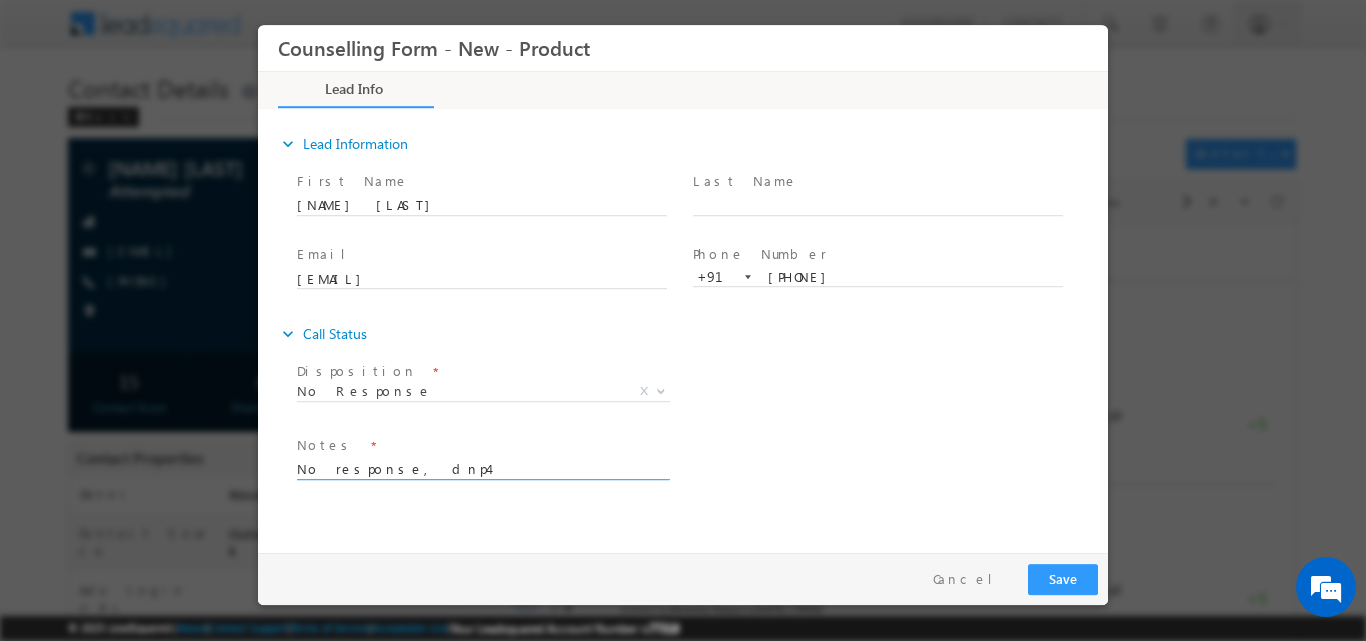 type on "No response, dnp4" 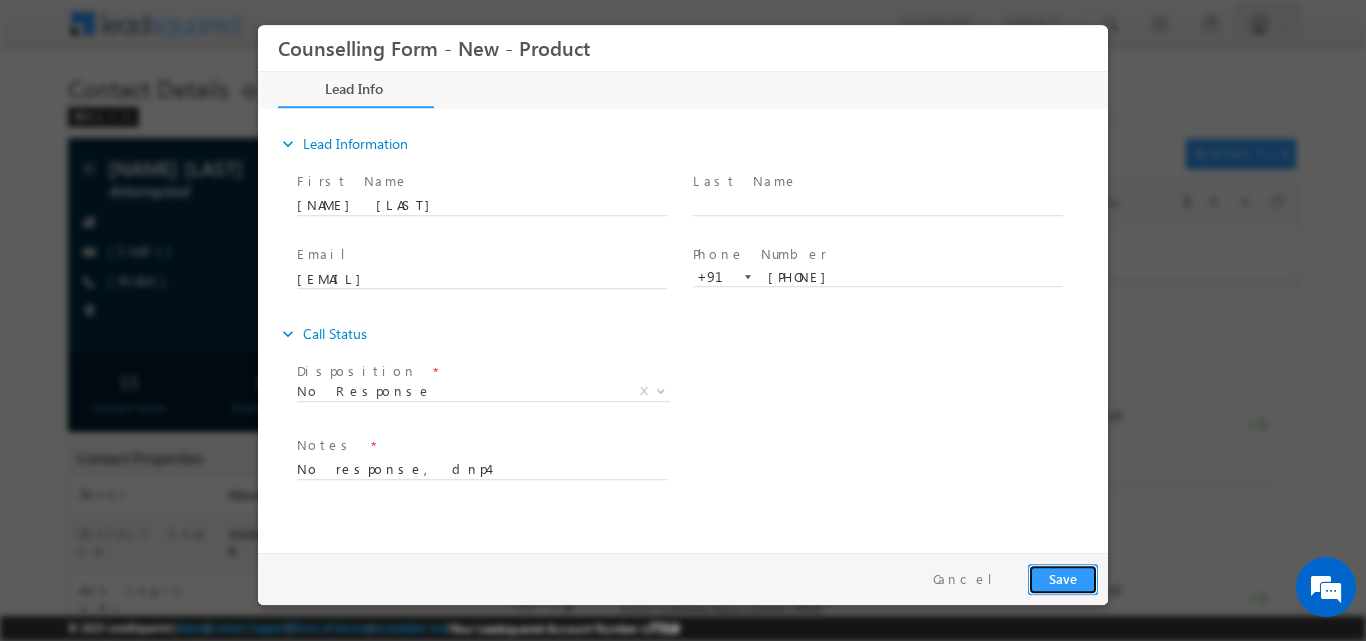 click on "Save" at bounding box center [1063, 578] 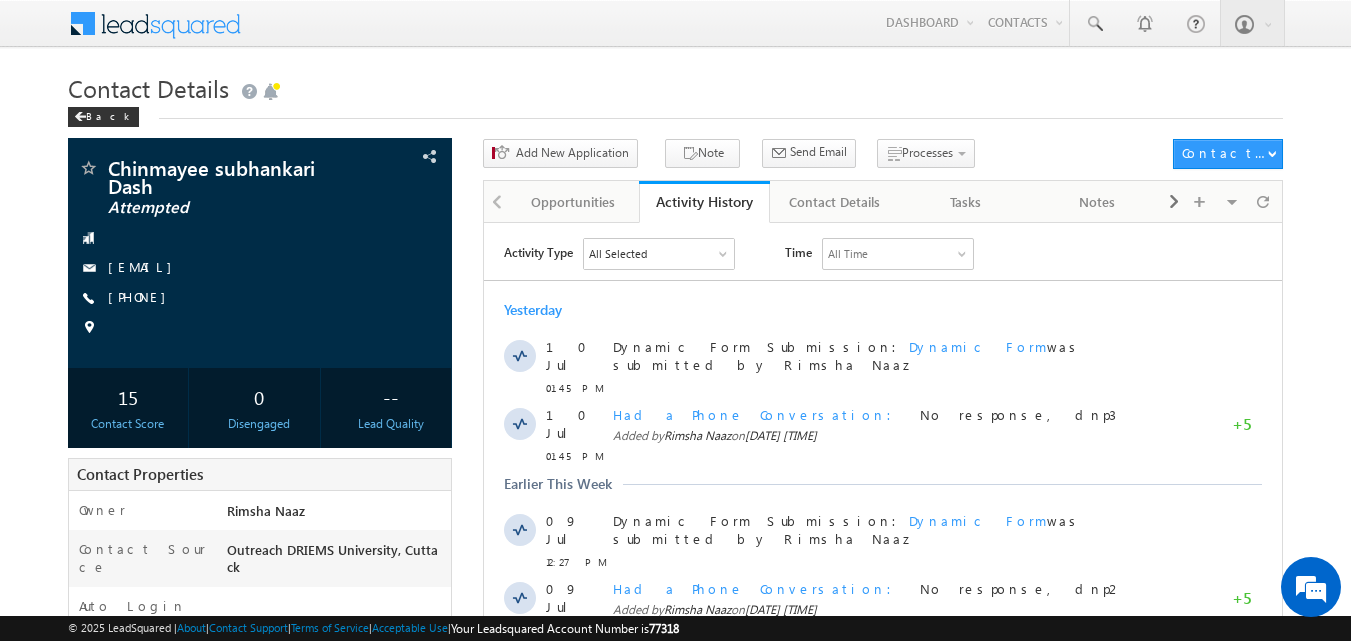 scroll, scrollTop: 0, scrollLeft: 0, axis: both 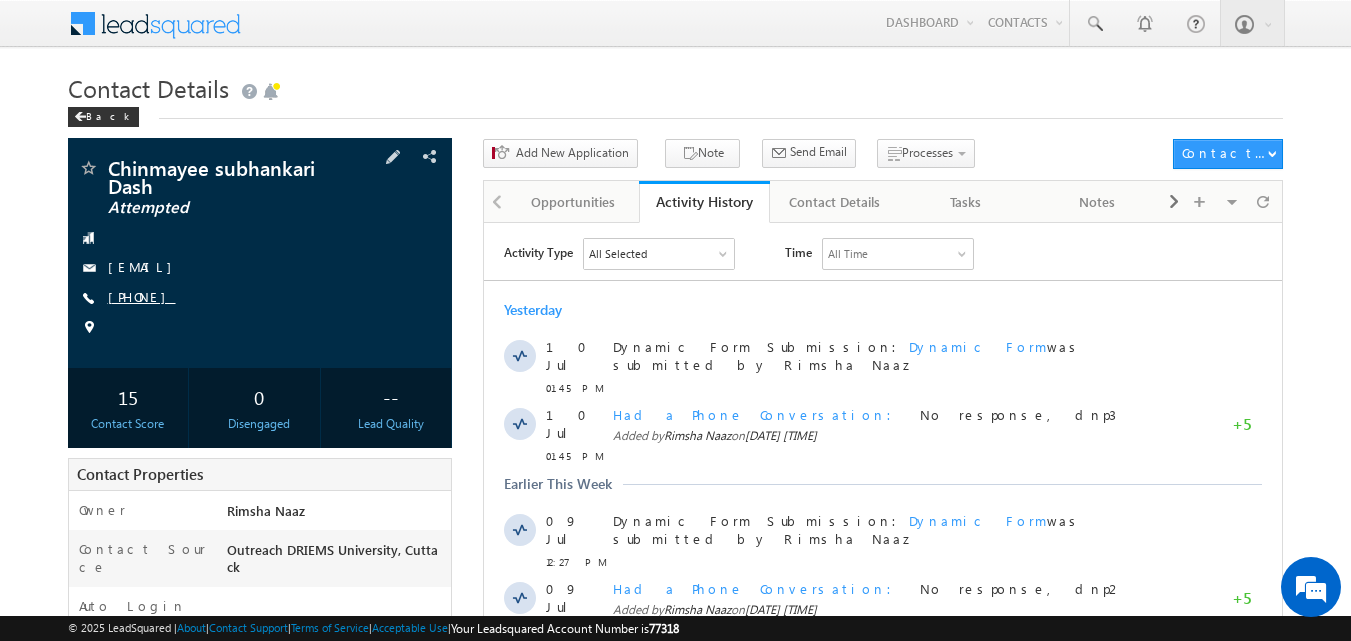 copy on "9777776310" 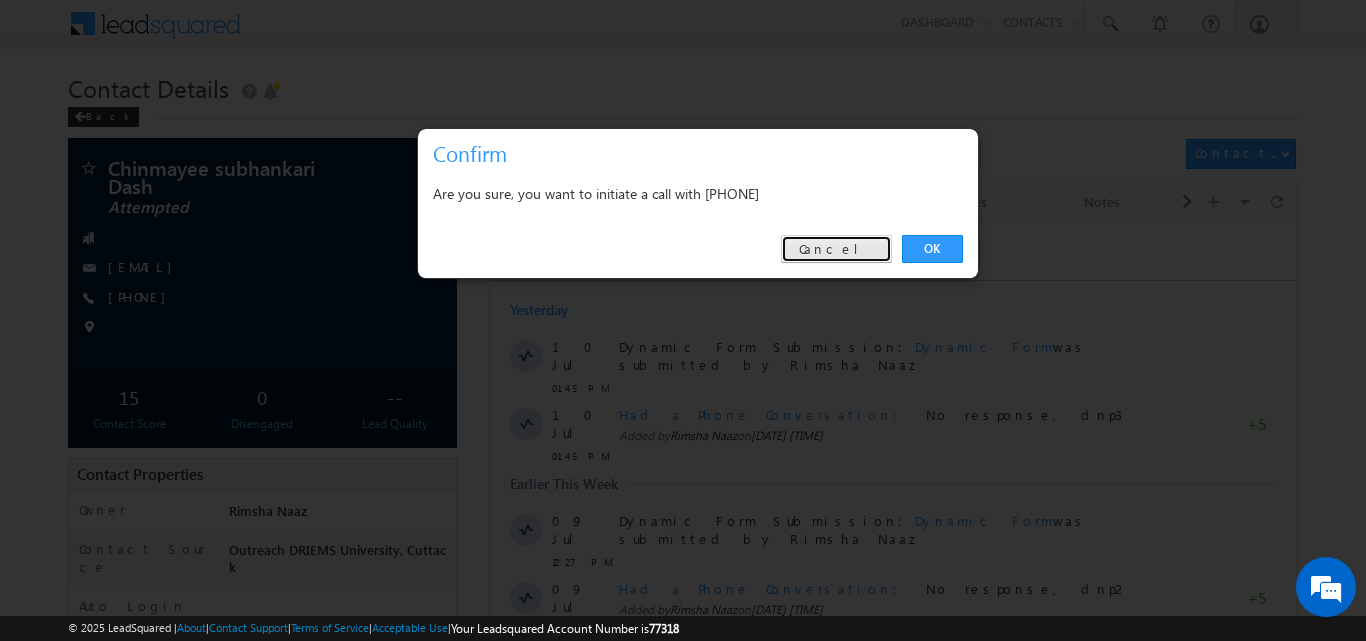 click on "Cancel" at bounding box center [836, 249] 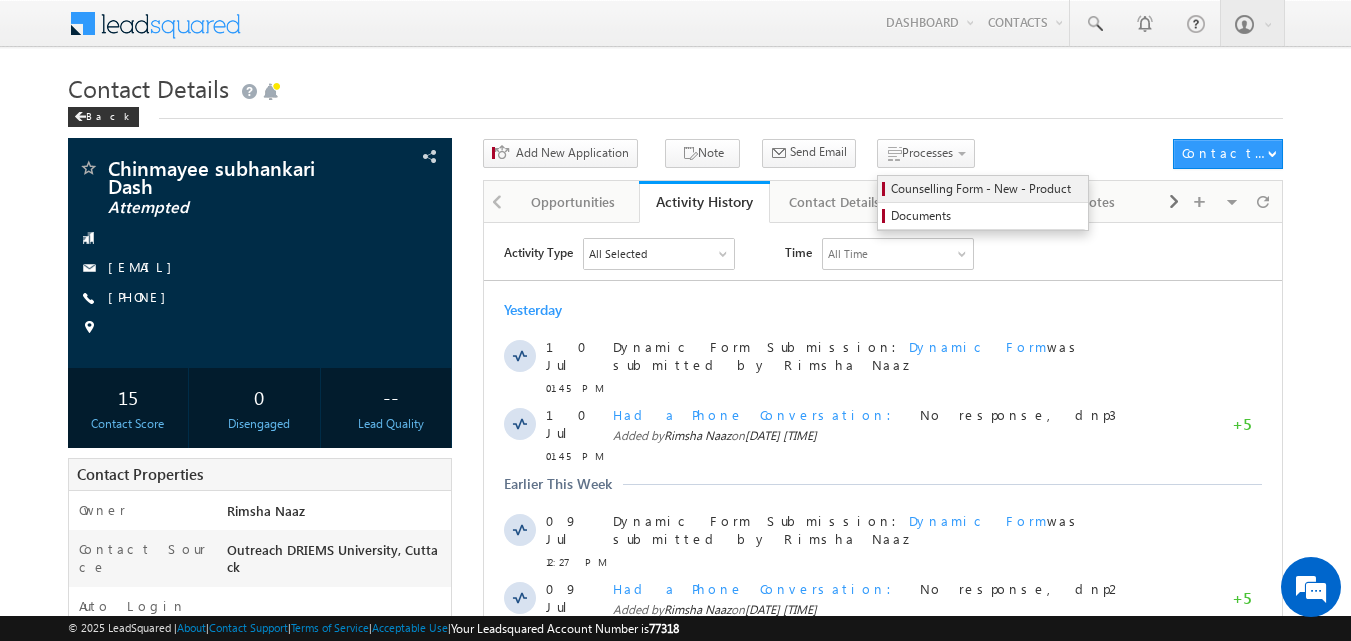 click on "Counselling Form - New - Product" at bounding box center [986, 189] 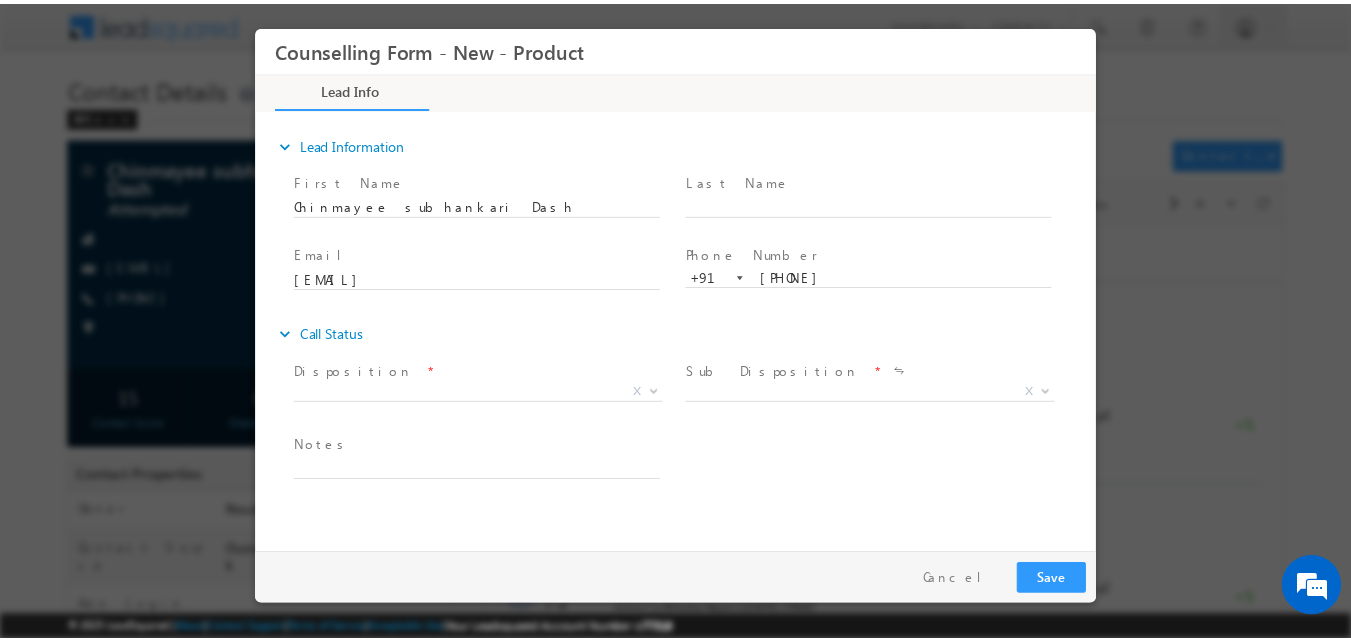 scroll, scrollTop: 0, scrollLeft: 0, axis: both 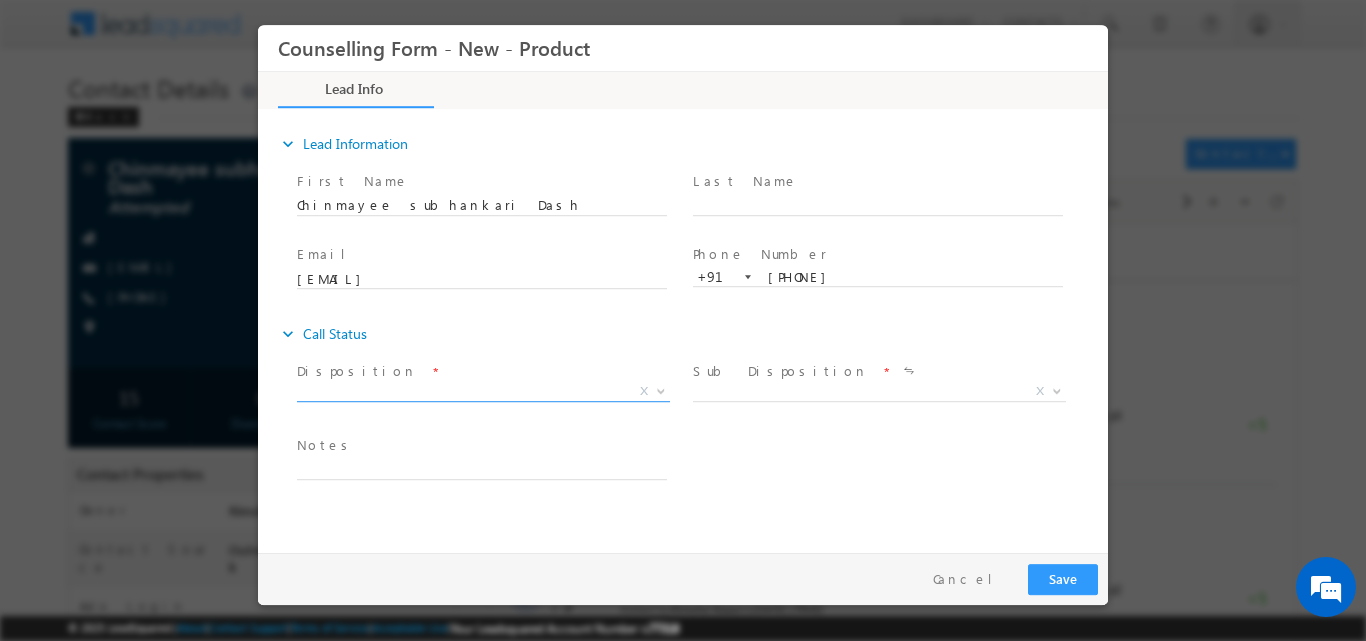 click at bounding box center (659, 390) 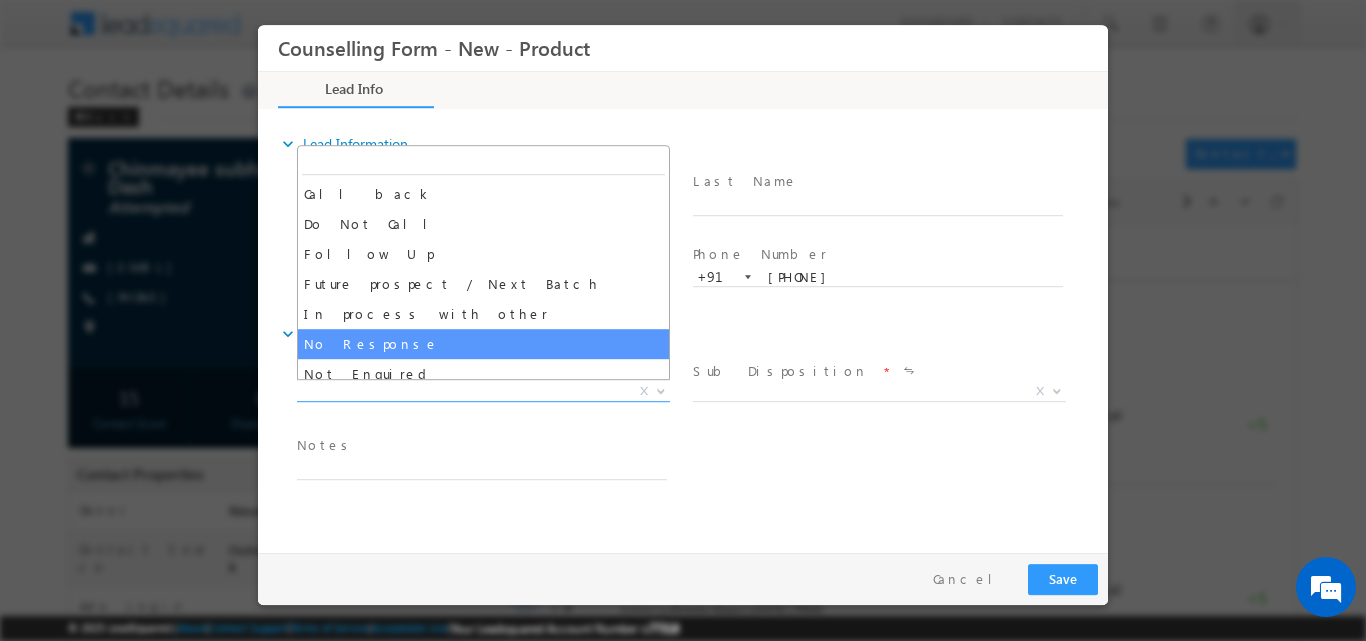 select on "No Response" 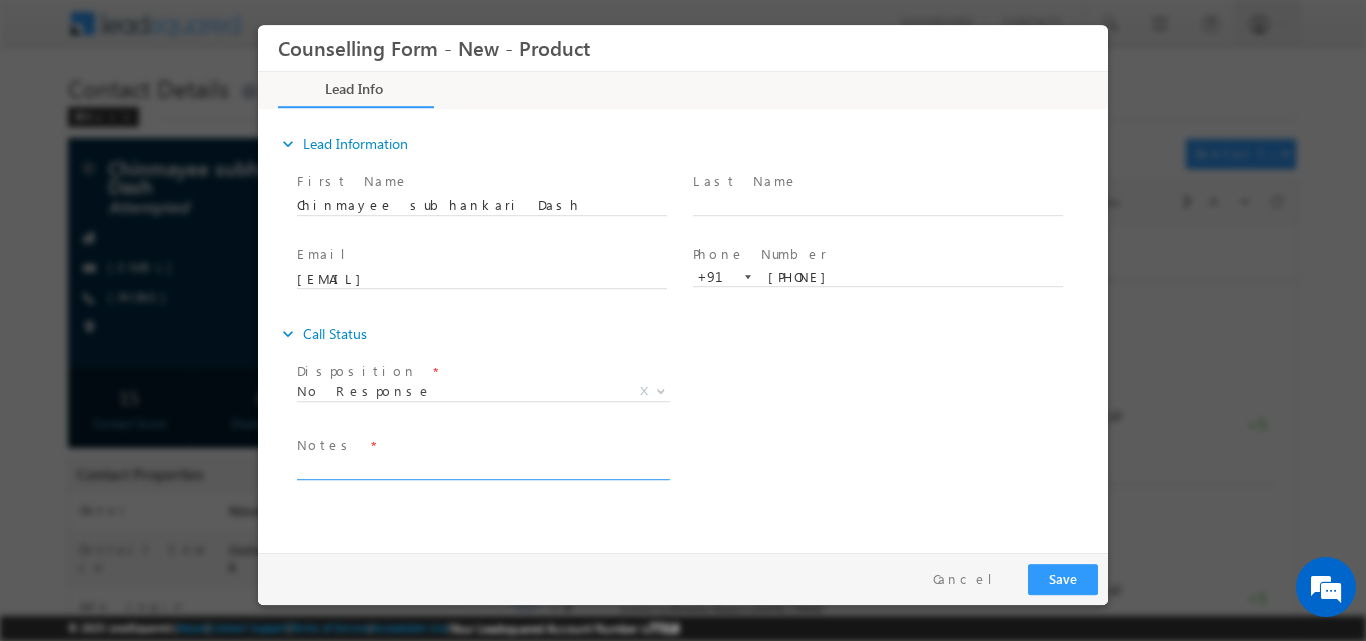 click at bounding box center [482, 467] 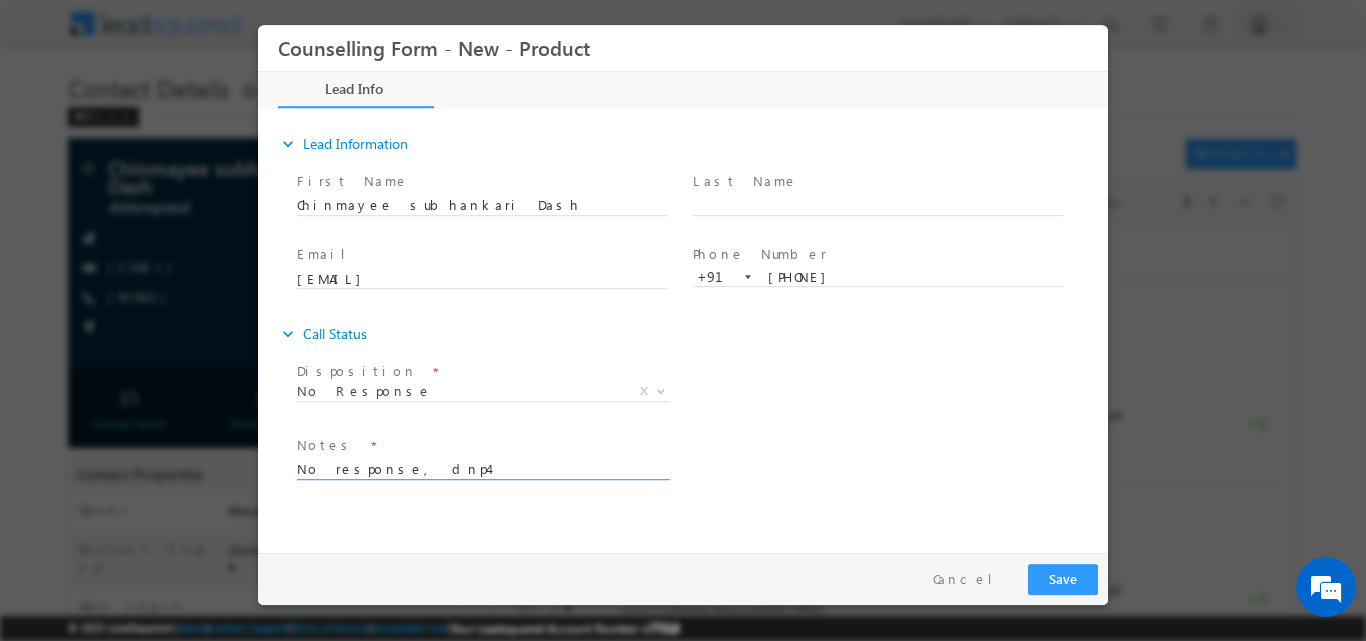 type on "No response, dnp4" 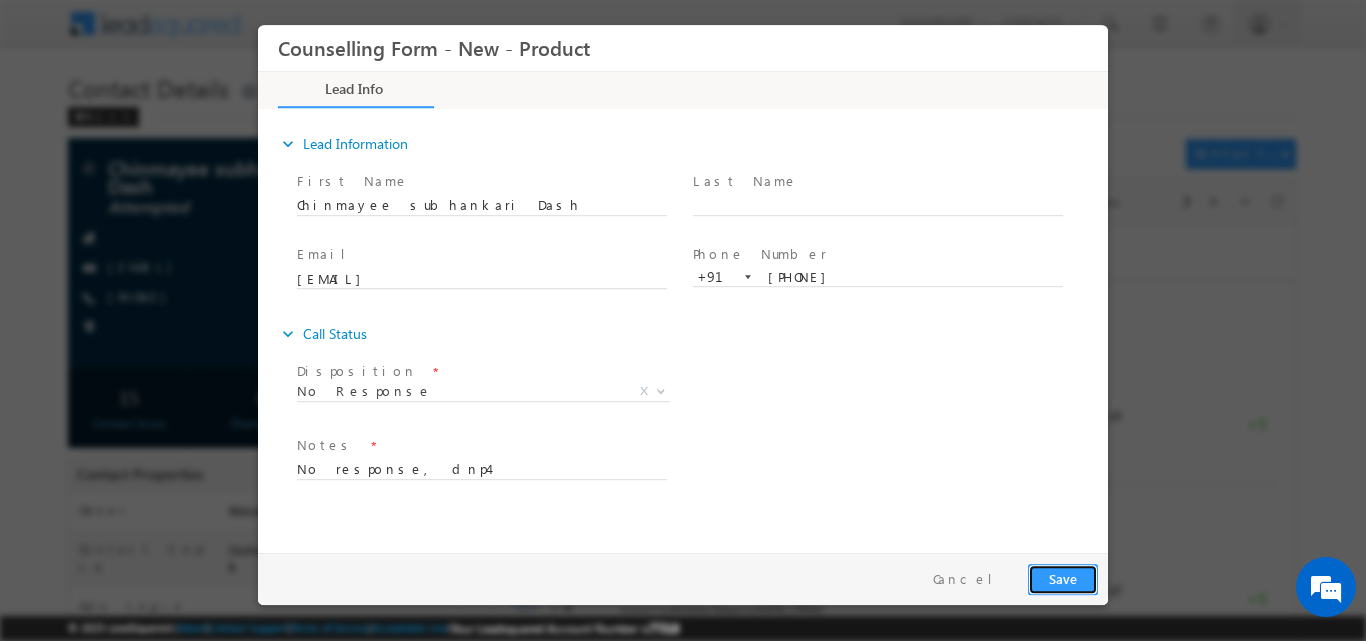 click on "Save" at bounding box center (1063, 578) 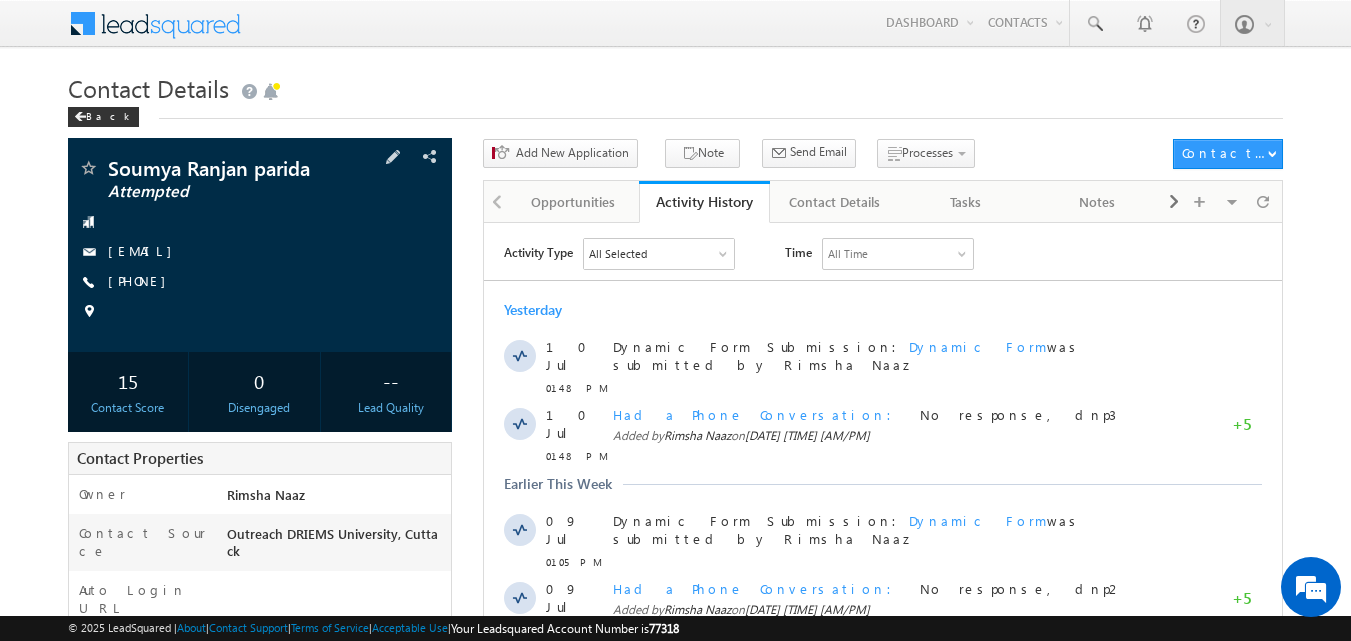 scroll, scrollTop: 0, scrollLeft: 0, axis: both 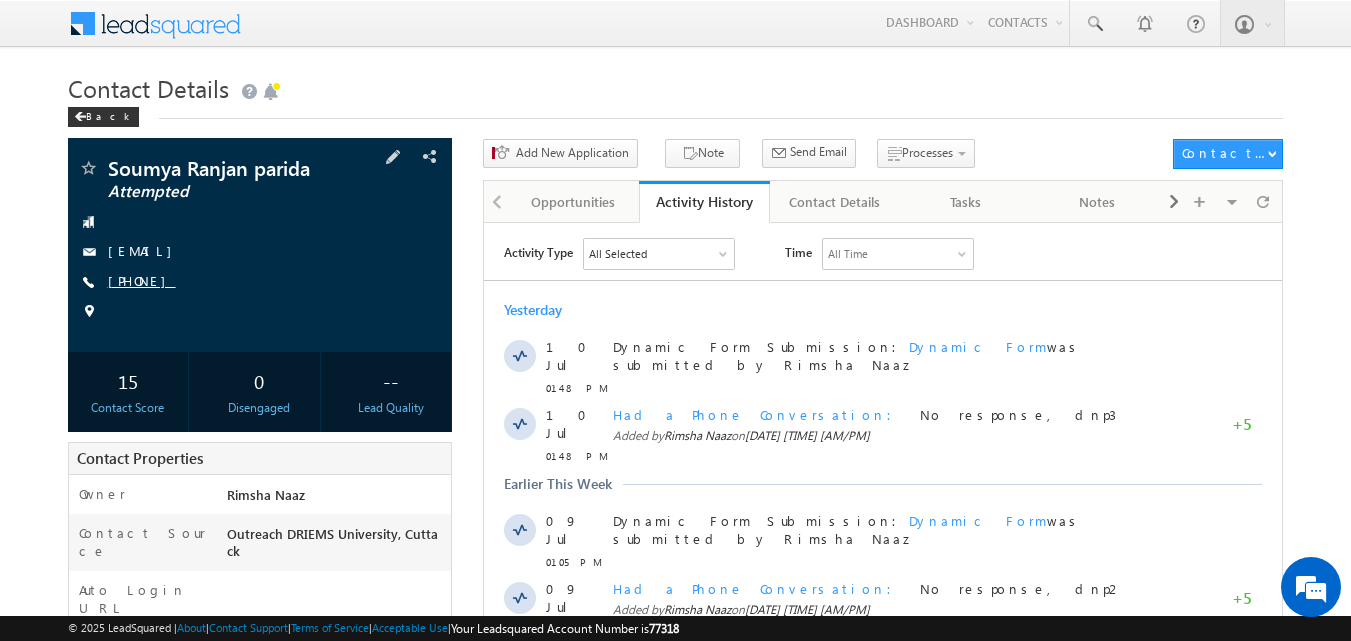 drag, startPoint x: 138, startPoint y: 279, endPoint x: 151, endPoint y: 278, distance: 13.038404 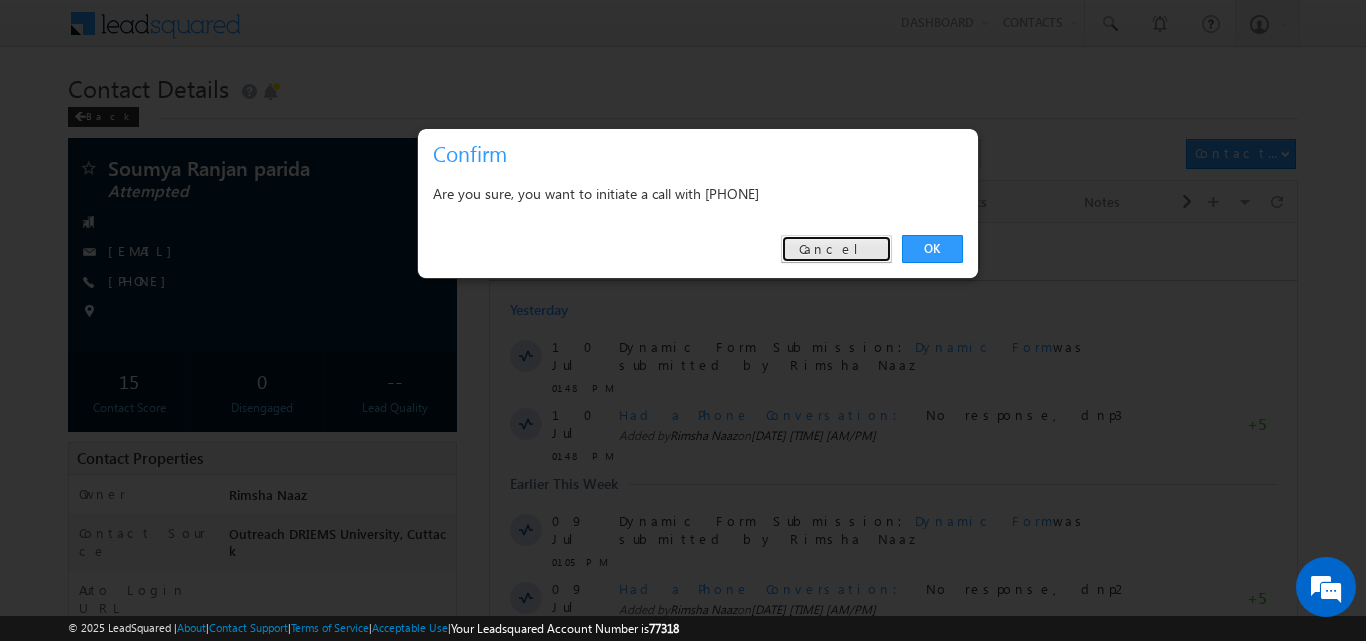 click on "Cancel" at bounding box center [836, 249] 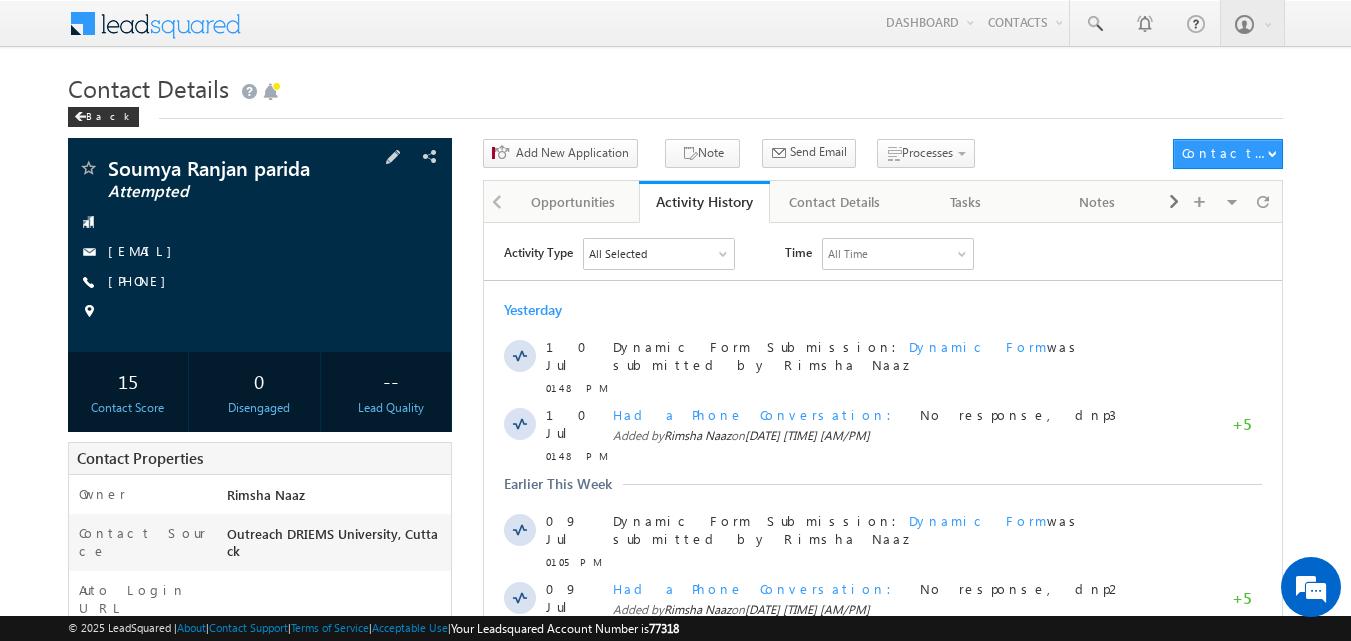 click on "Soumya Ranjan parida
Attempted
soumyarnajan2007@gmail.com
+91-9777535357" at bounding box center [260, 245] 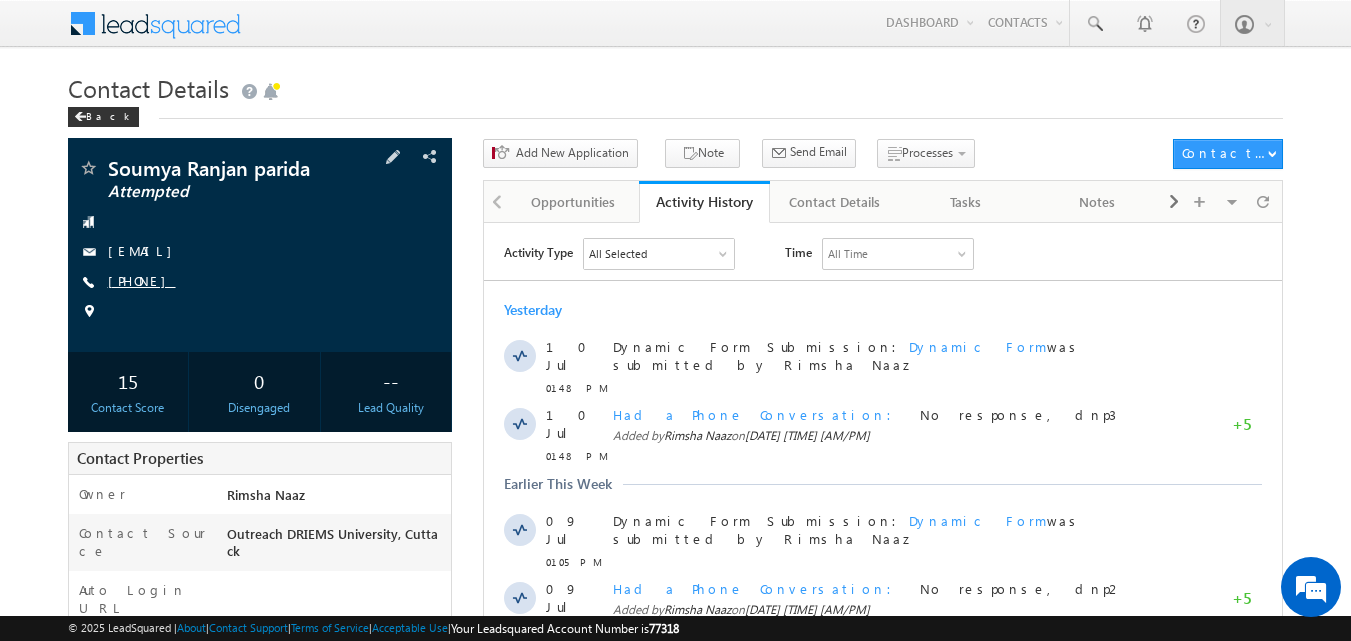 copy on "9777535357" 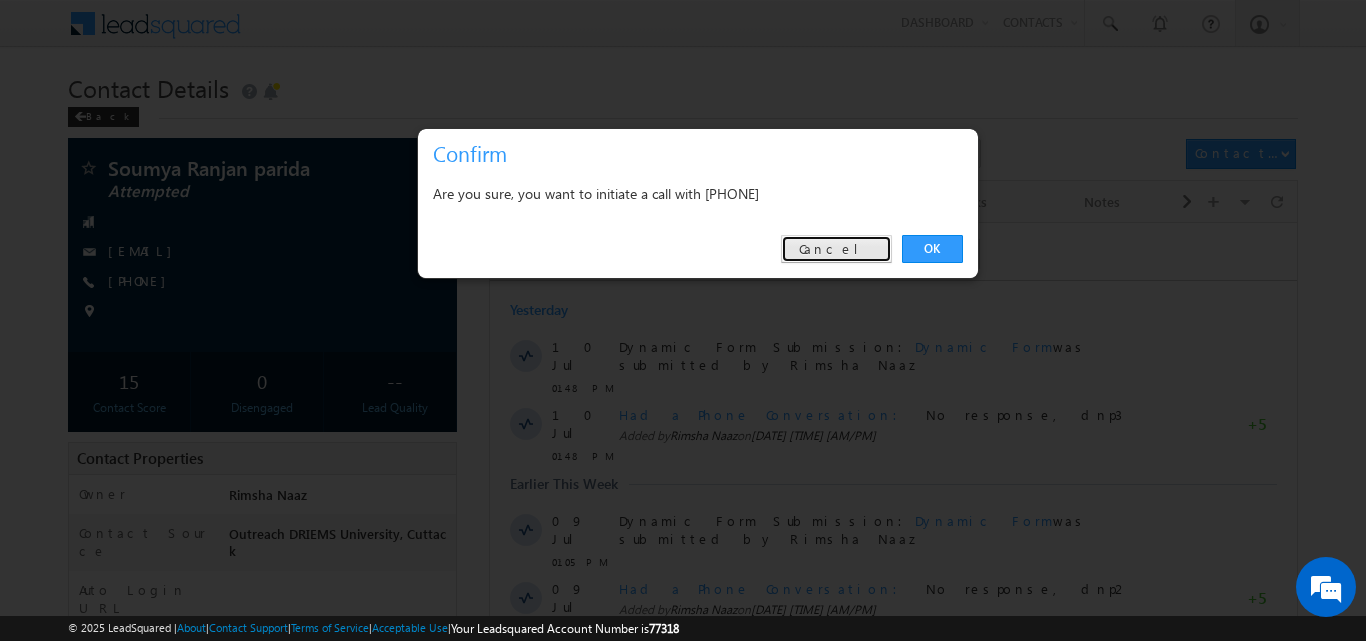 click on "Cancel" at bounding box center (836, 249) 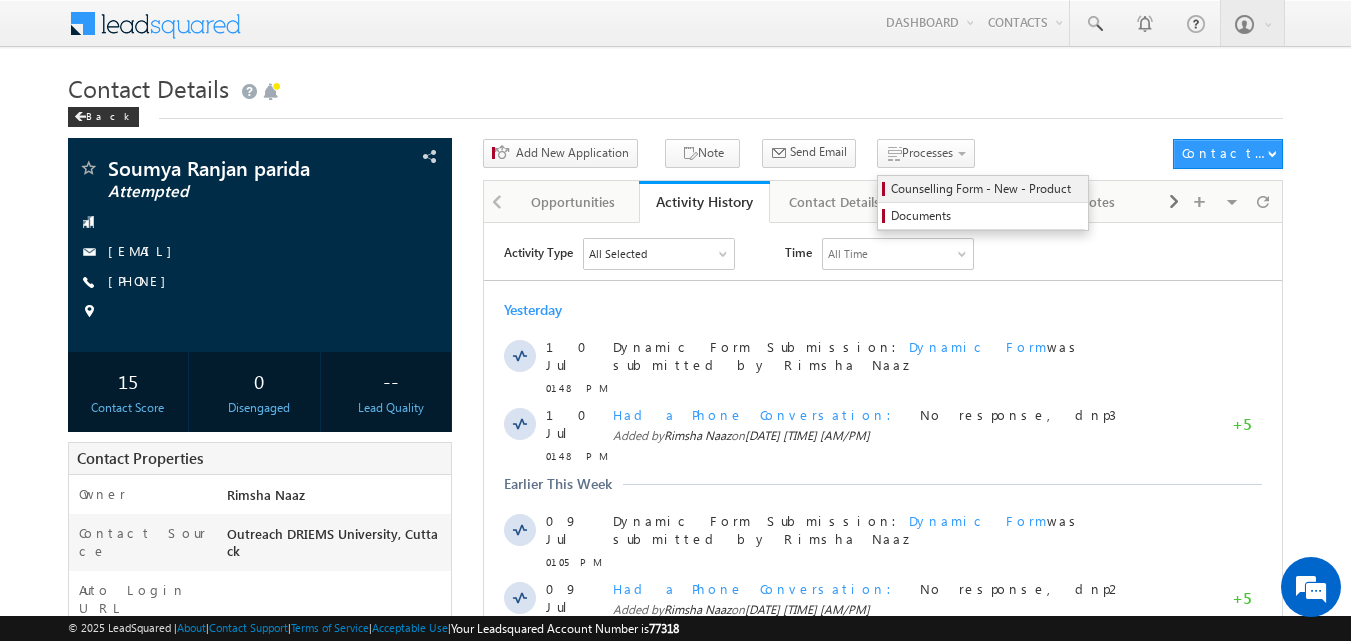 click on "Counselling Form - New - Product" at bounding box center (986, 189) 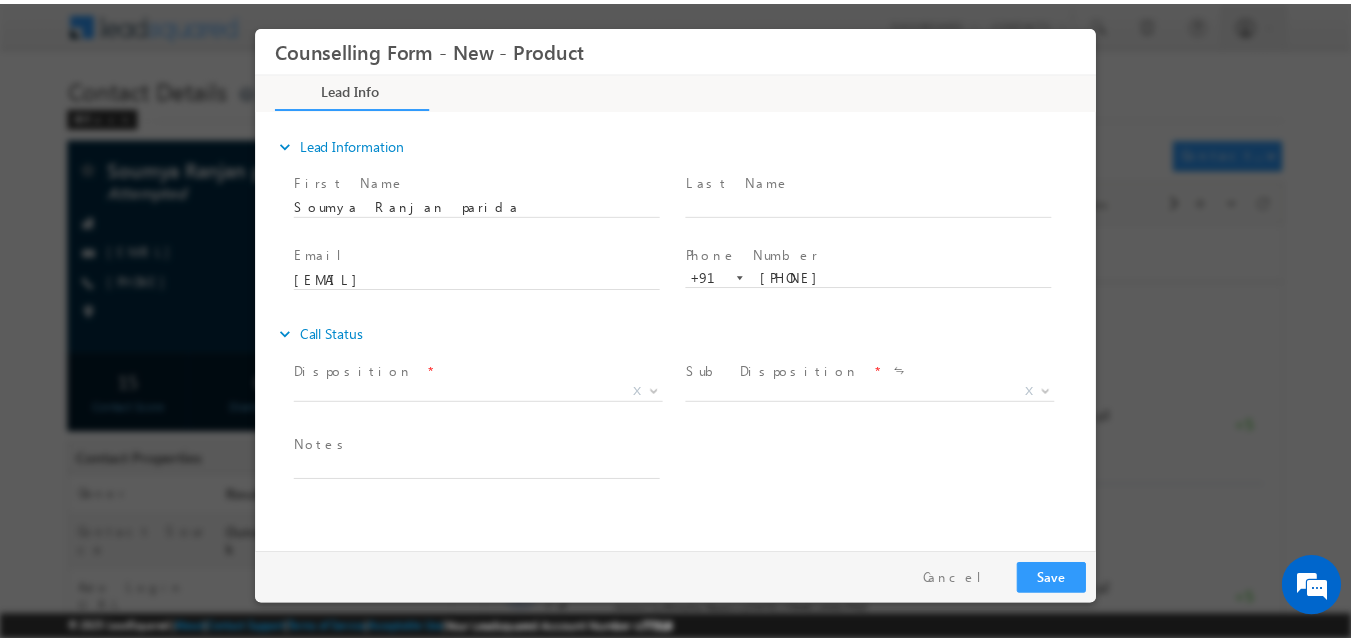 scroll, scrollTop: 0, scrollLeft: 0, axis: both 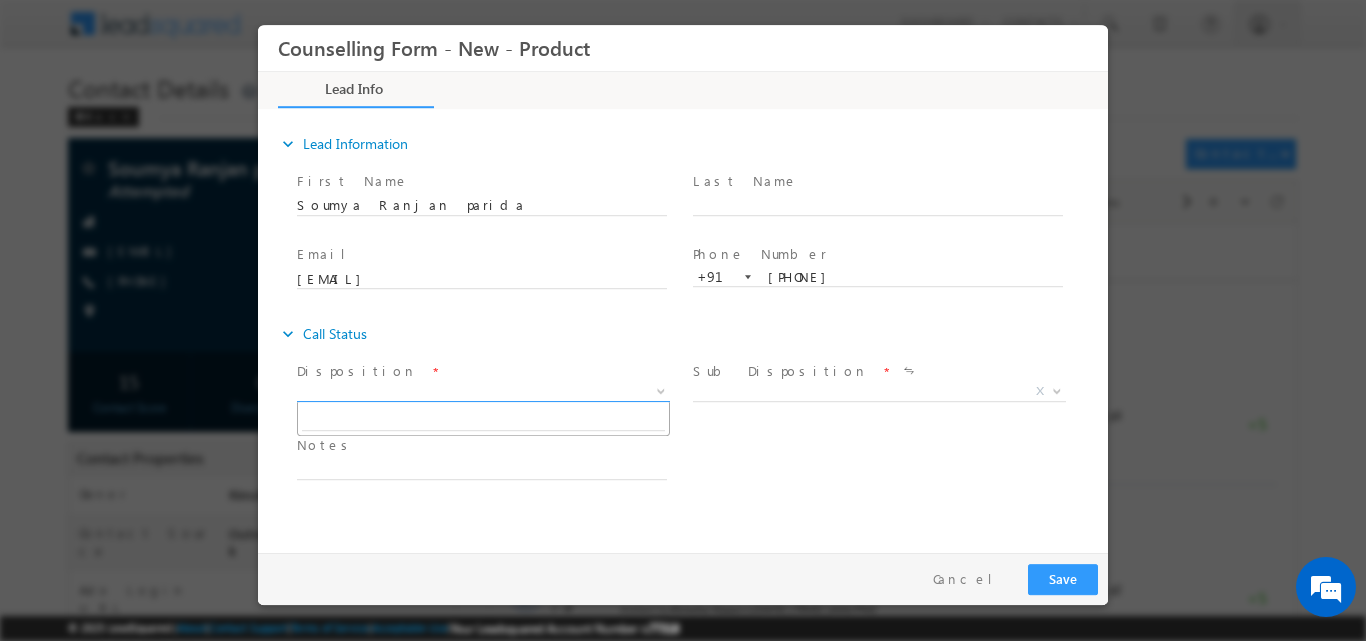 click at bounding box center (659, 390) 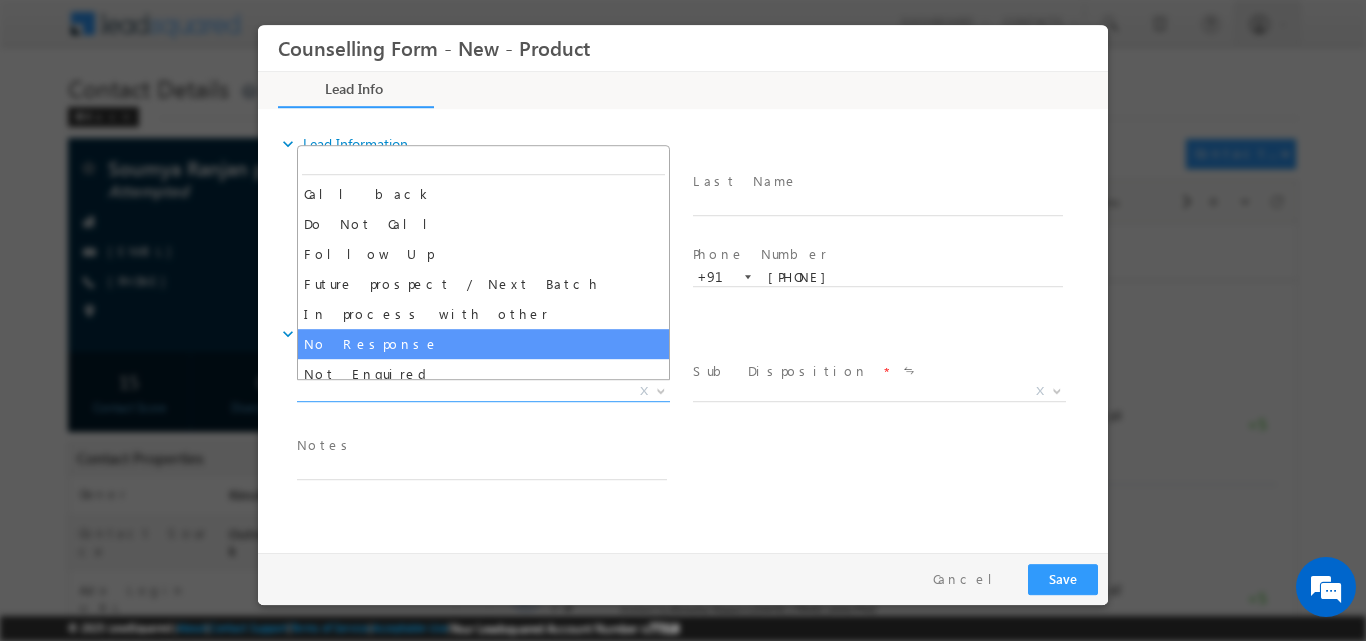 select on "No Response" 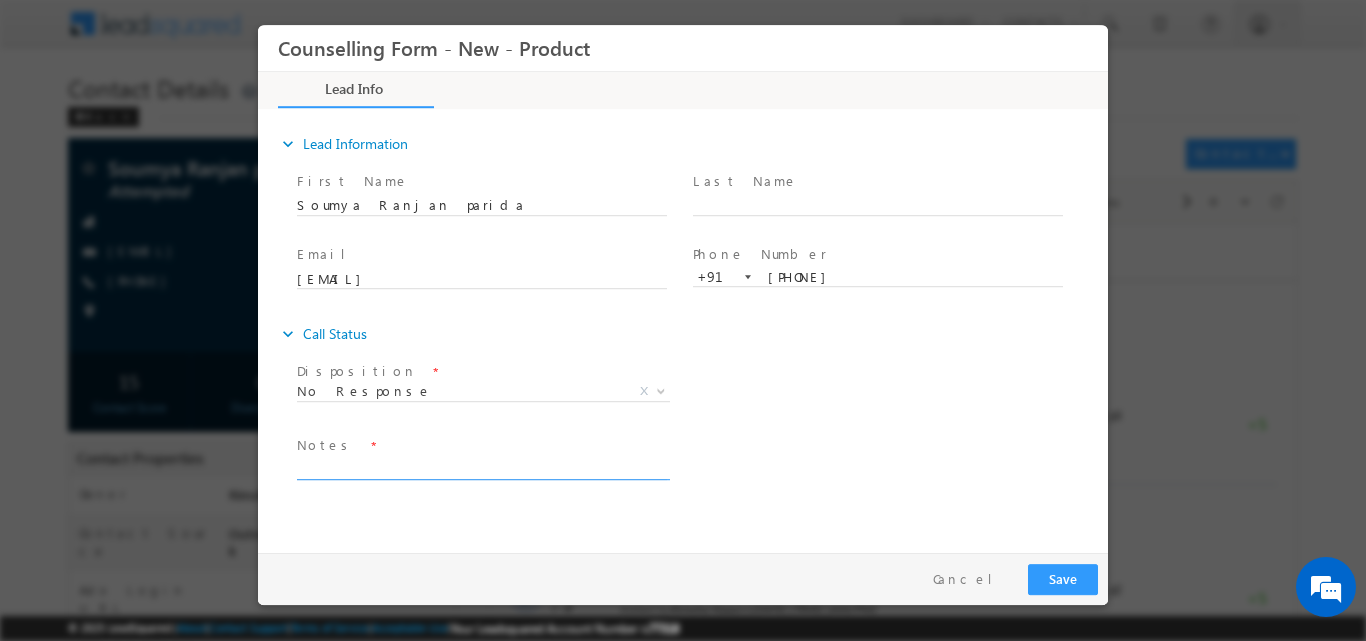 click at bounding box center [482, 467] 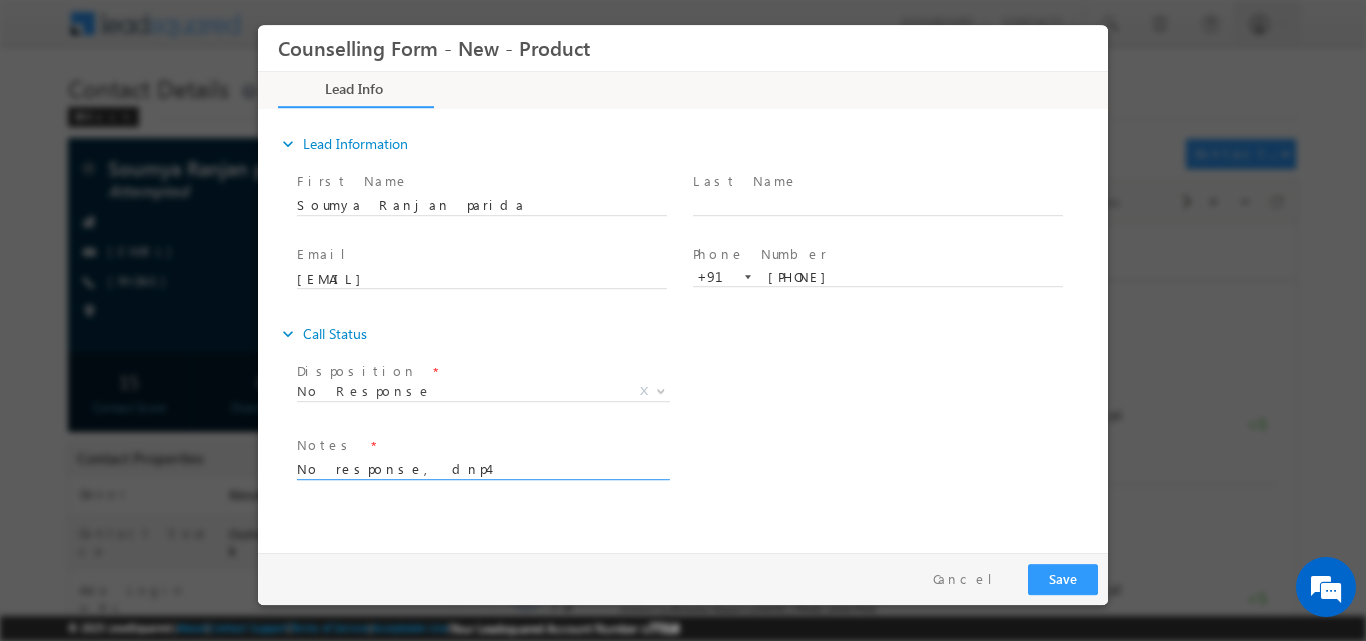 type on "No response, dnp4" 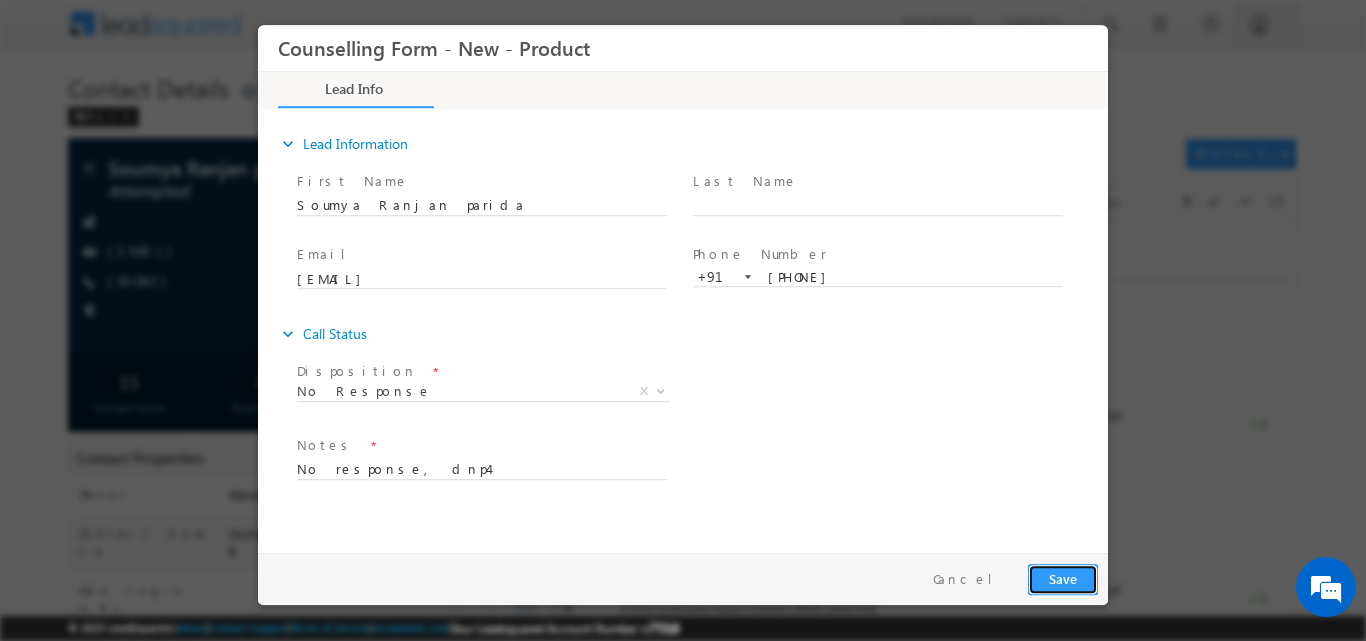 click on "Save" at bounding box center [1063, 578] 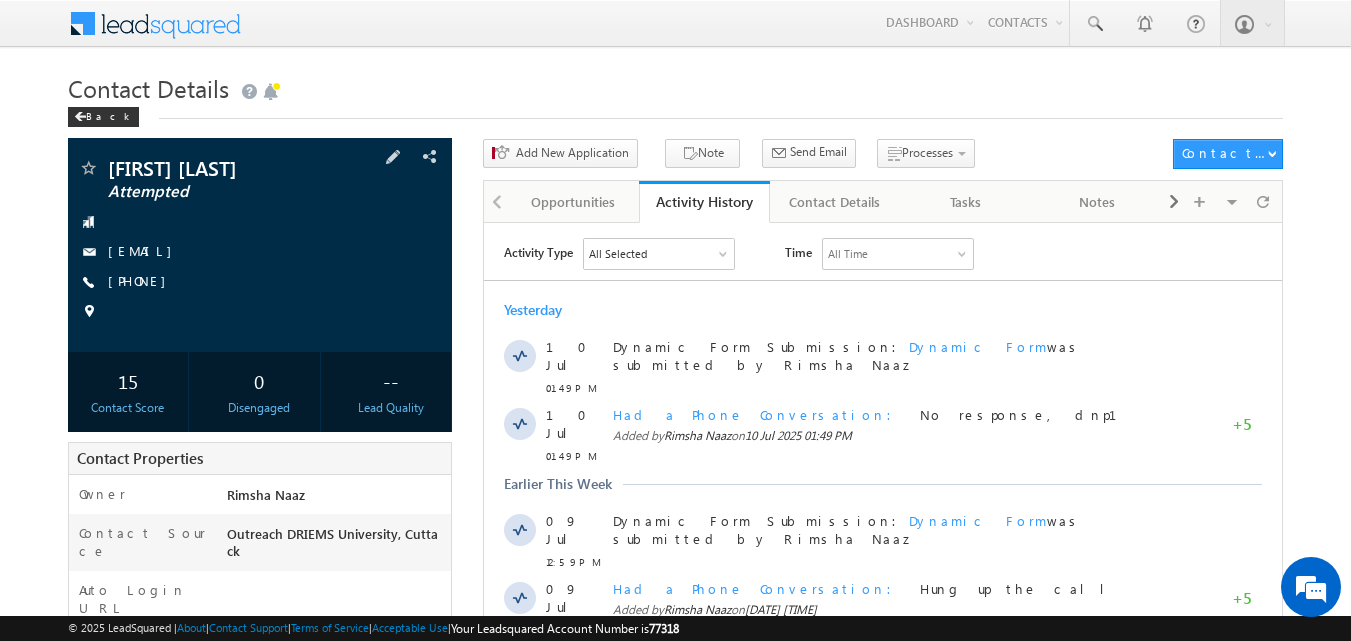 scroll, scrollTop: 0, scrollLeft: 0, axis: both 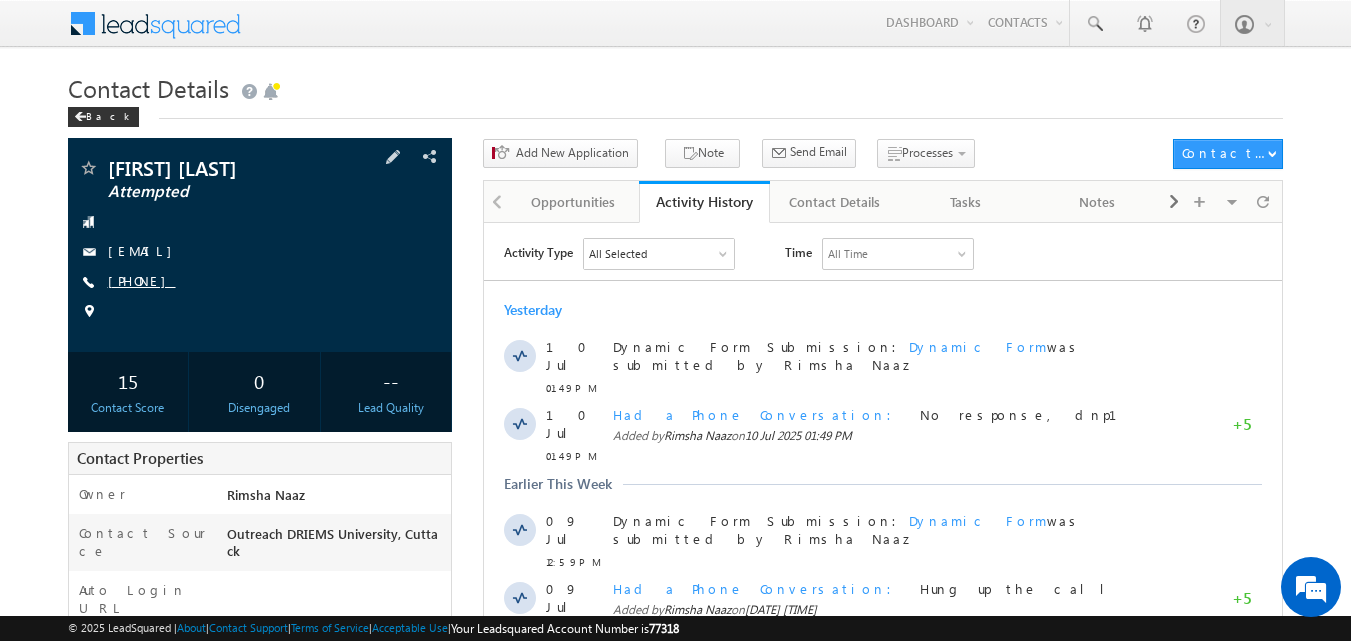 copy on "[PHONE]" 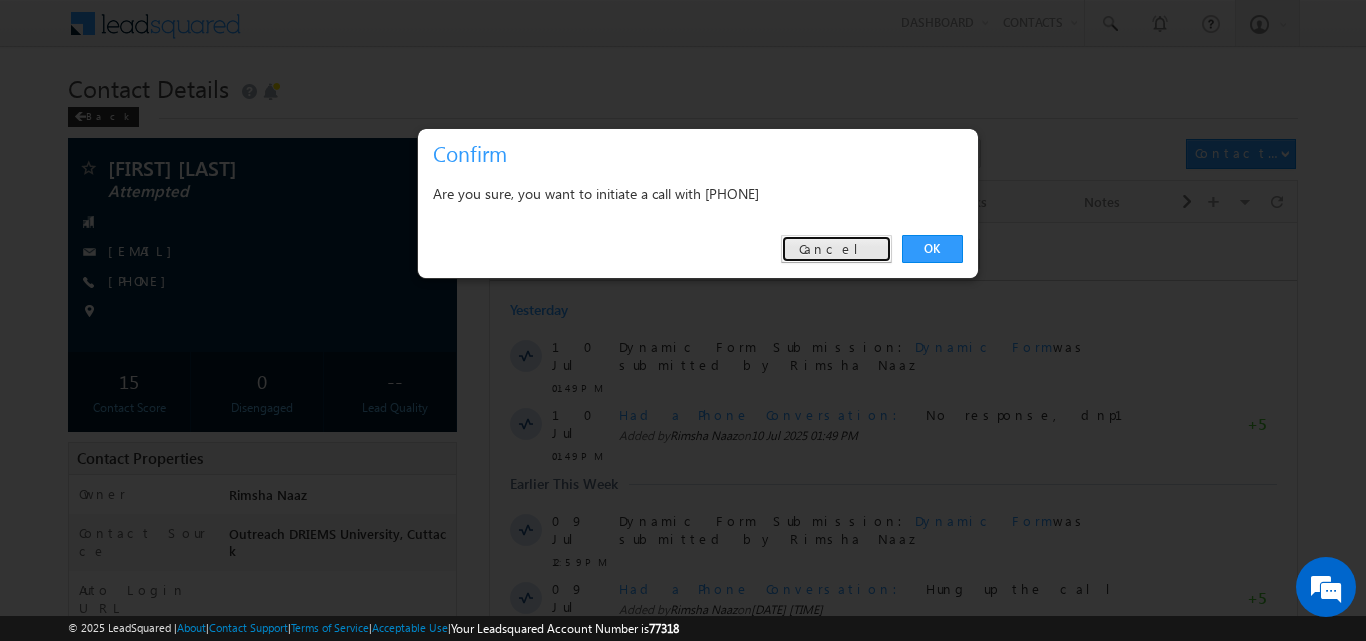 click on "Cancel" at bounding box center [836, 249] 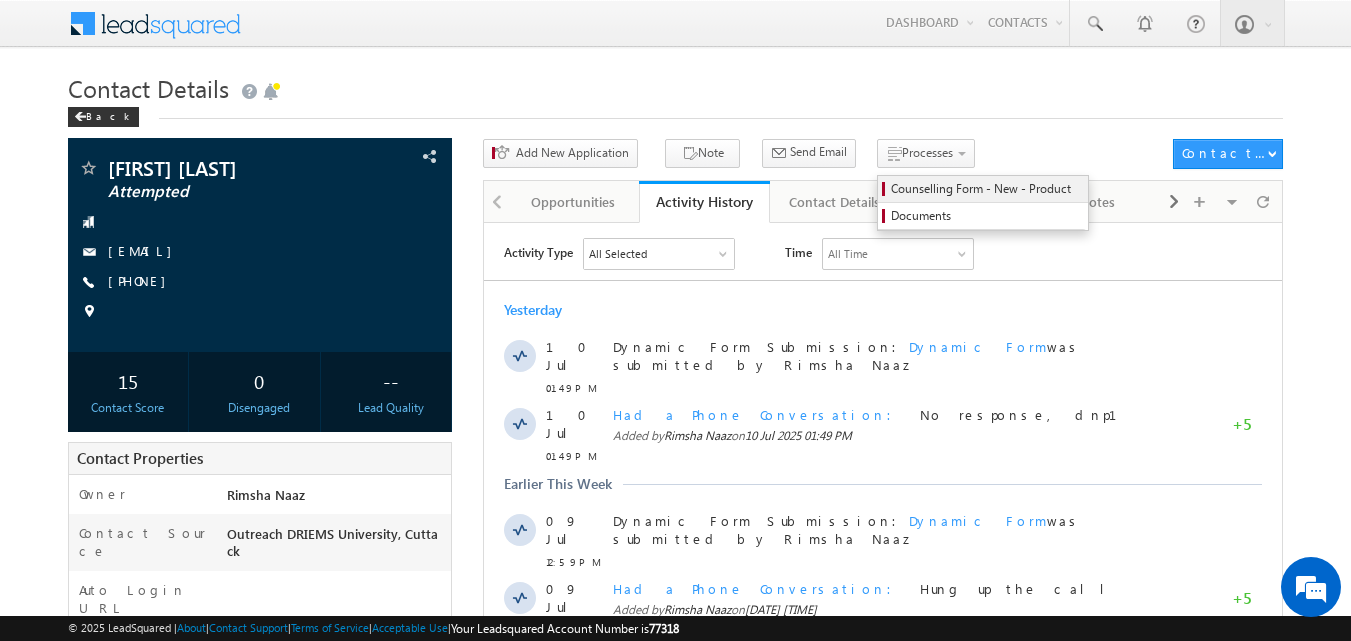 click on "Counselling Form - New - Product" at bounding box center [986, 189] 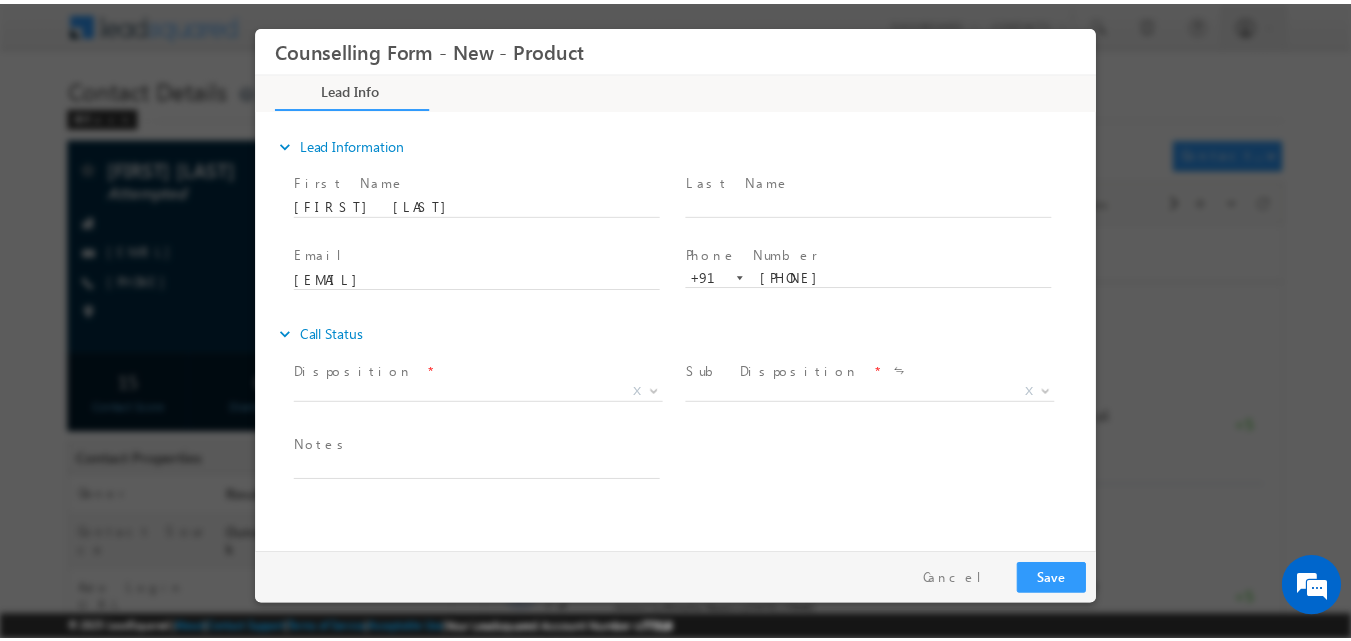 scroll, scrollTop: 0, scrollLeft: 0, axis: both 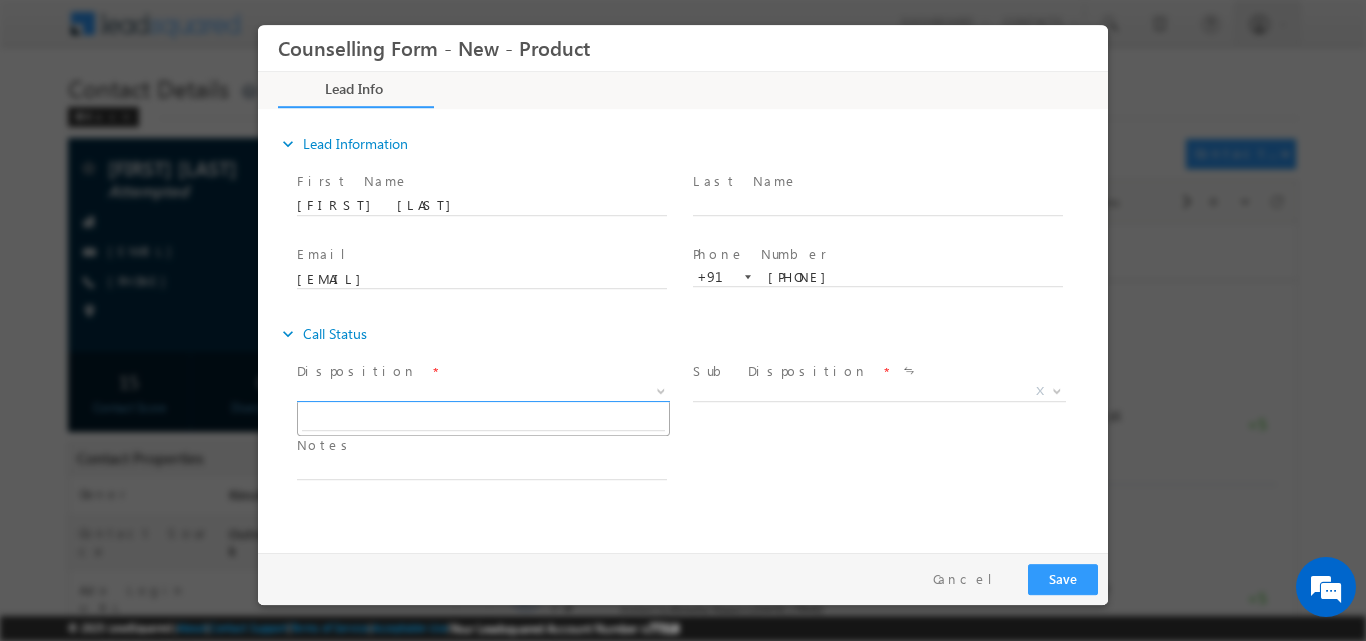 click at bounding box center (659, 390) 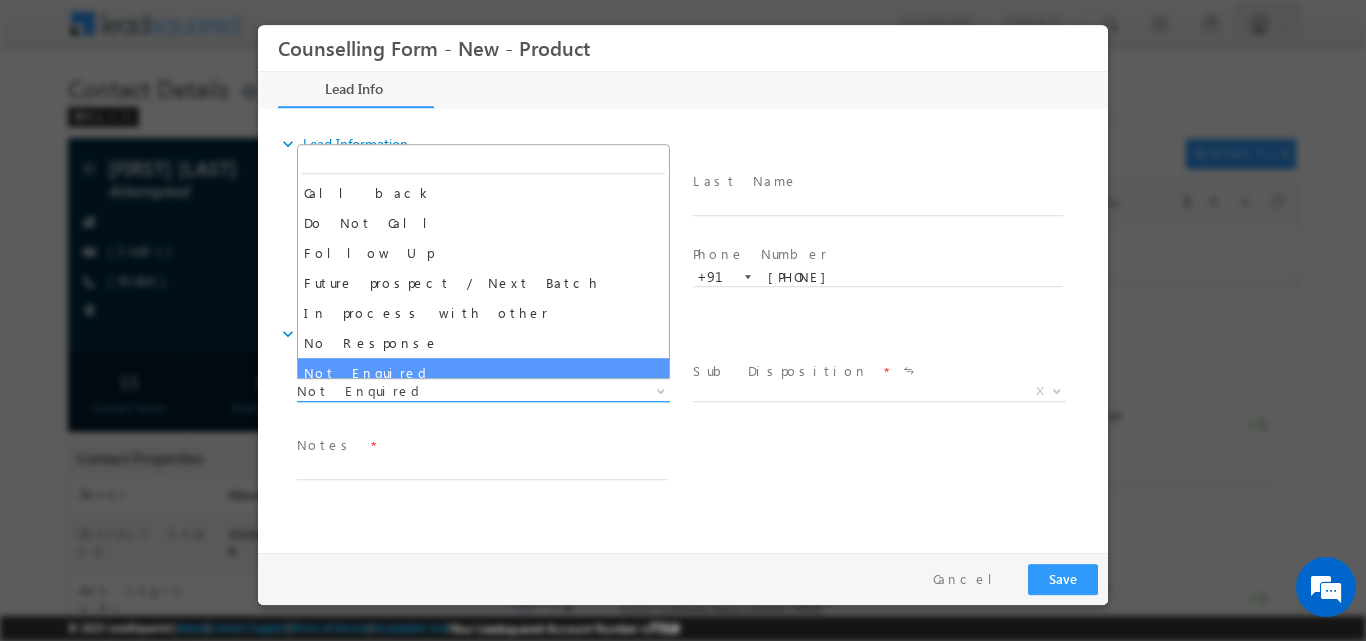 click at bounding box center (661, 389) 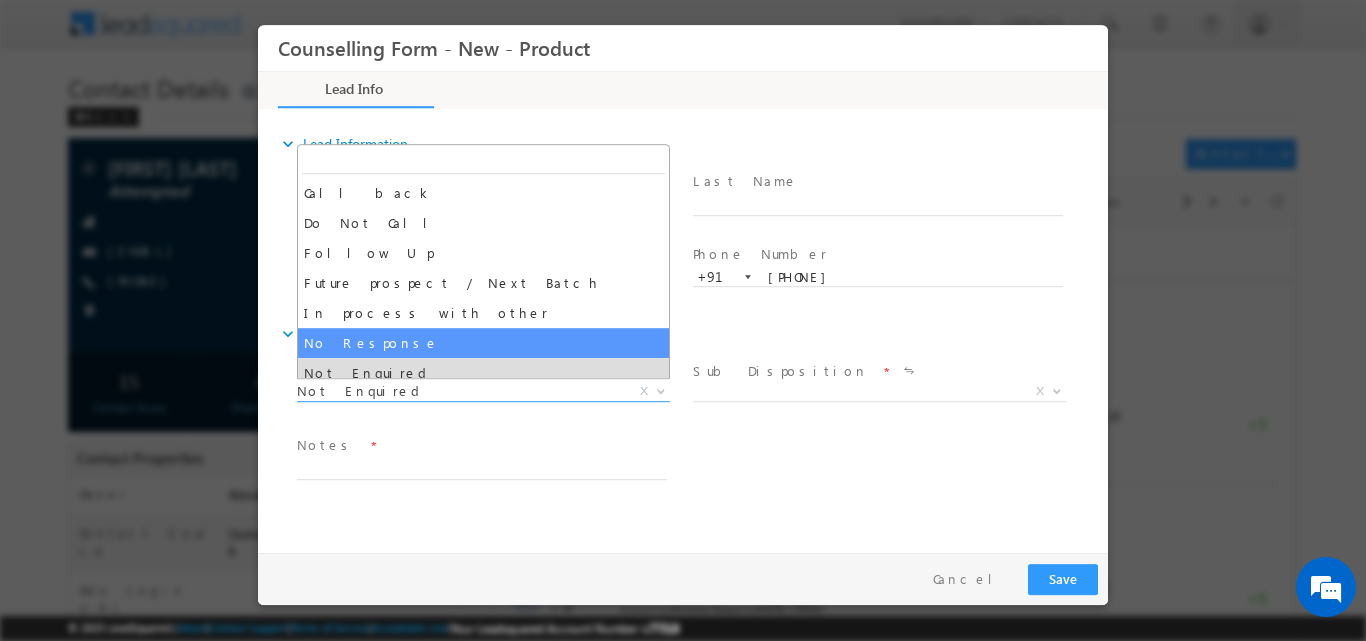 select on "No Response" 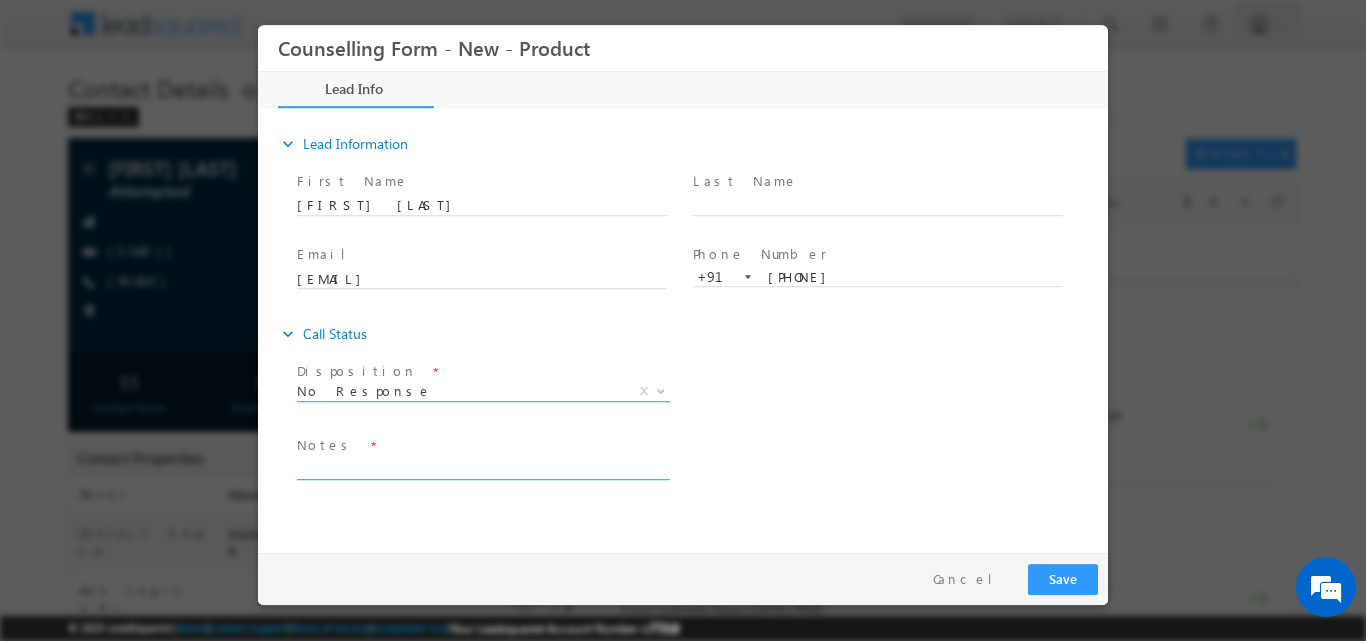 click at bounding box center [482, 467] 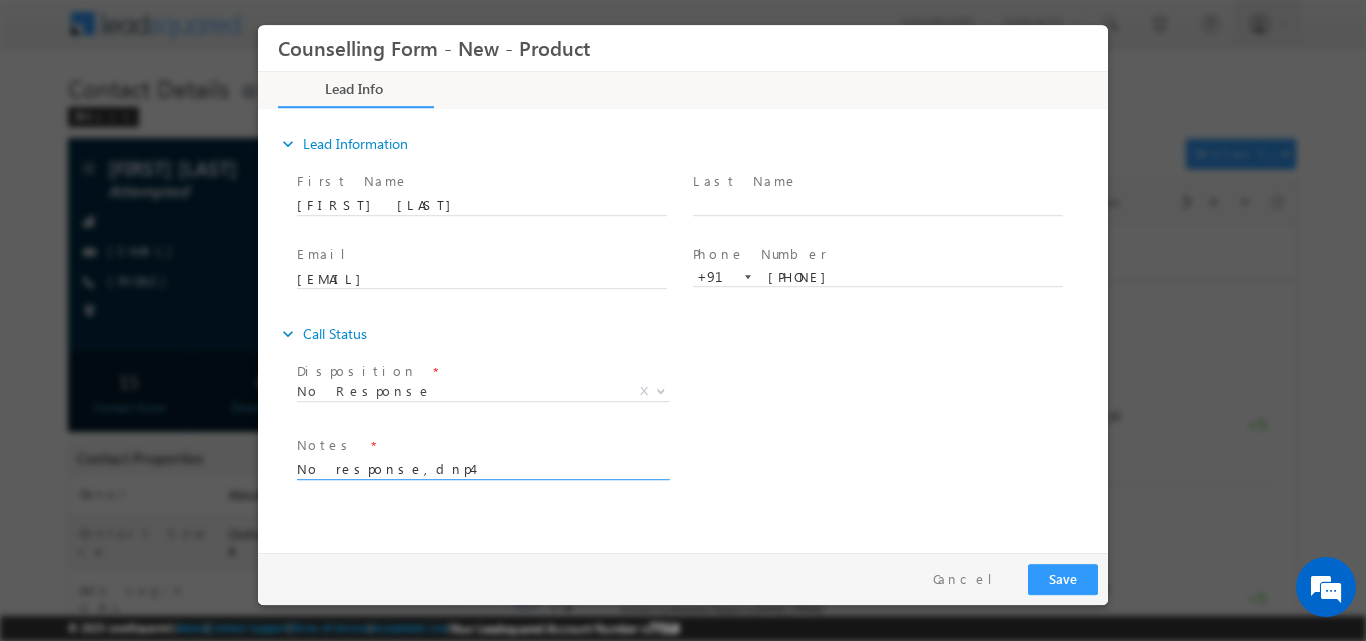type on "No response,dnp4" 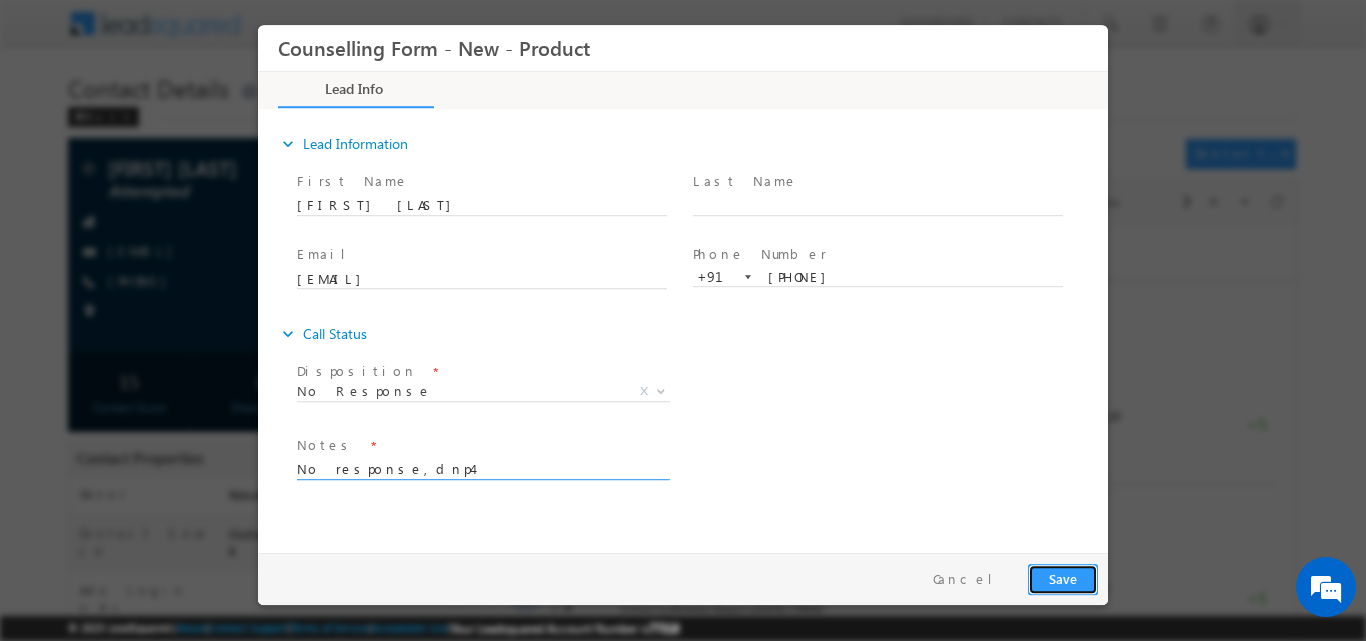 click on "Save" at bounding box center [1063, 578] 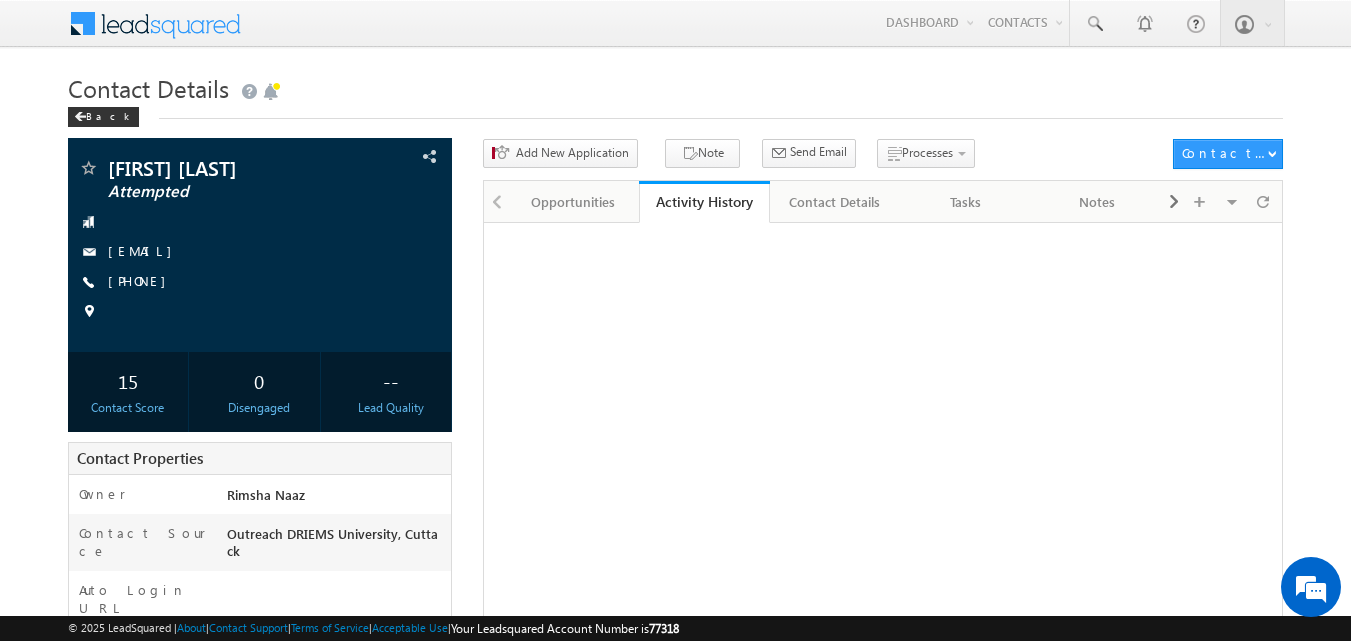 scroll, scrollTop: 0, scrollLeft: 0, axis: both 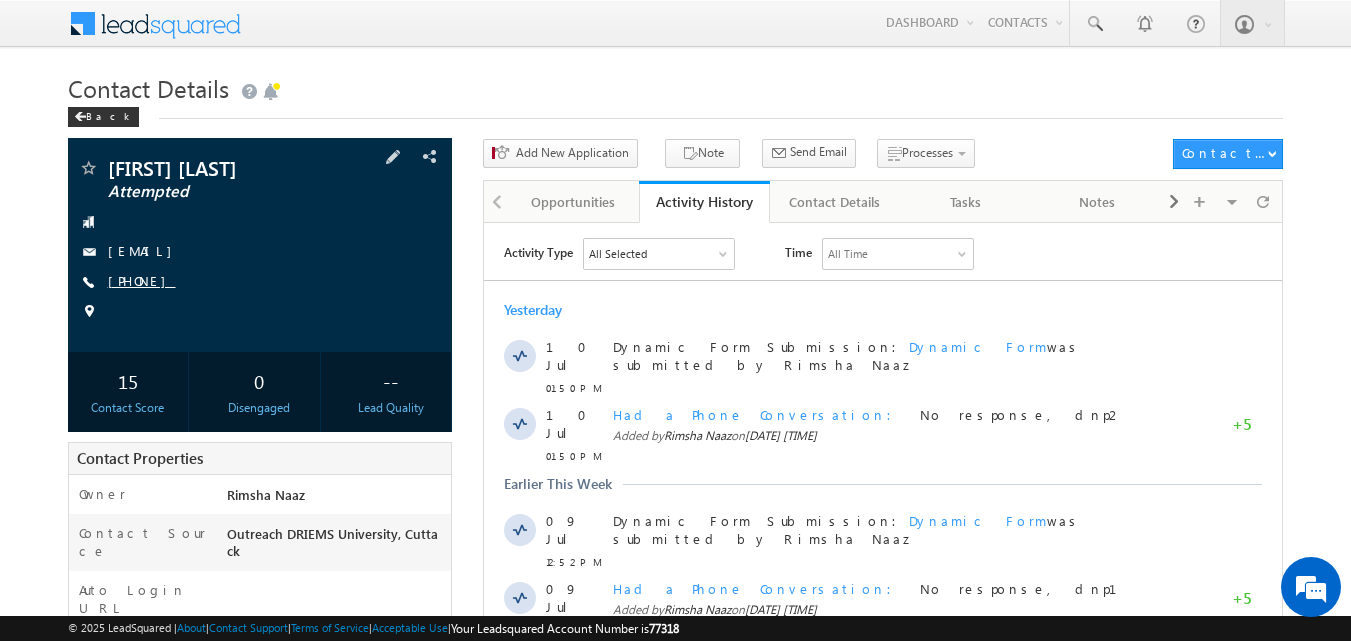 click on "[PHONE]" at bounding box center (142, 280) 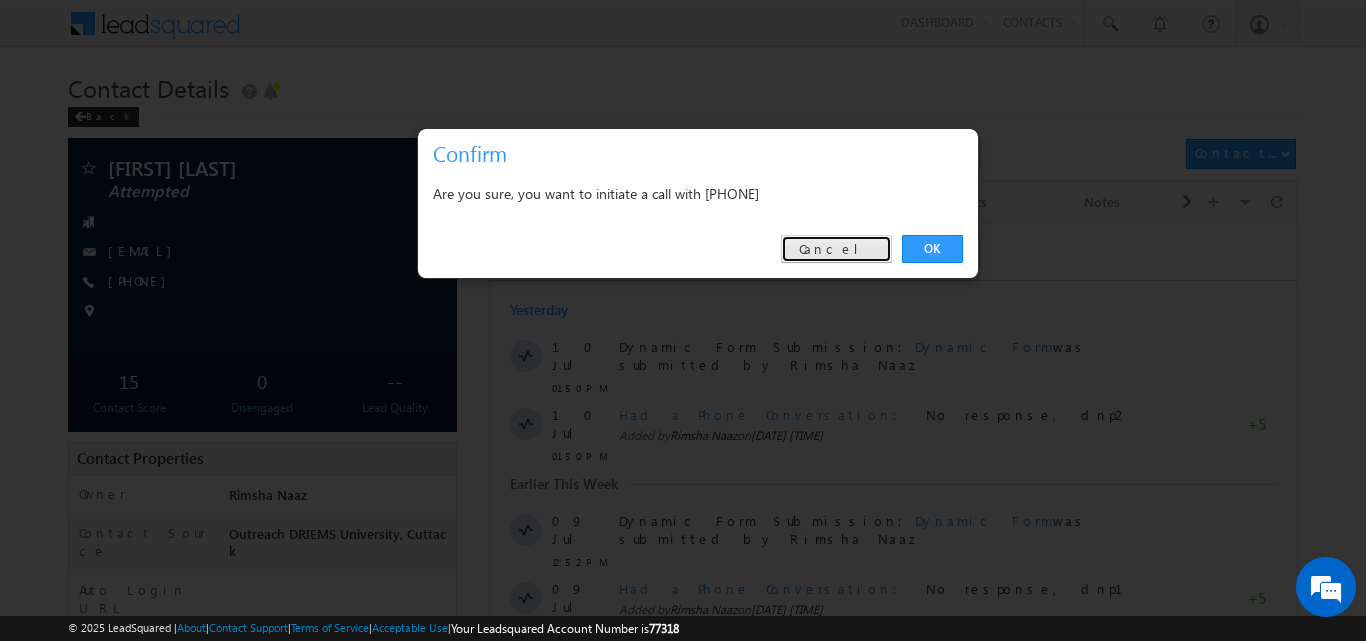 click on "Cancel" at bounding box center [836, 249] 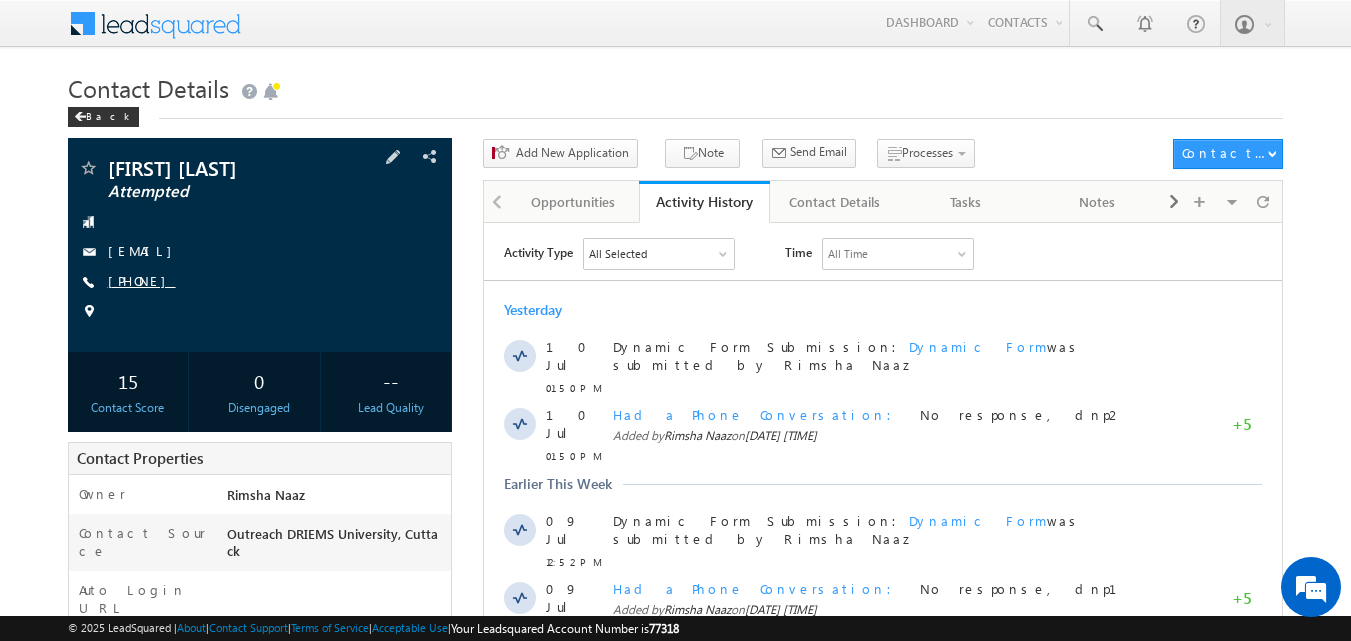 copy on "[PHONE]" 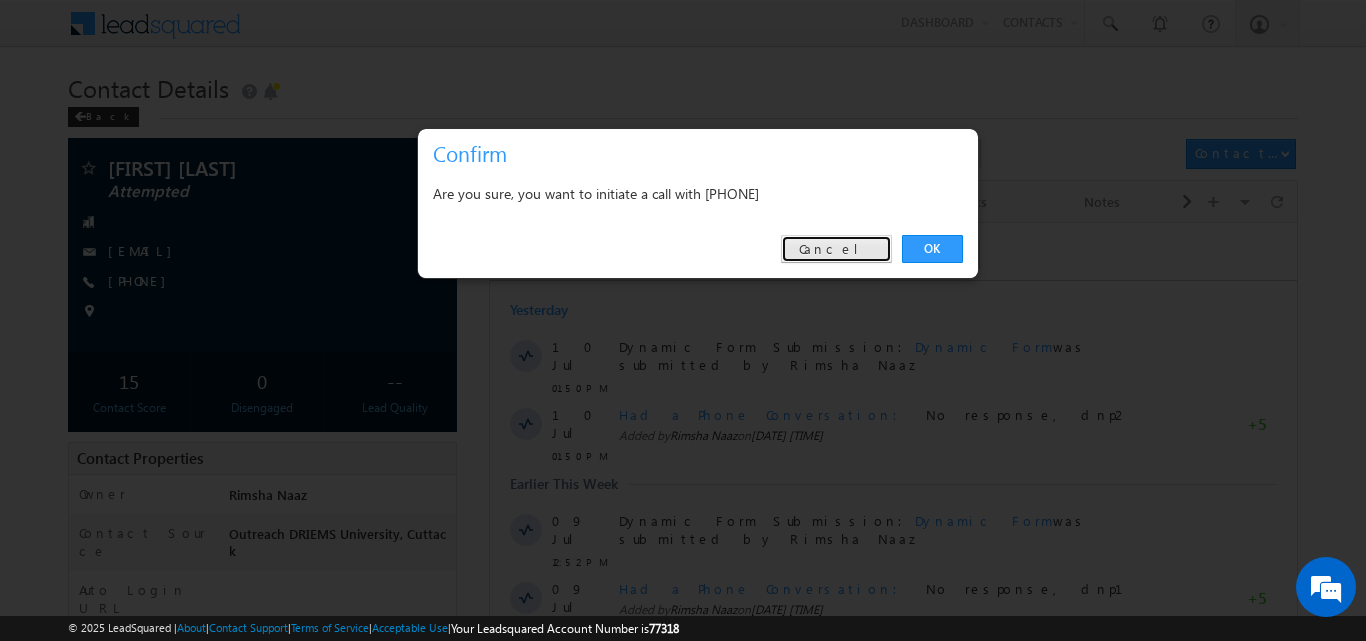 click on "Cancel" at bounding box center (836, 249) 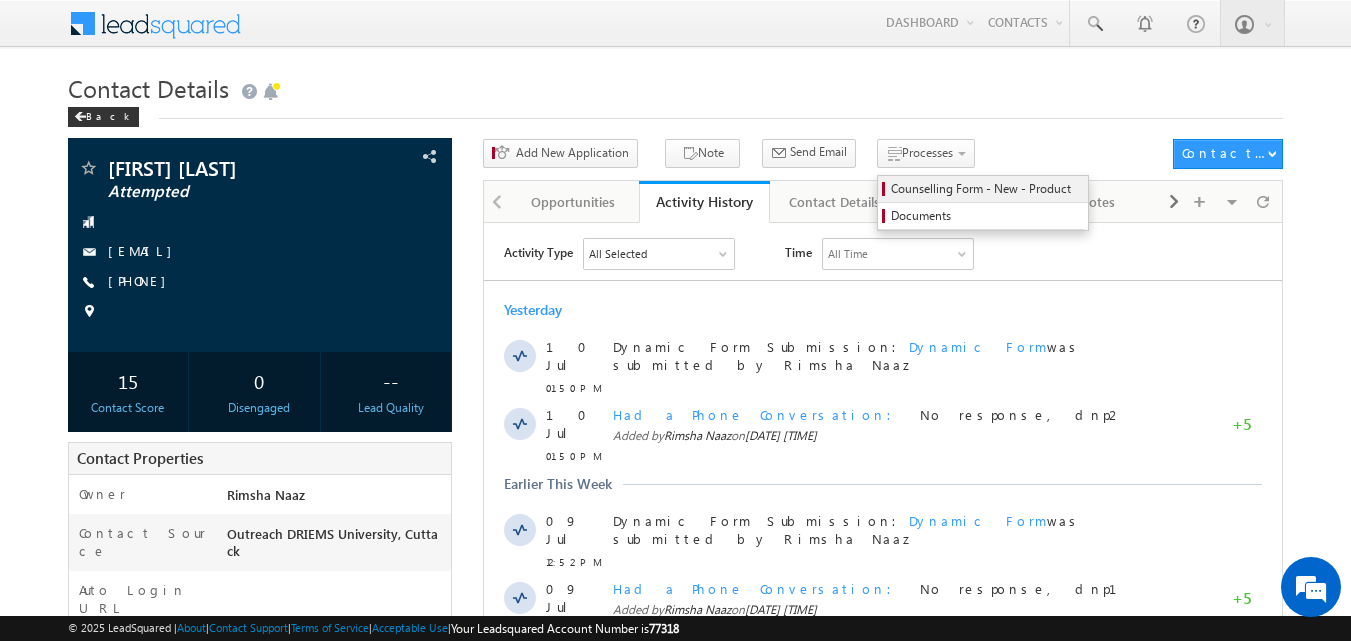 click on "Counselling Form - New - Product" at bounding box center (986, 189) 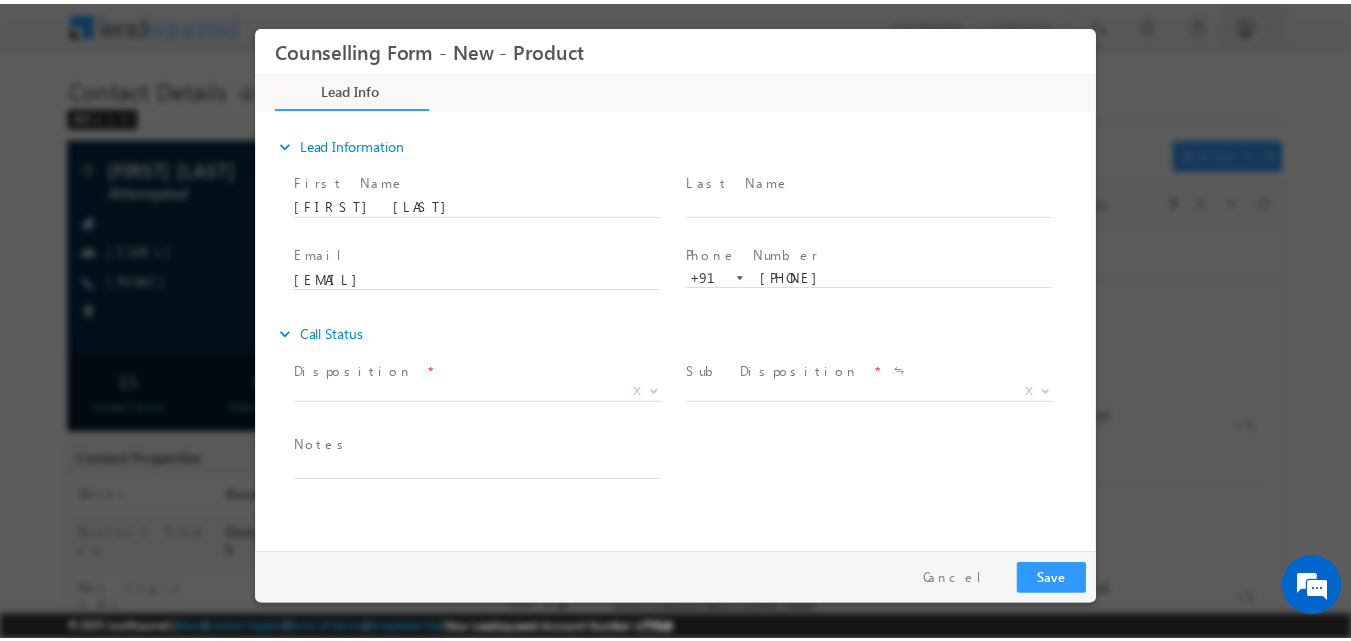 scroll, scrollTop: 0, scrollLeft: 0, axis: both 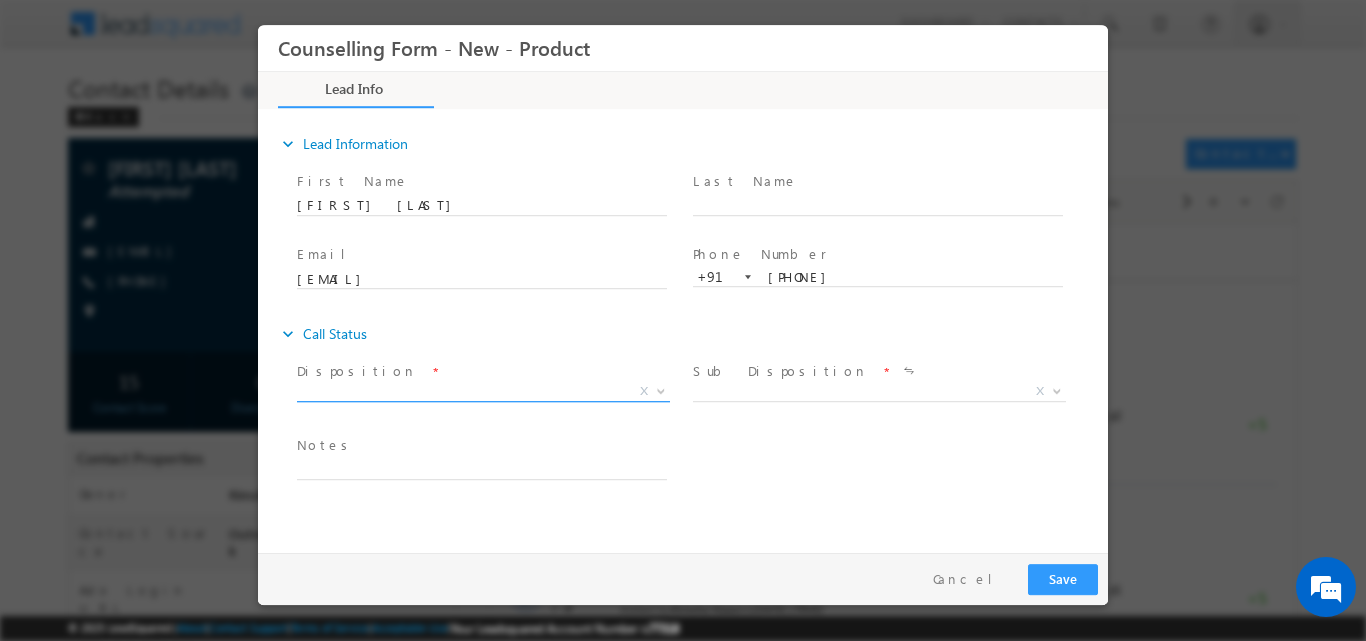 click on "X" at bounding box center (644, 390) 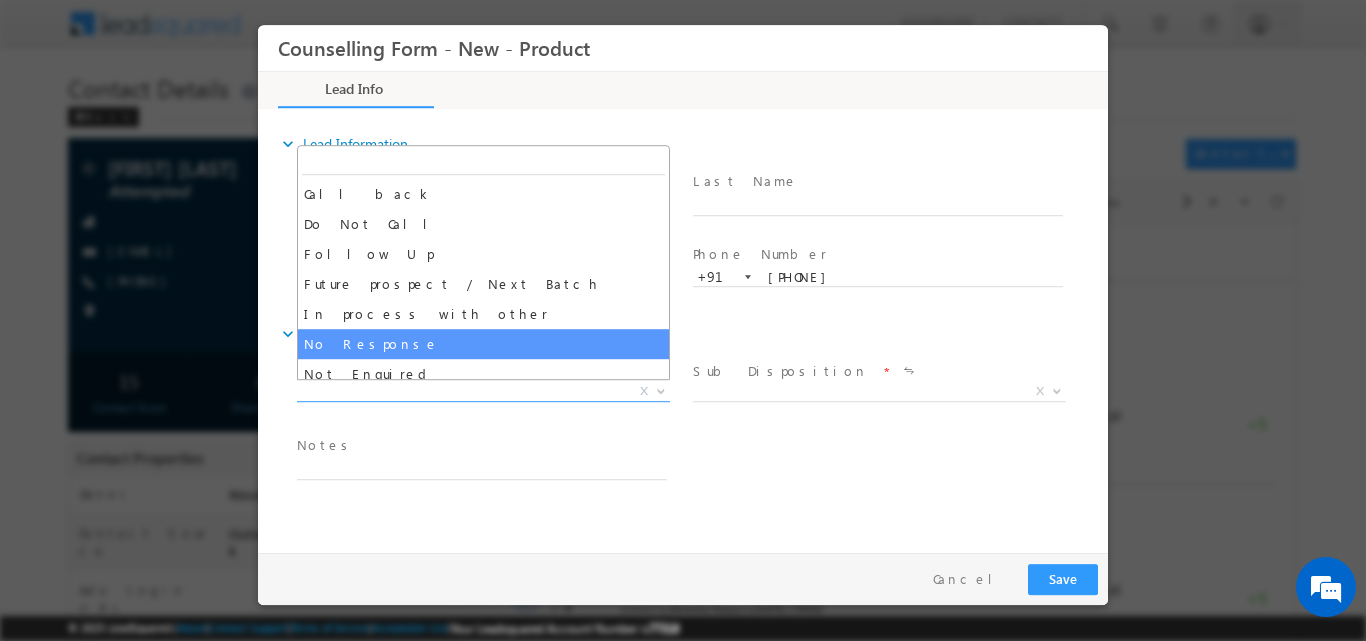 select on "No Response" 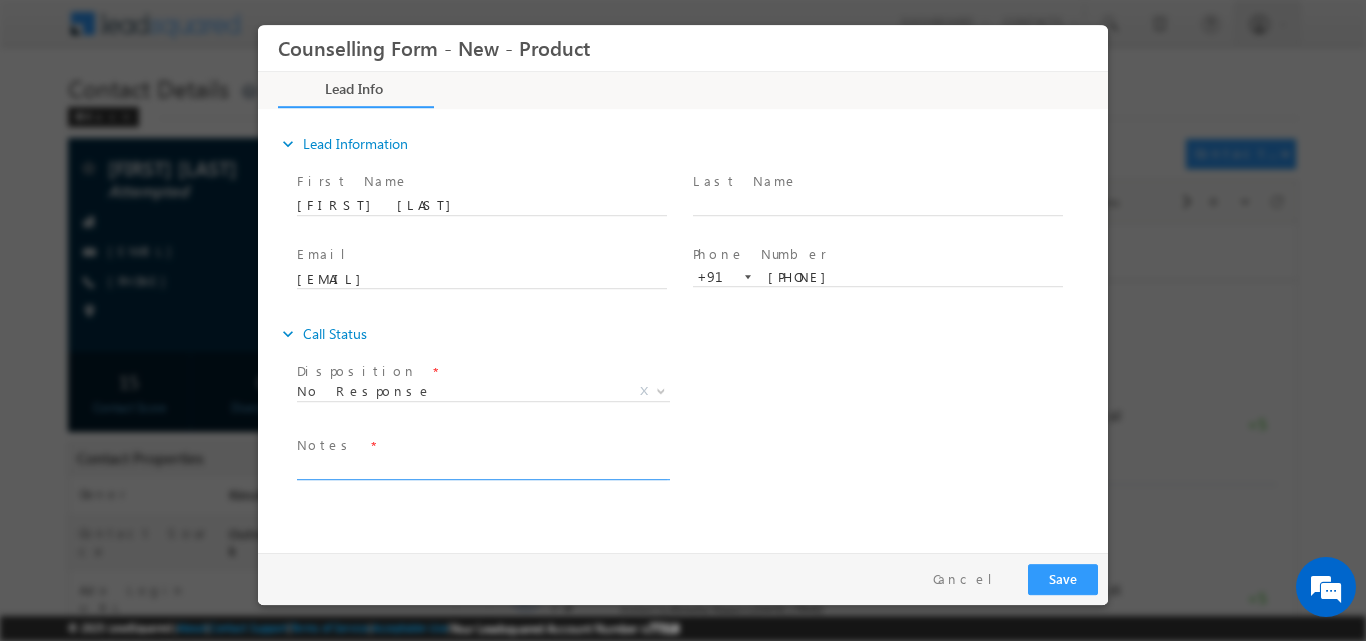 click at bounding box center (482, 467) 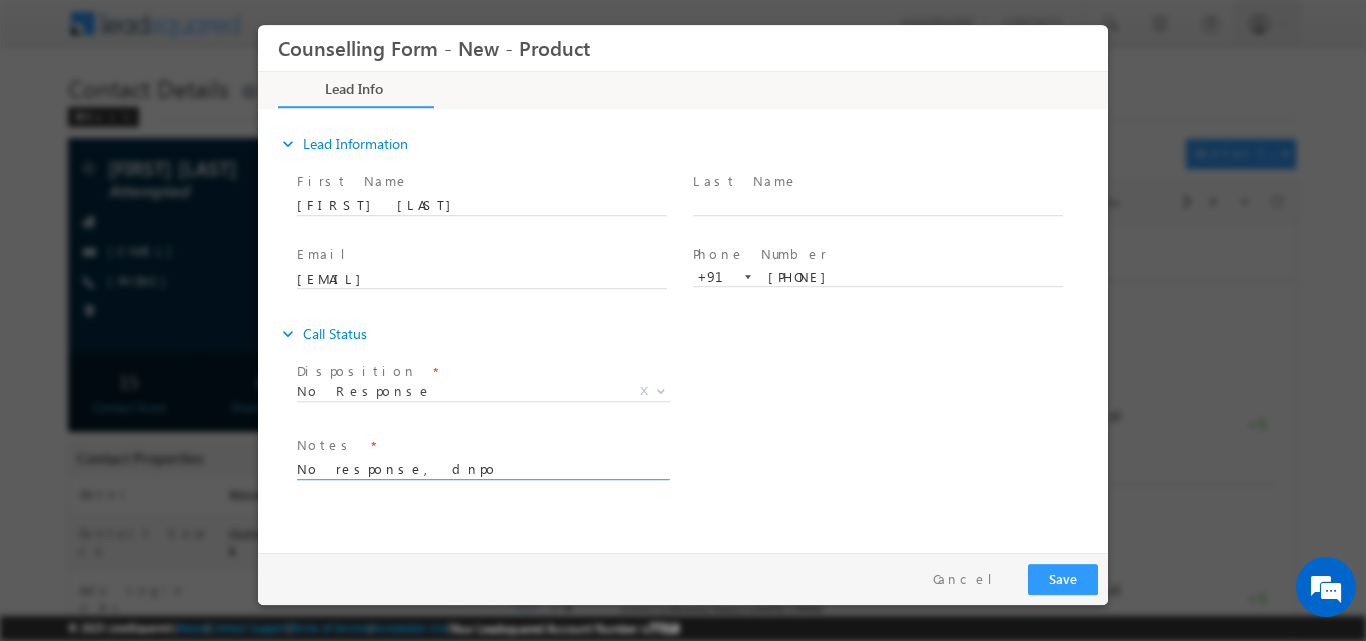 drag, startPoint x: 540, startPoint y: 476, endPoint x: 303, endPoint y: 474, distance: 237.00844 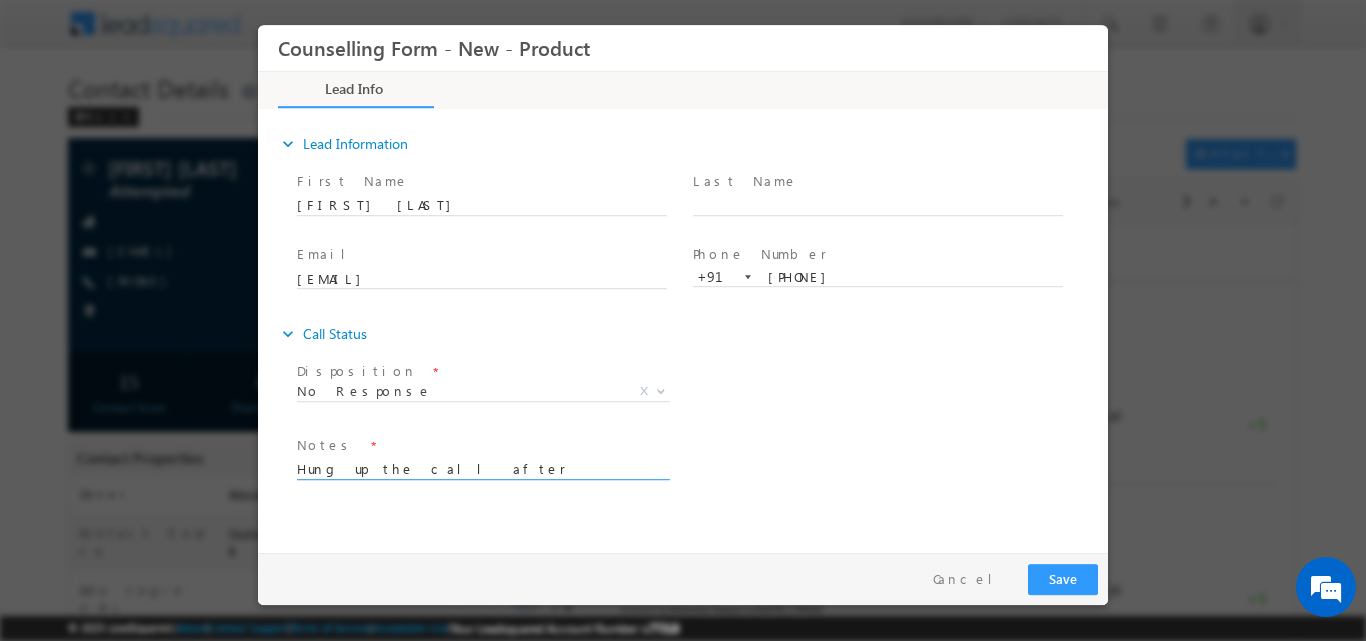 type on "Hung up the call after hearing Amity University" 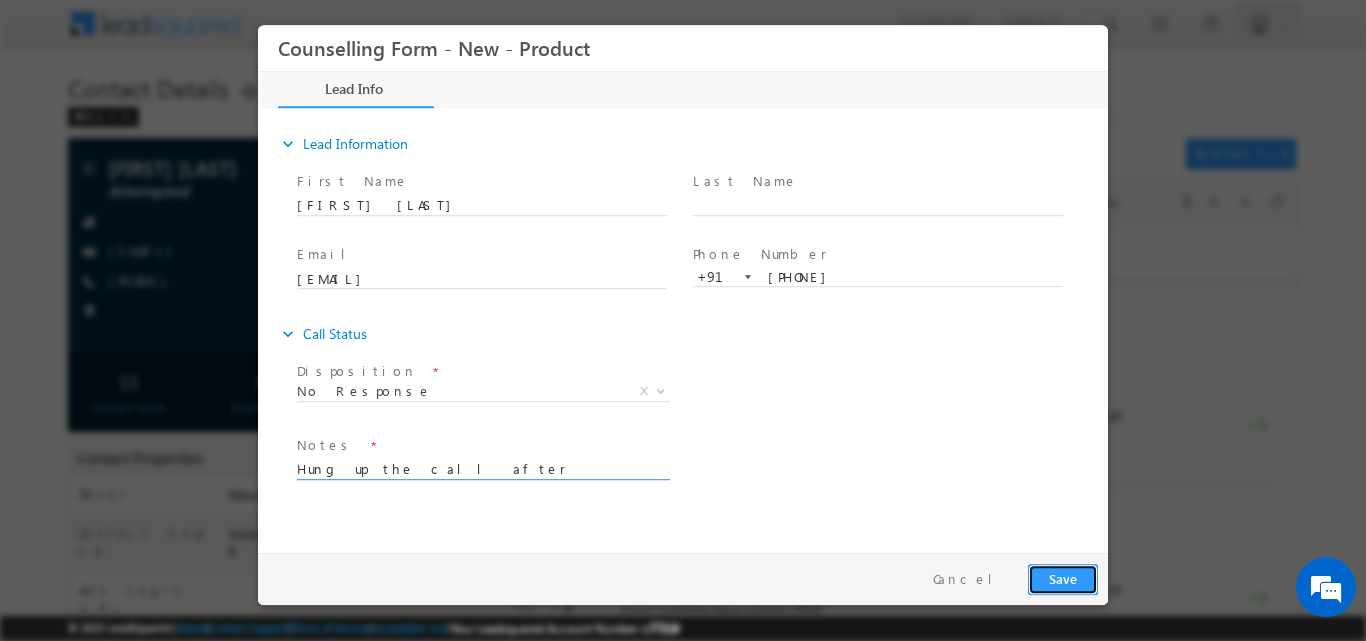 click on "Save" at bounding box center (1063, 578) 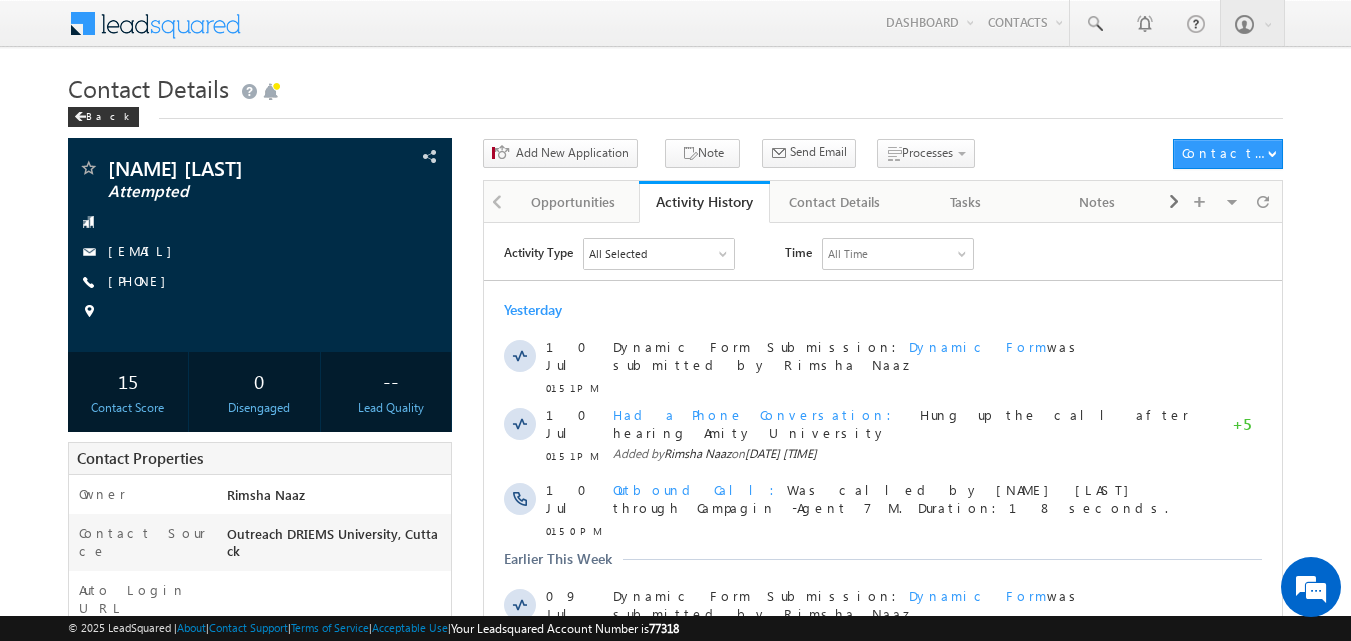 scroll, scrollTop: 0, scrollLeft: 0, axis: both 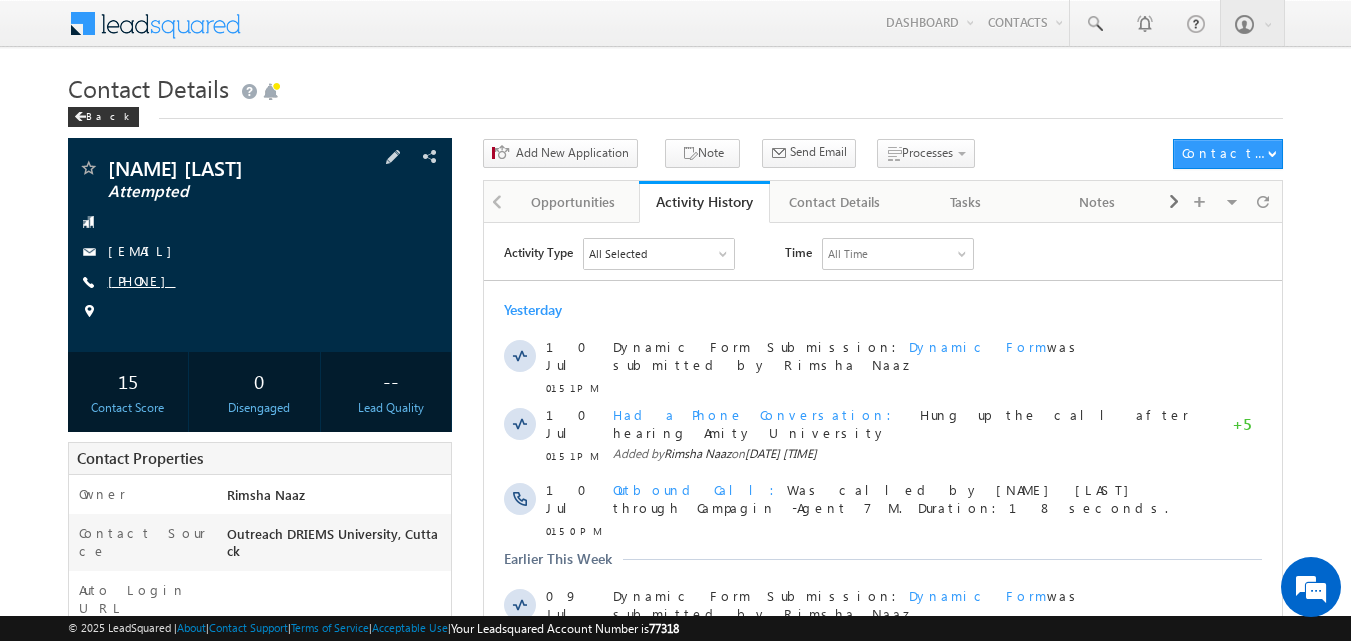click on "+91-9337906580" at bounding box center [142, 280] 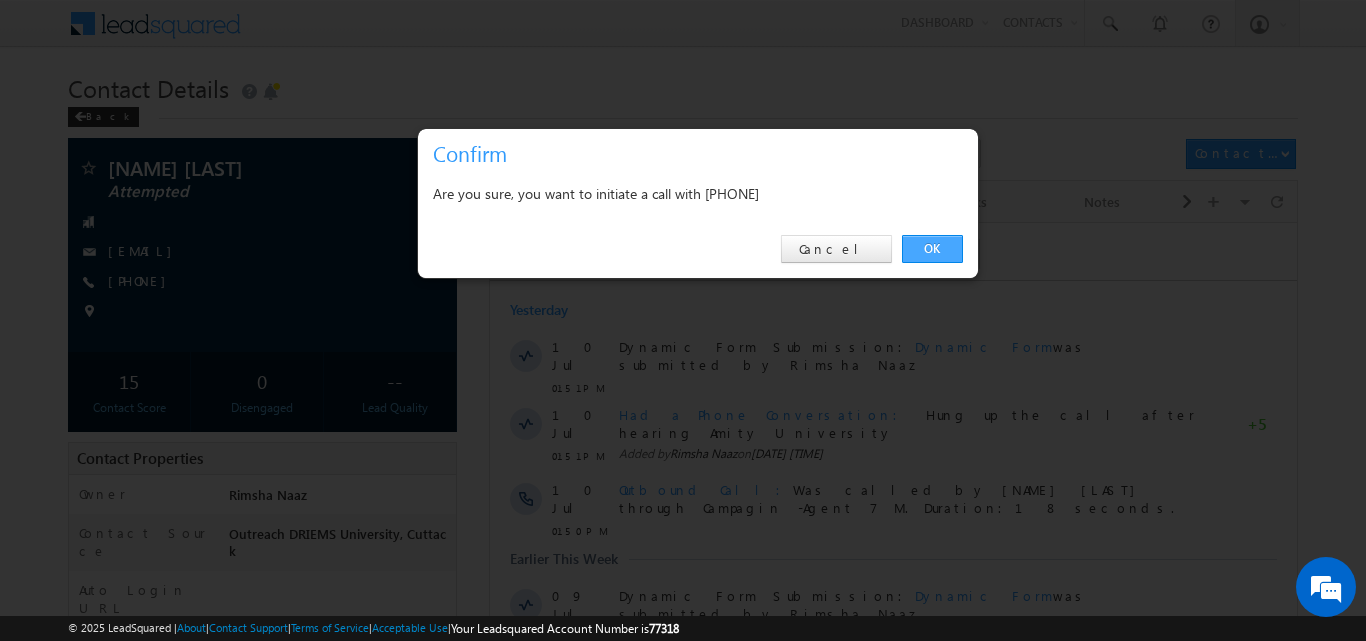 click on "OK" at bounding box center [932, 249] 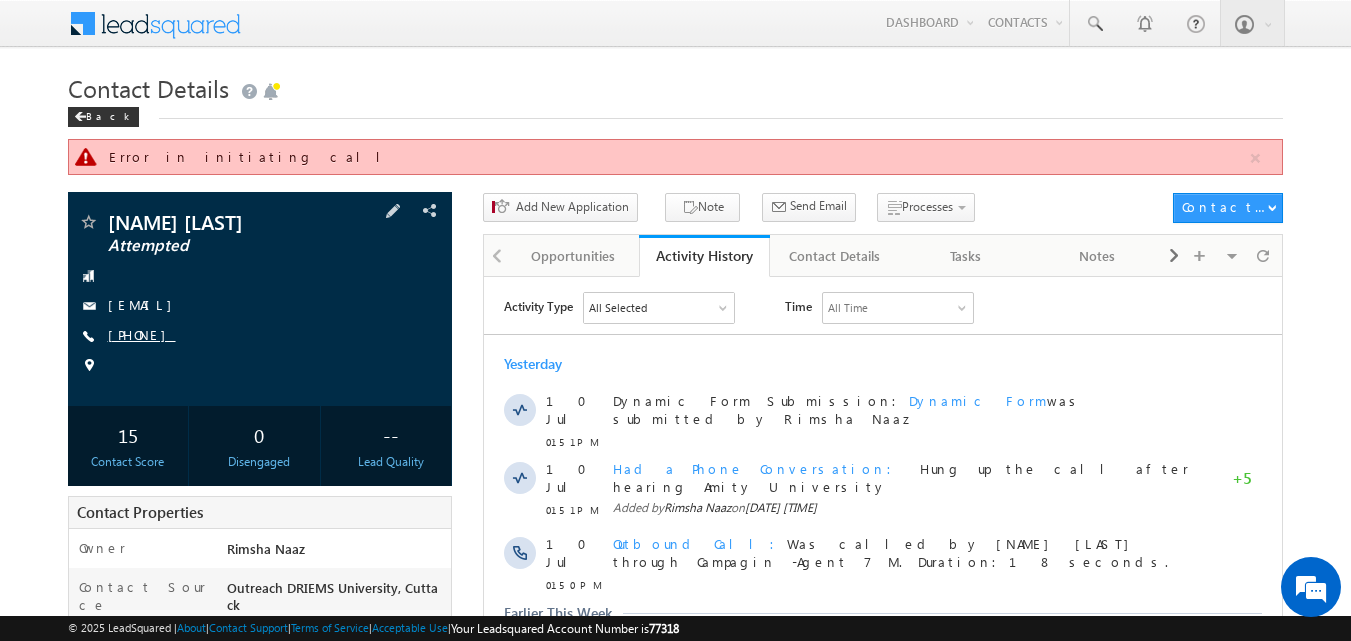 copy on "9337906580" 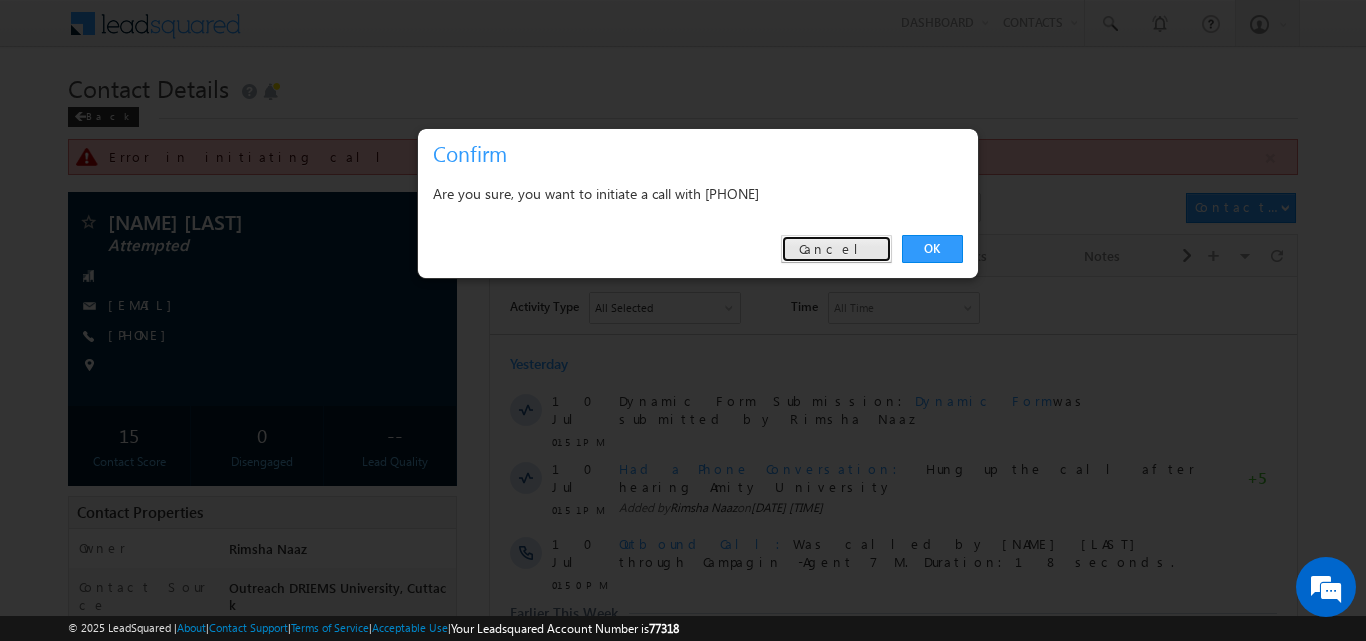 click on "Cancel" at bounding box center [836, 249] 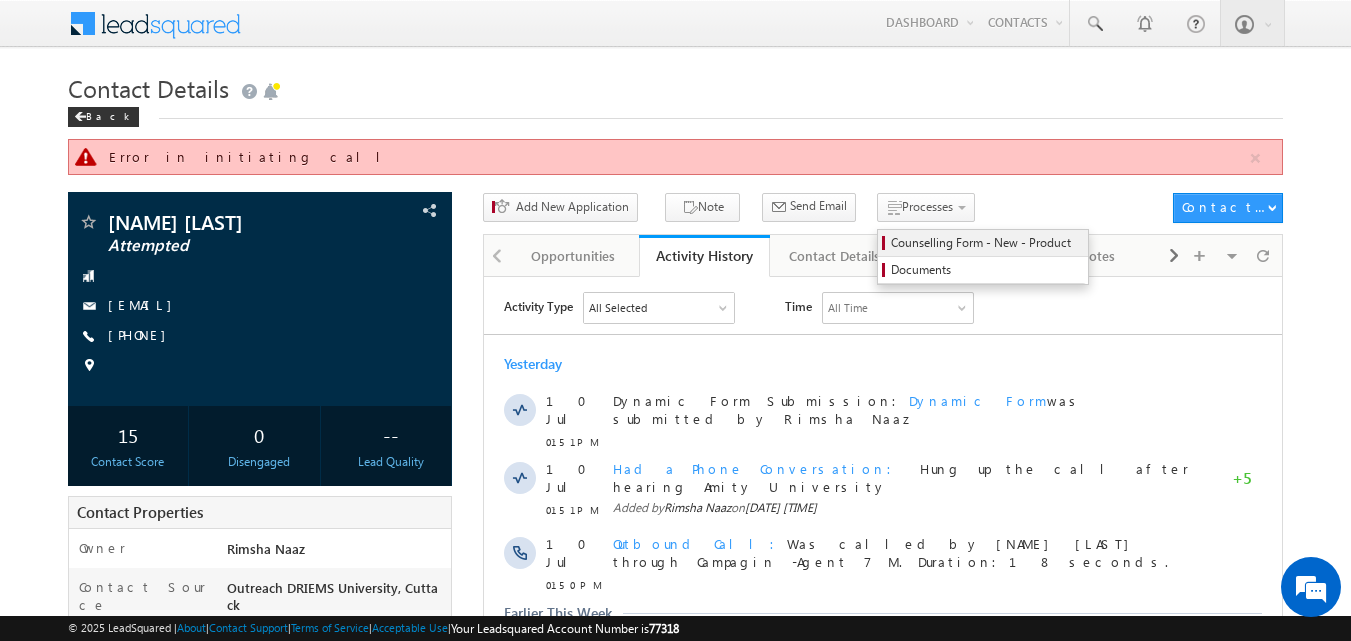 click on "Counselling Form - New - Product" at bounding box center [986, 243] 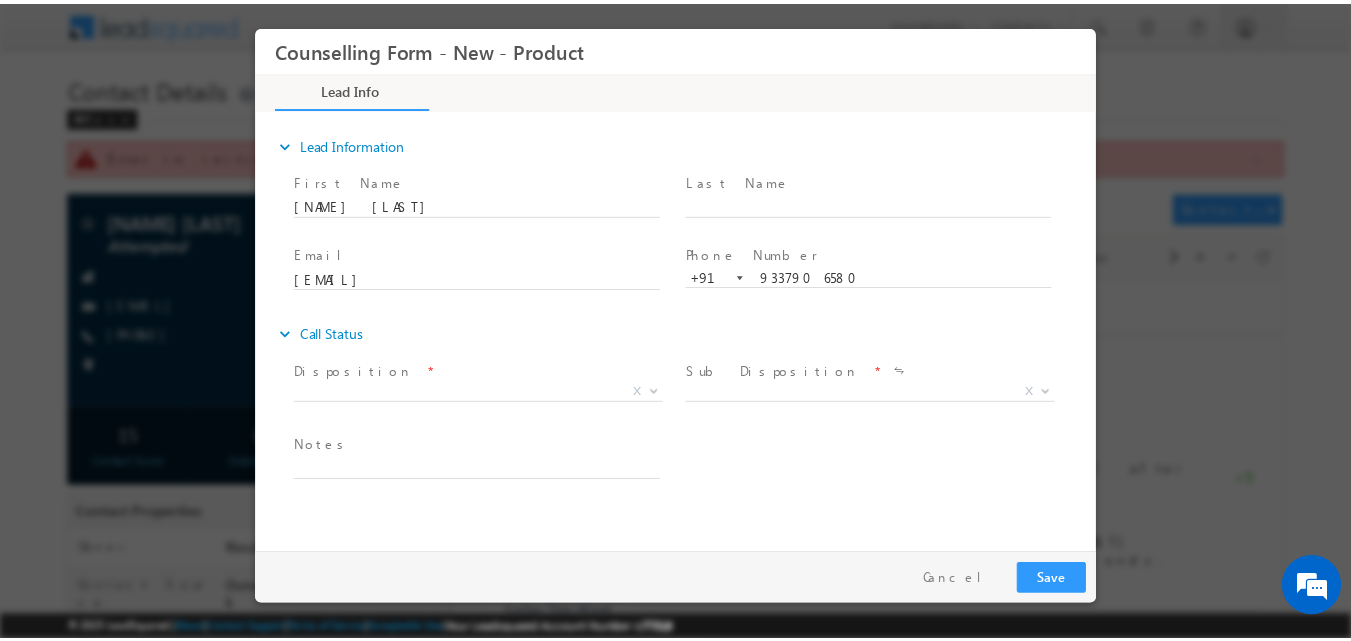scroll, scrollTop: 0, scrollLeft: 0, axis: both 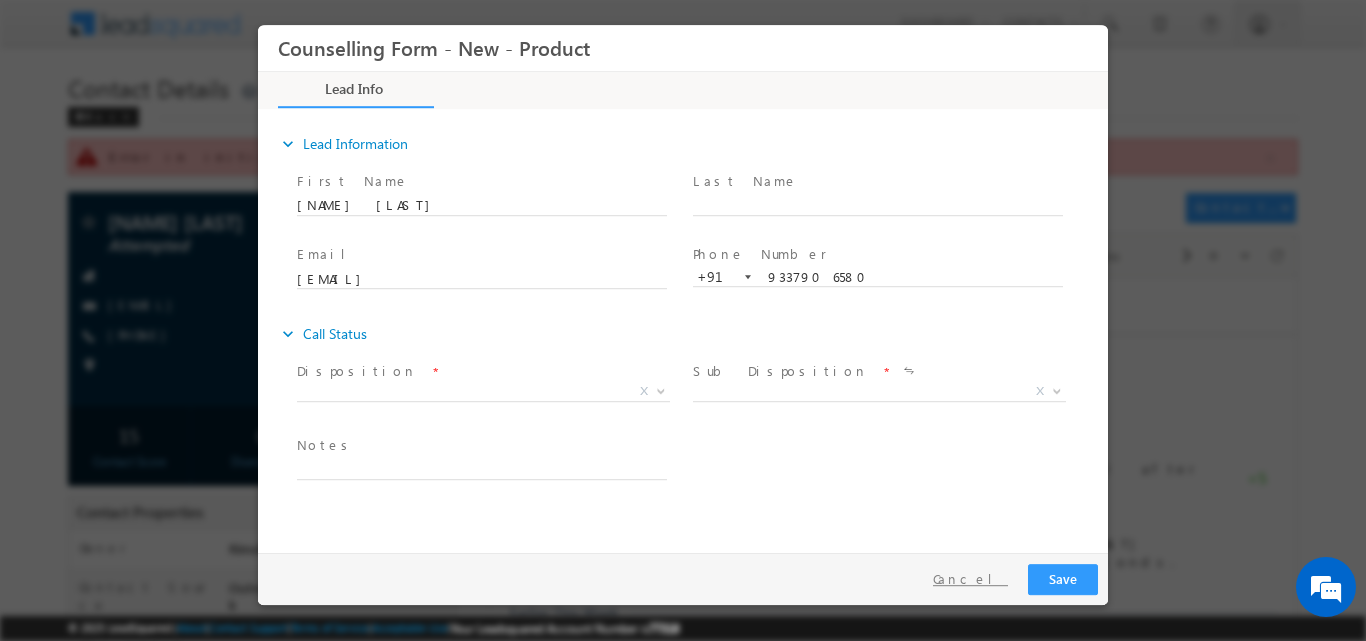 click on "Cancel" at bounding box center [970, 578] 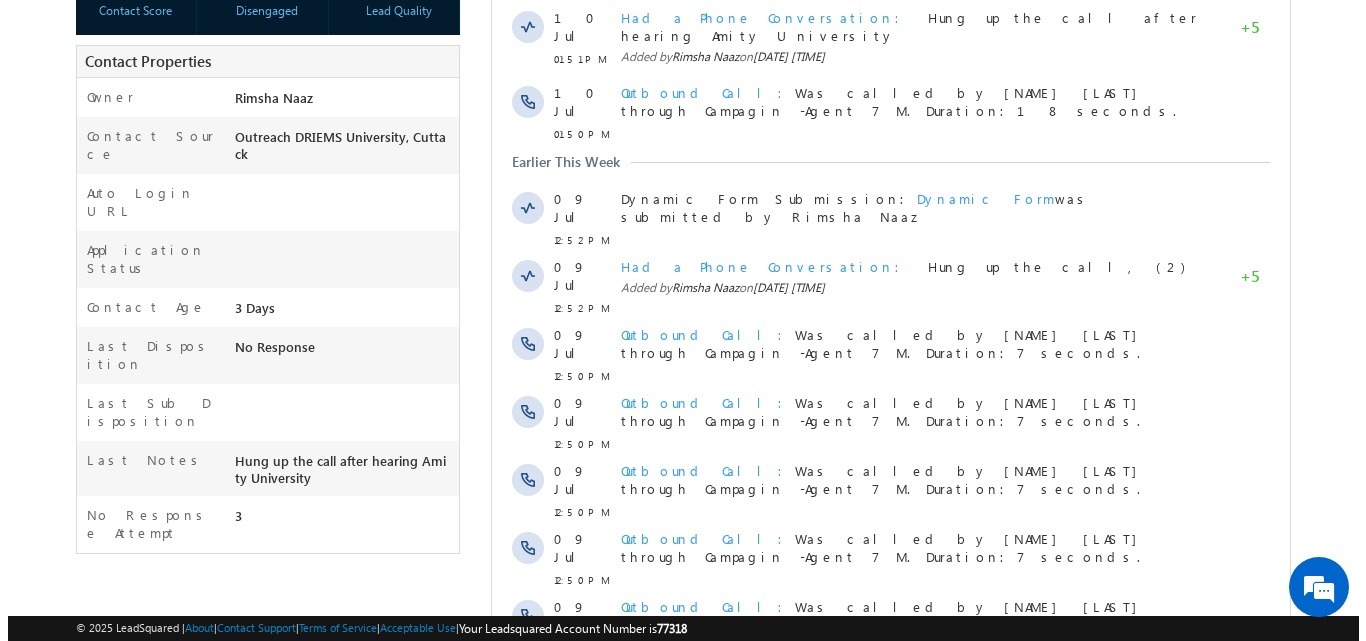 scroll, scrollTop: 0, scrollLeft: 0, axis: both 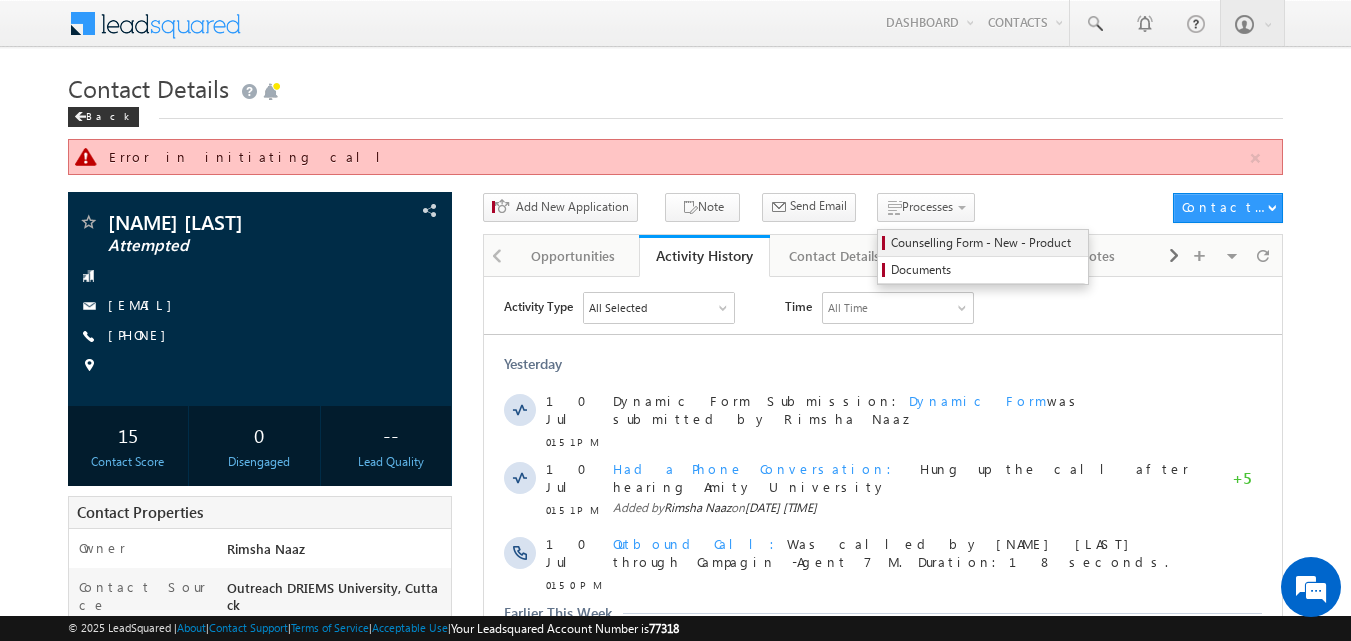 click on "Counselling Form - New - Product" at bounding box center (986, 243) 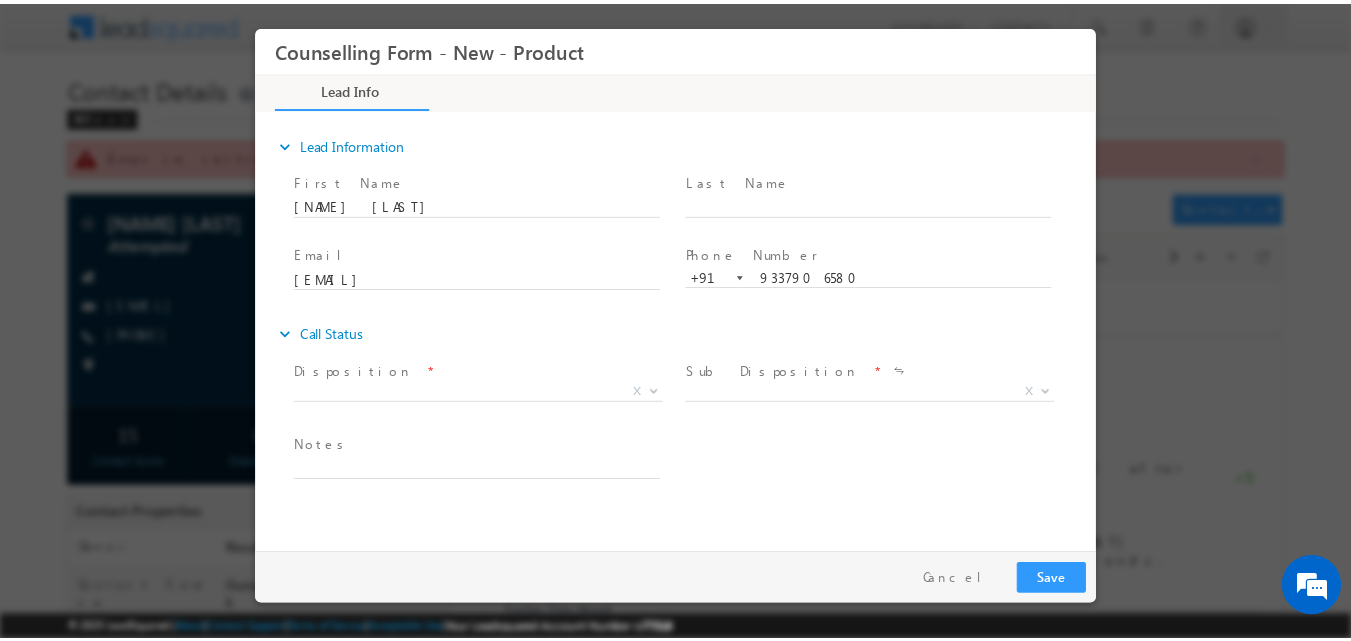 scroll, scrollTop: 0, scrollLeft: 0, axis: both 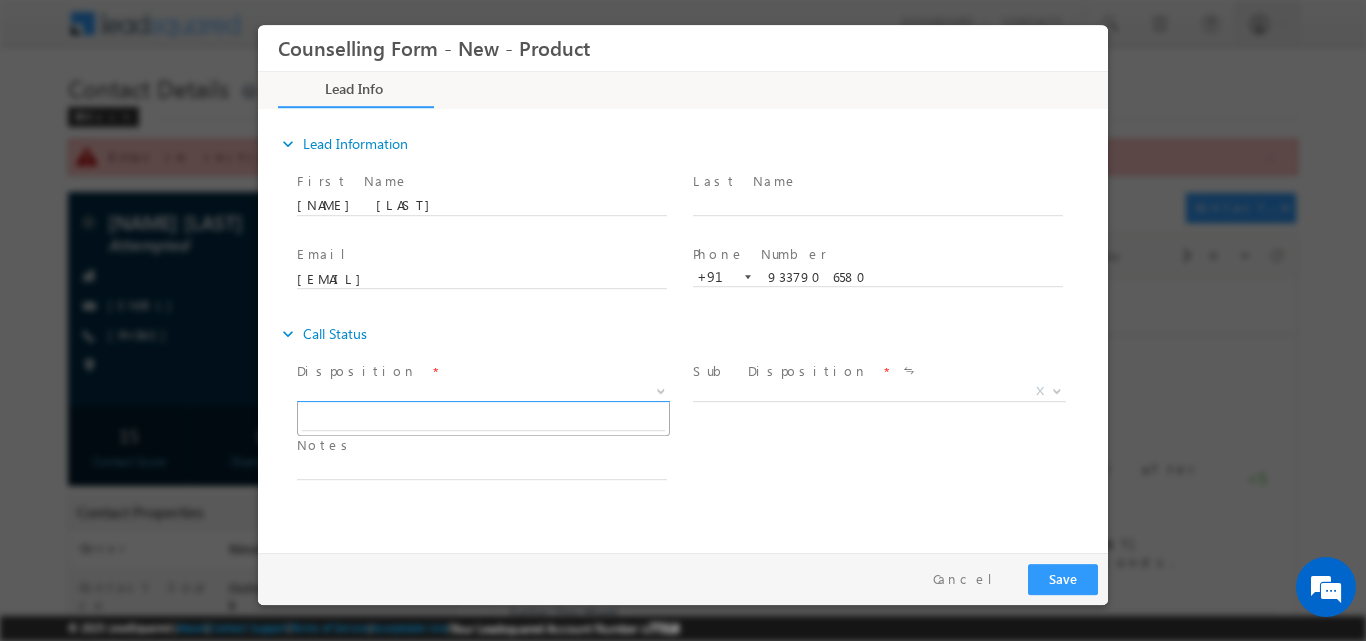 click at bounding box center (661, 389) 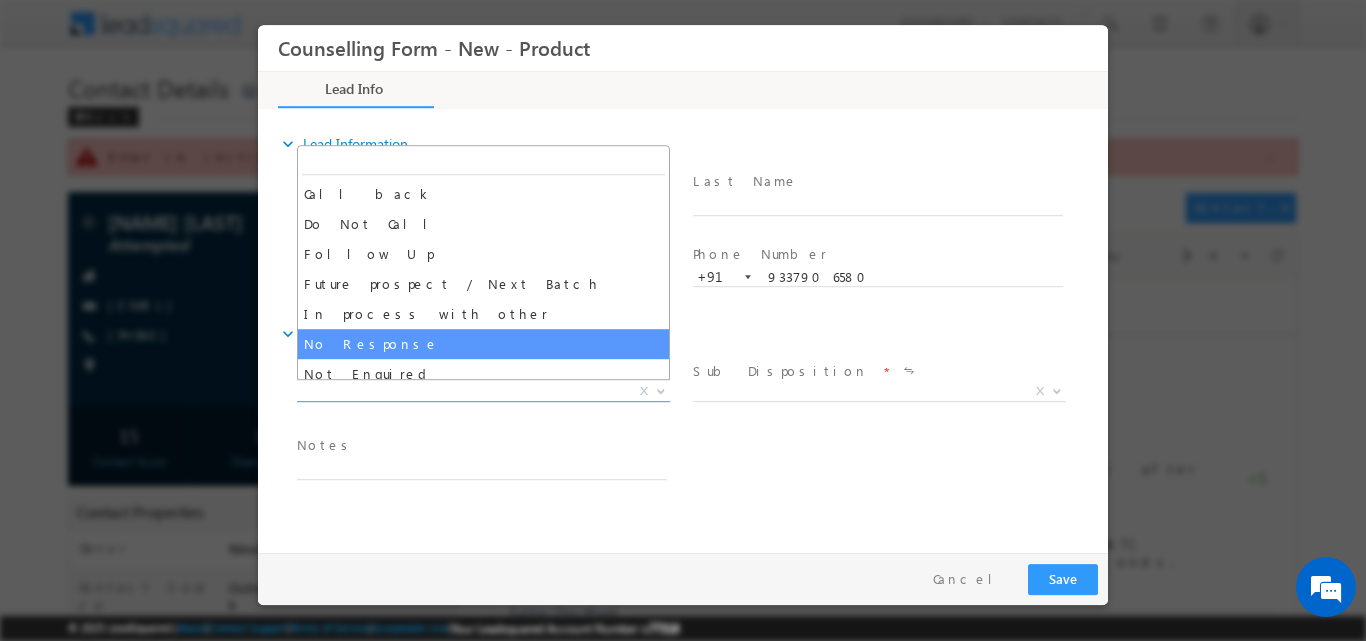 select on "No Response" 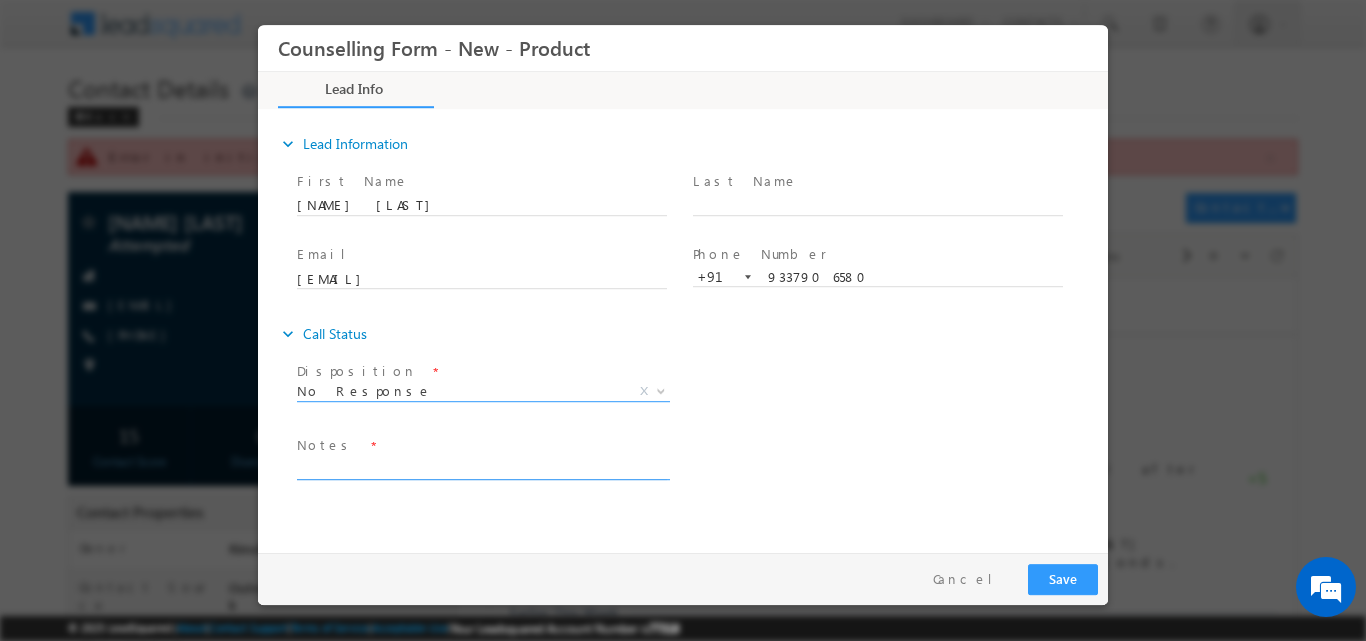 click at bounding box center [482, 467] 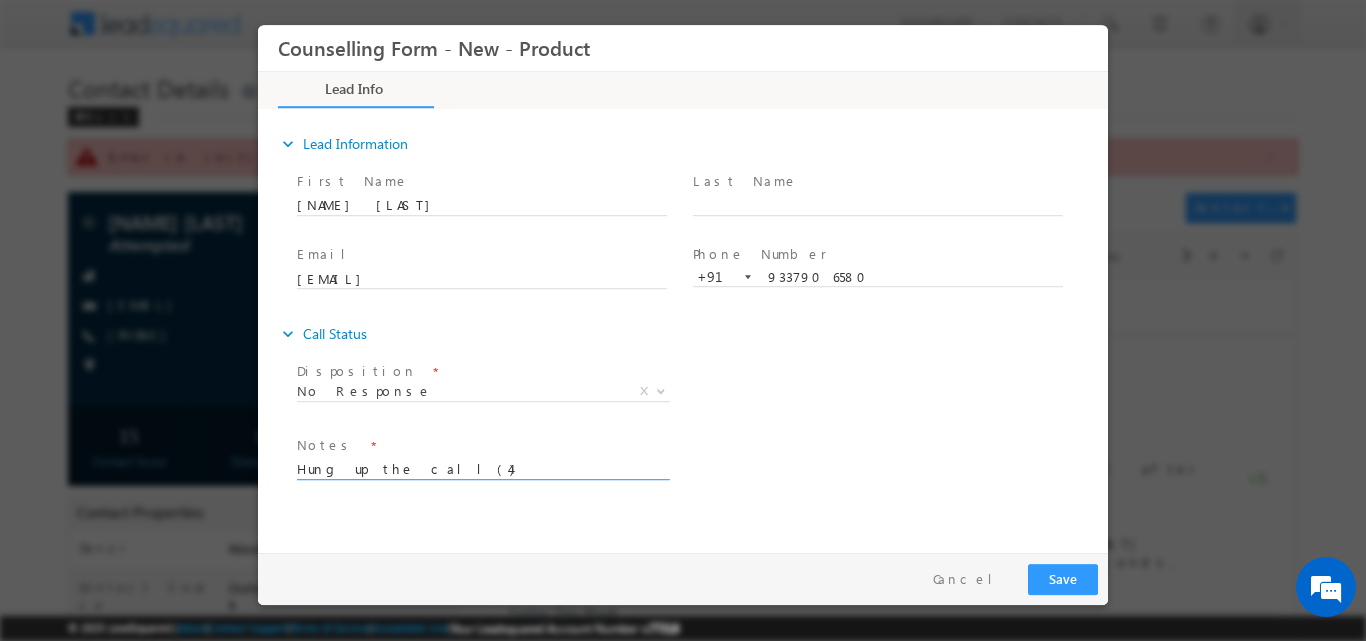 type on "Hung up the call(4)" 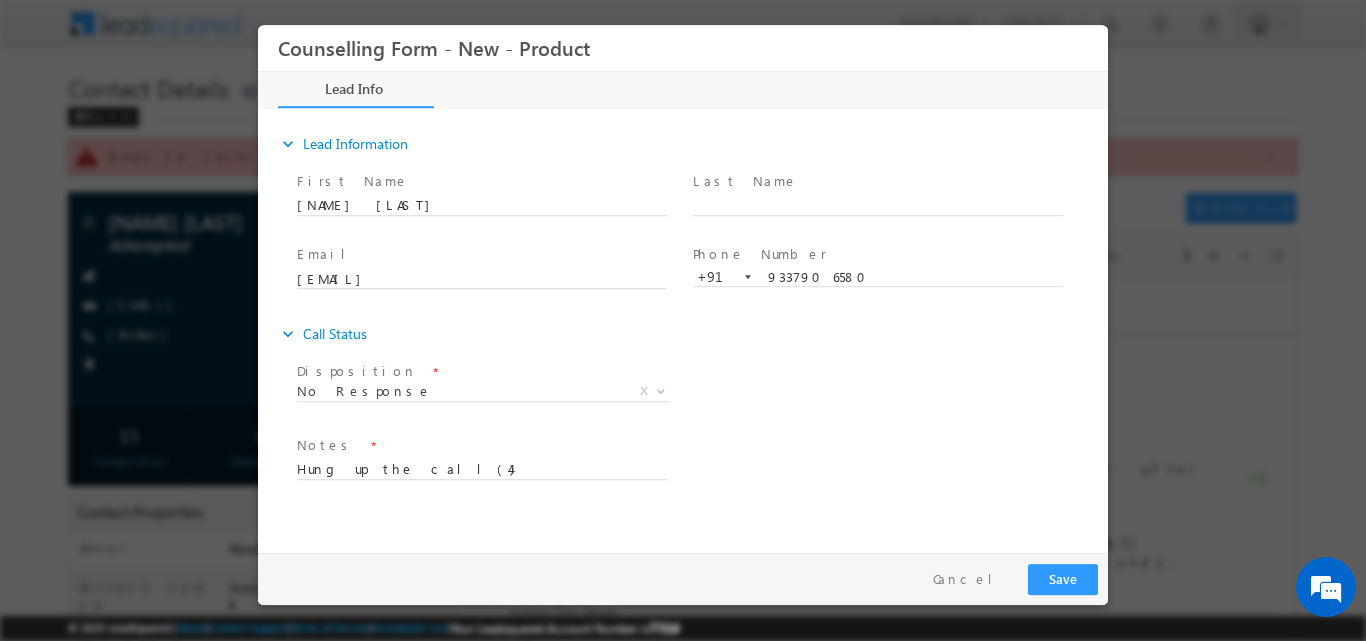 drag, startPoint x: 1081, startPoint y: 559, endPoint x: 1069, endPoint y: 590, distance: 33.24154 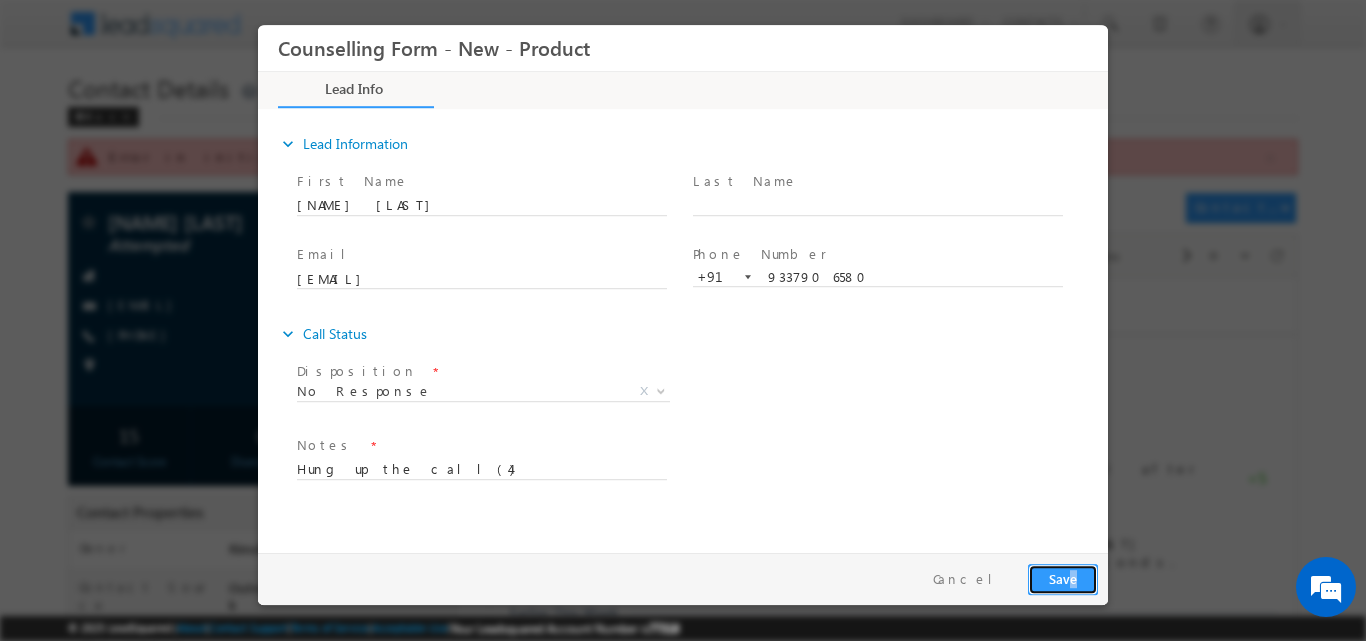 click on "Save" at bounding box center [1063, 578] 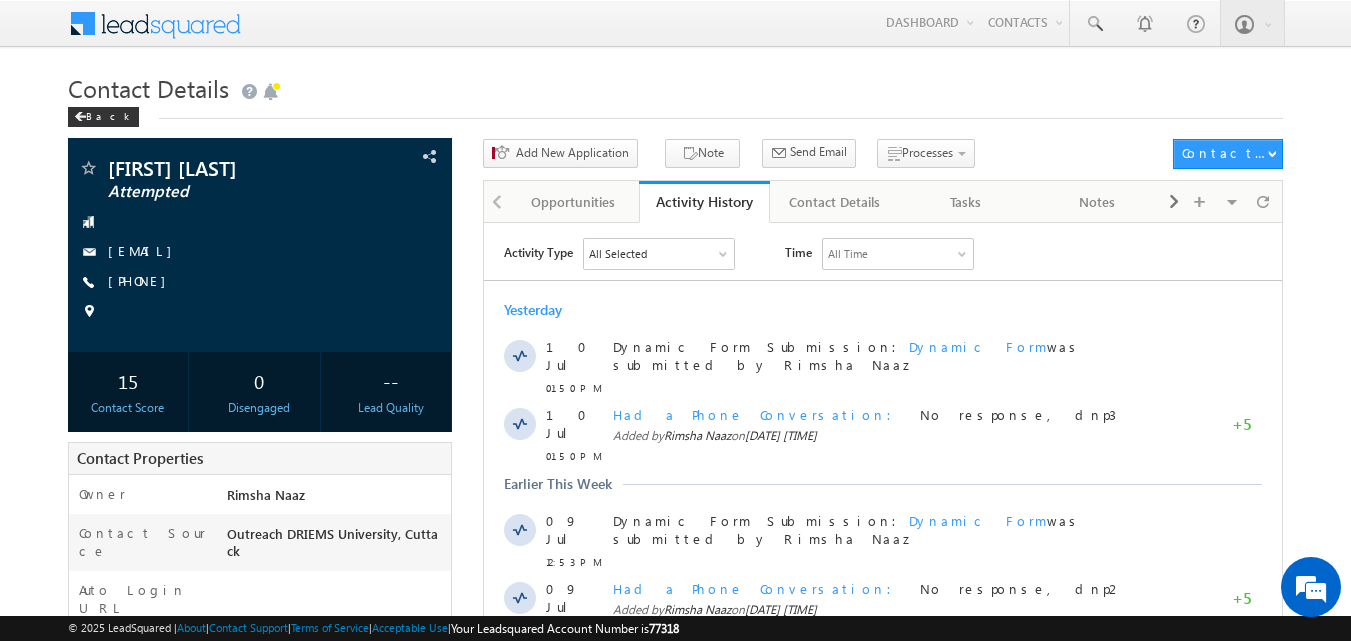 scroll, scrollTop: 0, scrollLeft: 0, axis: both 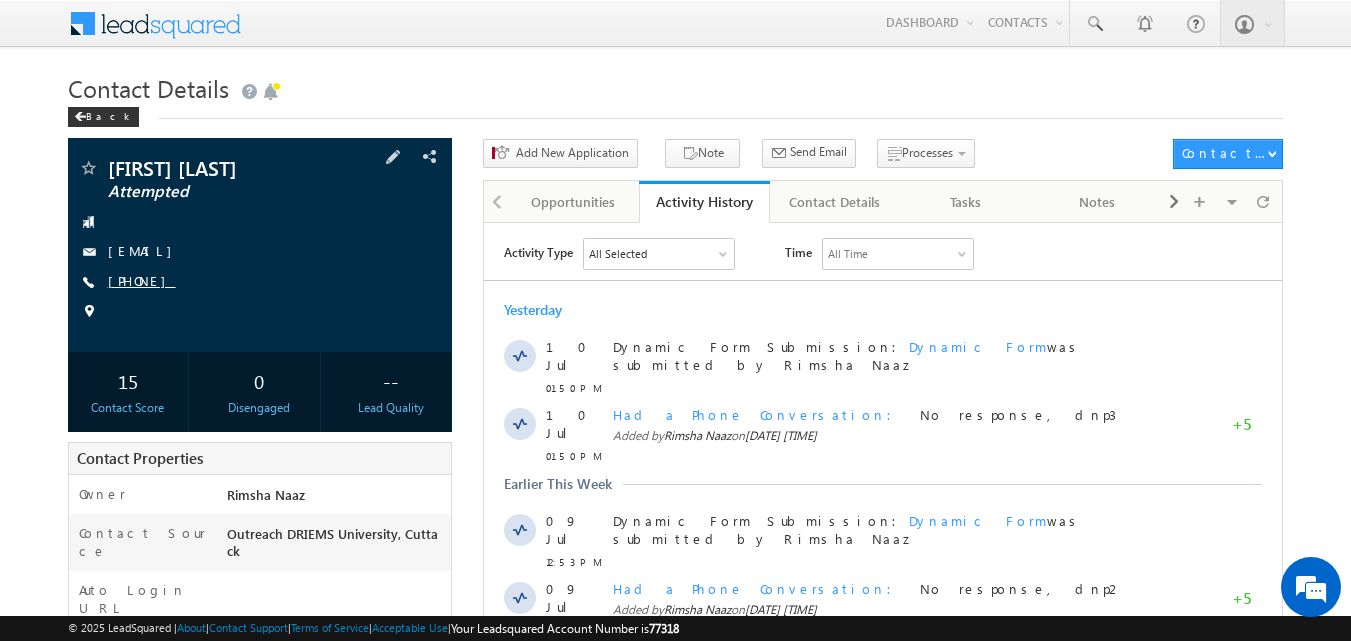 copy on "[PHONE]" 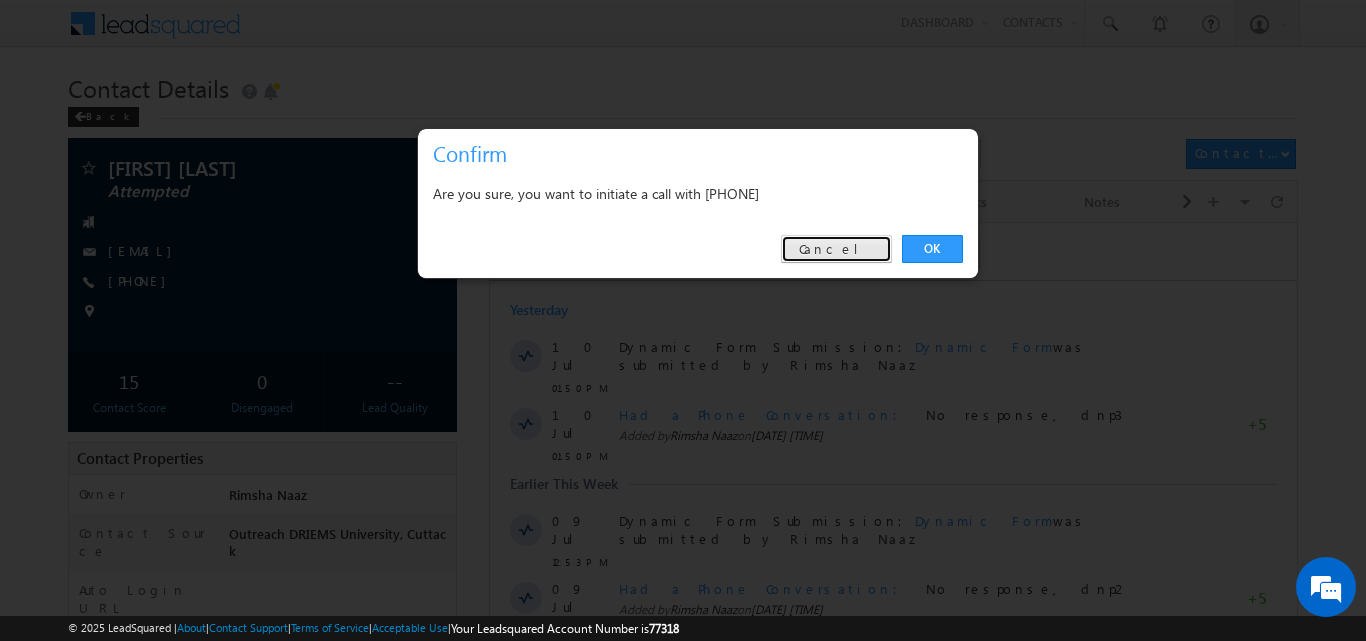 click on "Cancel" at bounding box center (836, 249) 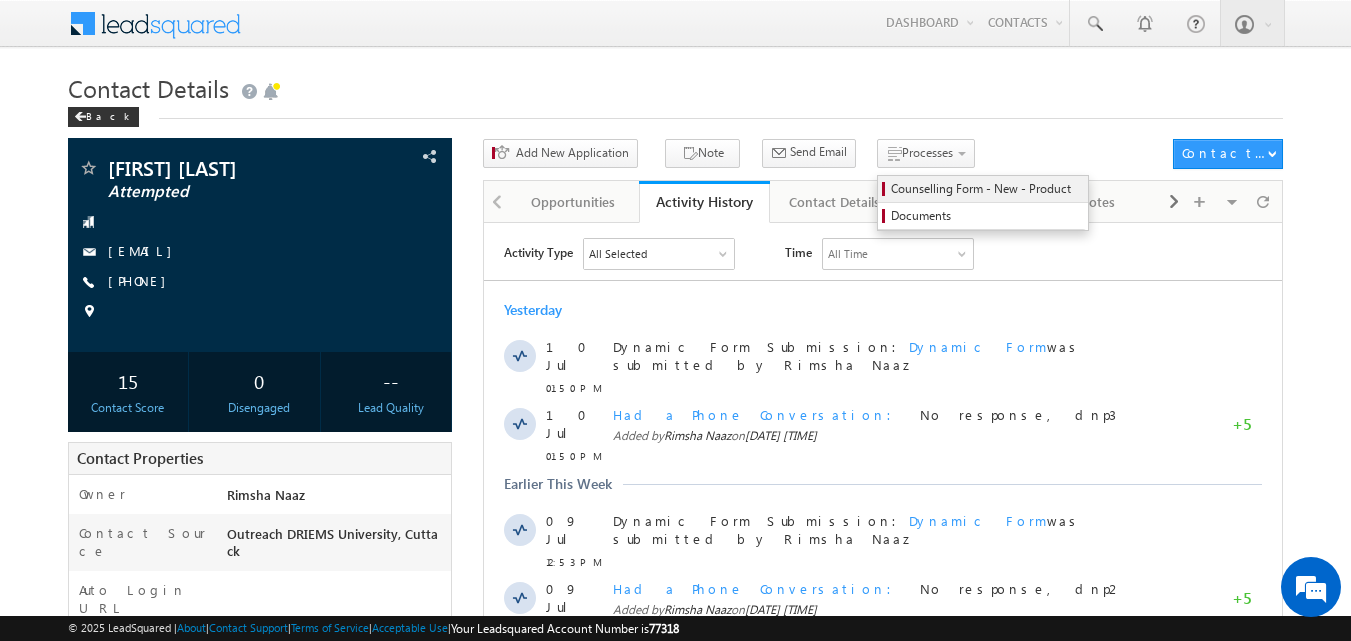 click on "Counselling Form - New - Product" at bounding box center [986, 189] 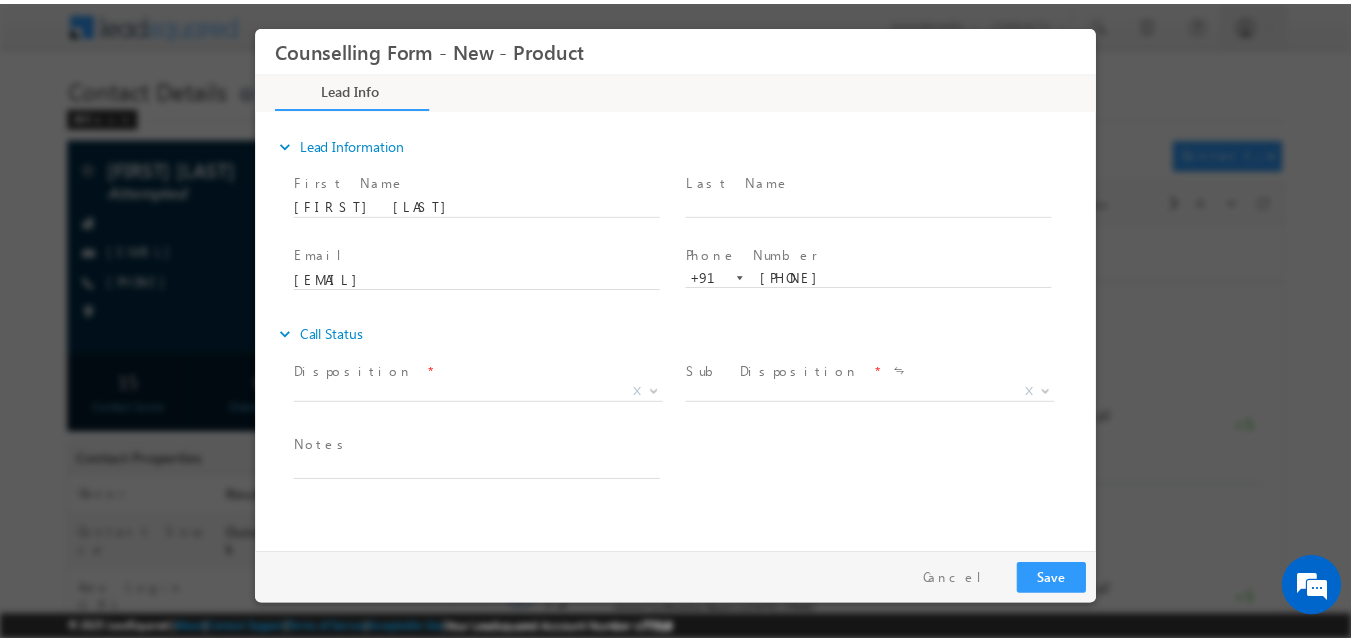 scroll, scrollTop: 0, scrollLeft: 0, axis: both 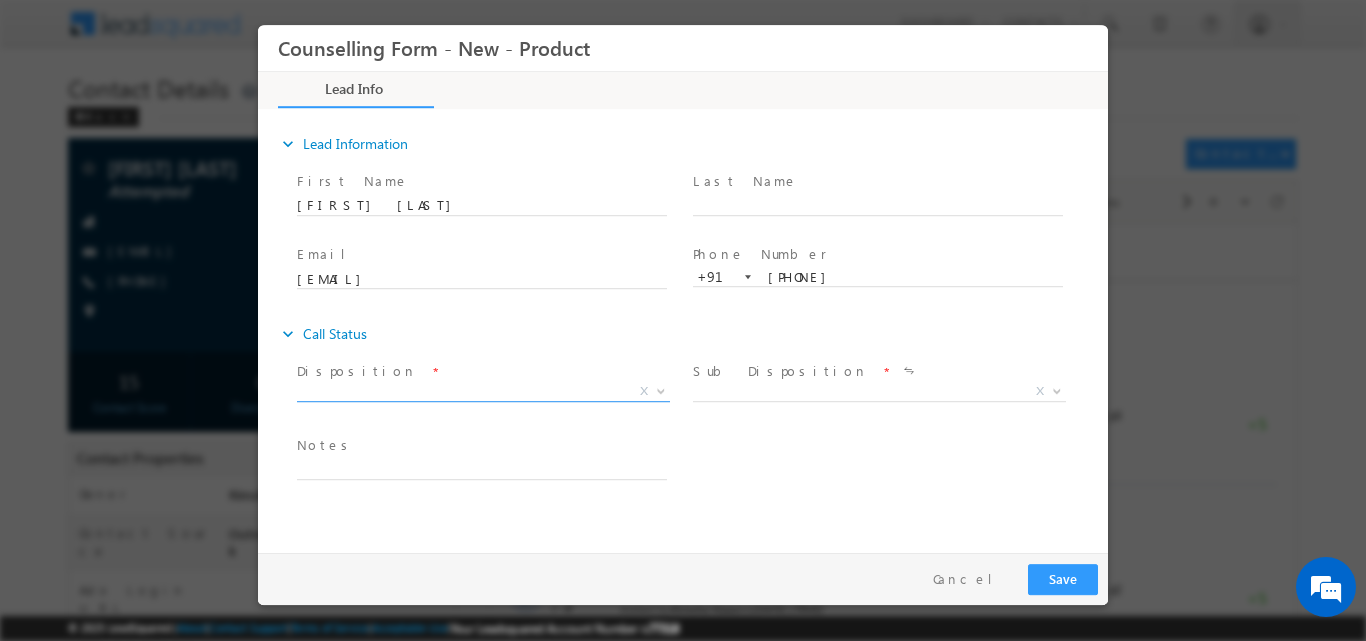 click at bounding box center [659, 390] 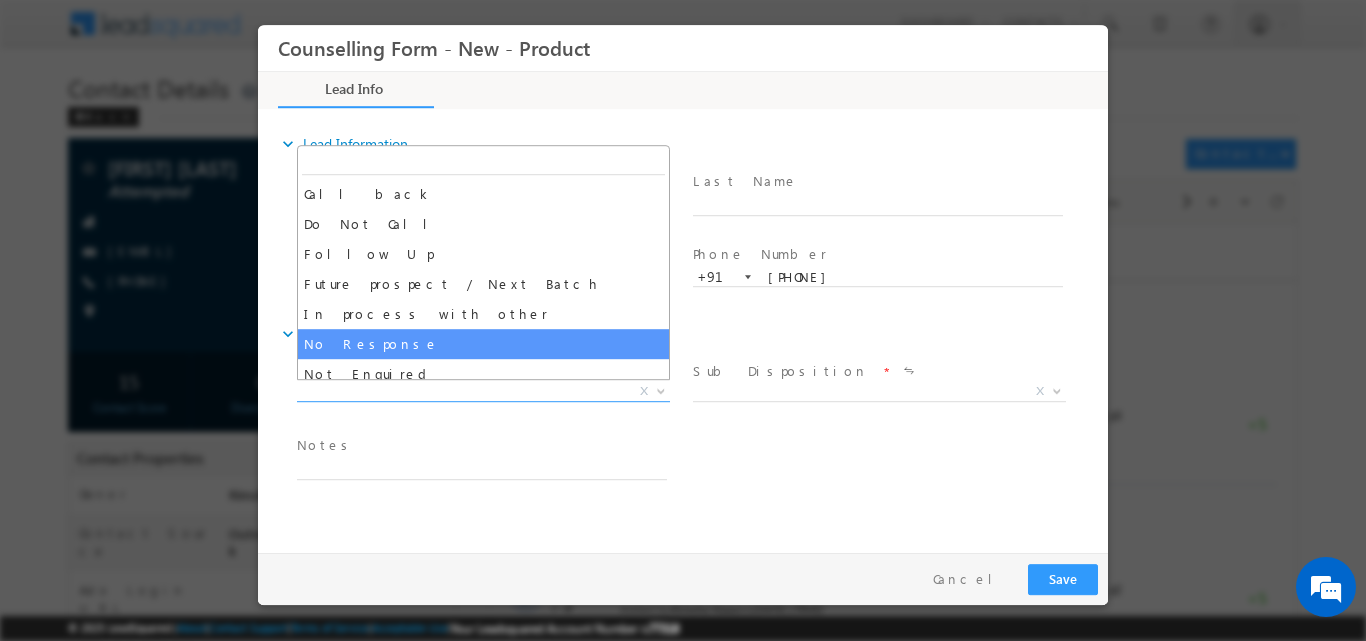 select on "No Response" 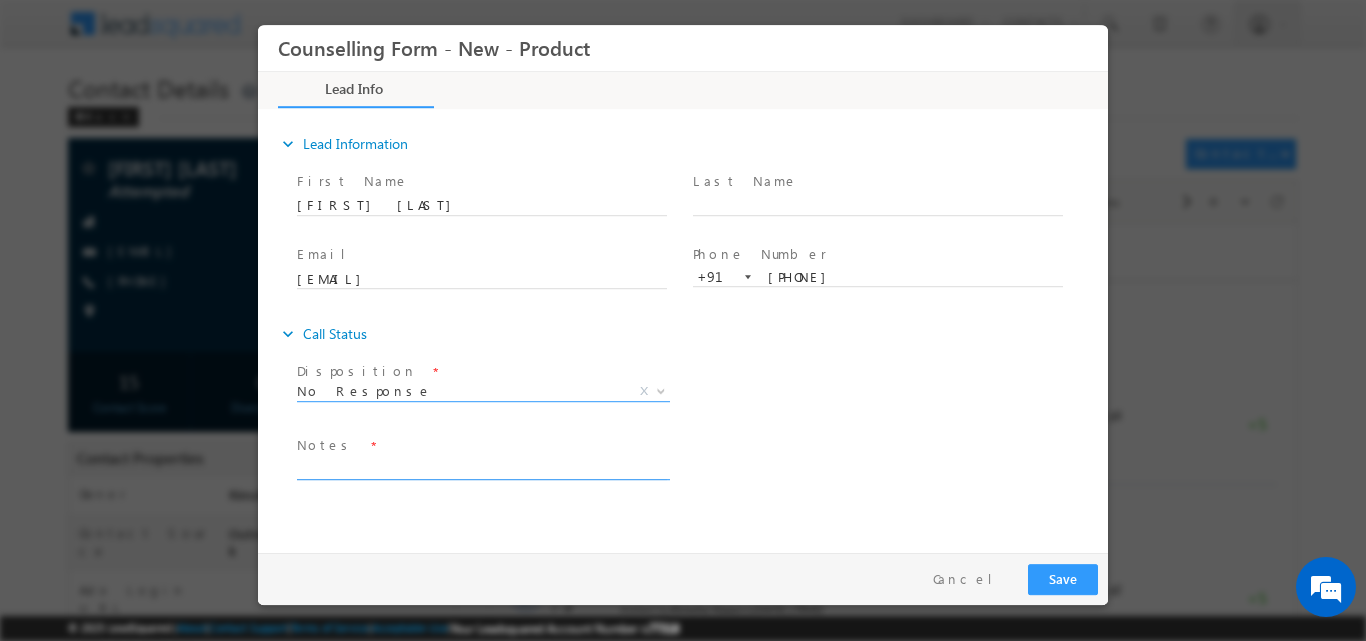 click at bounding box center (482, 467) 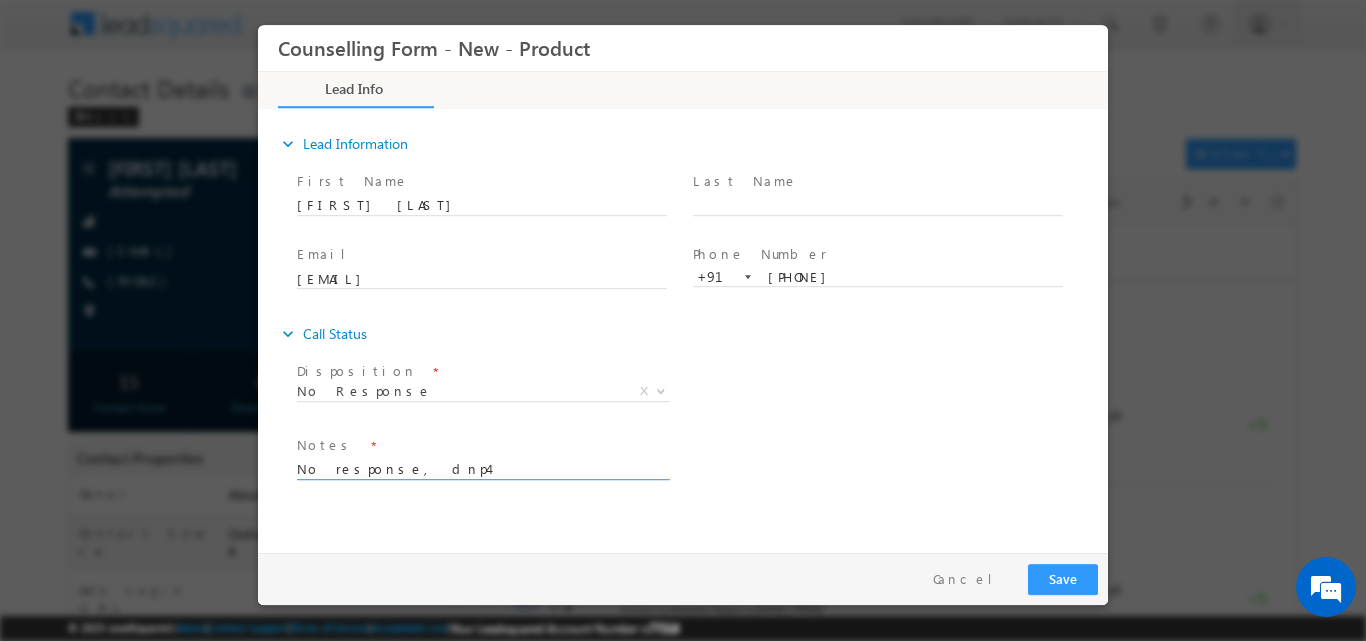 type on "No response, dnp4" 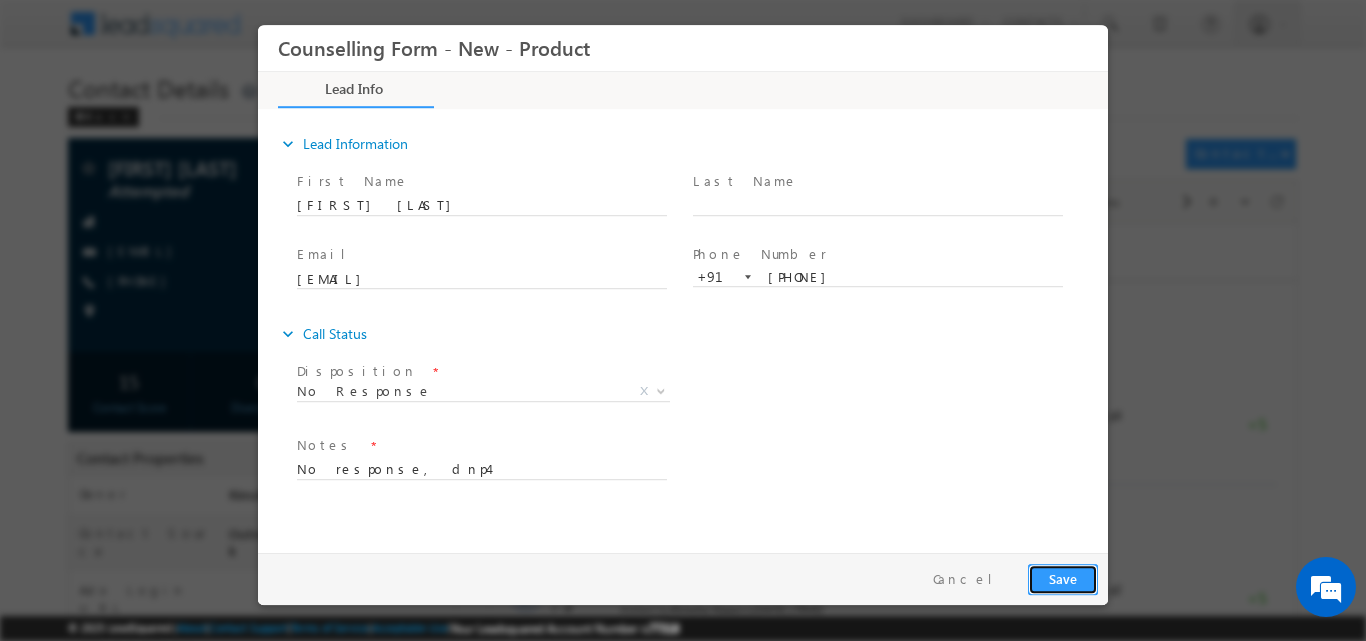 click on "Save" at bounding box center (1063, 578) 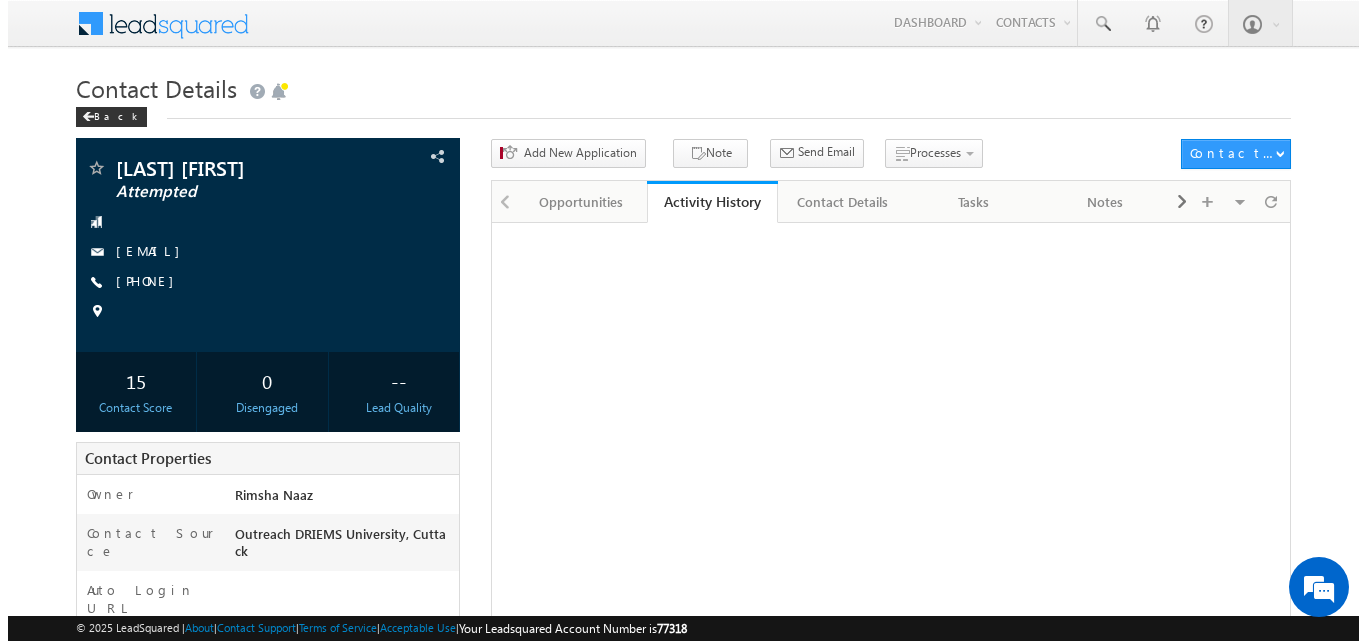 scroll, scrollTop: 0, scrollLeft: 0, axis: both 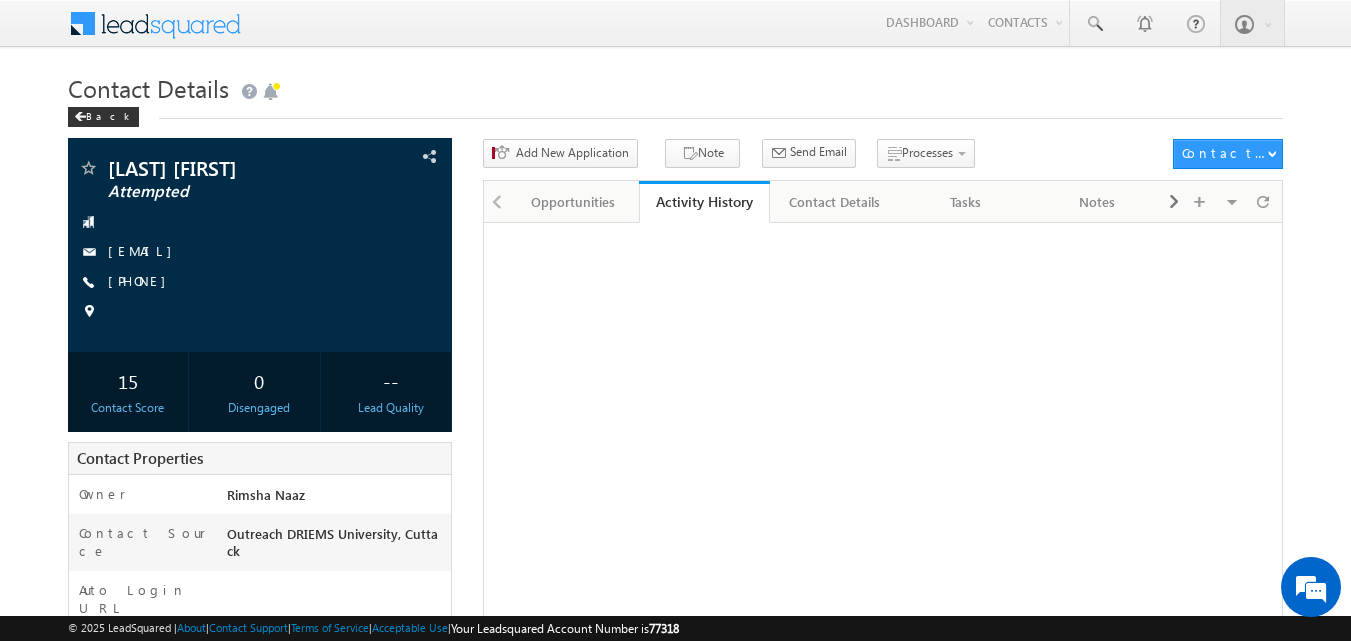 click on "[PHONE]" at bounding box center (142, 280) 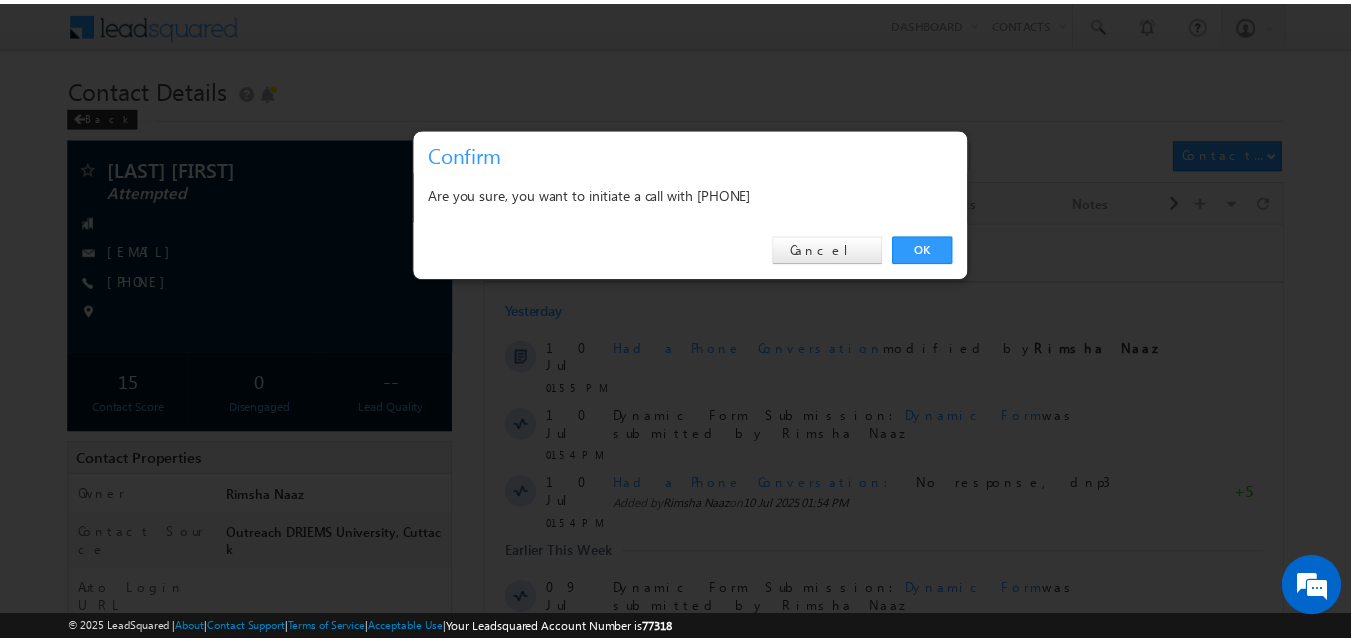 scroll, scrollTop: 0, scrollLeft: 0, axis: both 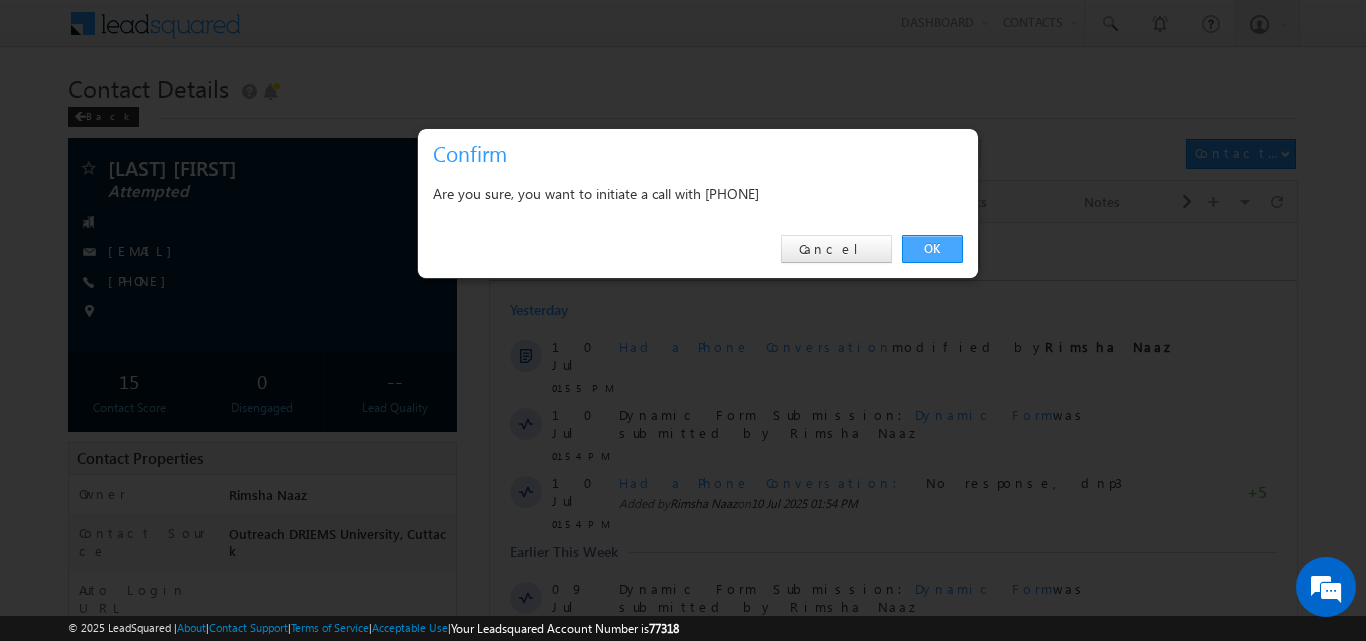 click on "OK" at bounding box center (932, 249) 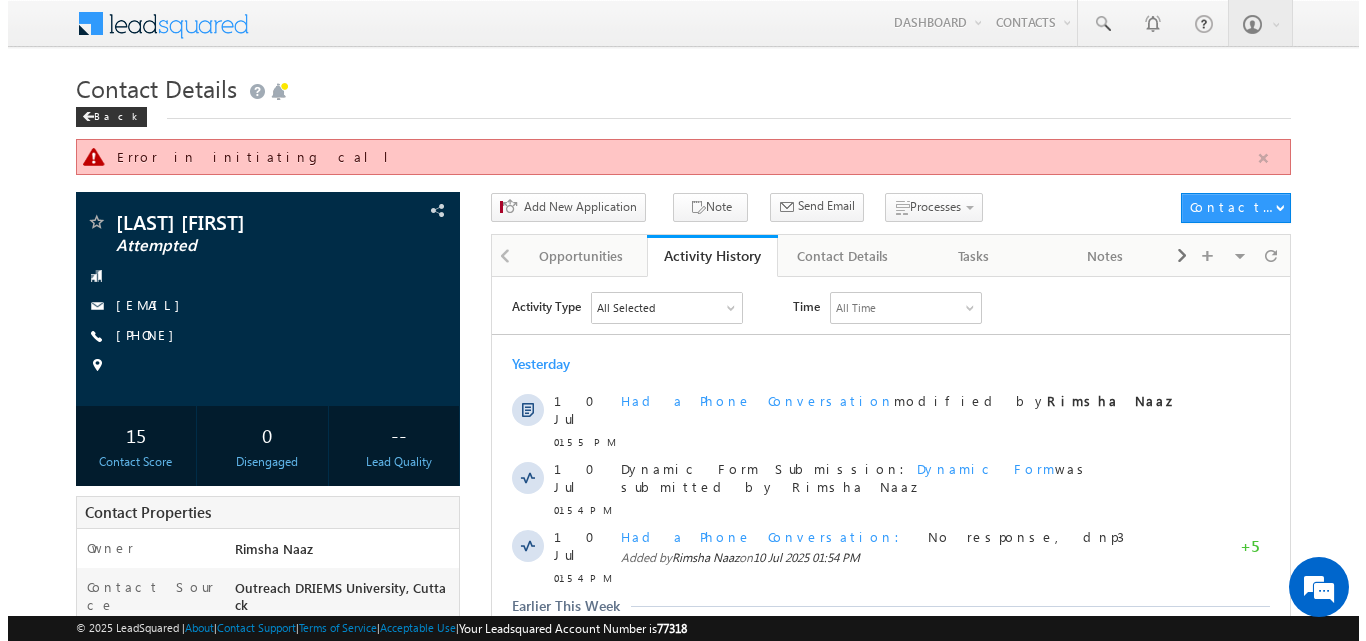 scroll, scrollTop: 0, scrollLeft: 0, axis: both 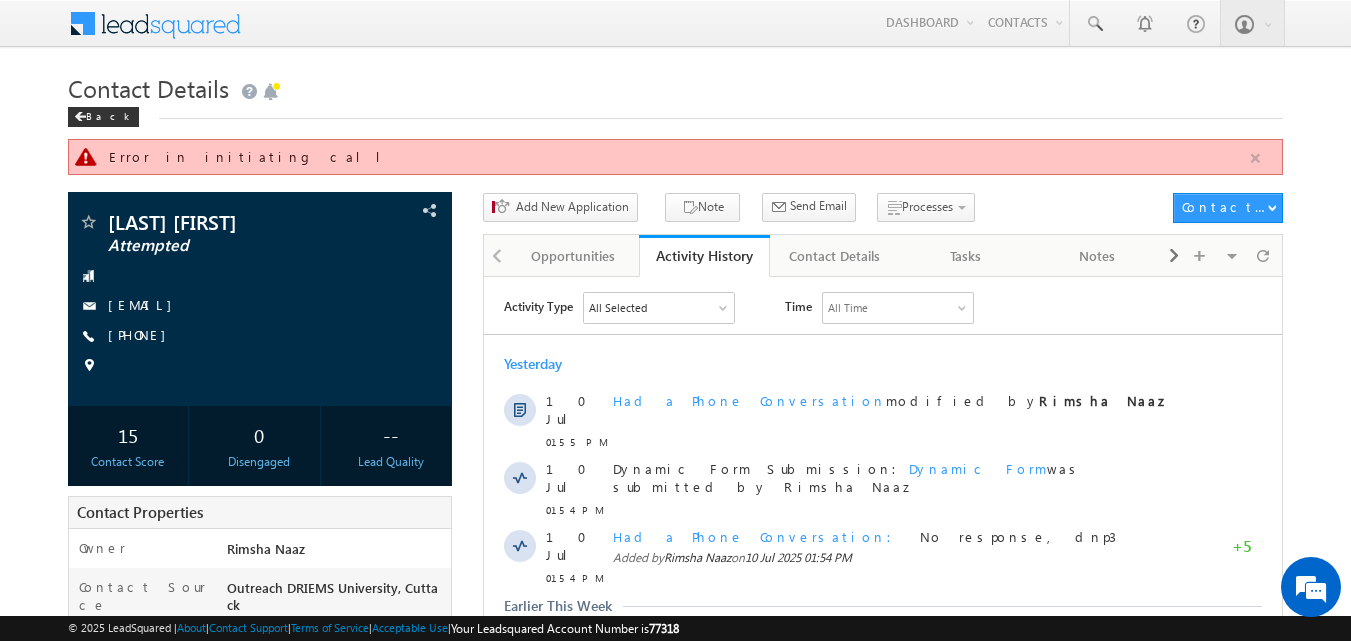 click at bounding box center (1255, 158) 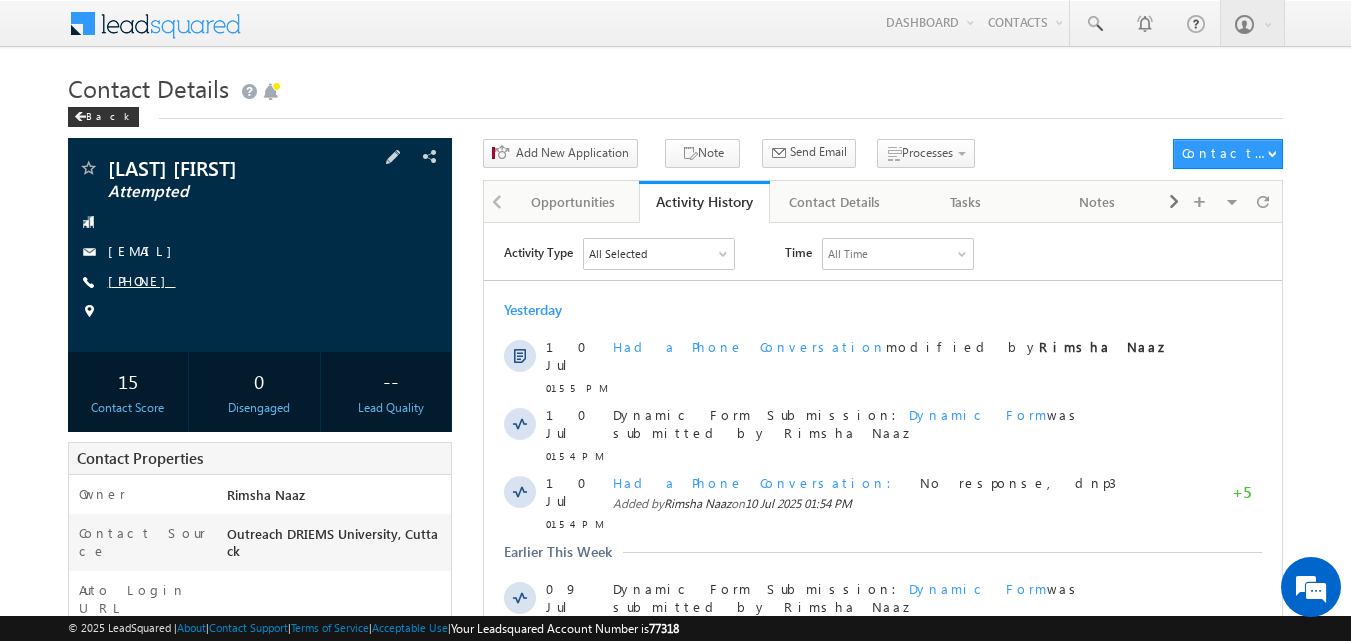 copy on "[PHONE]" 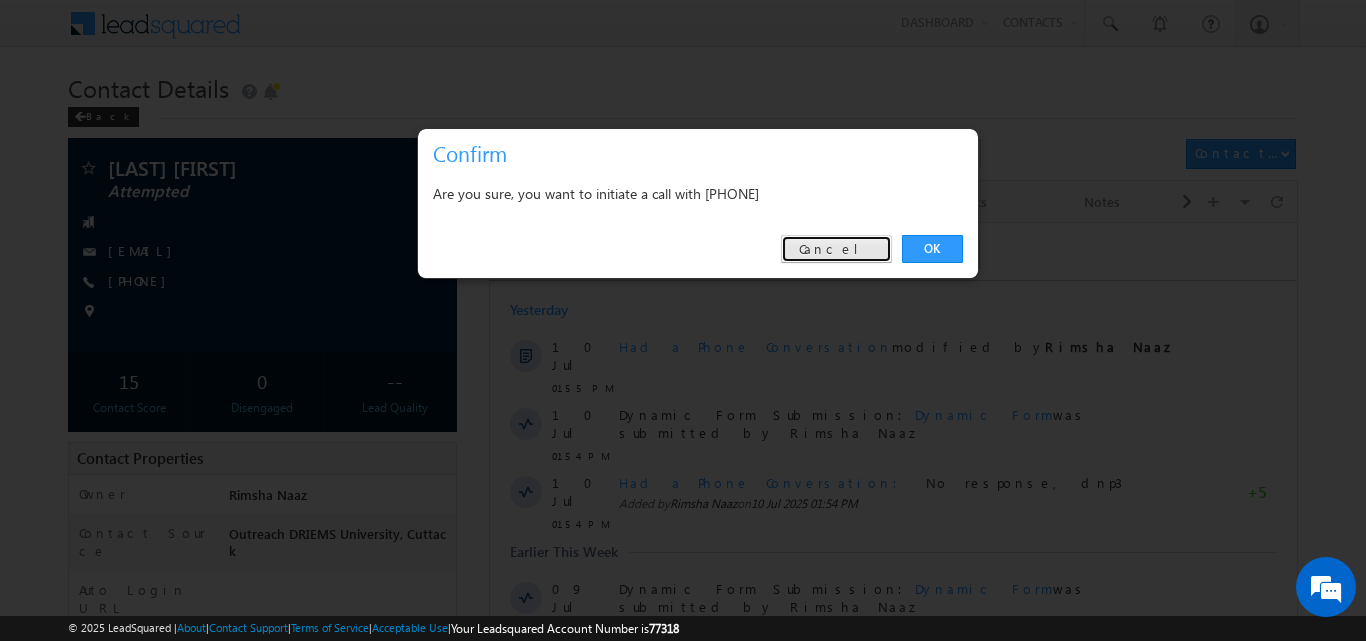 click on "Cancel" at bounding box center [836, 249] 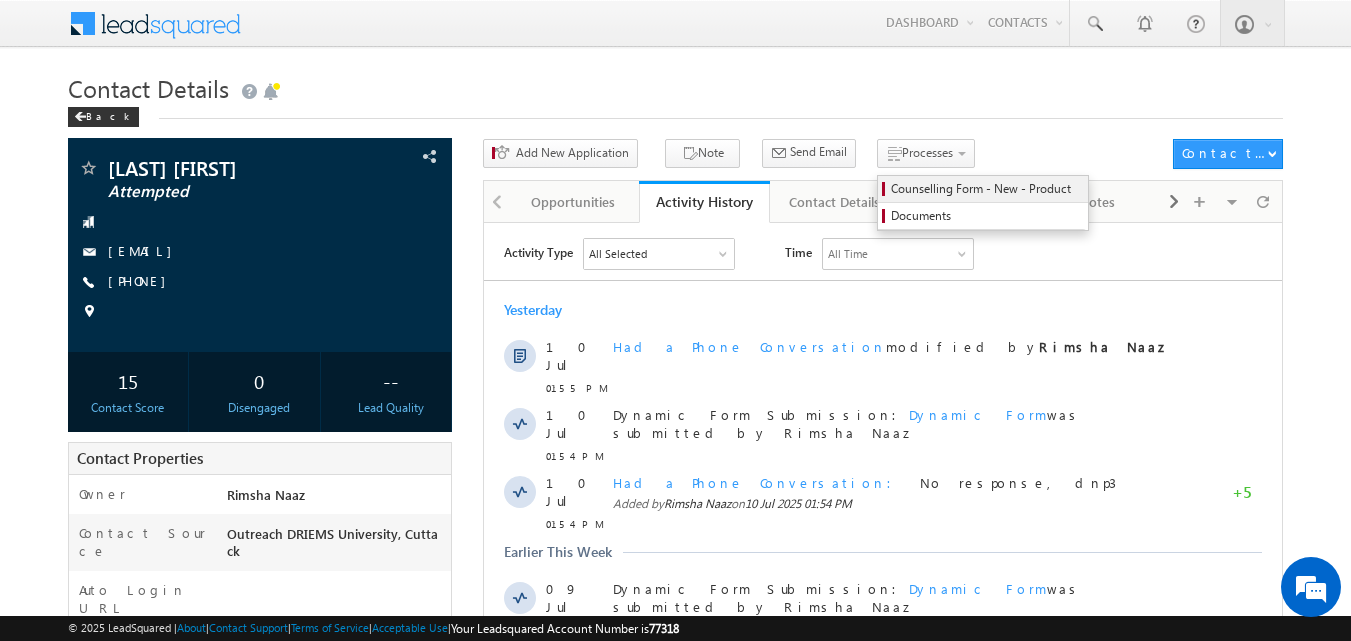 click on "Counselling Form - New - Product" at bounding box center (986, 189) 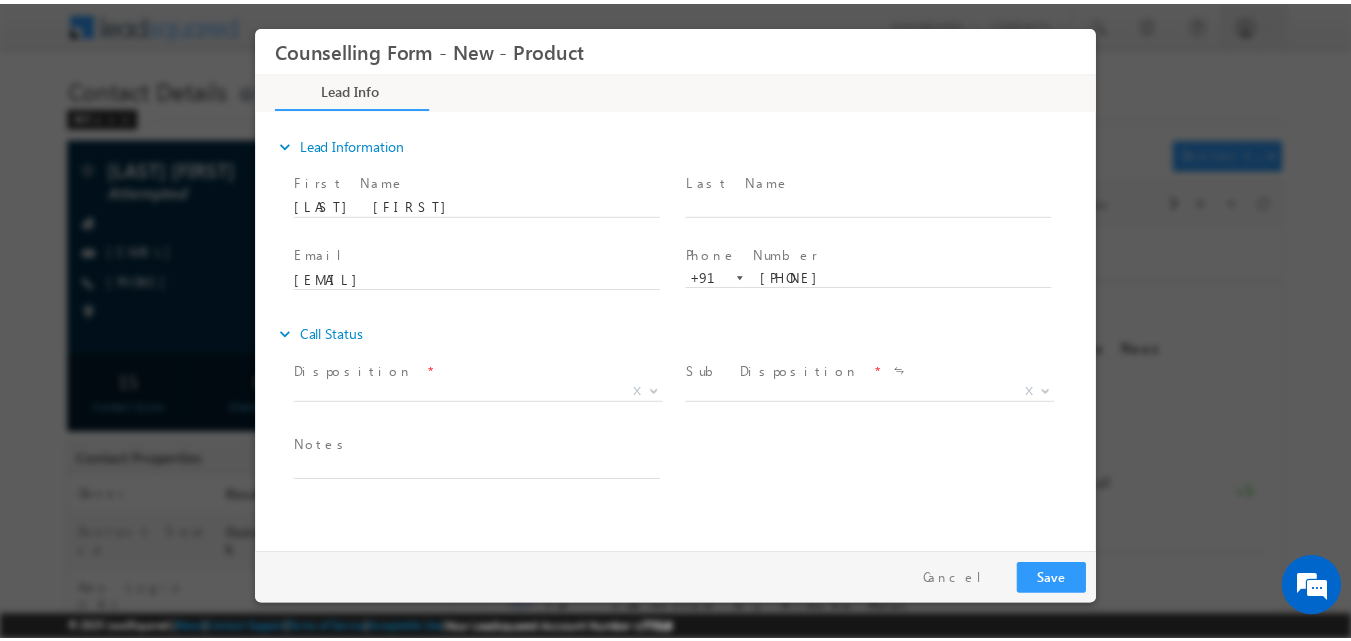scroll, scrollTop: 0, scrollLeft: 0, axis: both 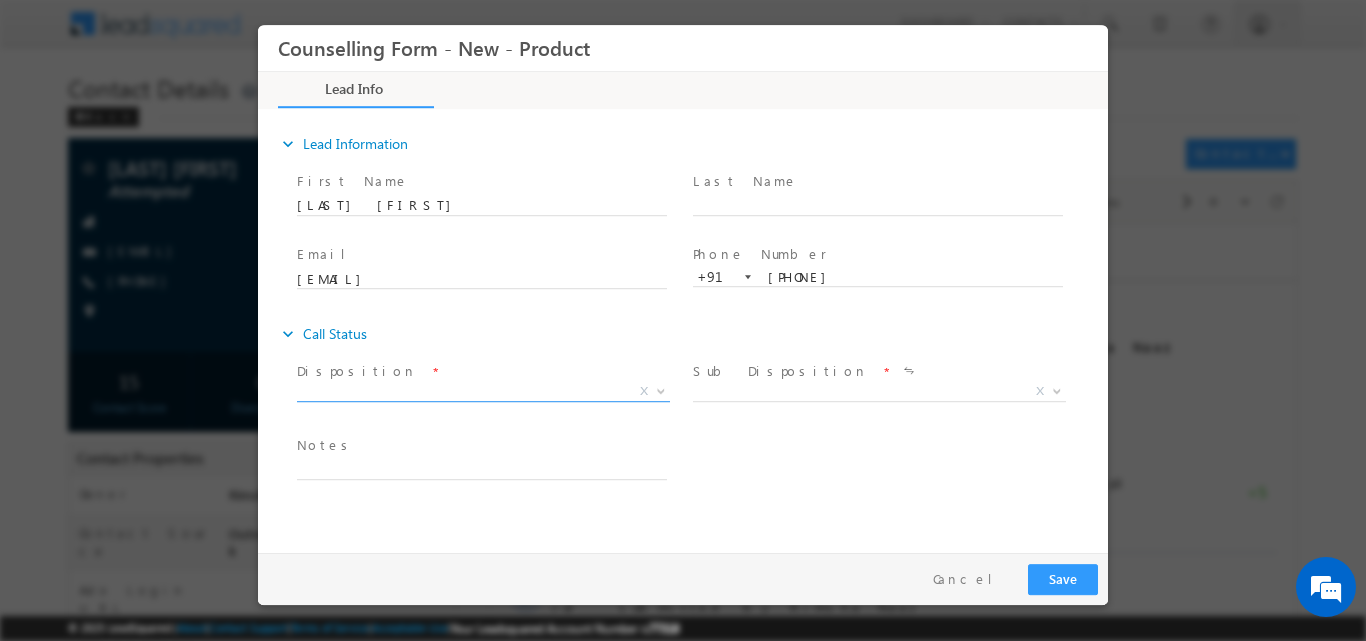 click at bounding box center [661, 389] 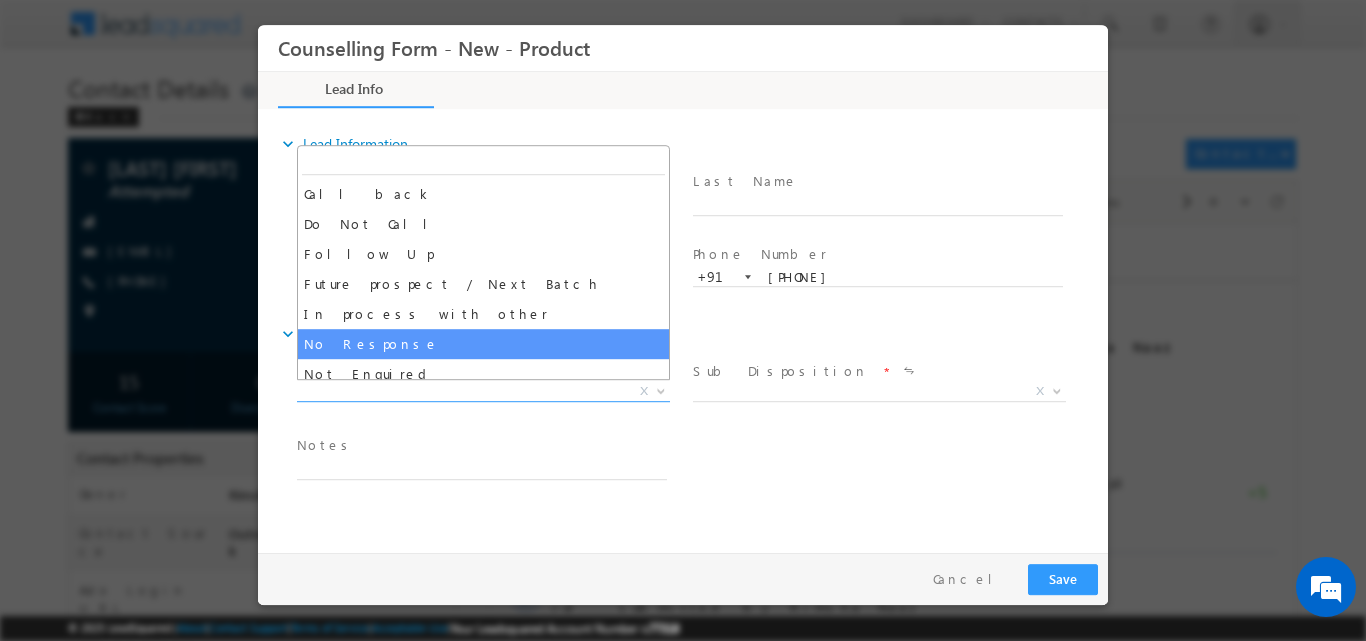 select on "No Response" 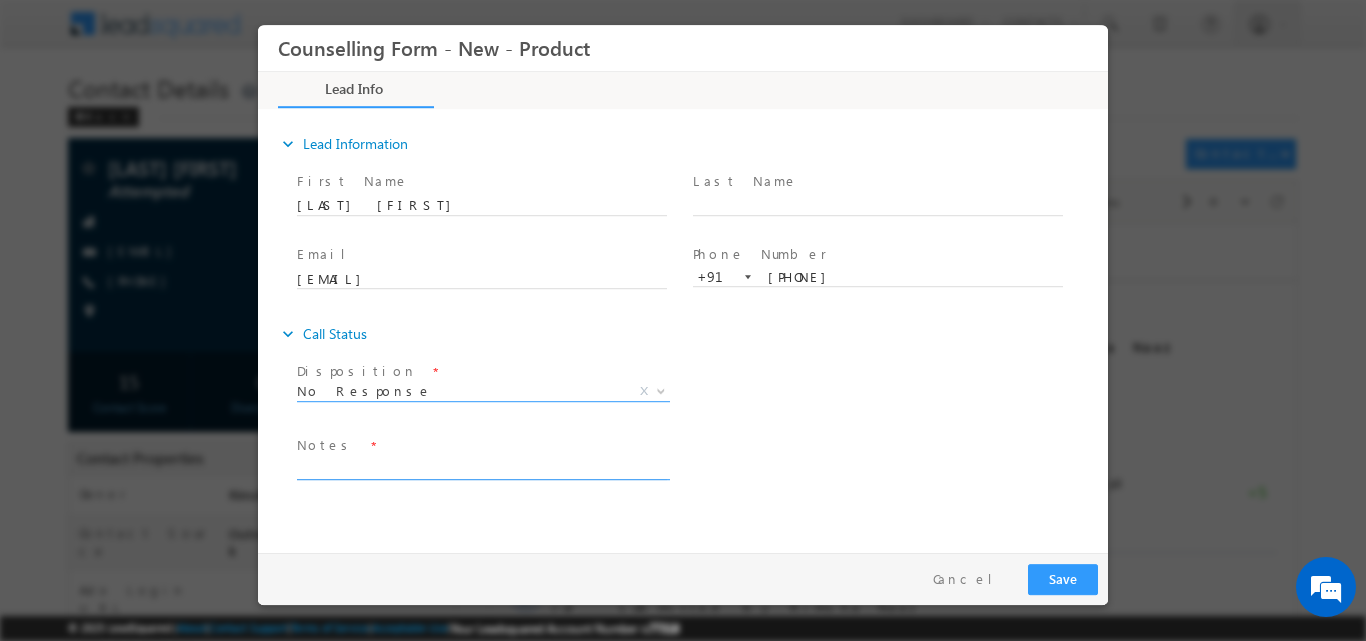 click at bounding box center (482, 467) 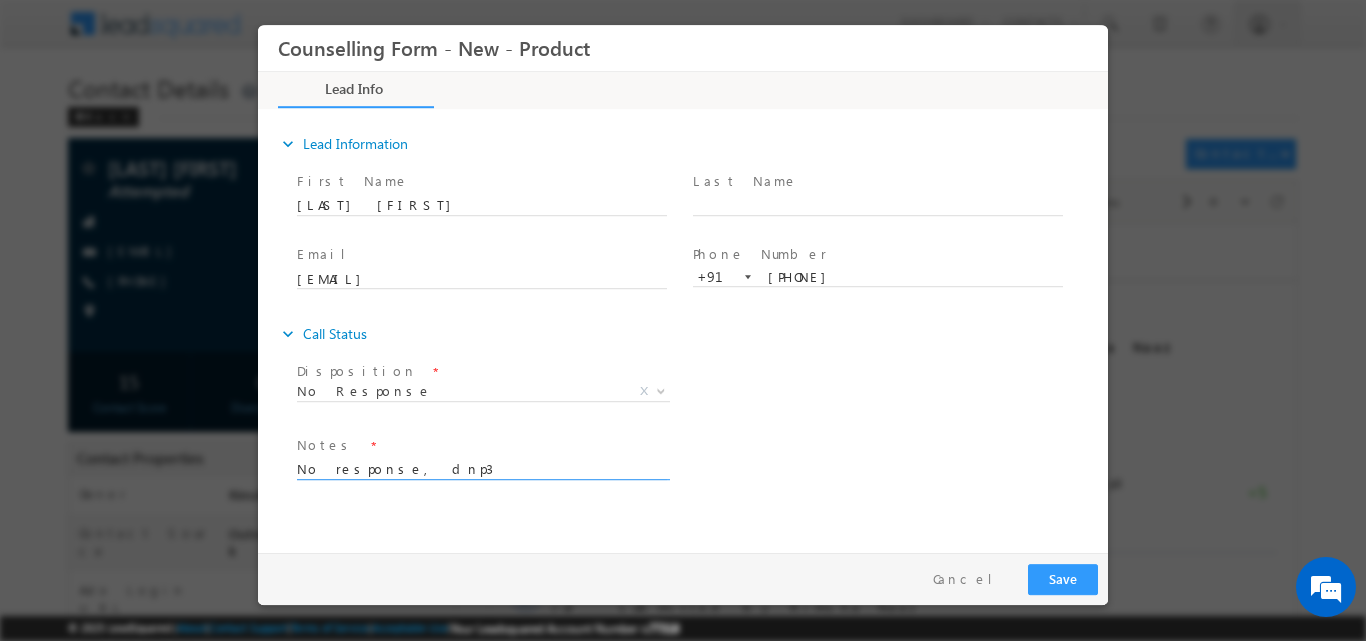 type on "No response, dnp3" 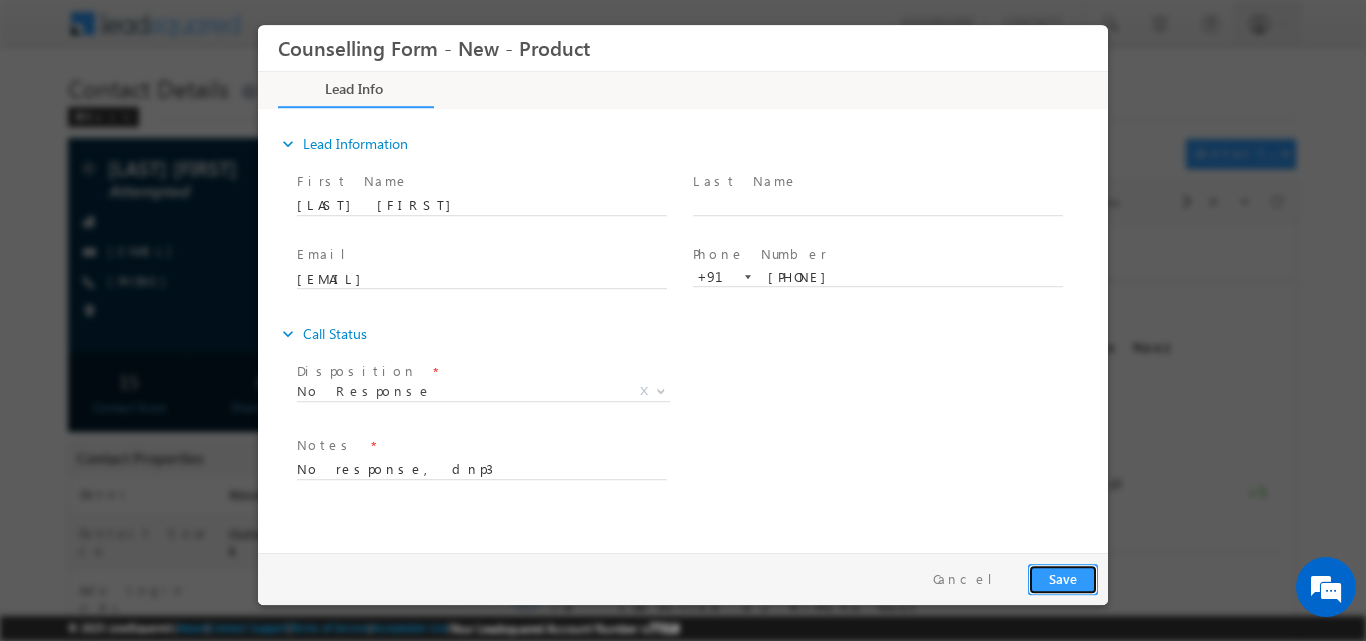 click on "Save" at bounding box center (1063, 578) 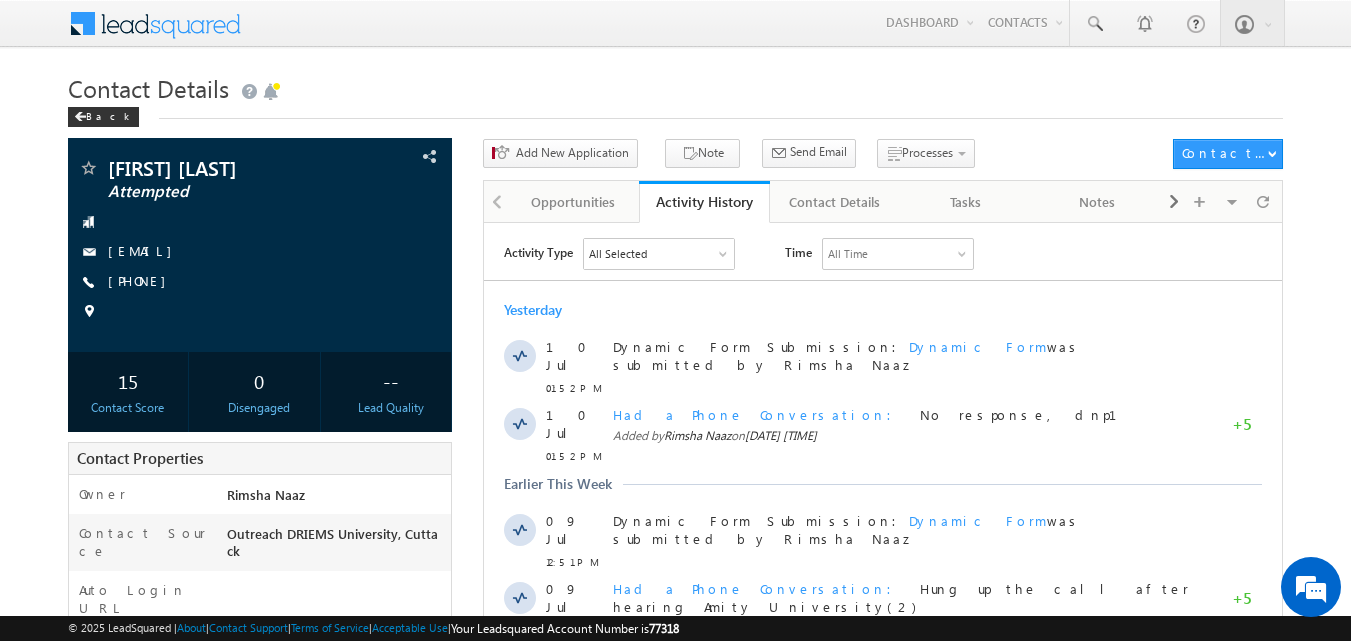 scroll, scrollTop: 0, scrollLeft: 0, axis: both 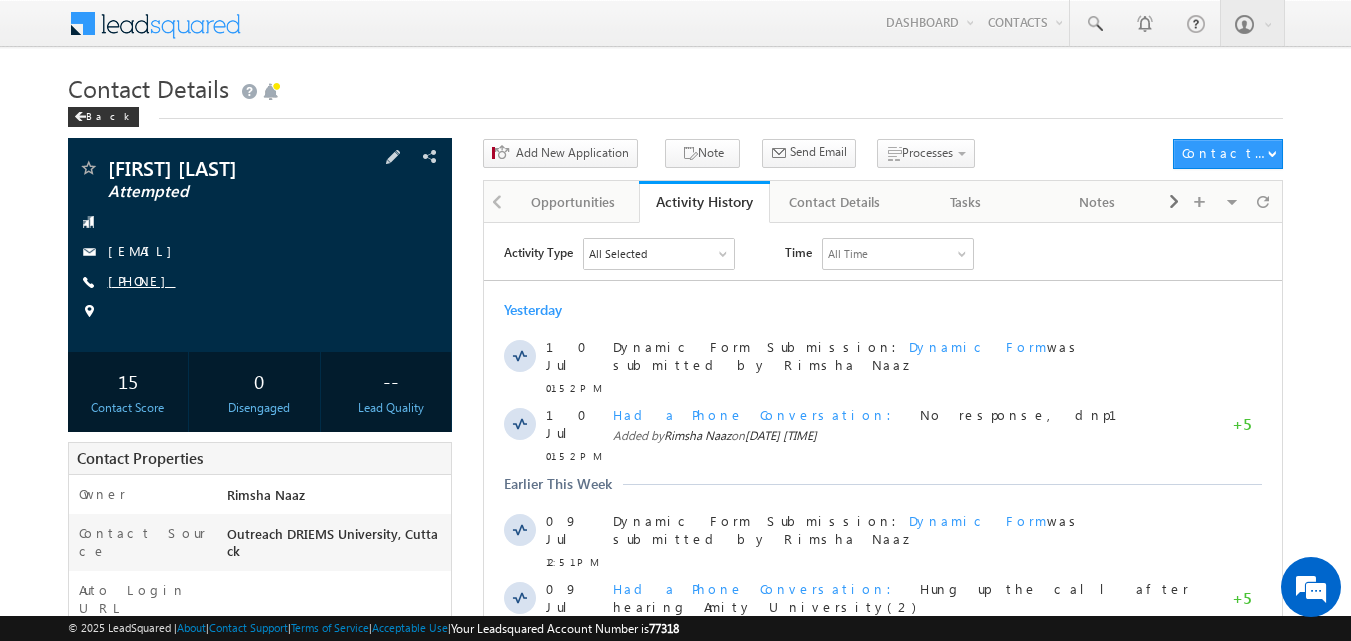 click on "[PHONE]" at bounding box center [142, 280] 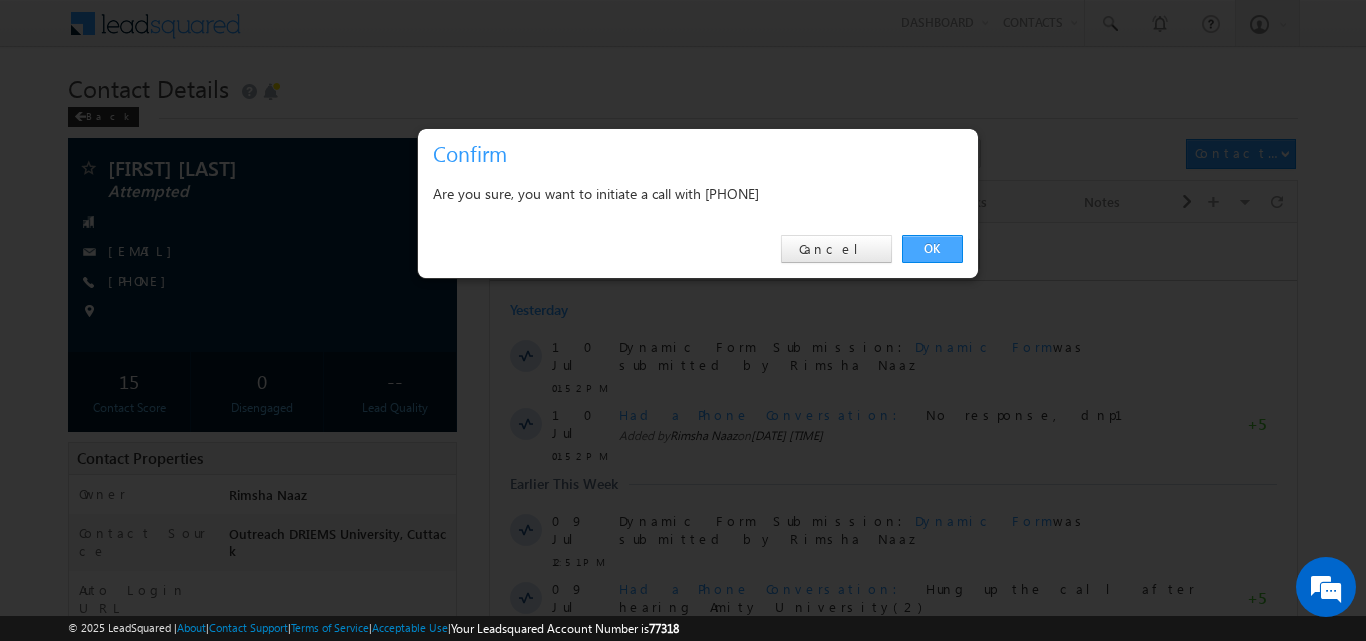 click on "OK" at bounding box center [932, 249] 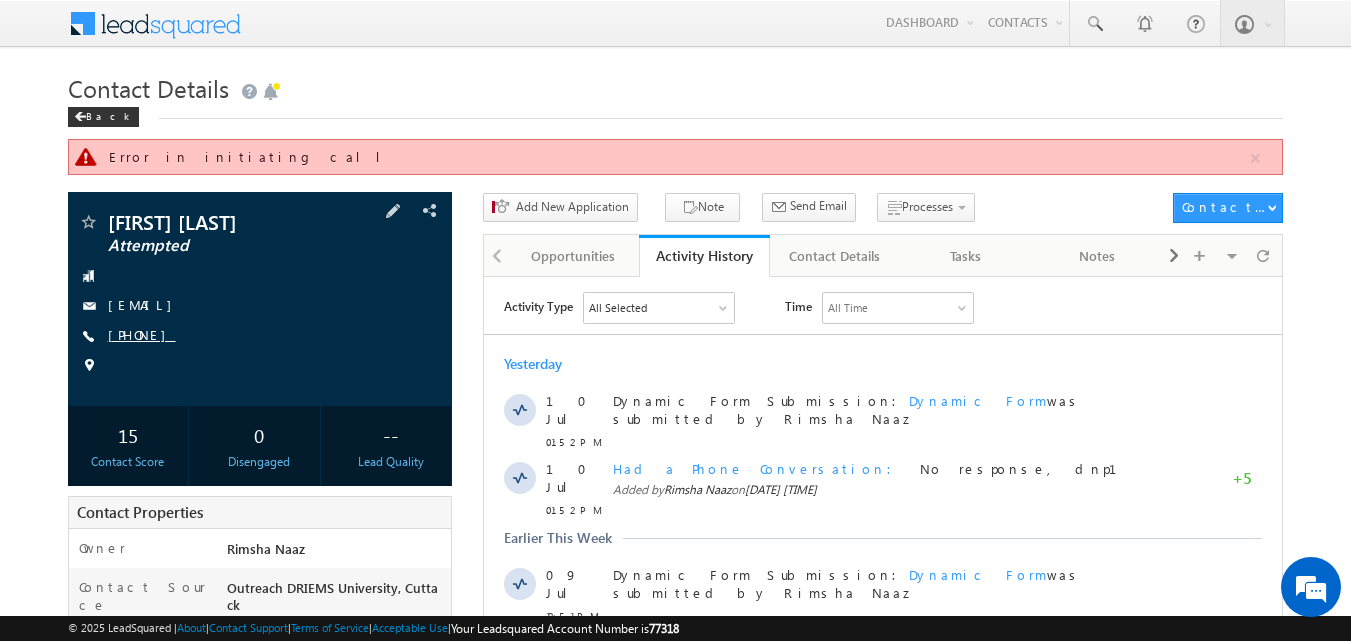 copy on "[PHONE]" 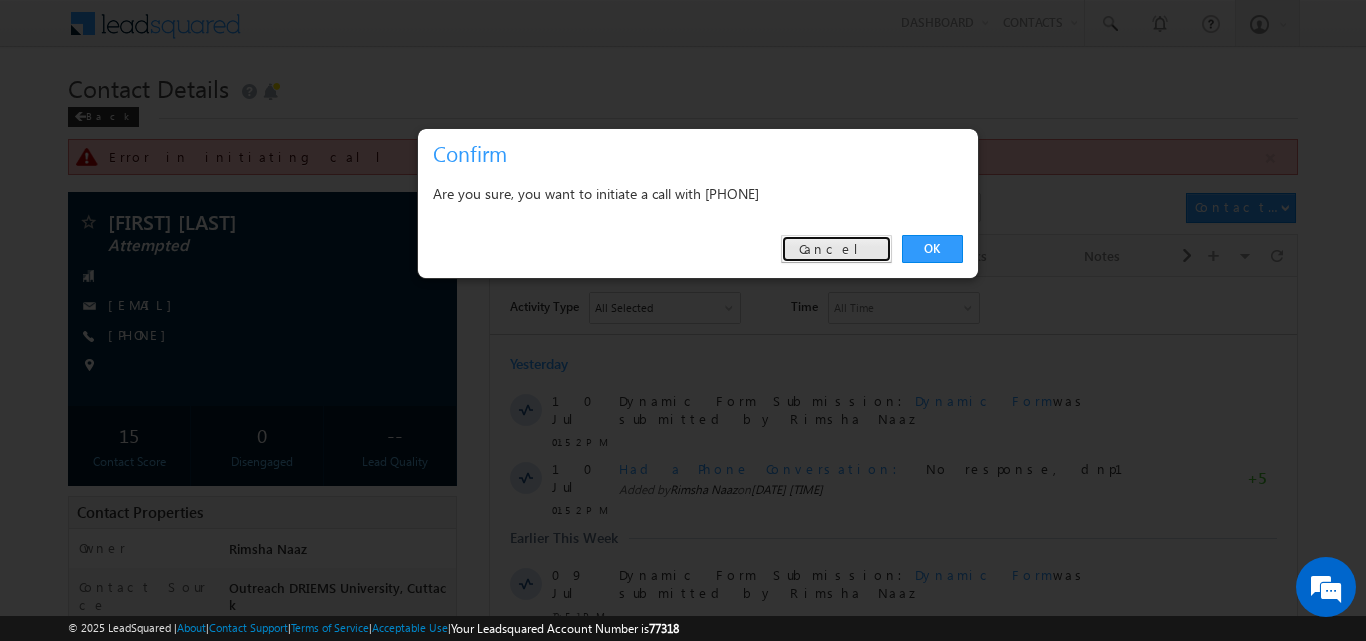 click on "Cancel" at bounding box center (836, 249) 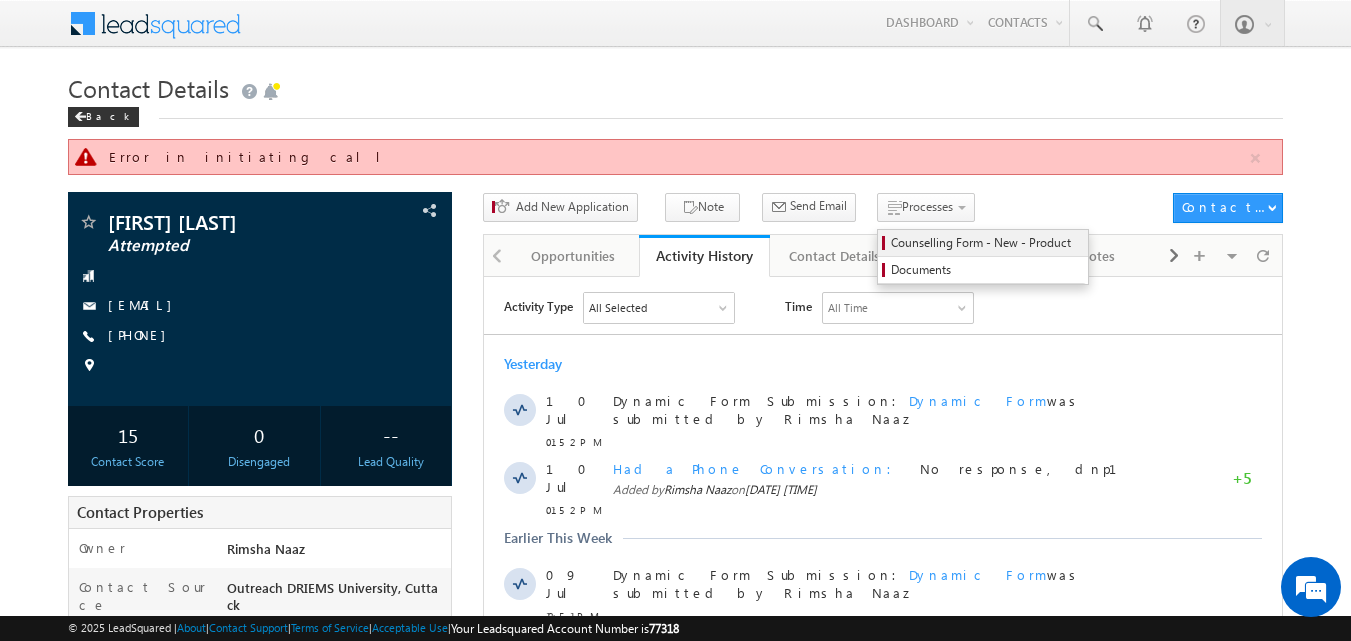 click on "Counselling Form - New - Product" at bounding box center [986, 243] 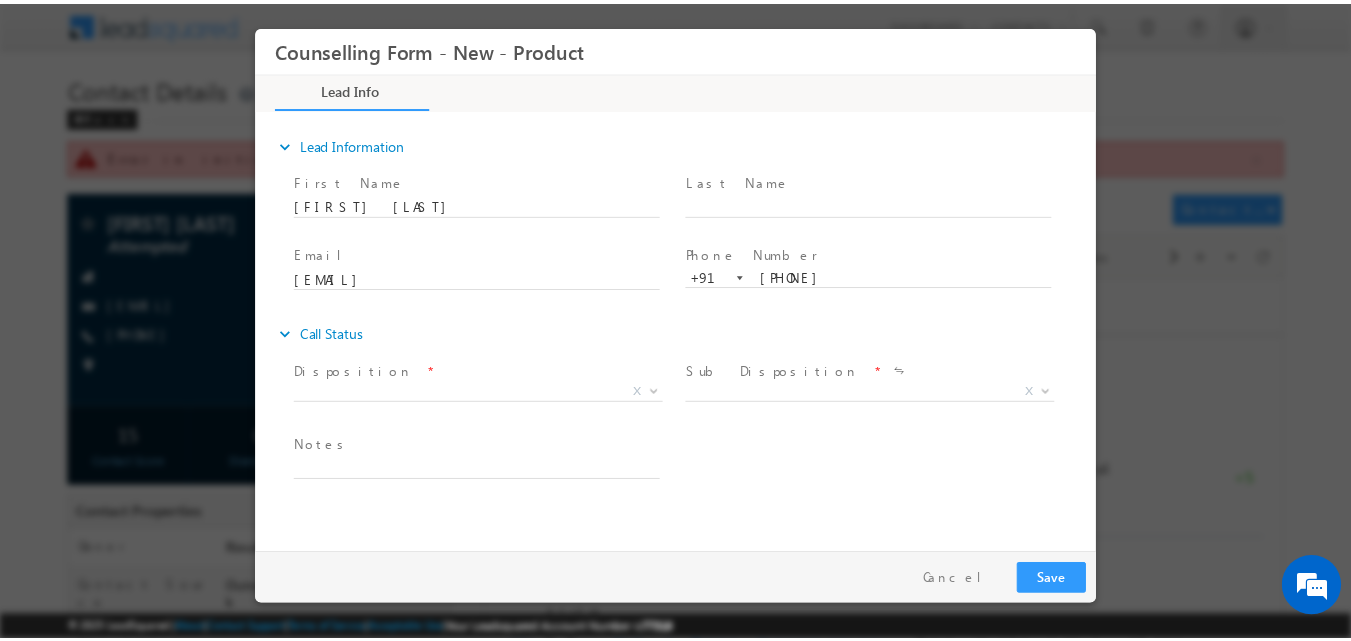 scroll, scrollTop: 0, scrollLeft: 0, axis: both 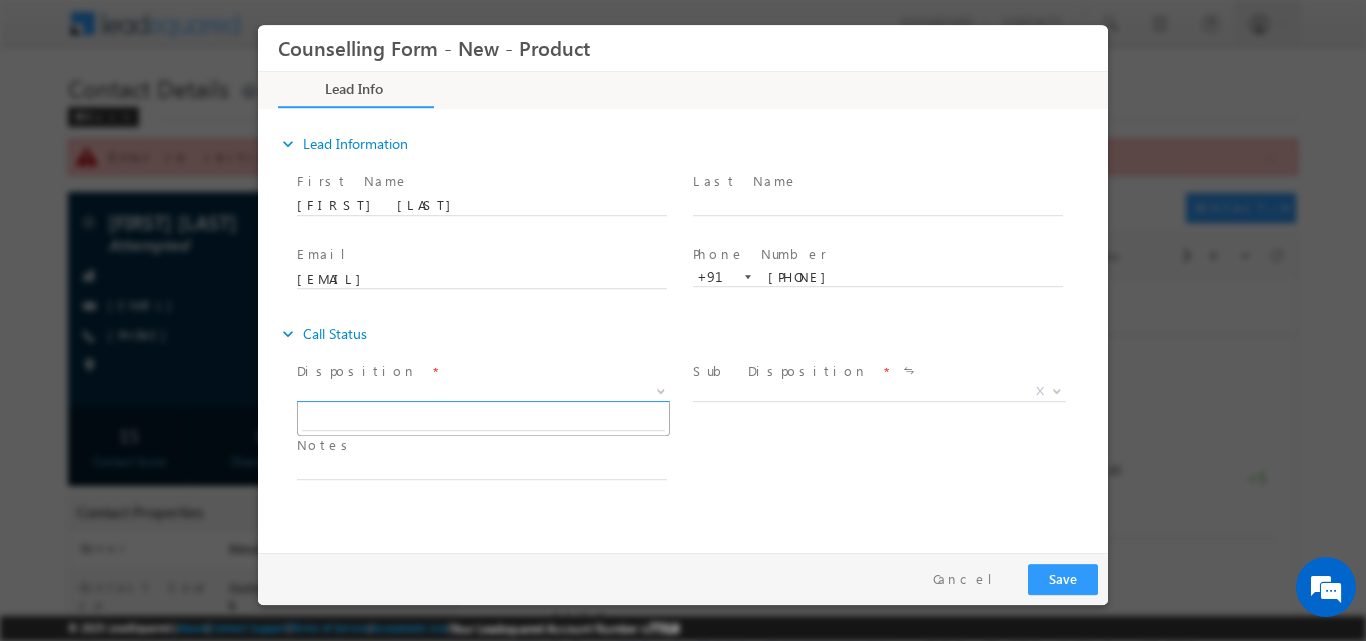 click at bounding box center [661, 389] 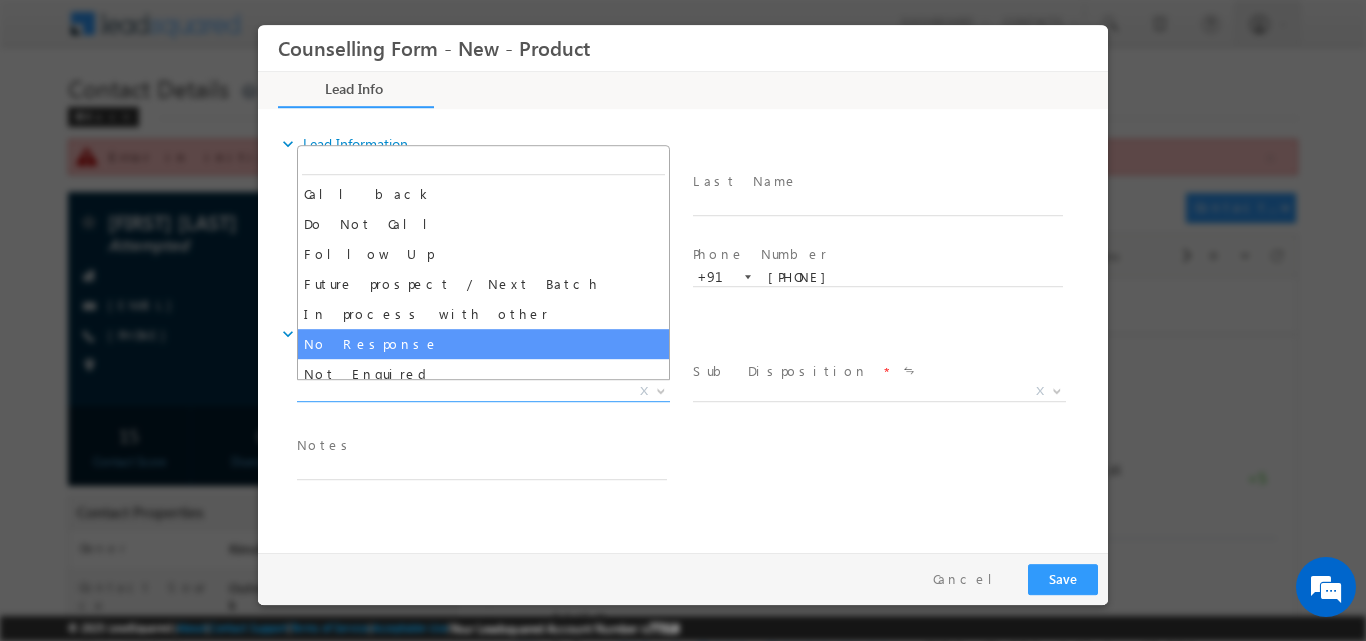 select on "No Response" 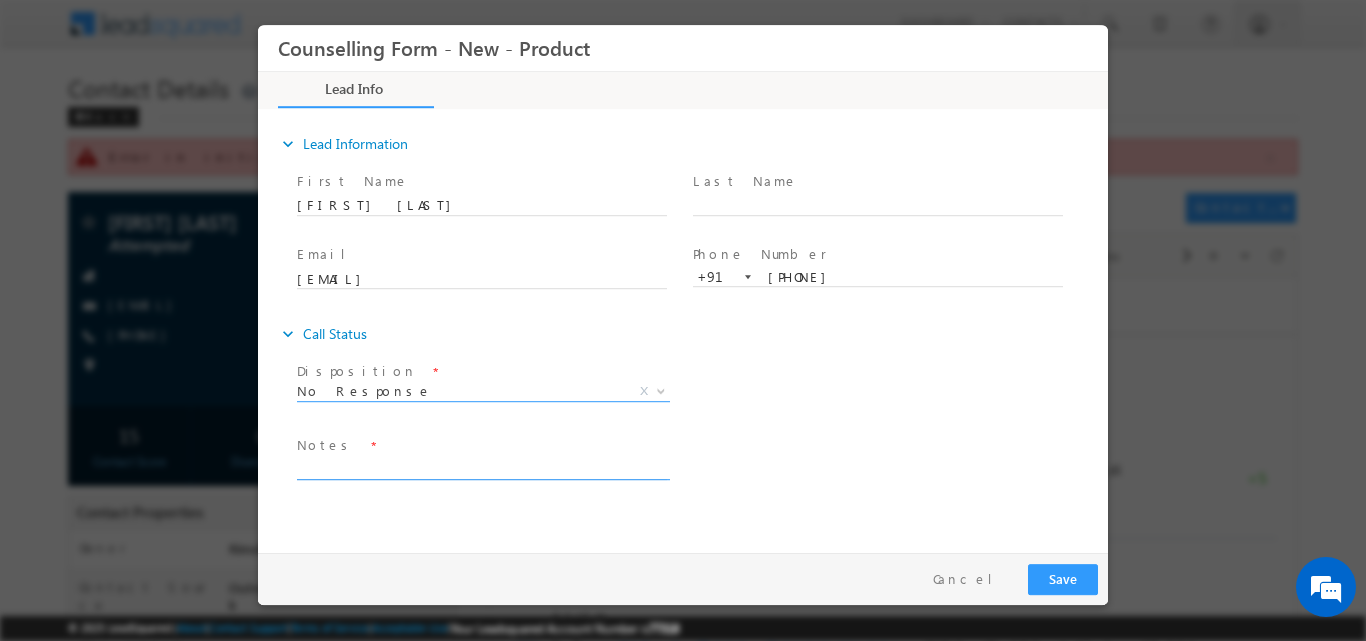 click at bounding box center [482, 467] 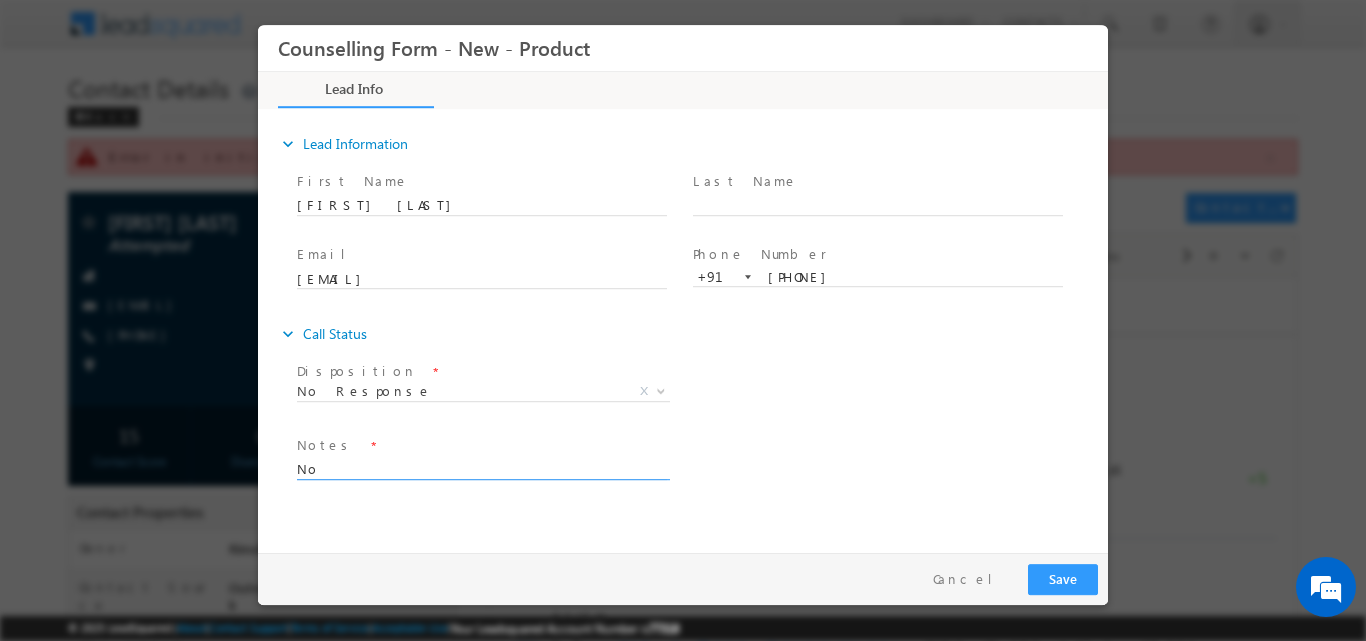 type on "N" 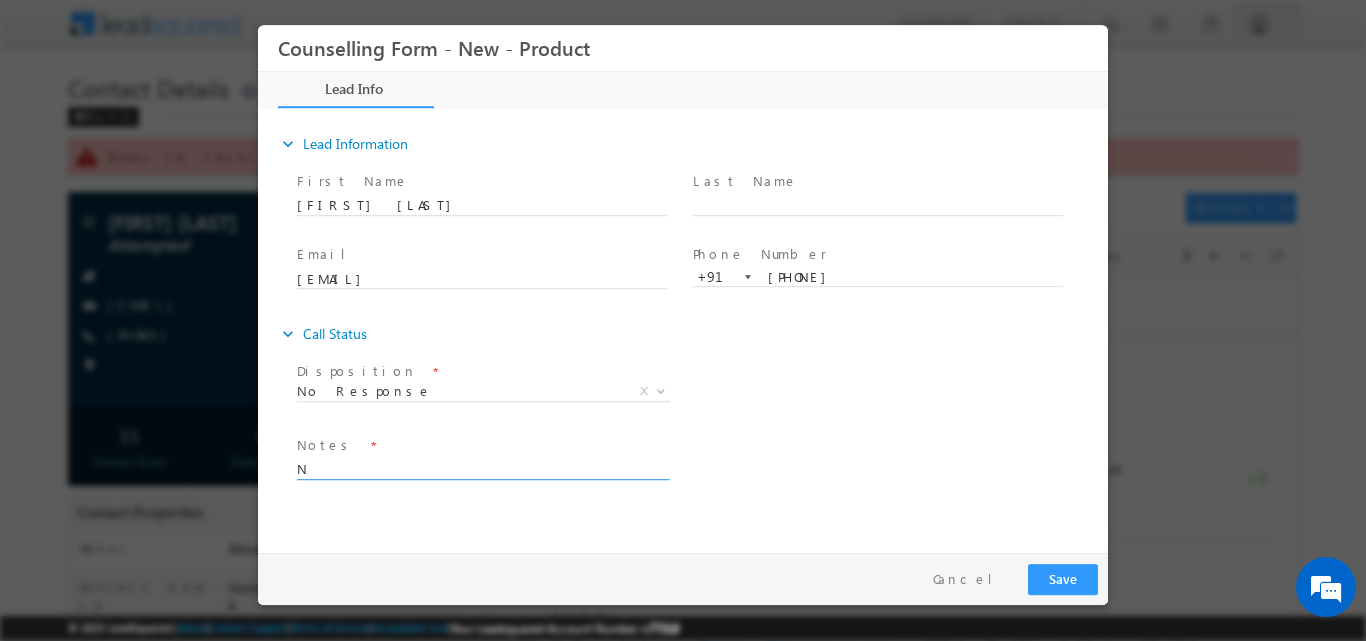 type 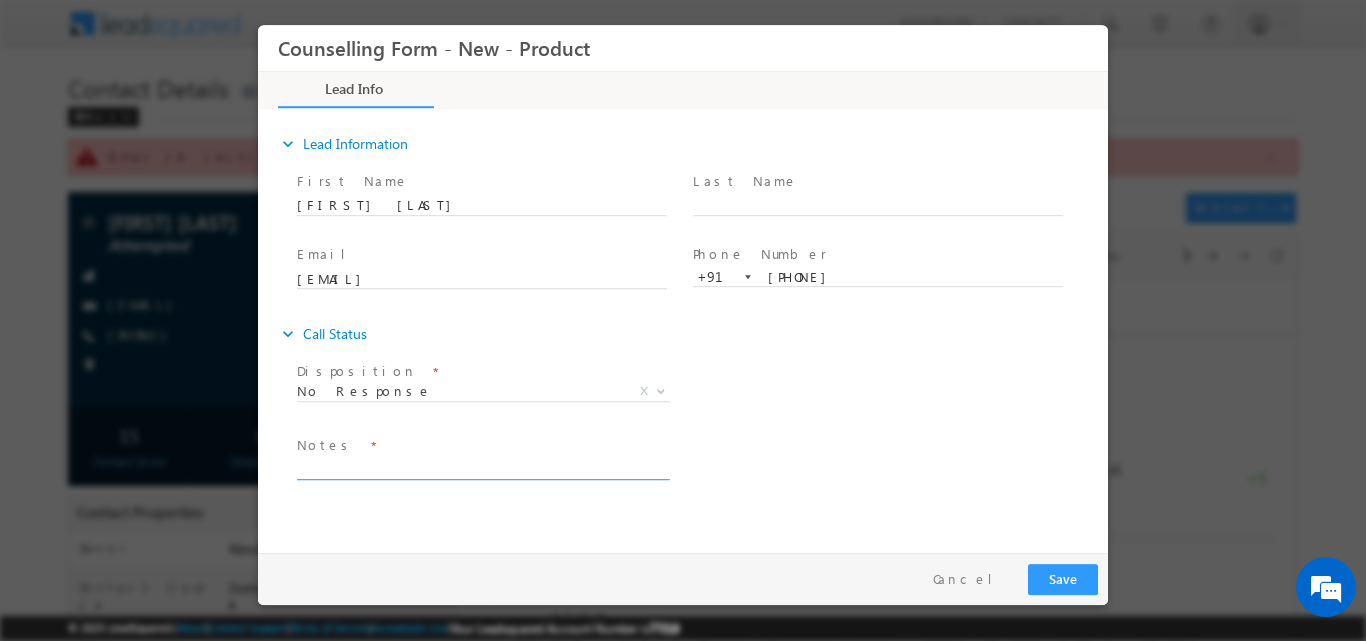click on "expand_more Call Status" at bounding box center (693, 333) 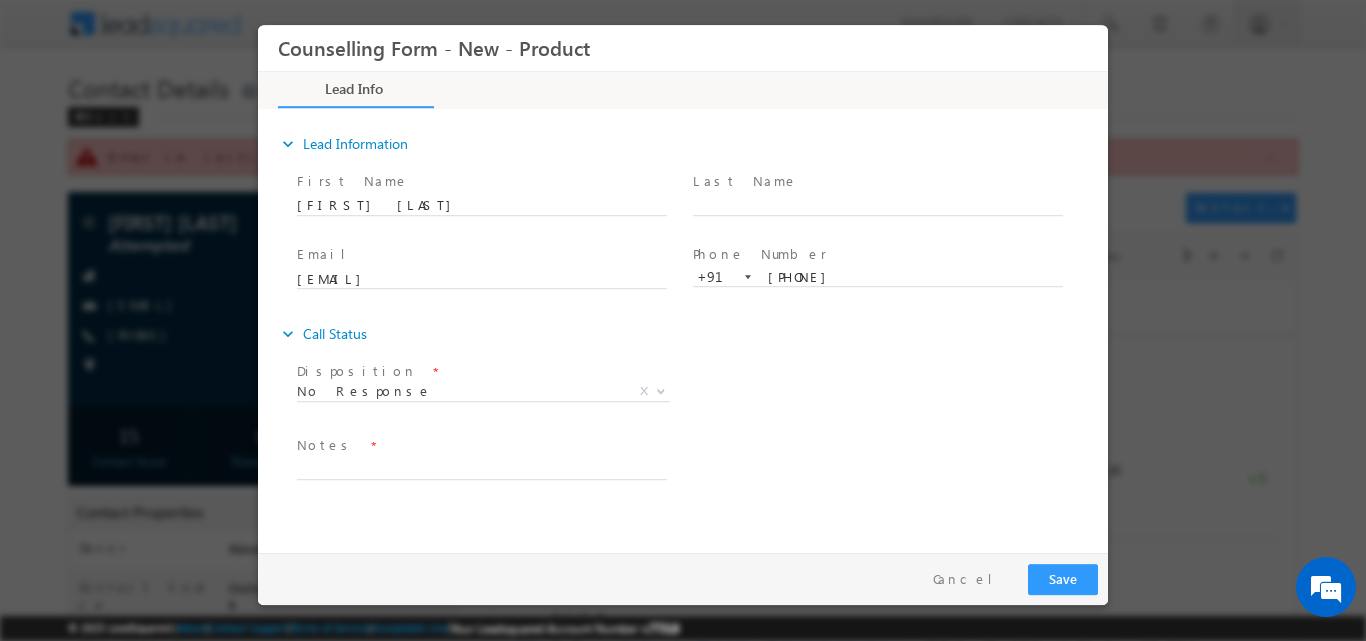 click on "Email
*
maheshswain9938@gmail.com" at bounding box center [491, 277] 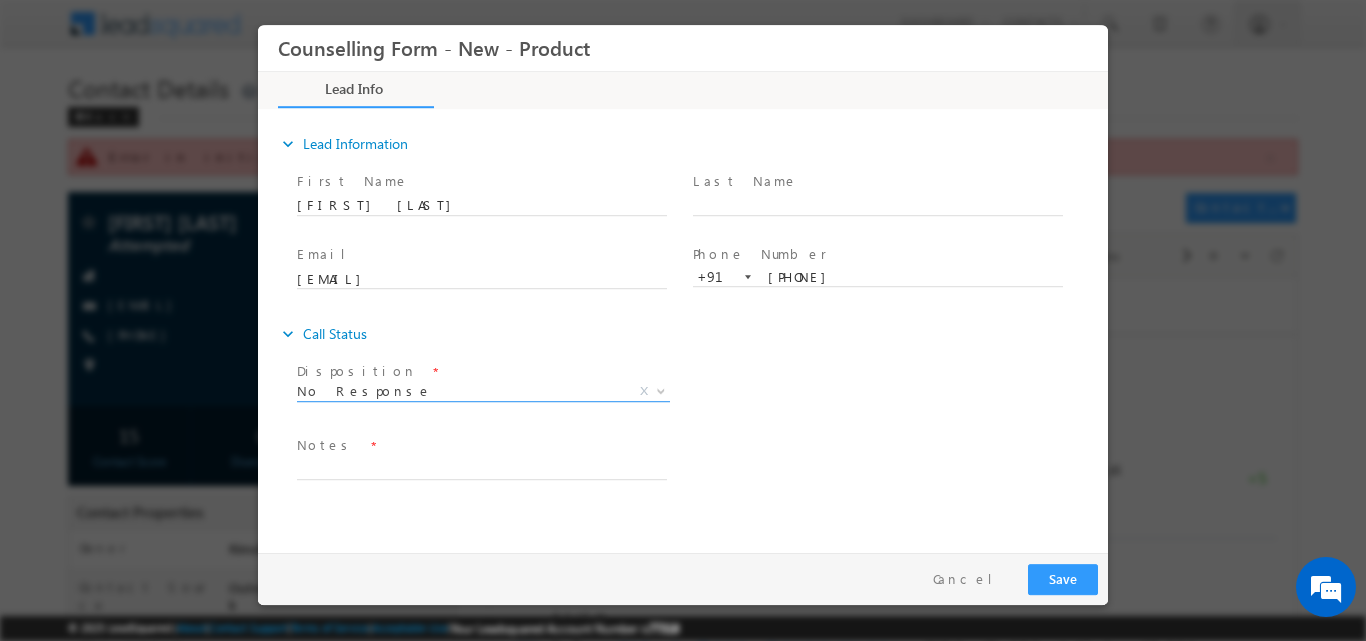 click at bounding box center (659, 390) 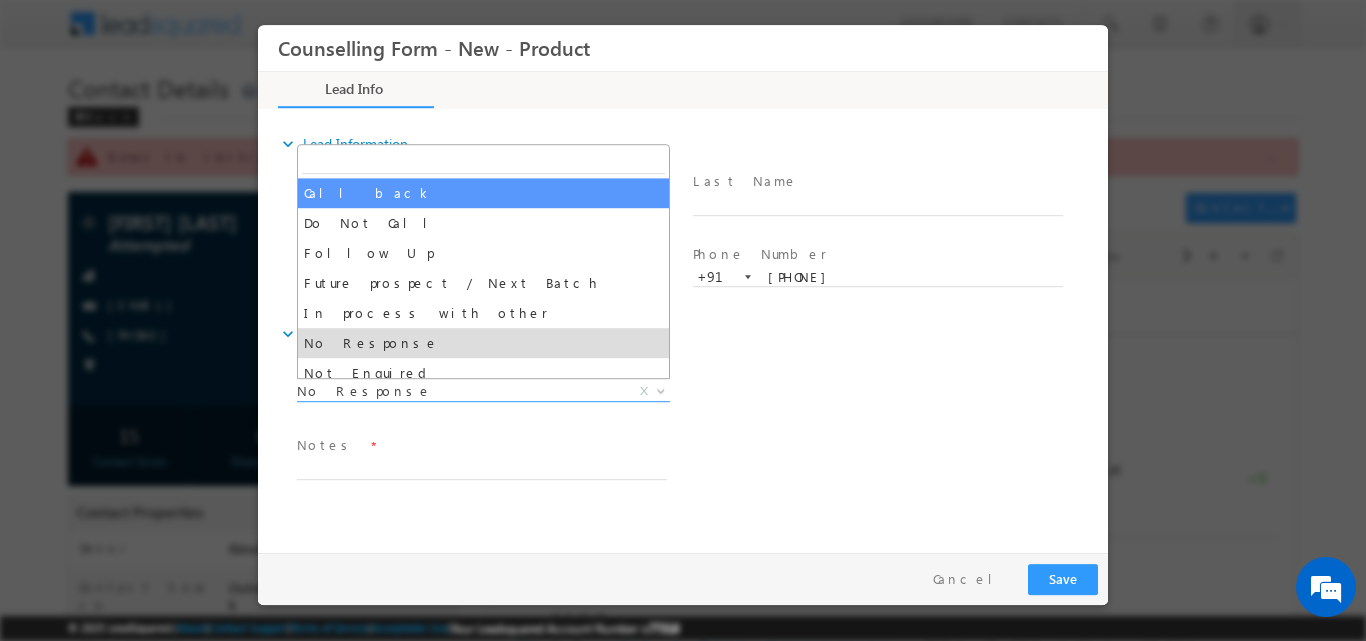 select on "Call back" 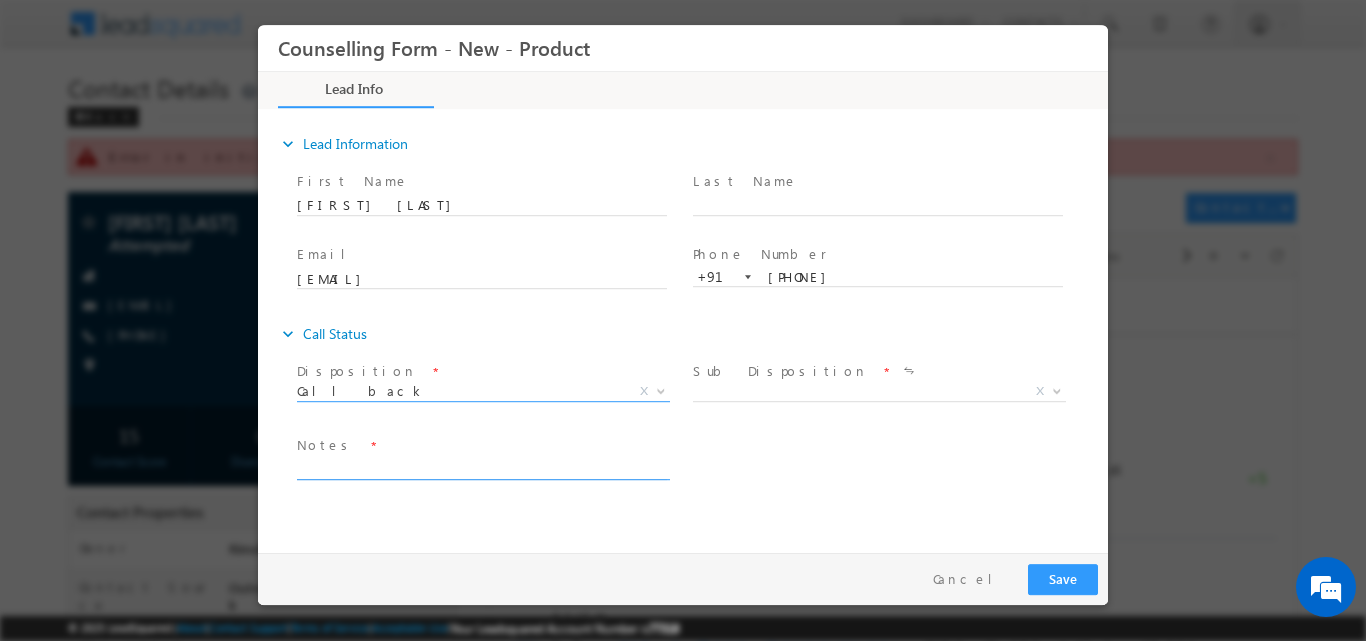 click at bounding box center [482, 467] 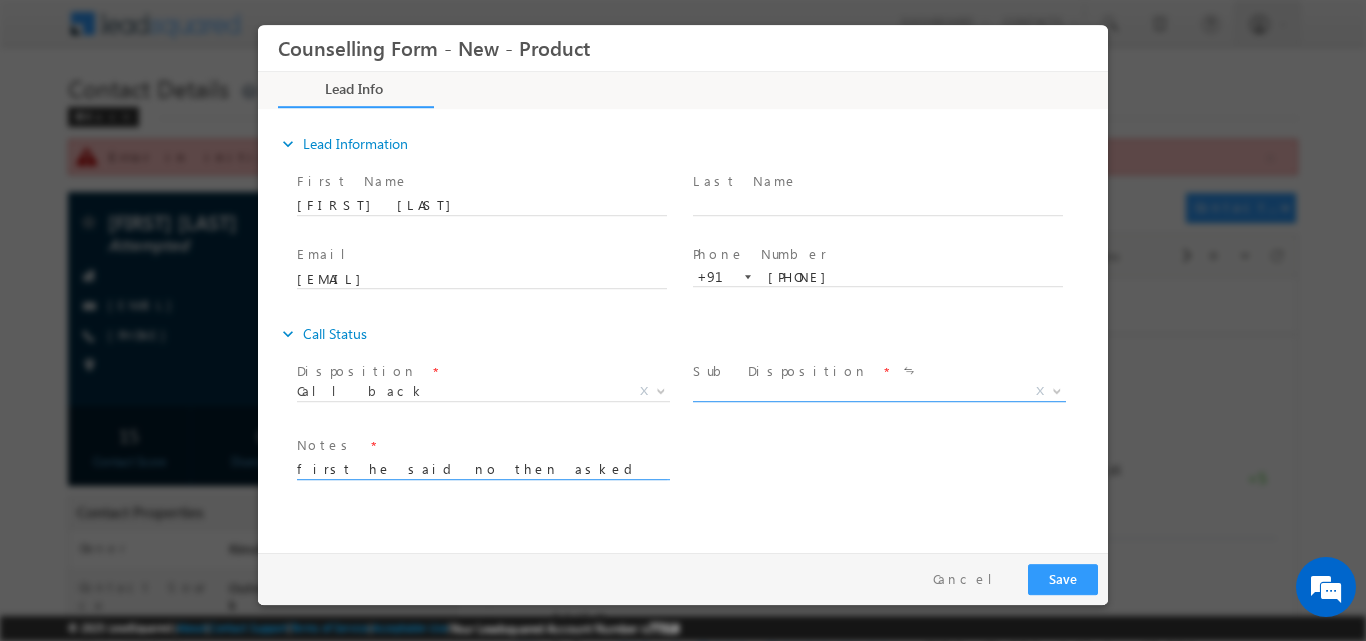 type on "first he said no then asked to call later" 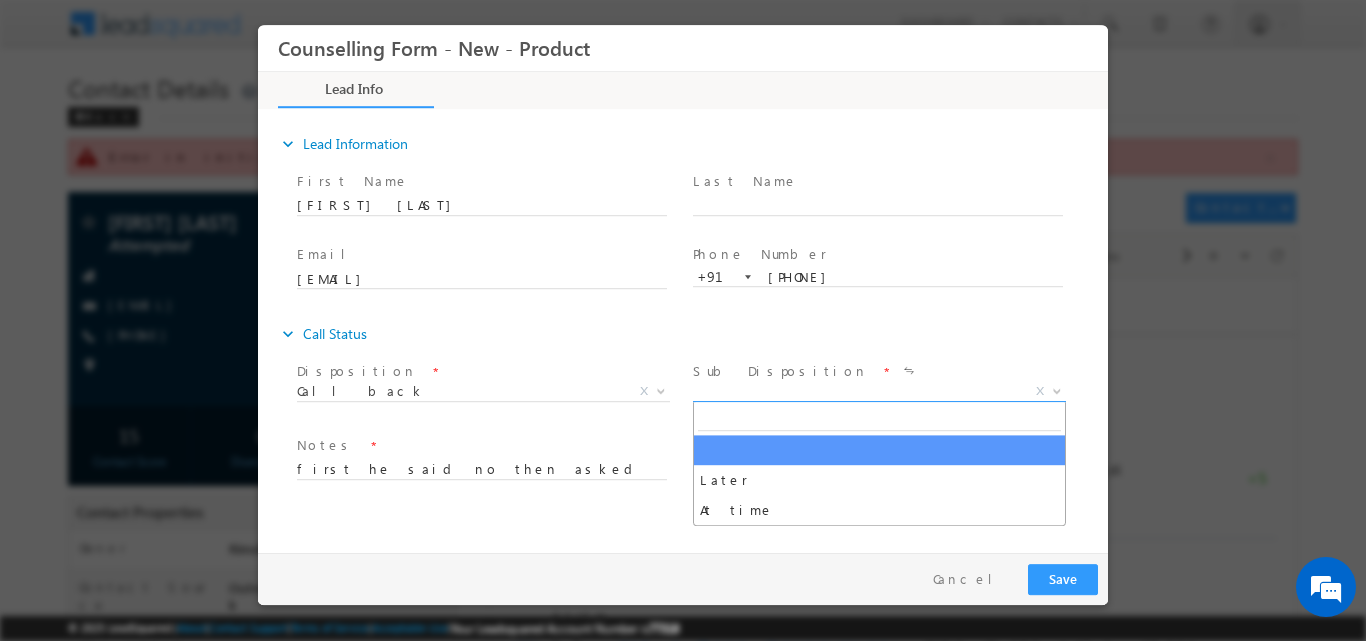 click at bounding box center (1057, 389) 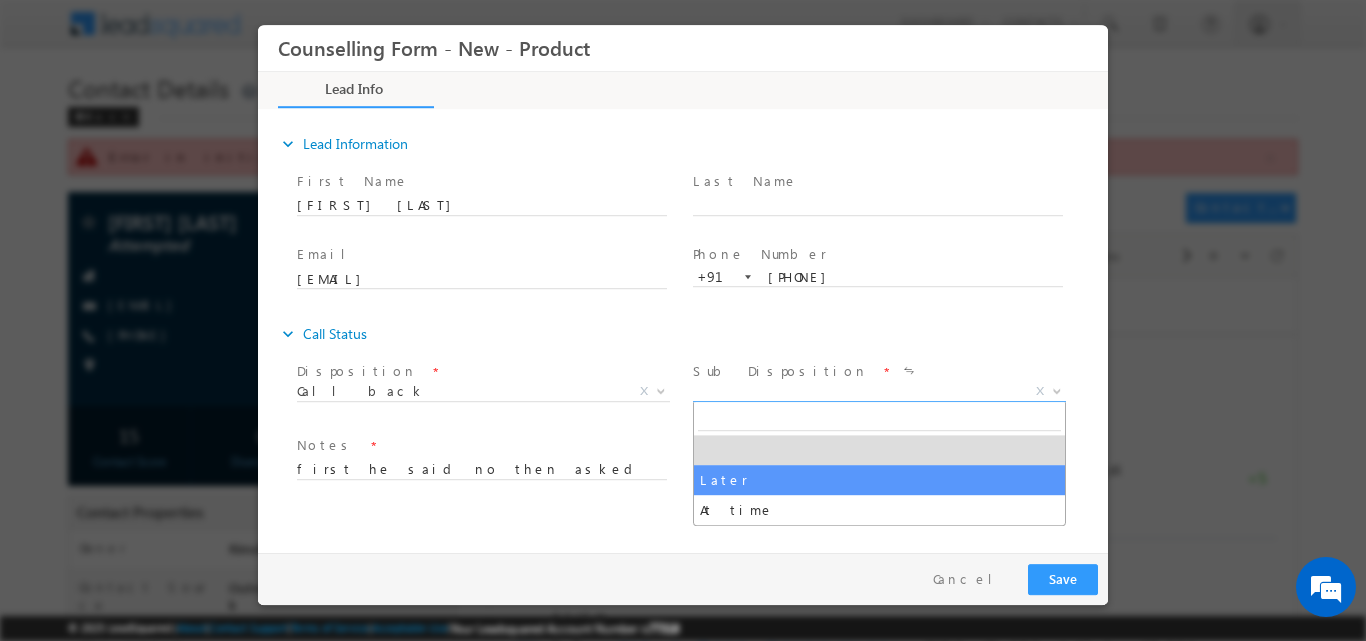select on "Later" 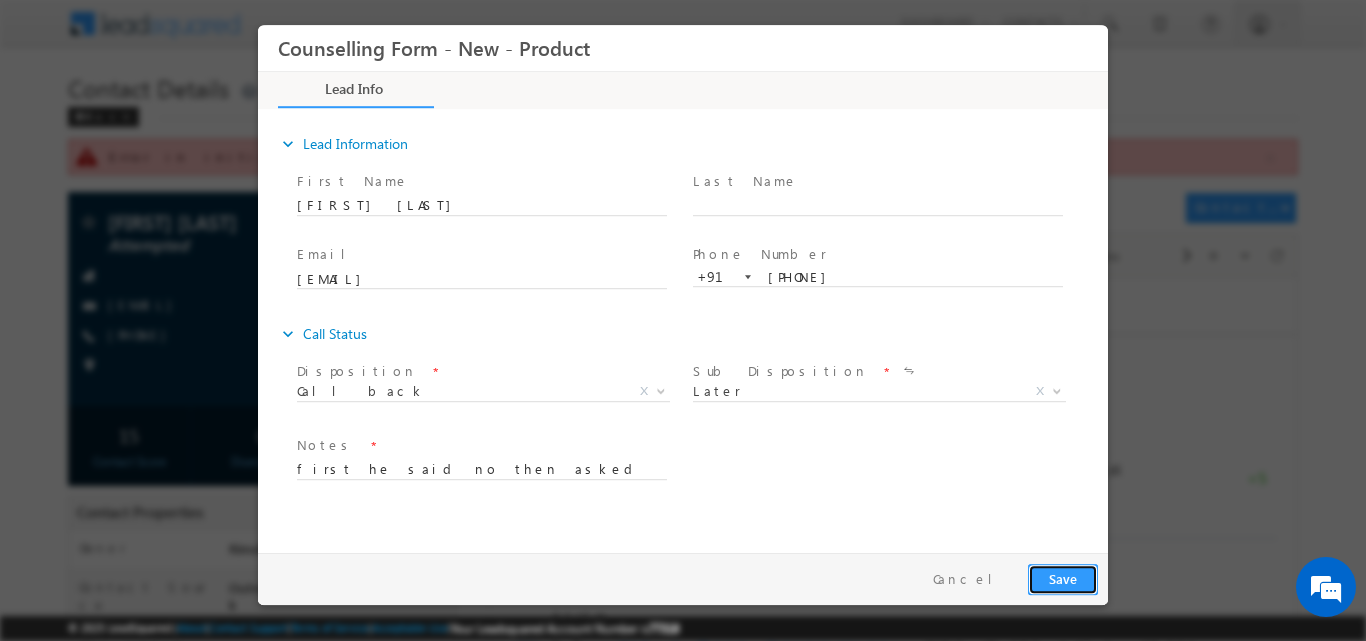 click on "Save" at bounding box center [1063, 578] 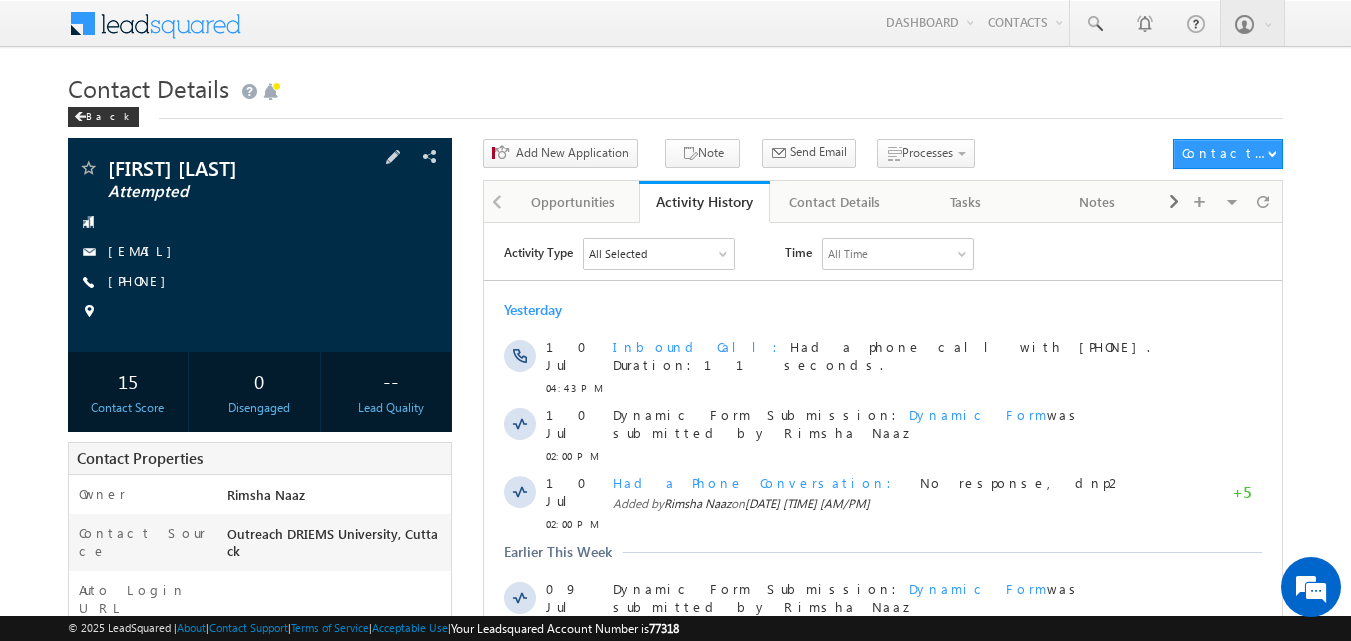 scroll, scrollTop: 0, scrollLeft: 0, axis: both 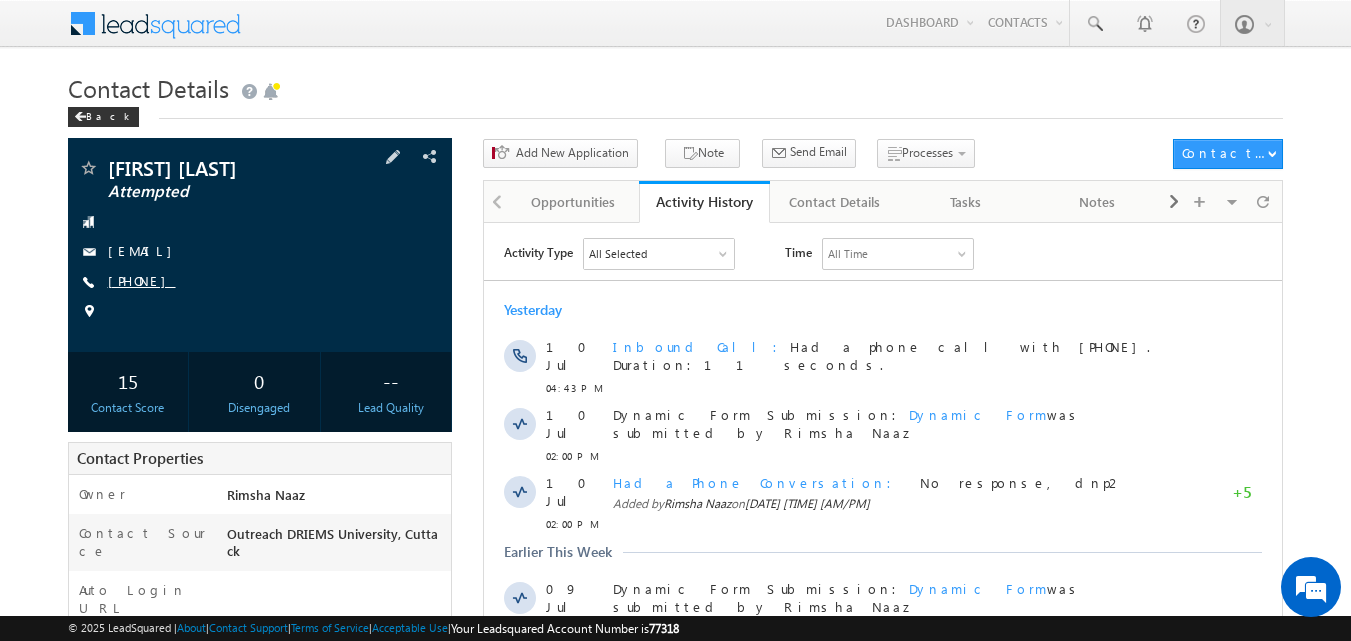copy on "[PHONE]" 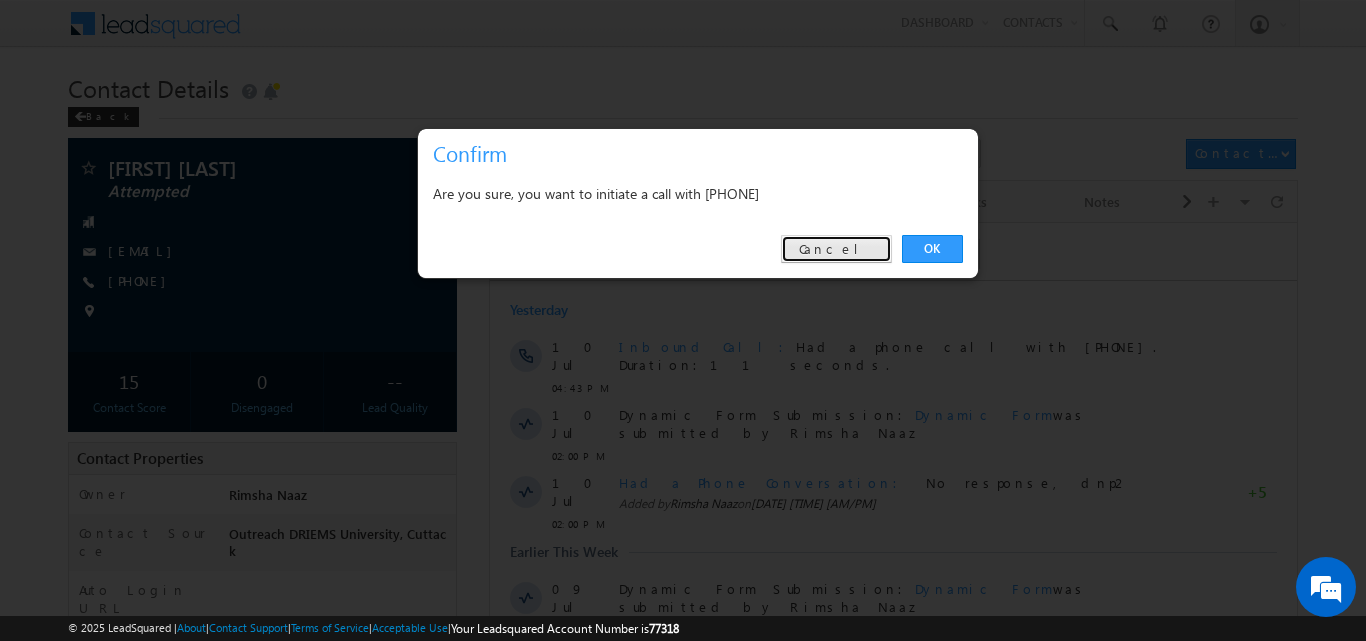 click on "Cancel" at bounding box center (836, 249) 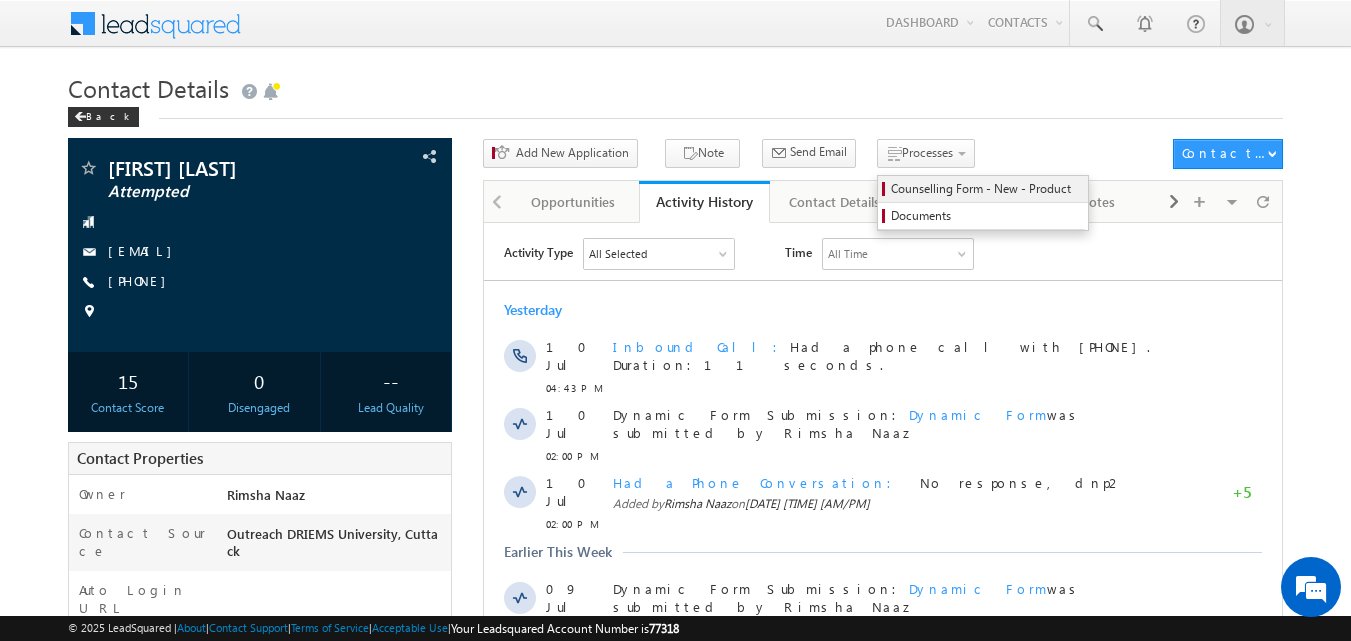 click on "Counselling Form - New - Product" at bounding box center (986, 189) 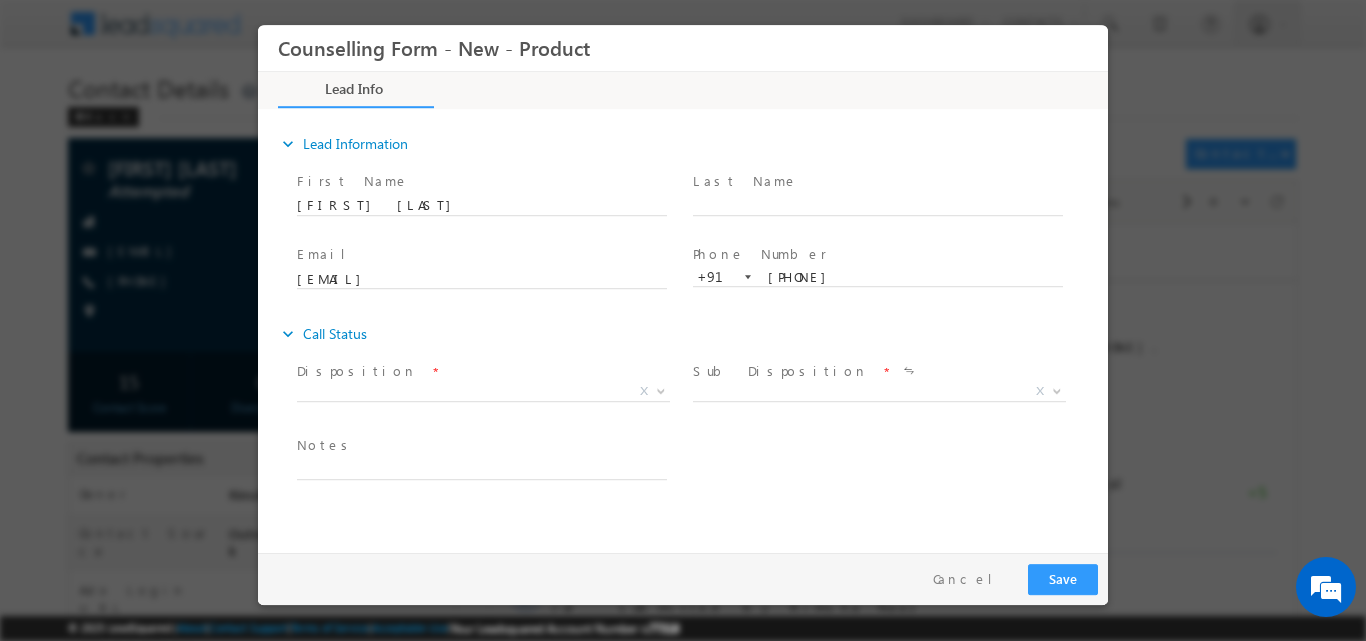 scroll, scrollTop: 0, scrollLeft: 0, axis: both 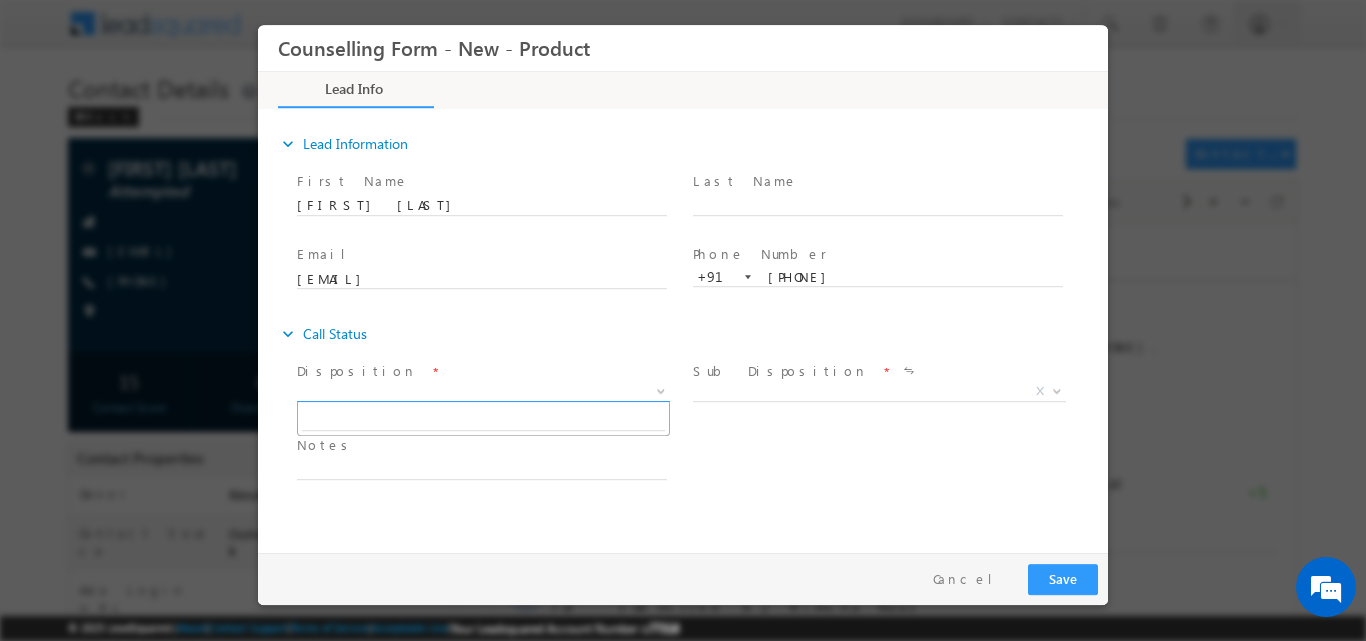click at bounding box center [659, 390] 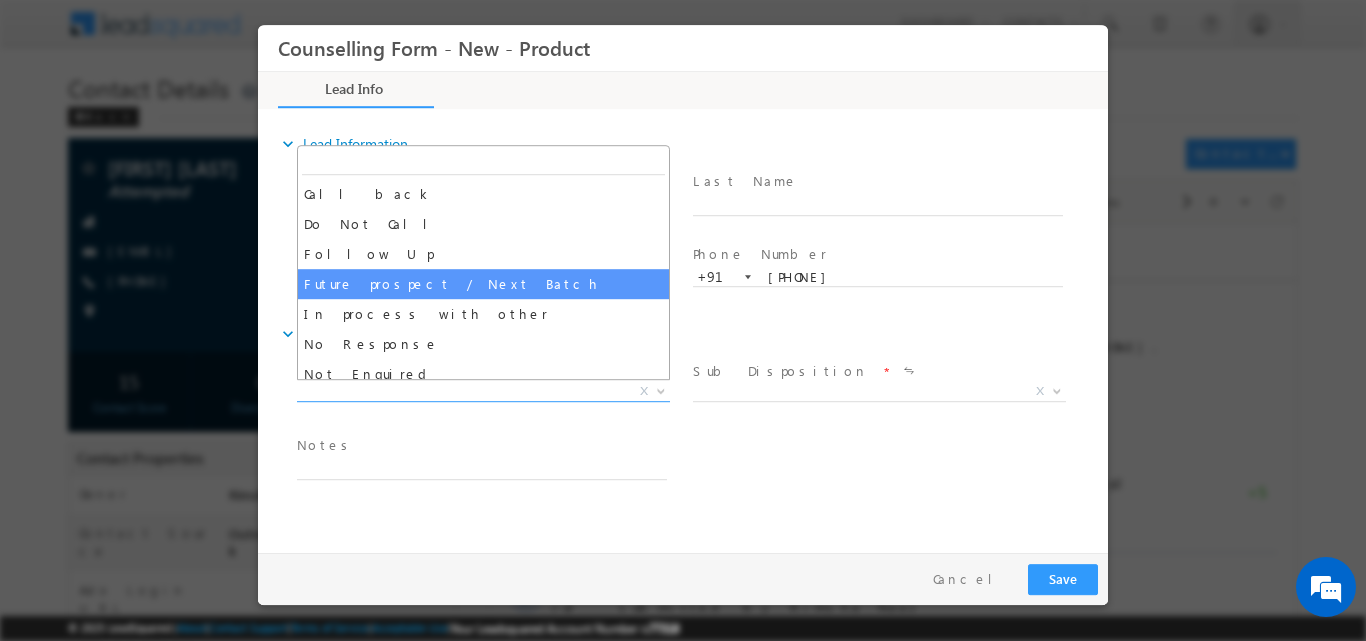 scroll, scrollTop: 130, scrollLeft: 0, axis: vertical 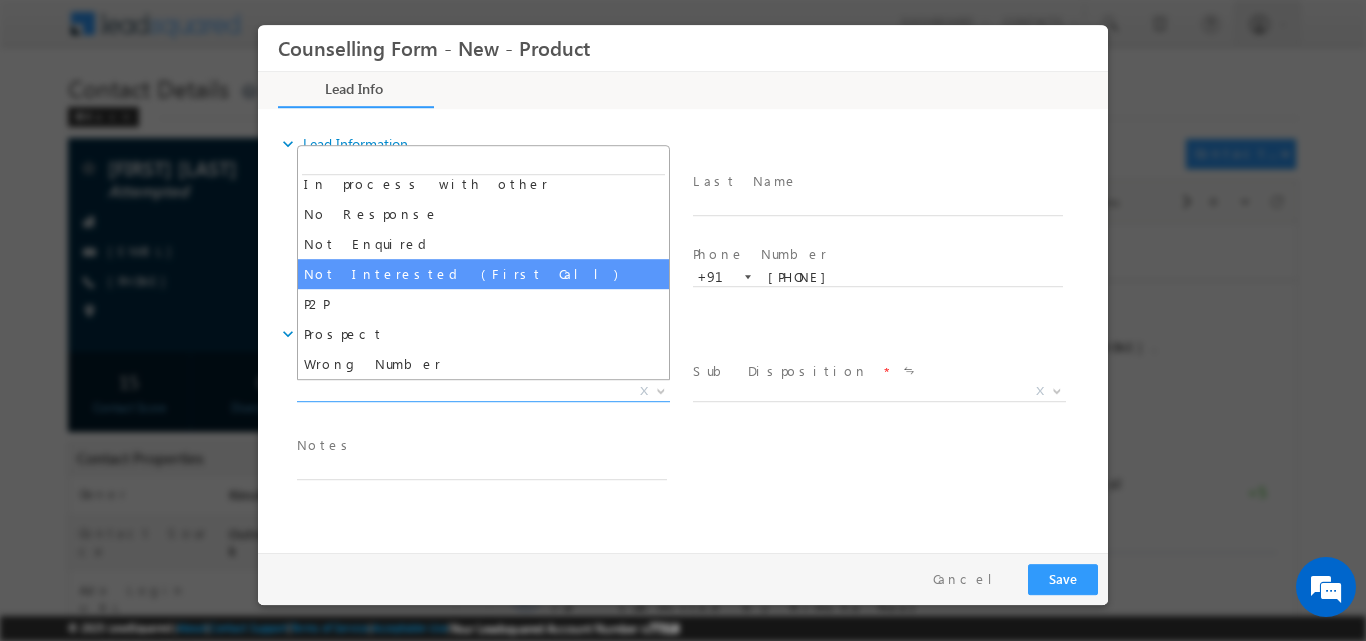 select on "Not Interested (First Call)" 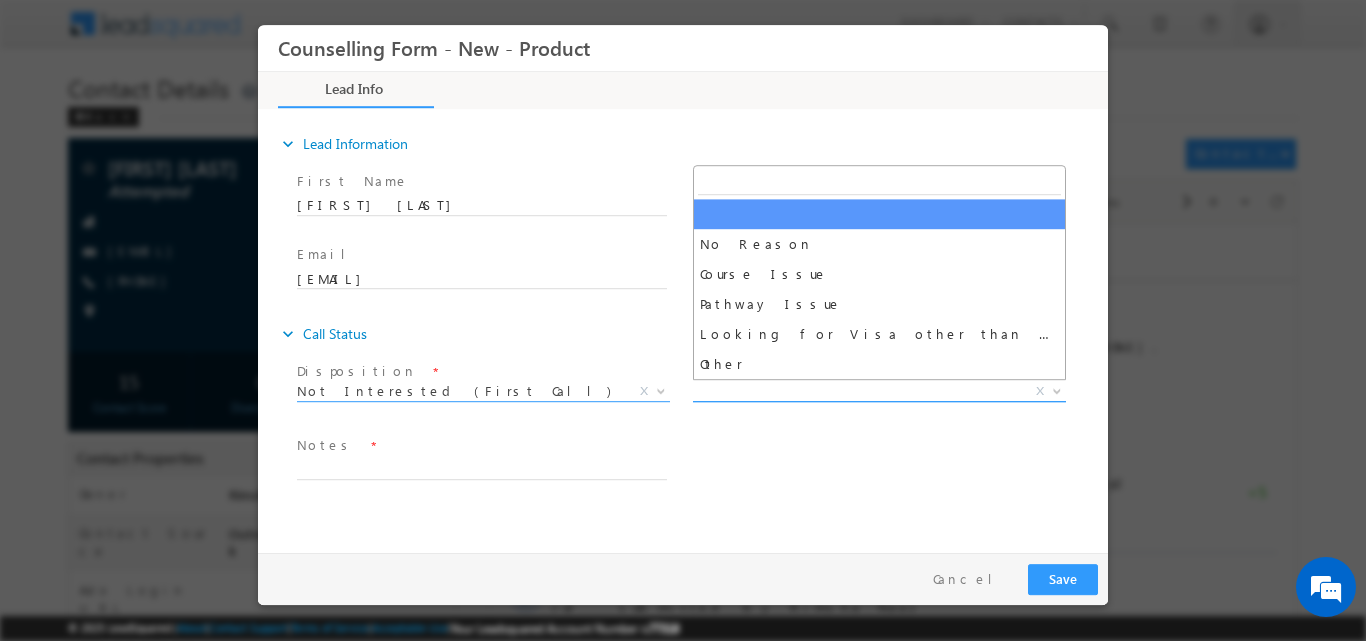 click at bounding box center [1057, 389] 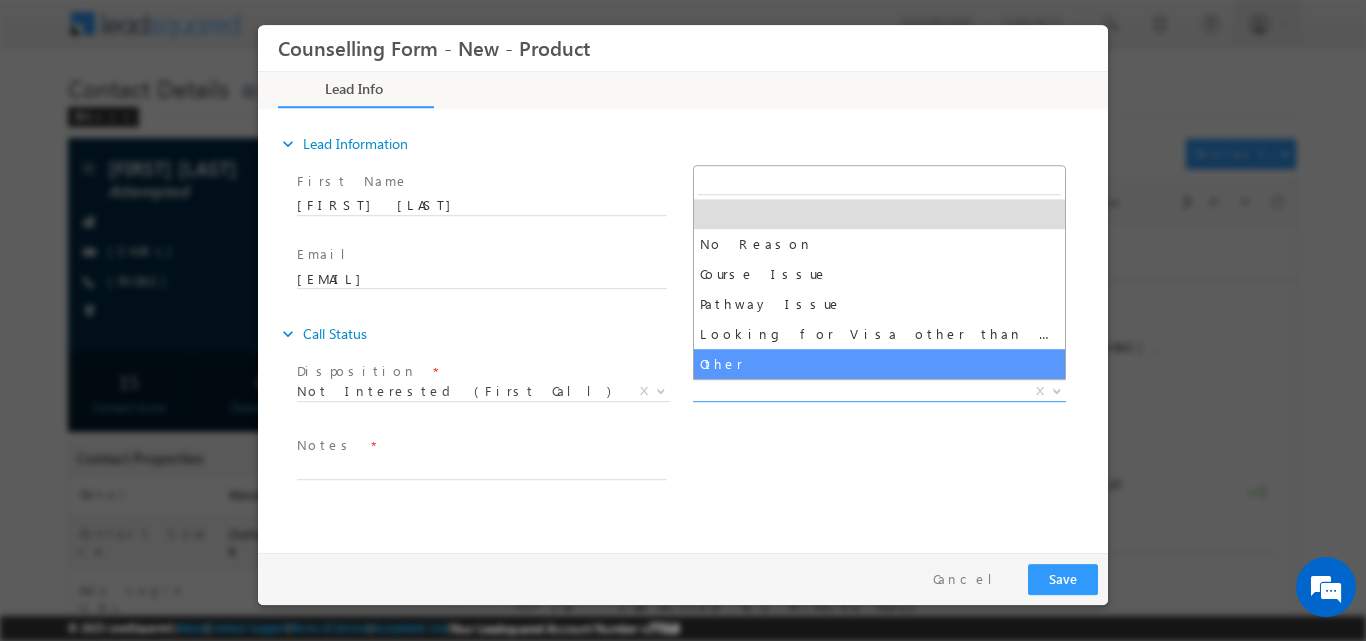 select on "Other" 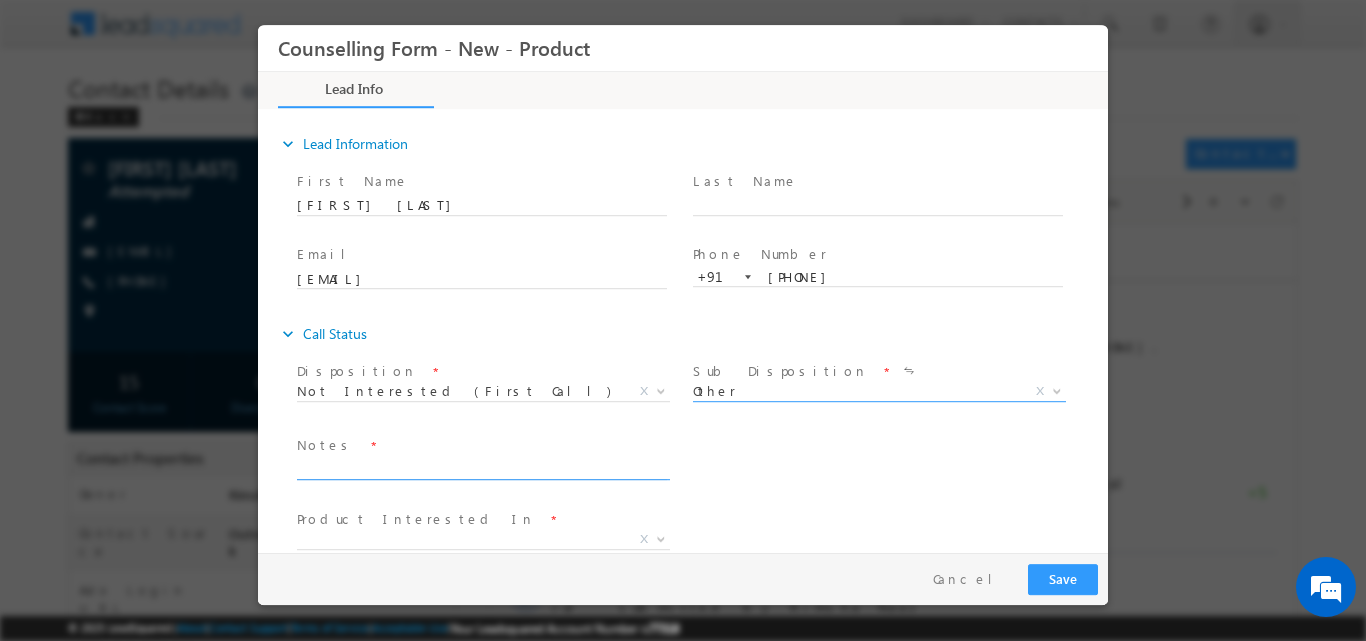 click at bounding box center (482, 467) 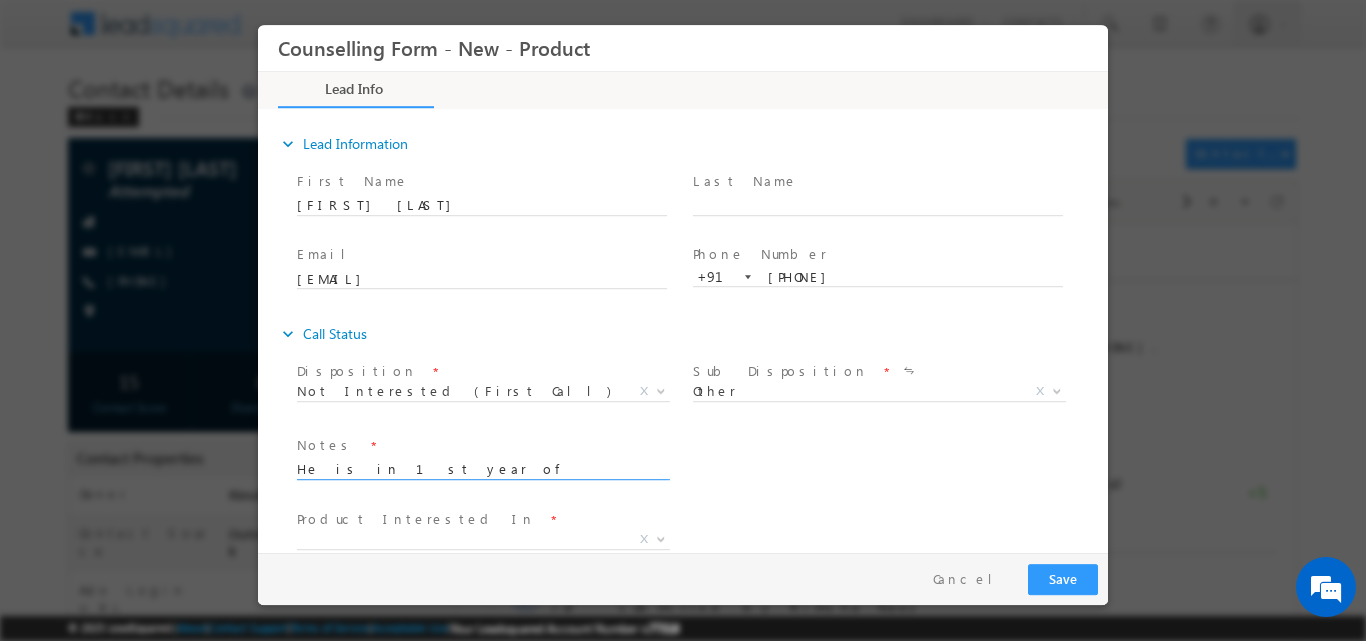 scroll, scrollTop: 4, scrollLeft: 0, axis: vertical 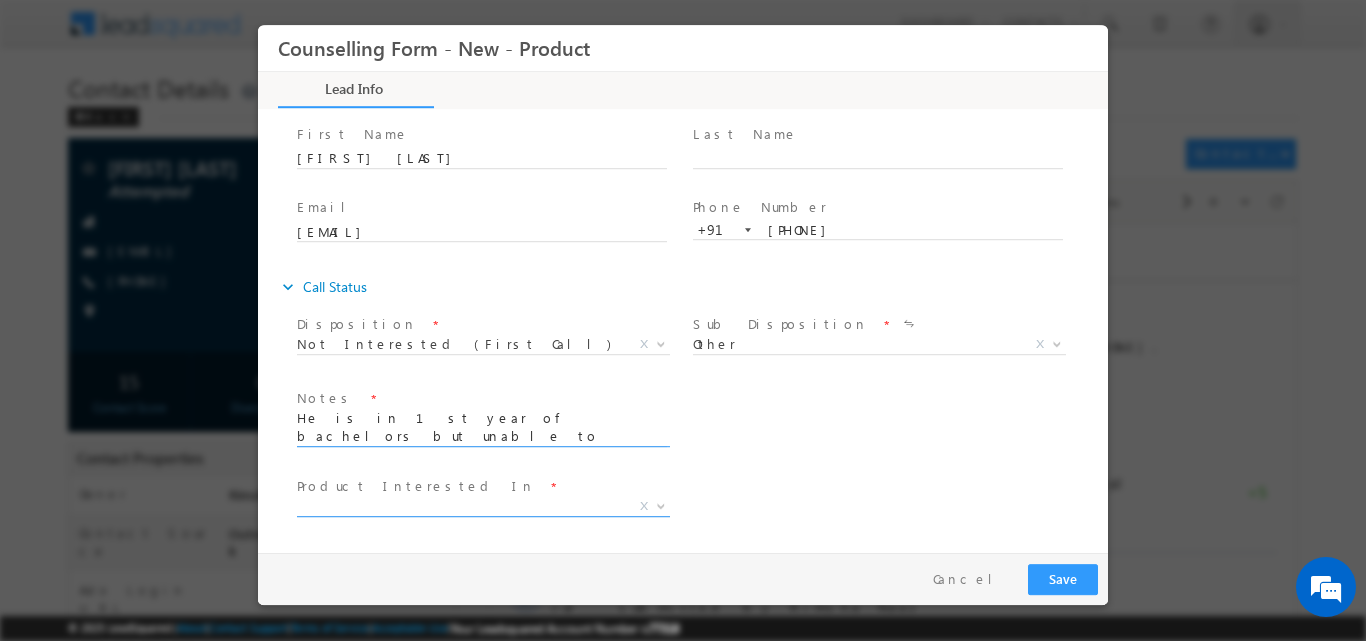 type on "He is in 1st year of bachelors but unable to speak and understand English" 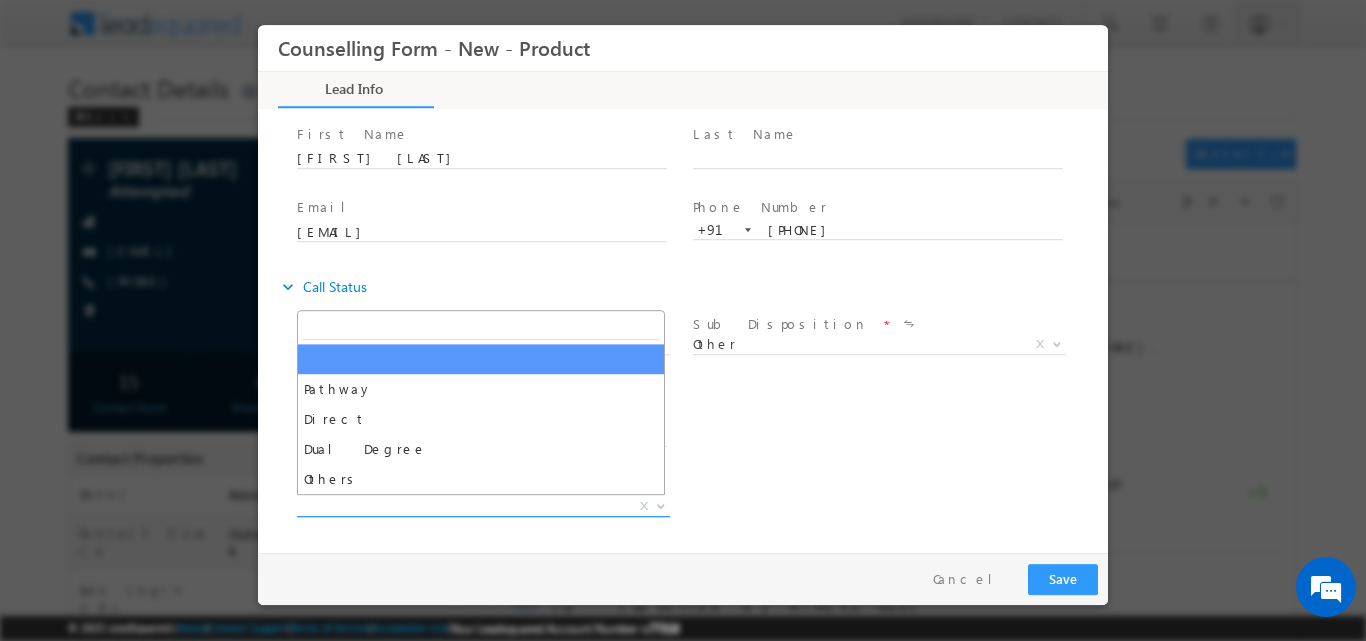 click at bounding box center [661, 504] 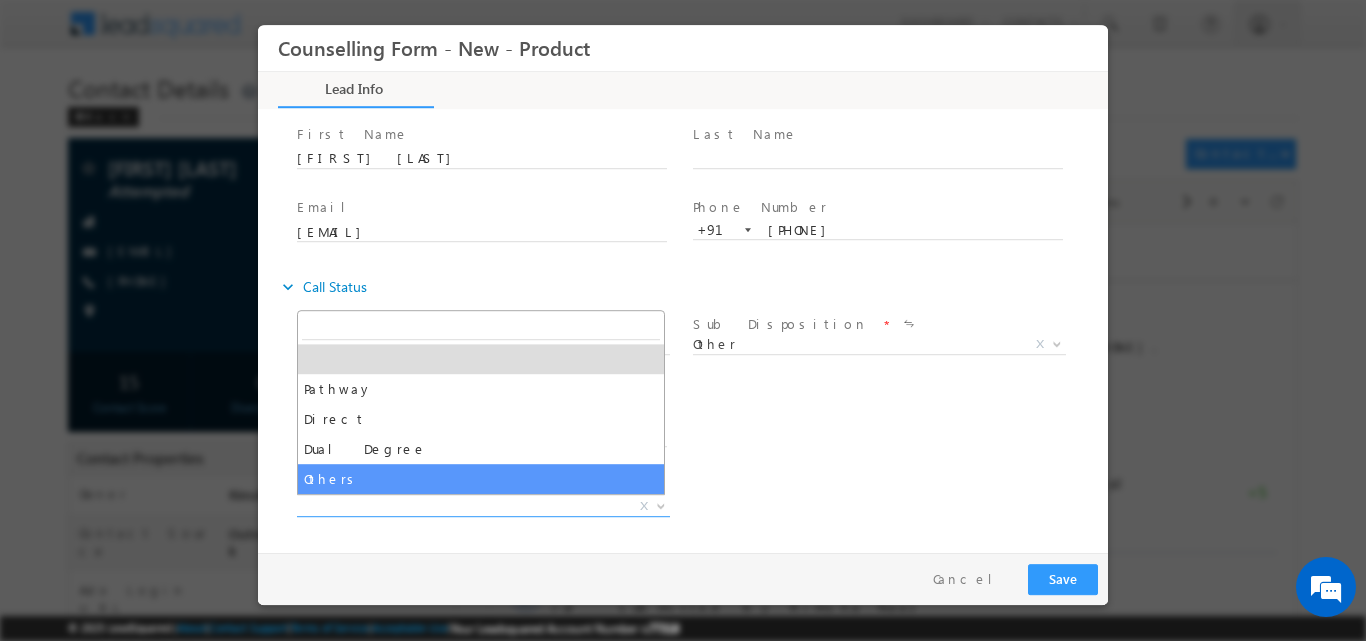 select on "Others" 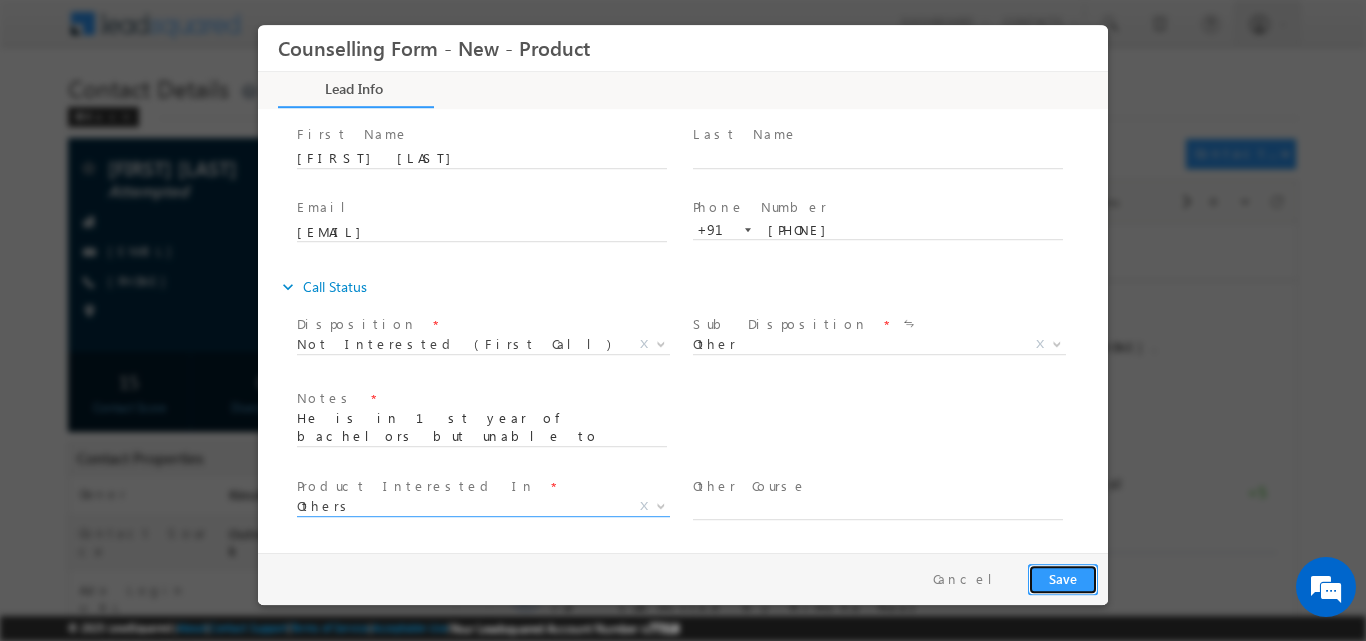 click on "Save" at bounding box center [1063, 578] 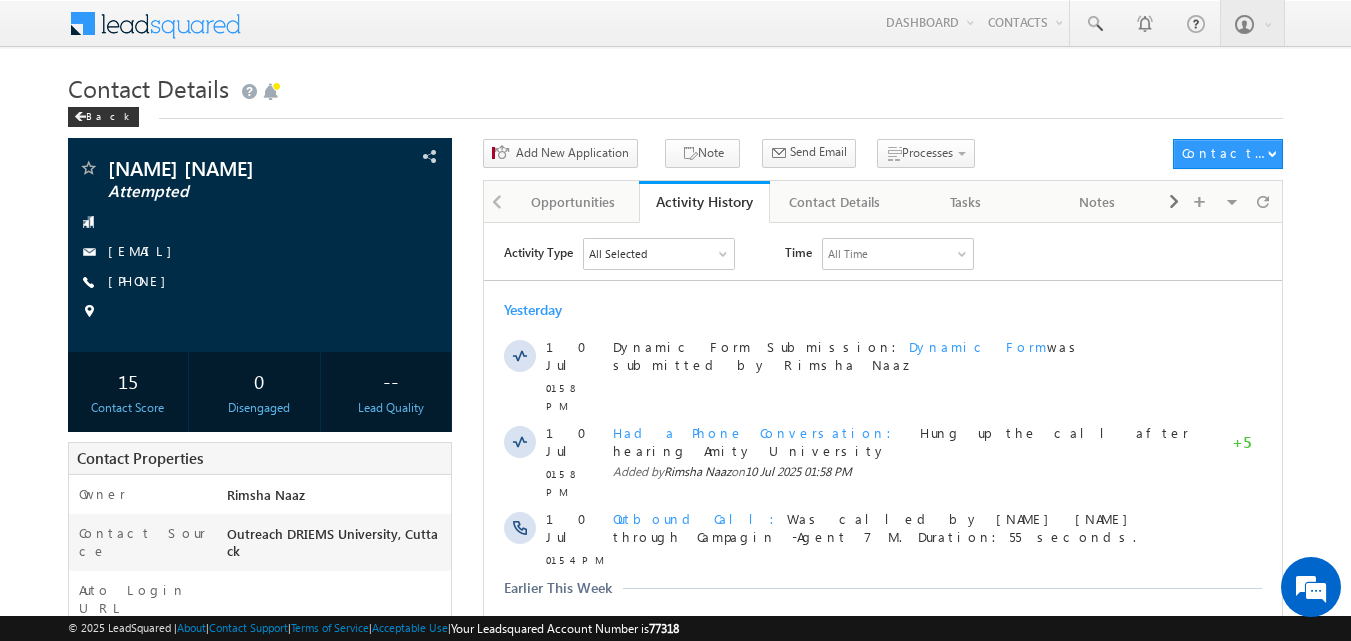 scroll, scrollTop: 0, scrollLeft: 0, axis: both 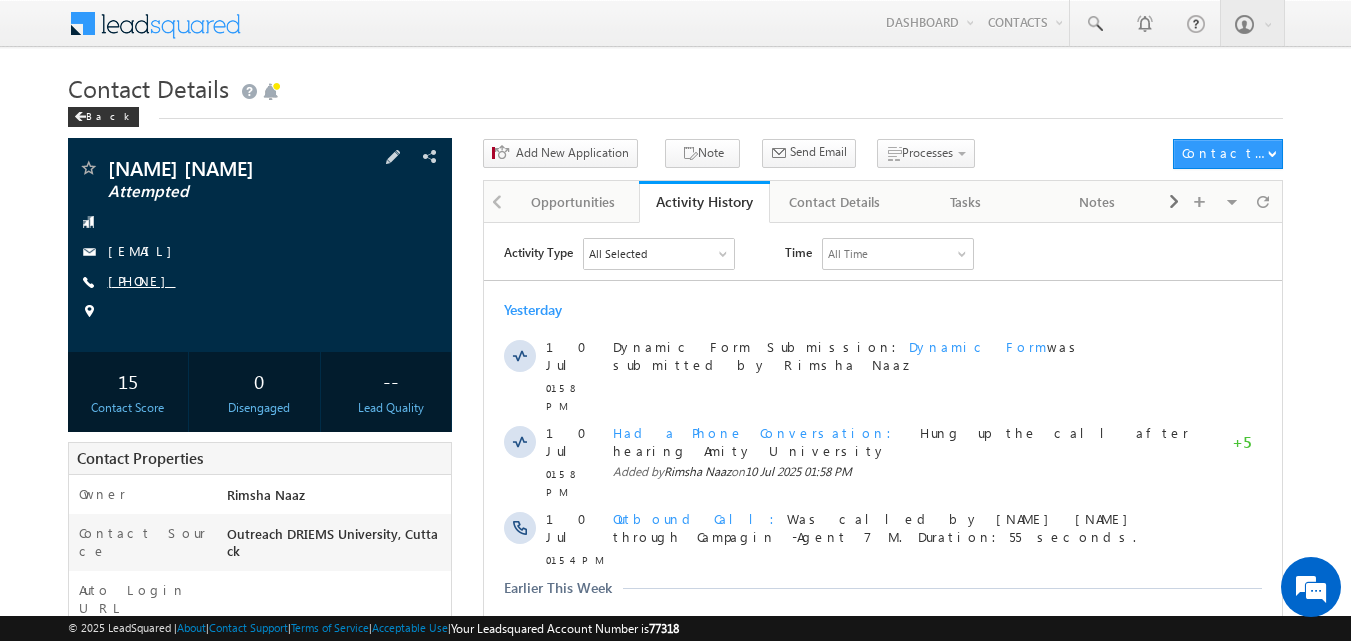 copy on "[PHONE]" 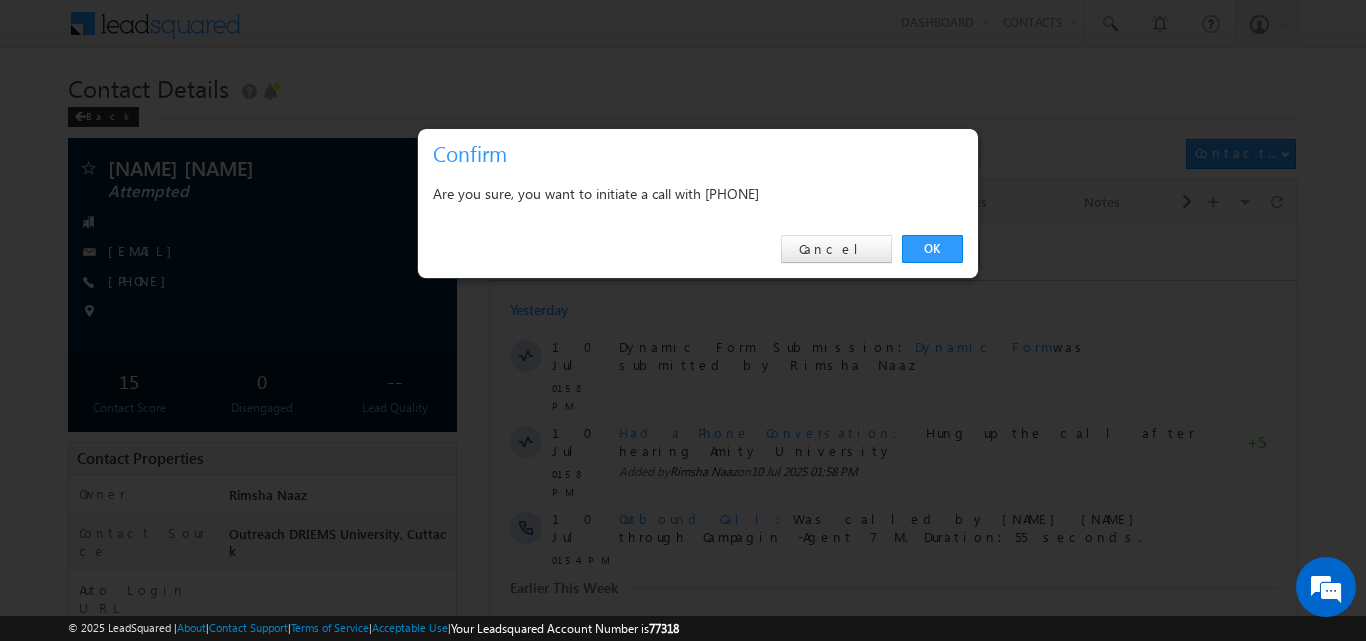 click on "OK Cancel" at bounding box center (698, 249) 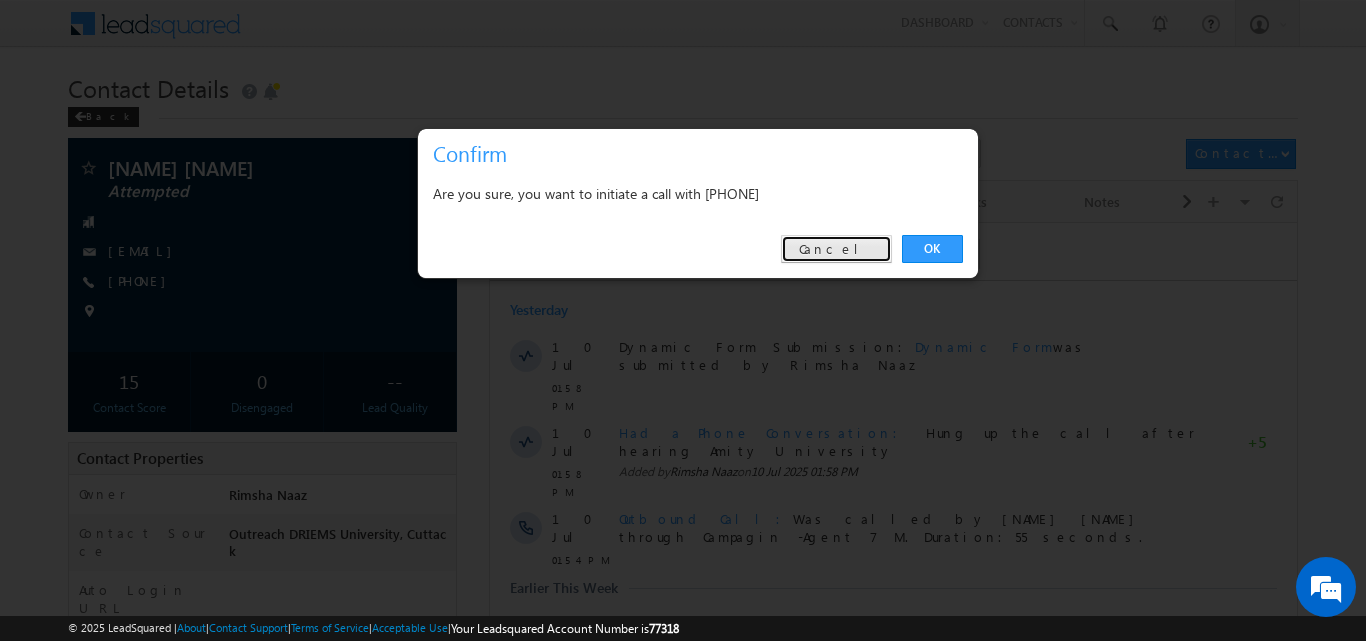 click on "Cancel" at bounding box center (836, 249) 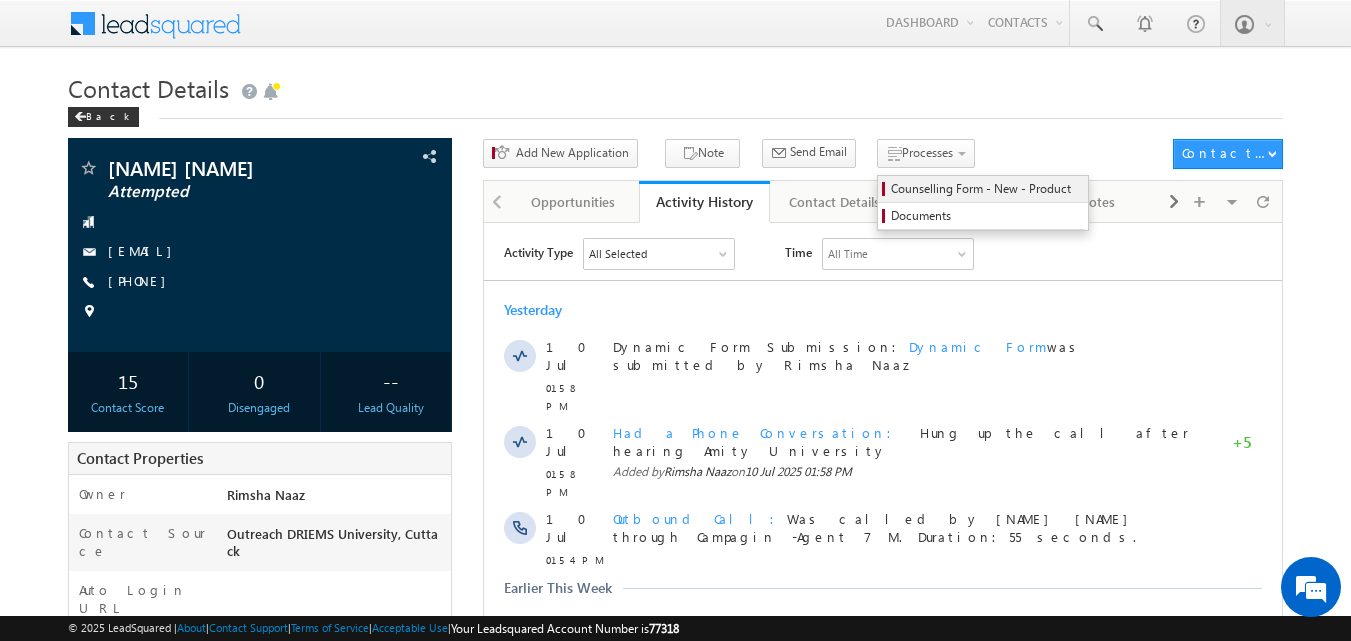 click on "Counselling Form - New - Product" at bounding box center [986, 189] 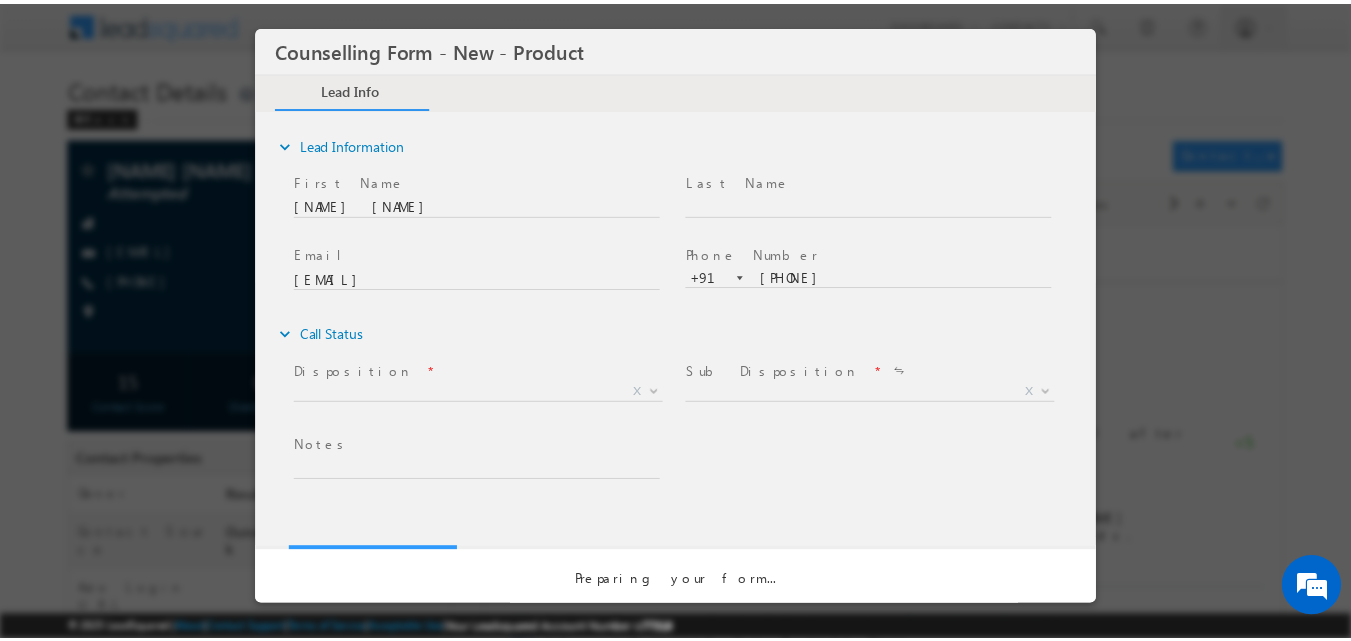 scroll, scrollTop: 0, scrollLeft: 0, axis: both 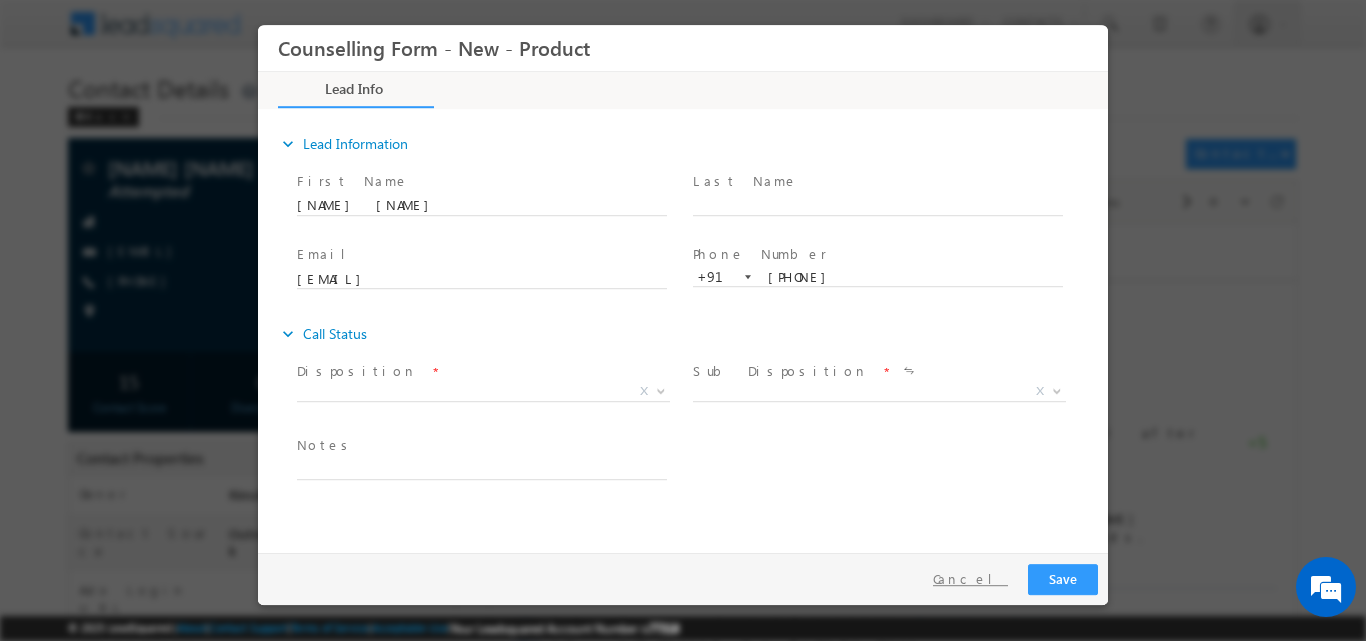 click on "Cancel" at bounding box center (970, 578) 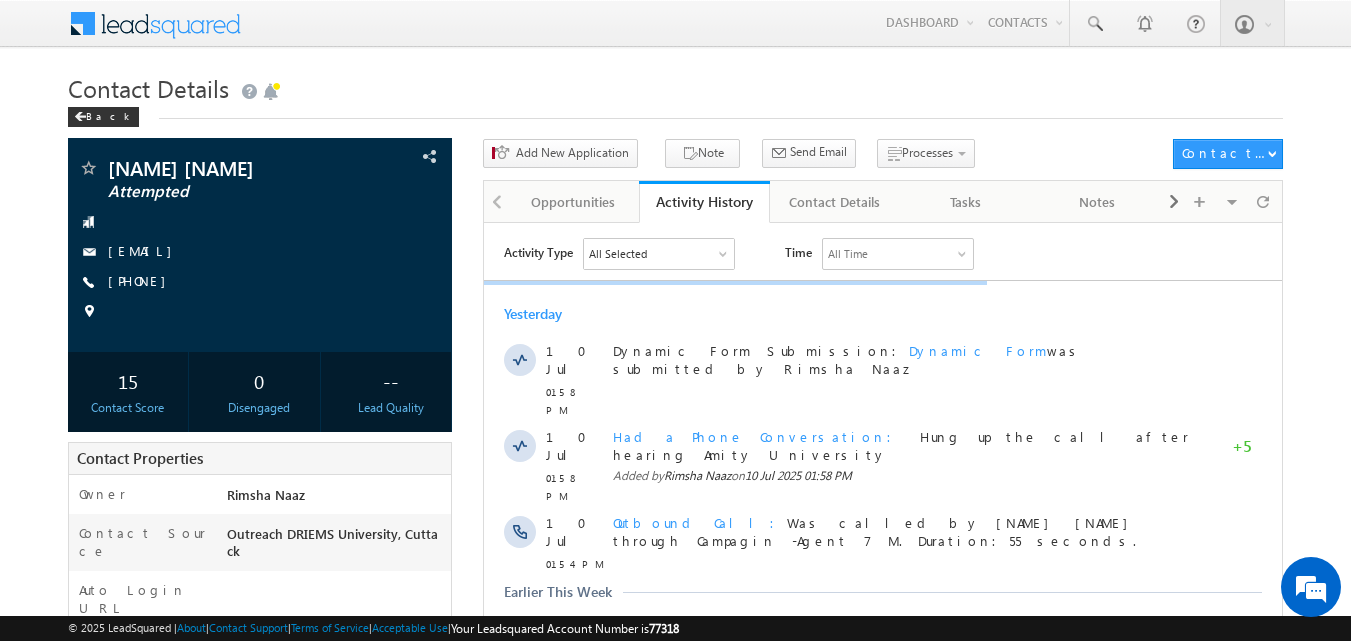 scroll, scrollTop: 449, scrollLeft: 0, axis: vertical 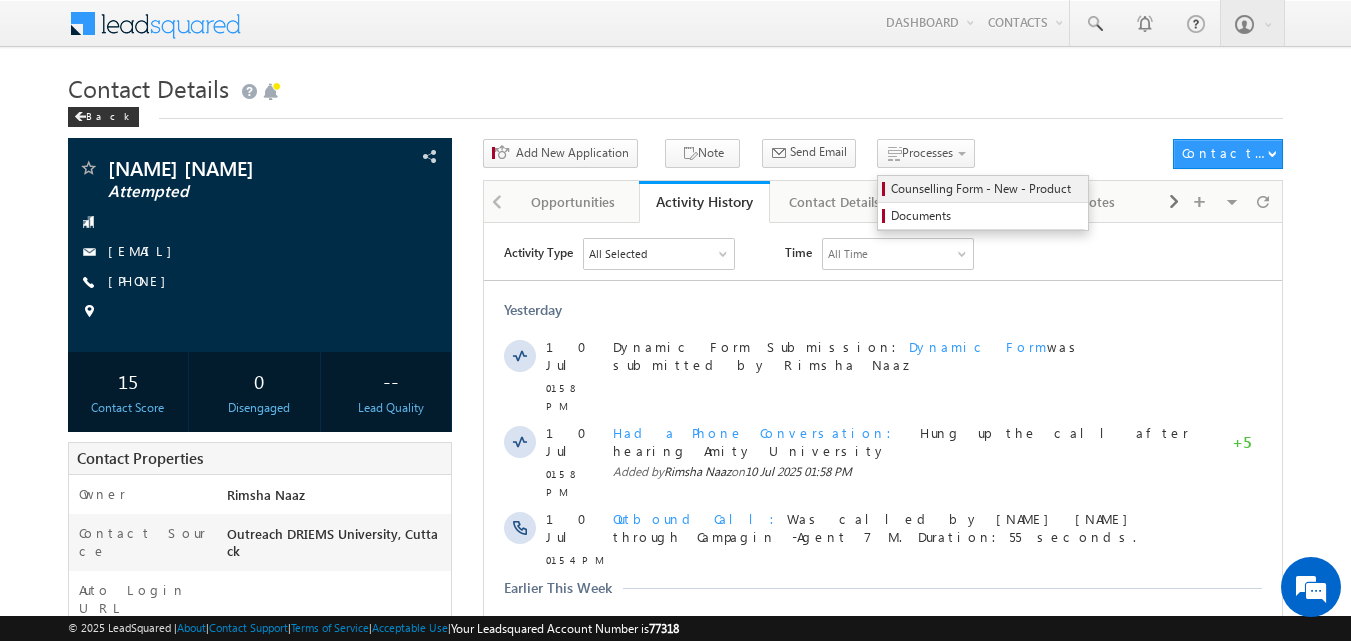 click on "Counselling Form - New - Product" at bounding box center (983, 189) 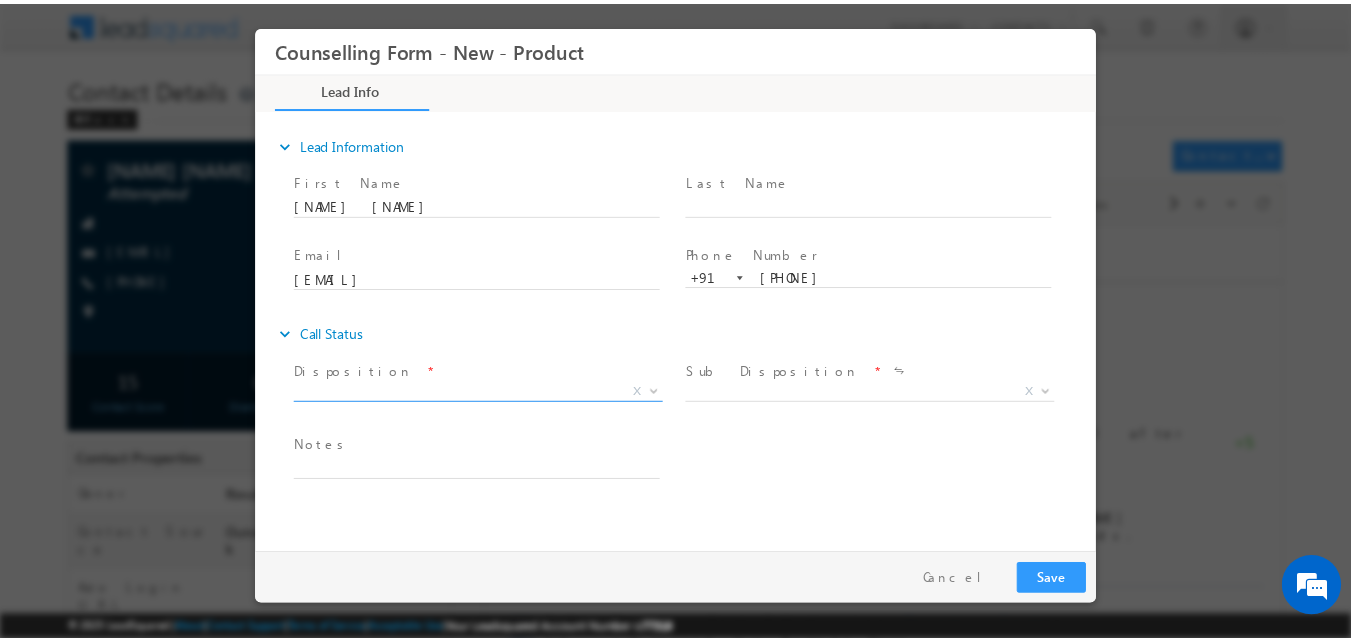 scroll, scrollTop: 0, scrollLeft: 0, axis: both 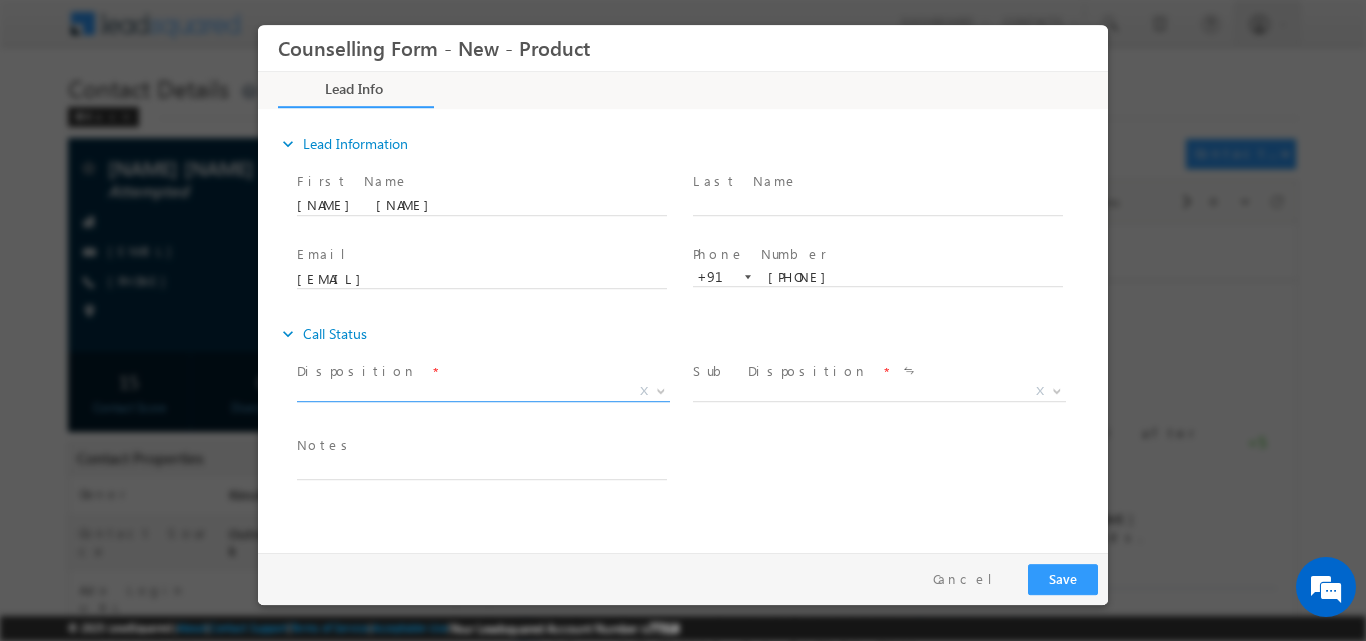 click at bounding box center [661, 389] 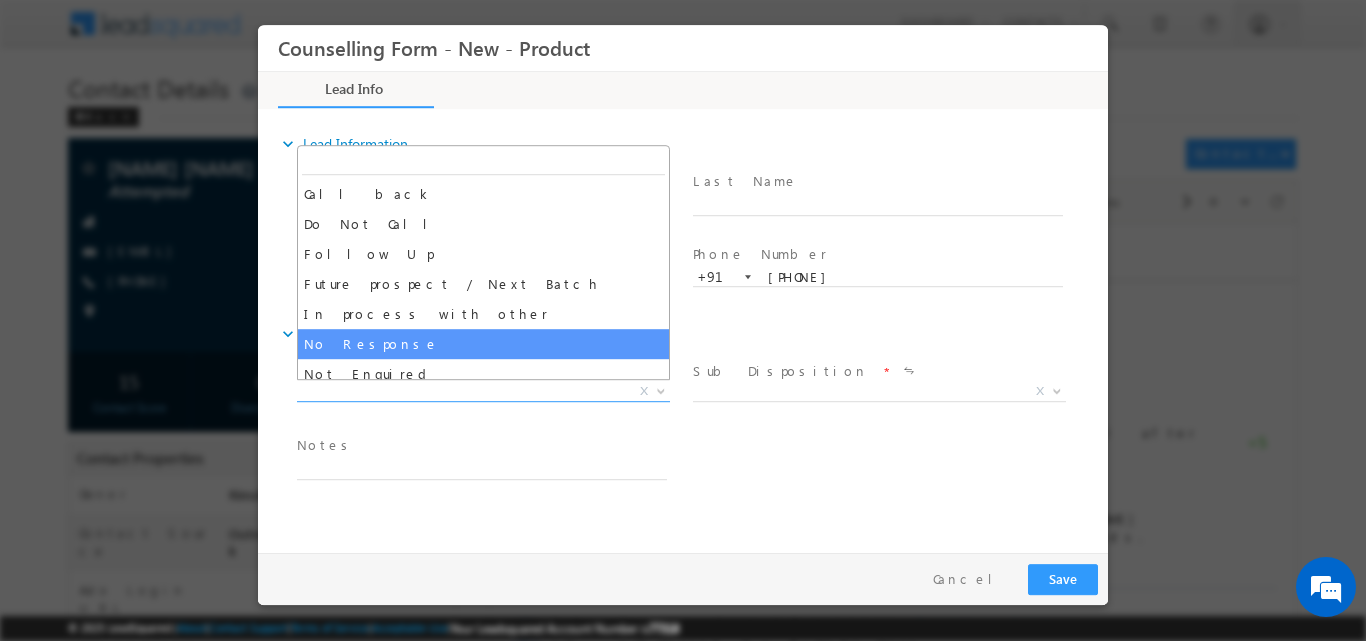 select on "No Response" 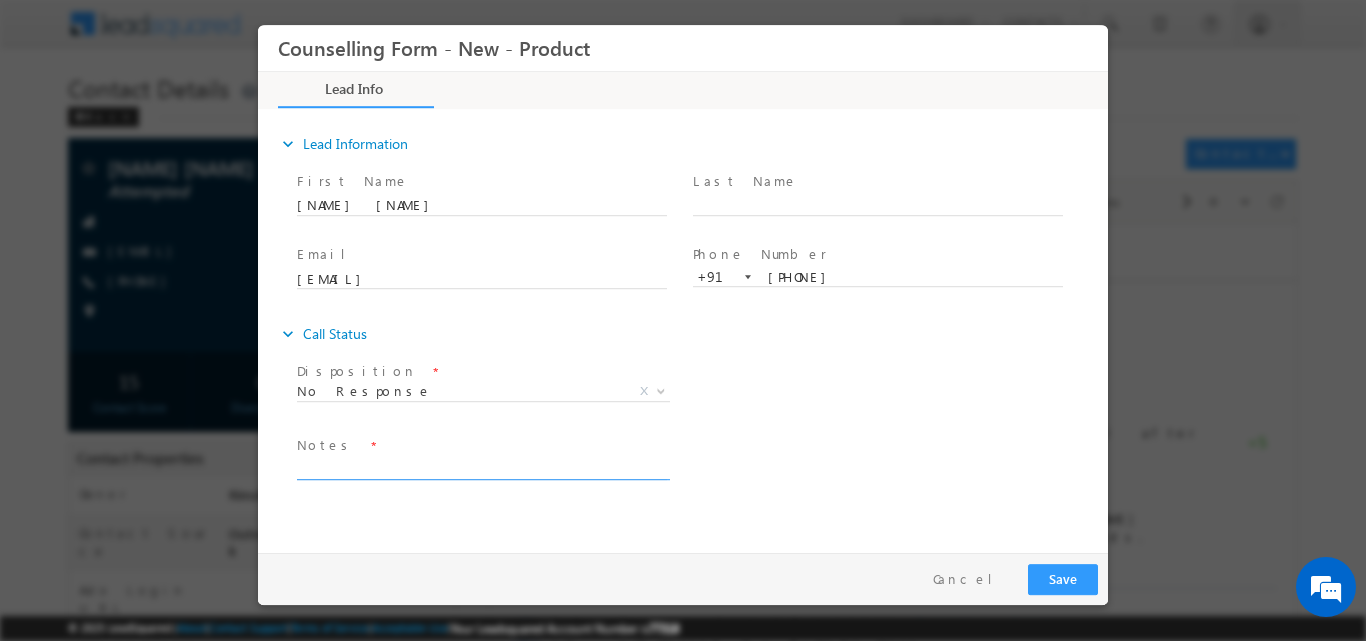click at bounding box center [482, 467] 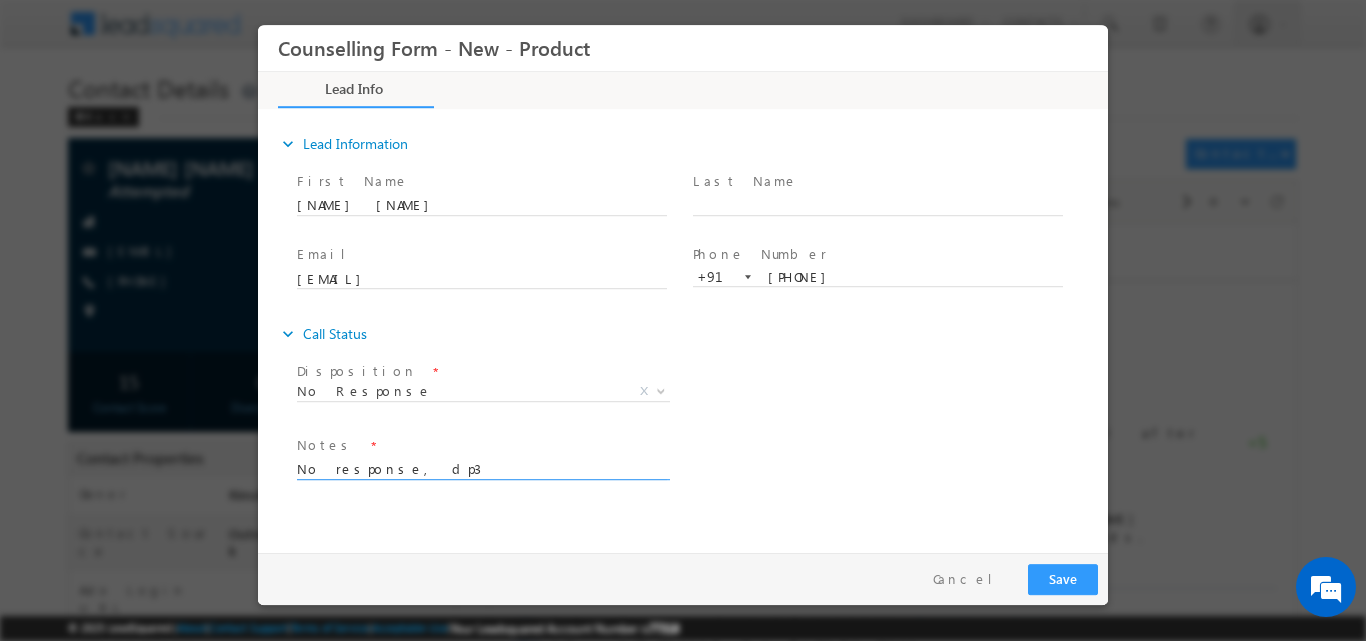 click on "No response, dp3" at bounding box center [482, 467] 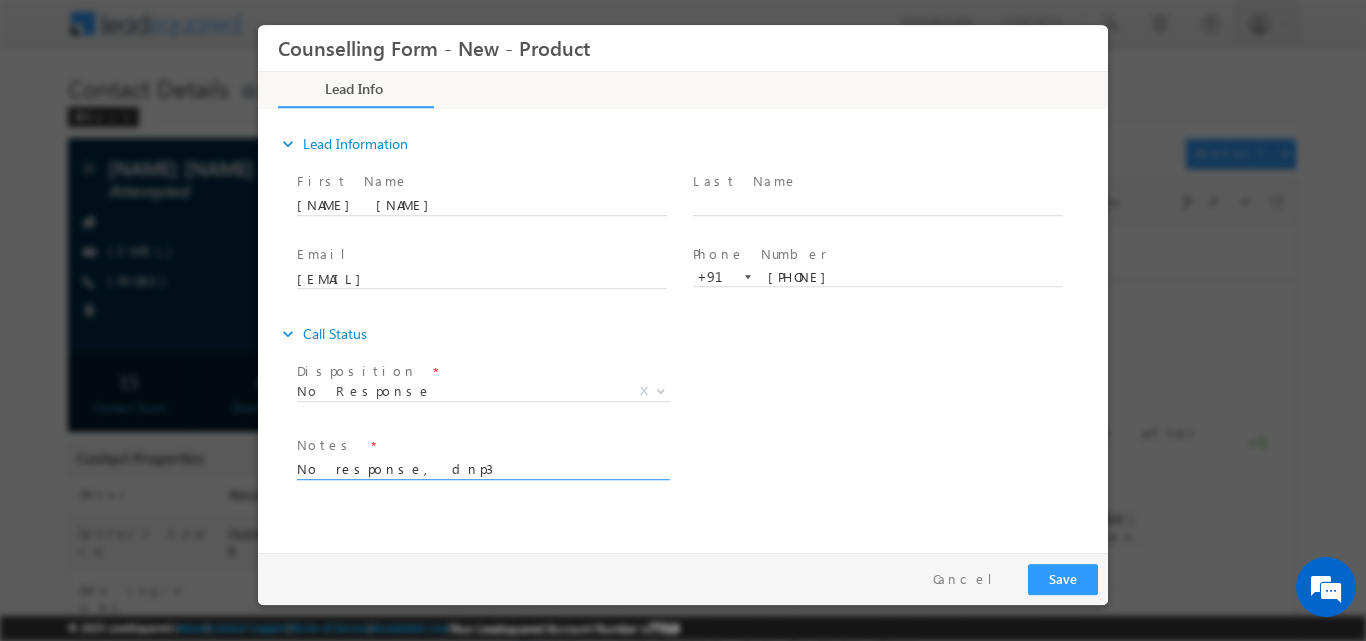 type on "No response, dnp3" 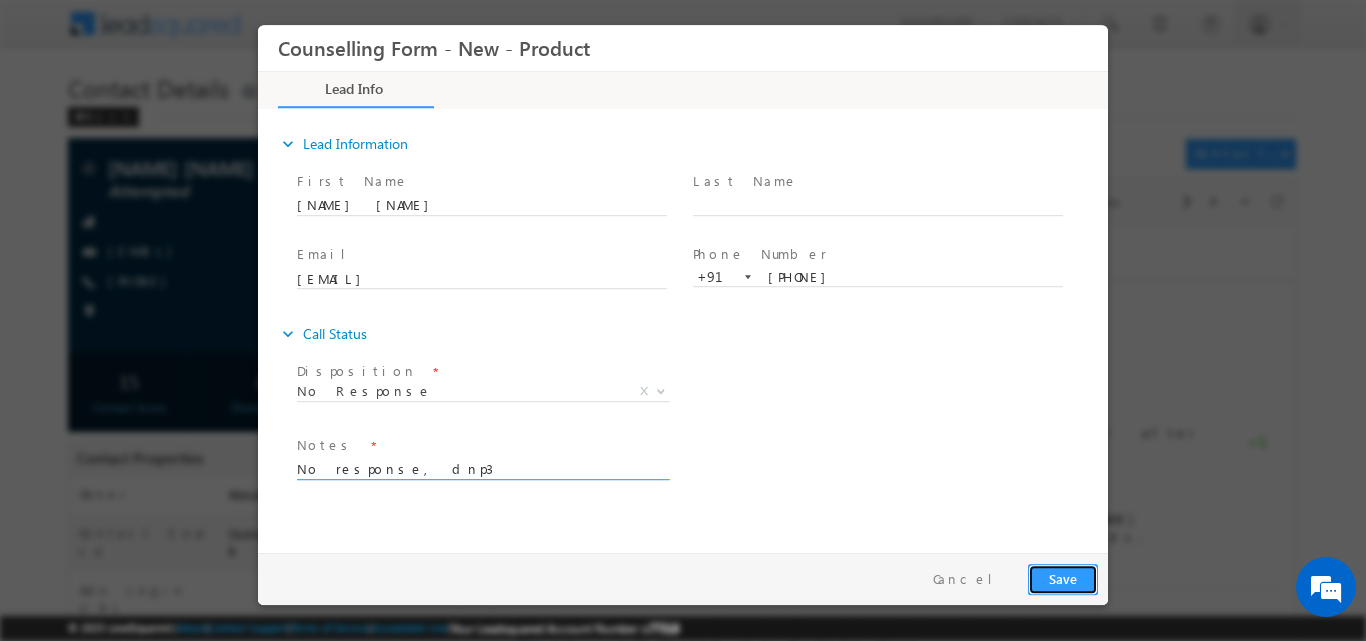 click on "Save" at bounding box center (1063, 578) 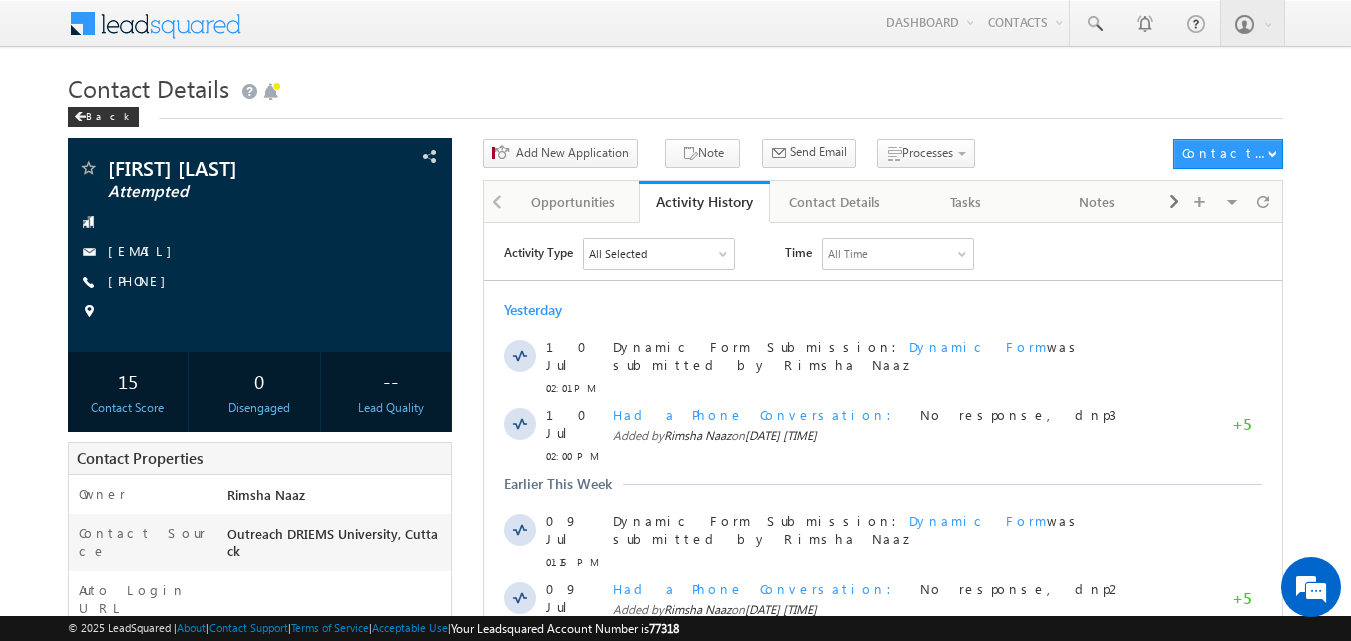 scroll, scrollTop: 0, scrollLeft: 0, axis: both 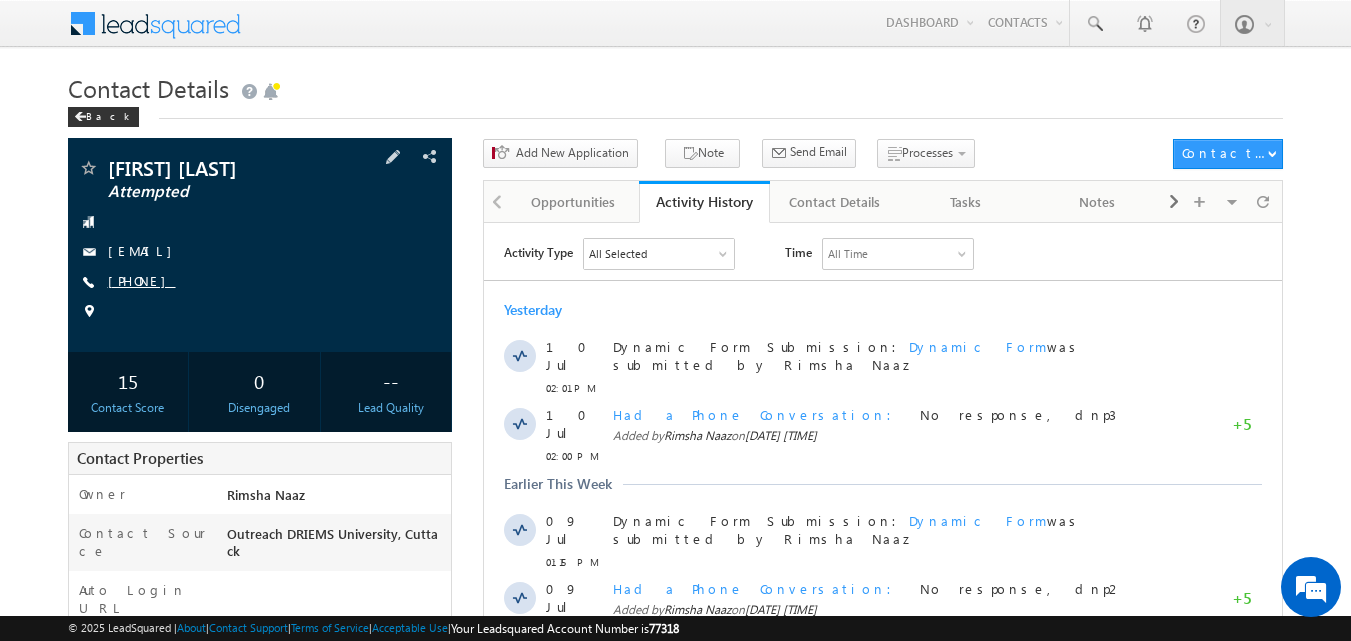 copy on "[PHONE]" 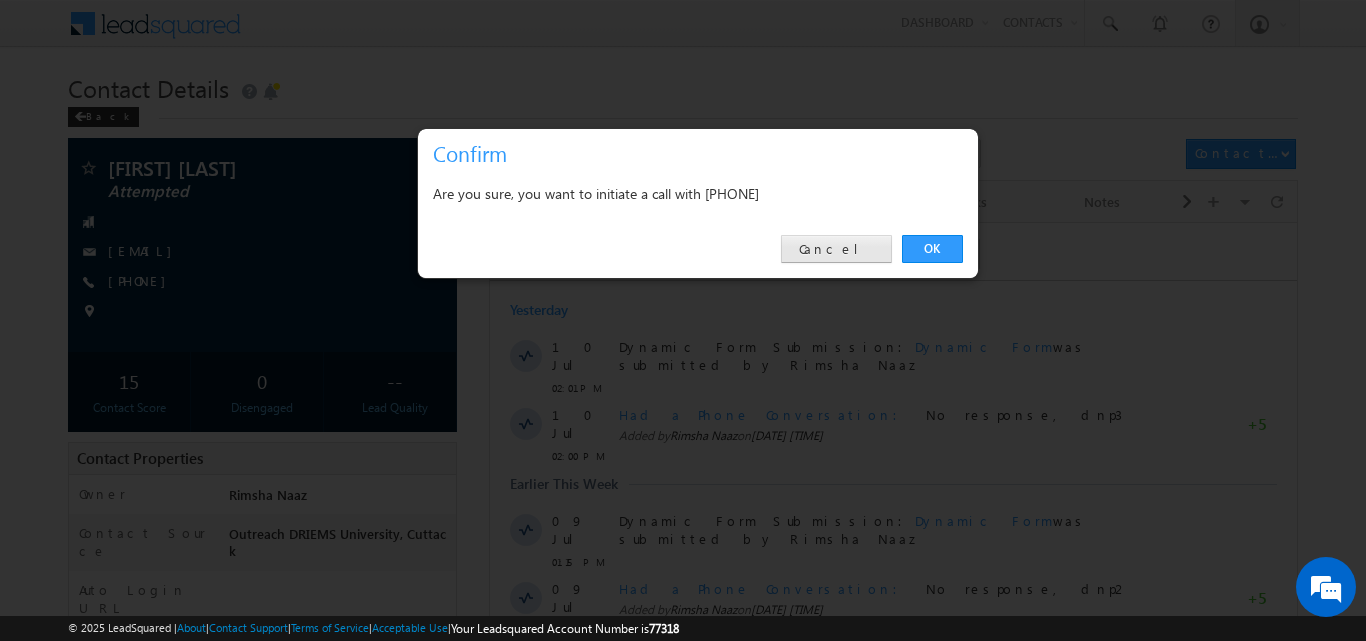 drag, startPoint x: 896, startPoint y: 237, endPoint x: 871, endPoint y: 250, distance: 28.178005 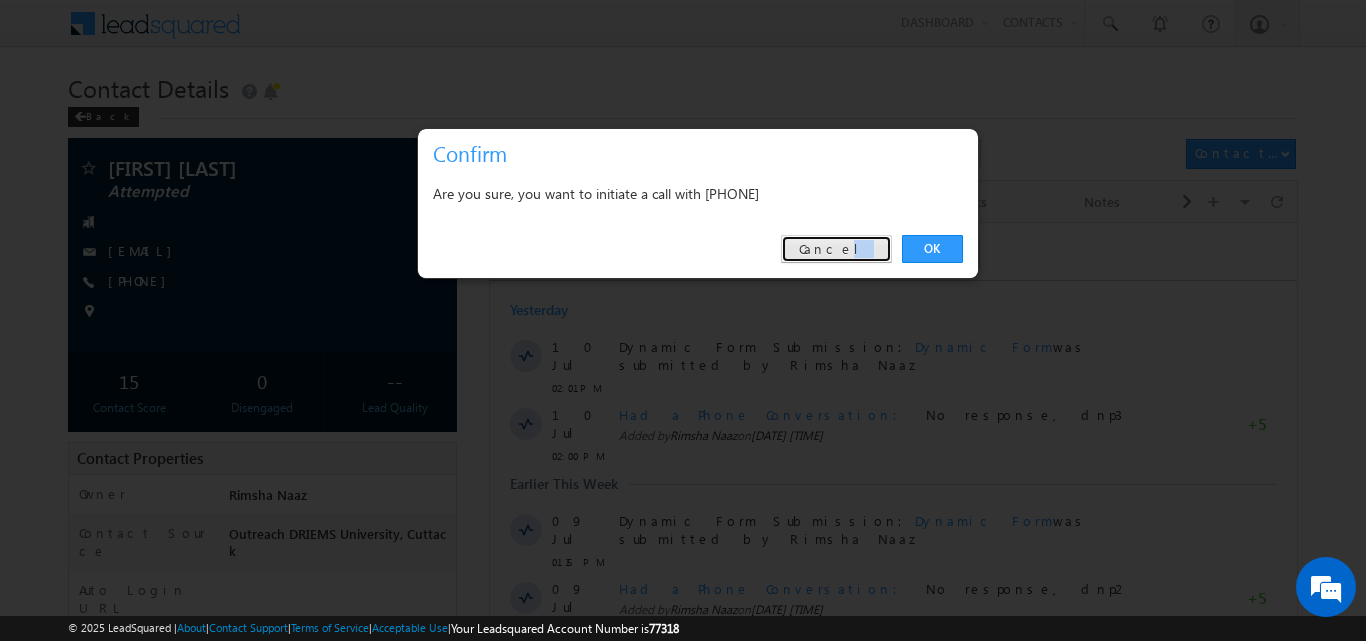 click on "Cancel" at bounding box center (836, 249) 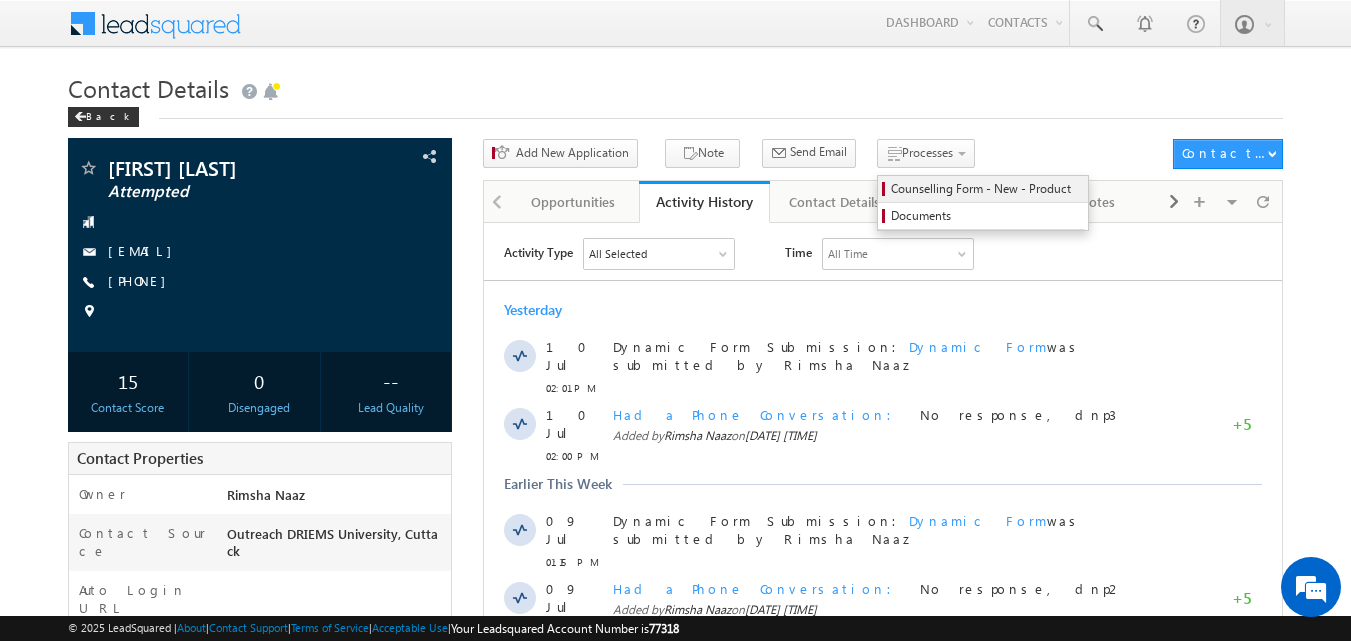 click on "Counselling Form - New - Product" at bounding box center [986, 189] 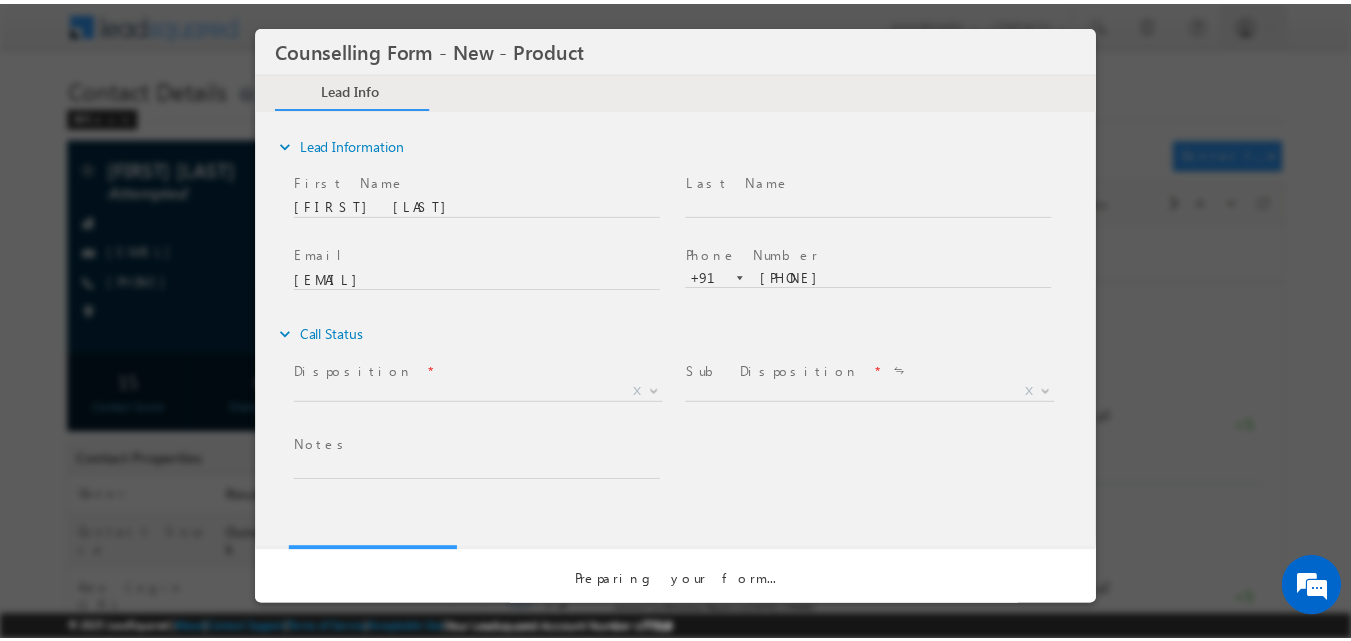 scroll, scrollTop: 0, scrollLeft: 0, axis: both 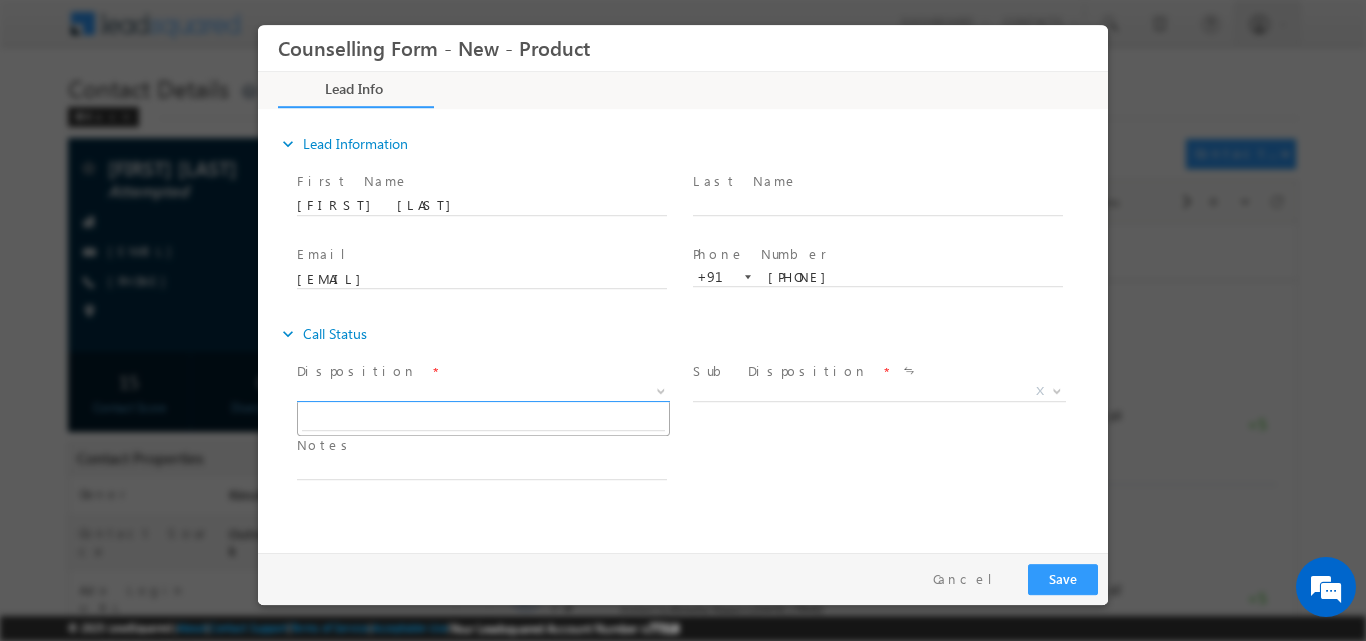 click at bounding box center (659, 390) 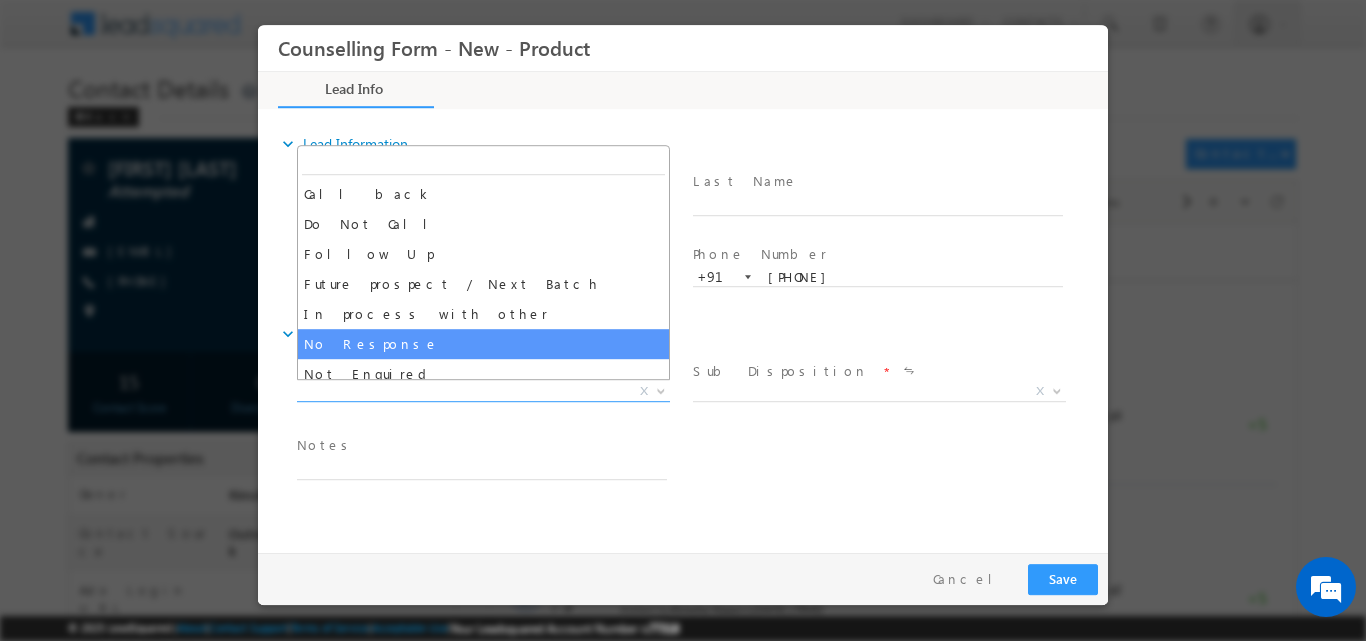 select on "No Response" 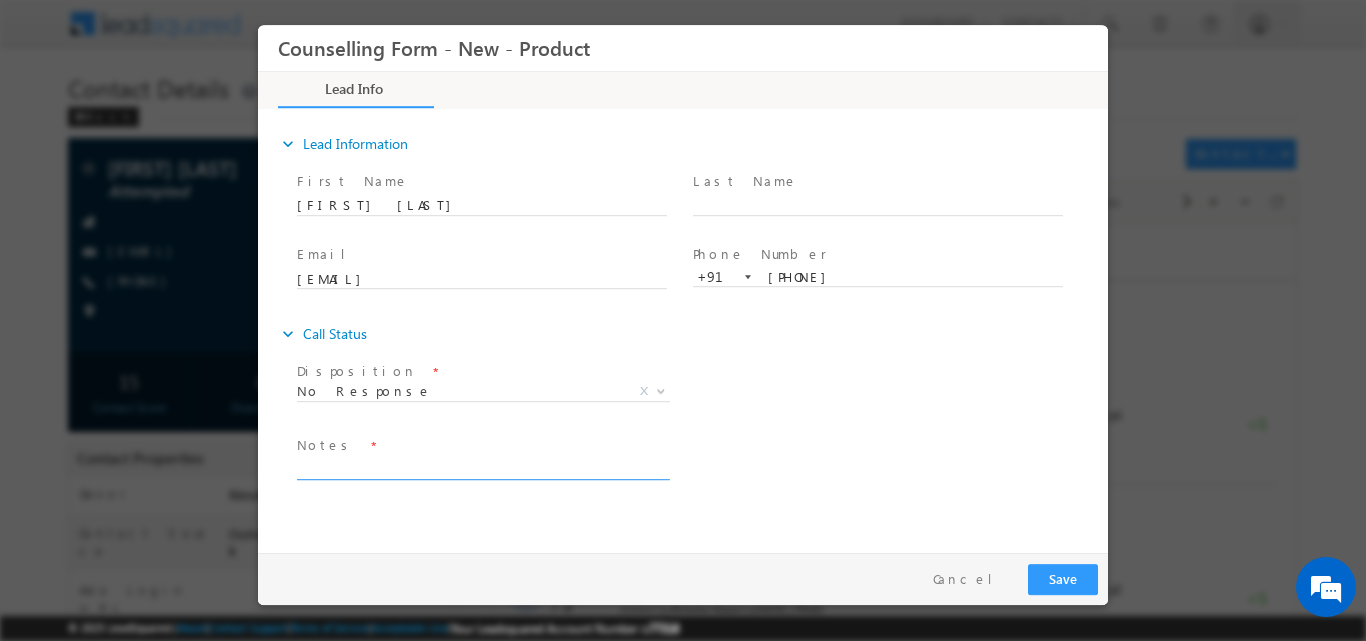 click at bounding box center [482, 467] 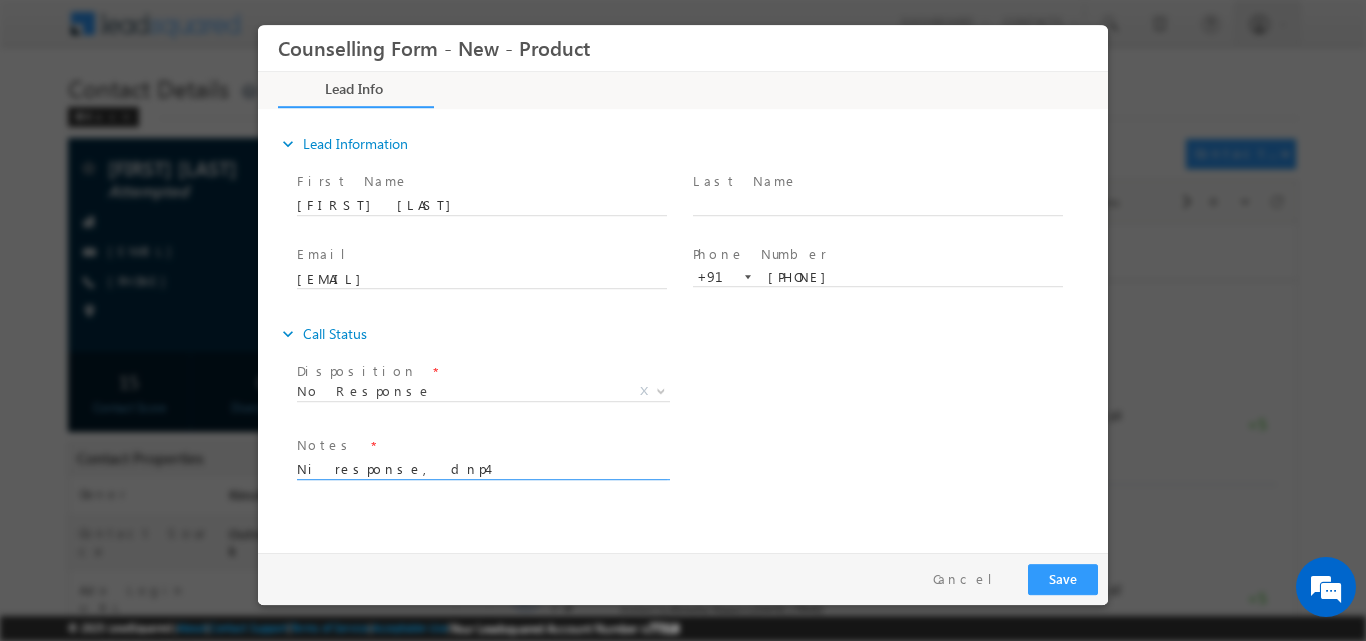 type on "Ni response, dnp4" 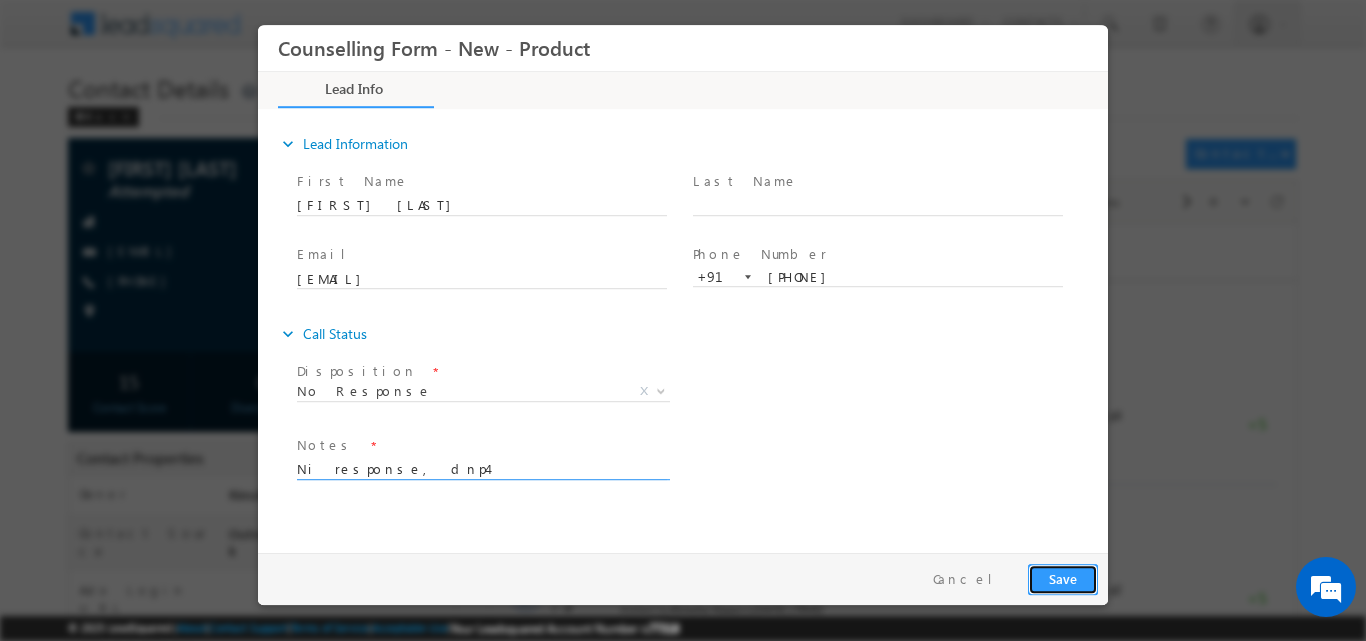 click on "Save" at bounding box center (1063, 578) 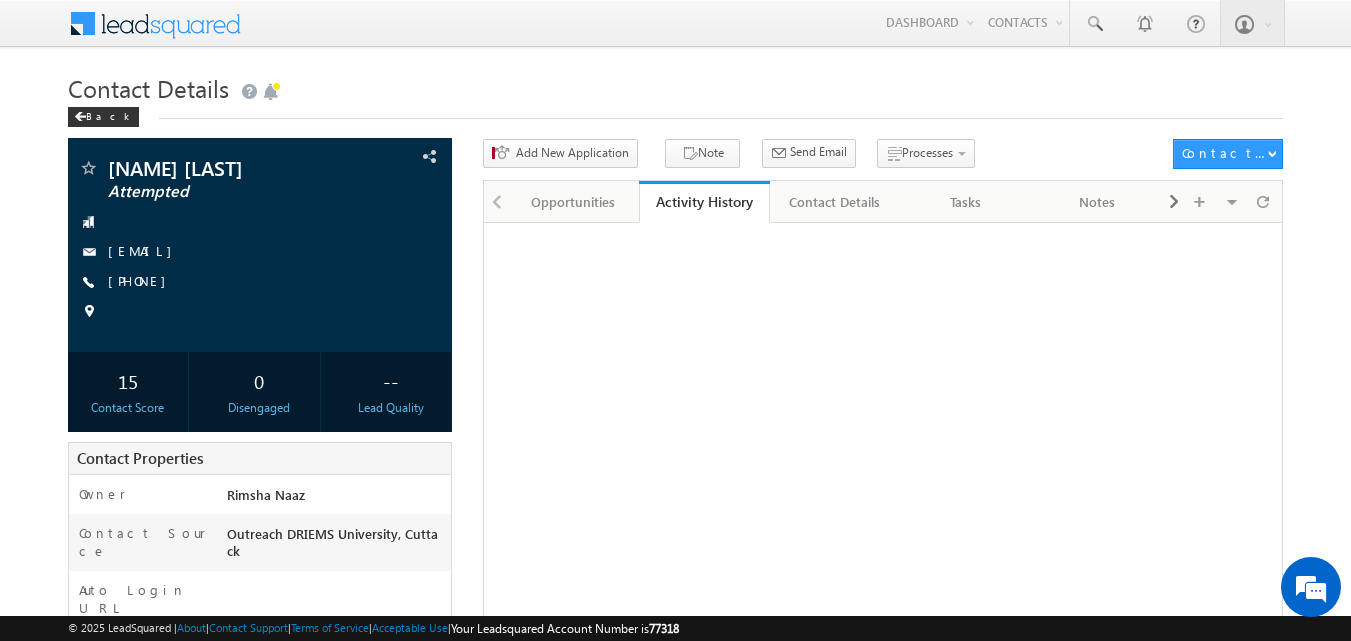 scroll, scrollTop: 0, scrollLeft: 0, axis: both 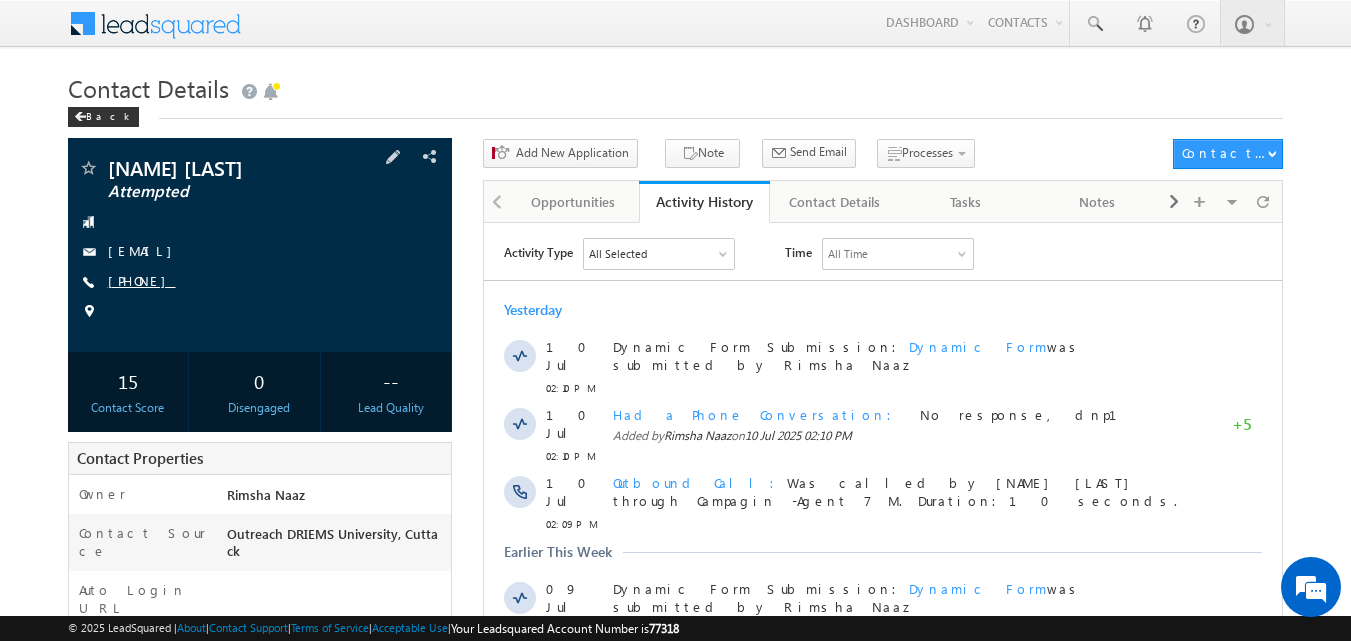 copy on "[PHONE]" 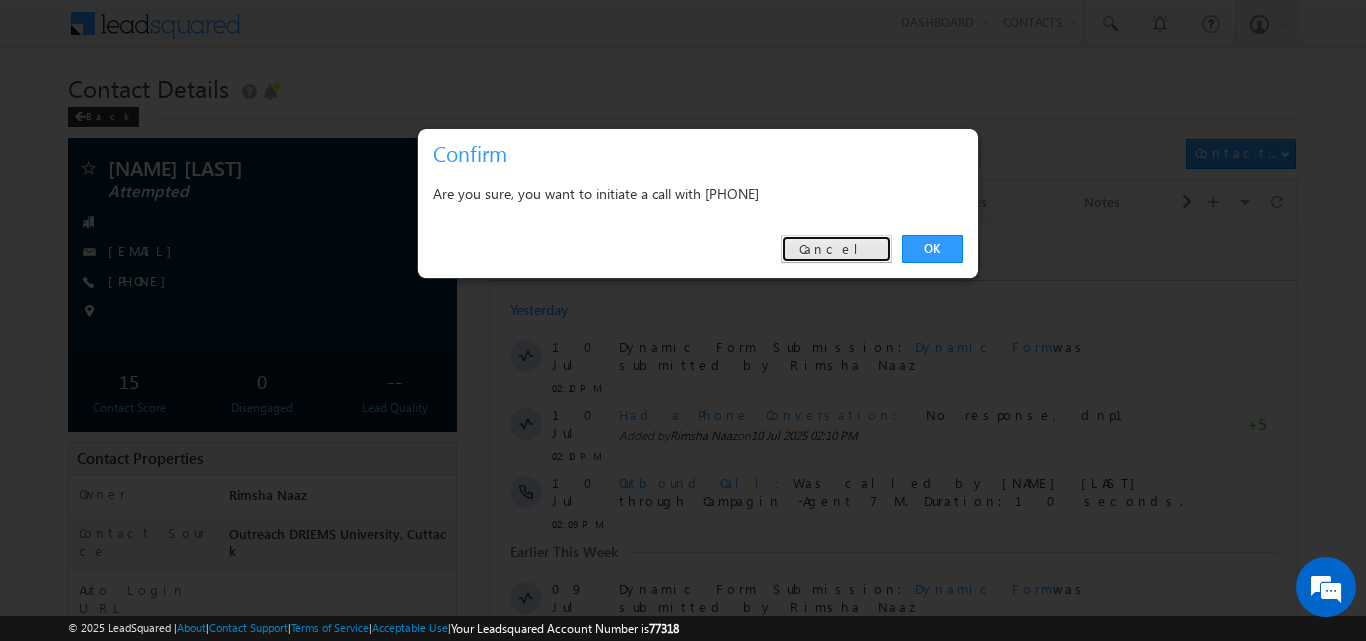 click on "Cancel" at bounding box center (836, 249) 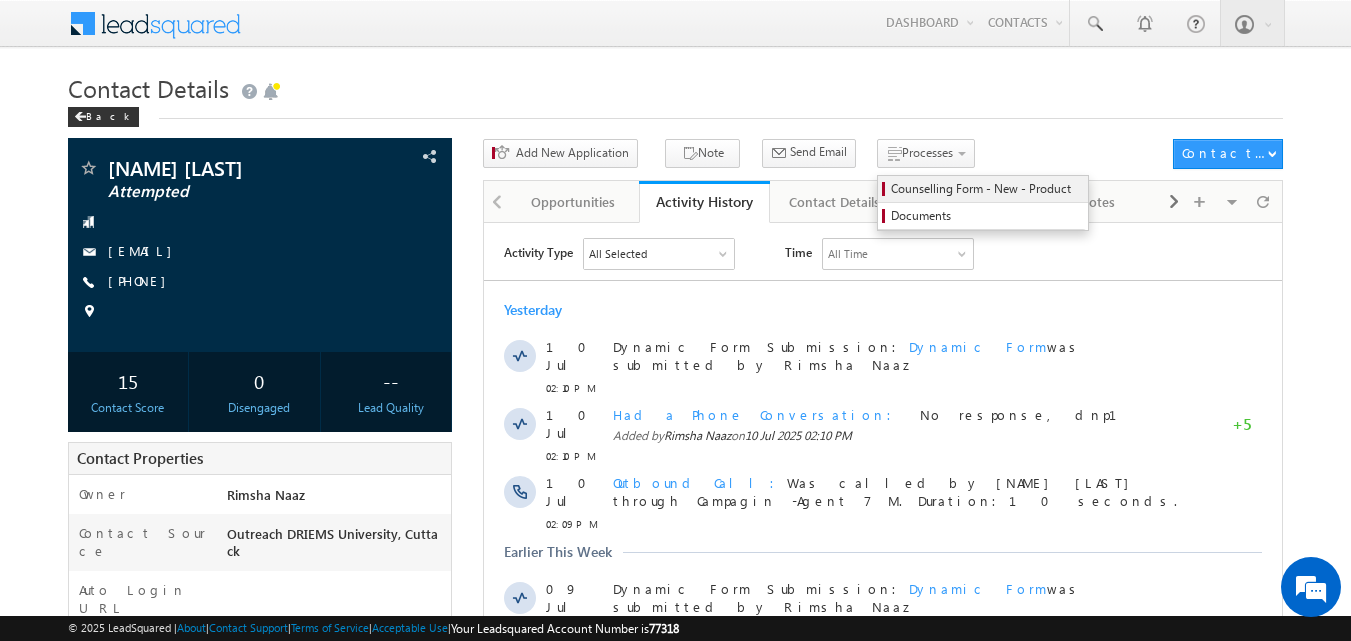 click on "Counselling Form - New - Product" at bounding box center (986, 189) 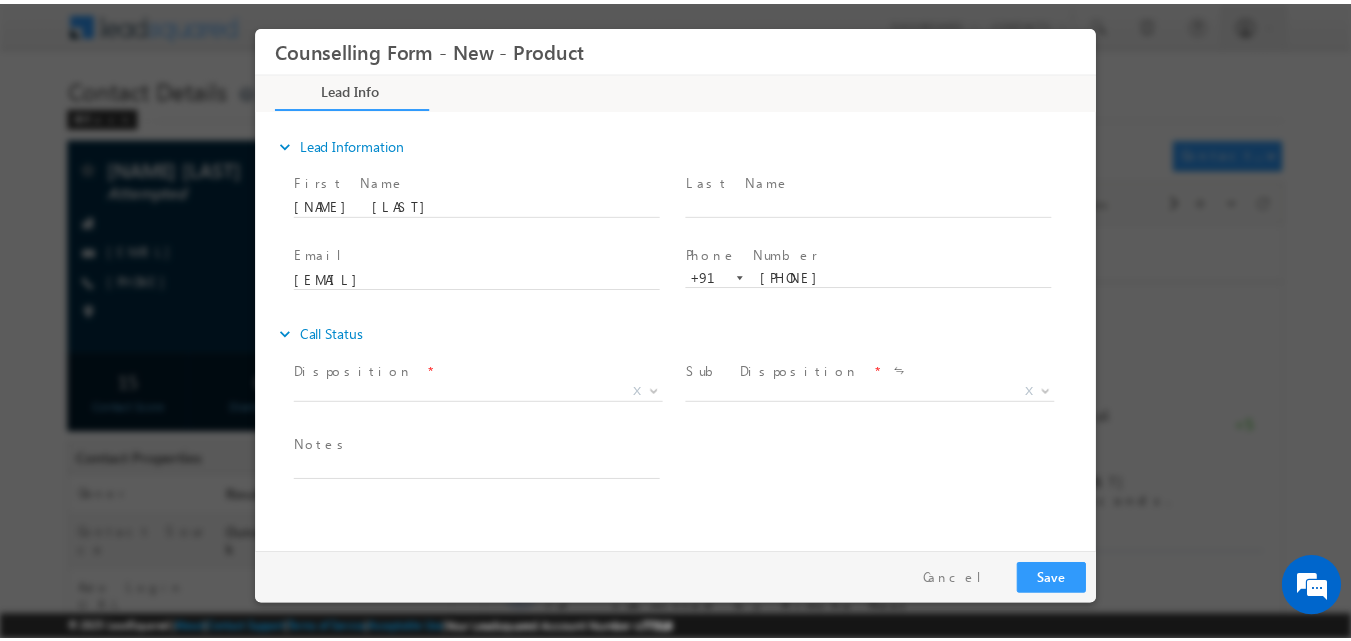 scroll, scrollTop: 0, scrollLeft: 0, axis: both 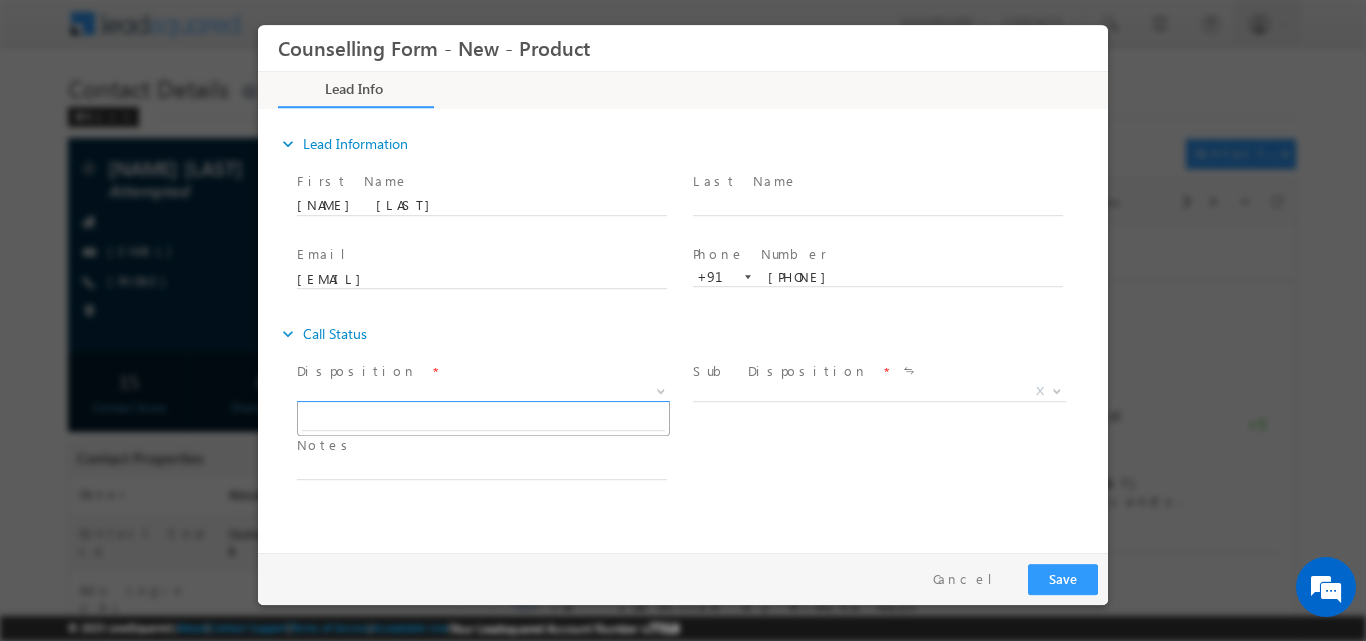 click at bounding box center (661, 389) 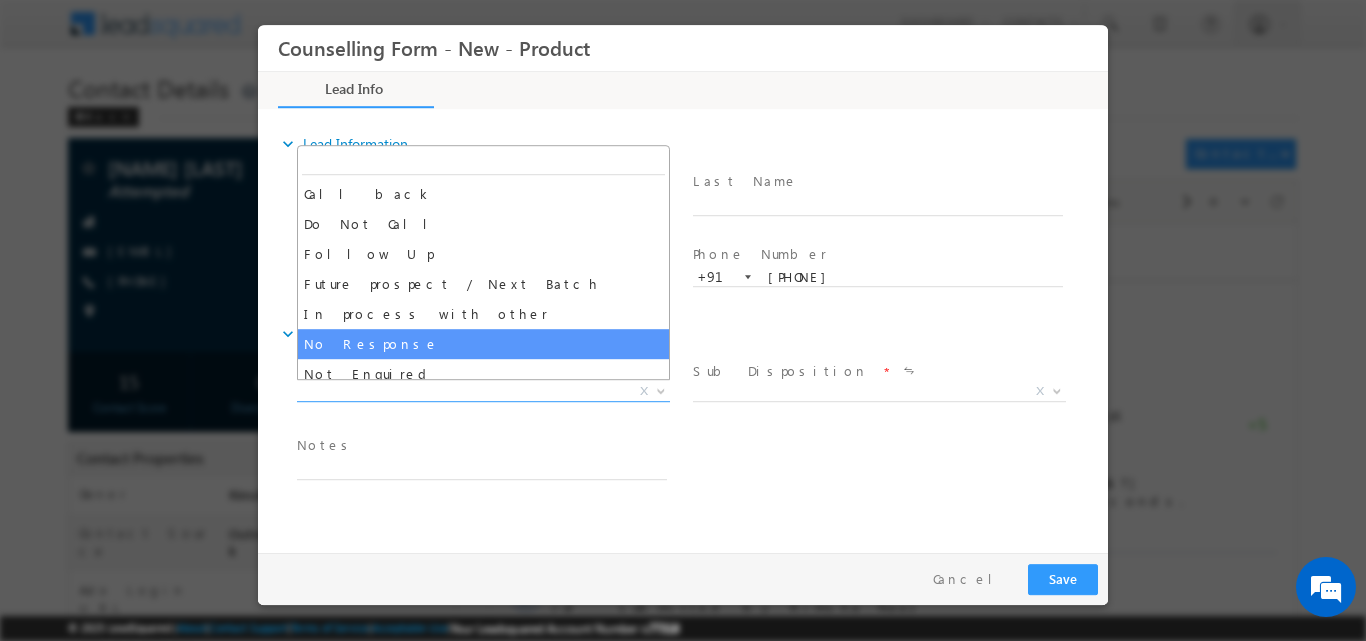 select on "No Response" 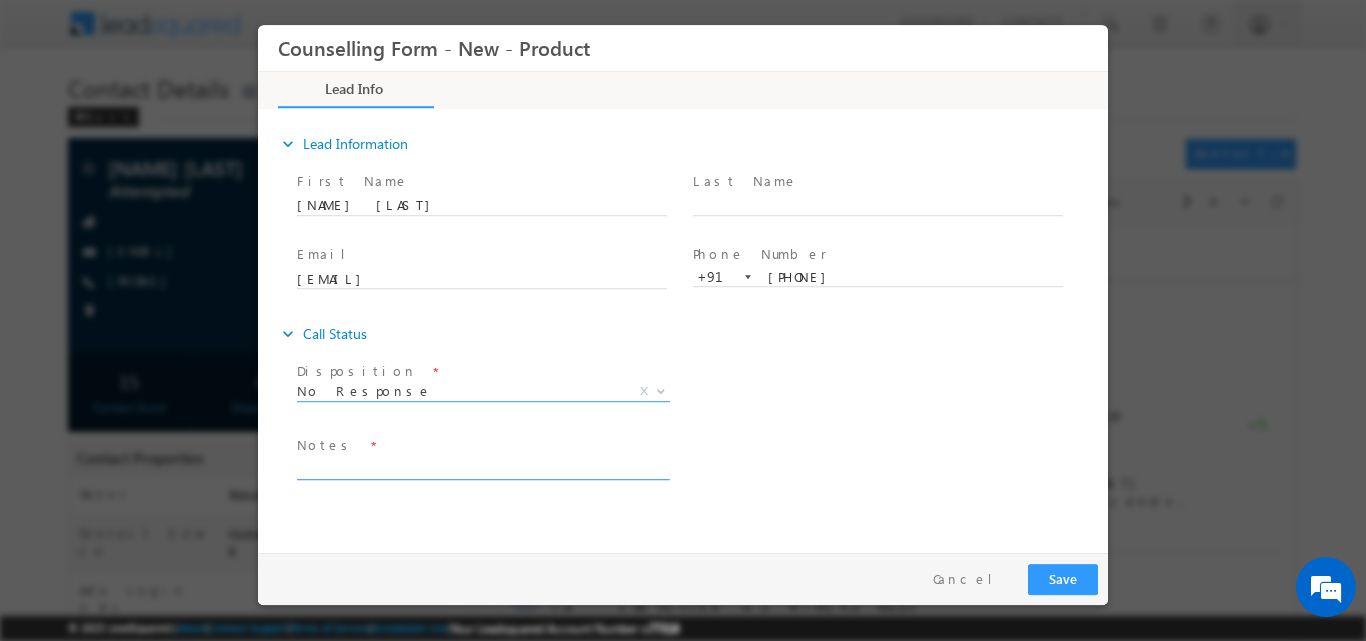 click at bounding box center [482, 467] 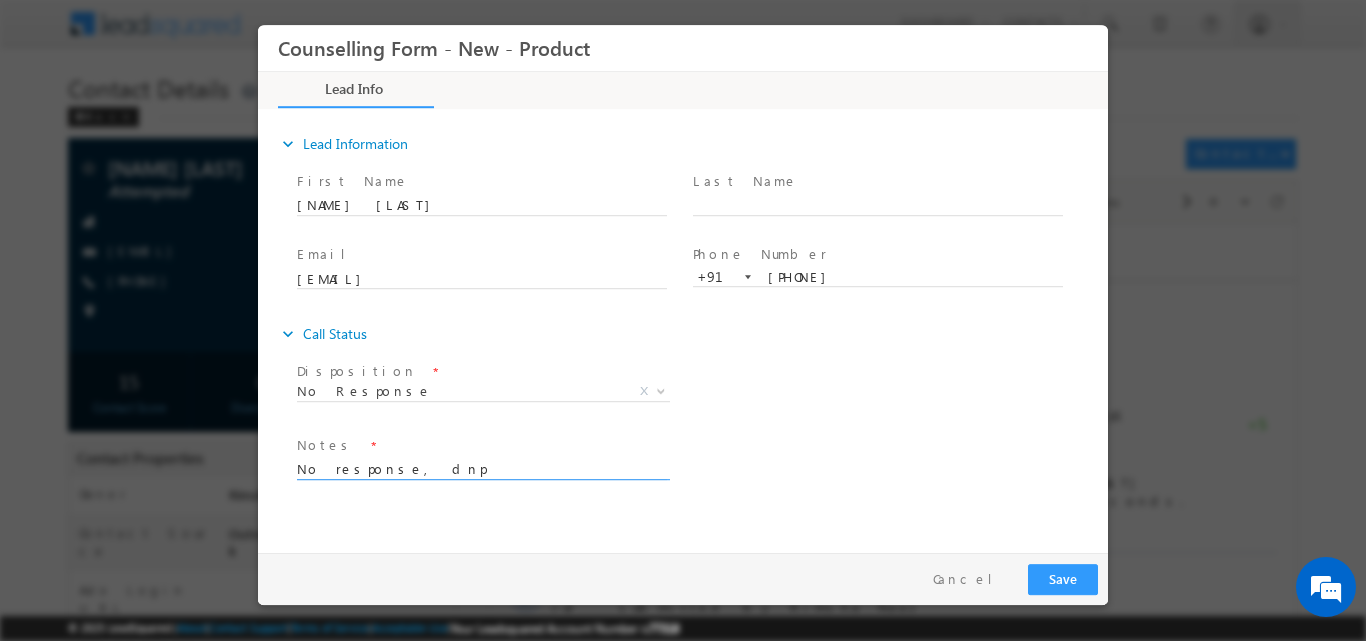 type on "No response, dnp" 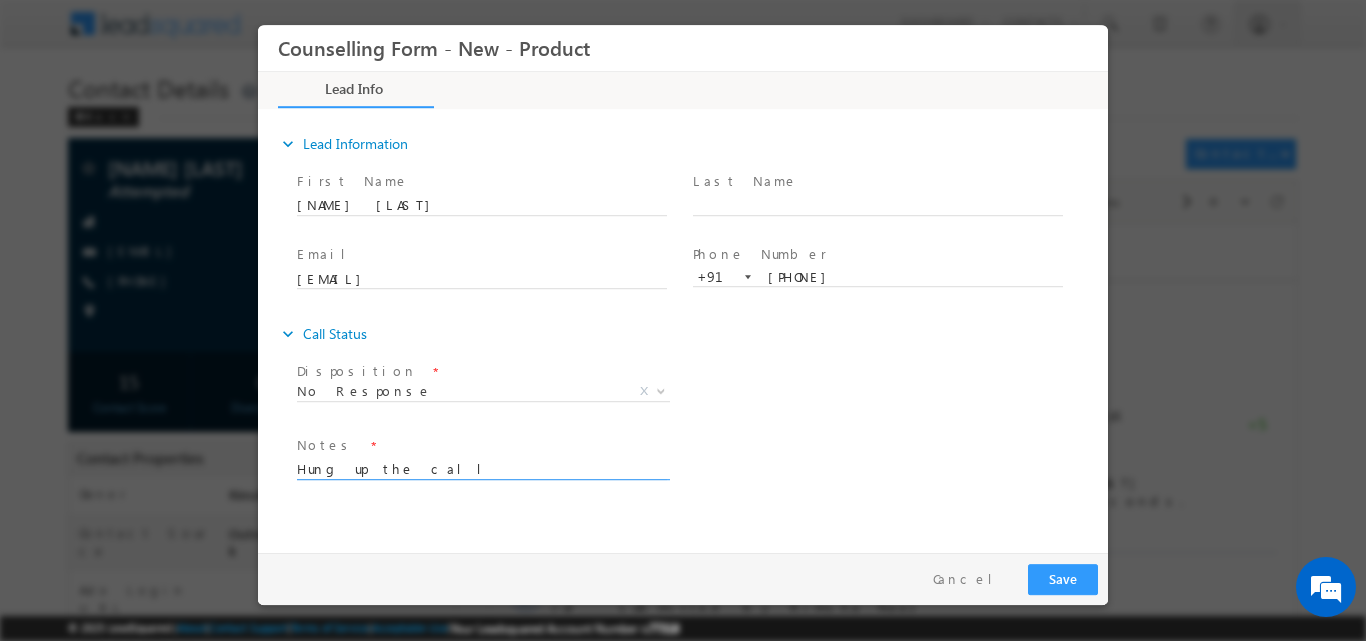 type on "Hung up the call" 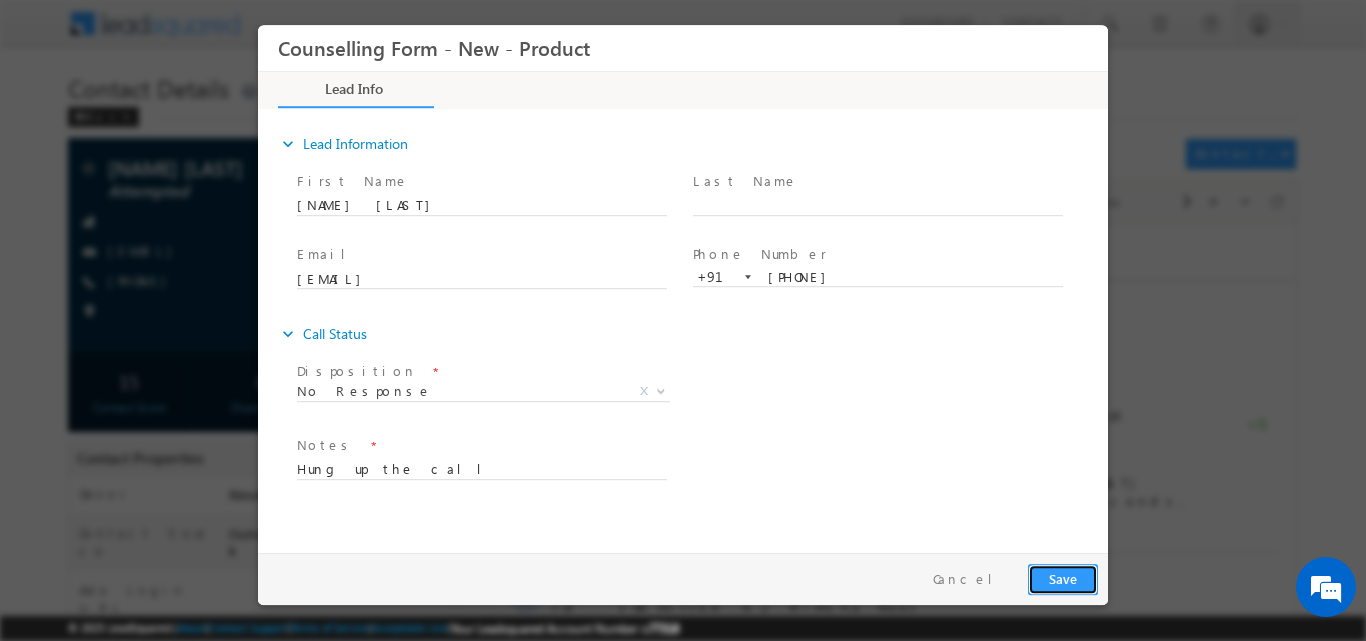 click on "Save" at bounding box center [1063, 578] 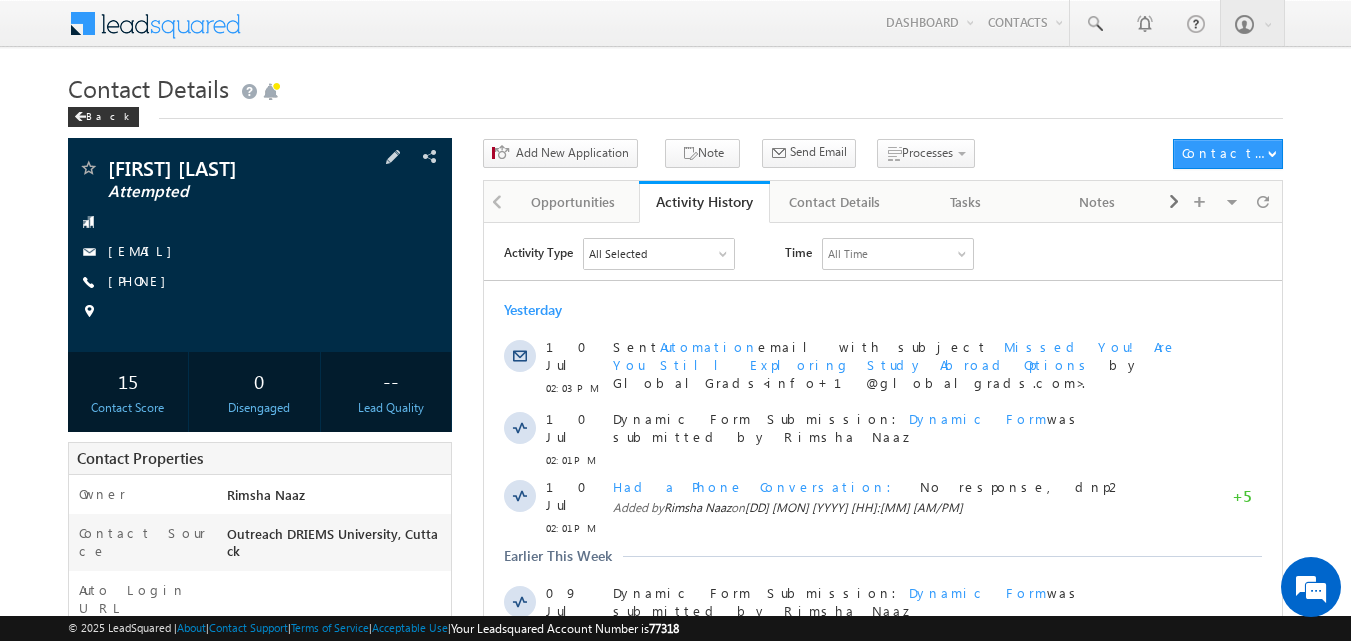 scroll, scrollTop: 0, scrollLeft: 0, axis: both 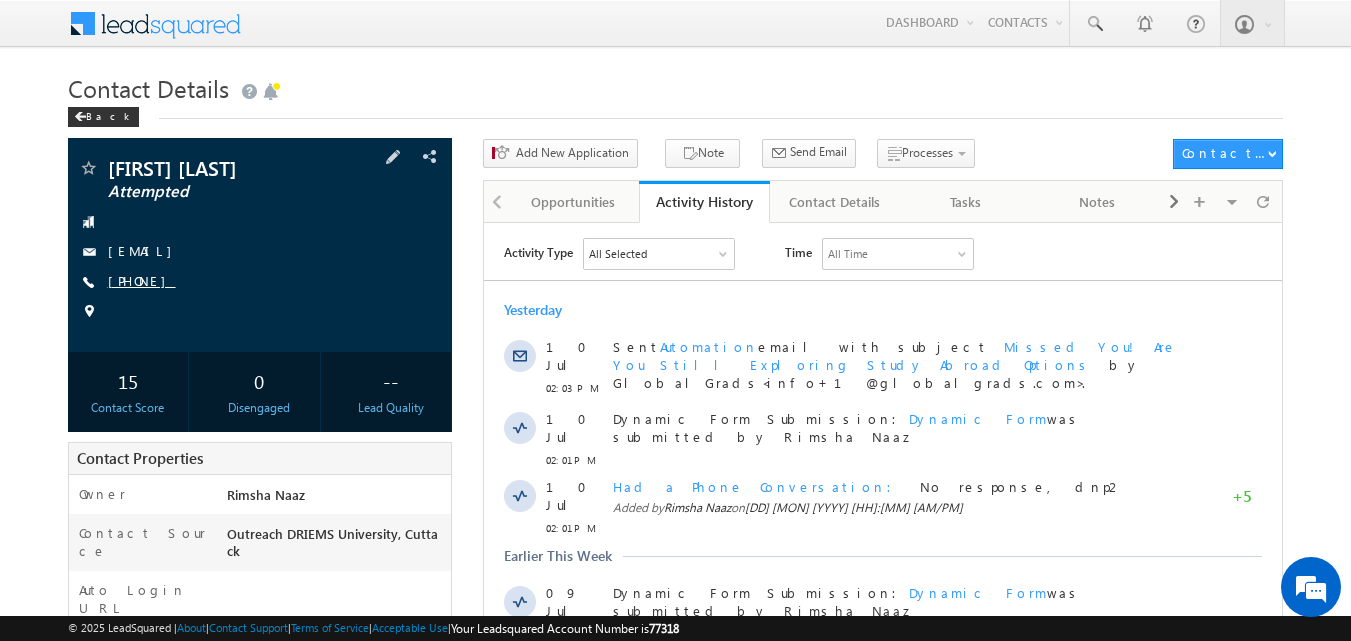 copy on "7847931571" 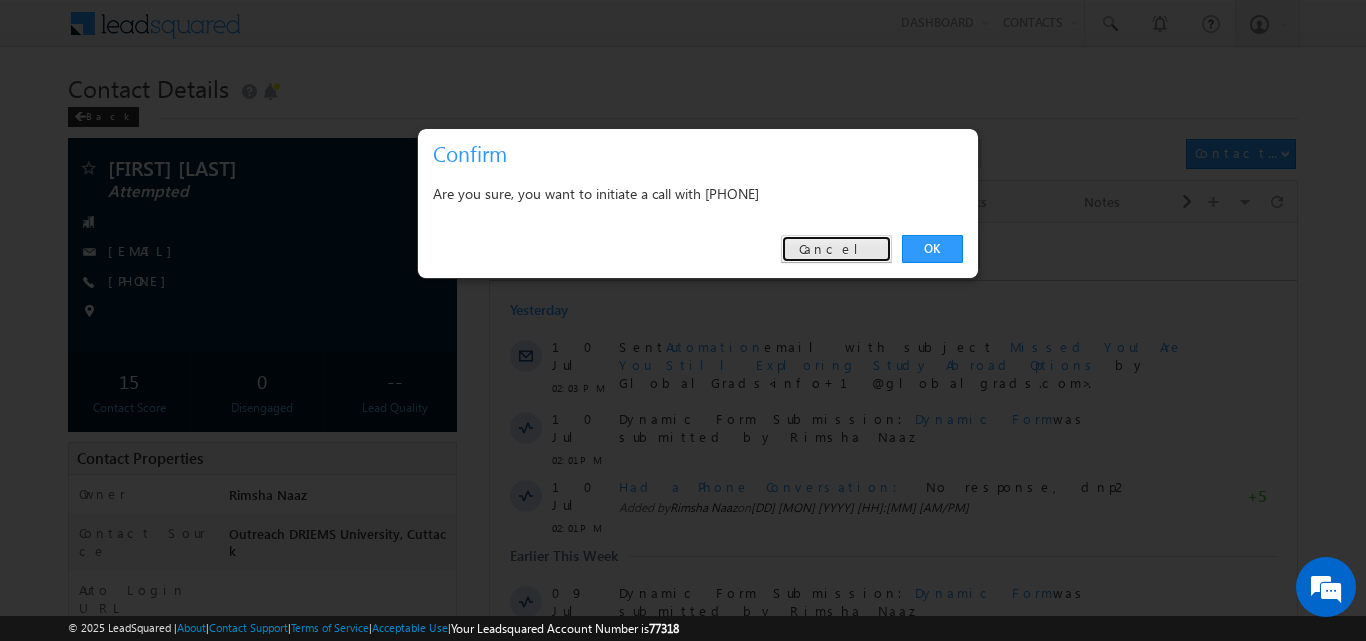 click on "Cancel" at bounding box center [836, 249] 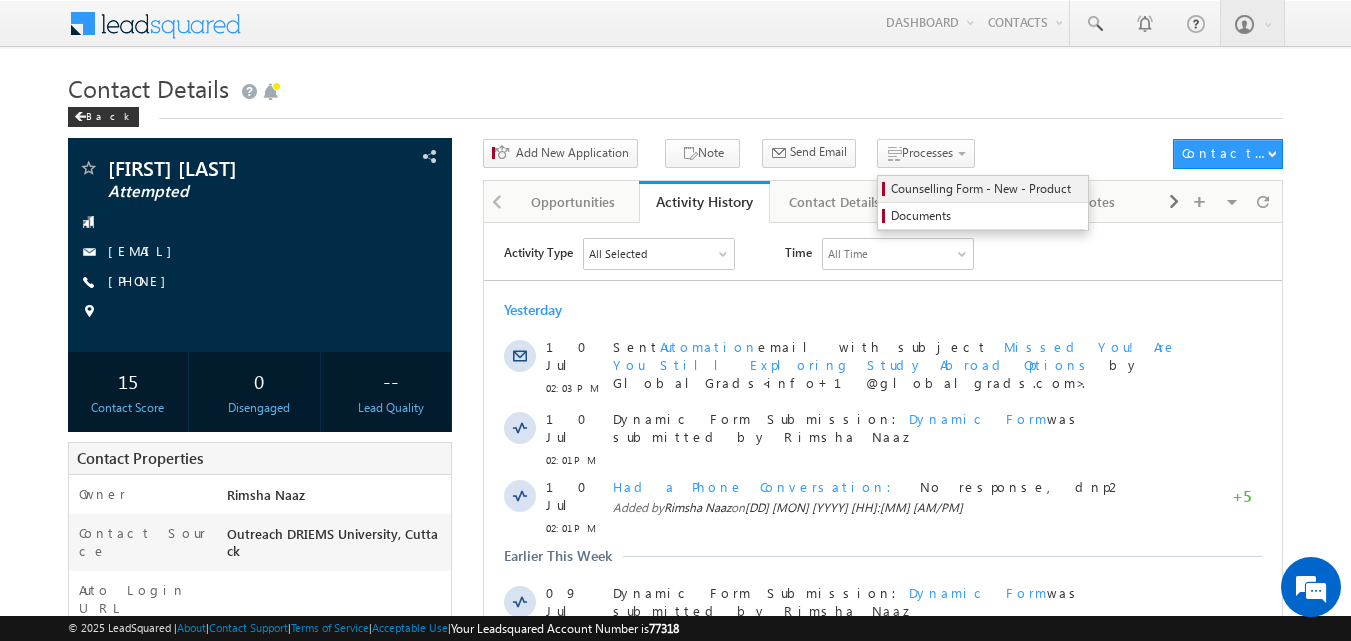 click on "Counselling Form - New - Product" at bounding box center [986, 189] 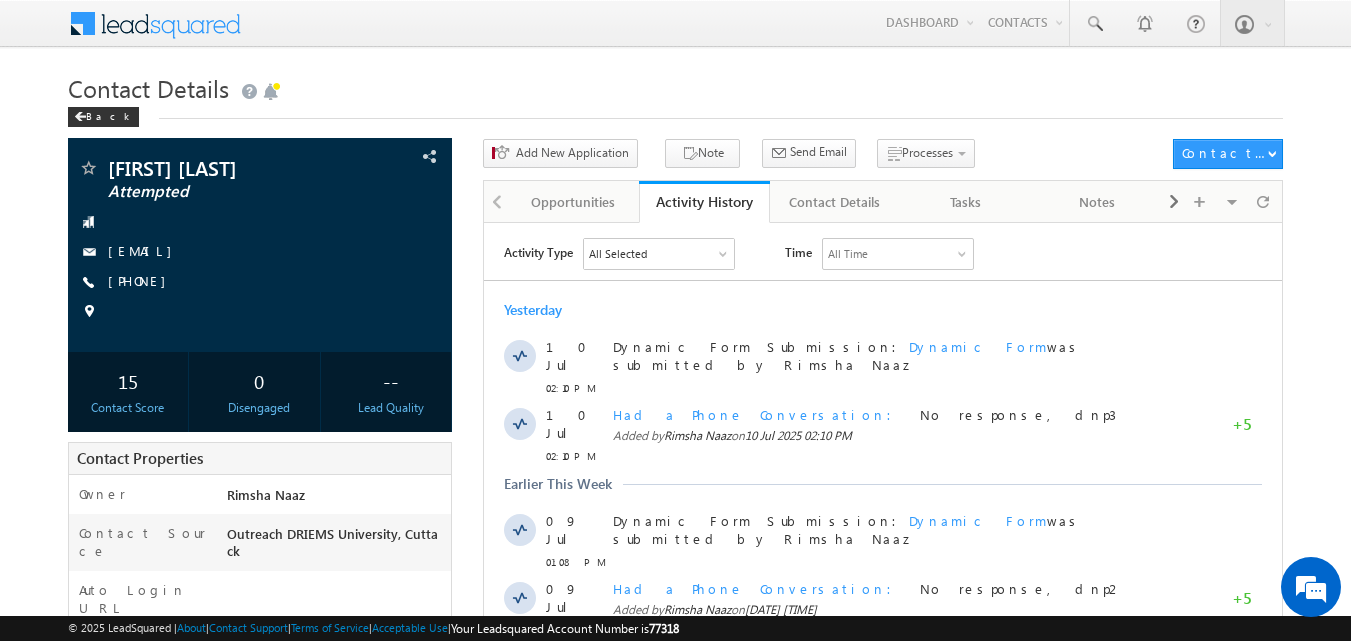 scroll, scrollTop: 0, scrollLeft: 0, axis: both 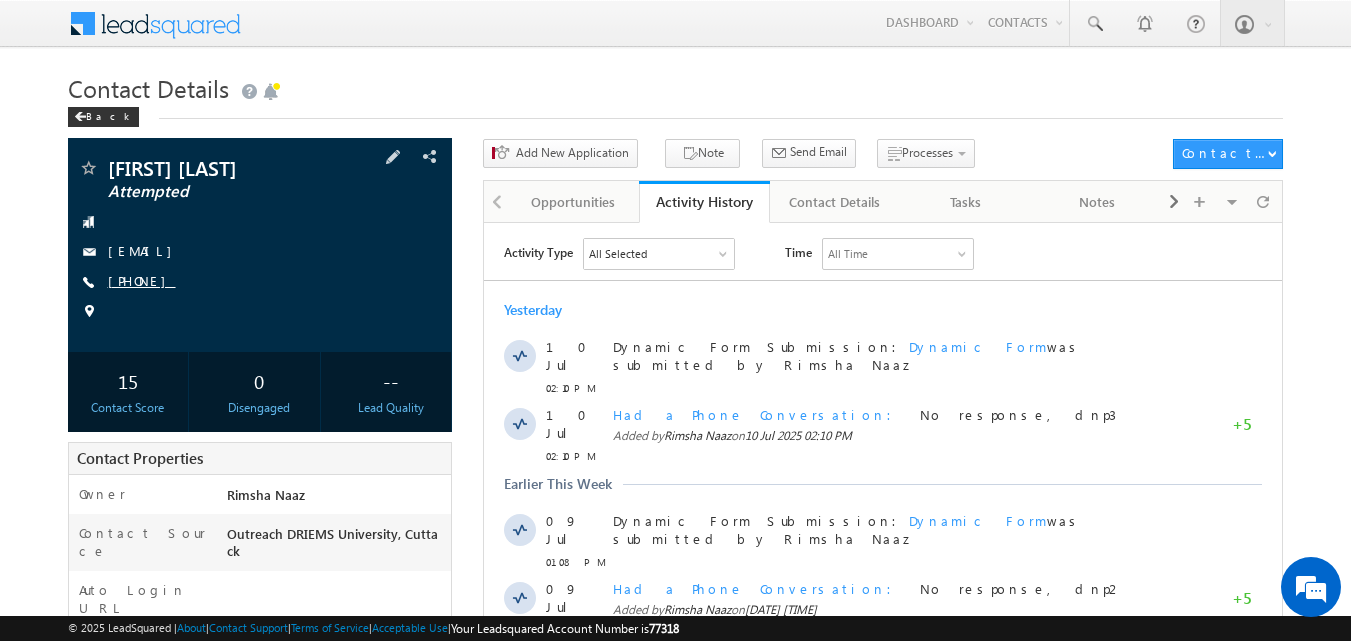 drag, startPoint x: 149, startPoint y: 278, endPoint x: 204, endPoint y: 281, distance: 55.081757 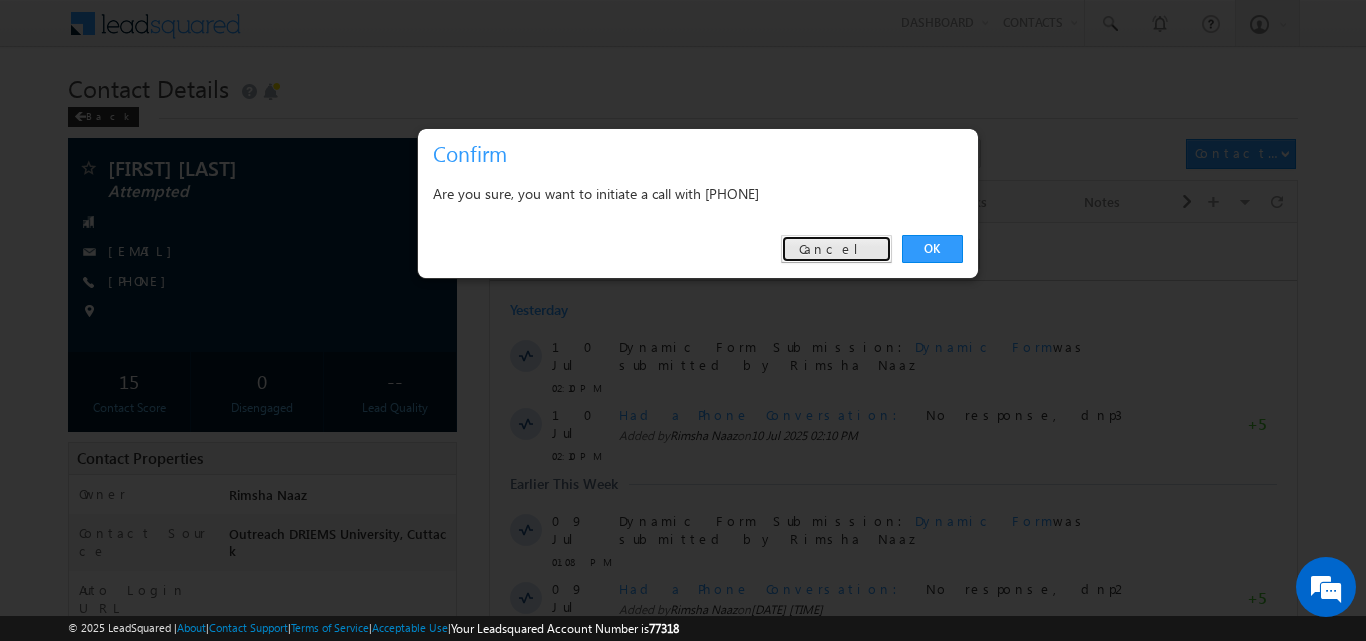 click on "Cancel" at bounding box center (836, 249) 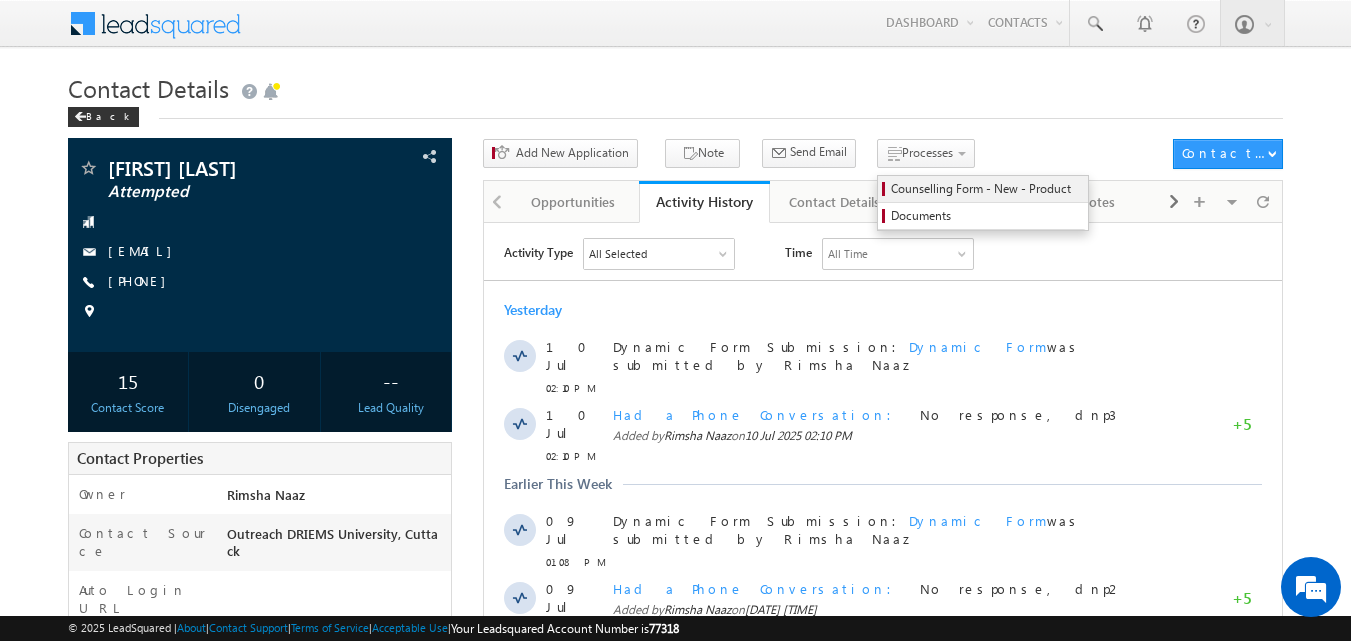 click on "Counselling Form - New - Product" at bounding box center [986, 189] 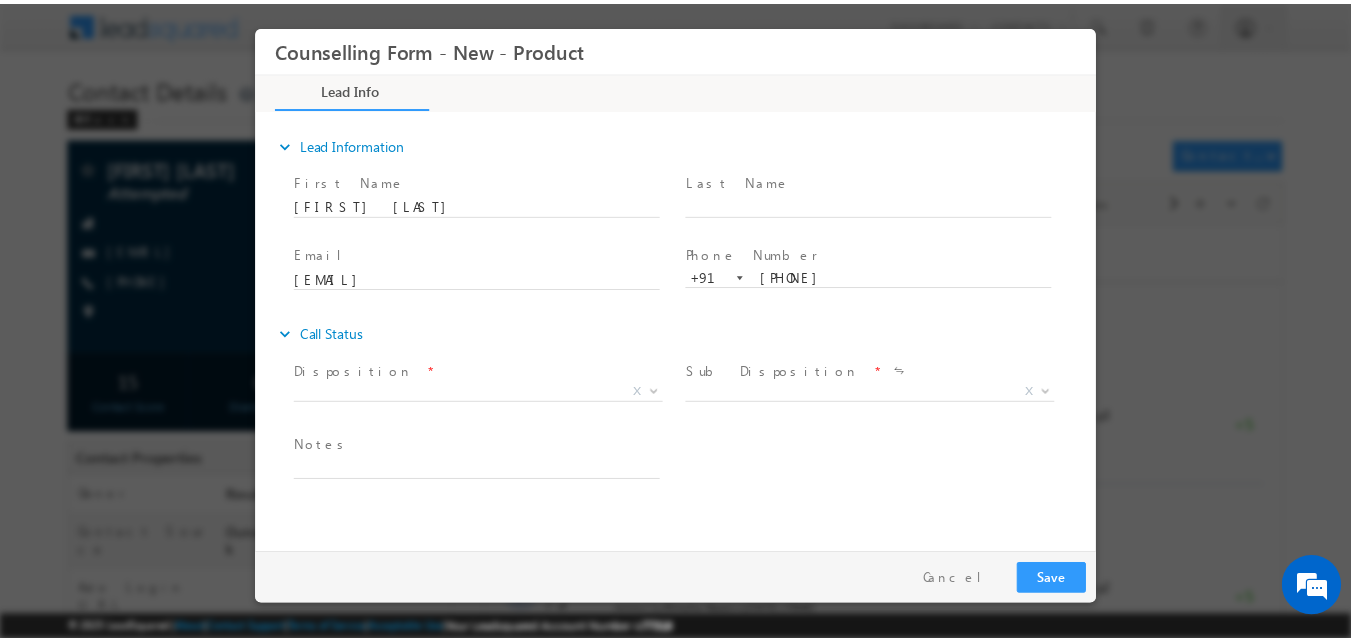 scroll, scrollTop: 0, scrollLeft: 0, axis: both 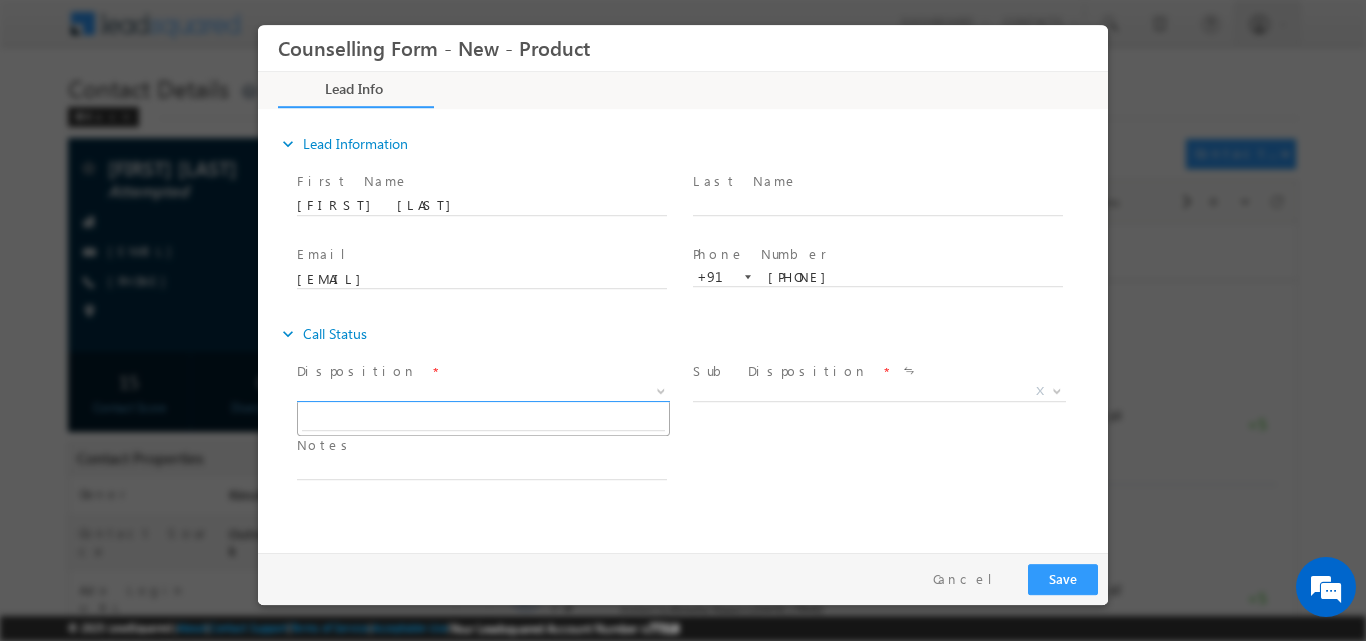 click at bounding box center (661, 389) 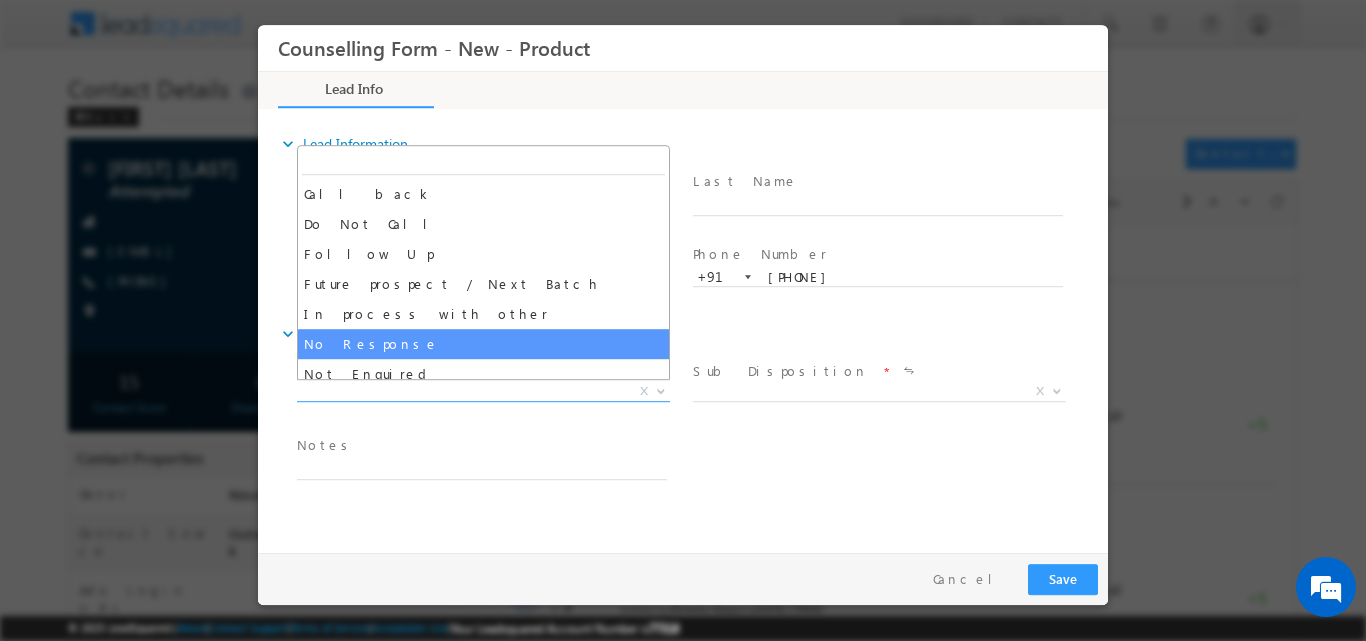 select on "No Response" 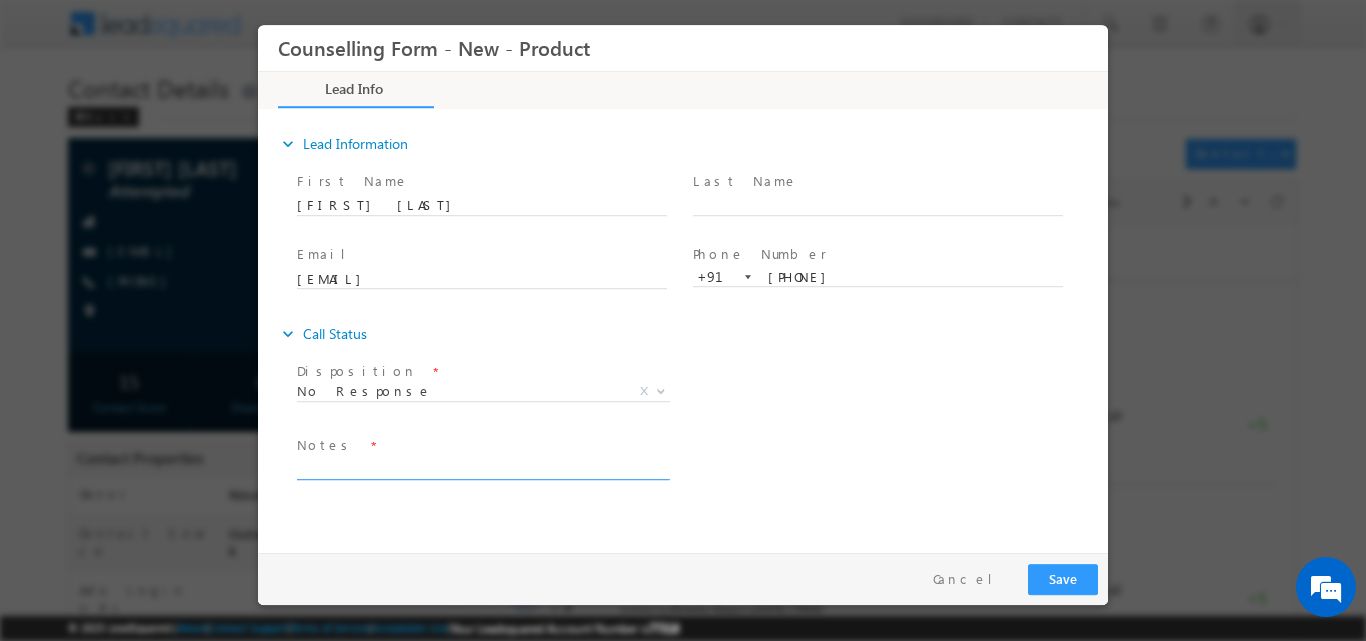 click at bounding box center (482, 467) 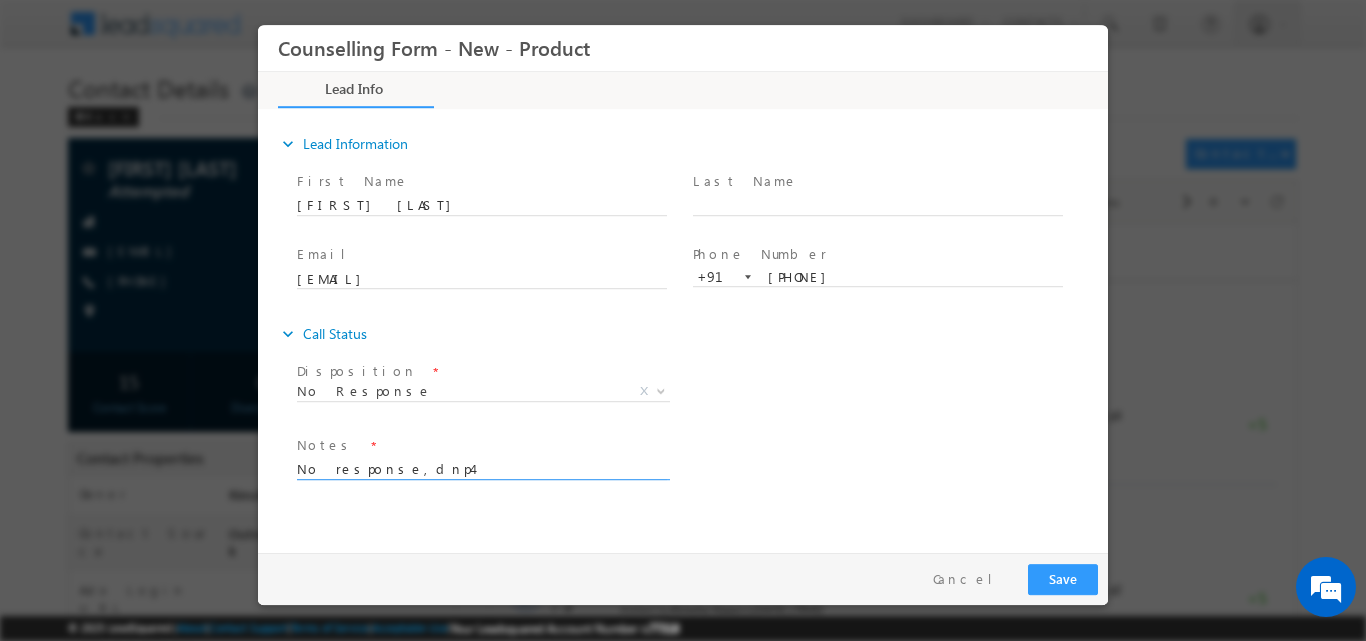 type on "No response,dnp4" 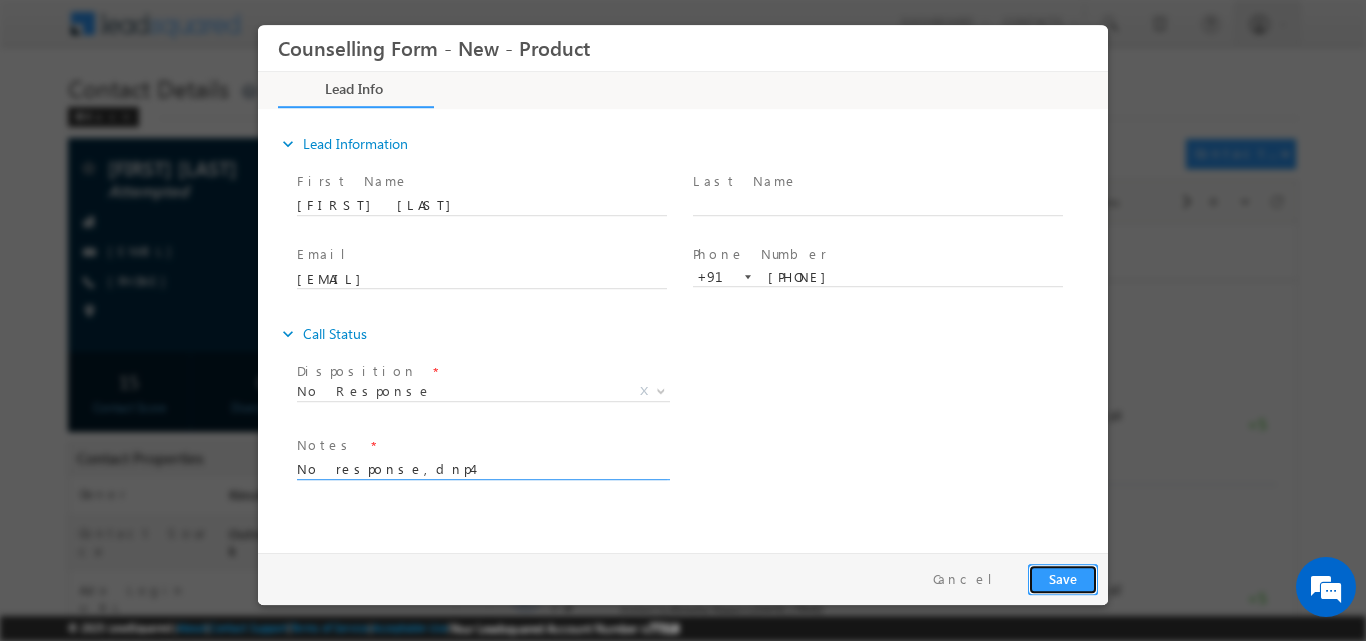 click on "Save" at bounding box center [1063, 578] 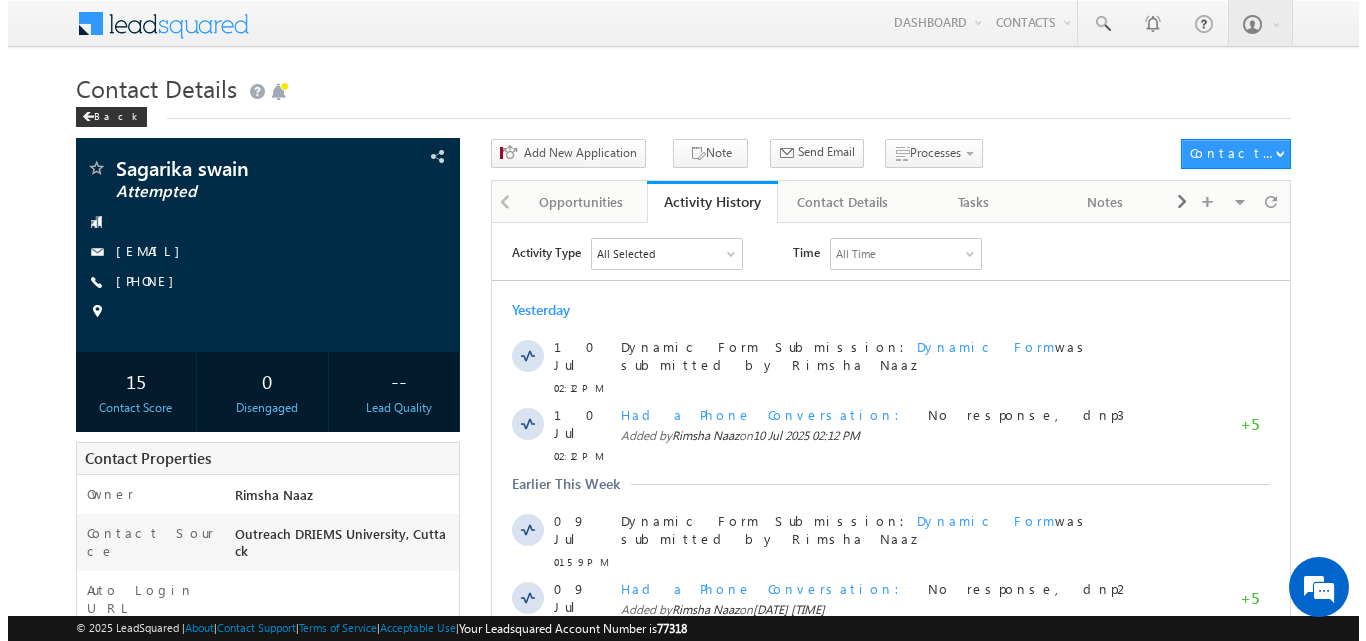 scroll, scrollTop: 0, scrollLeft: 0, axis: both 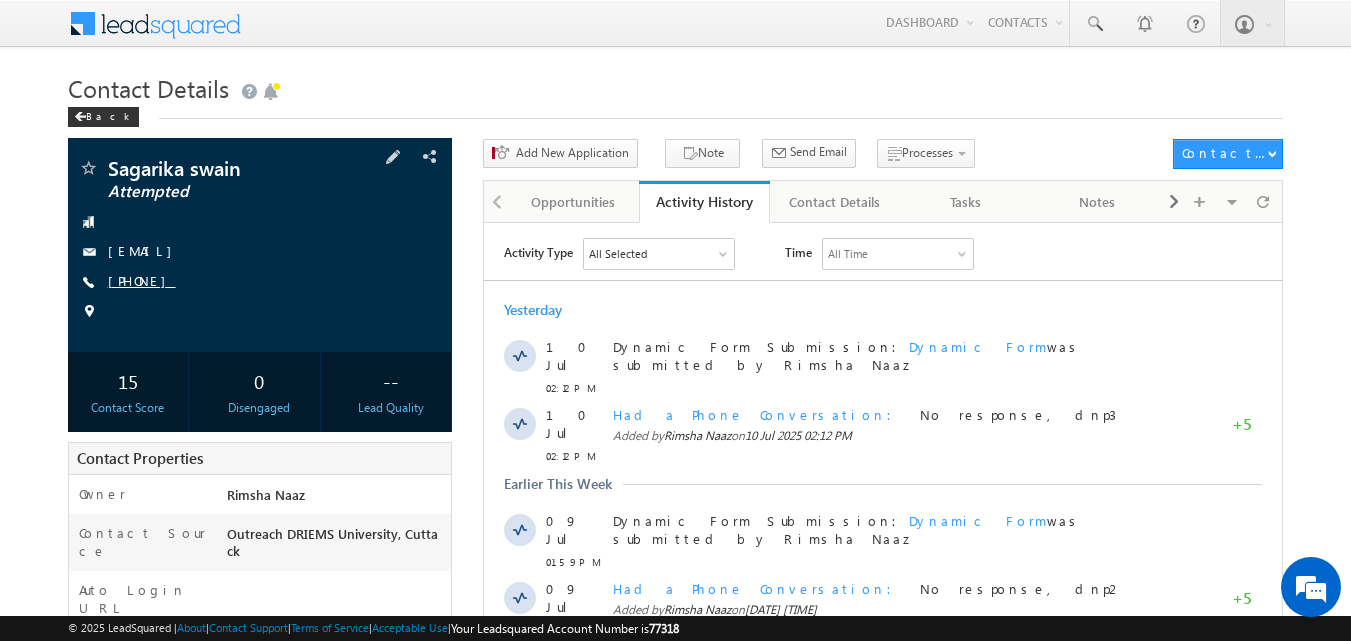click on "[PHONE]" at bounding box center (142, 280) 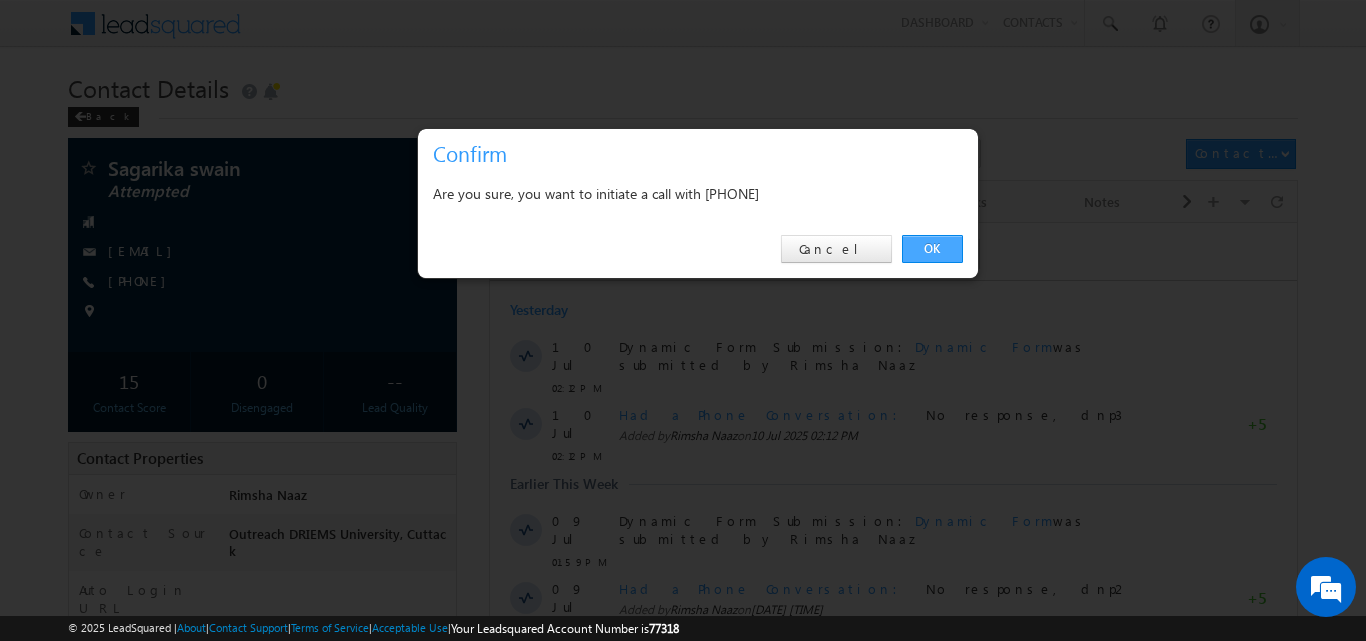 click on "OK" at bounding box center (932, 249) 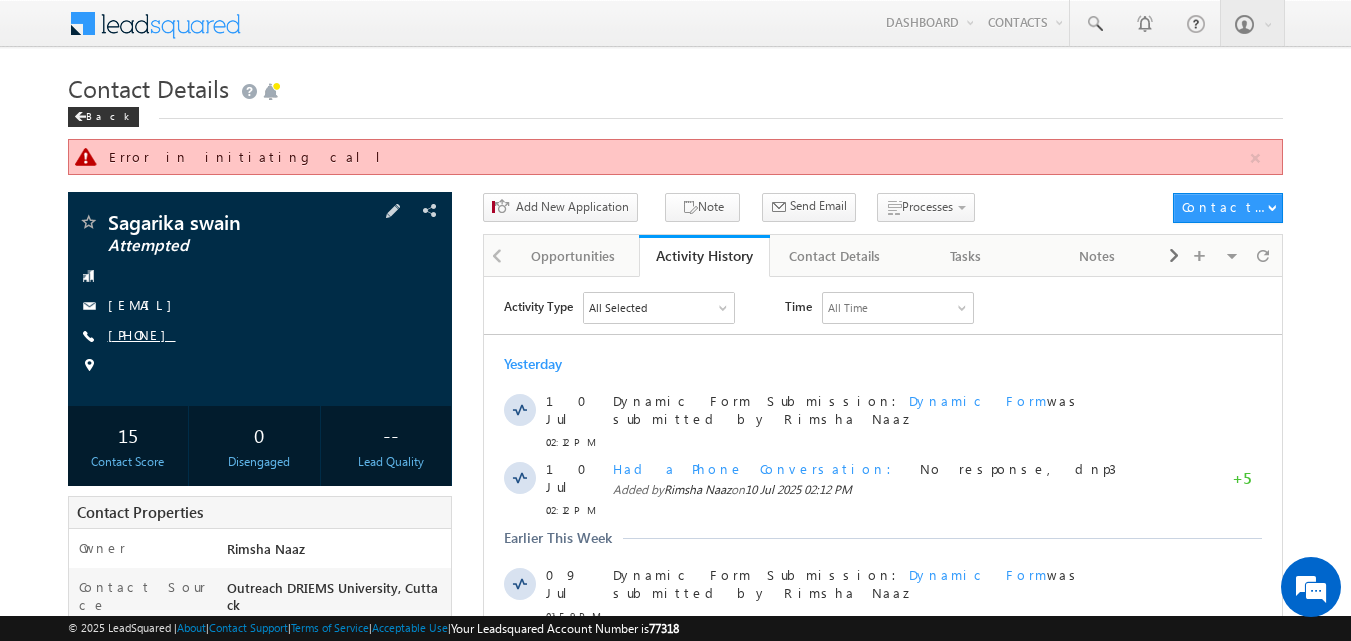 copy on "[PHONE]" 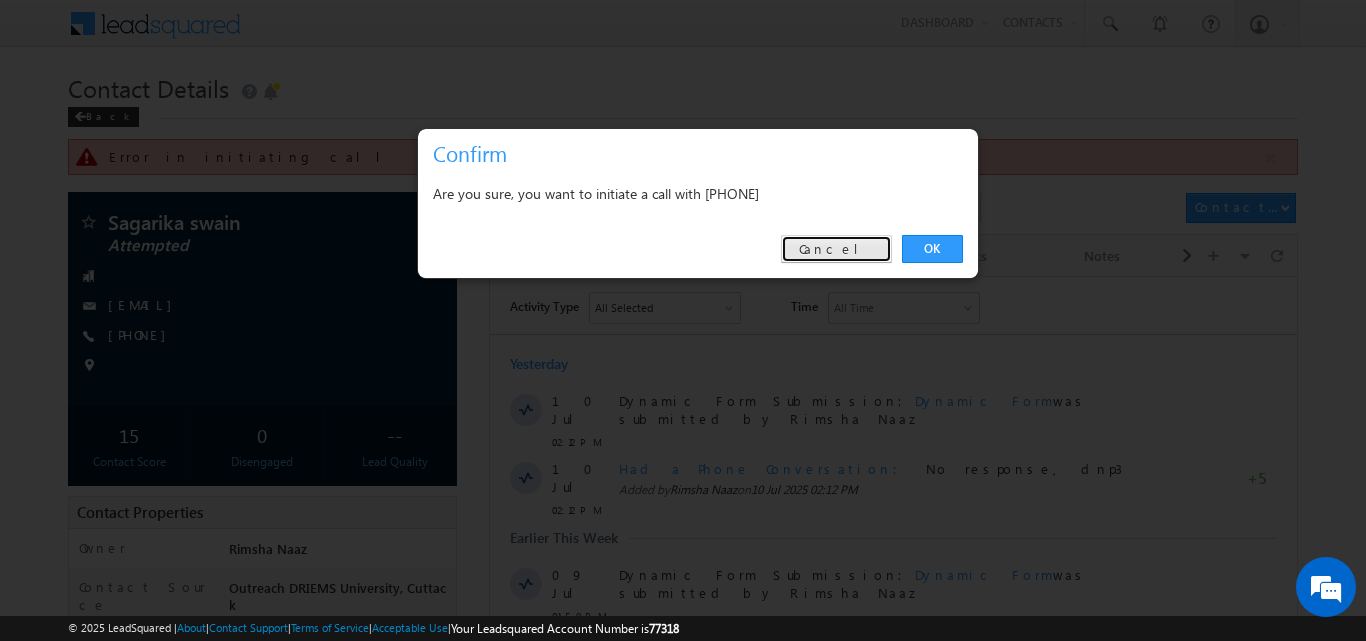 scroll, scrollTop: 0, scrollLeft: 0, axis: both 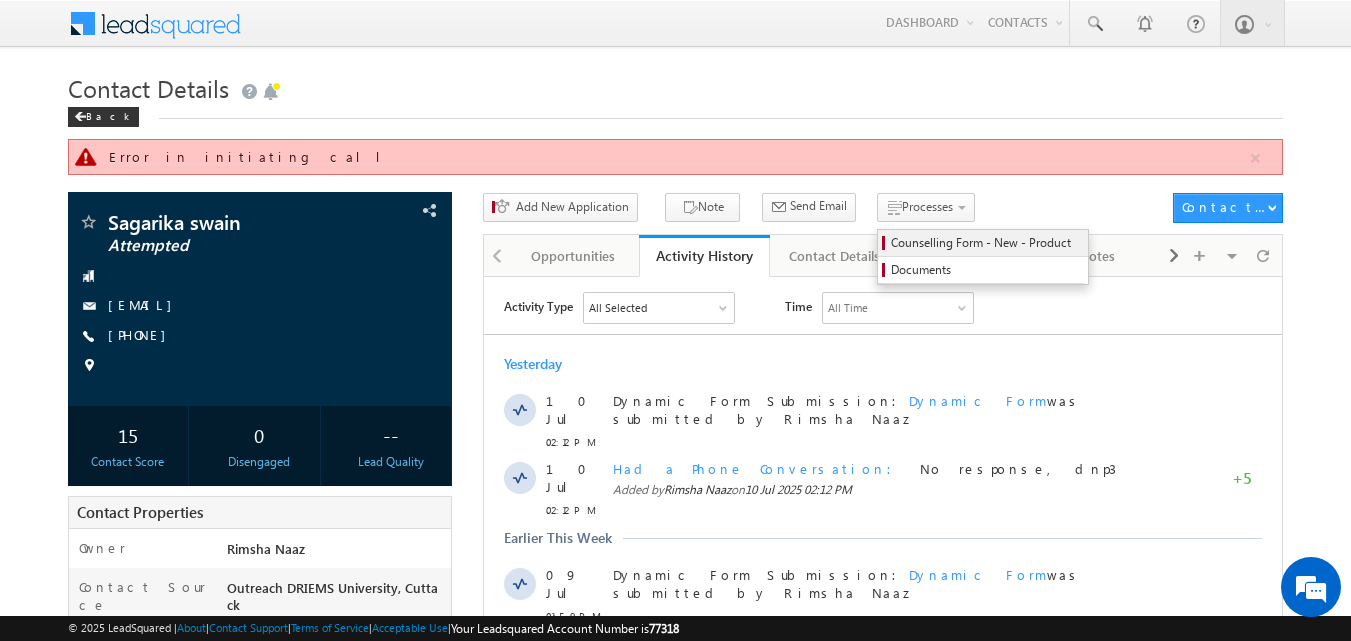 click on "Counselling Form - New - Product" at bounding box center [986, 243] 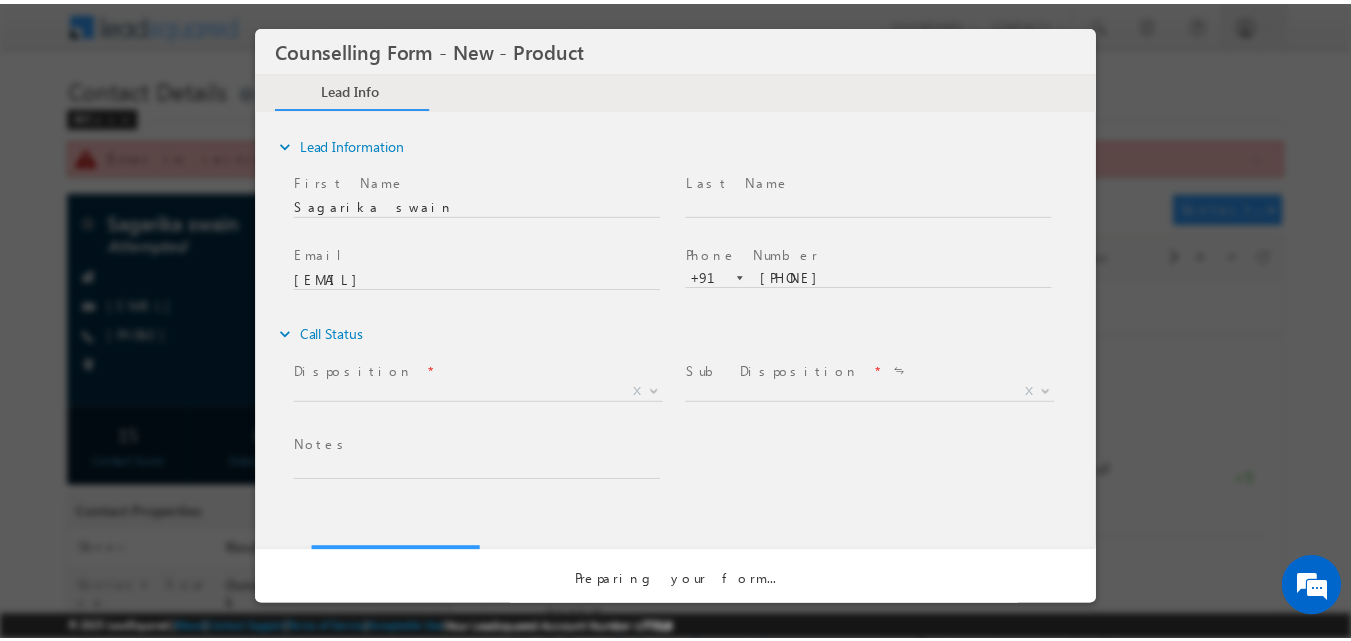scroll, scrollTop: 0, scrollLeft: 0, axis: both 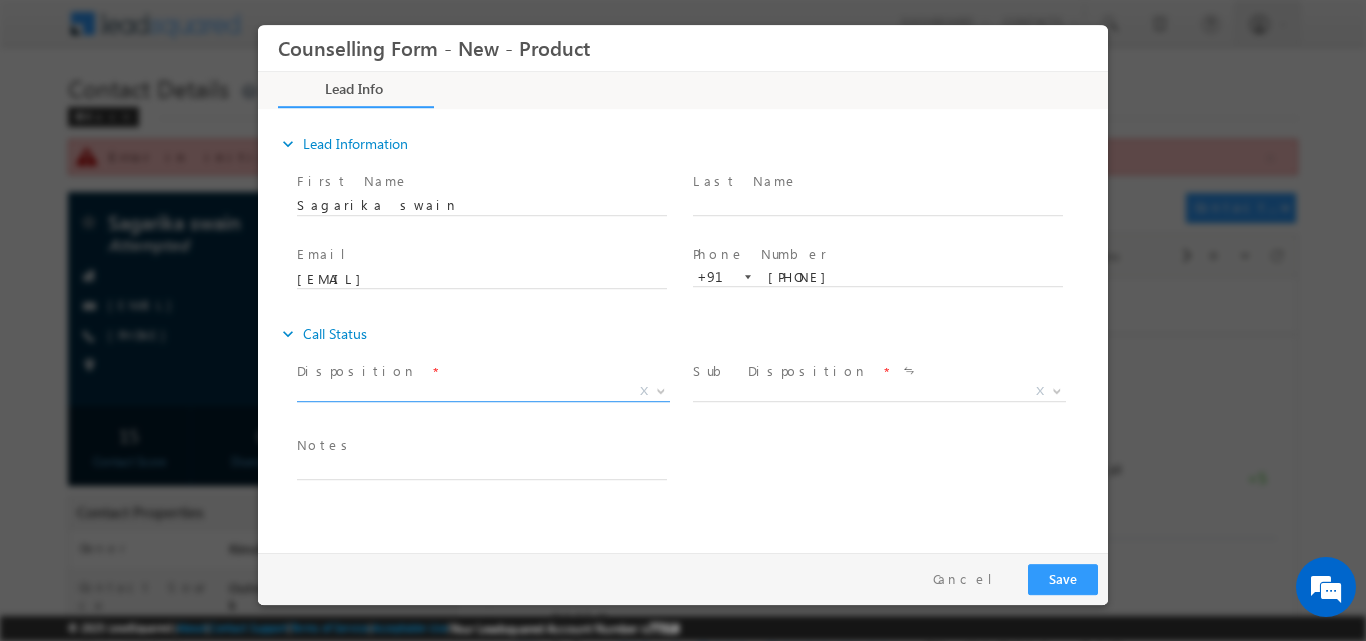 click at bounding box center (659, 390) 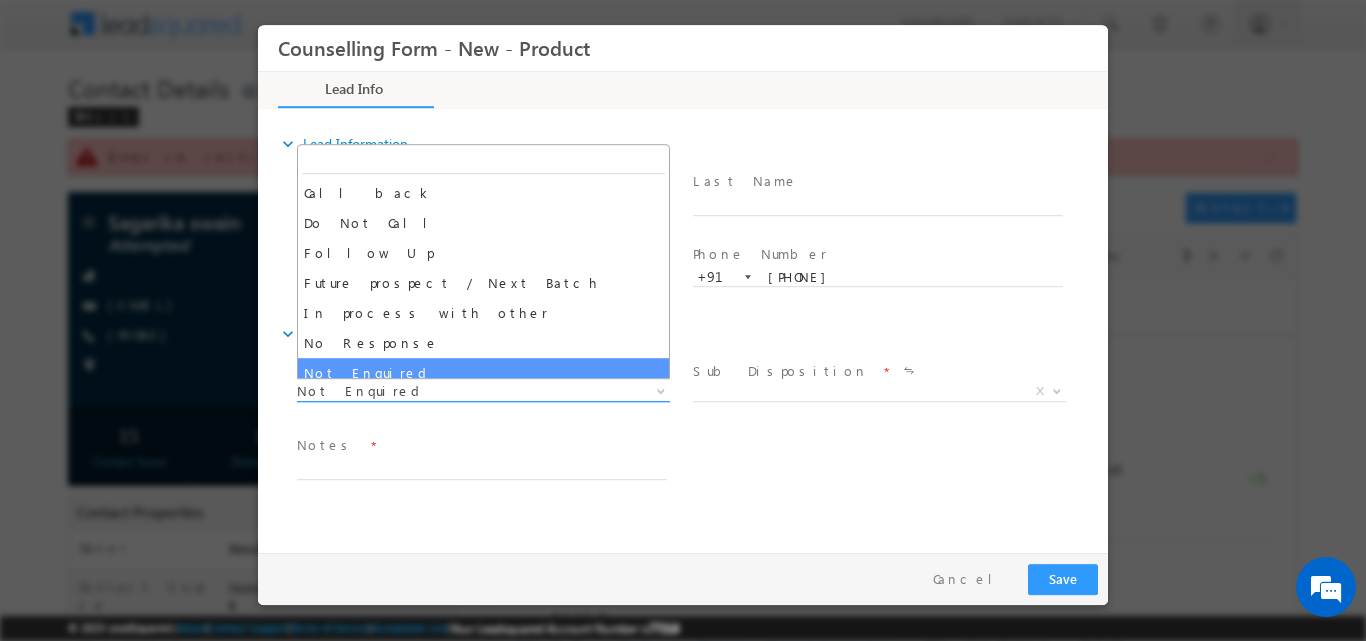 click at bounding box center (659, 390) 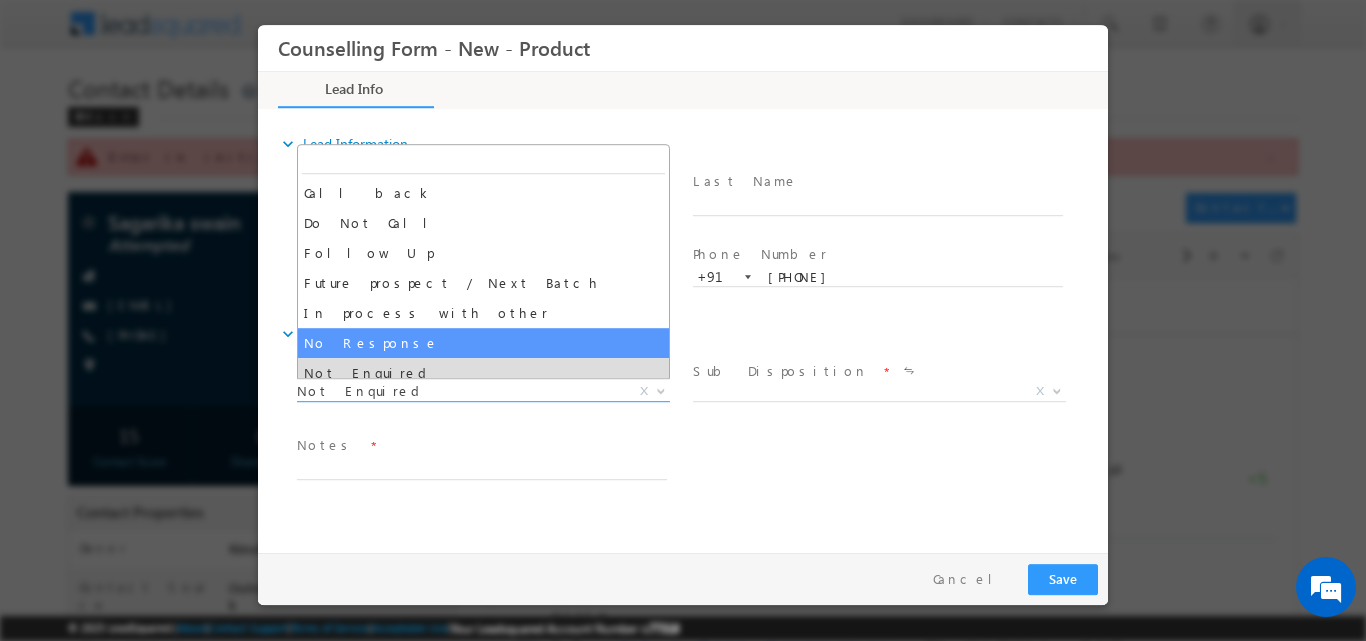select on "No Response" 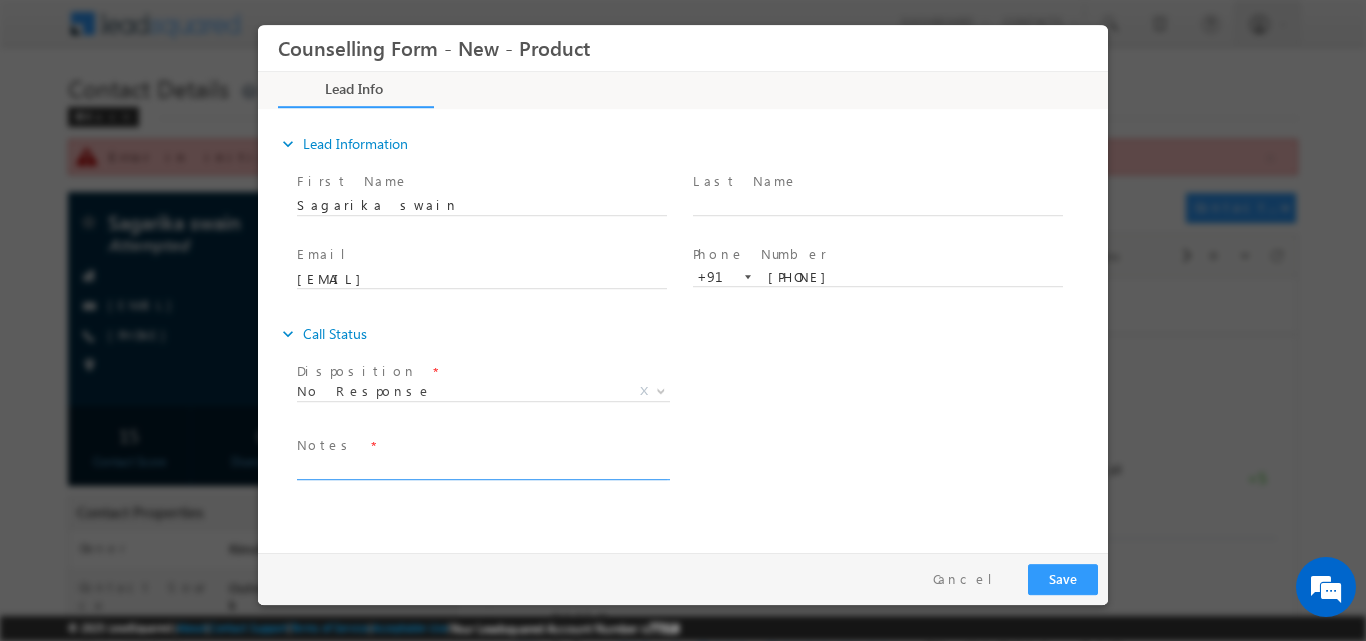 click at bounding box center [482, 467] 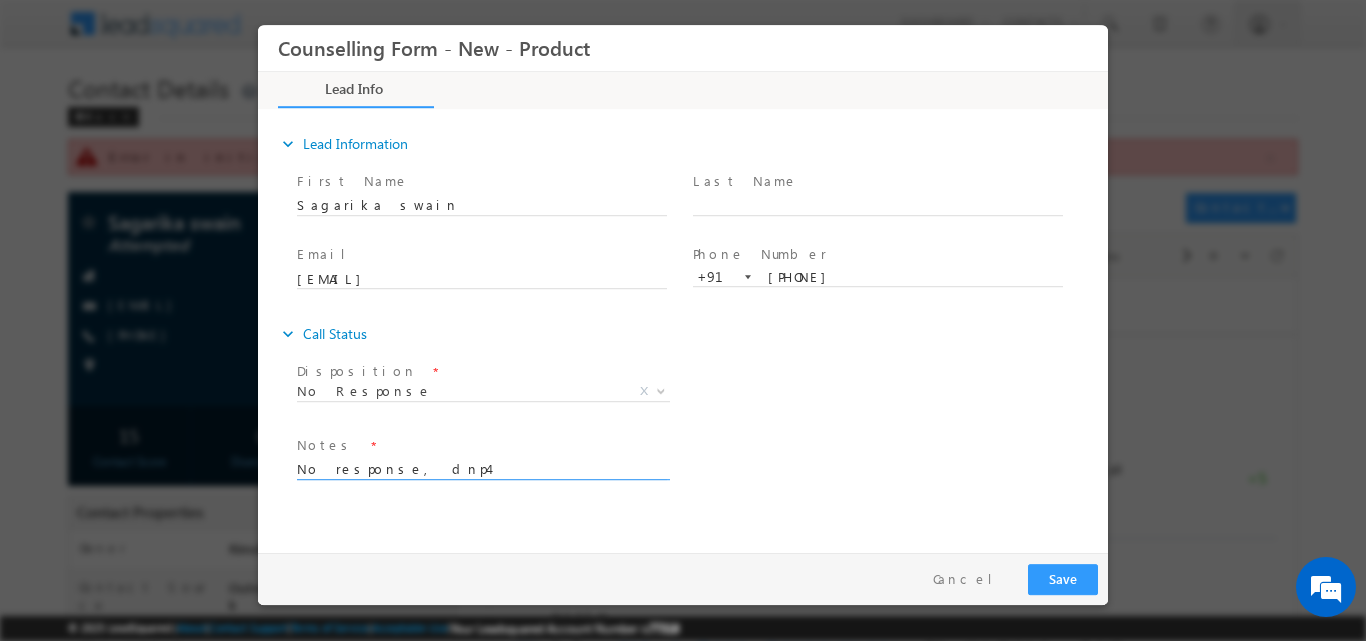 type on "No response, dnp4" 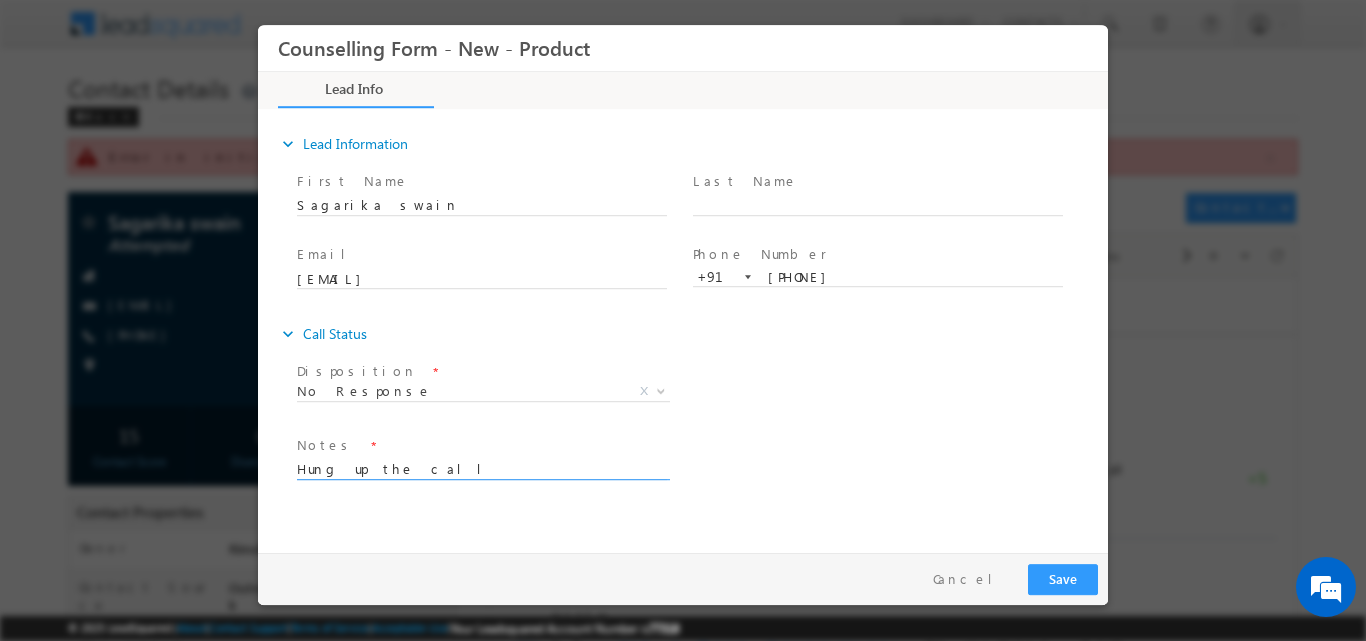 type on "Hung up the call" 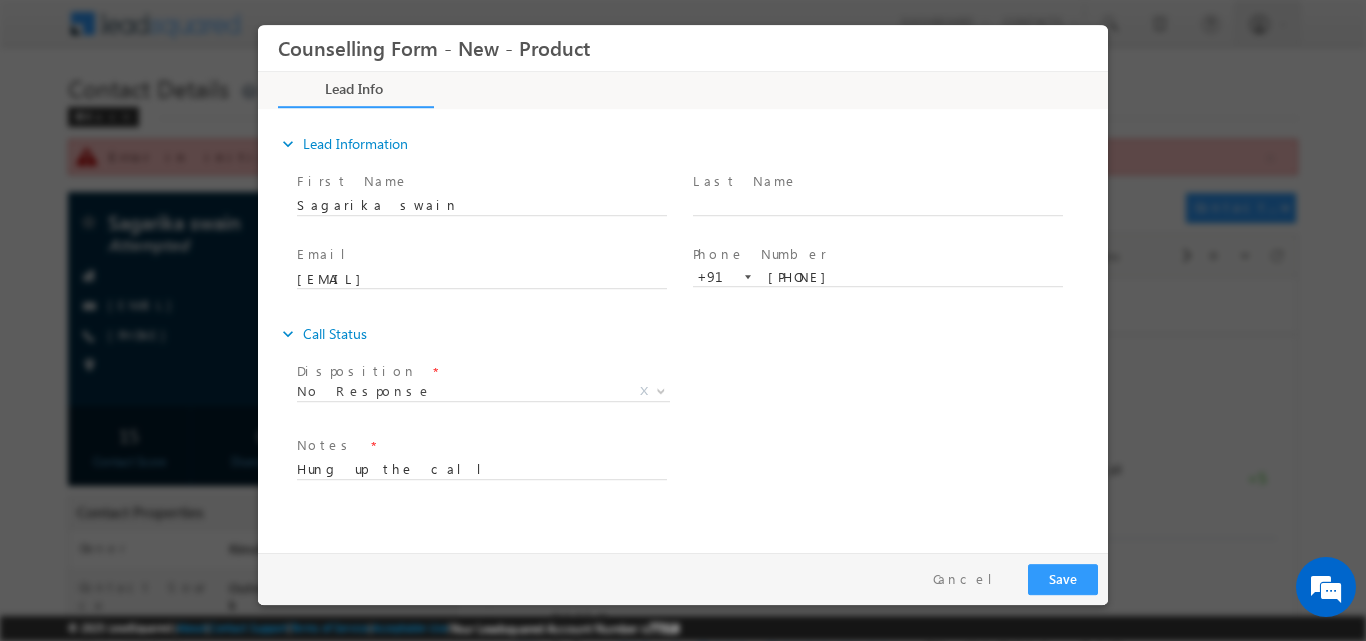 drag, startPoint x: 1062, startPoint y: 561, endPoint x: 1062, endPoint y: 572, distance: 11 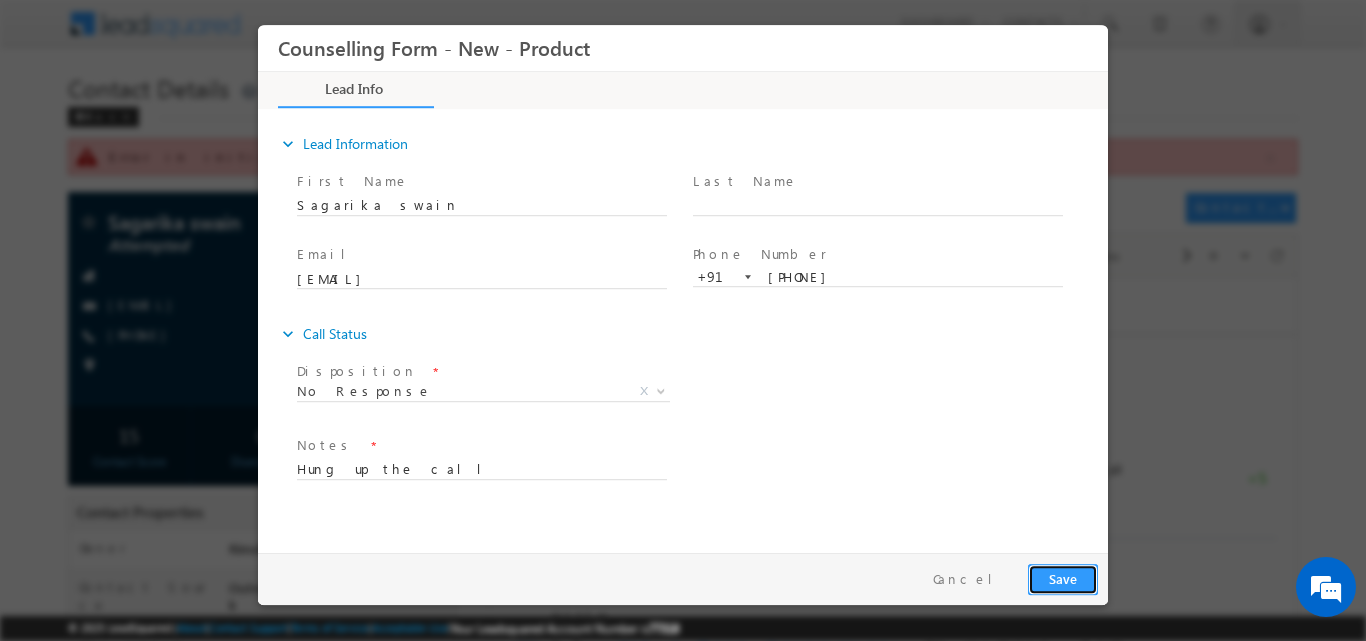 click on "Save" at bounding box center [1063, 578] 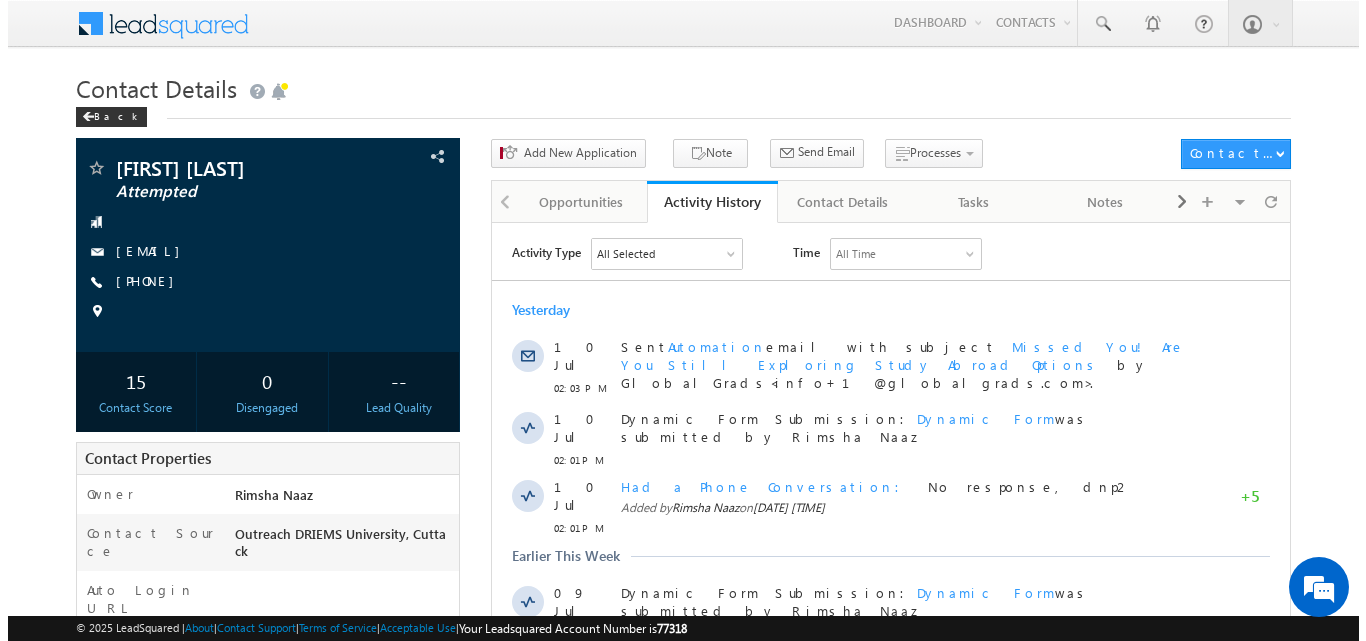scroll, scrollTop: 0, scrollLeft: 0, axis: both 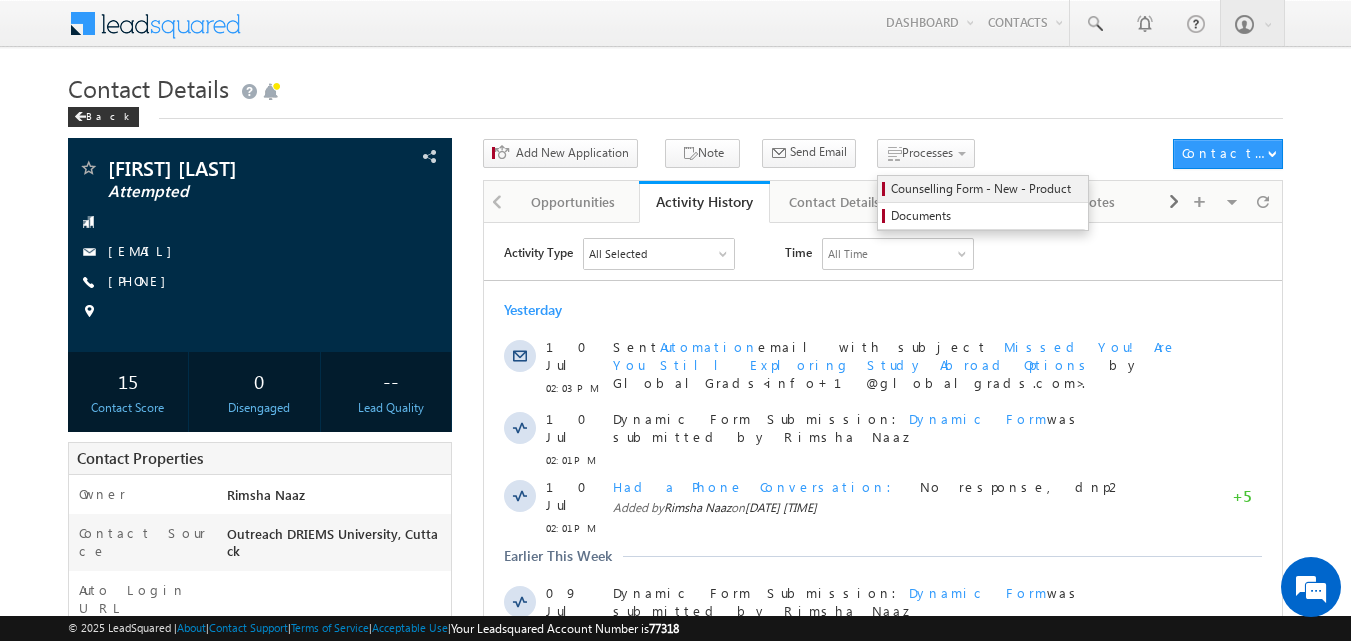 click on "Counselling Form - New - Product" at bounding box center (986, 189) 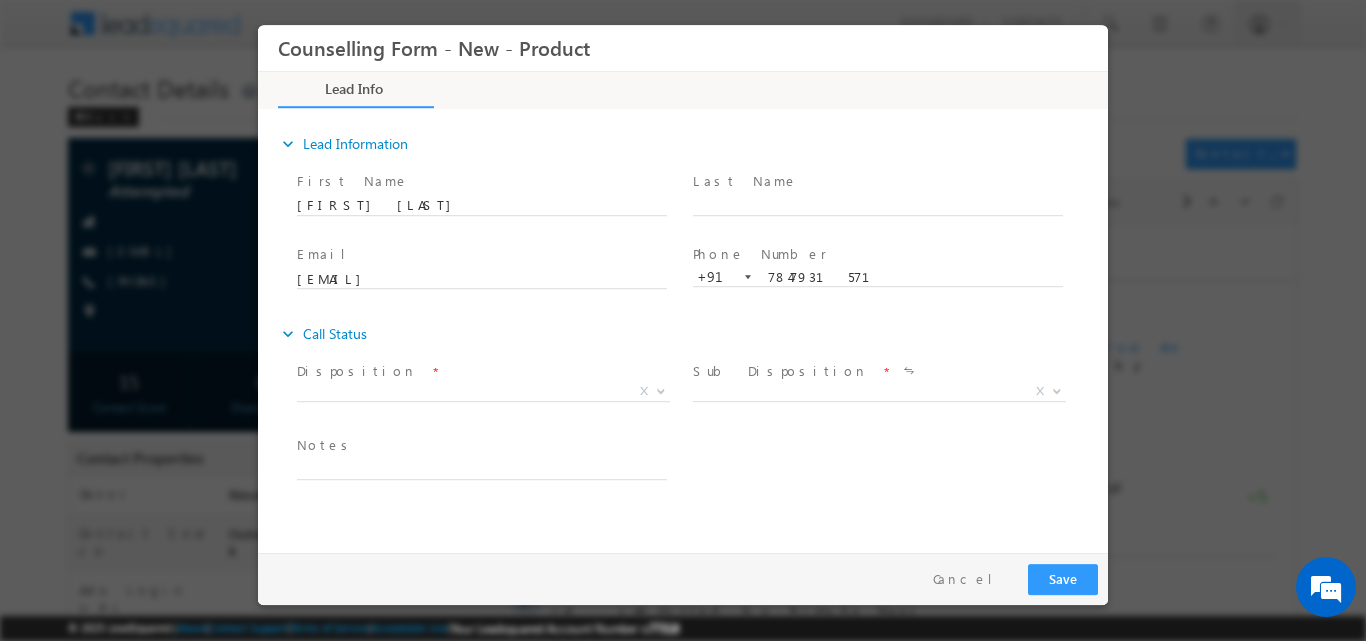 scroll, scrollTop: 0, scrollLeft: 0, axis: both 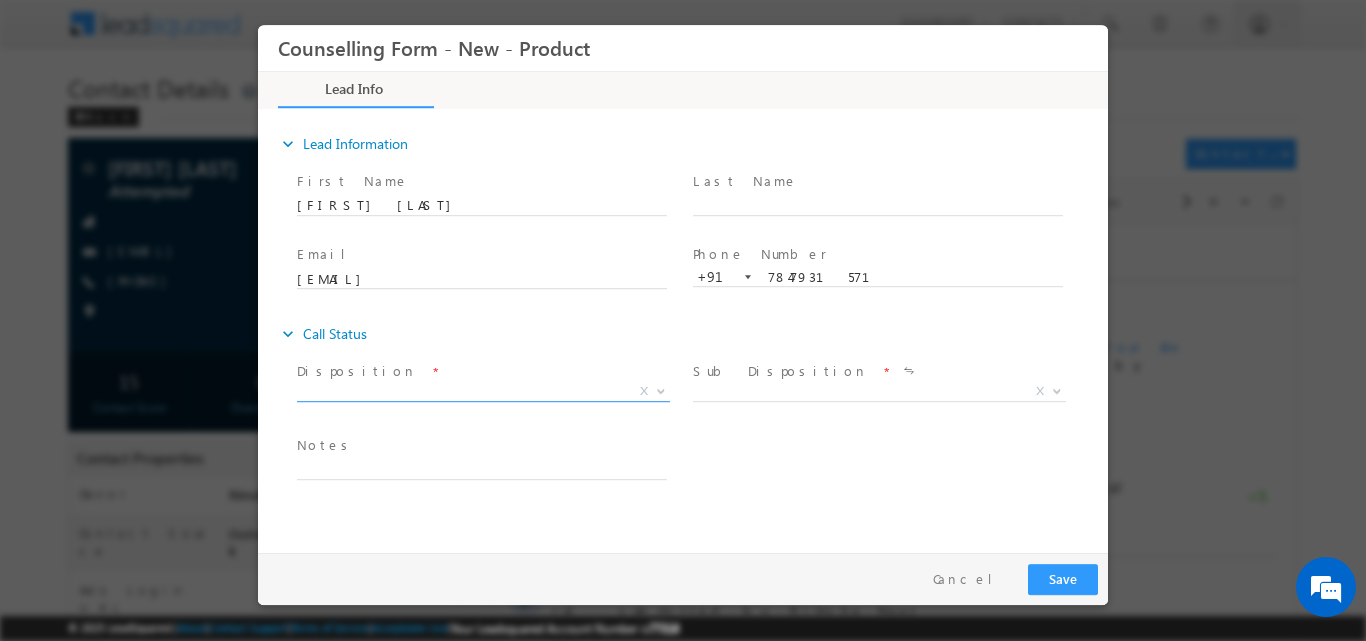 click at bounding box center (661, 389) 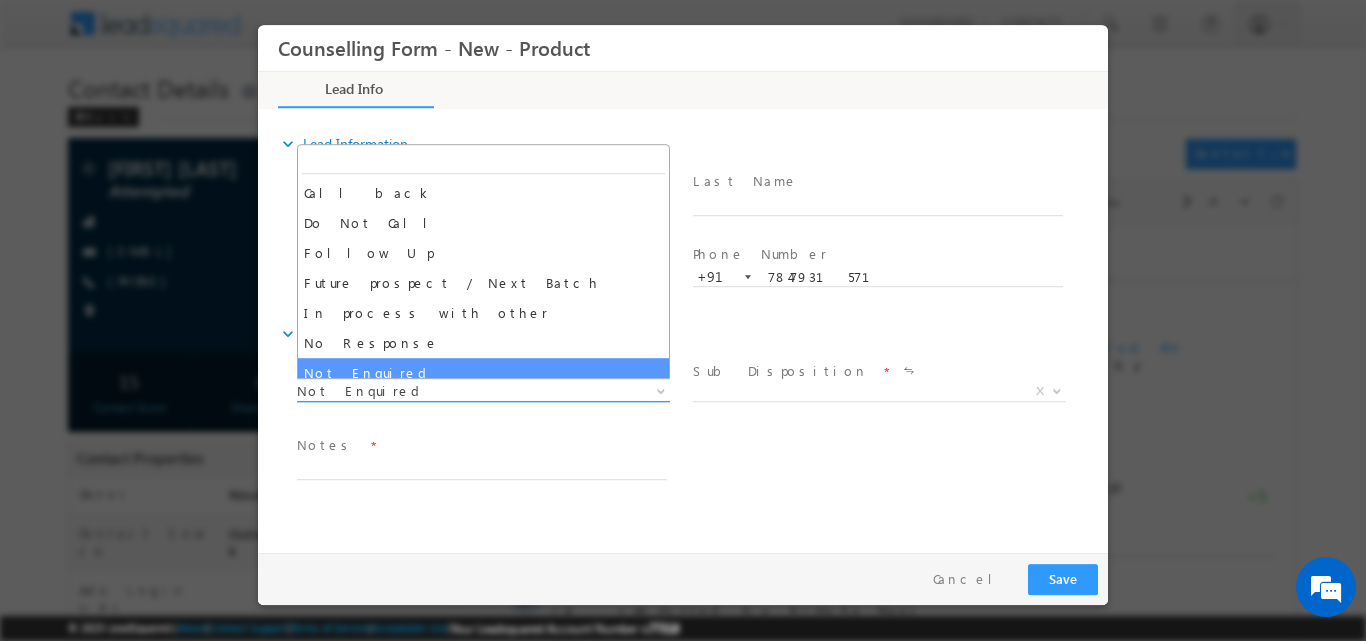 click at bounding box center (659, 390) 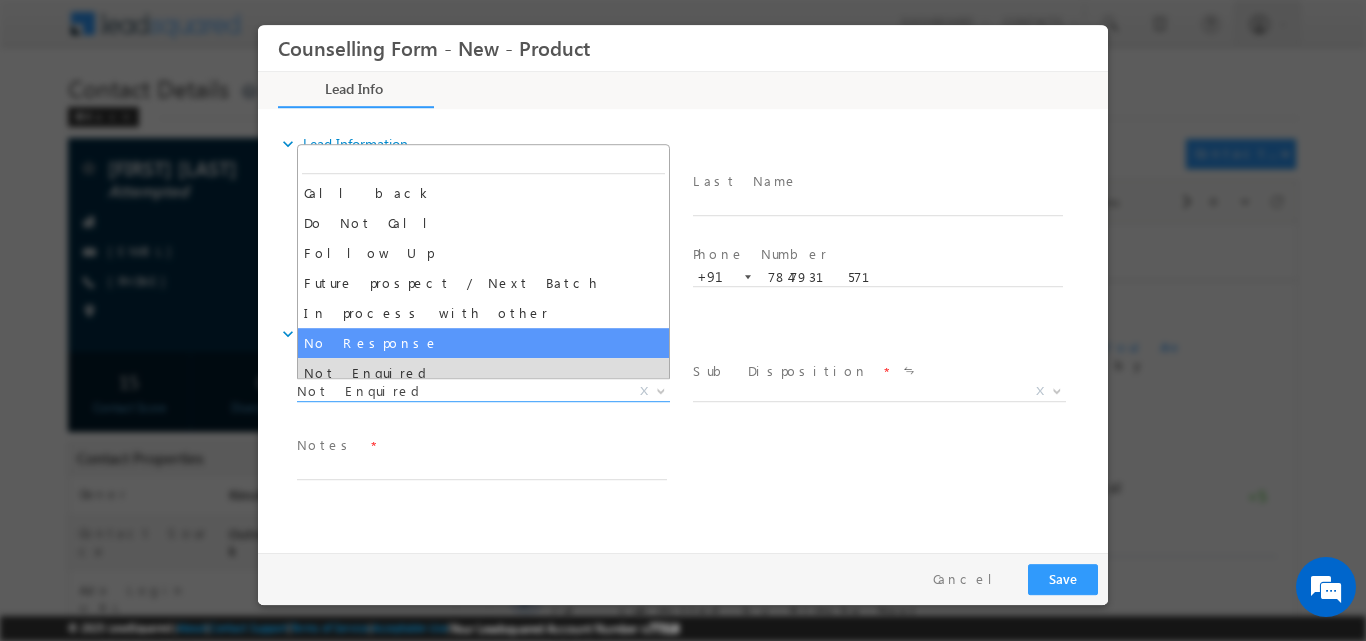 select on "No Response" 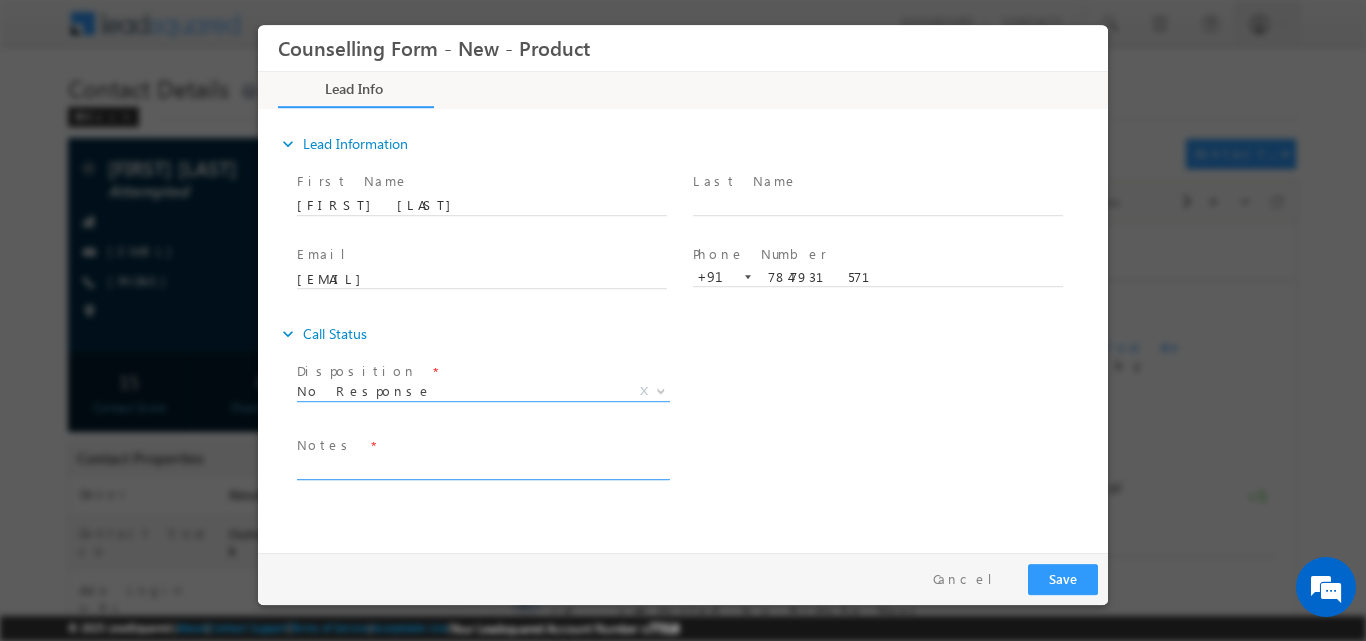 click at bounding box center [482, 467] 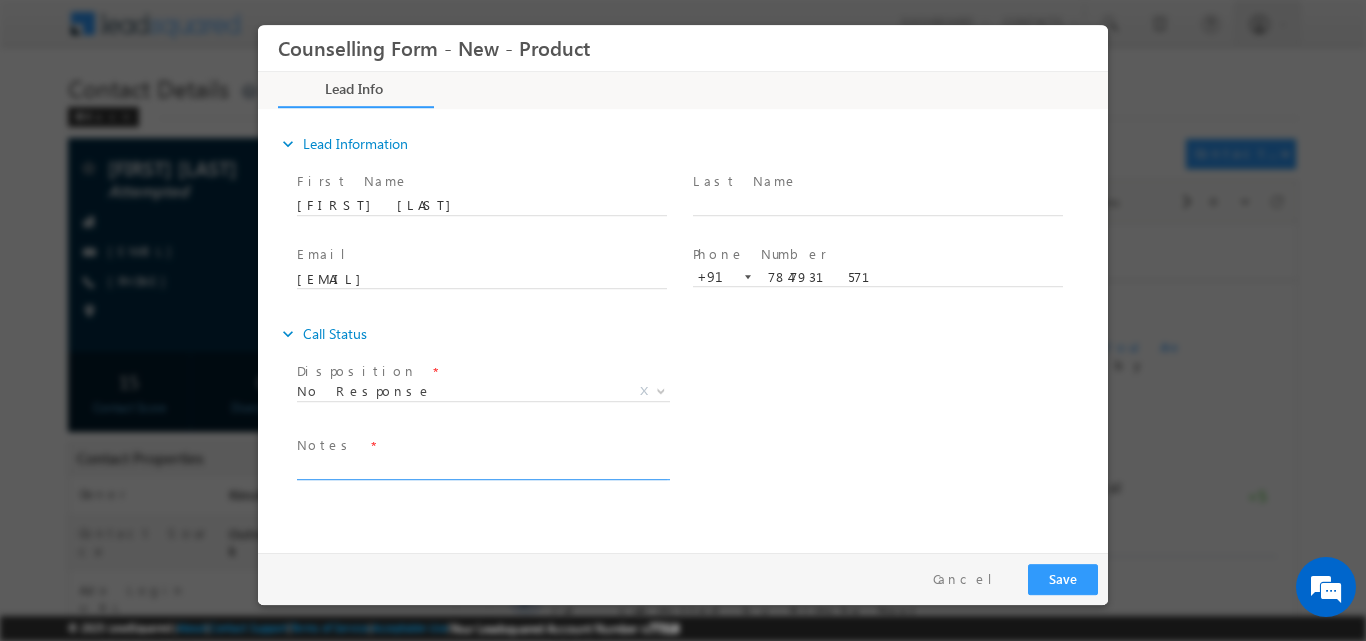click at bounding box center (482, 467) 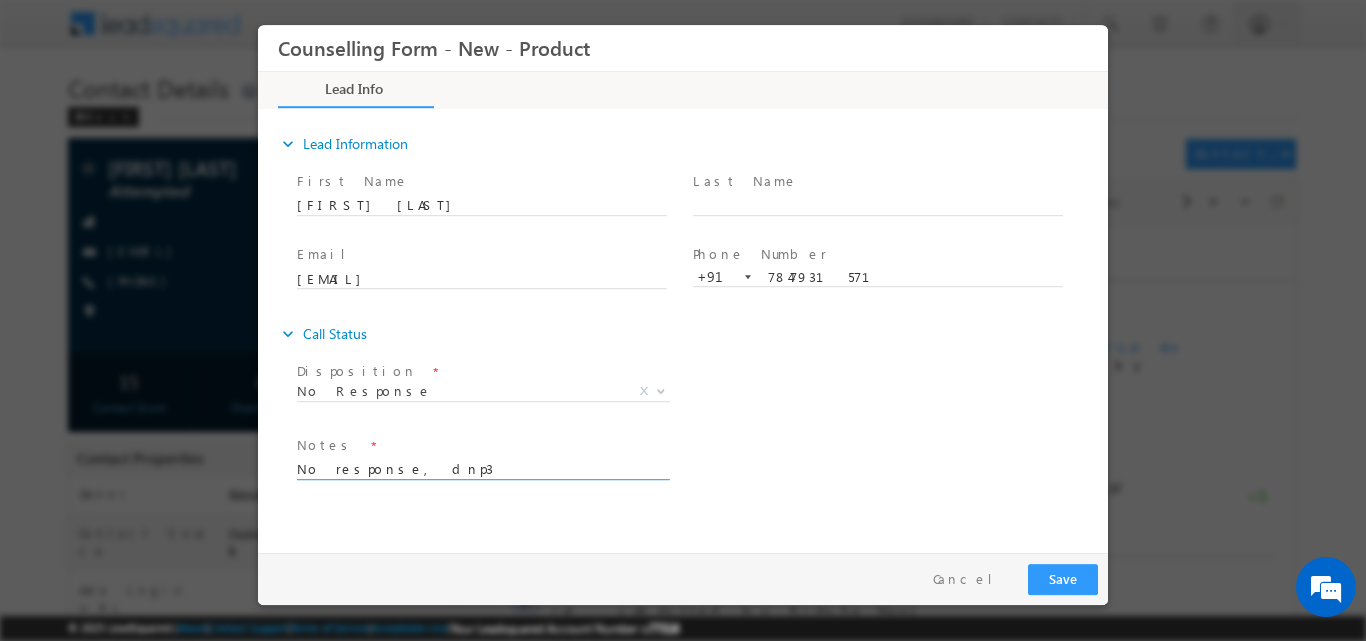 type on "No response, dnp3" 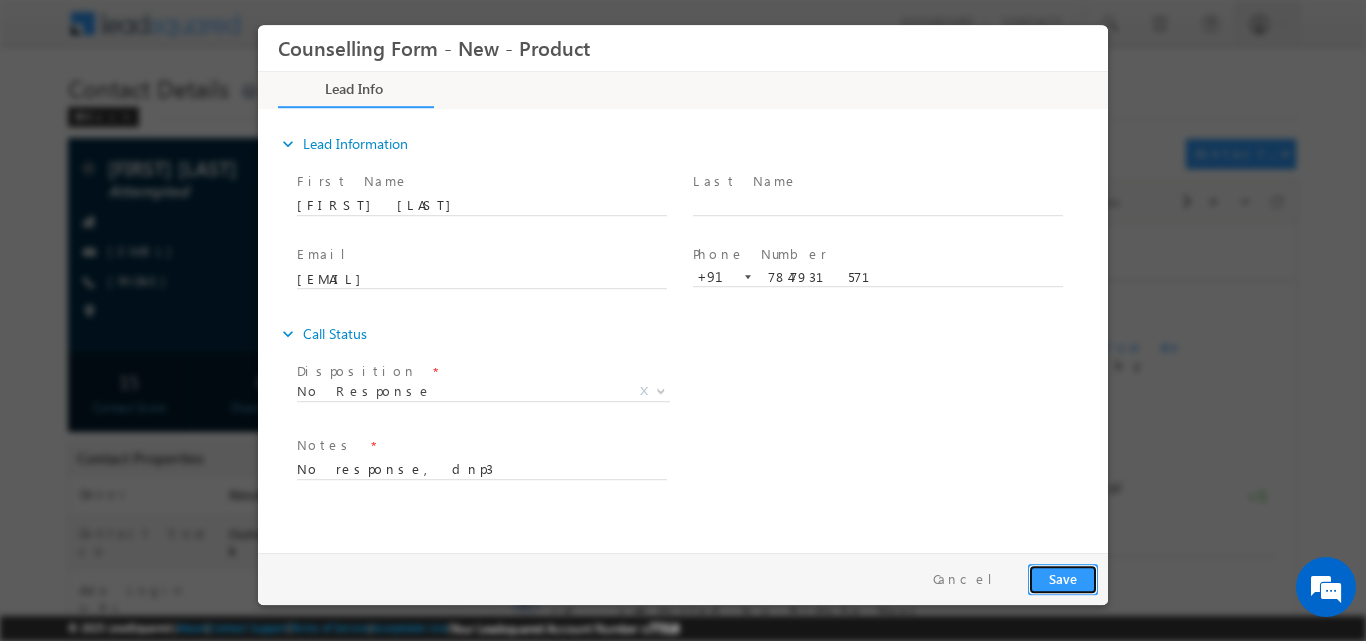 click on "Save" at bounding box center [1063, 578] 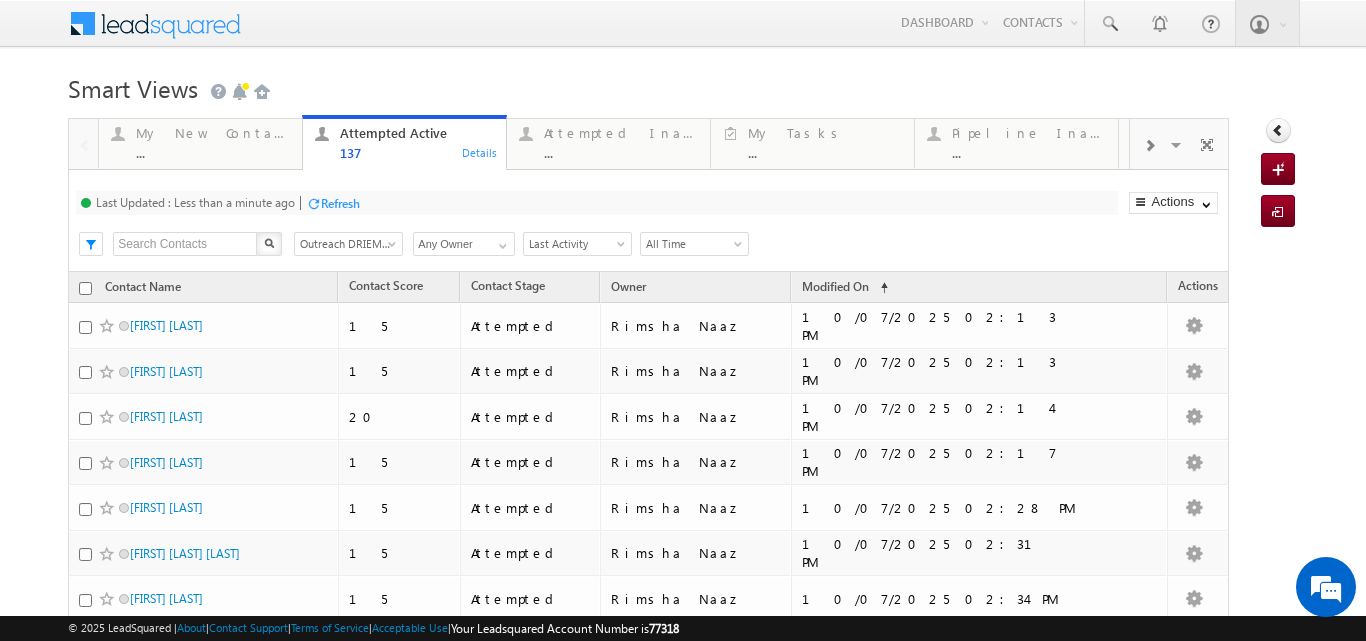 scroll, scrollTop: 0, scrollLeft: 0, axis: both 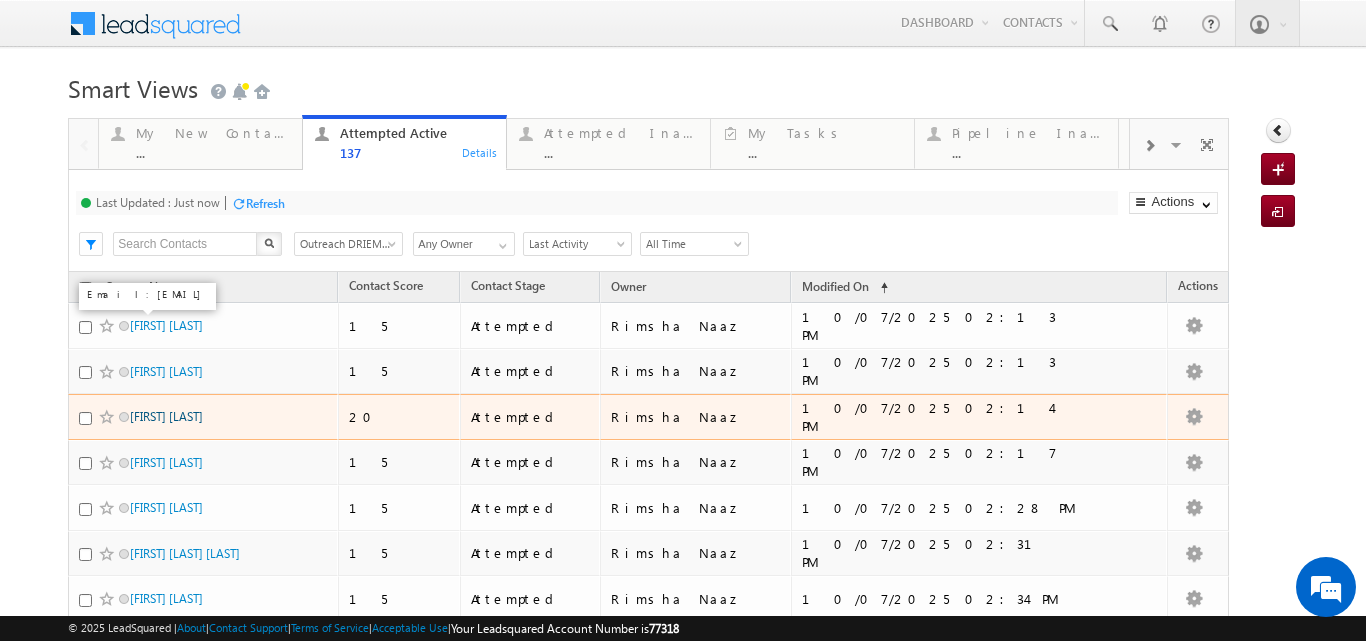 click on "Gatikrushna samal" at bounding box center (166, 416) 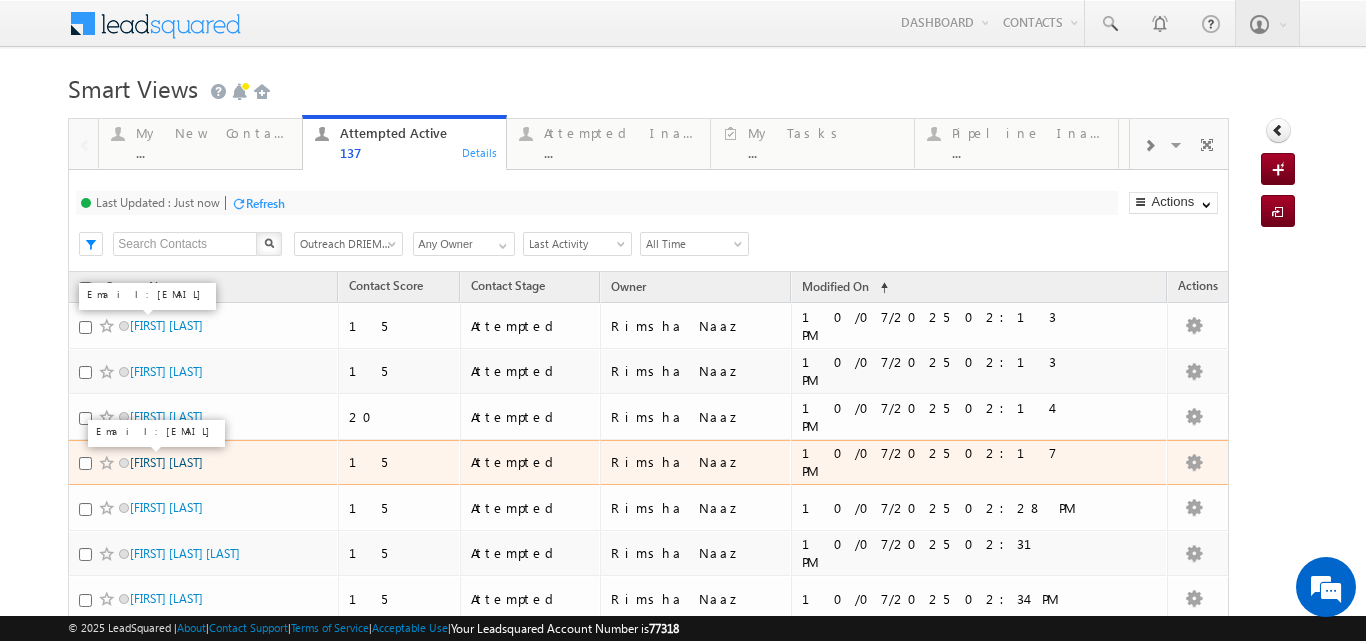 click on "Aswini Kumar Sahoo" at bounding box center (166, 462) 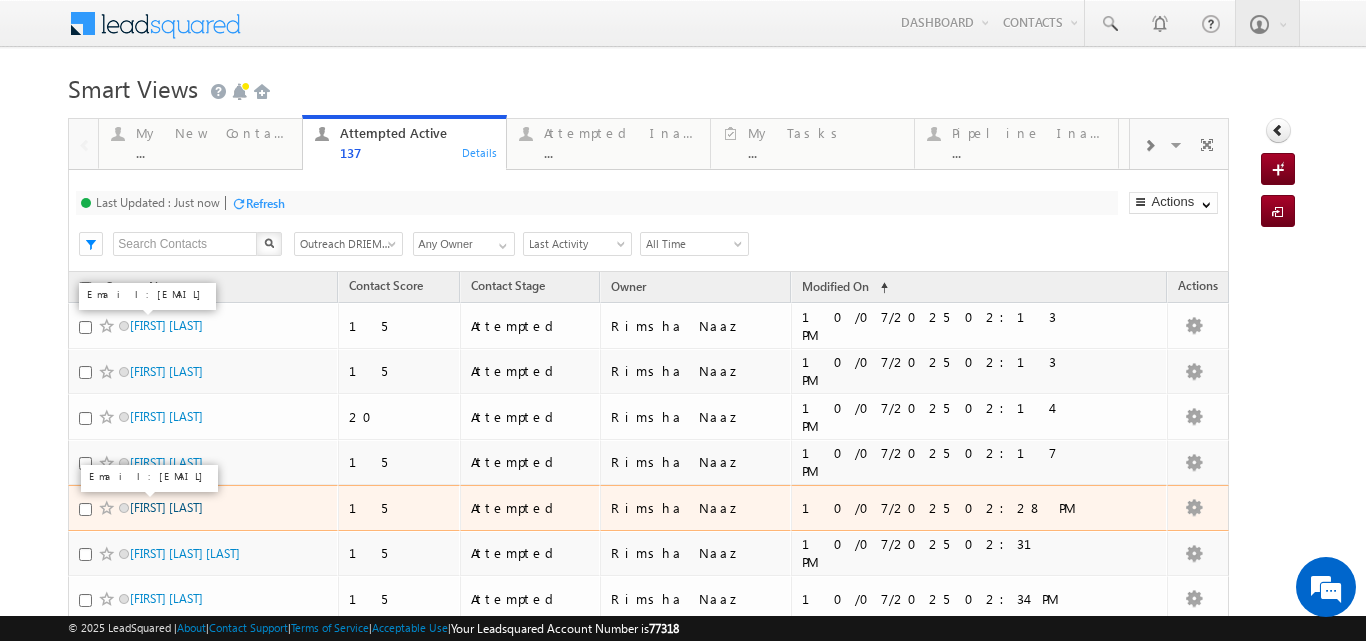 click on "Manorama sahoo" at bounding box center [166, 507] 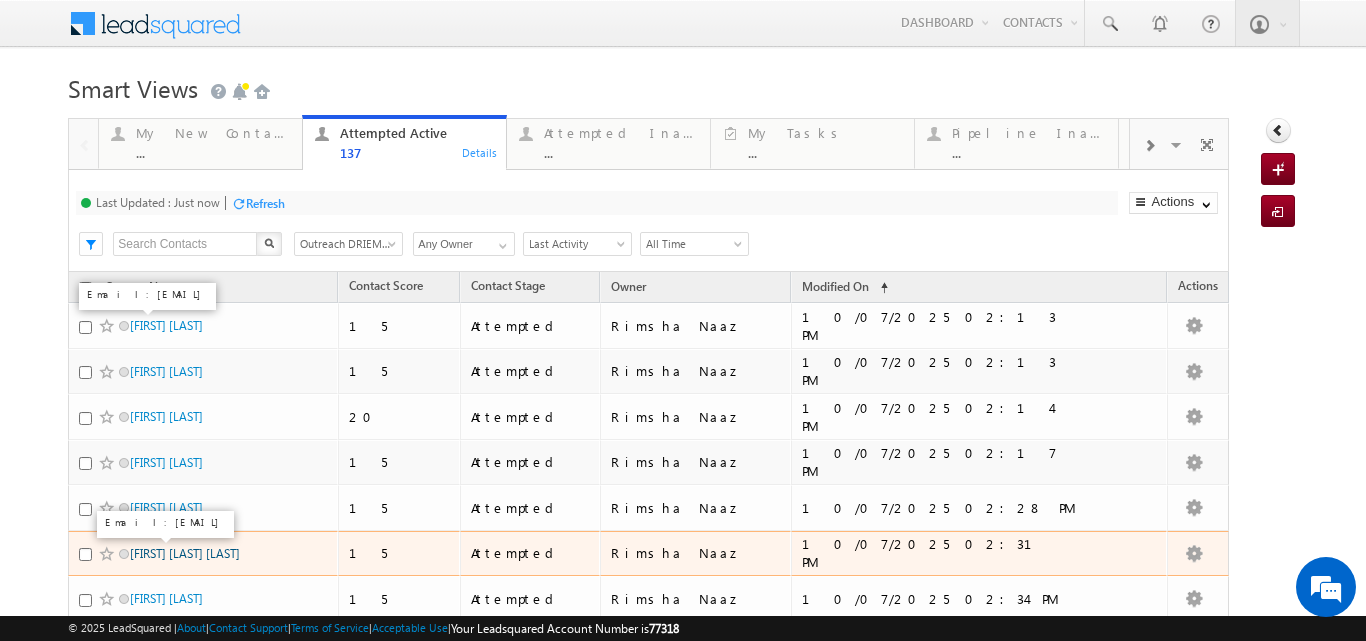 click on "Somesh kumar das" at bounding box center (185, 553) 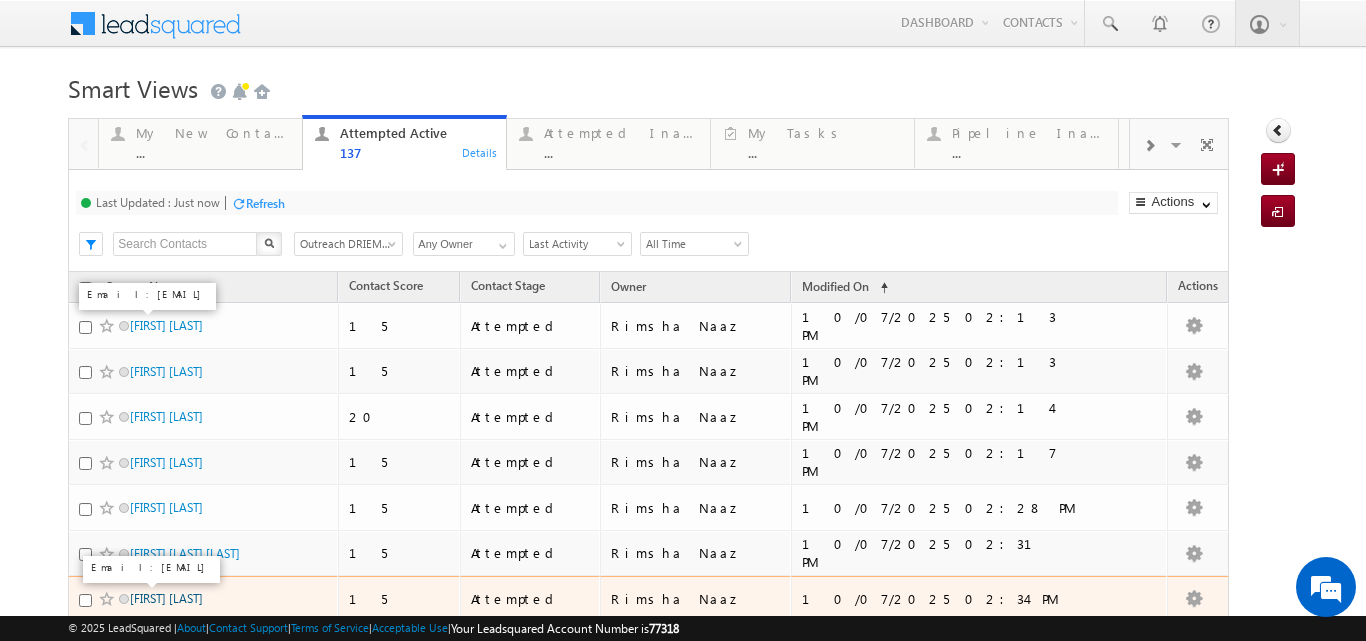 click on "[FIRST] [LAST]" at bounding box center [166, 598] 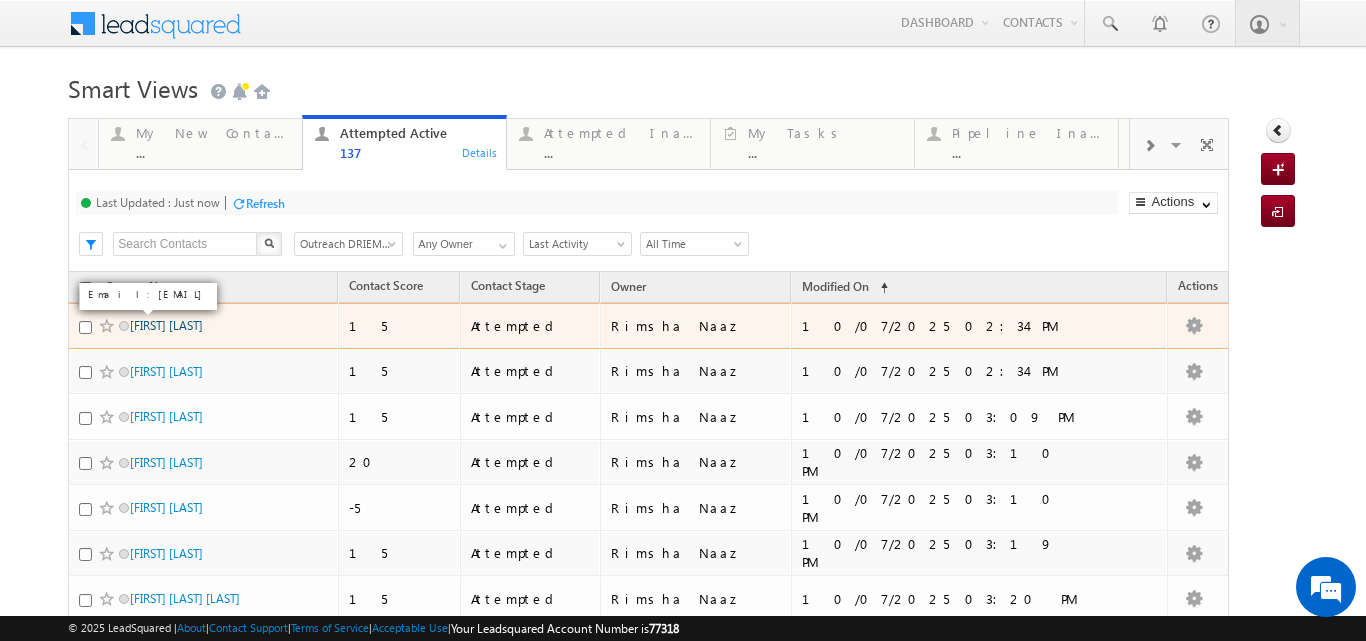click on "Abhilash Behera" at bounding box center [166, 325] 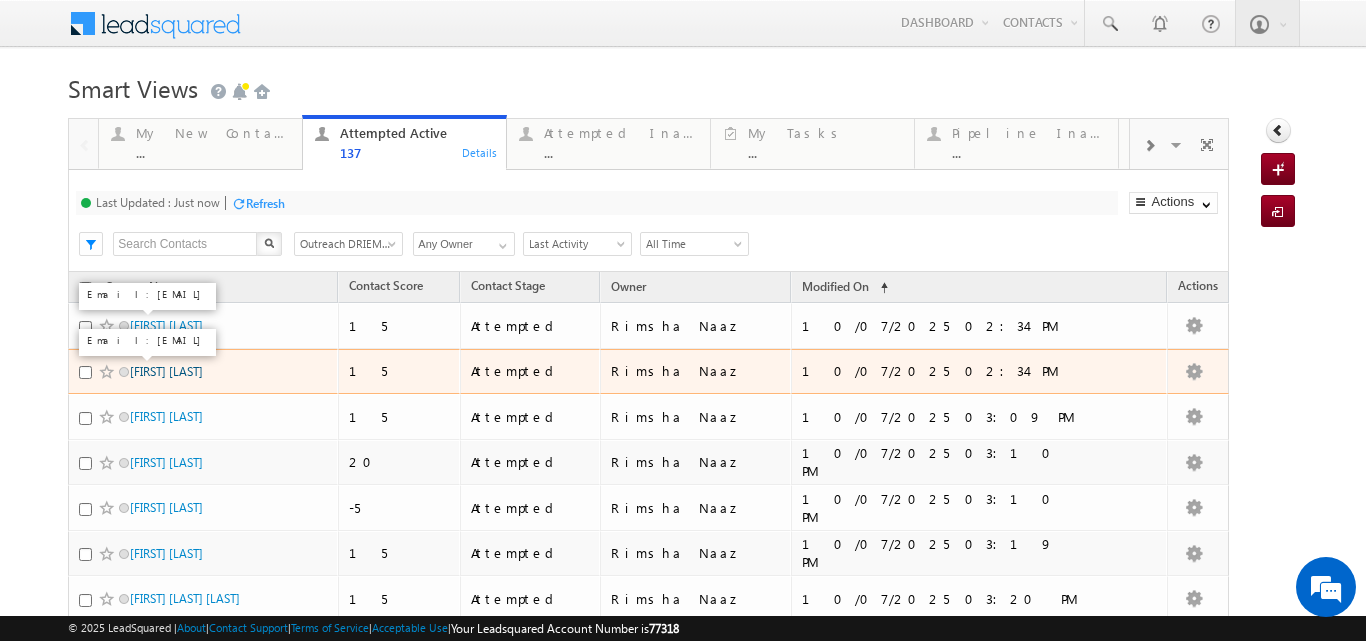 click on "Mousumi Nayak" at bounding box center [166, 371] 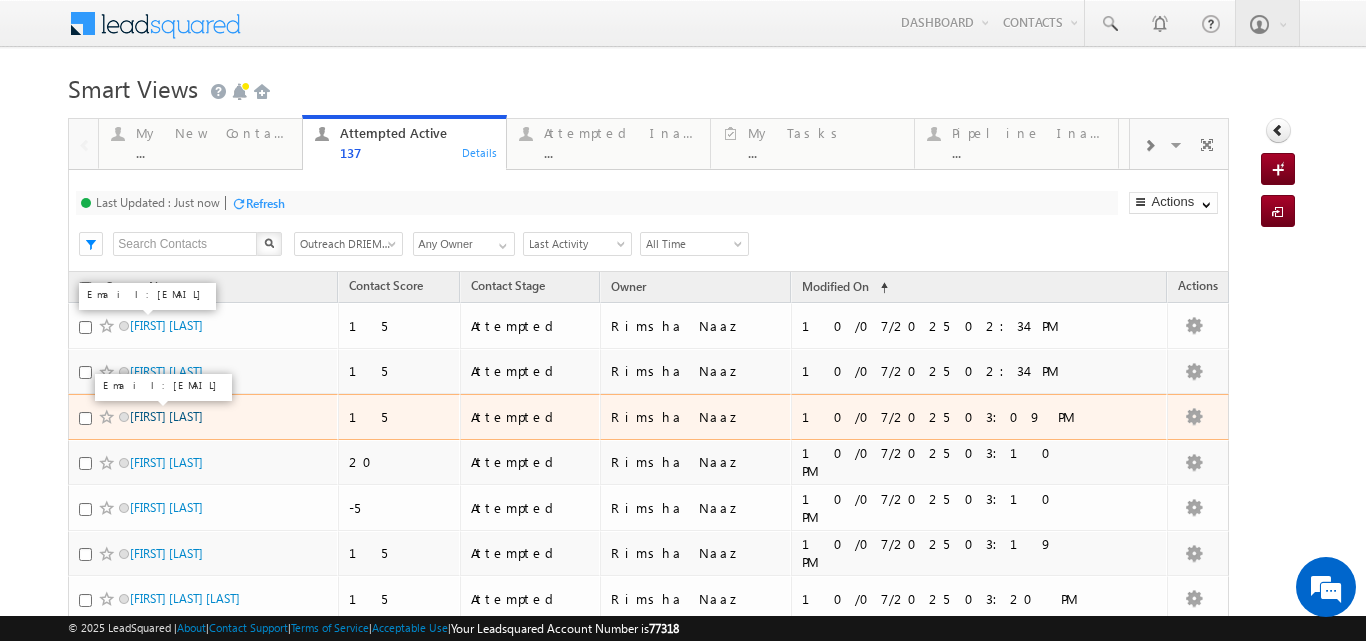 click on "Chittaranjan Behera" at bounding box center (166, 416) 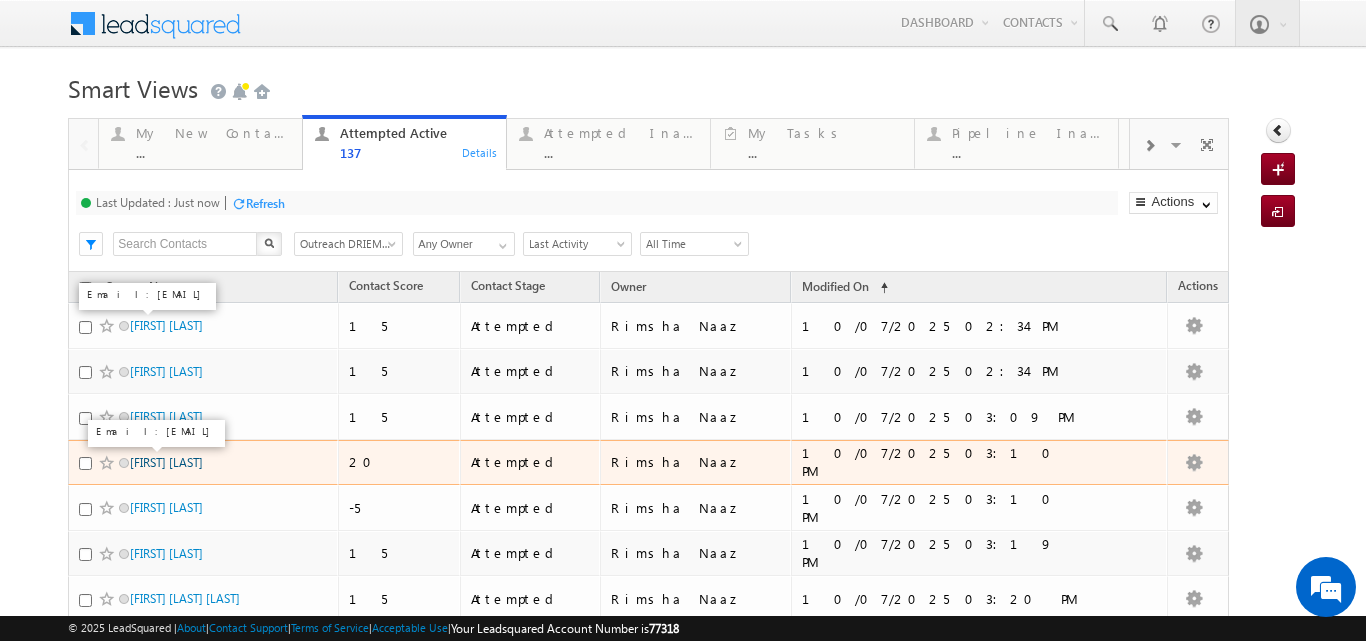 click on "Jayashree barik" at bounding box center (166, 462) 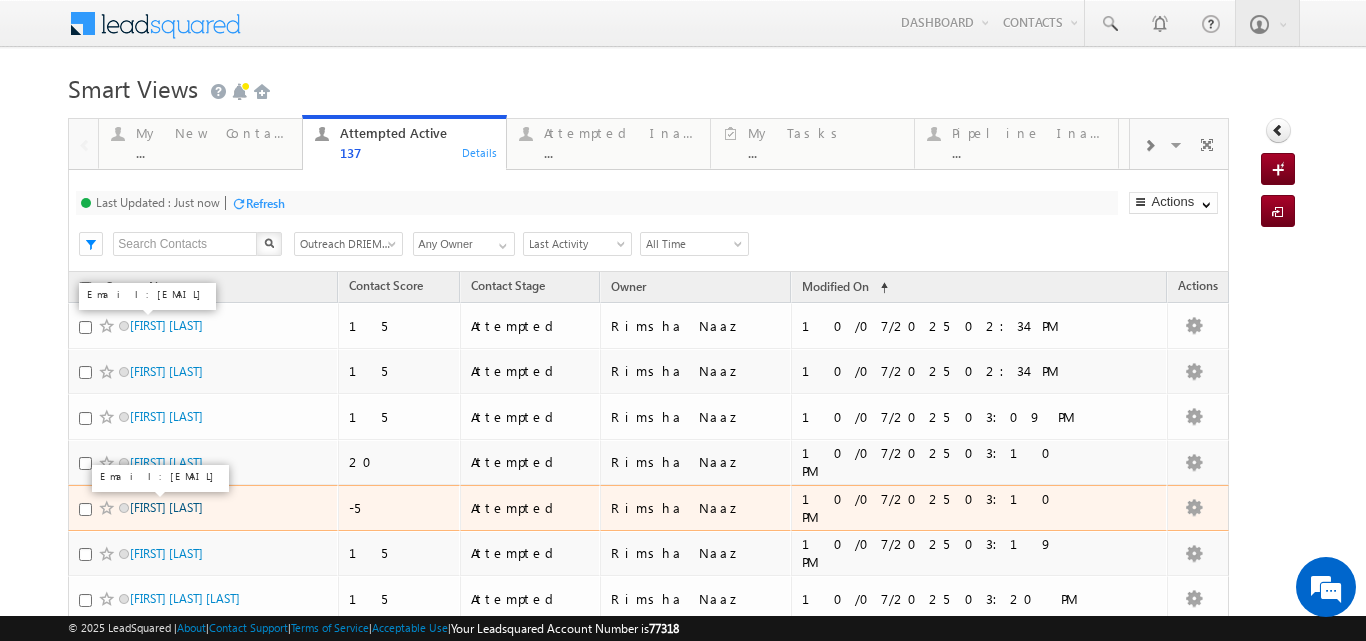 click on "Soffiya parween" at bounding box center [166, 507] 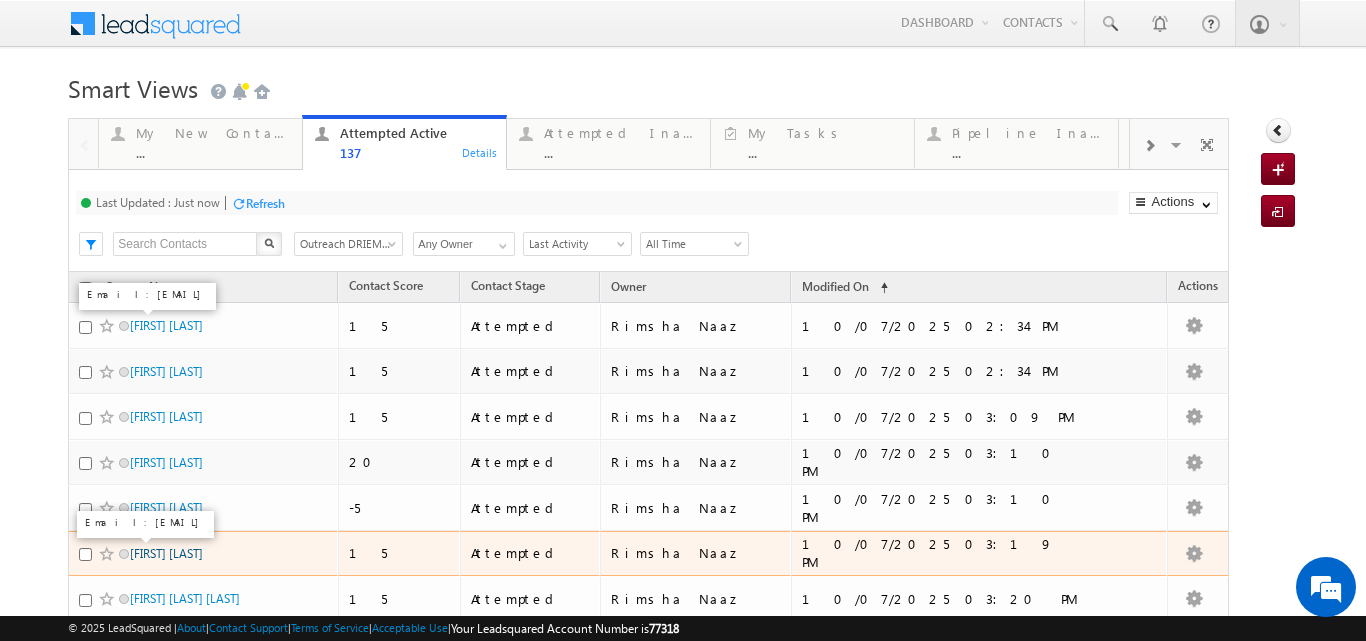 click on "Sonali Sahoo" at bounding box center [166, 553] 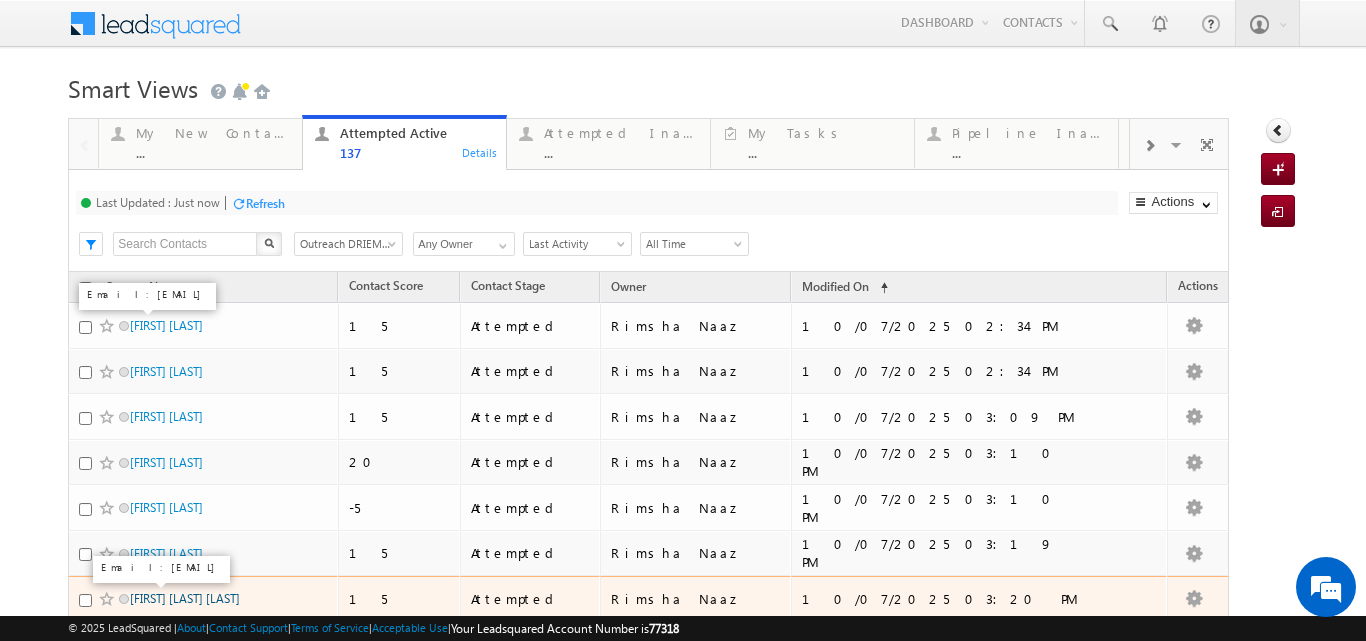click on "Swastri Bandita Dash" at bounding box center (185, 598) 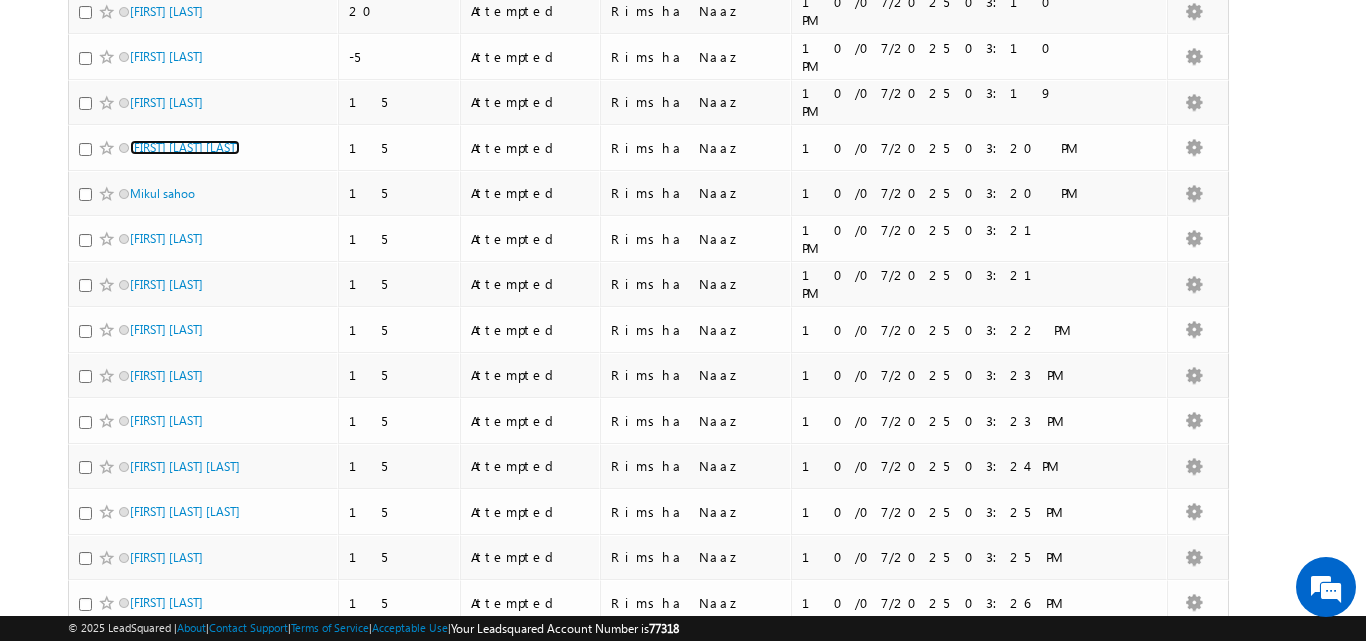 scroll, scrollTop: 576, scrollLeft: 0, axis: vertical 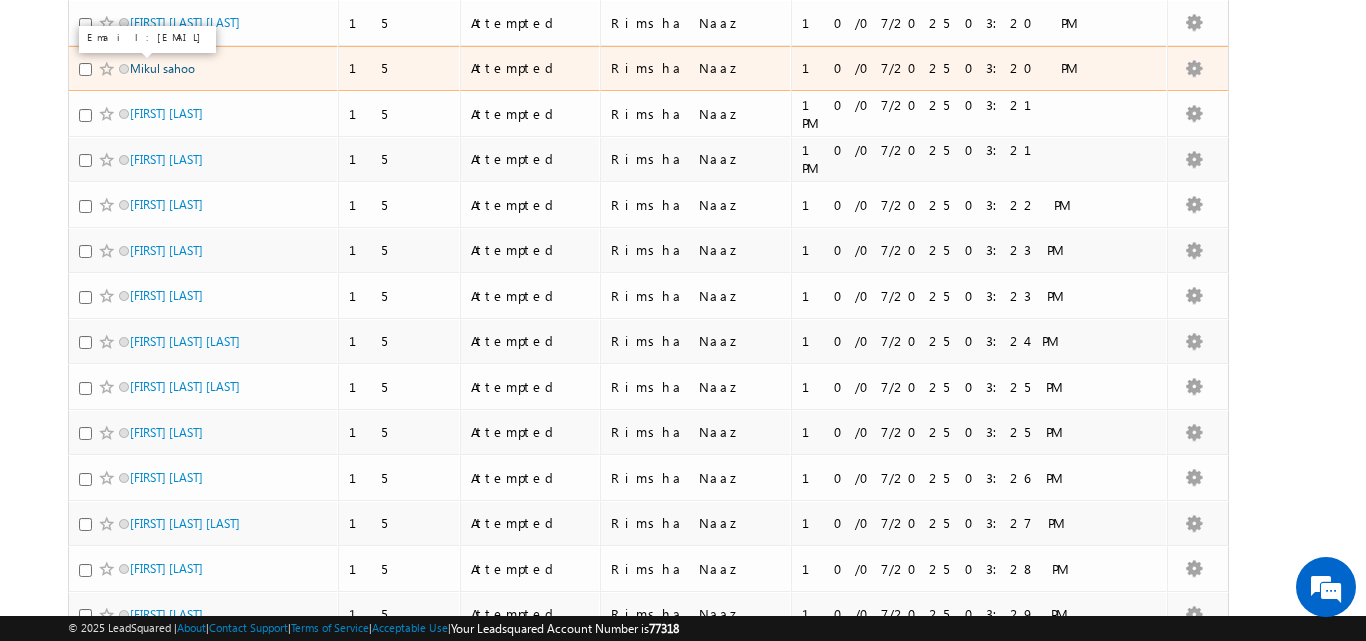 click on "Mikul sahoo" at bounding box center (162, 68) 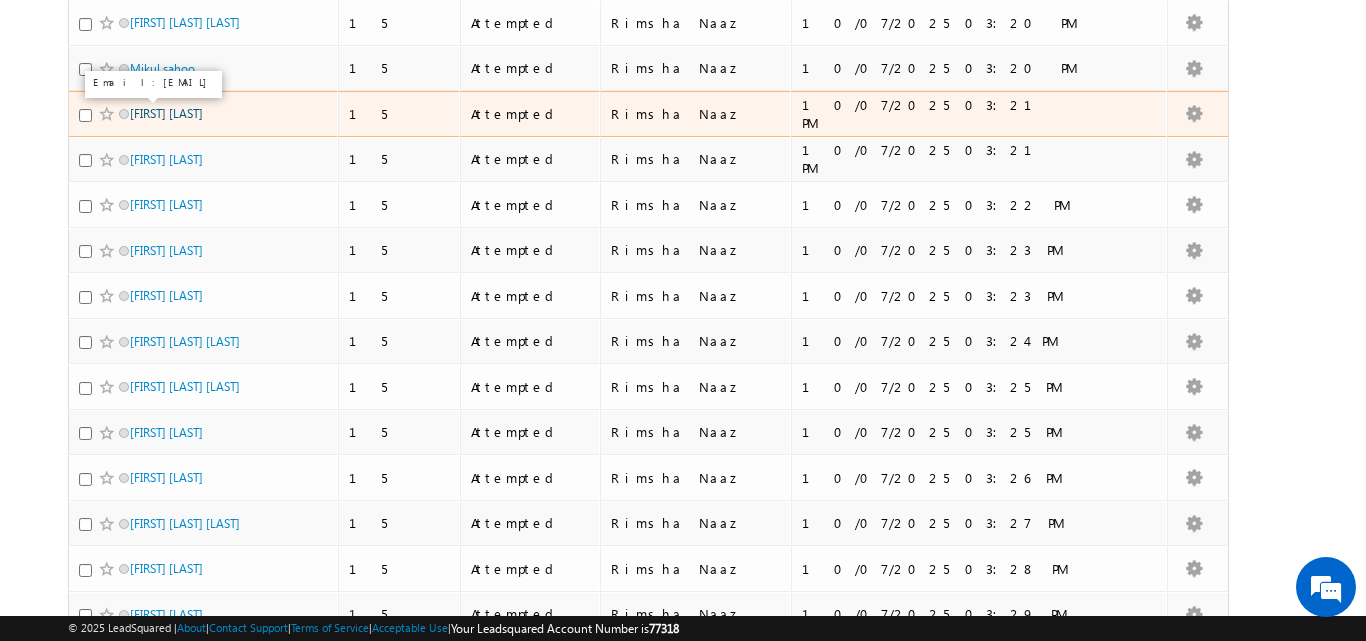 click on "Aditya jayaprakash" at bounding box center [166, 113] 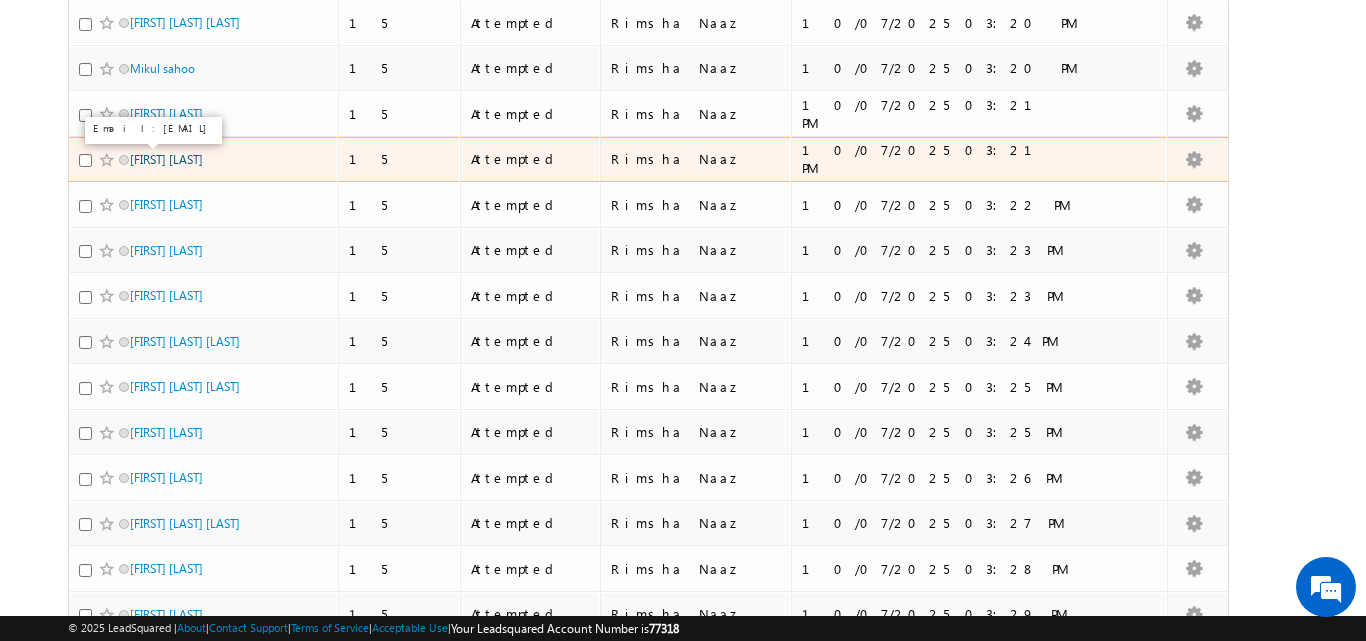 click on "Narendra senapati" at bounding box center [166, 159] 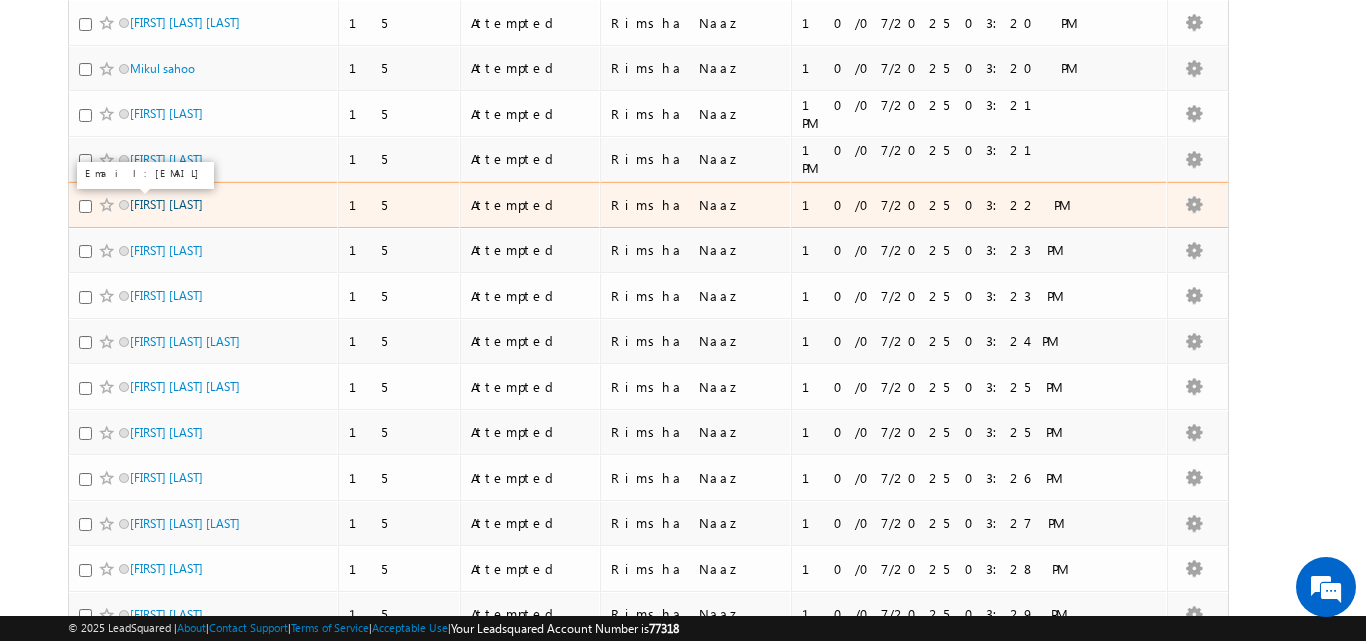 click on "Biswajit Behera" at bounding box center [166, 204] 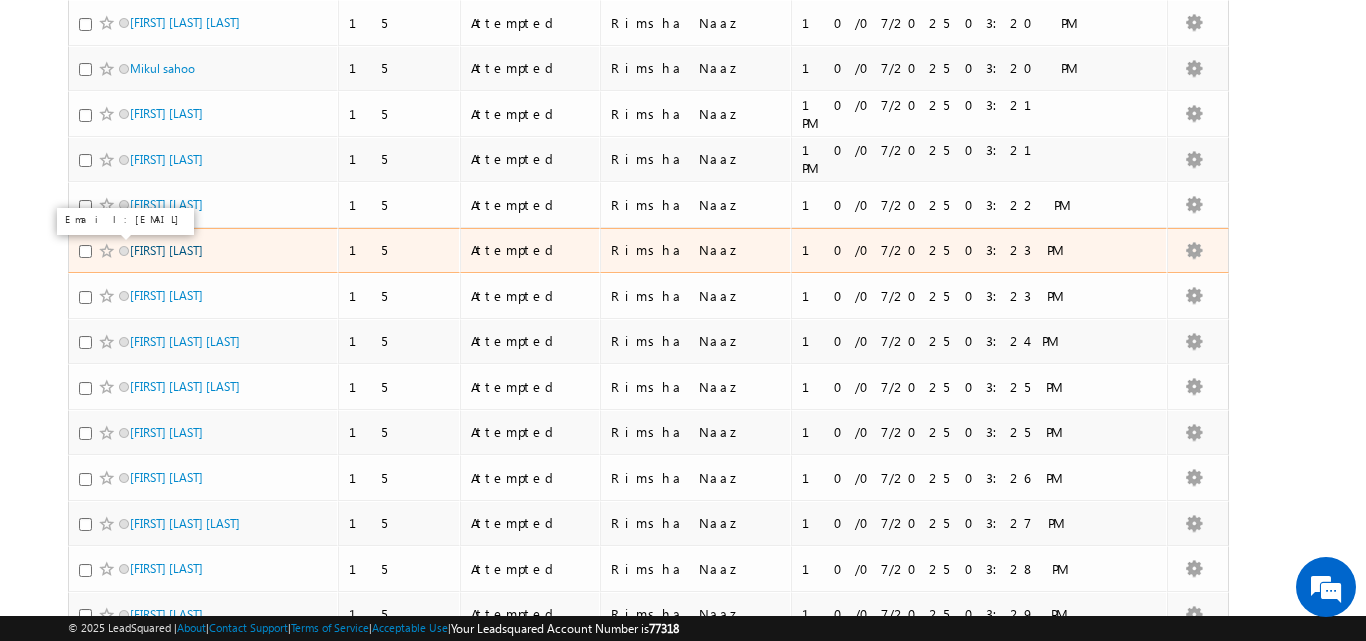 click on "Shiv kumar" at bounding box center (166, 250) 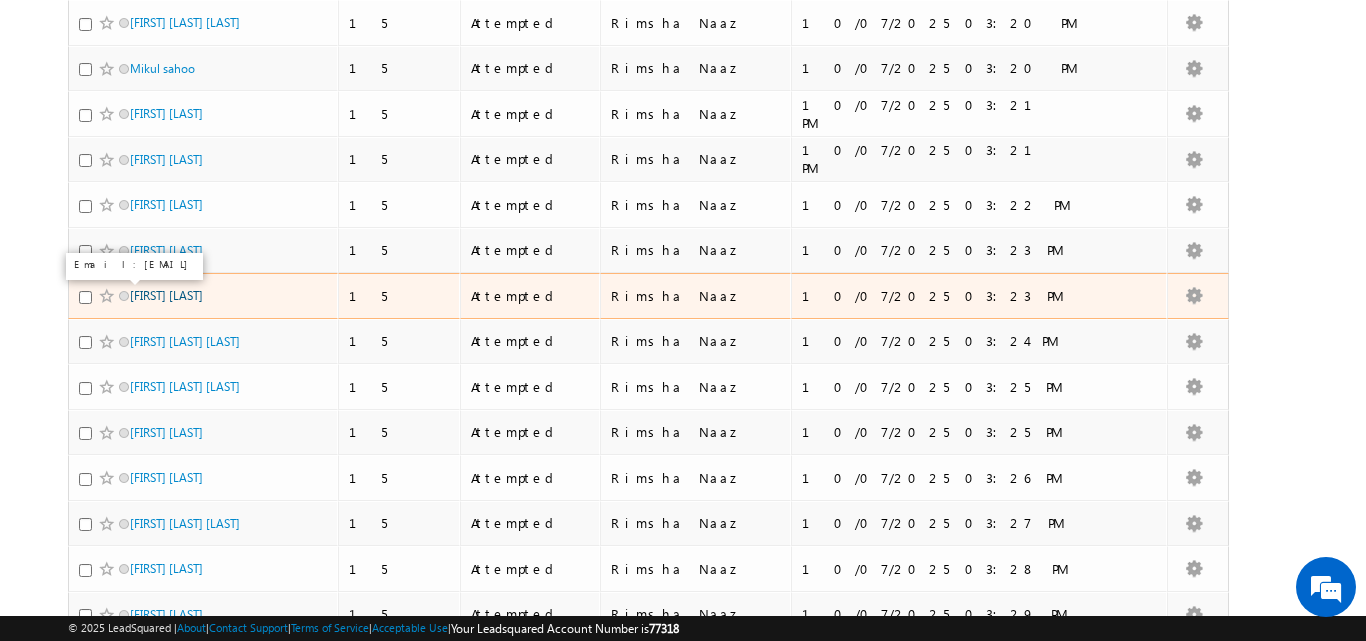 click on "Debasis acharya" at bounding box center [166, 295] 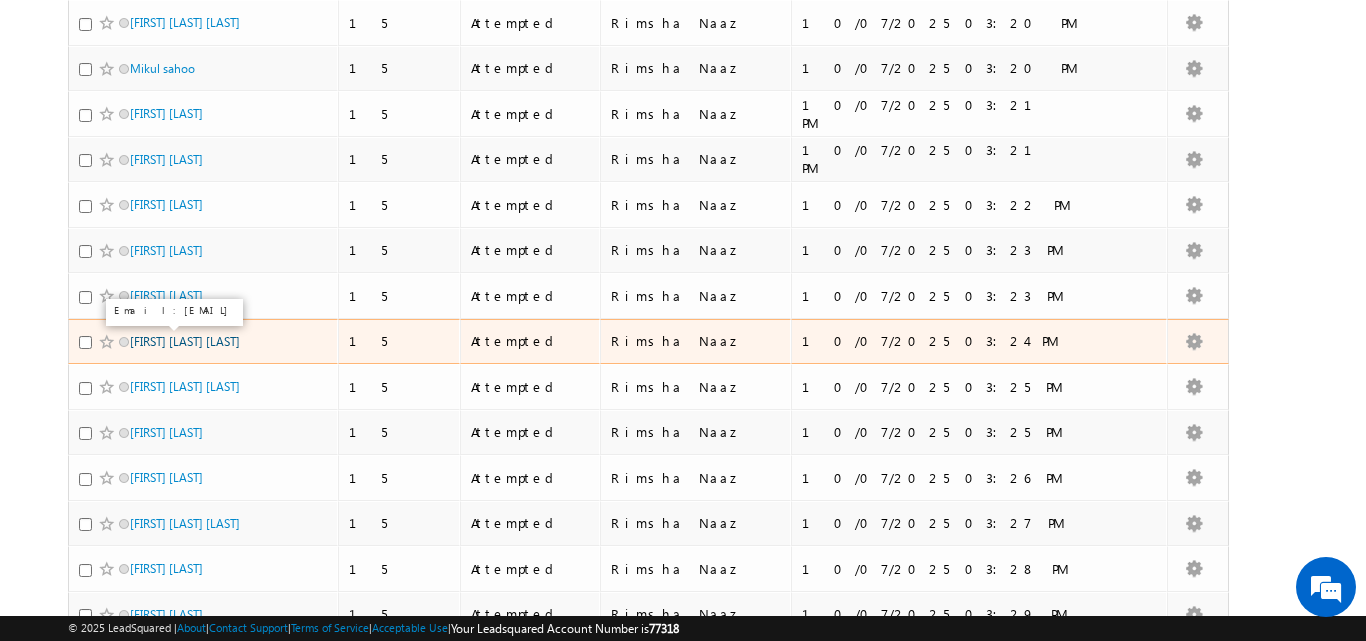click on "Sruti lopamudra Behera" at bounding box center [185, 341] 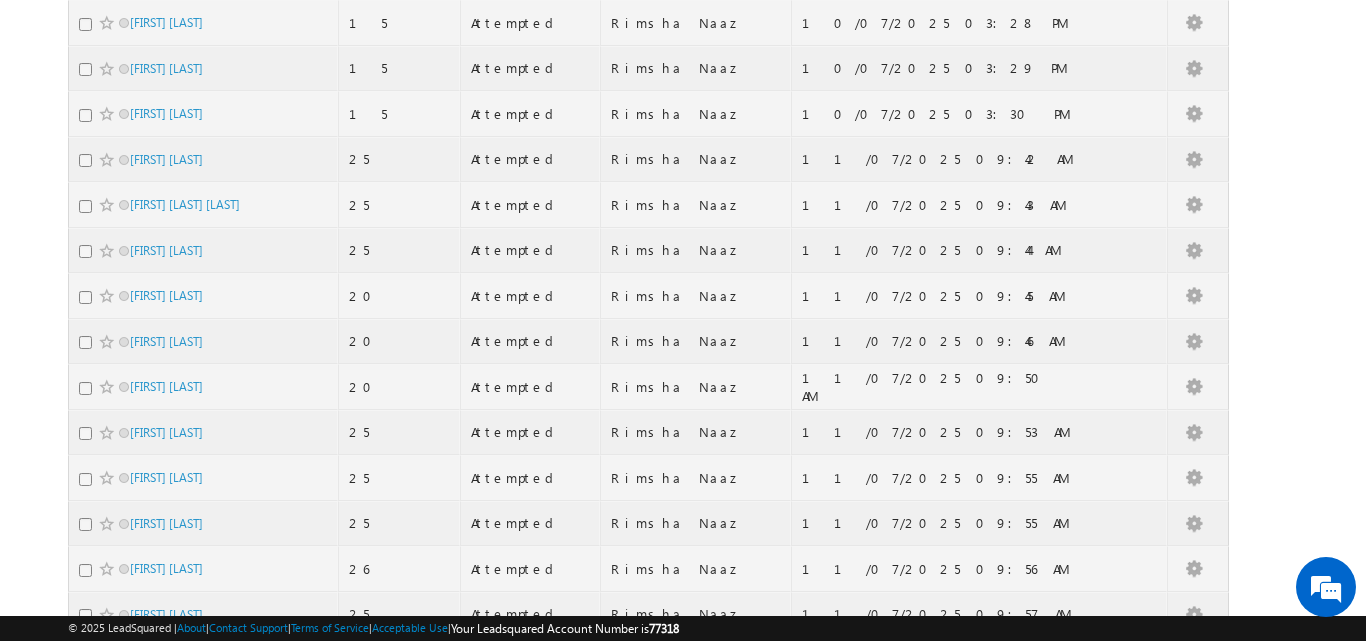 scroll, scrollTop: 0, scrollLeft: 0, axis: both 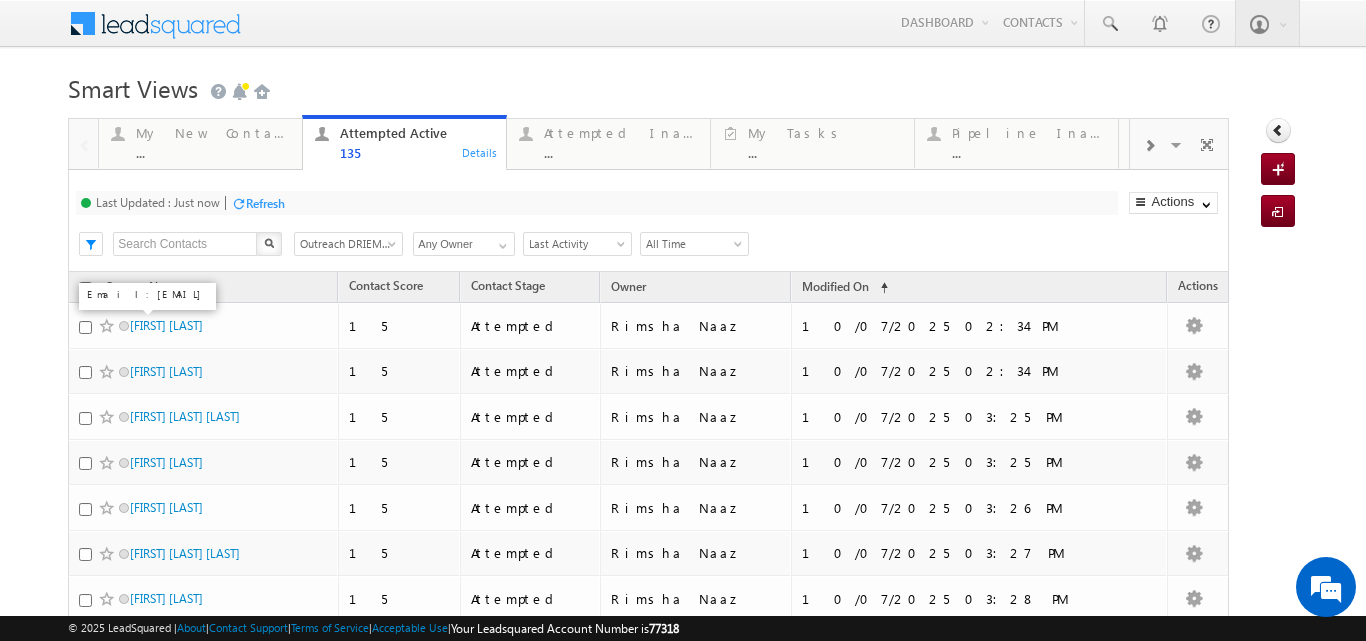 click on "Refresh" at bounding box center [265, 203] 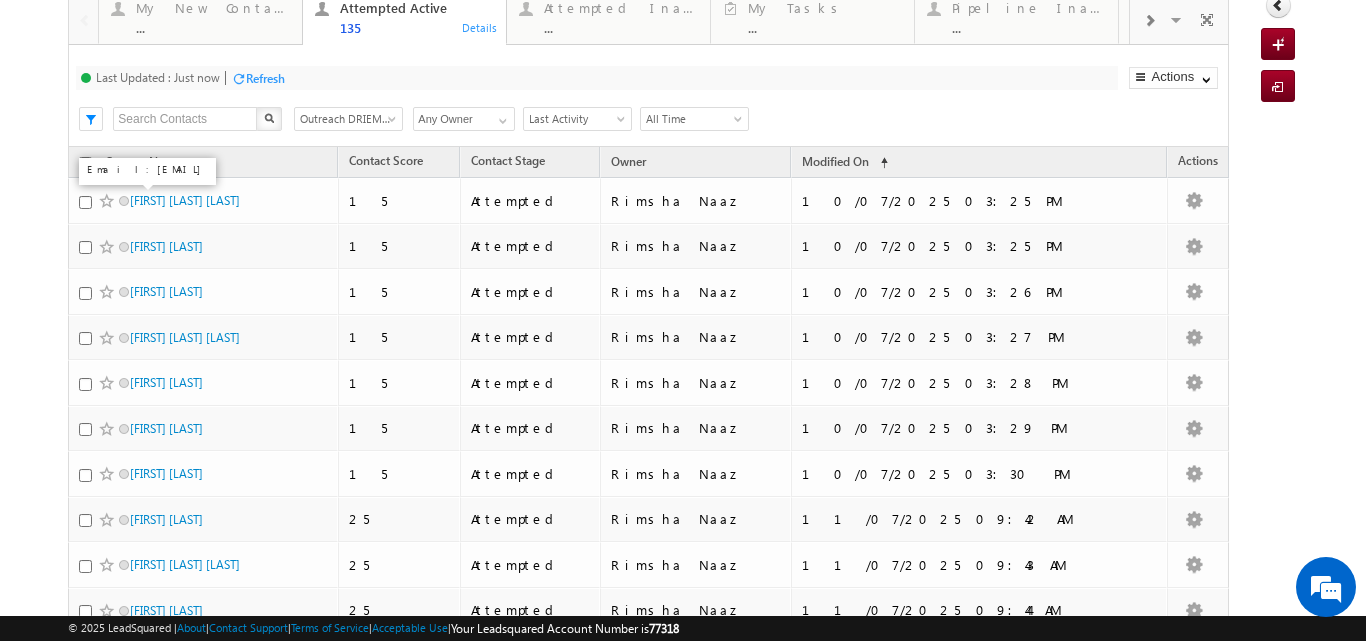 scroll, scrollTop: 91, scrollLeft: 0, axis: vertical 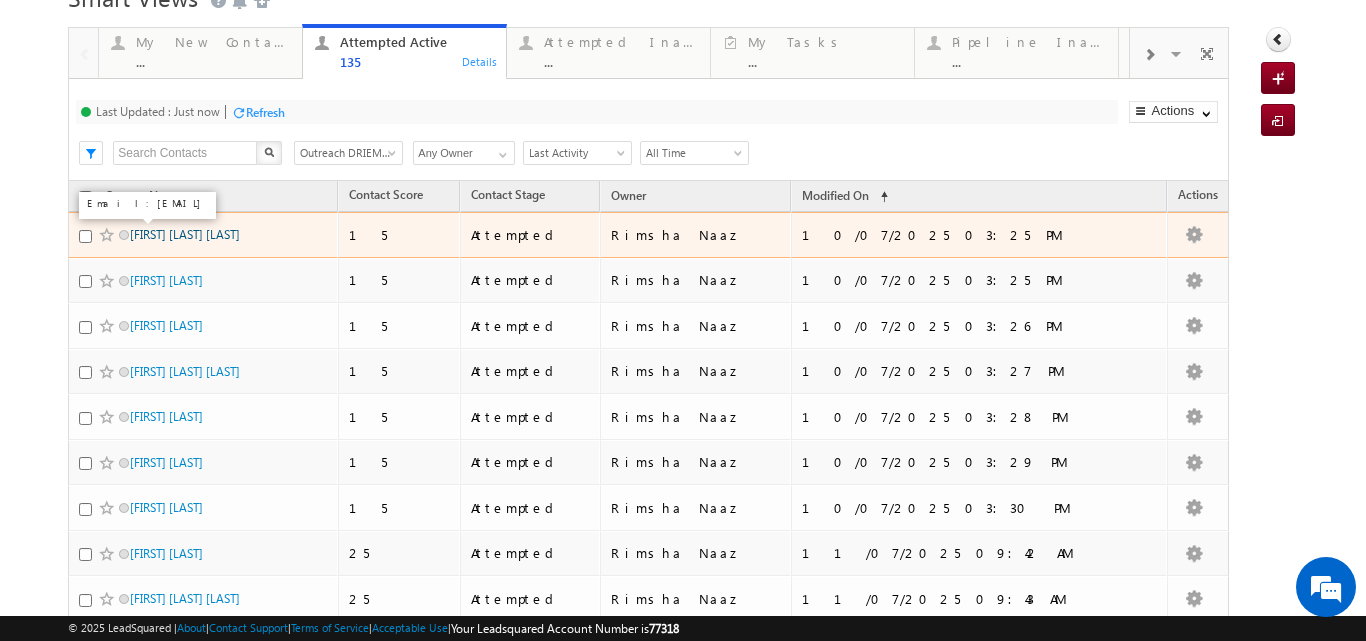 click on "Sk Atahar Iqbal" at bounding box center [185, 234] 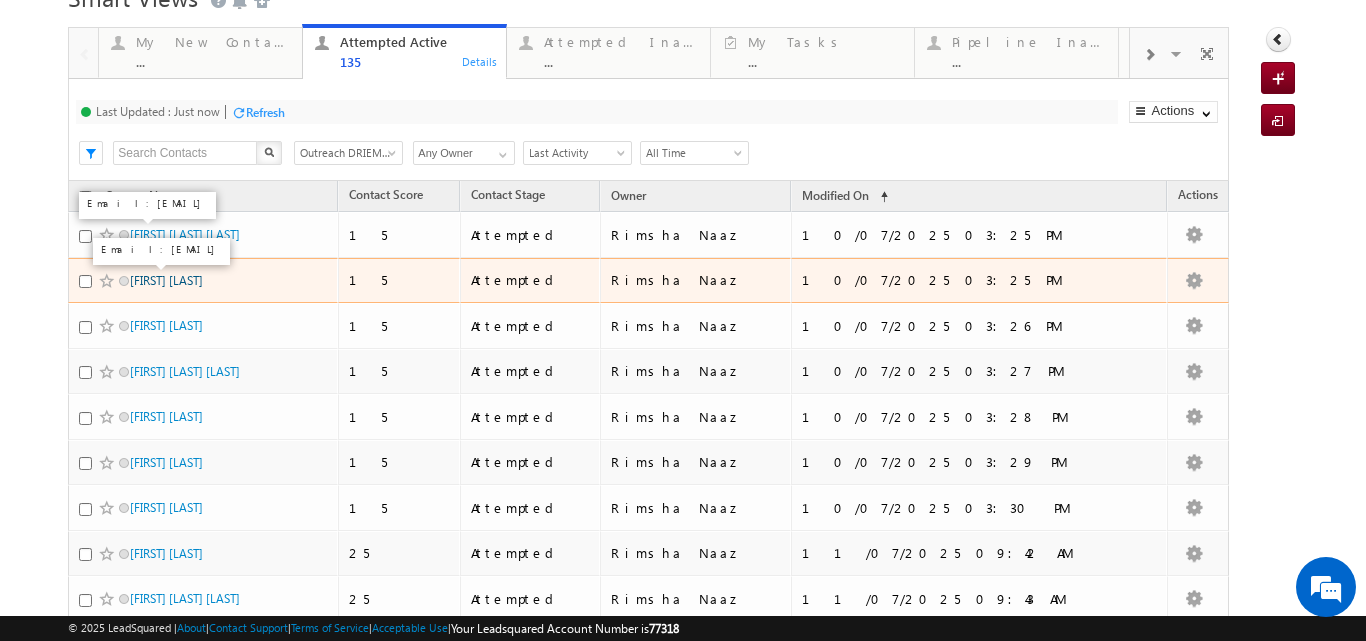 click on "Sk kefayatulla" at bounding box center [166, 280] 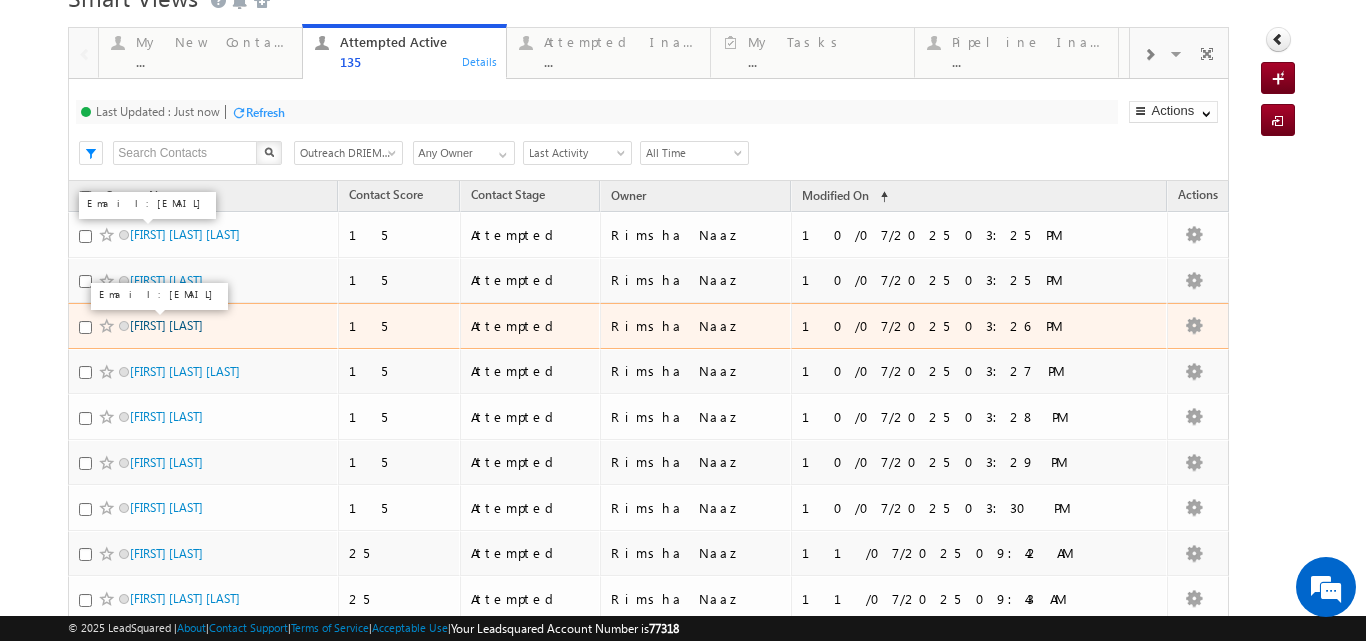 click on "Supriya Mohanty" at bounding box center (166, 325) 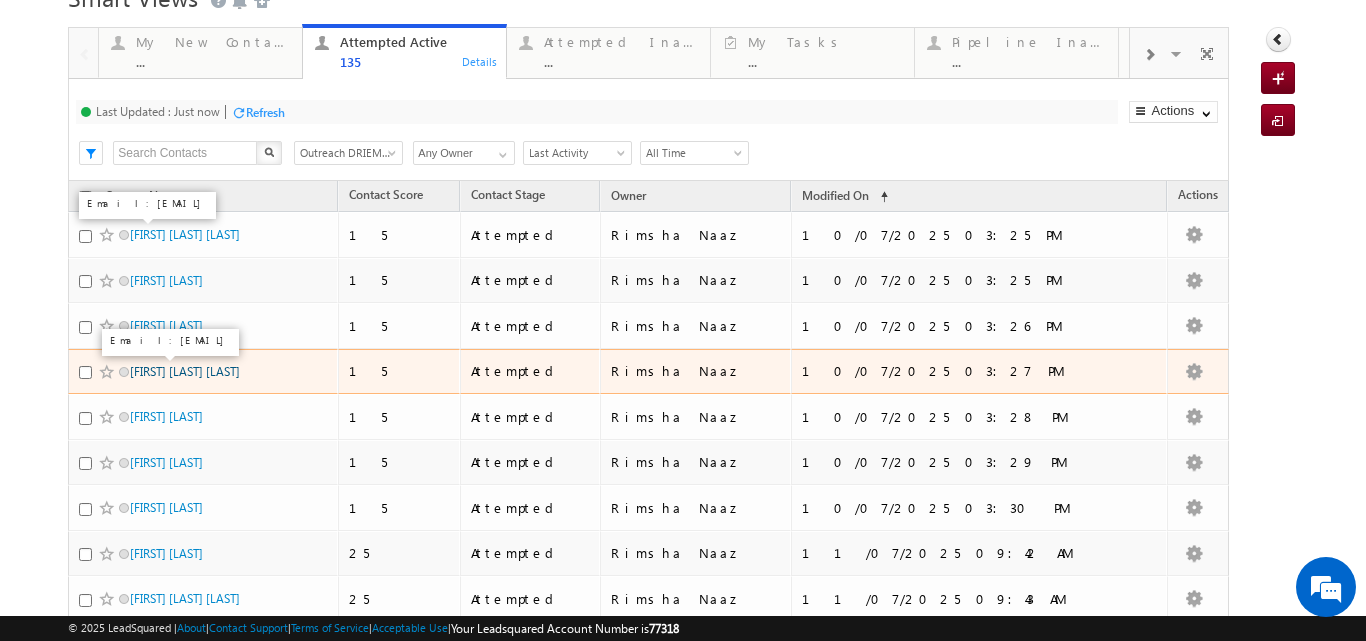 click on "Nihar Ranjan Mohapatra" at bounding box center [185, 371] 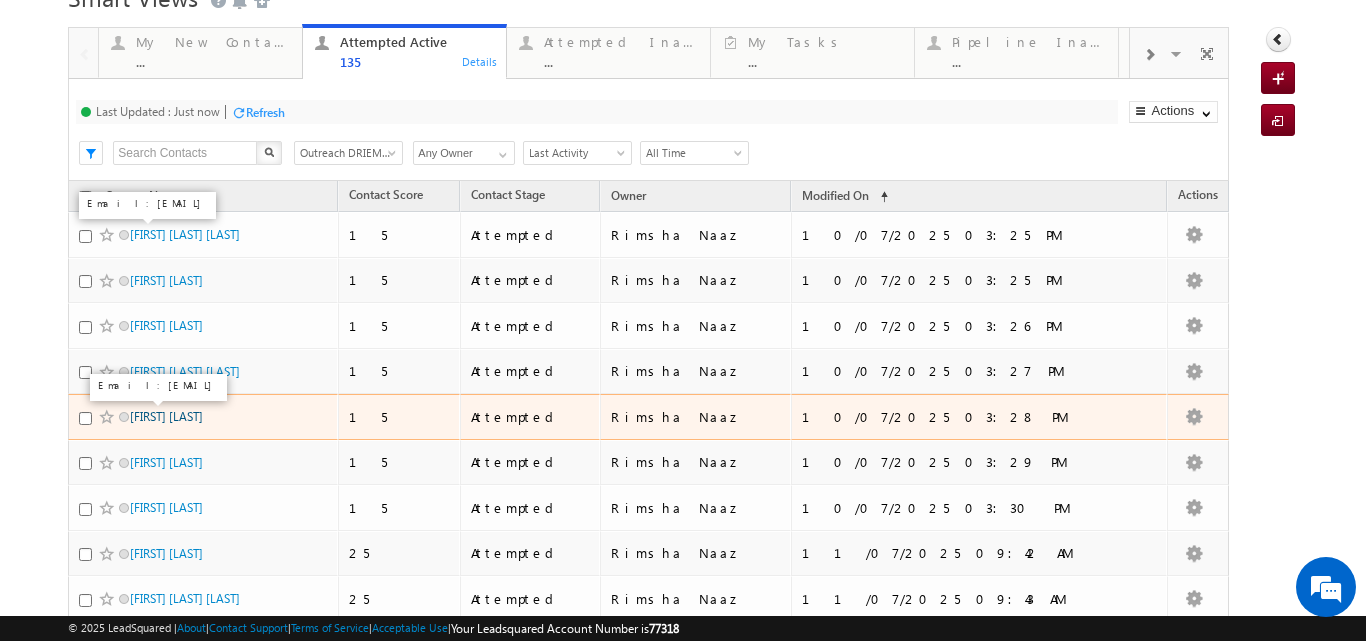 click on "RATIKANTA PATI" at bounding box center (166, 416) 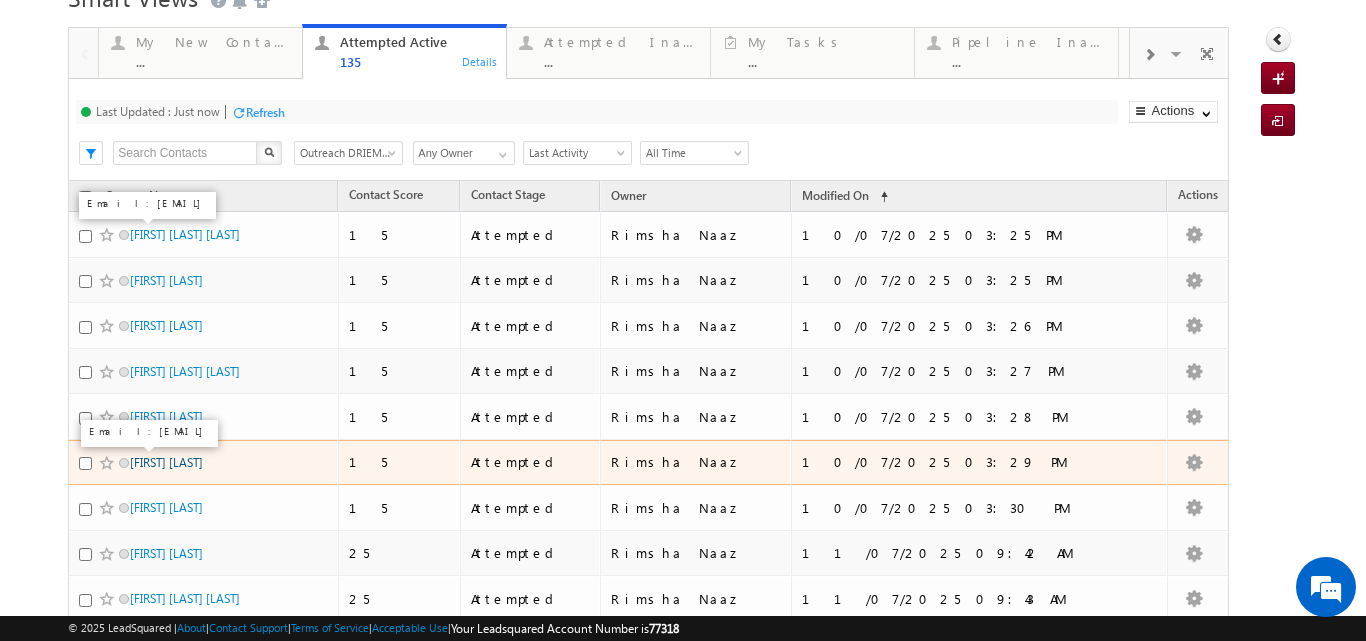 click on "Sasmita mandal" at bounding box center [166, 462] 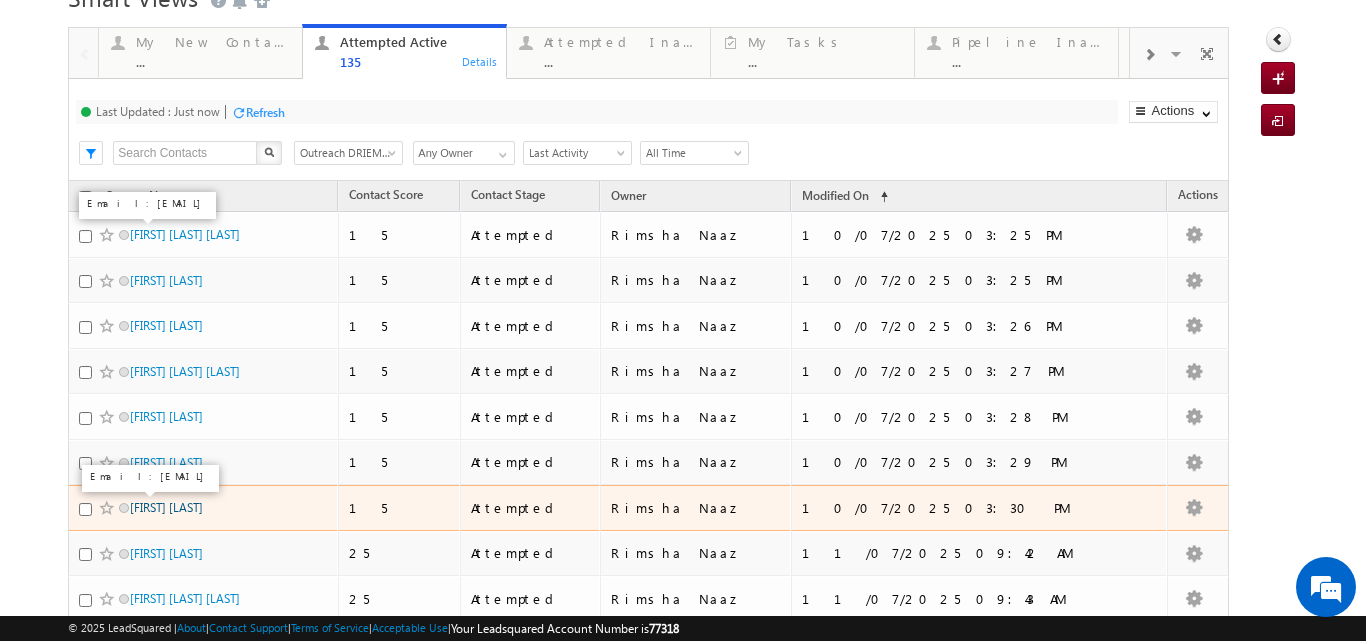 click on "Mandakini Sahoo" at bounding box center (166, 507) 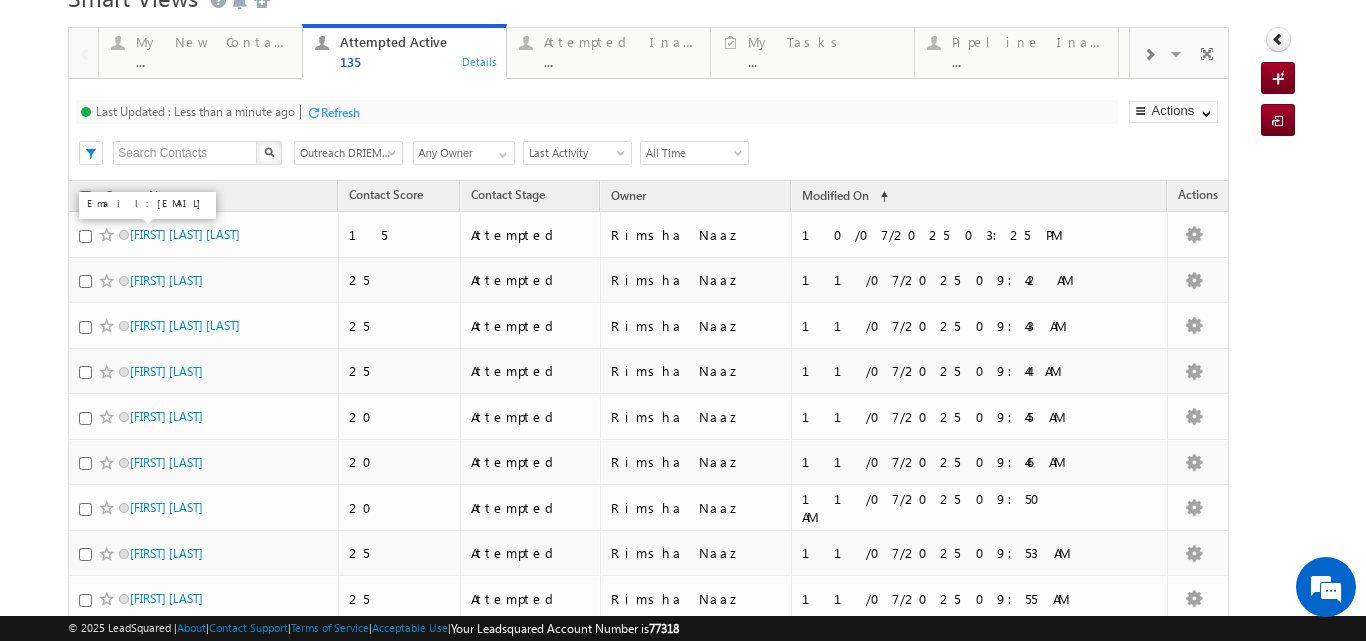 scroll, scrollTop: 0, scrollLeft: 0, axis: both 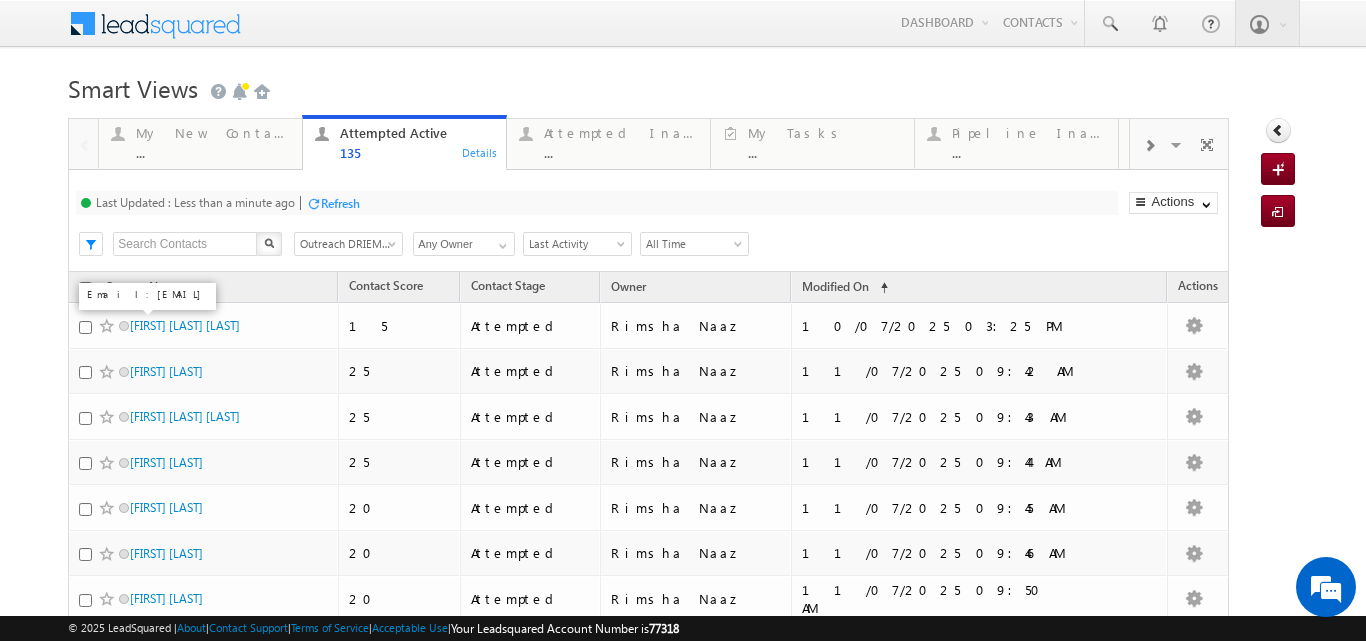 click on "Refresh" at bounding box center (340, 203) 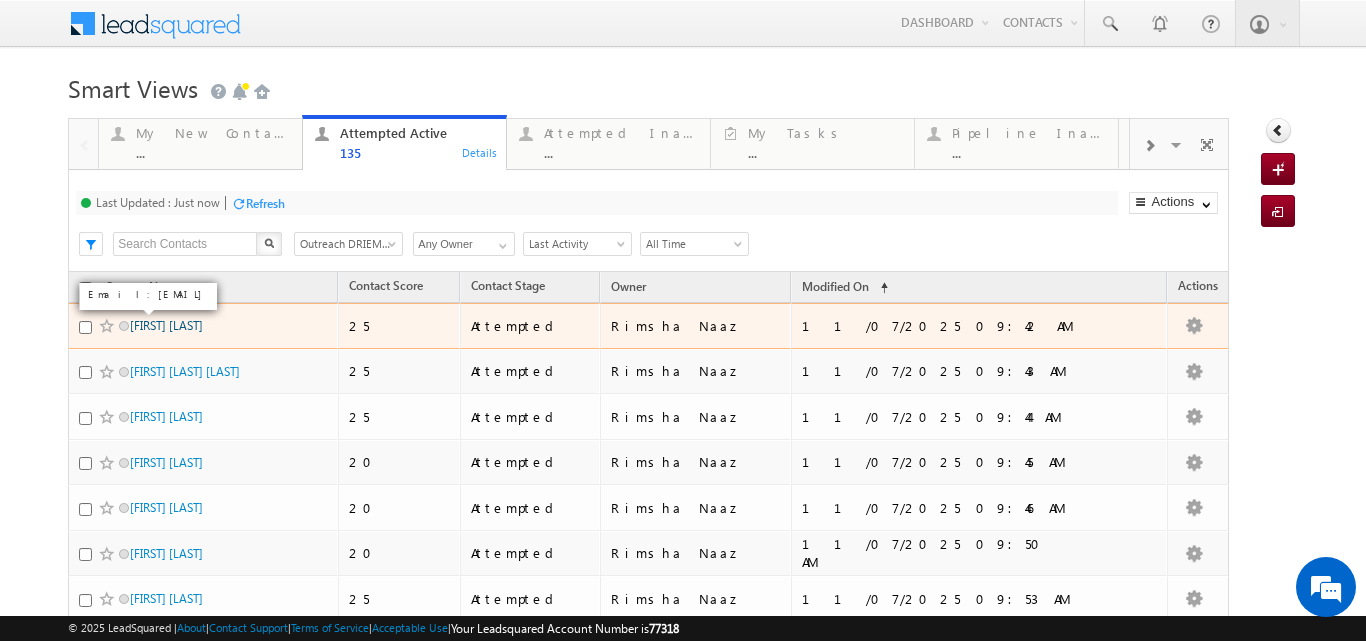 click on "Sekh Arif" at bounding box center [166, 325] 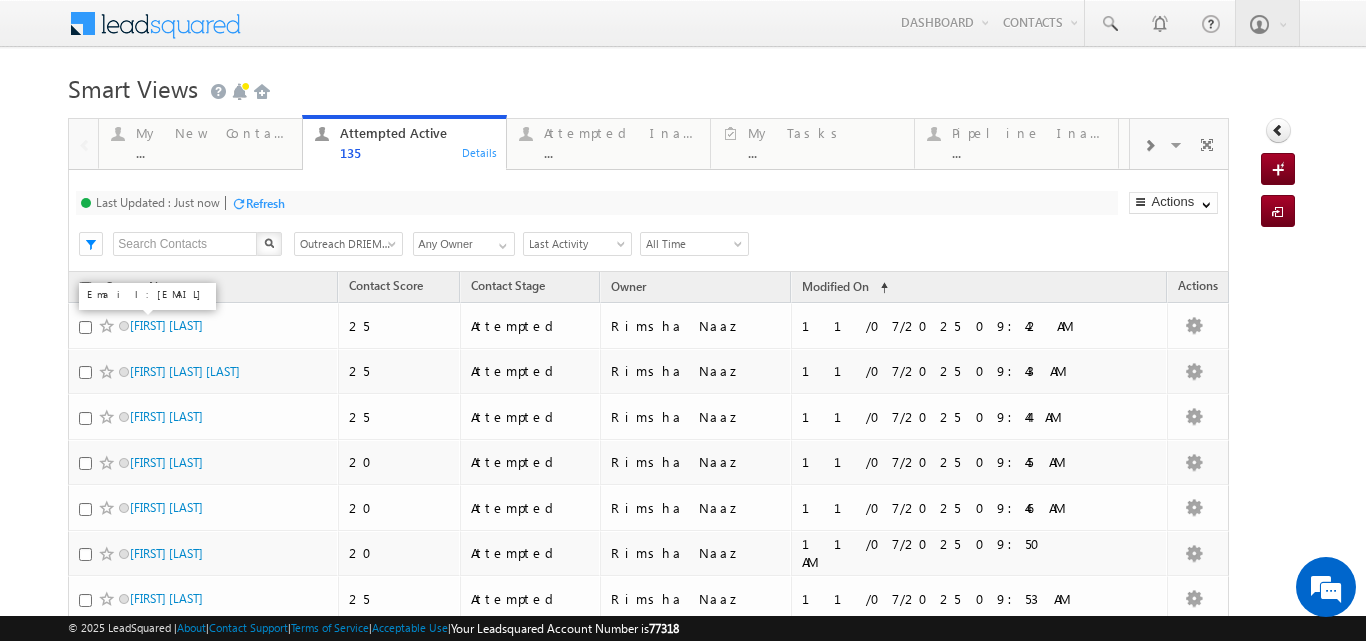click at bounding box center [394, 248] 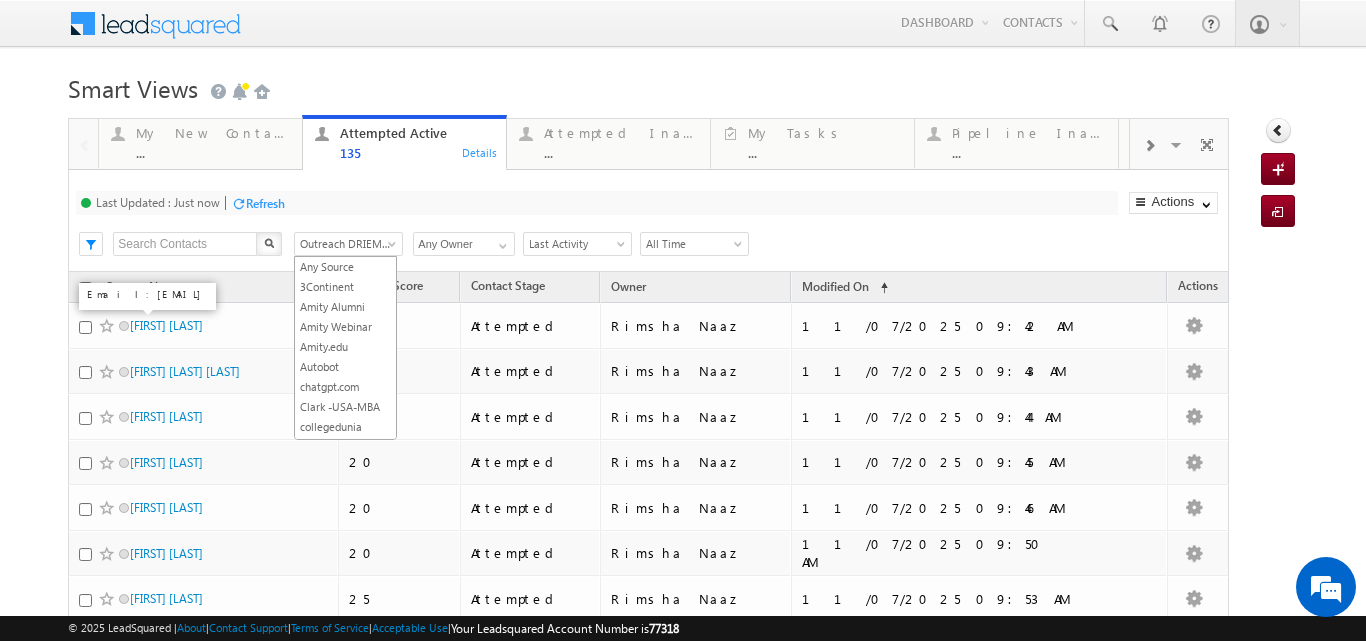 scroll, scrollTop: 668, scrollLeft: 0, axis: vertical 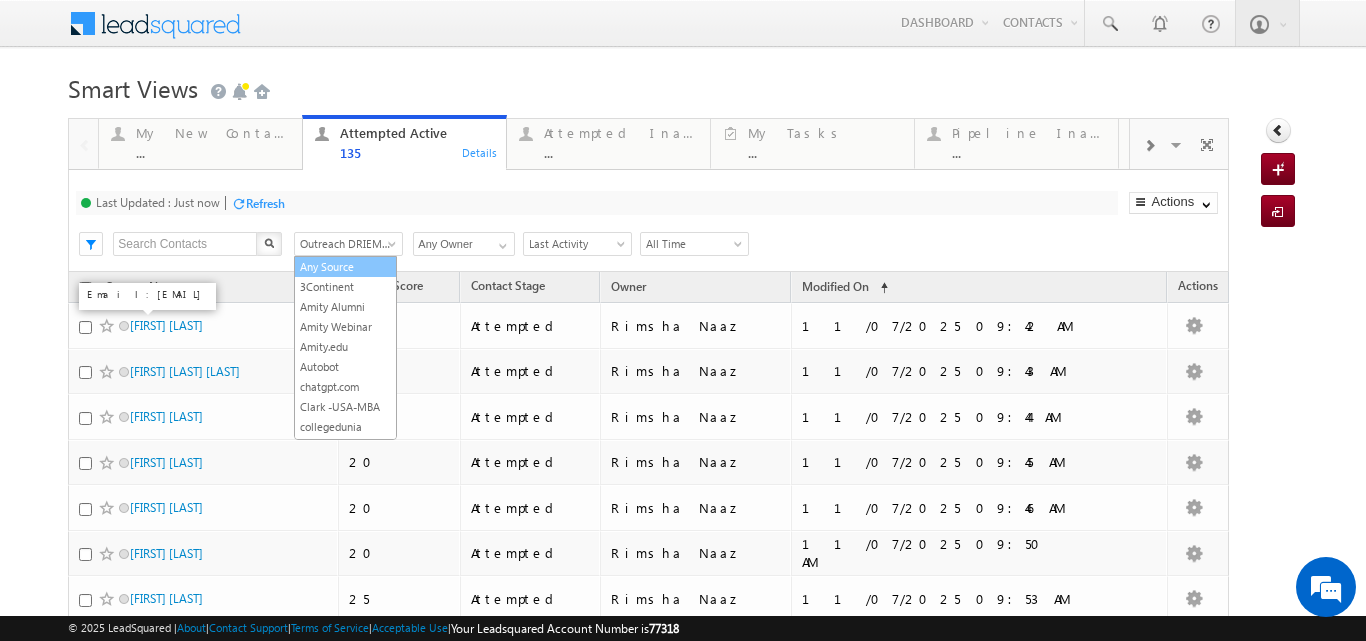 click on "Any Source" at bounding box center (345, 267) 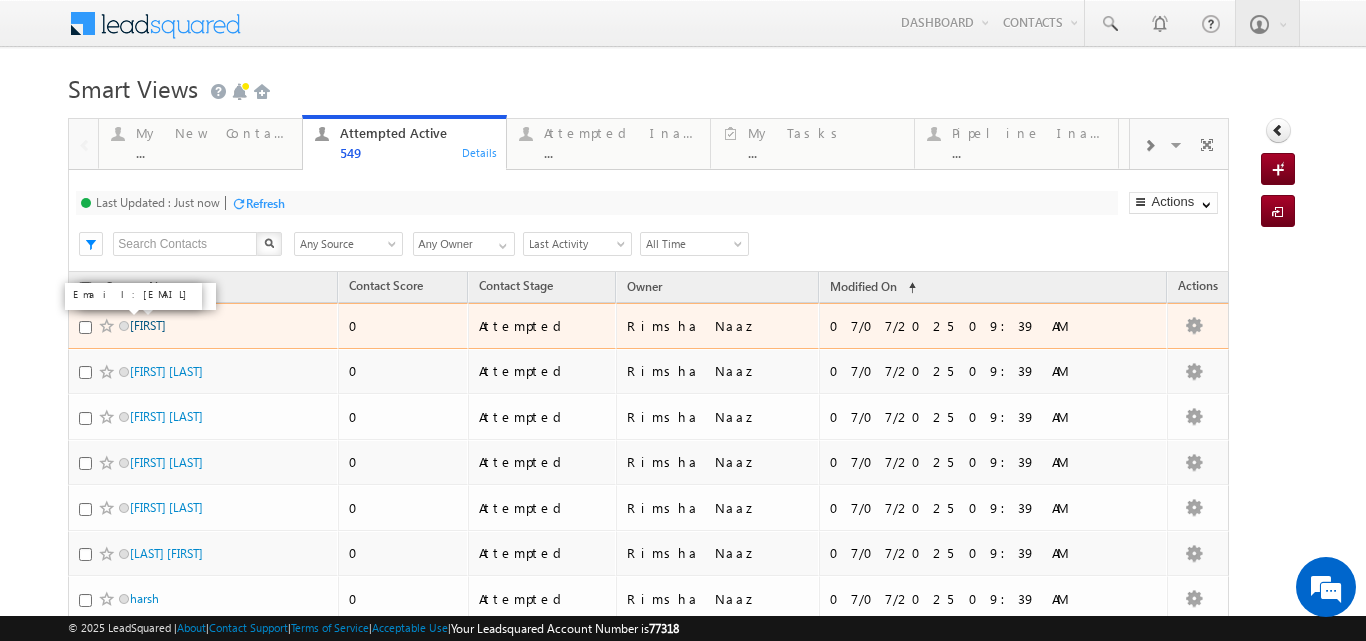 click on "vignesh" at bounding box center (148, 325) 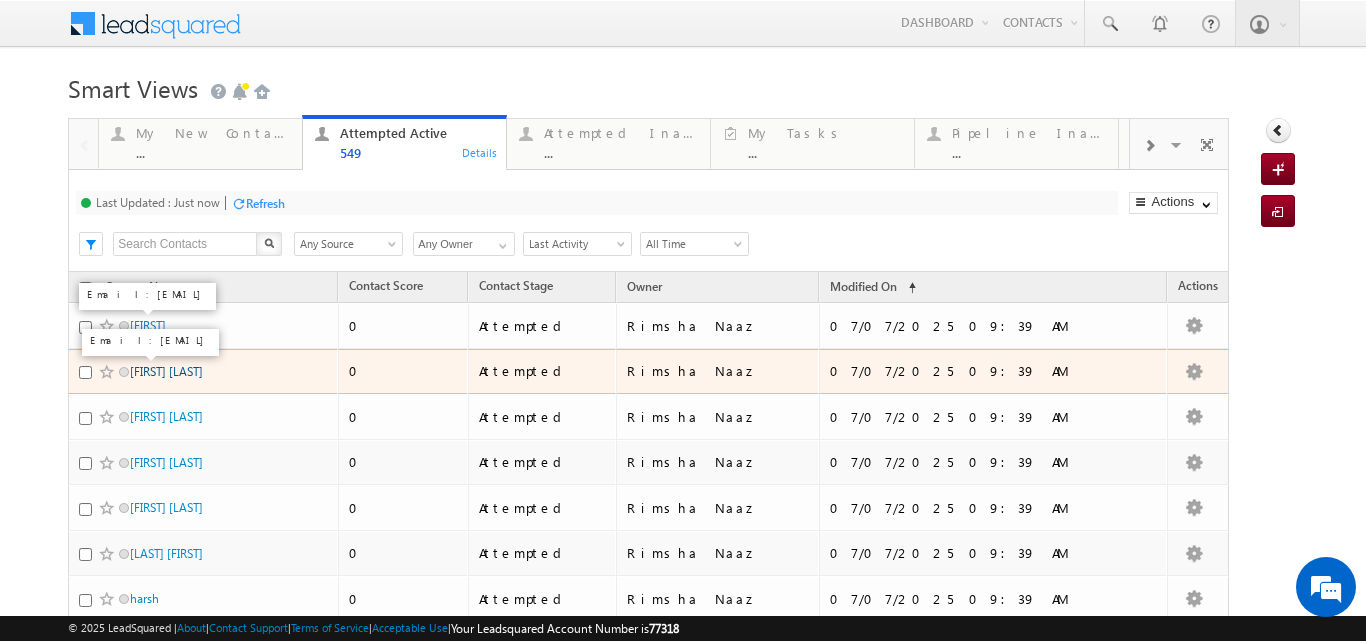 click on "SR RAWAL" at bounding box center [166, 371] 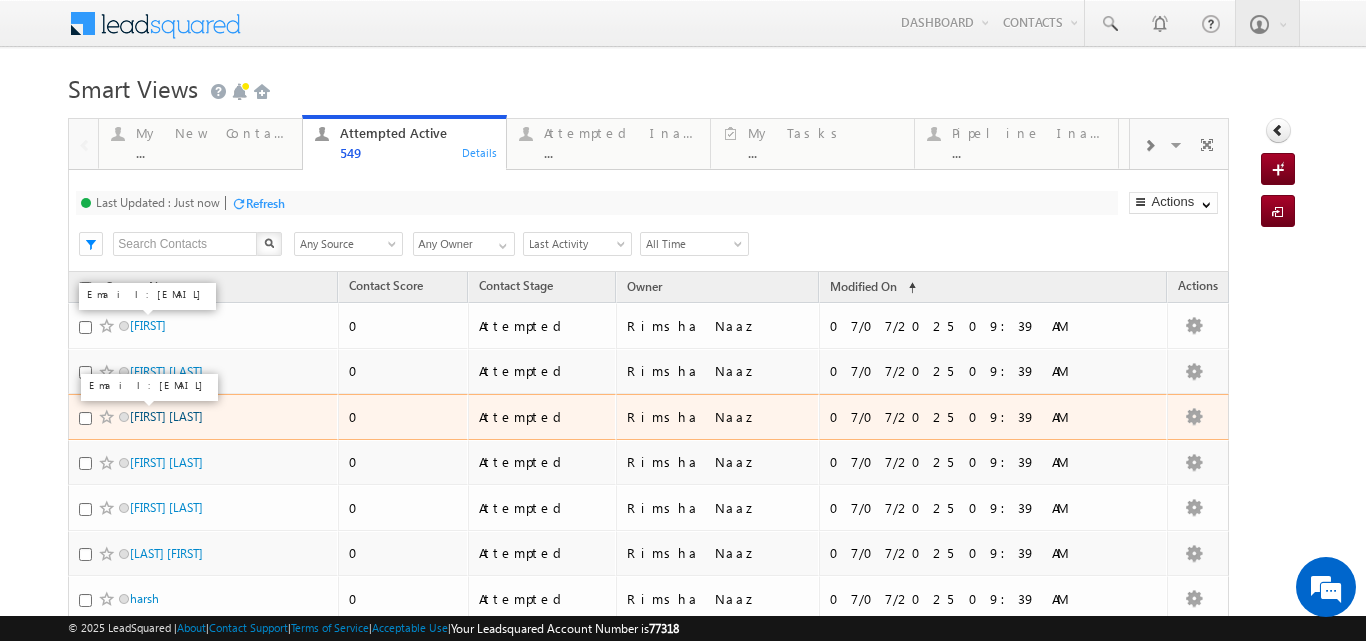 click on "Abhijeet Kumar" at bounding box center [166, 416] 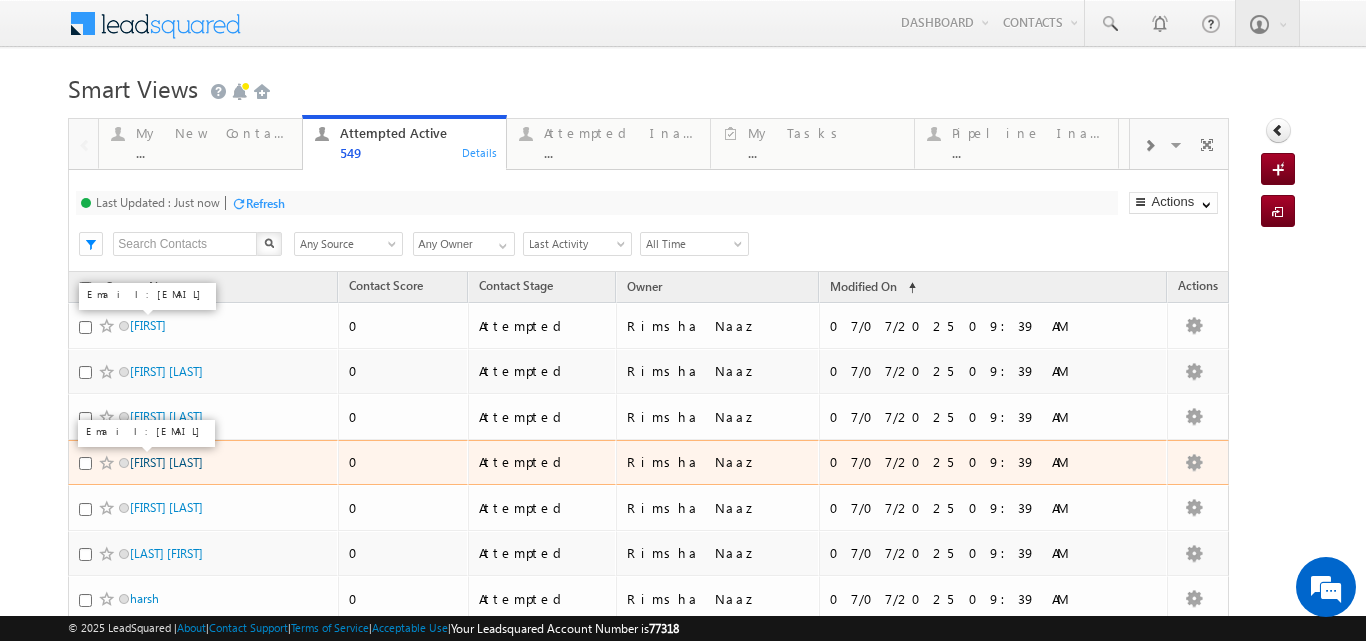 click on "Piyush Gambhire" at bounding box center [166, 462] 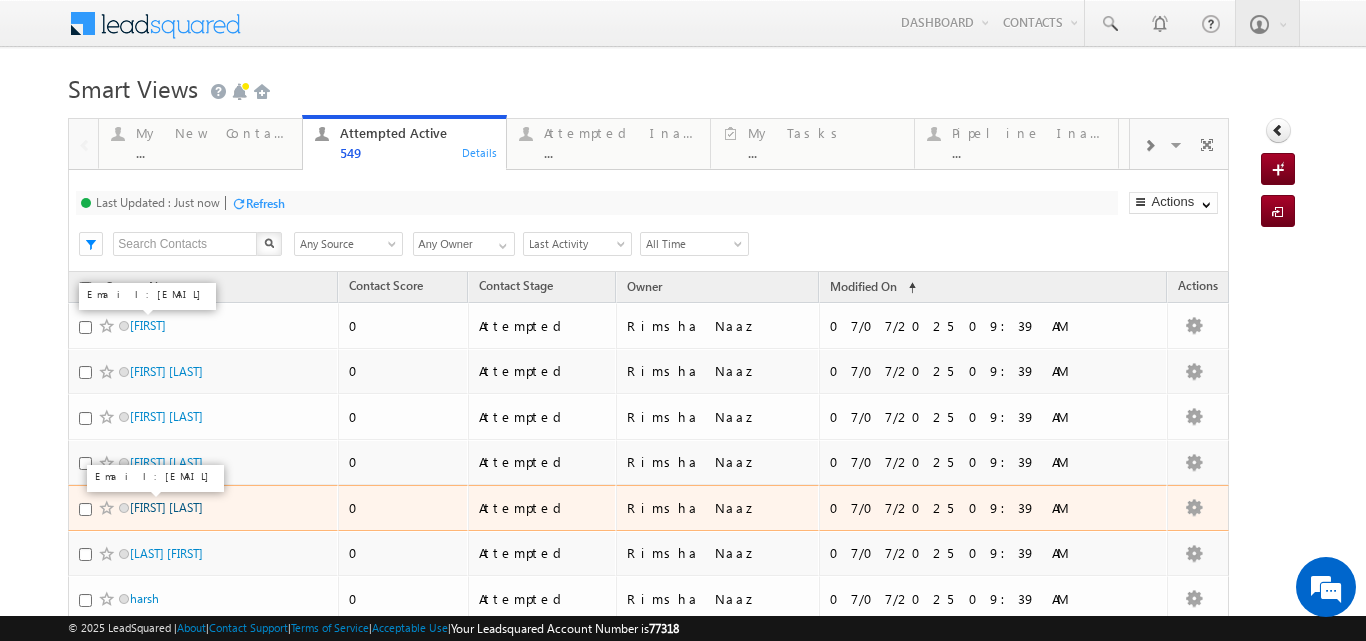 click on "Nasrin Khanam" at bounding box center [166, 507] 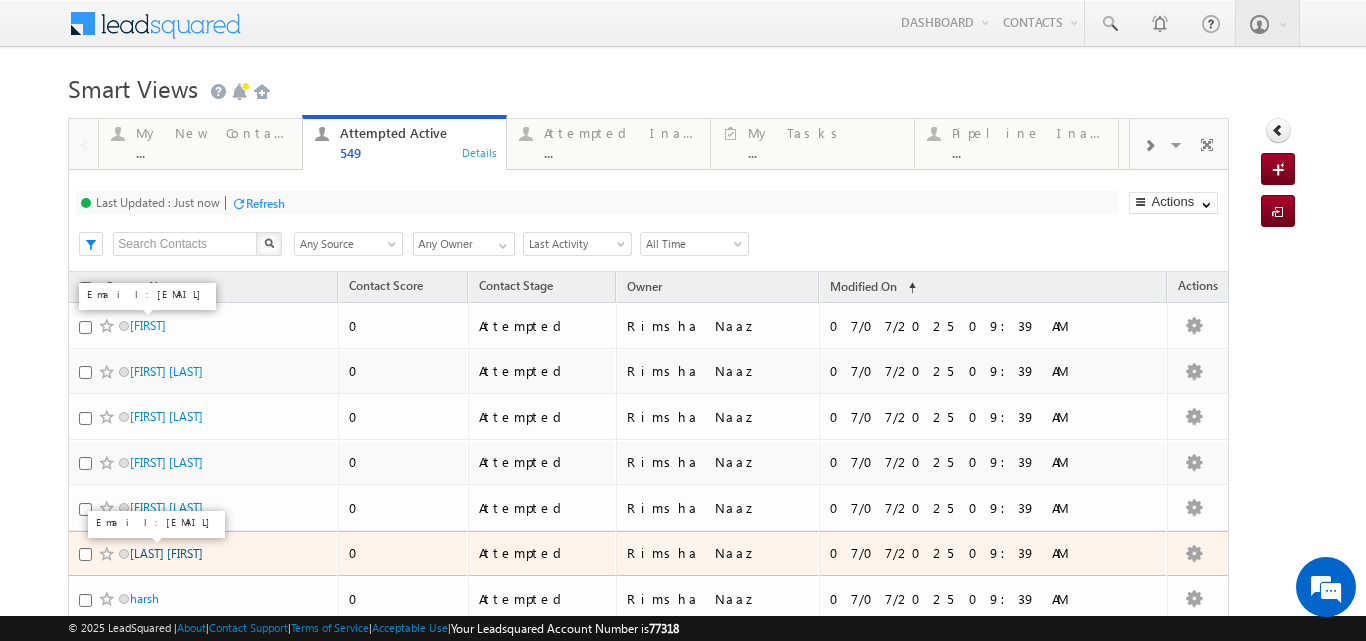 click on "Mathrani Janvi" at bounding box center [166, 553] 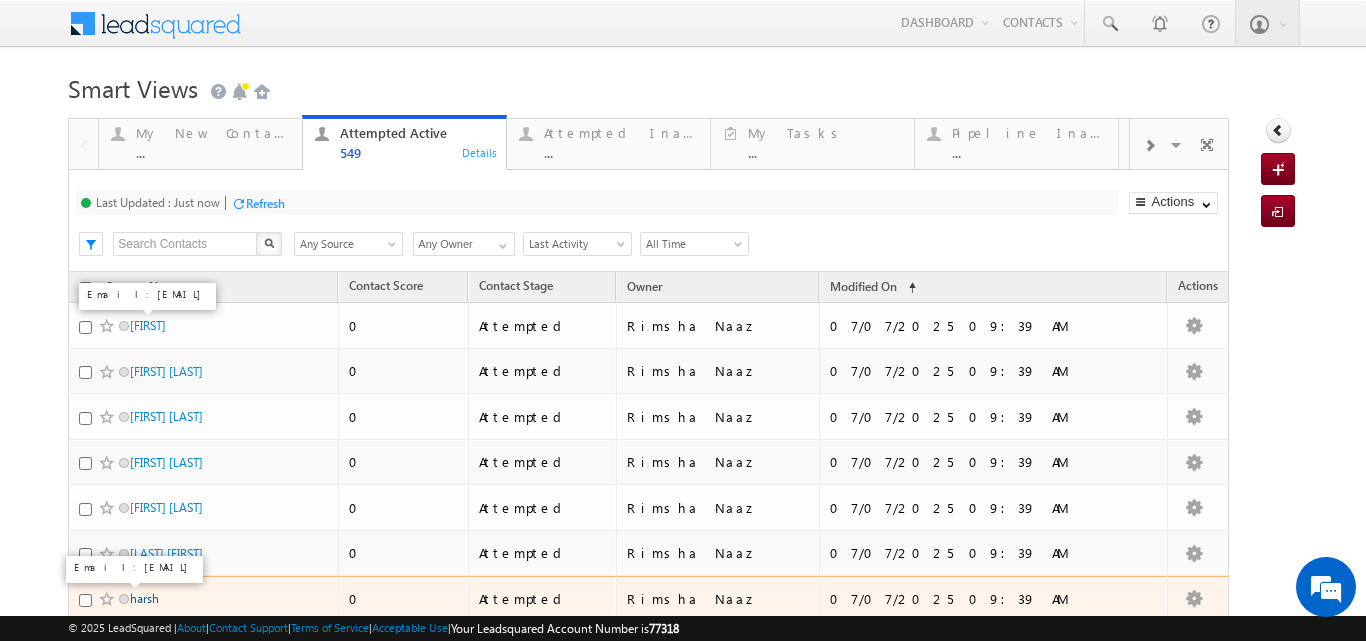 click on "harsh" at bounding box center [144, 598] 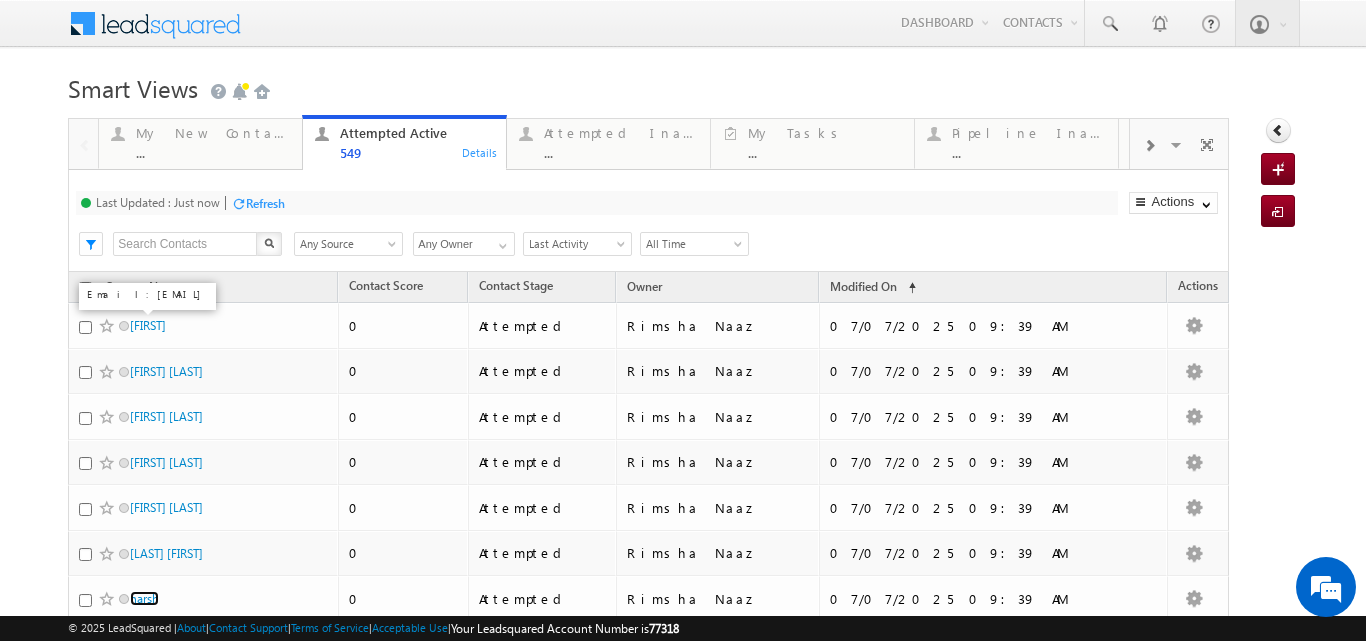 scroll, scrollTop: 515, scrollLeft: 0, axis: vertical 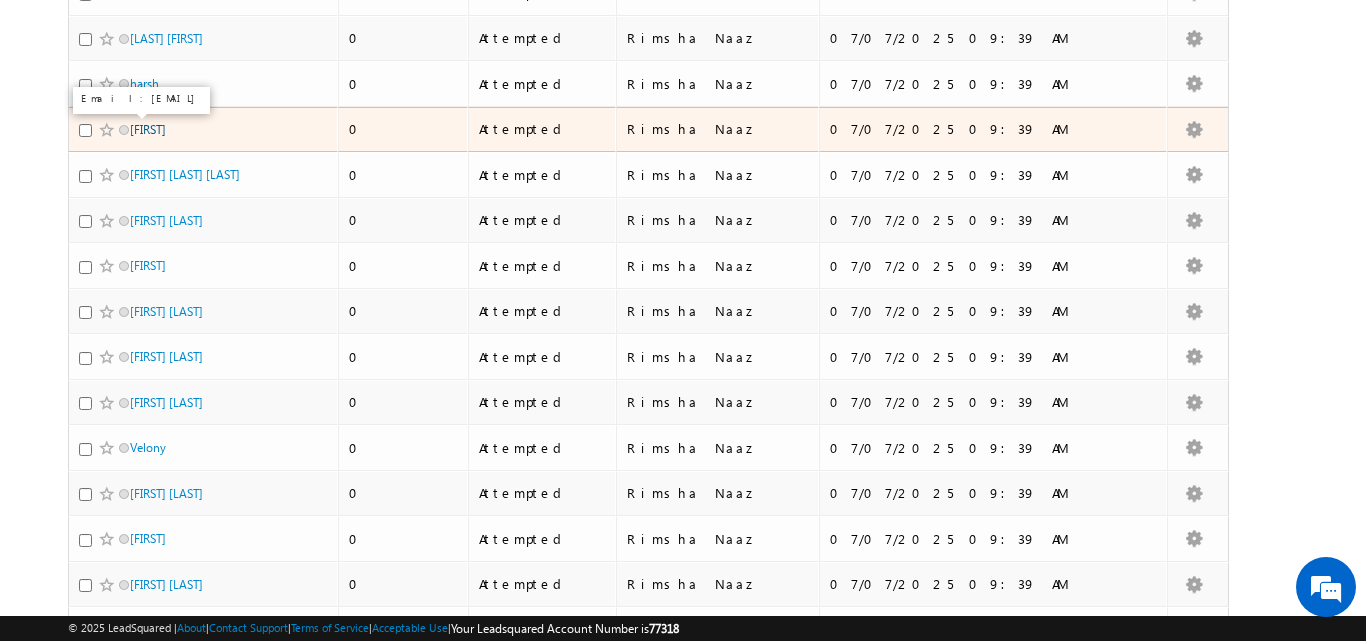 click on "Fahim" at bounding box center (148, 129) 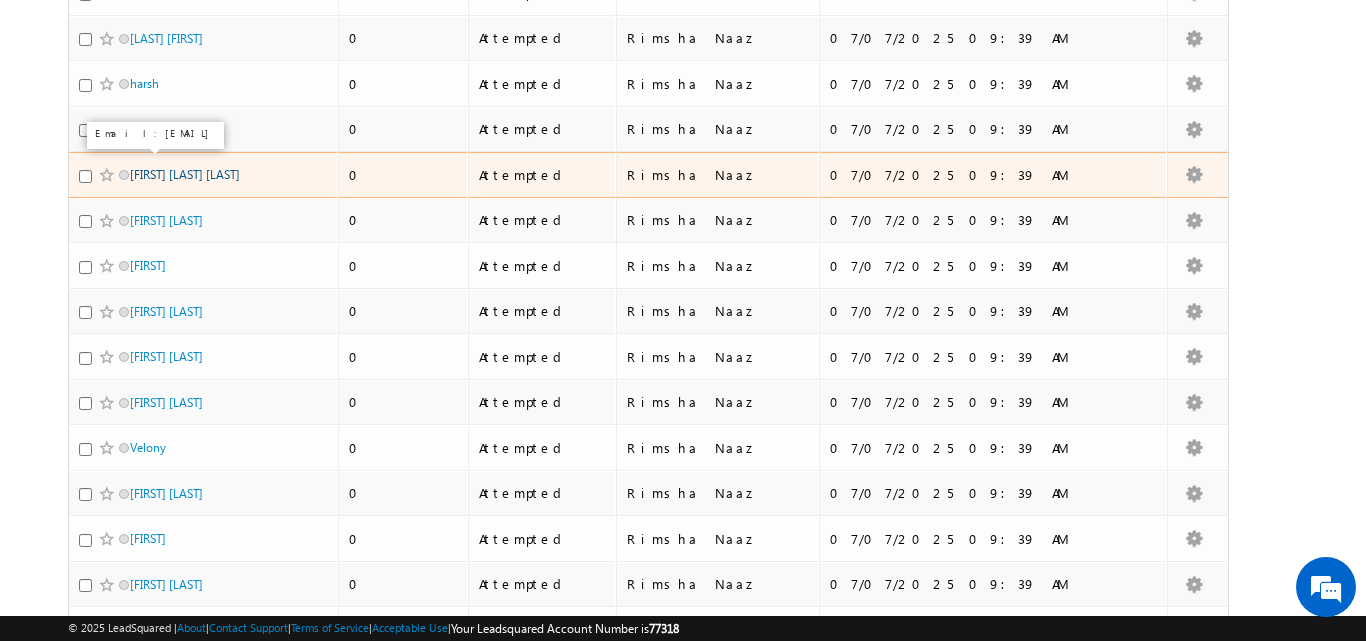 click on "Mahesh Dada Chaudhari" at bounding box center (185, 174) 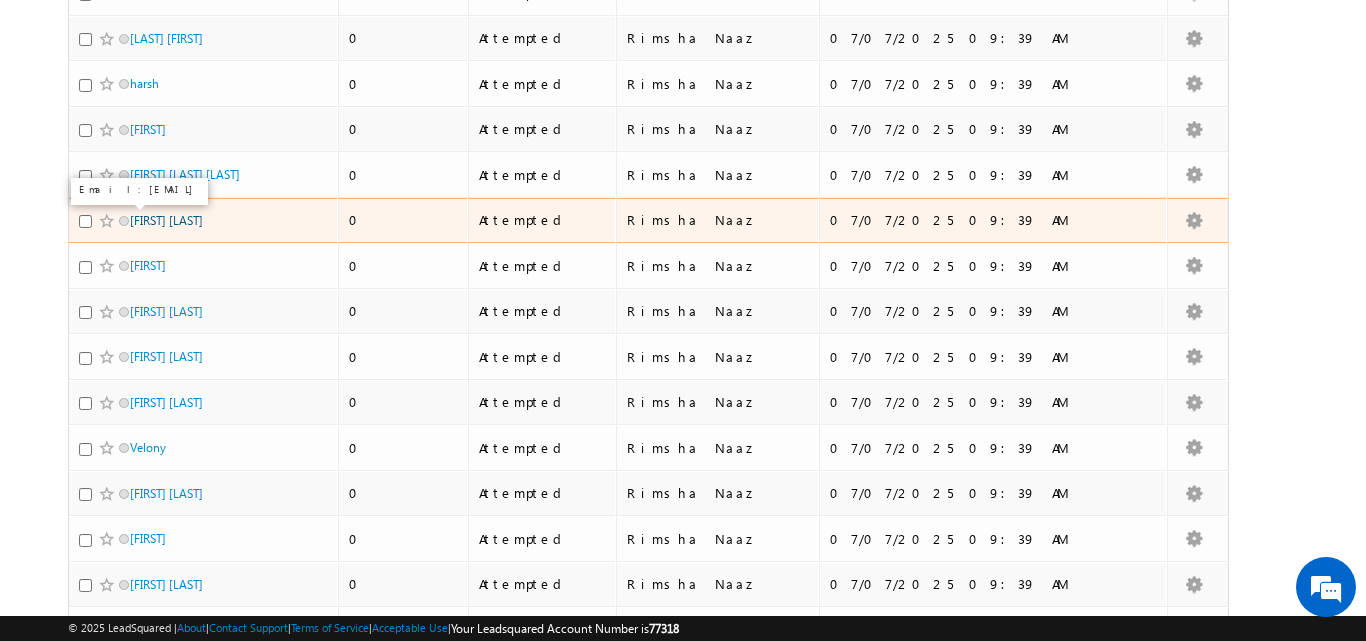 click on "Anil B" at bounding box center [166, 220] 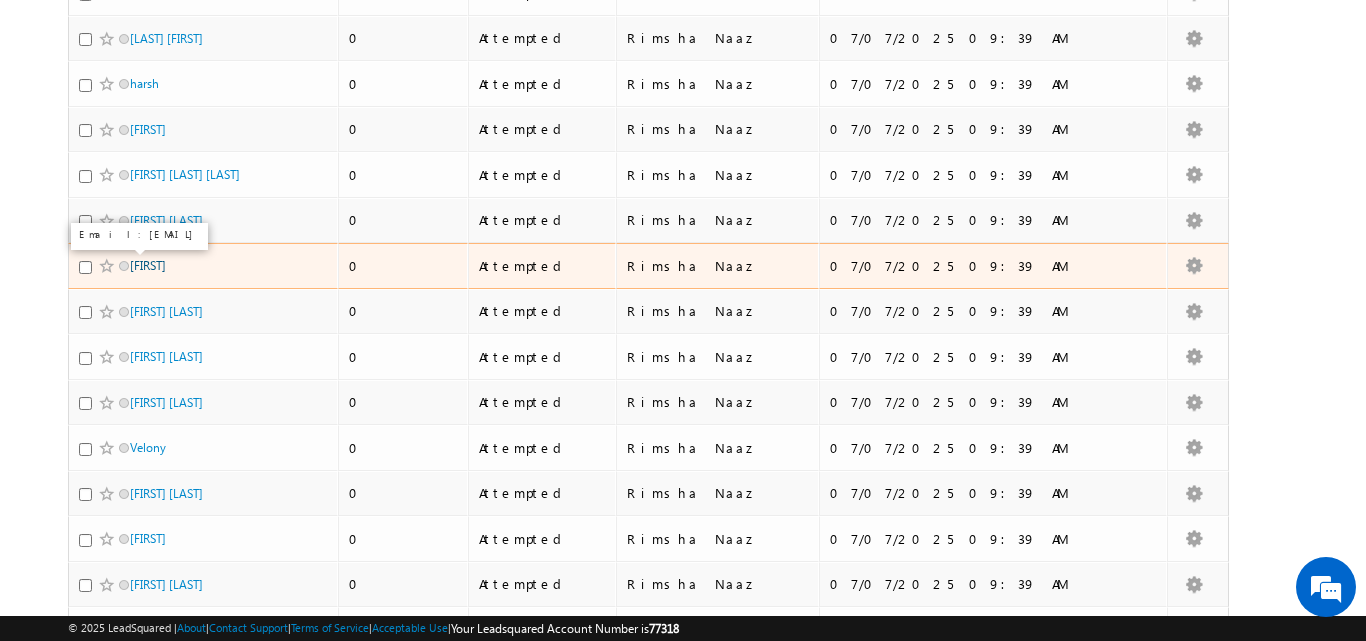 click on "Subhi" at bounding box center (148, 265) 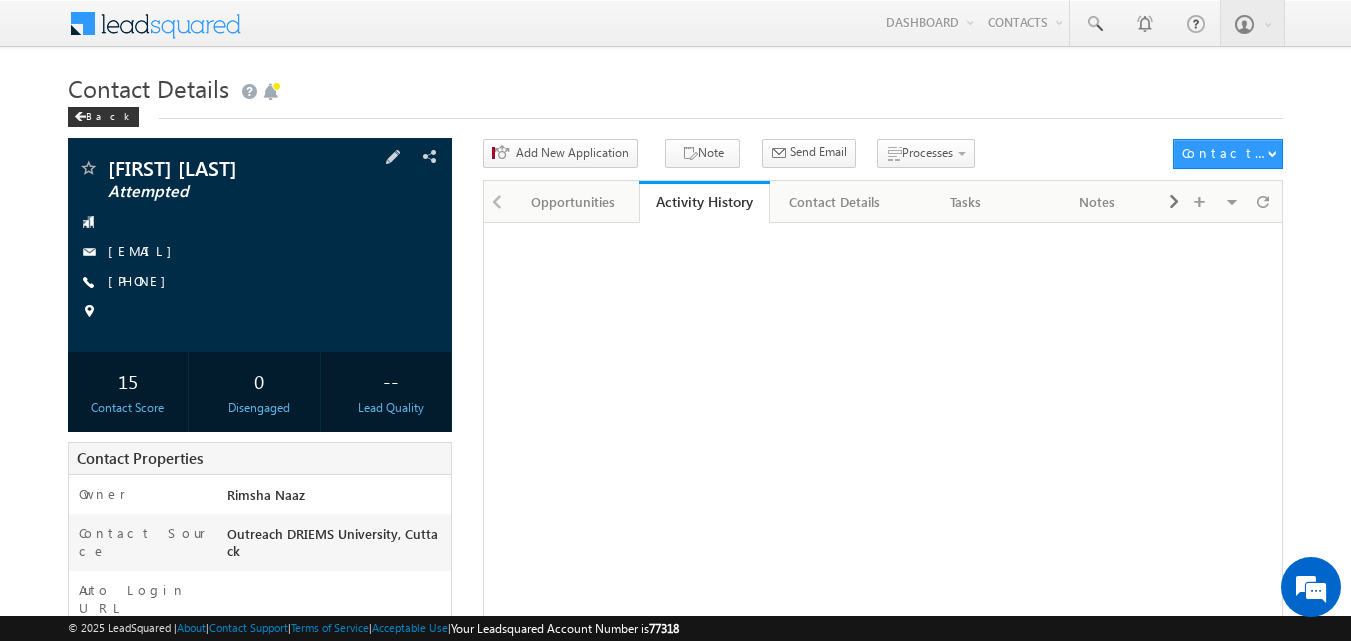 scroll, scrollTop: 0, scrollLeft: 0, axis: both 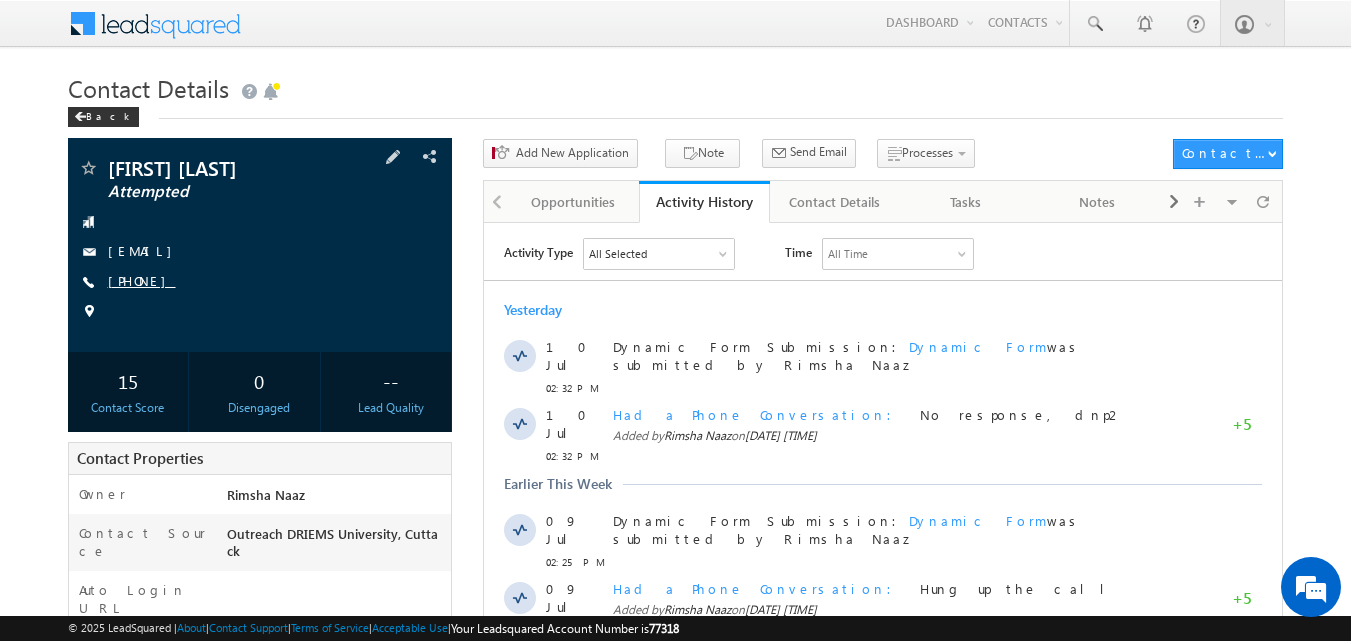 copy on "[PHONE]" 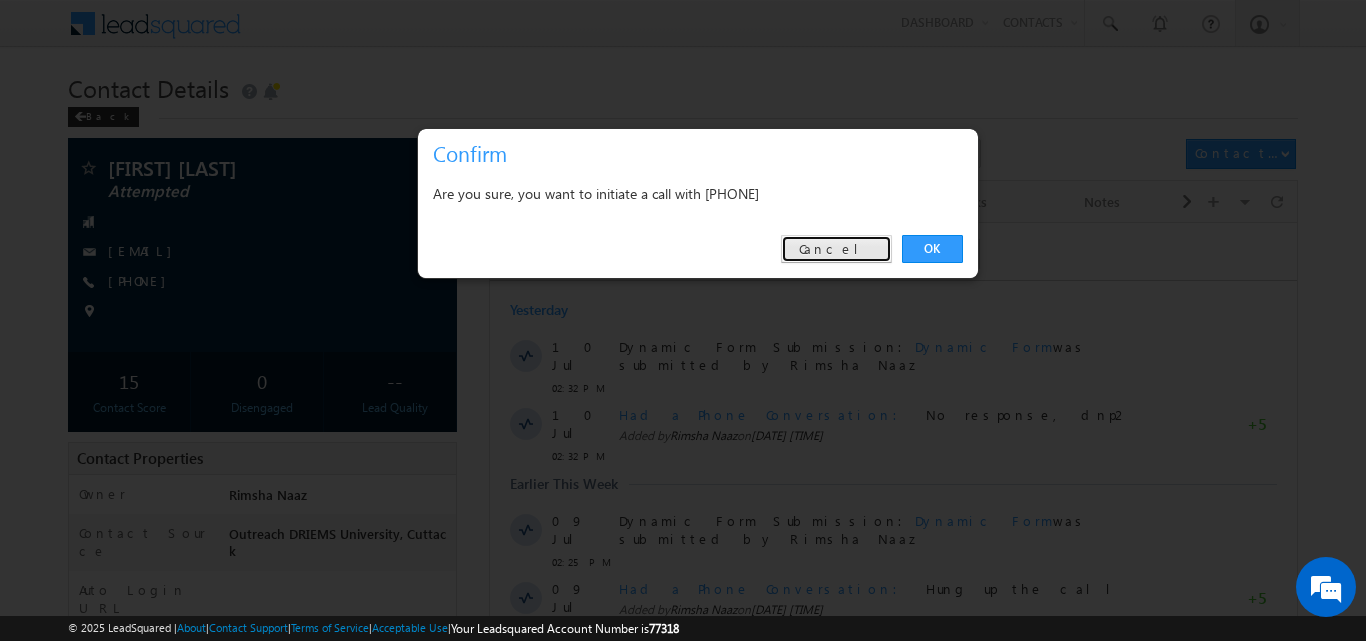 click on "Cancel" at bounding box center (836, 249) 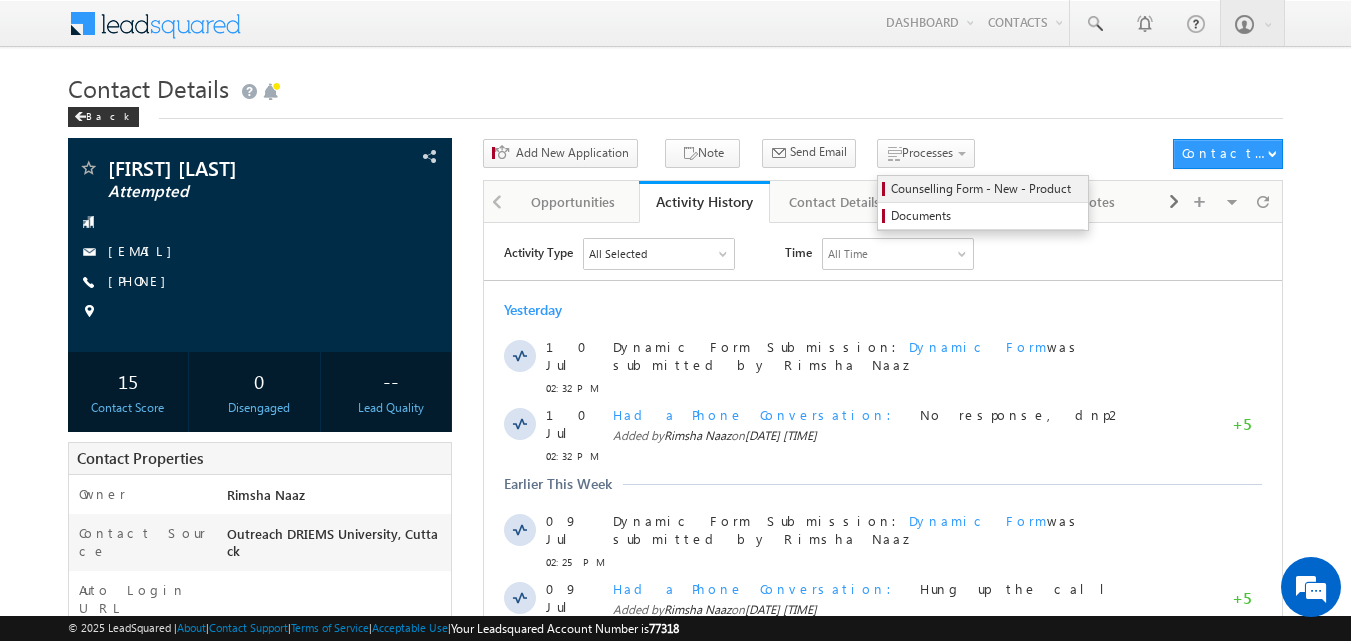 click on "Counselling Form - New - Product" at bounding box center [986, 189] 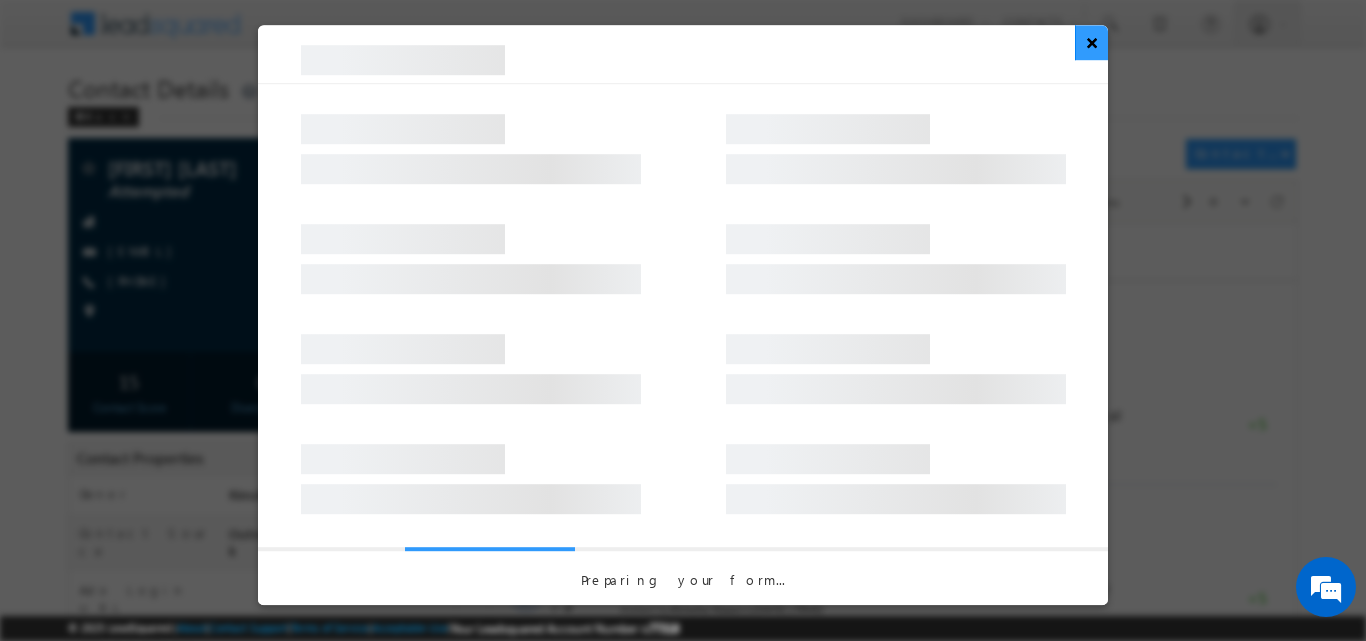 click on "×" at bounding box center [1091, 42] 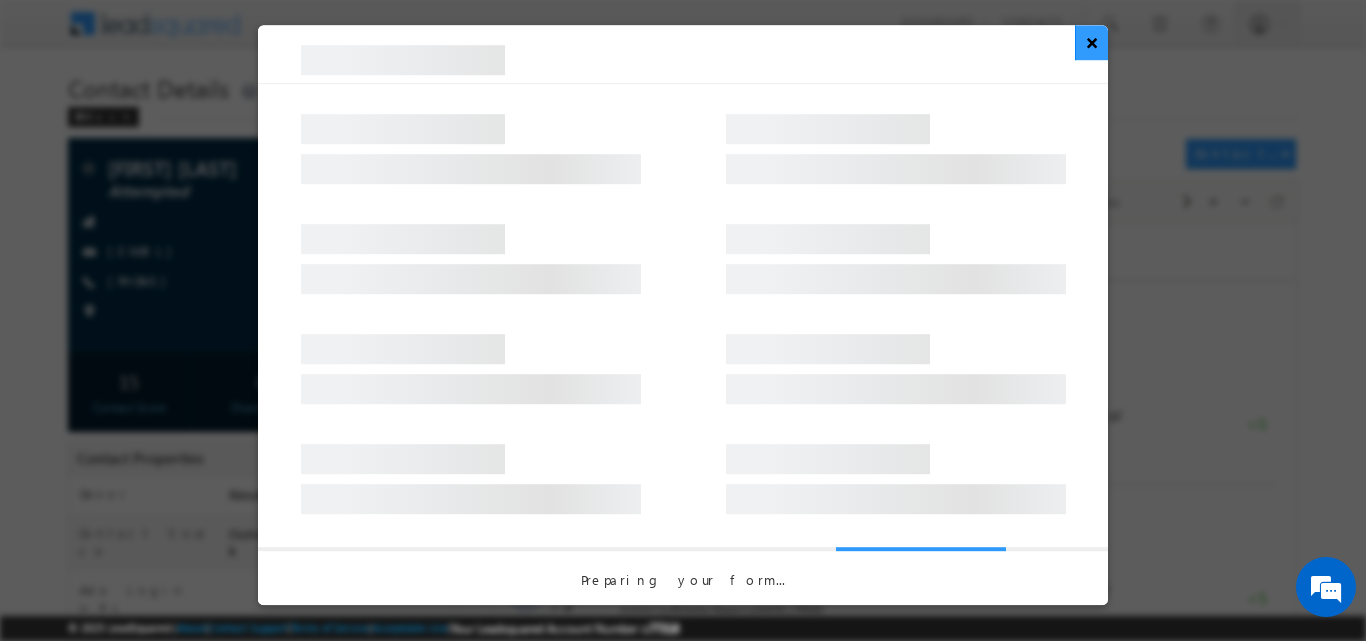 click on "× Preparing your form..." at bounding box center [683, 315] 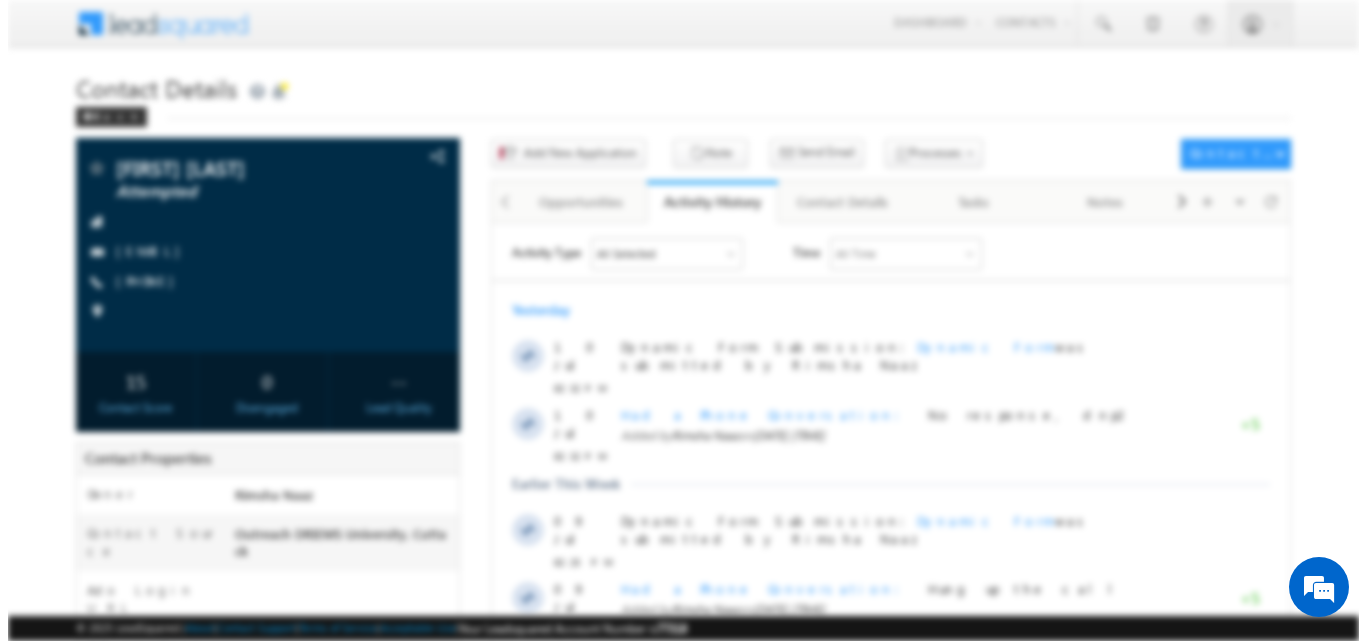scroll, scrollTop: 0, scrollLeft: 0, axis: both 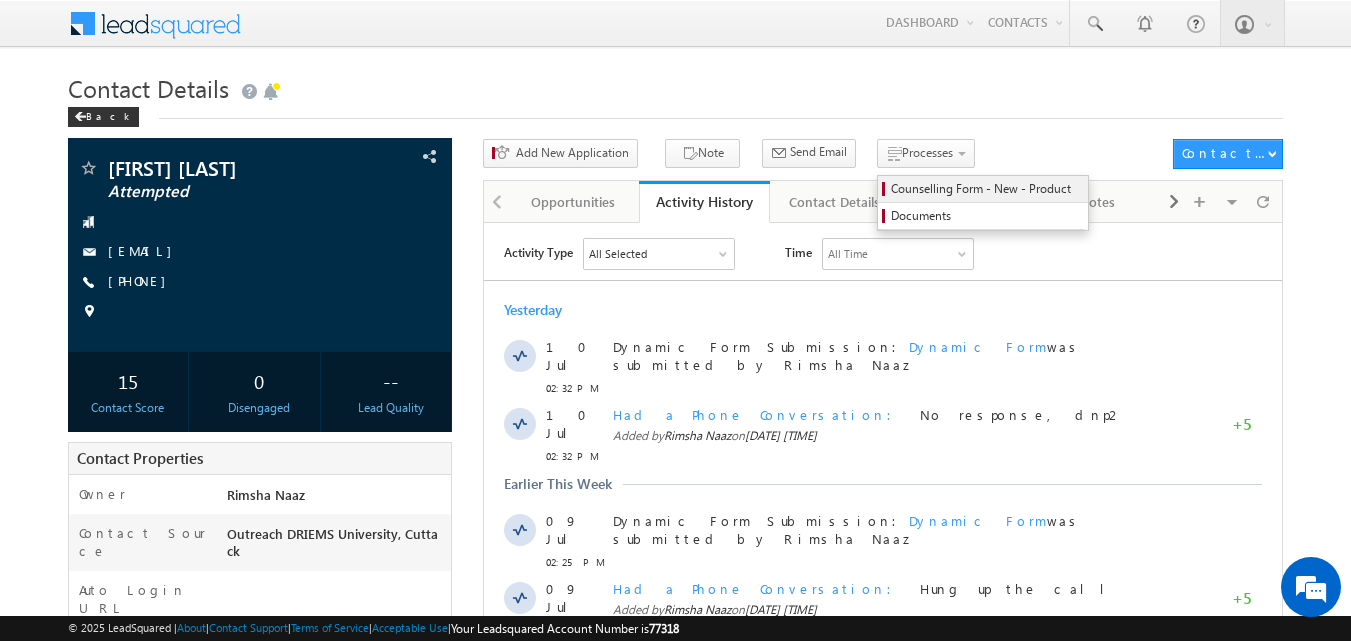 click on "Counselling Form - New - Product" at bounding box center [986, 189] 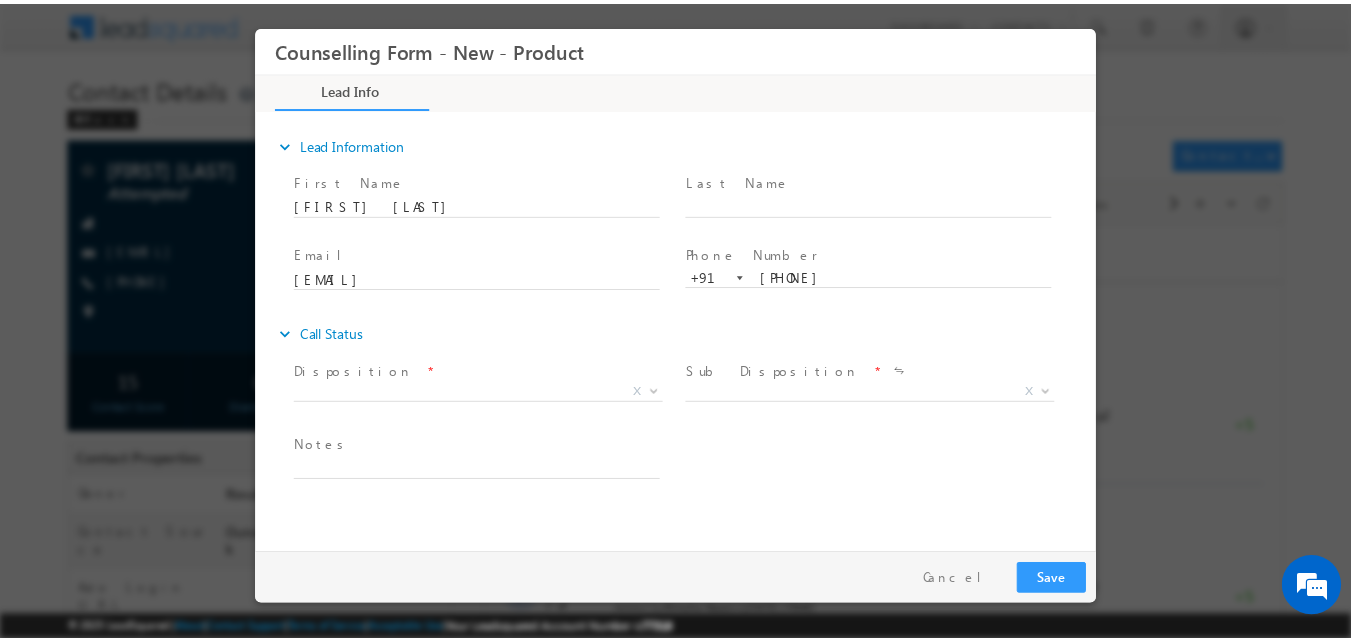 scroll, scrollTop: 0, scrollLeft: 0, axis: both 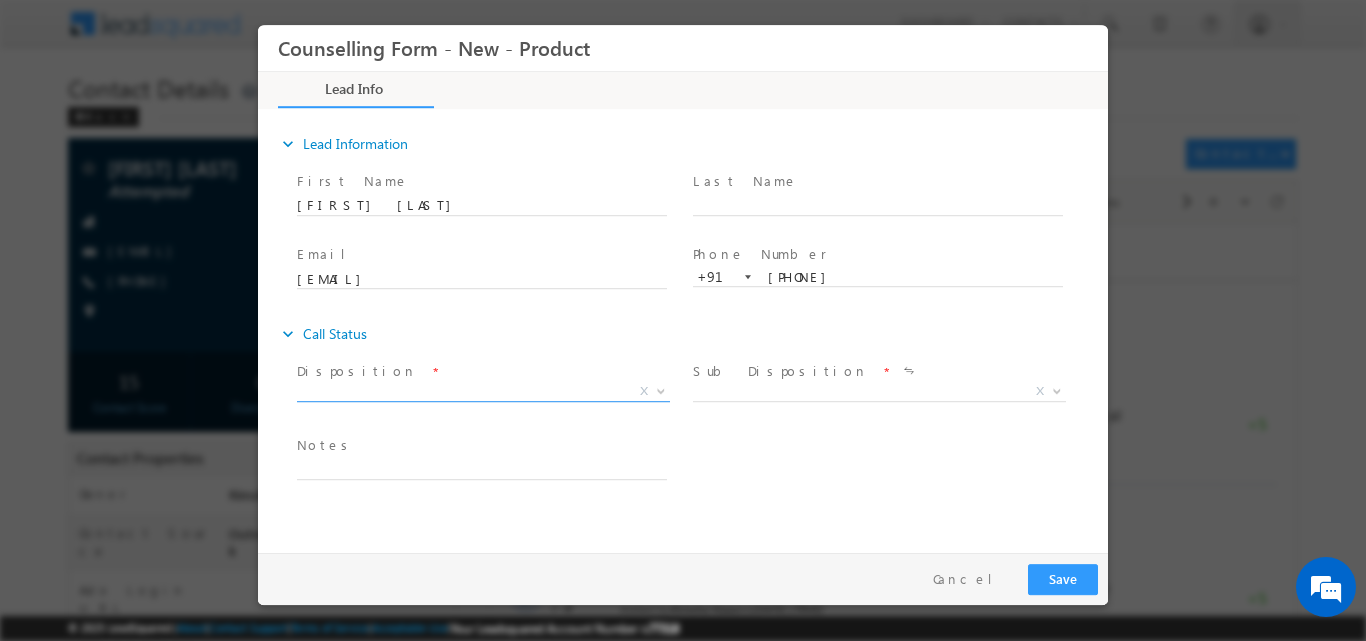 click at bounding box center (661, 389) 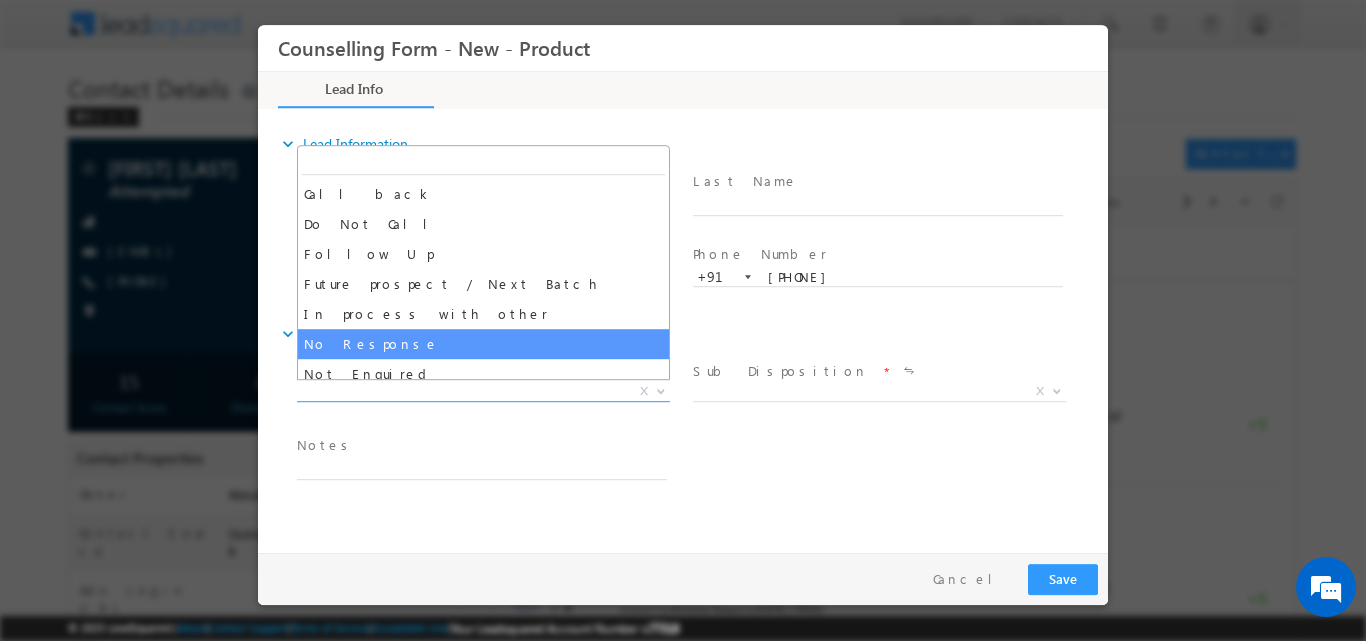 select on "No Response" 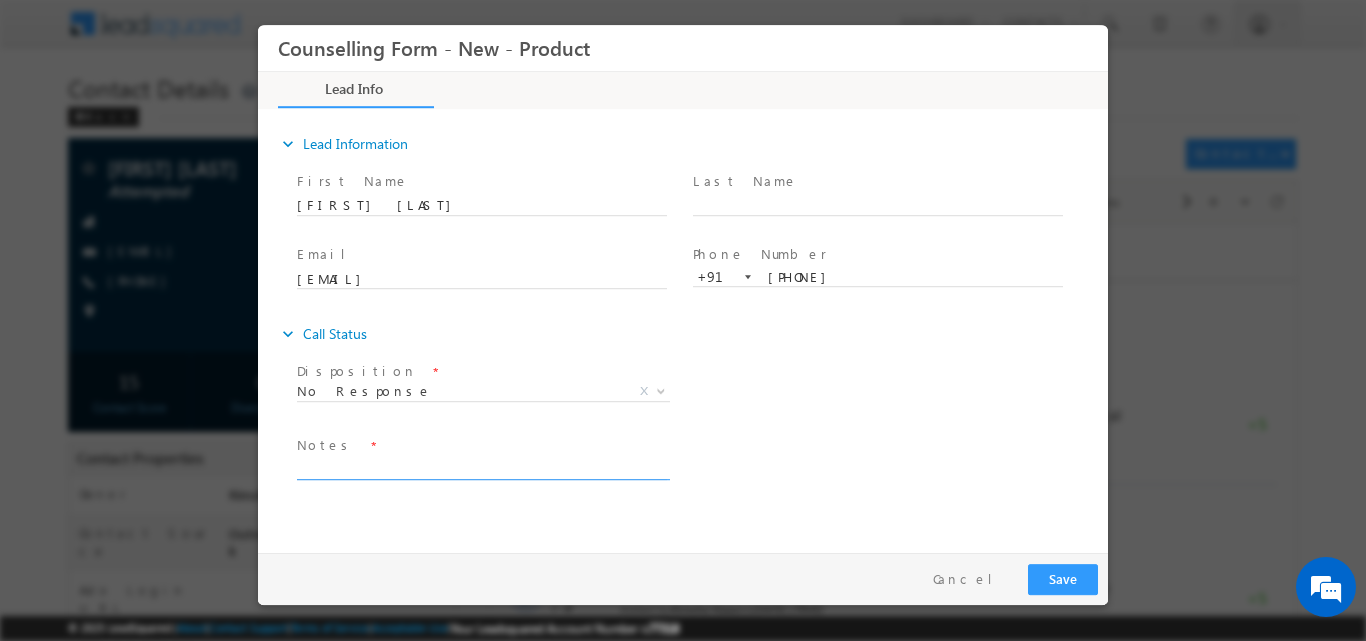 click at bounding box center (482, 467) 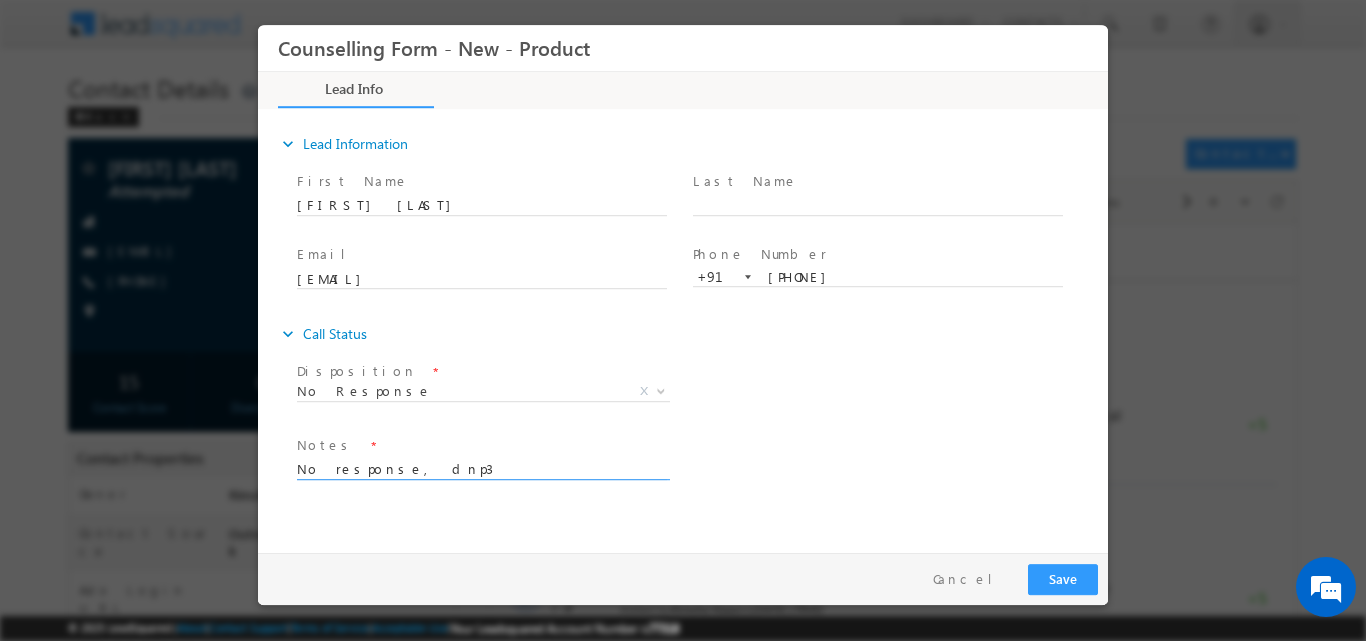 type on "No response, dnp3" 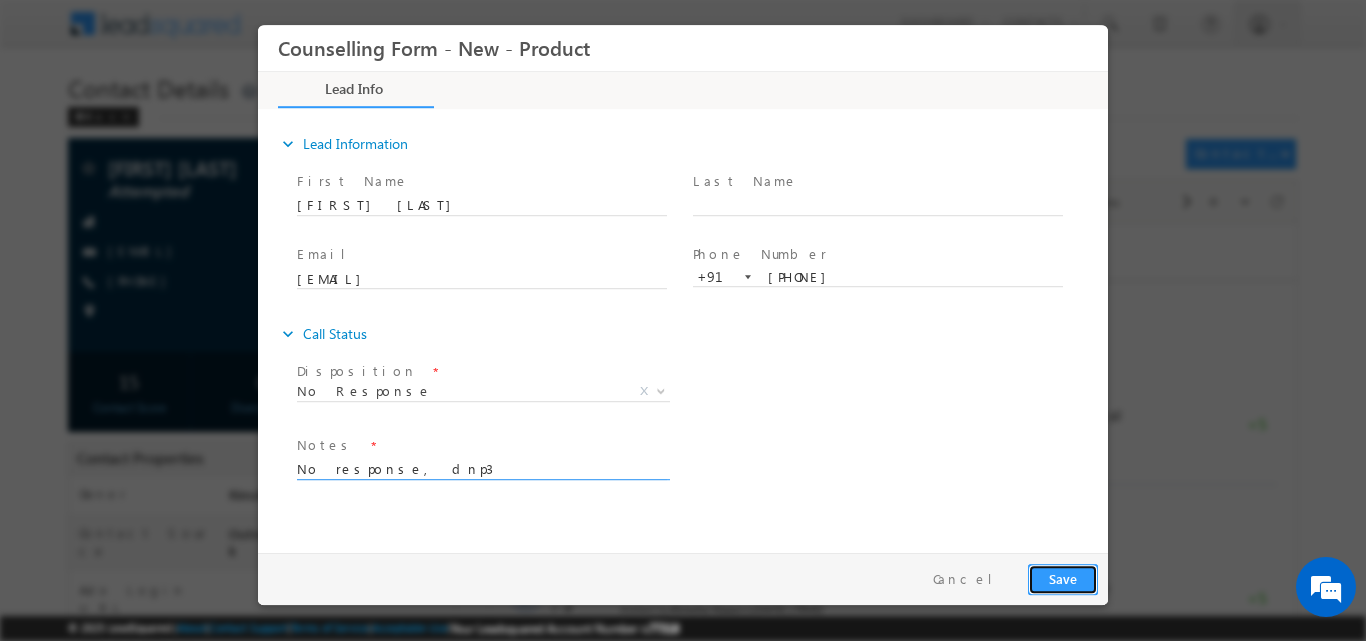 click on "Save" at bounding box center [1063, 578] 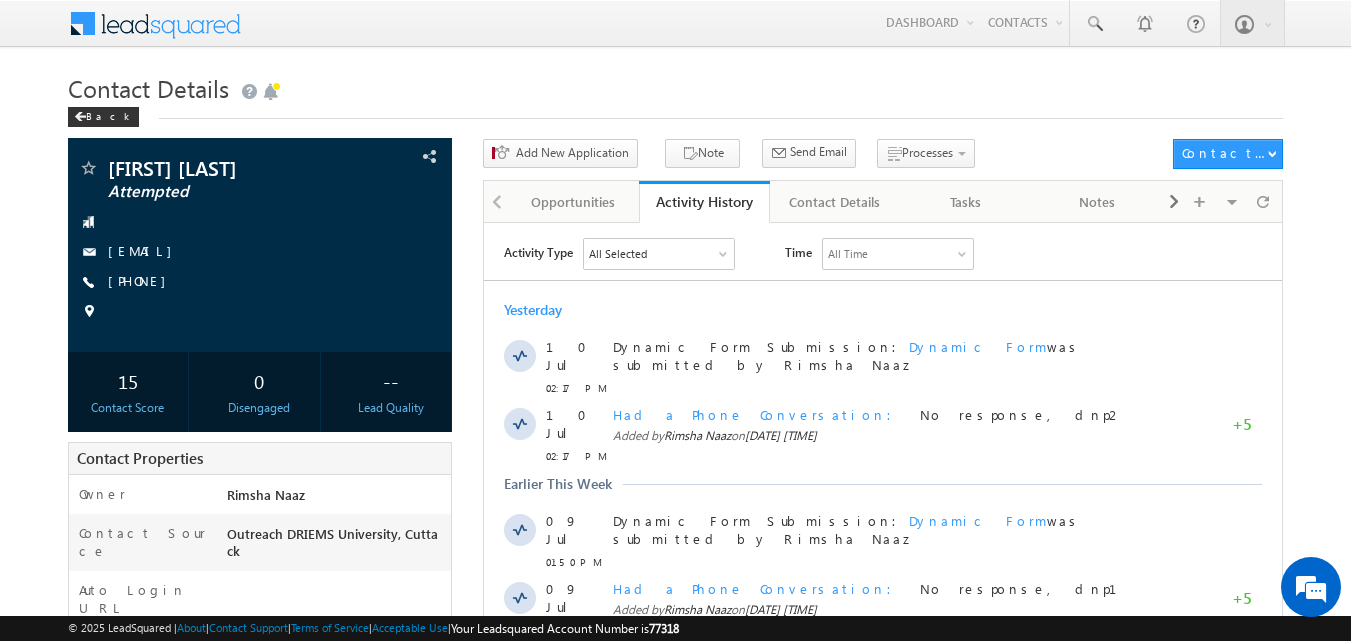 scroll, scrollTop: 0, scrollLeft: 0, axis: both 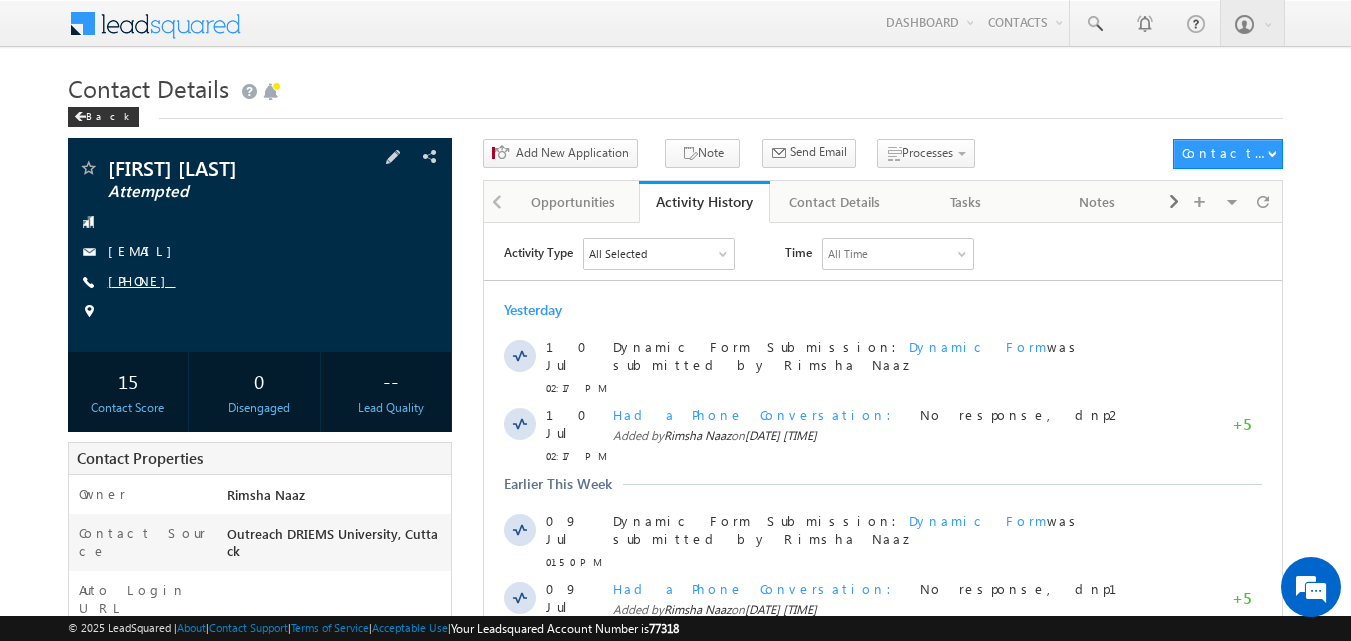 copy on "[PHONE]" 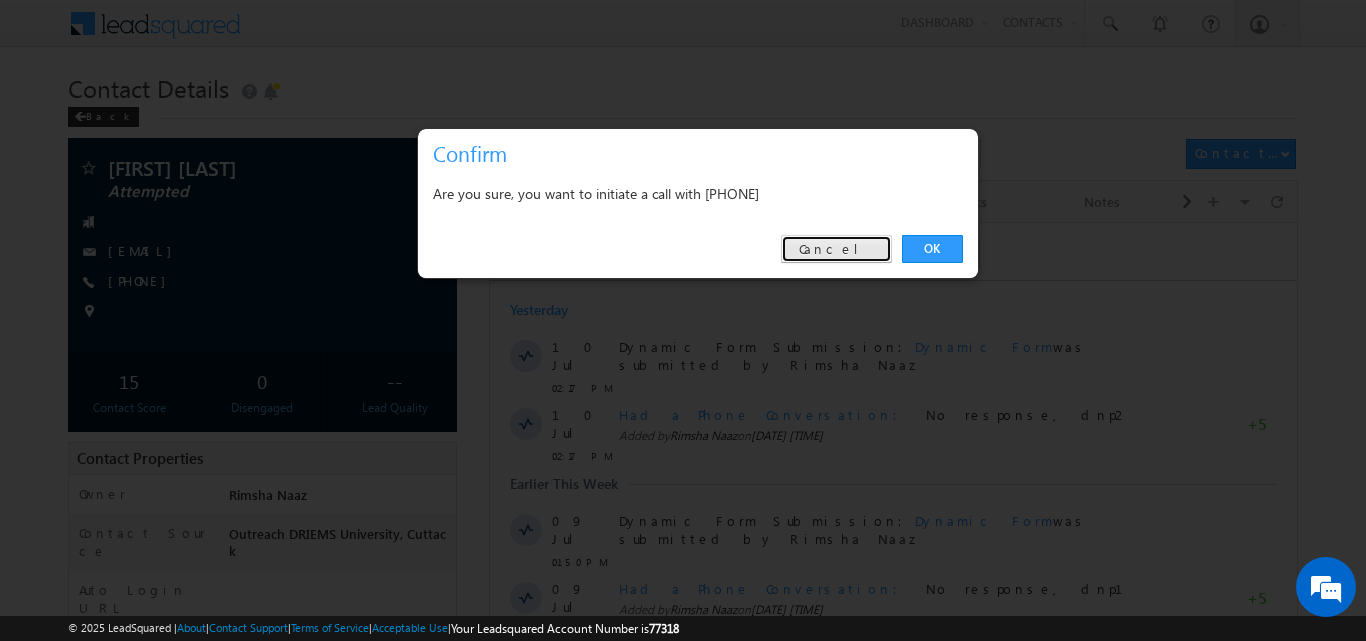 click on "Cancel" at bounding box center [836, 249] 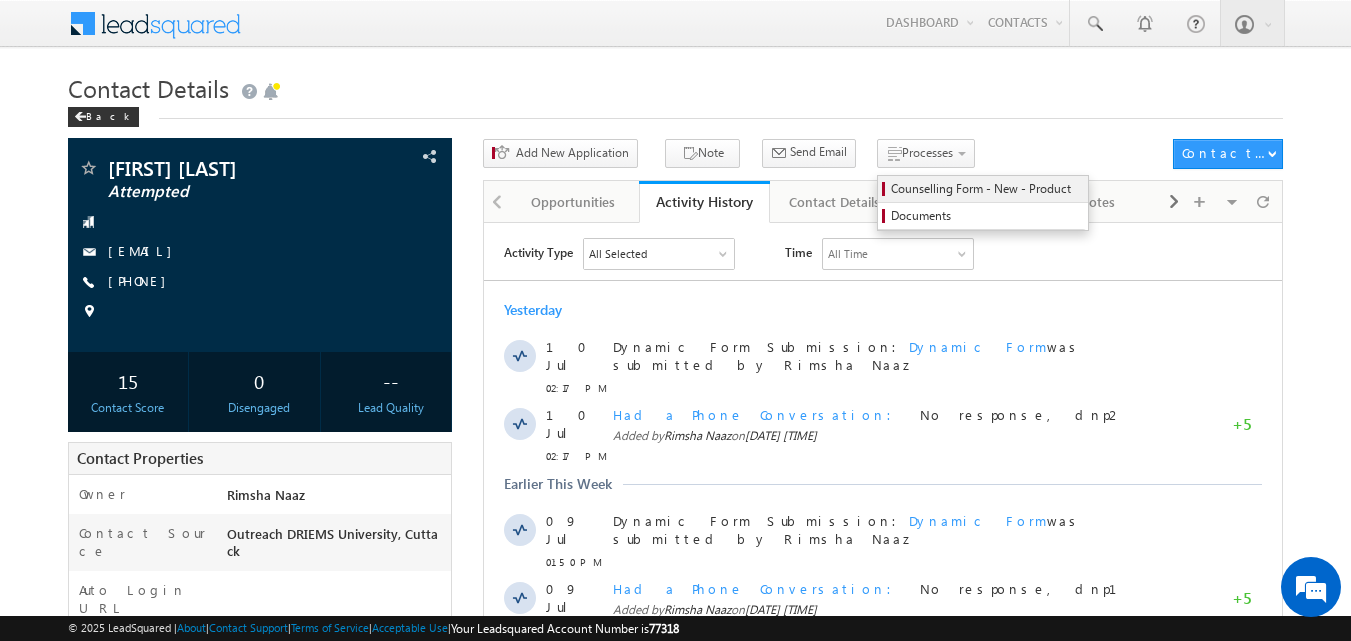 click on "Counselling Form - New - Product" at bounding box center [986, 189] 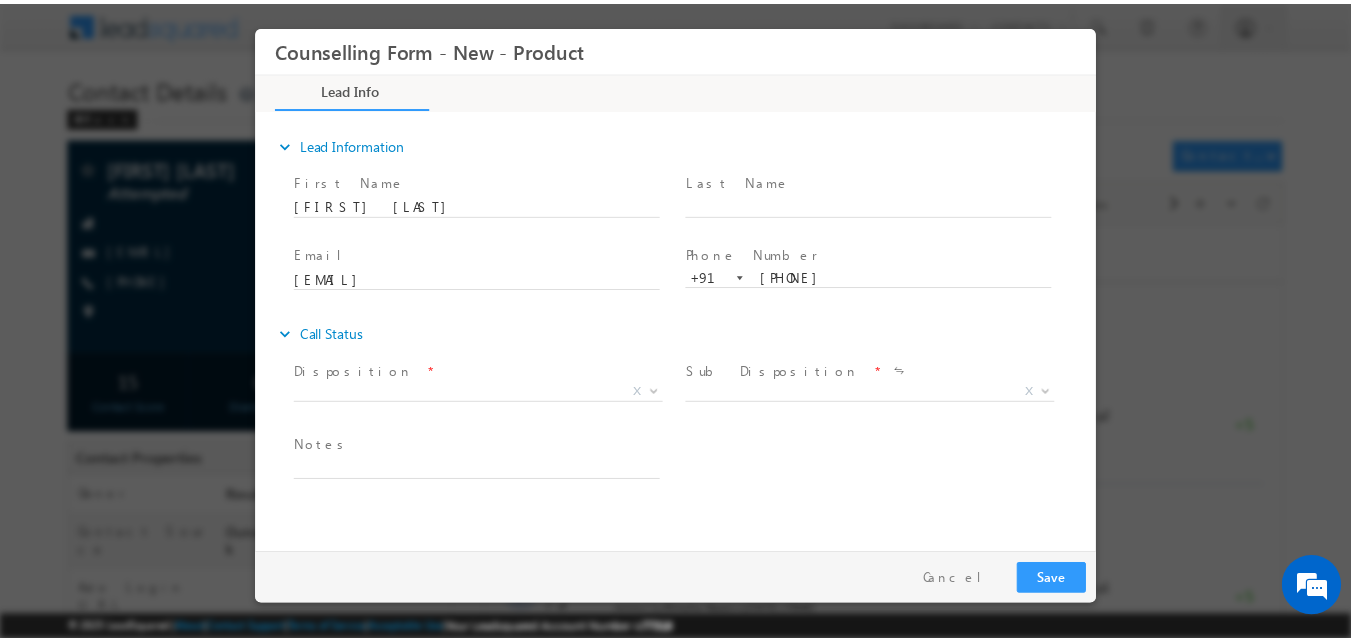 scroll, scrollTop: 0, scrollLeft: 0, axis: both 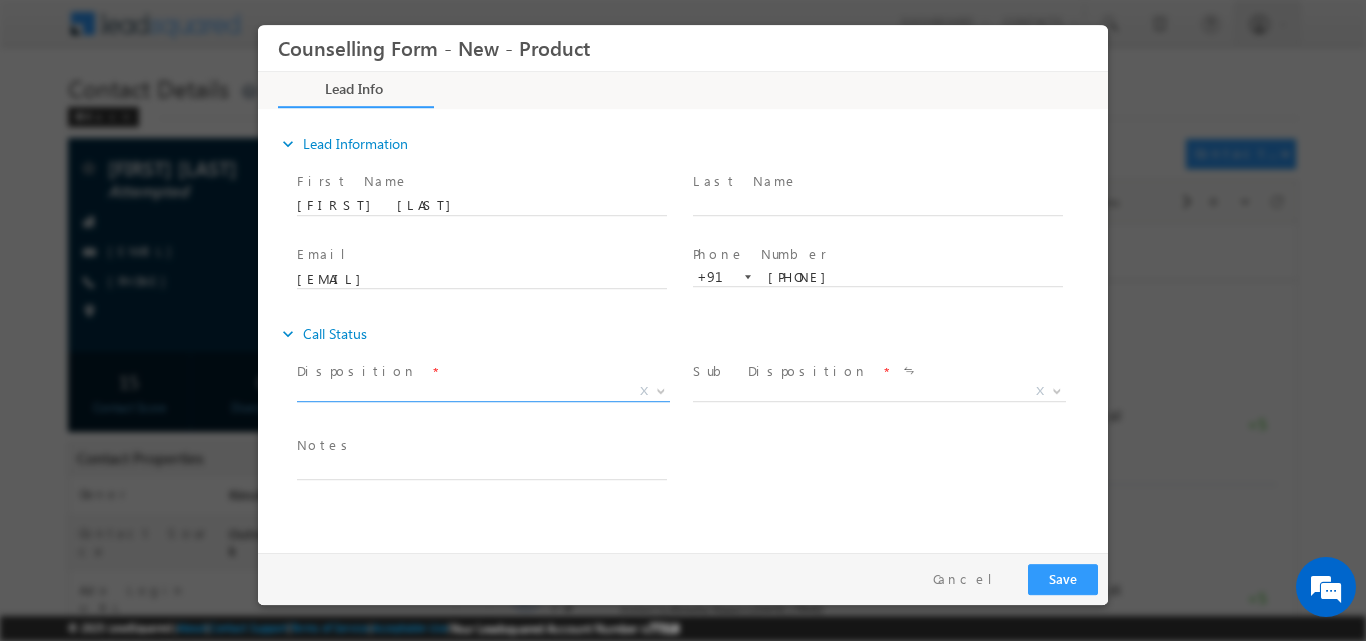 click on "X" at bounding box center (491, 394) 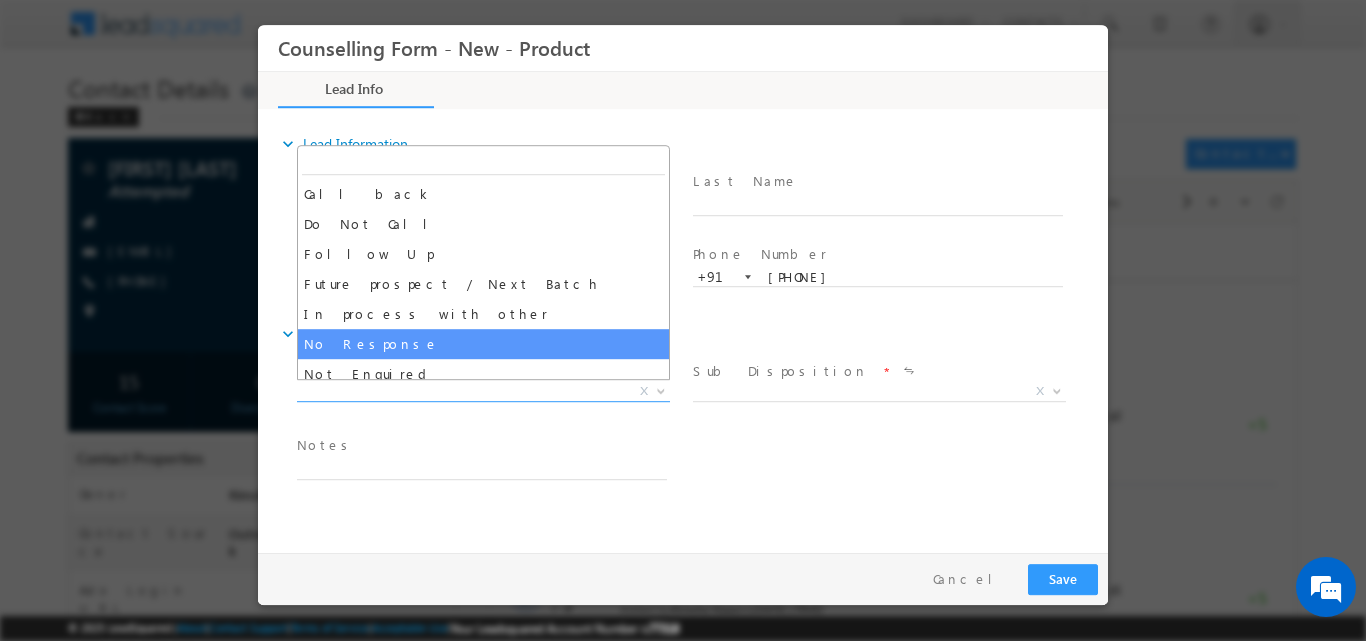 select on "No Response" 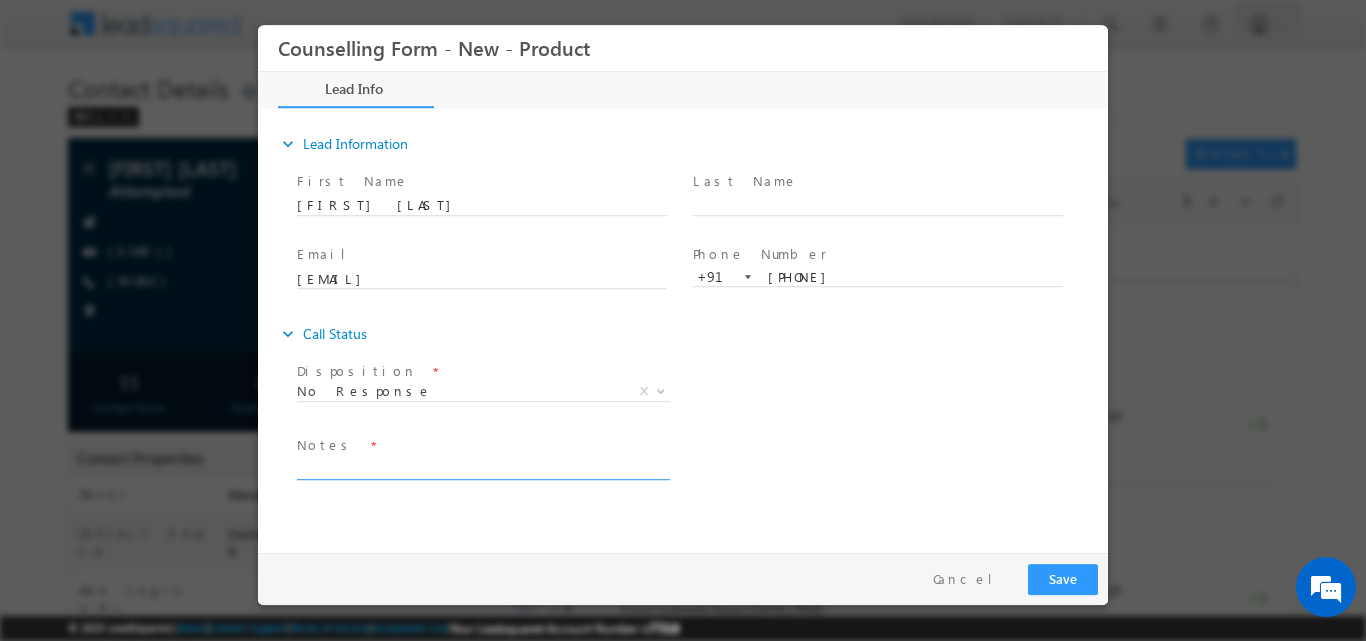 click at bounding box center [482, 467] 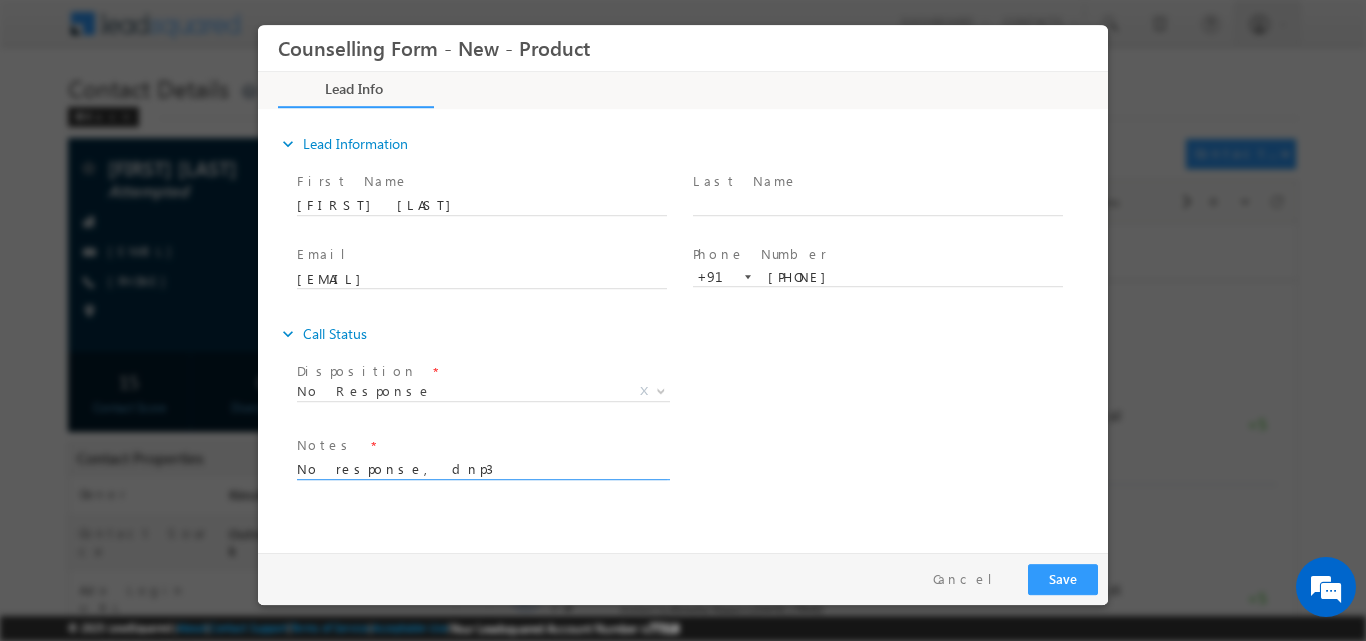 type on "No response, dnp3" 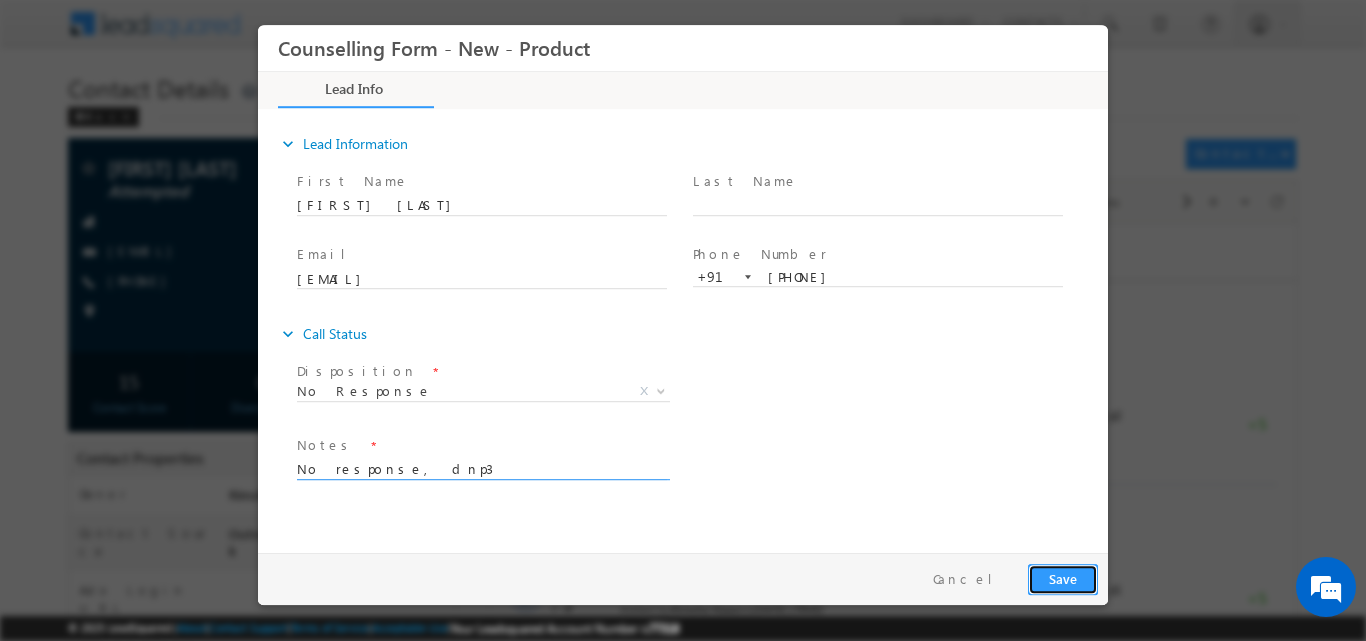 click on "Save" at bounding box center (1063, 578) 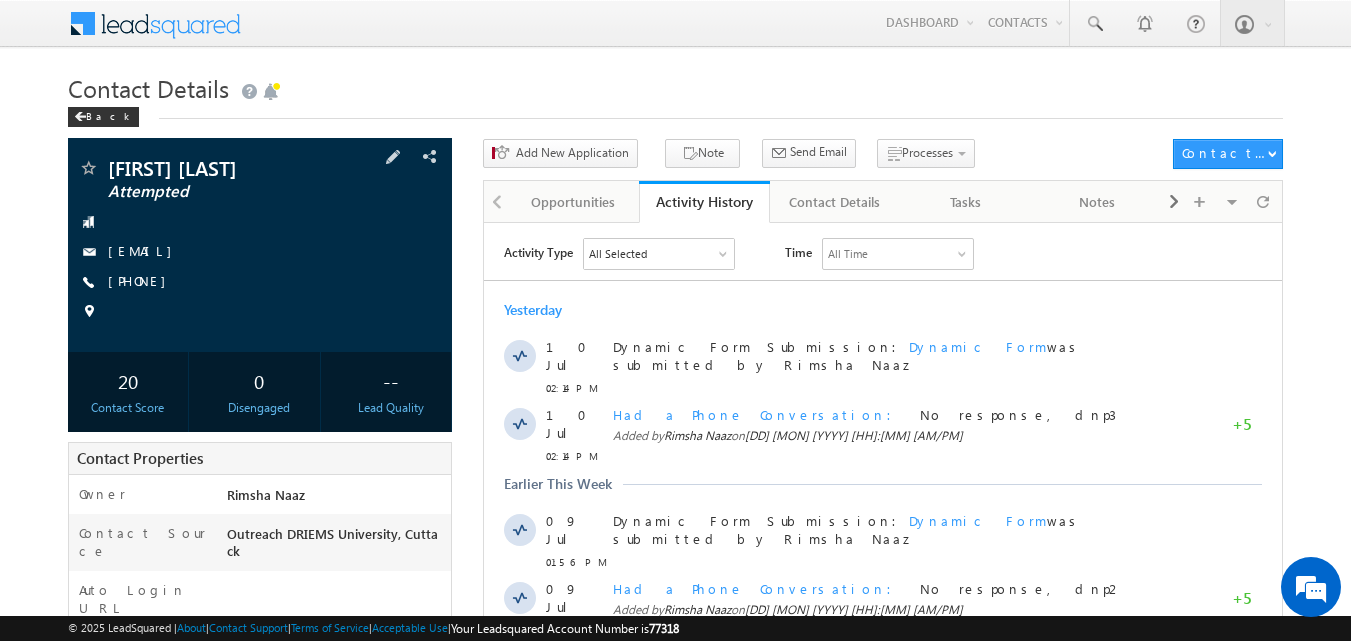 scroll, scrollTop: 0, scrollLeft: 0, axis: both 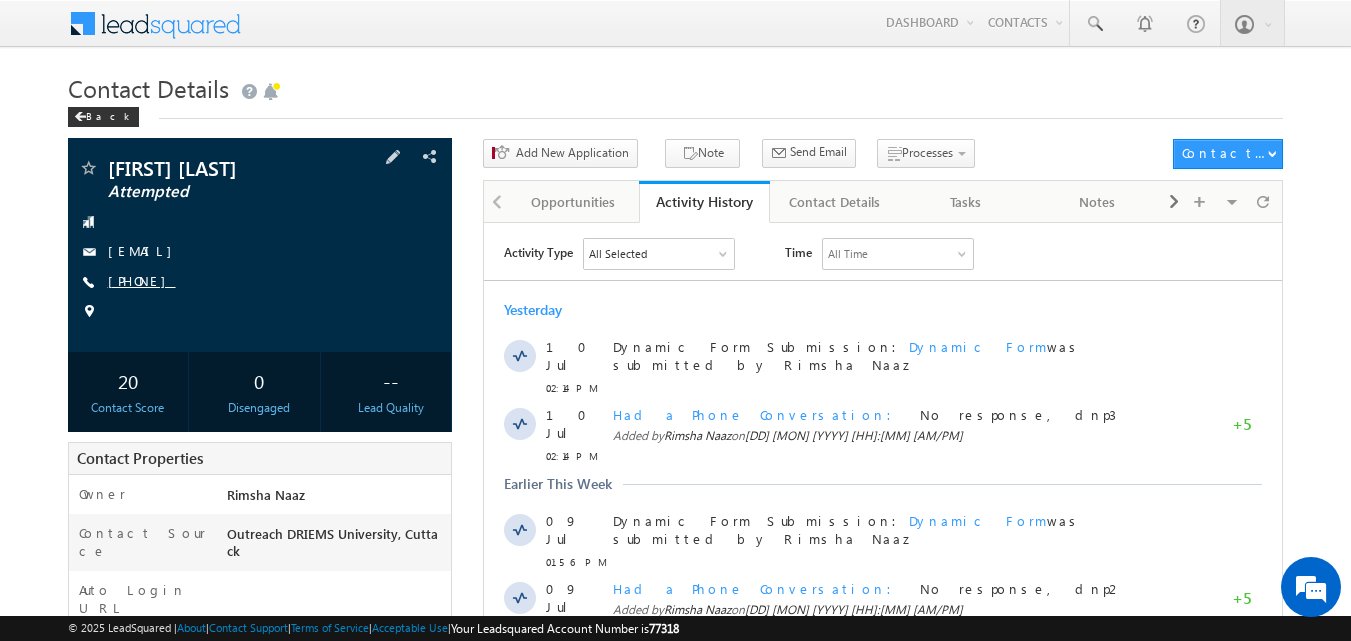 copy on "9348067081" 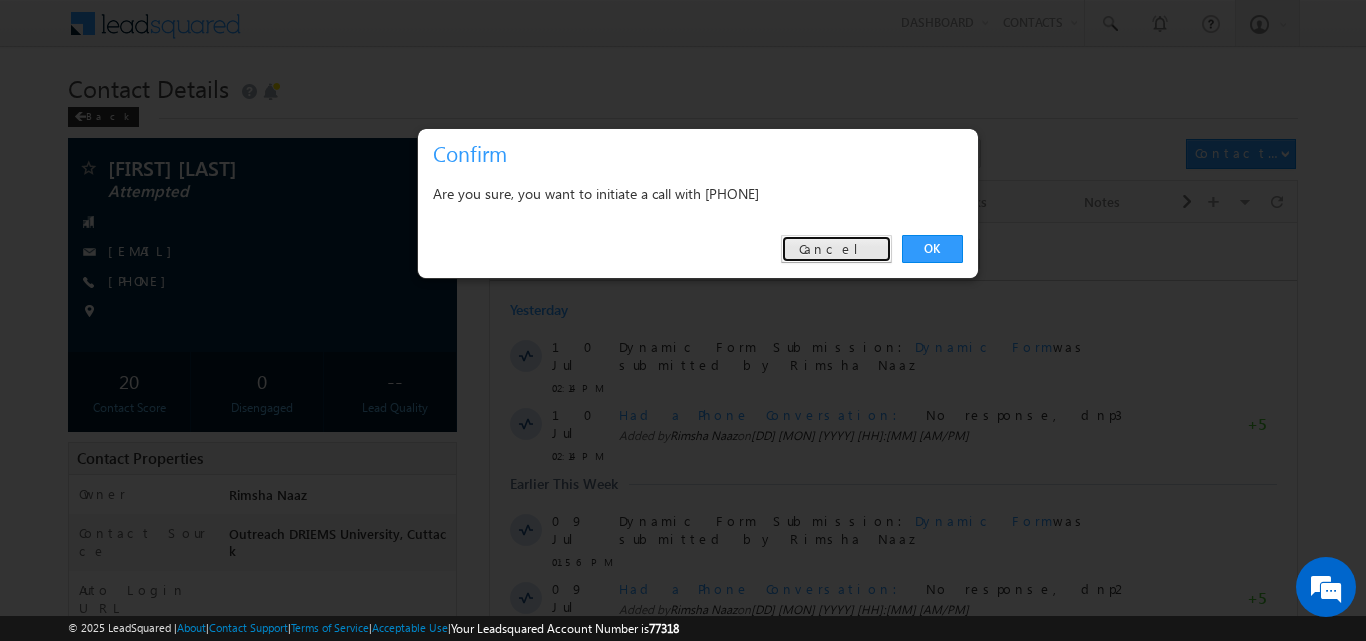 click on "Cancel" at bounding box center (836, 249) 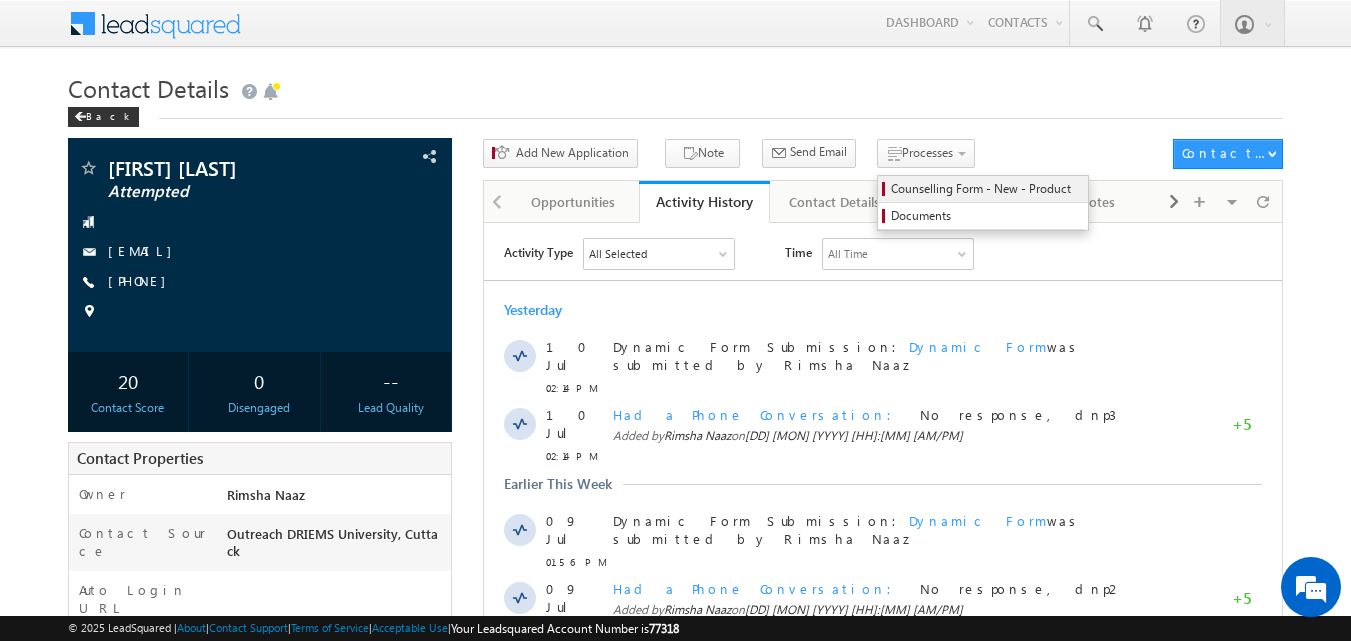 click on "Counselling Form - New - Product" at bounding box center (986, 189) 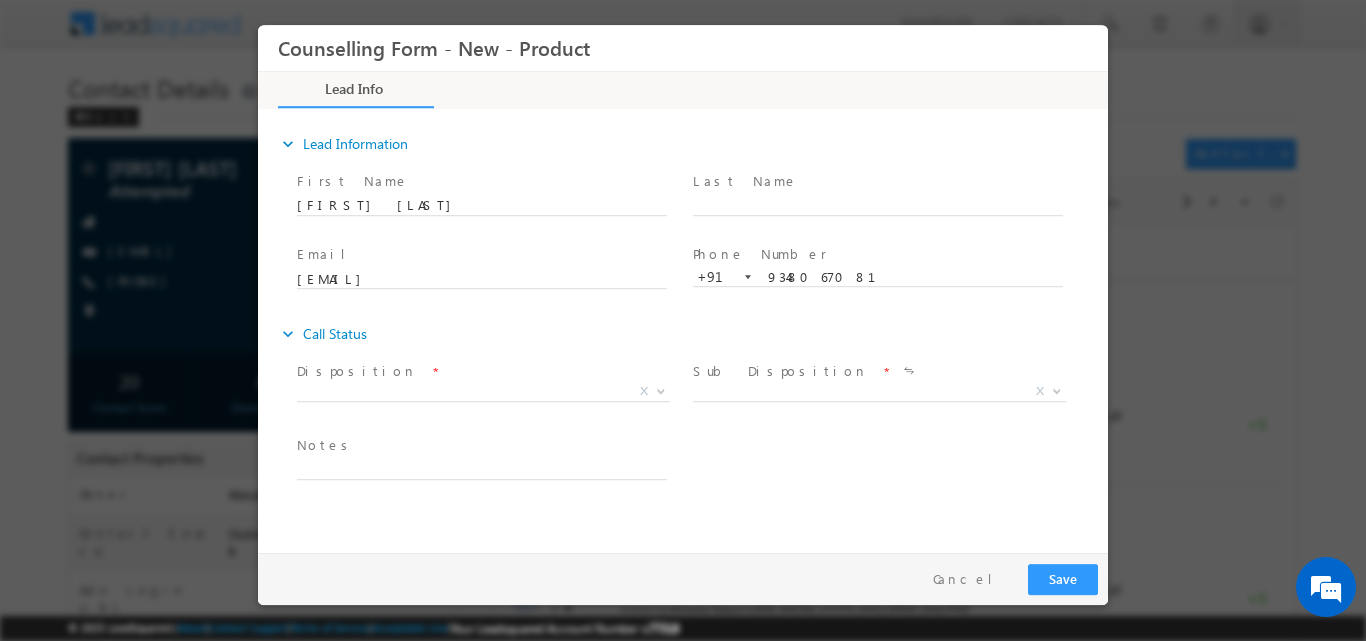 scroll, scrollTop: 0, scrollLeft: 0, axis: both 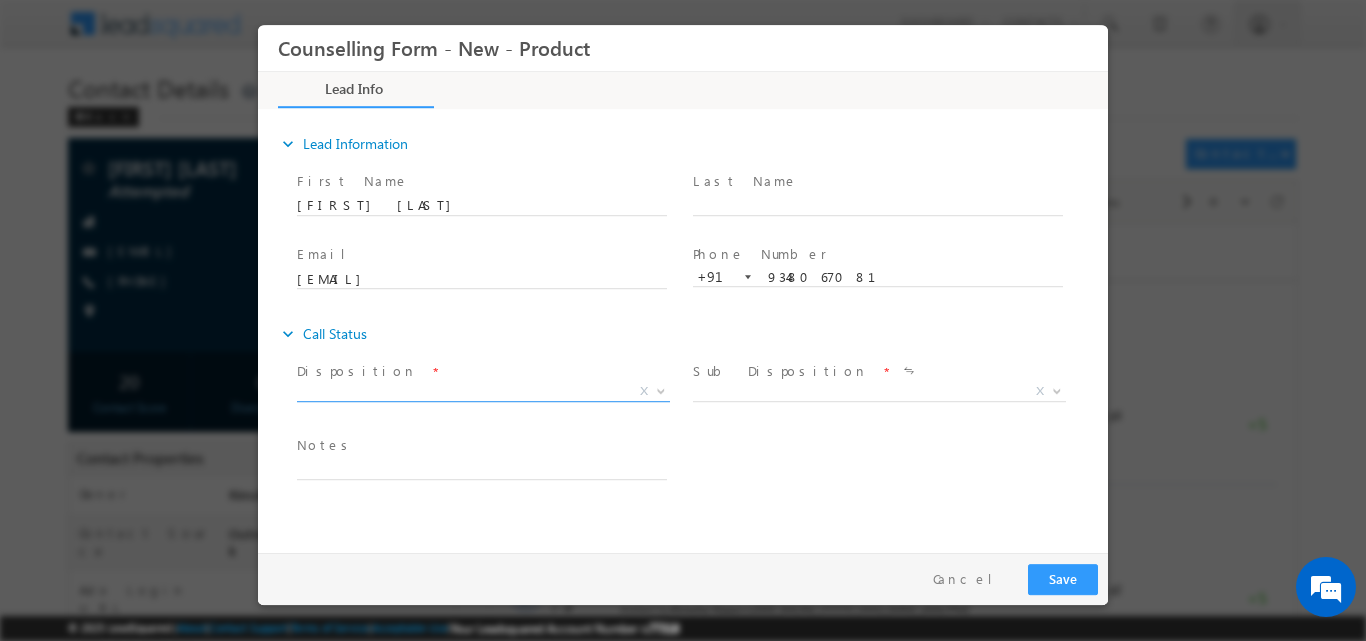 click at bounding box center [659, 390] 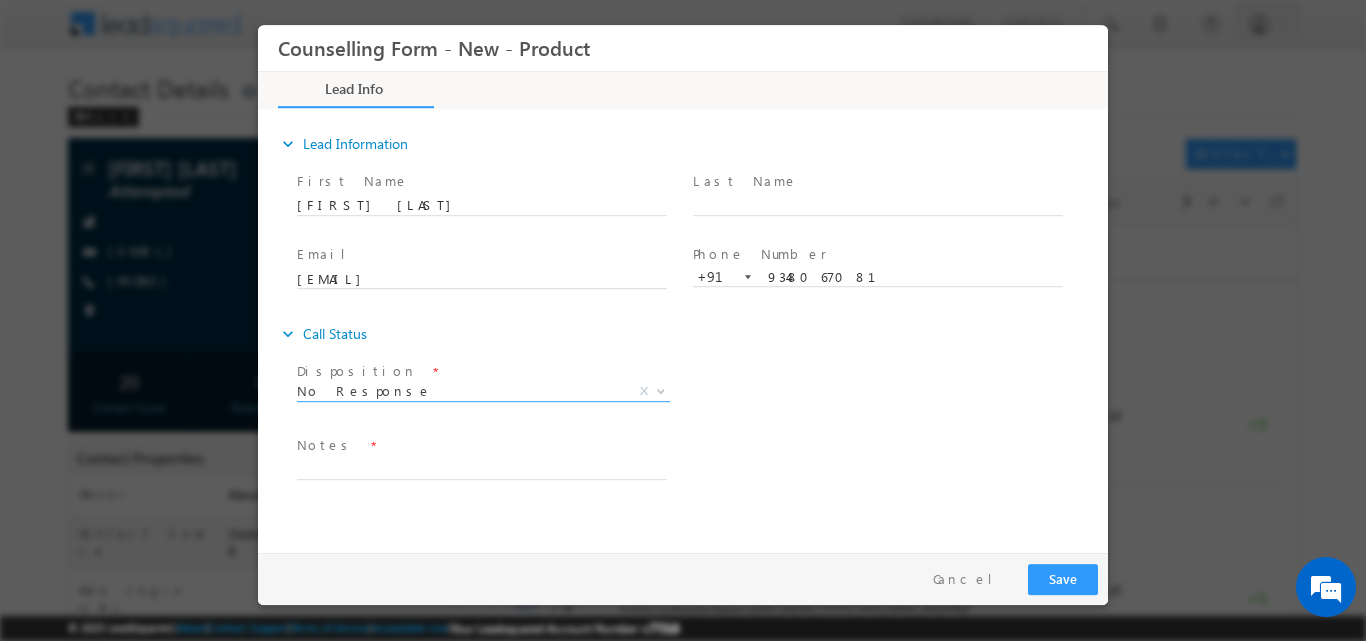 select on "No Response" 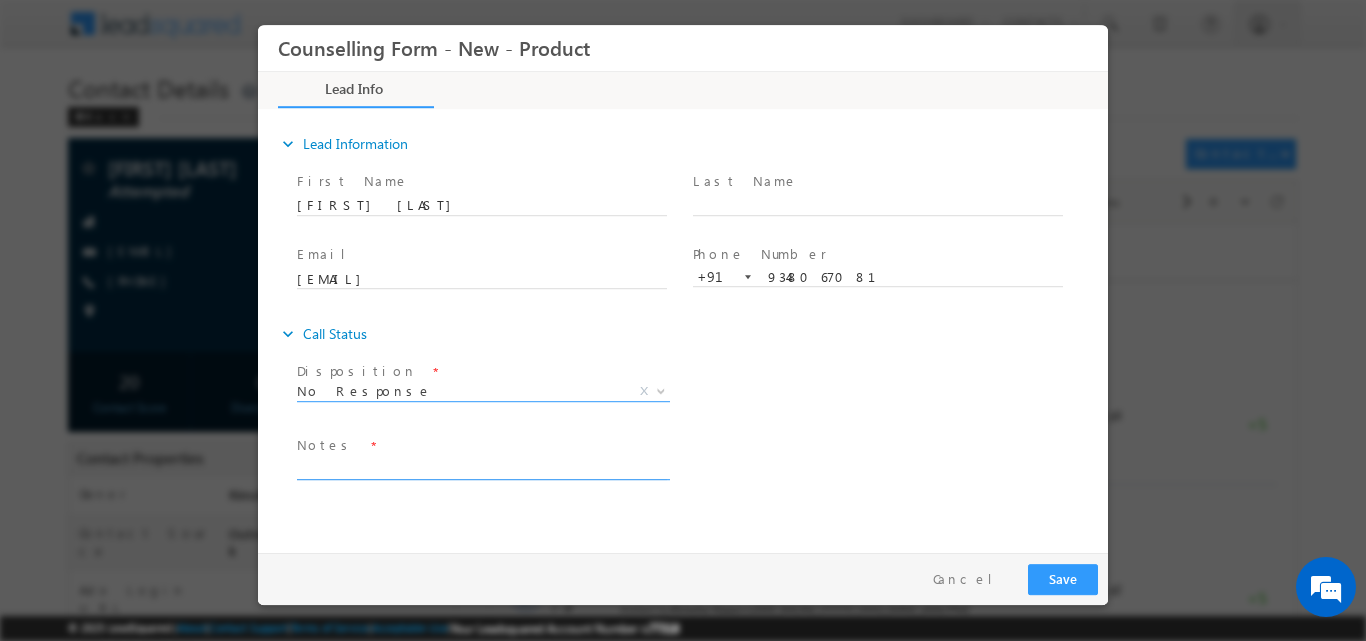 click at bounding box center [482, 467] 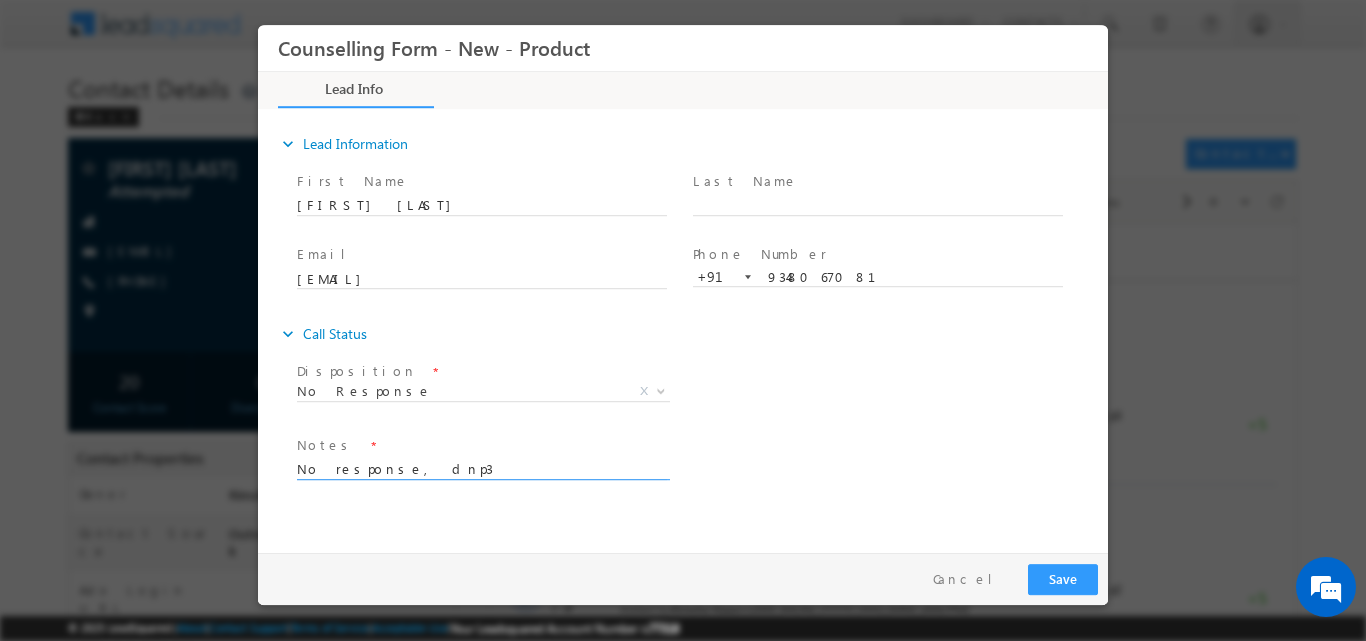type on "No response, dnp3" 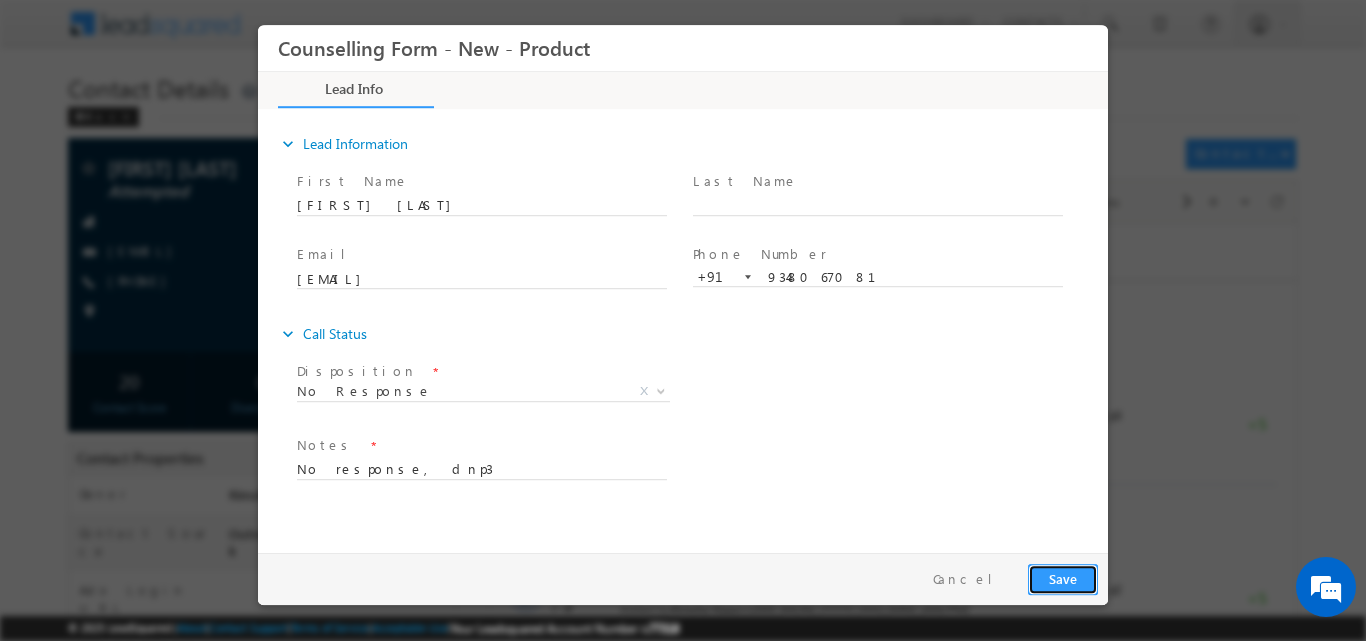 click on "Save" at bounding box center (1063, 578) 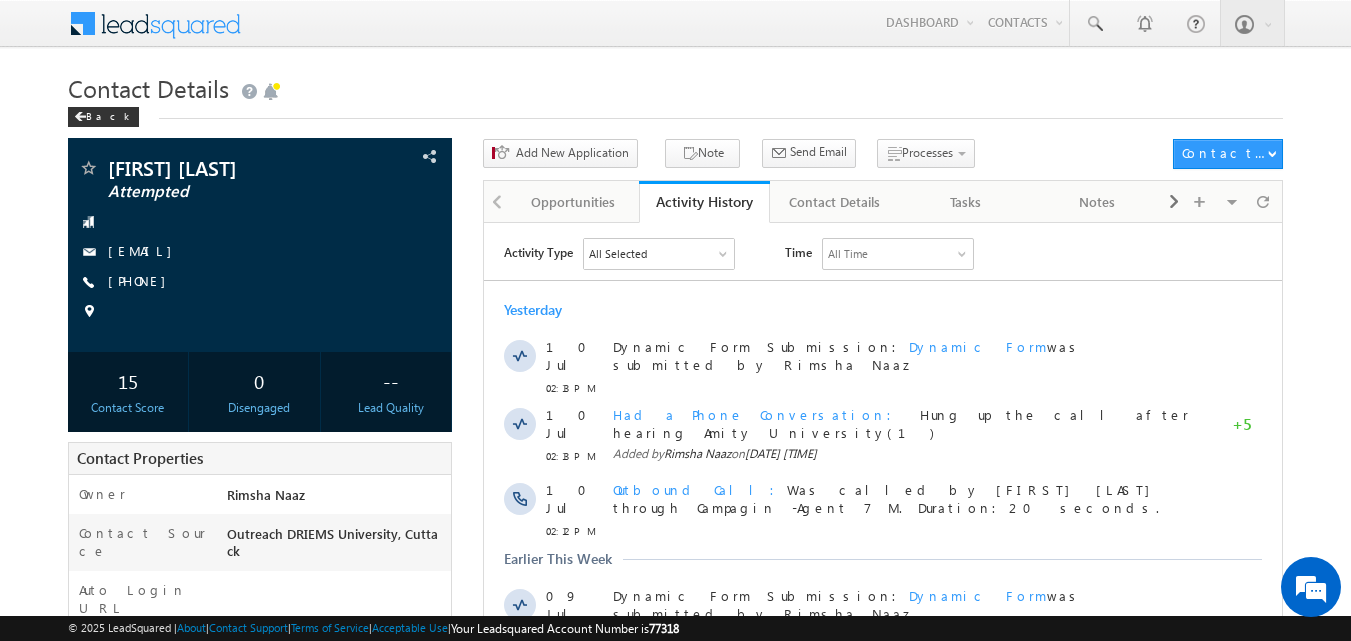 scroll, scrollTop: 0, scrollLeft: 0, axis: both 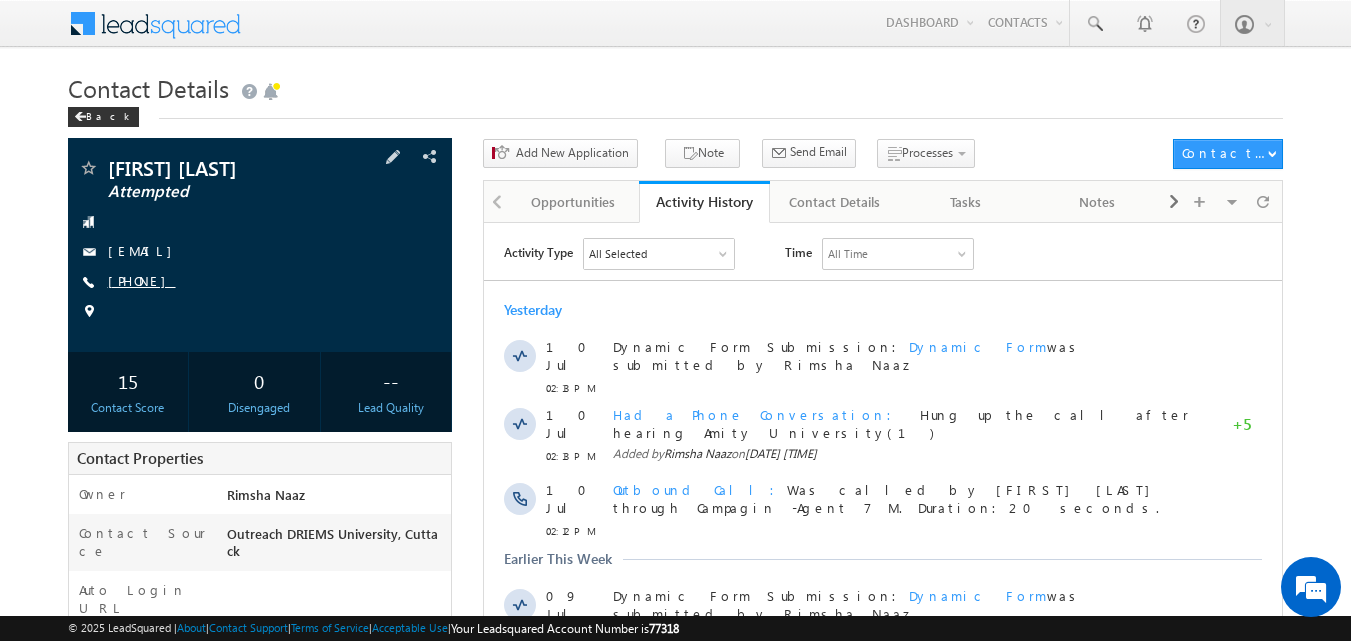 copy on "[PHONE]" 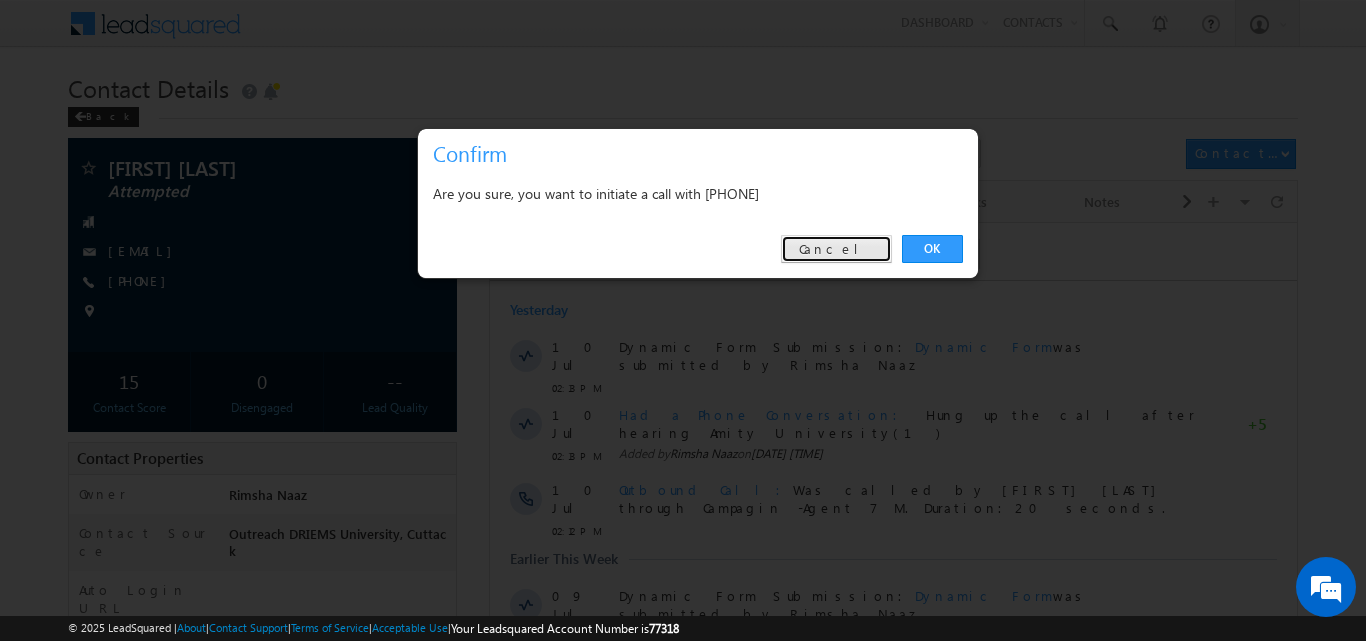 click on "Cancel" at bounding box center (836, 249) 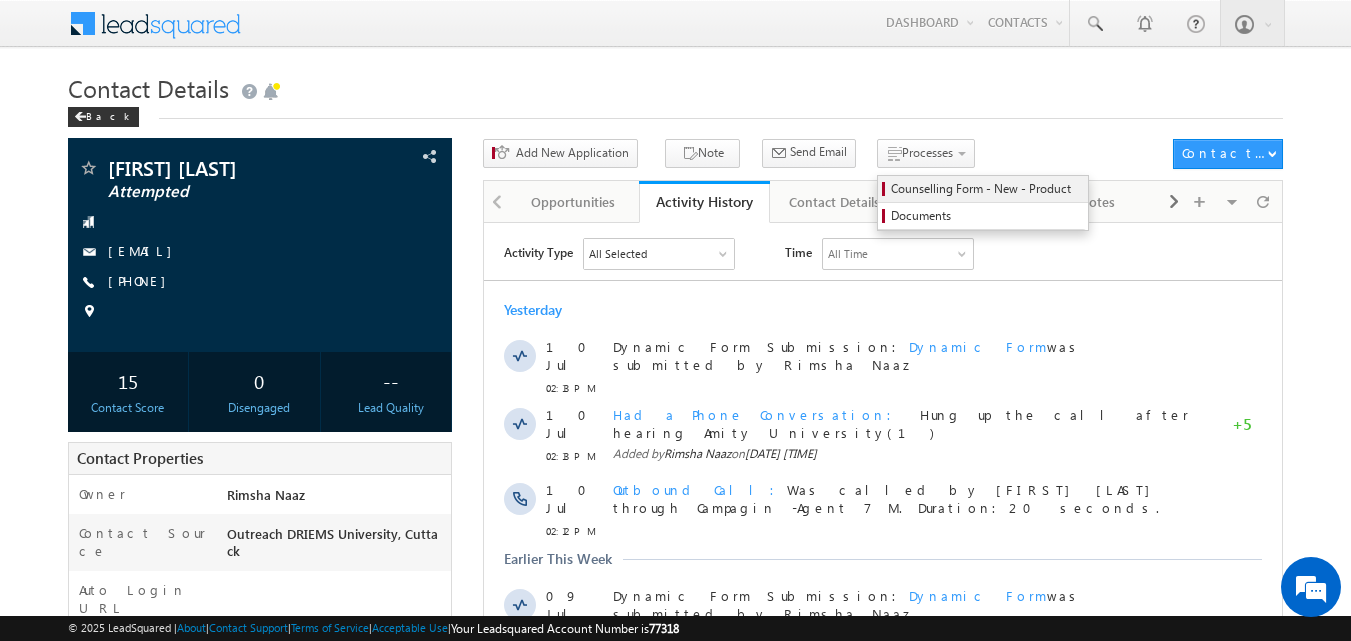 click on "Counselling Form - New - Product" at bounding box center [986, 189] 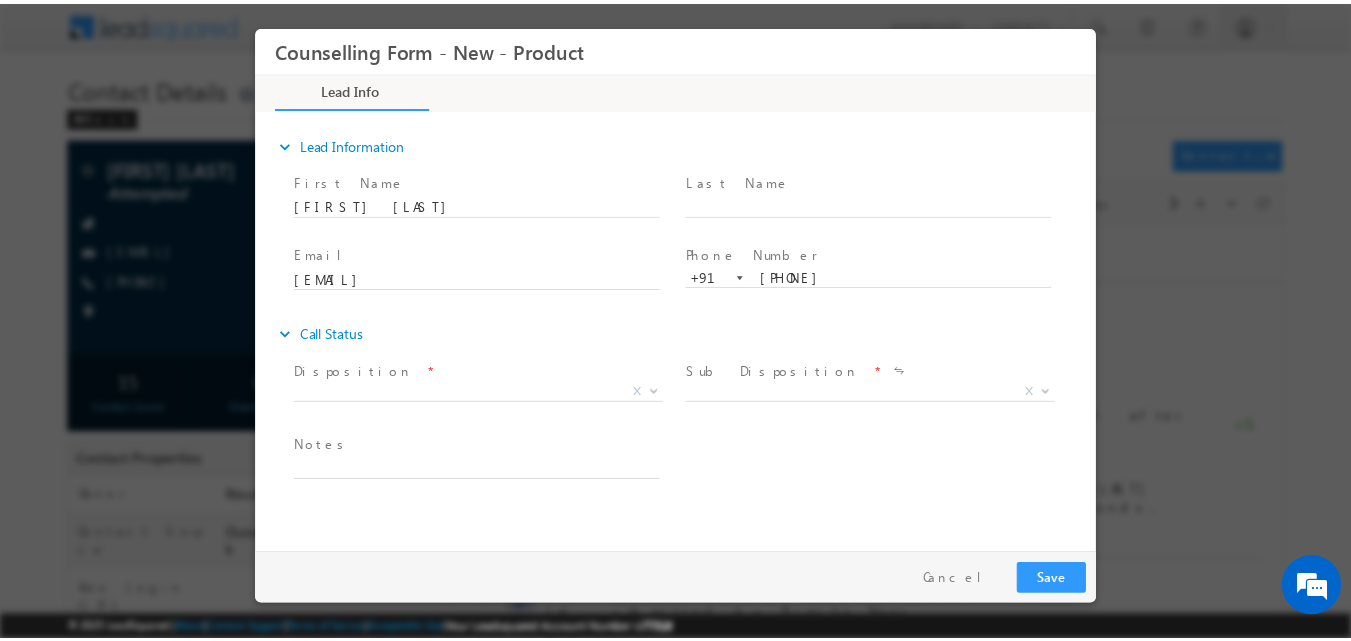 scroll, scrollTop: 0, scrollLeft: 0, axis: both 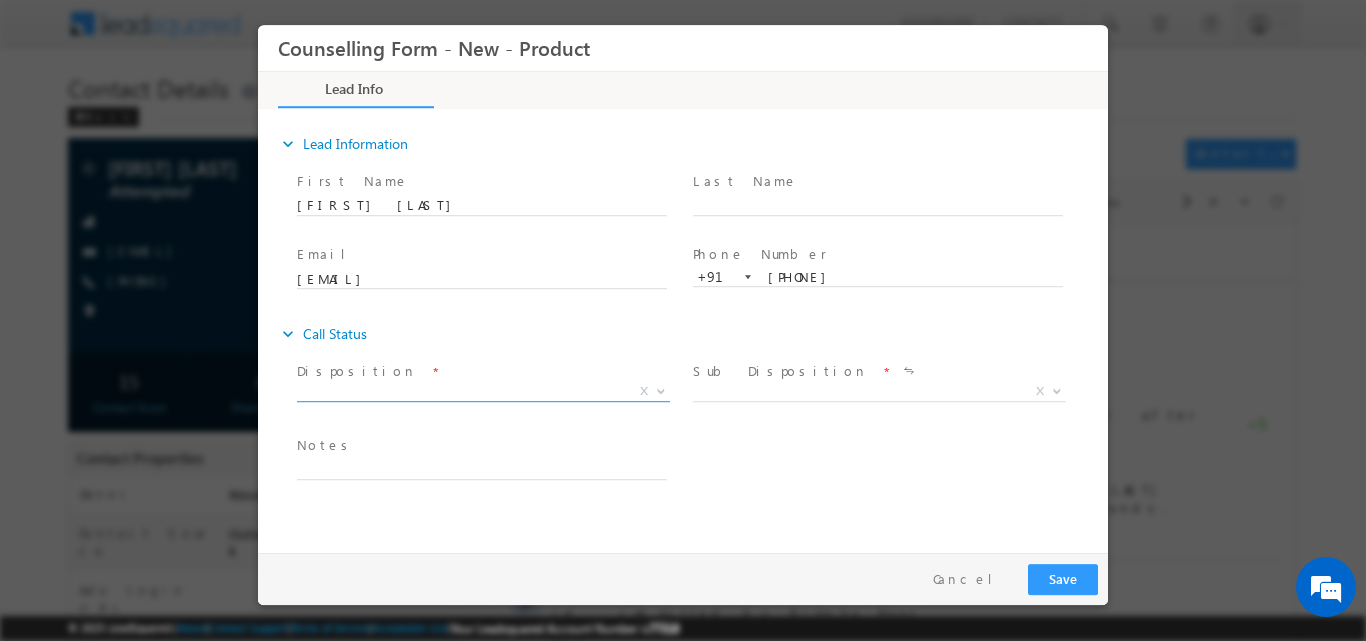 click at bounding box center (659, 390) 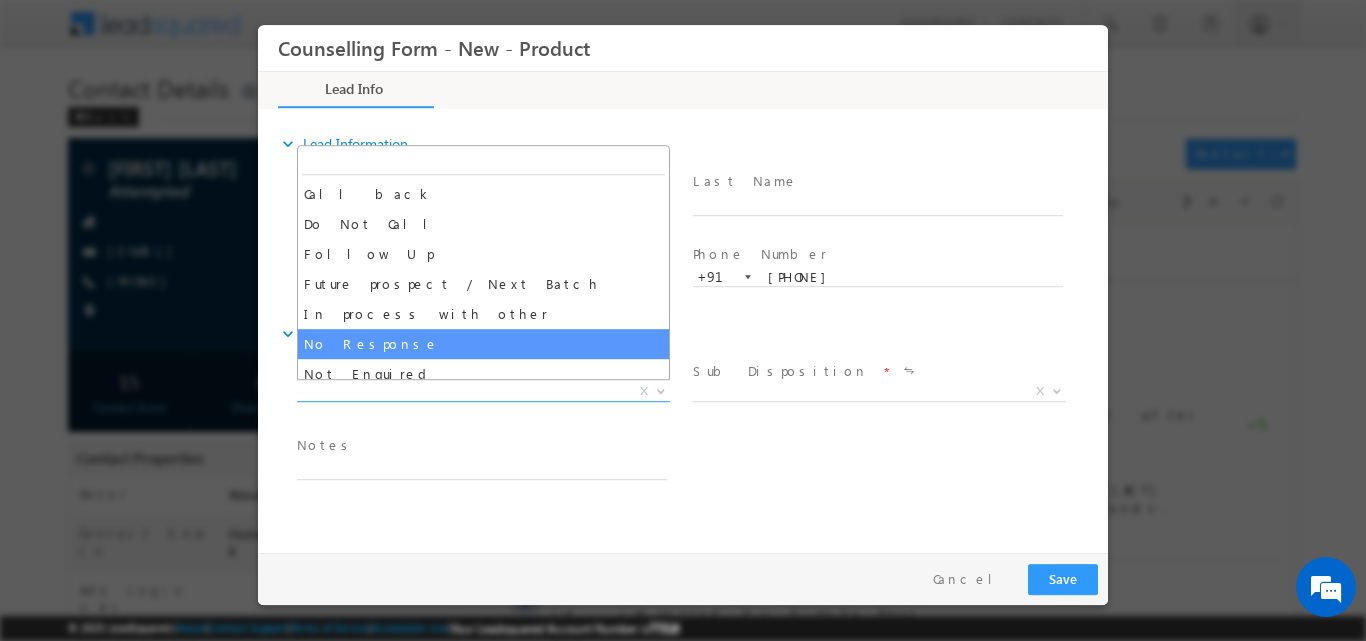 select on "No Response" 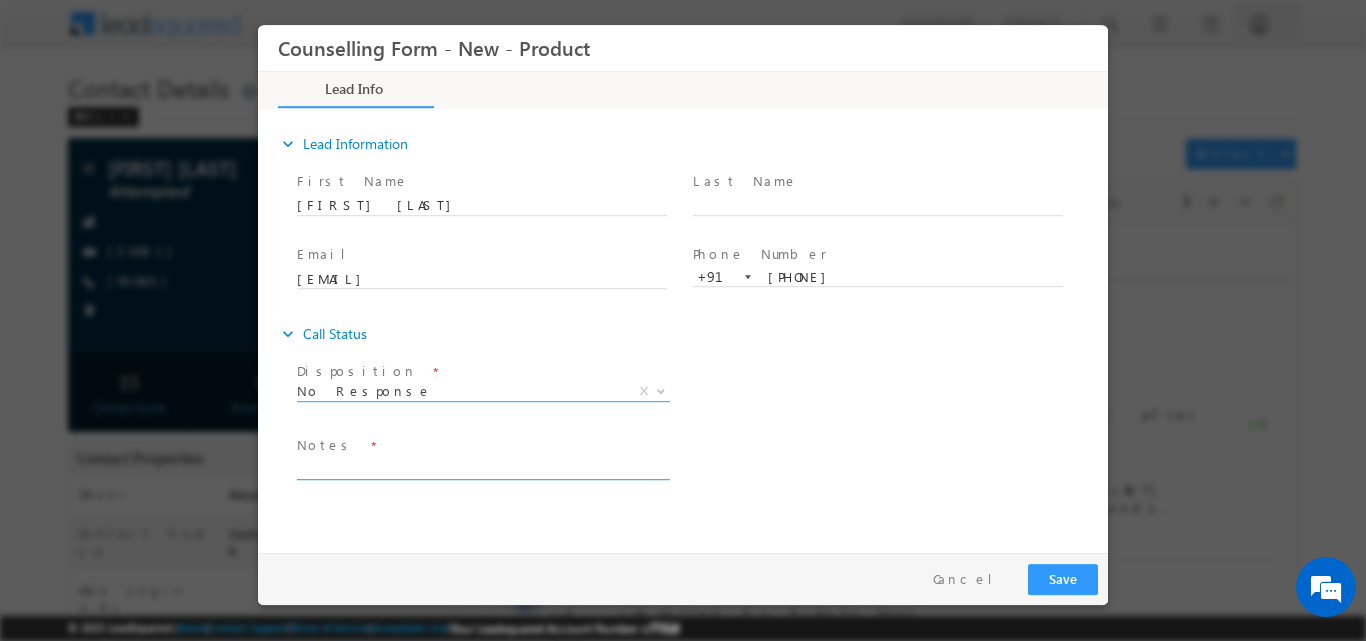 click at bounding box center (482, 467) 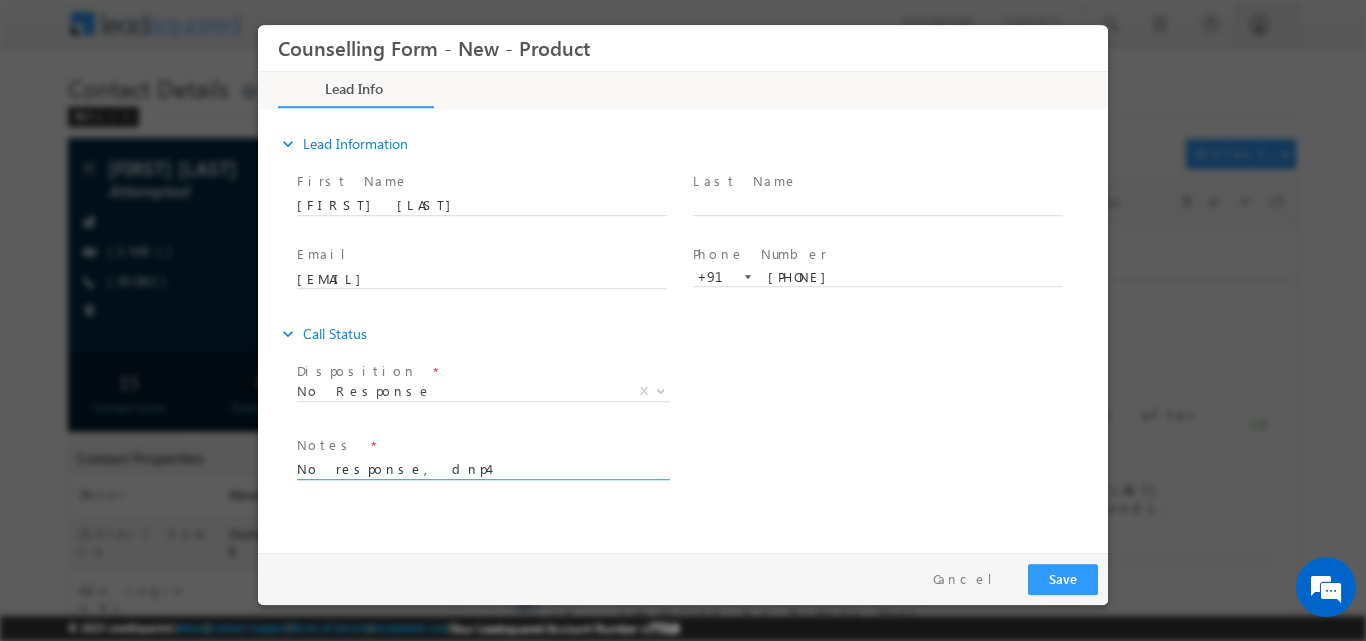 type on "No response, dnp4" 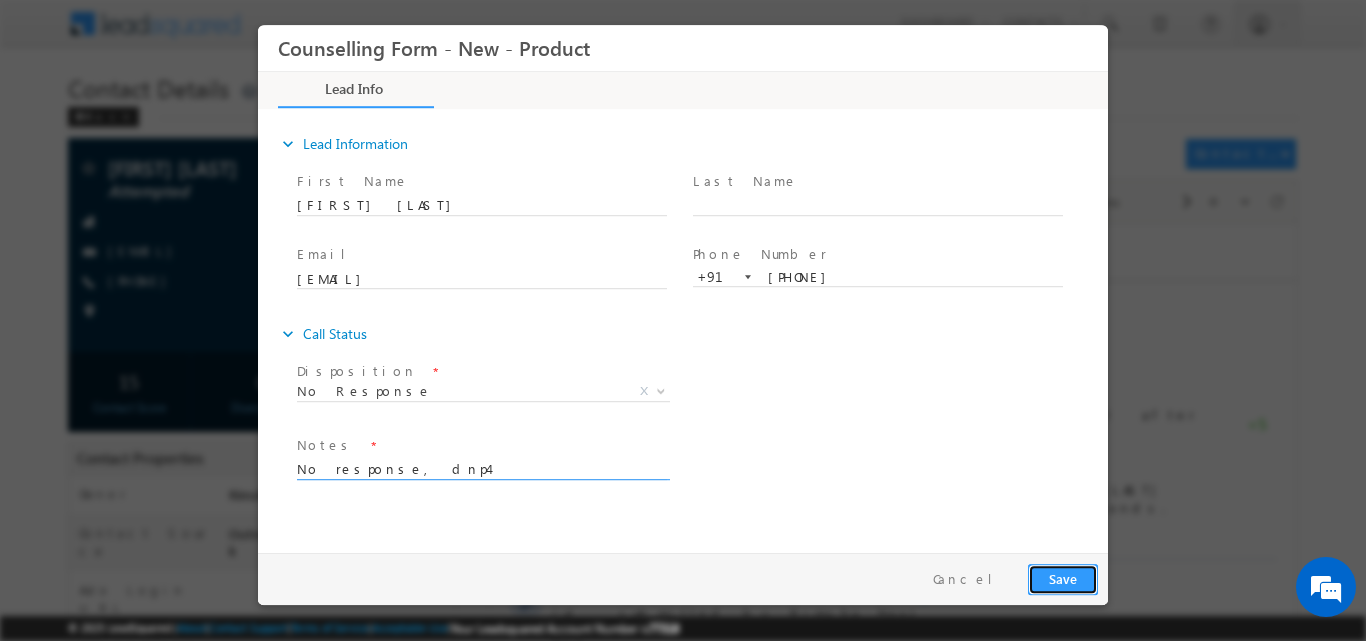 click on "Save" at bounding box center [1063, 578] 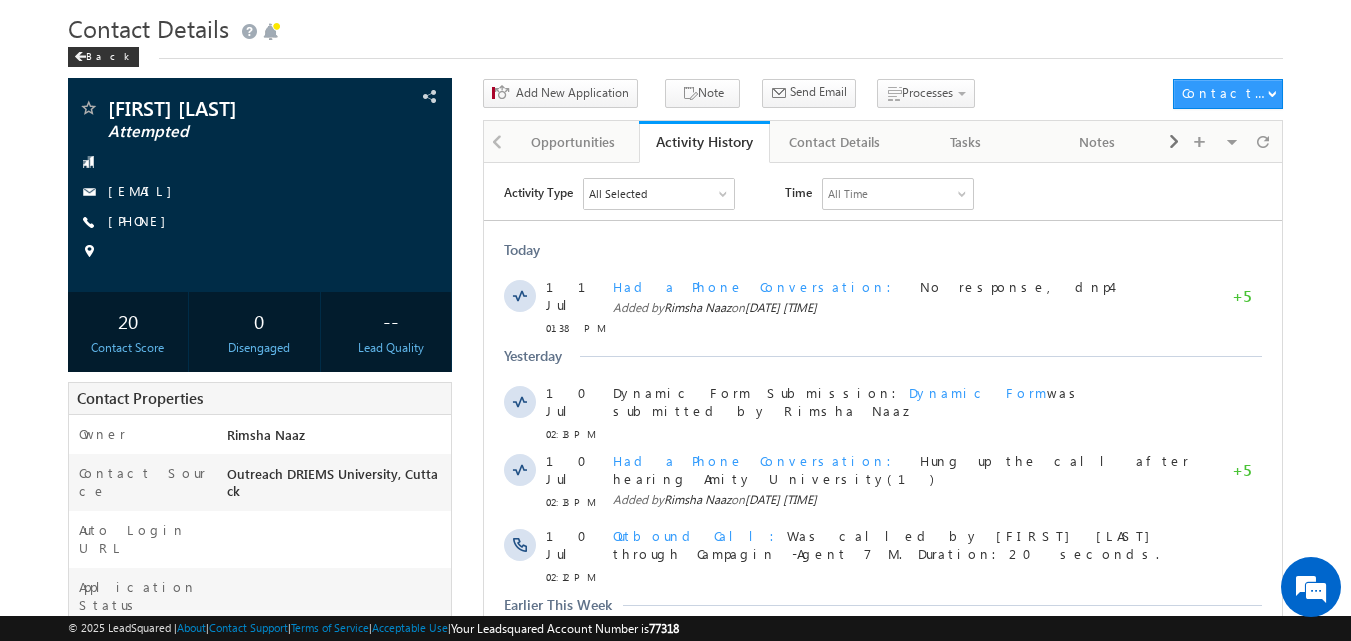 scroll, scrollTop: 394, scrollLeft: 0, axis: vertical 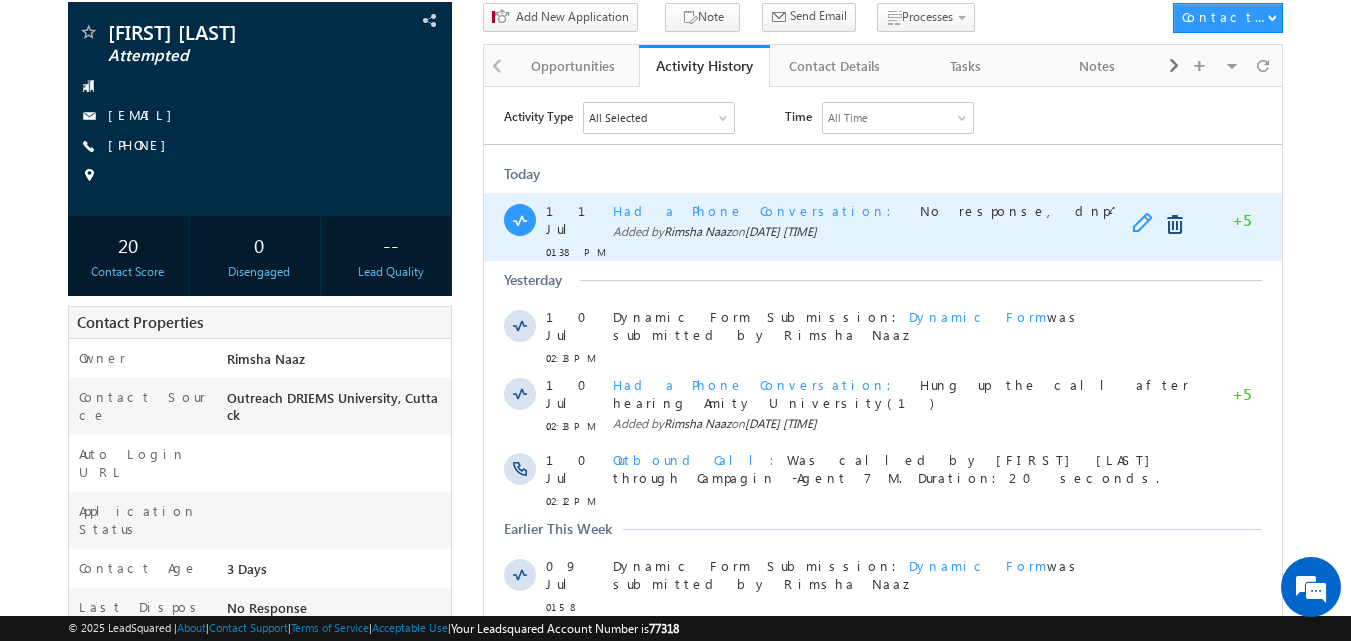 click at bounding box center (1147, 224) 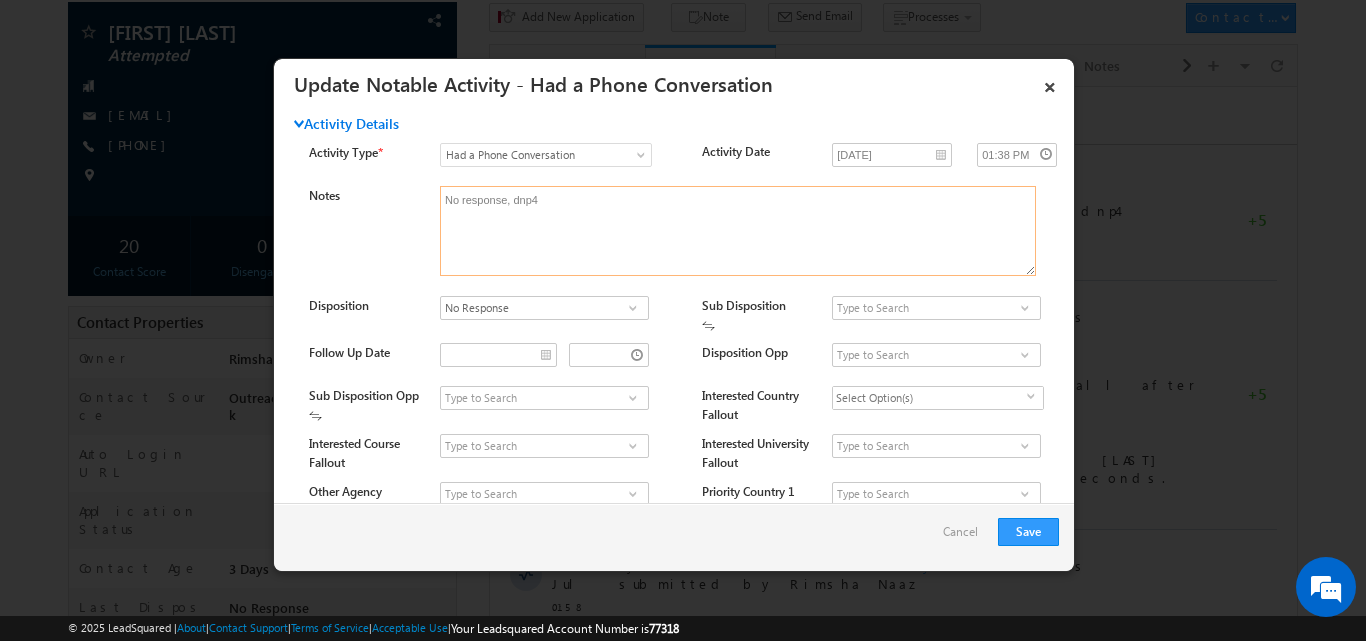 click on "No response, dnp4" at bounding box center [738, 231] 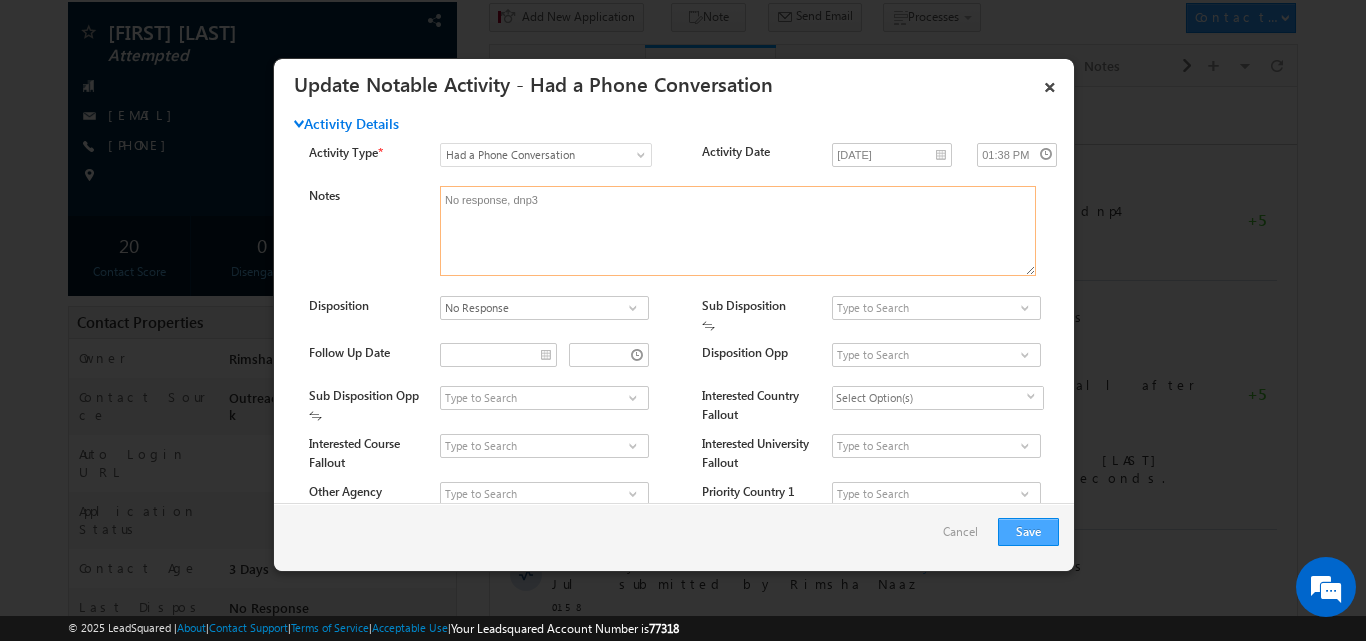 type on "No response, dnp3" 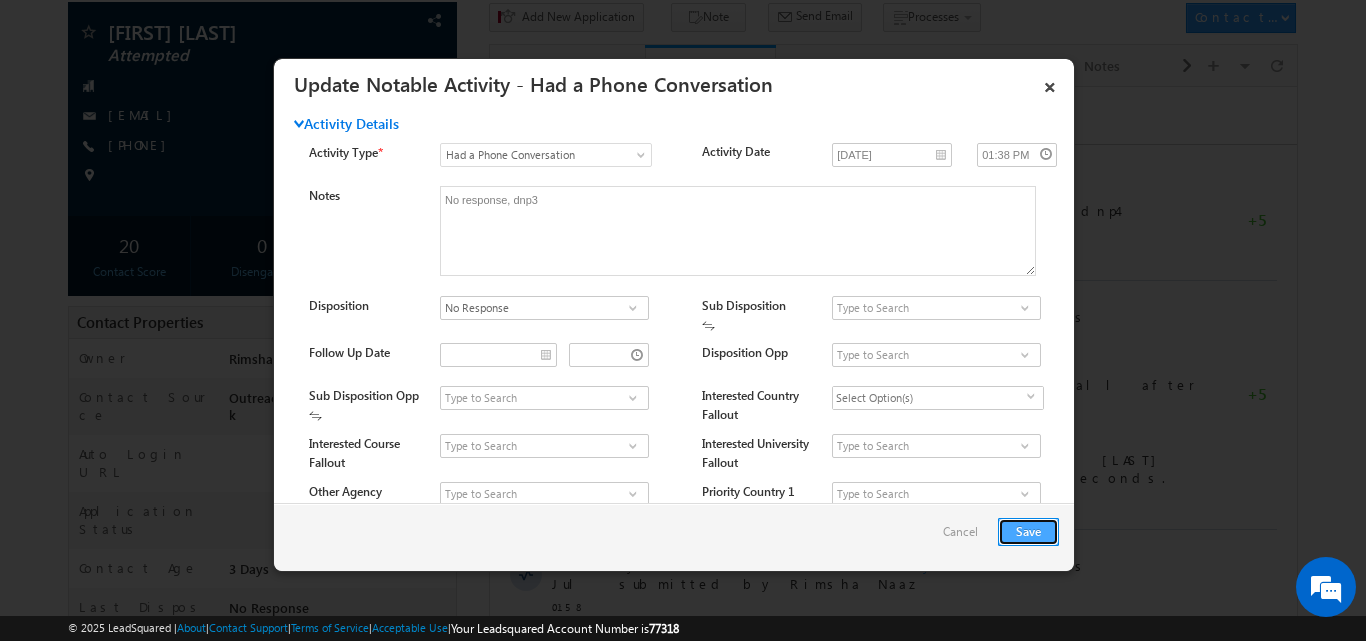 click on "Save" at bounding box center (1028, 532) 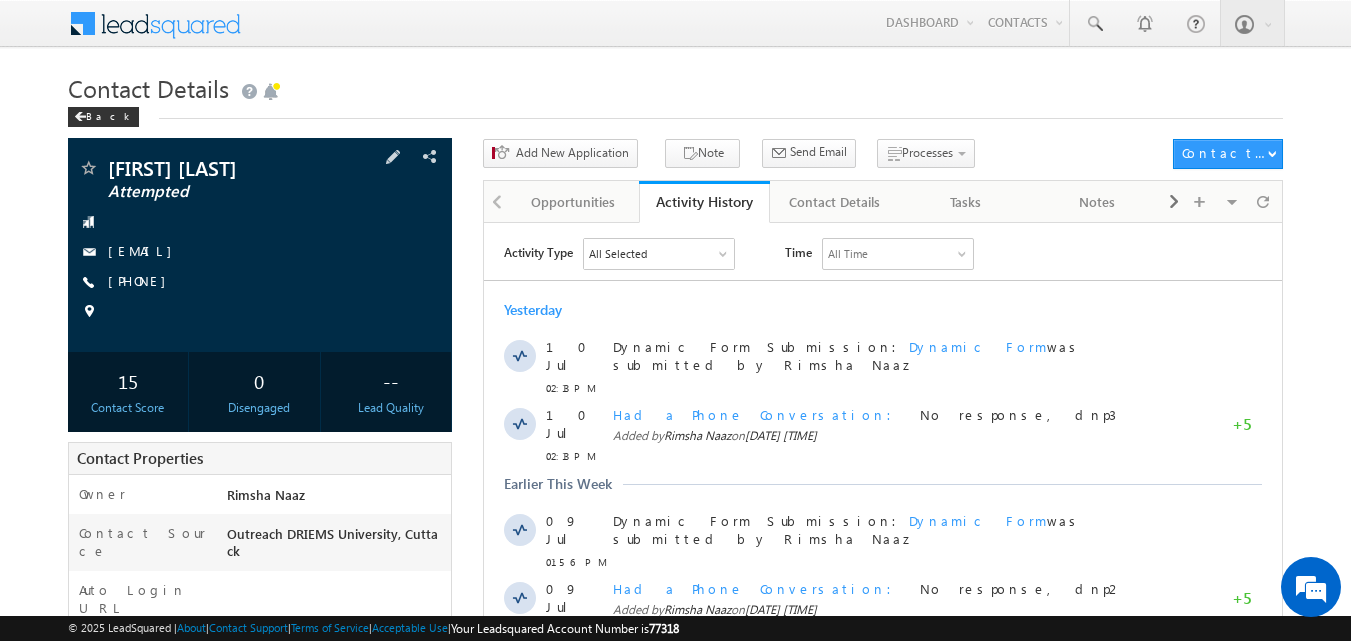 scroll, scrollTop: 0, scrollLeft: 0, axis: both 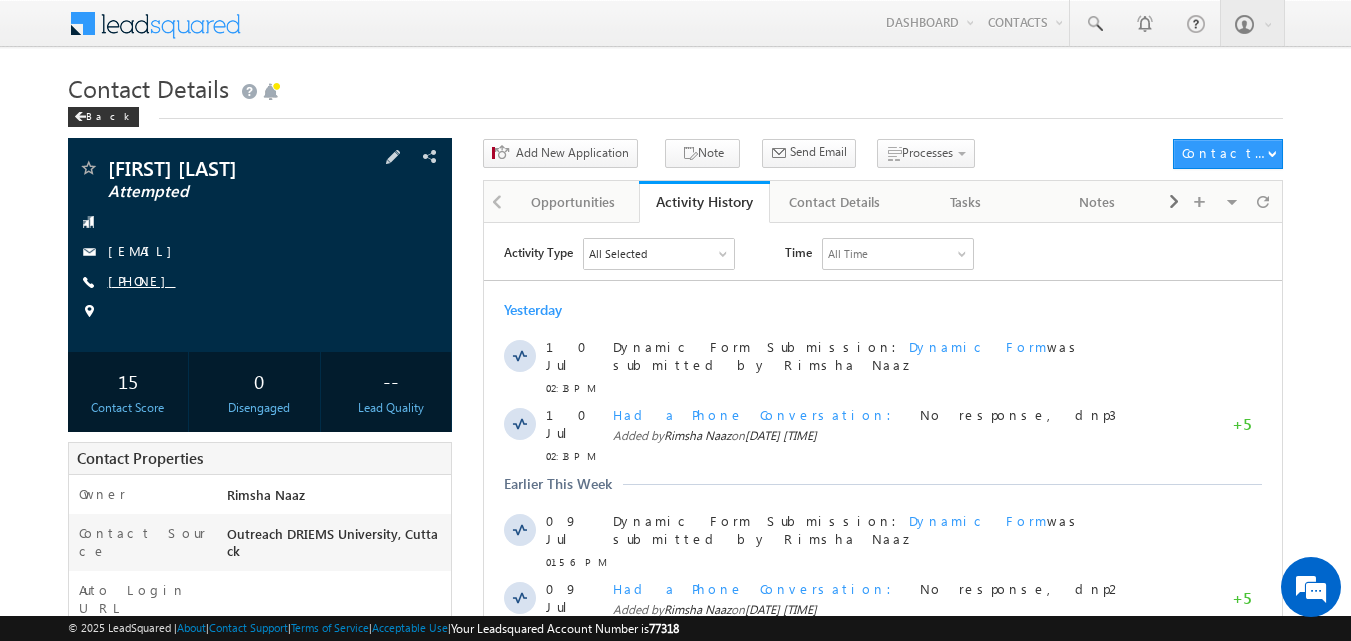 copy on "7319564089" 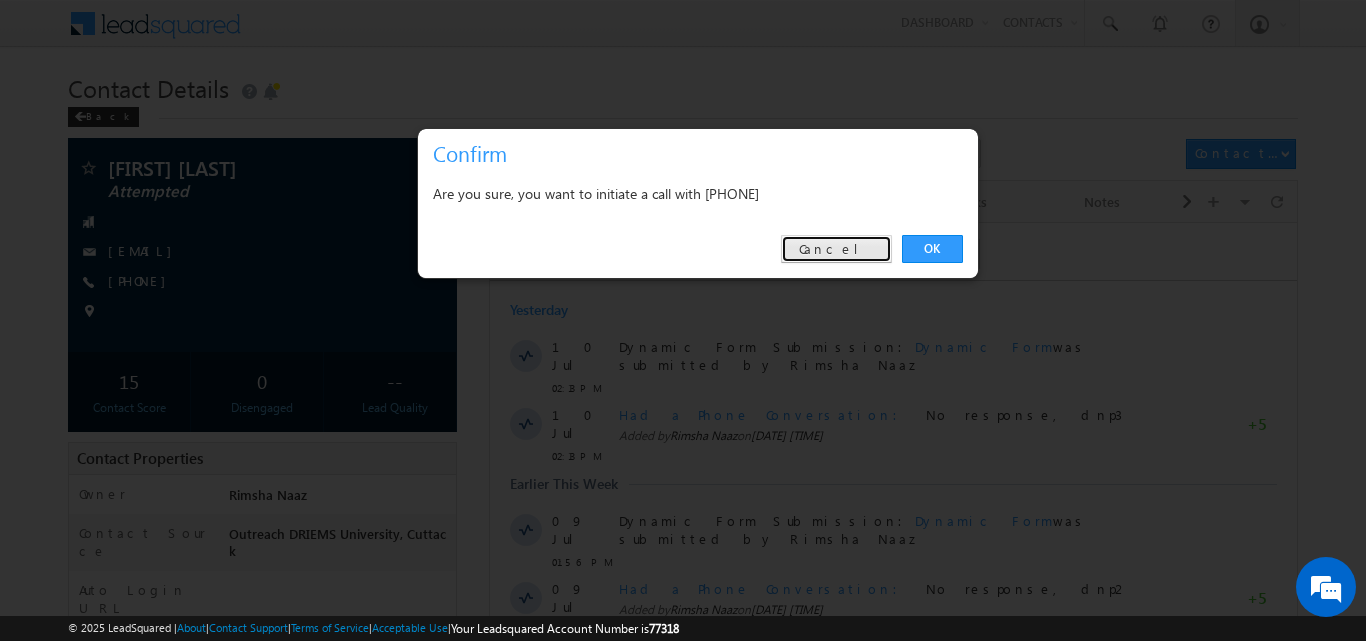 click on "Cancel" at bounding box center (836, 249) 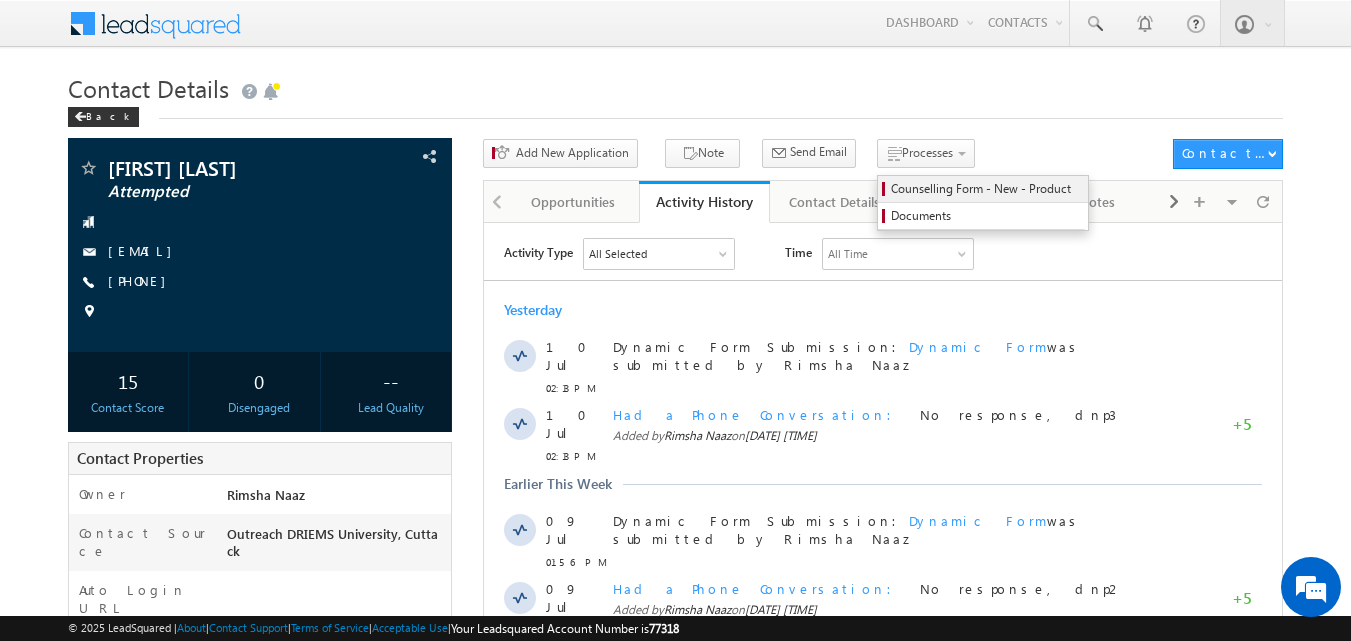 click on "Counselling Form - New - Product" at bounding box center (983, 189) 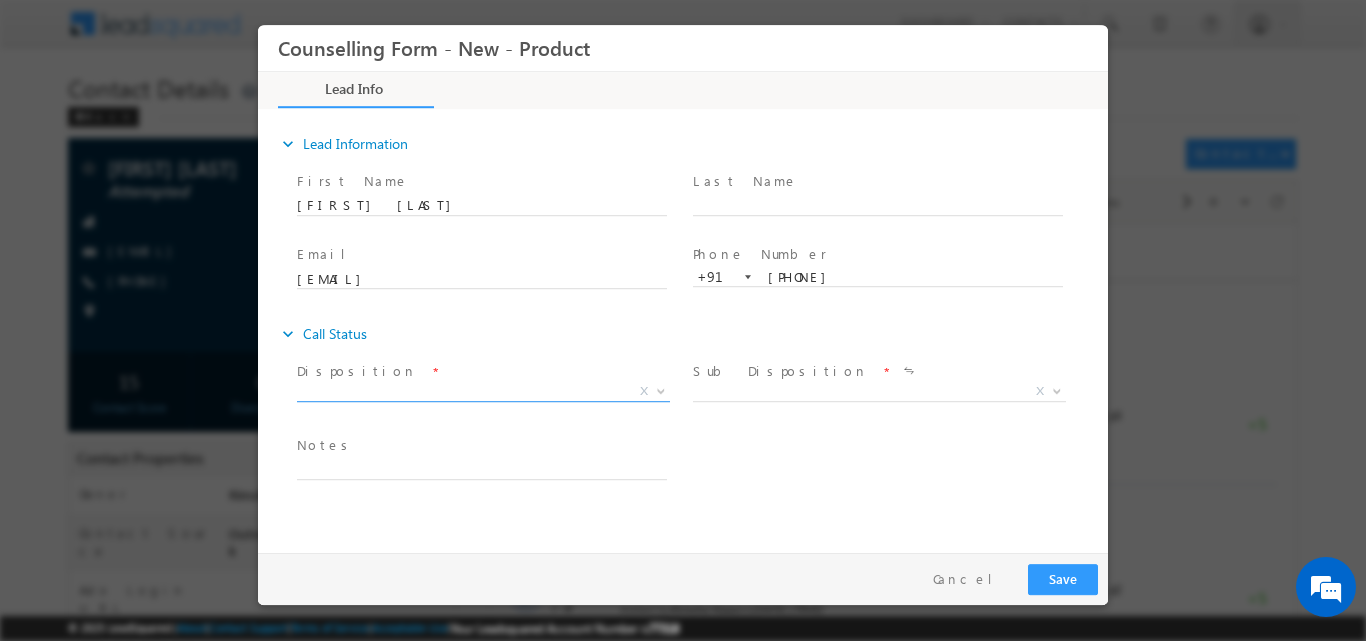 click at bounding box center (659, 390) 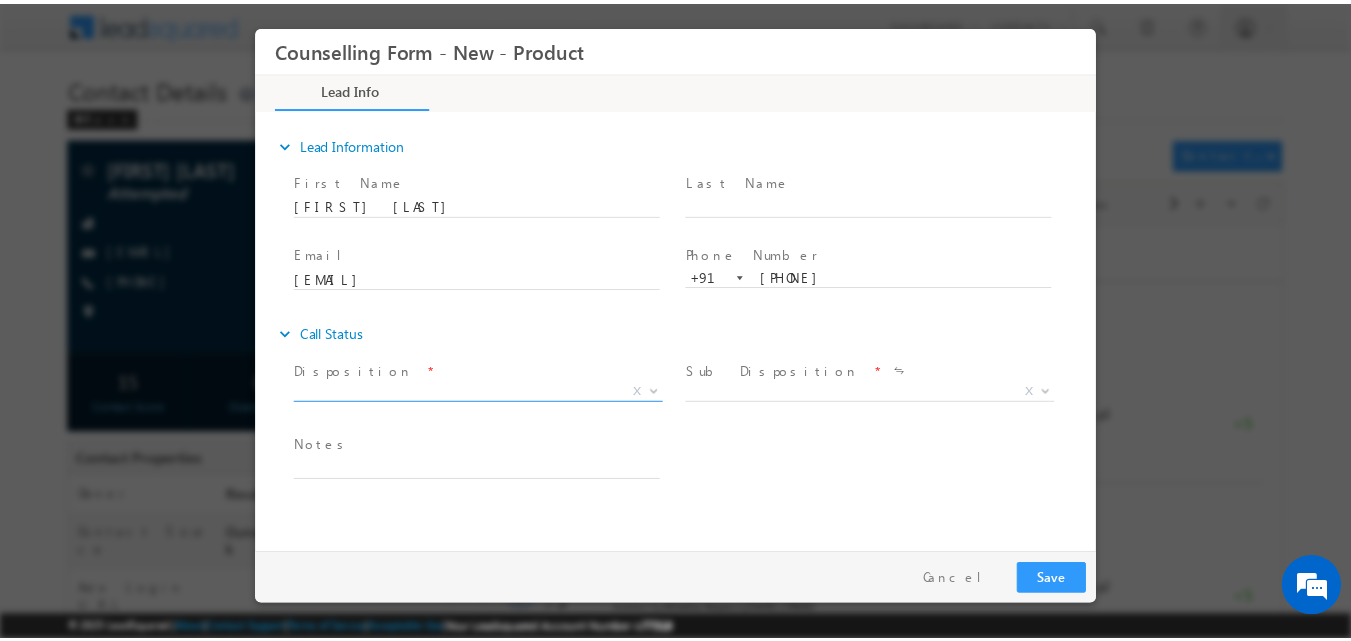 scroll, scrollTop: 0, scrollLeft: 0, axis: both 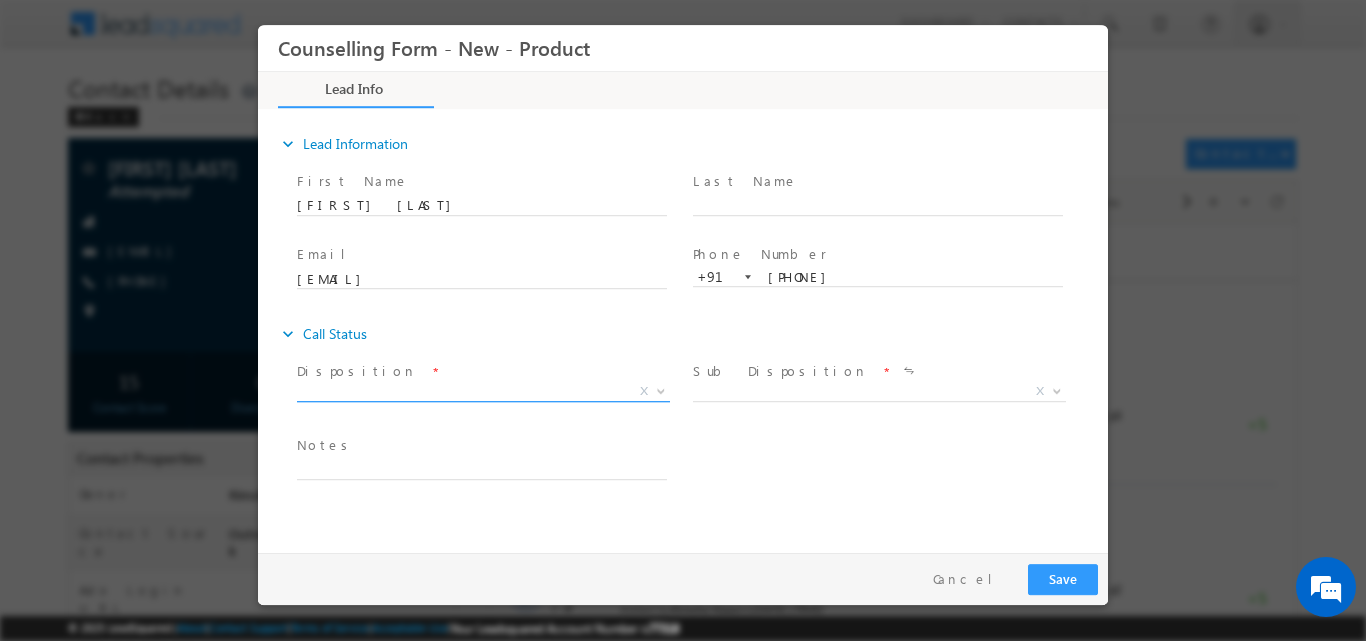 click at bounding box center [659, 390] 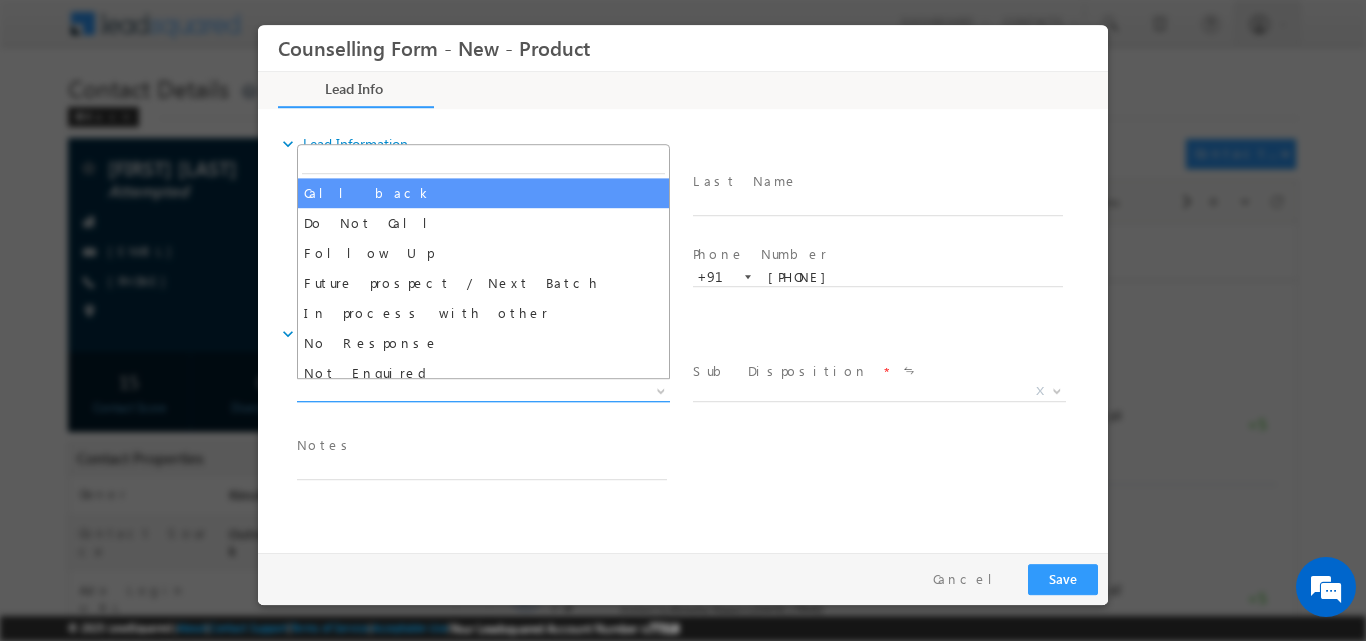 click at bounding box center [659, 390] 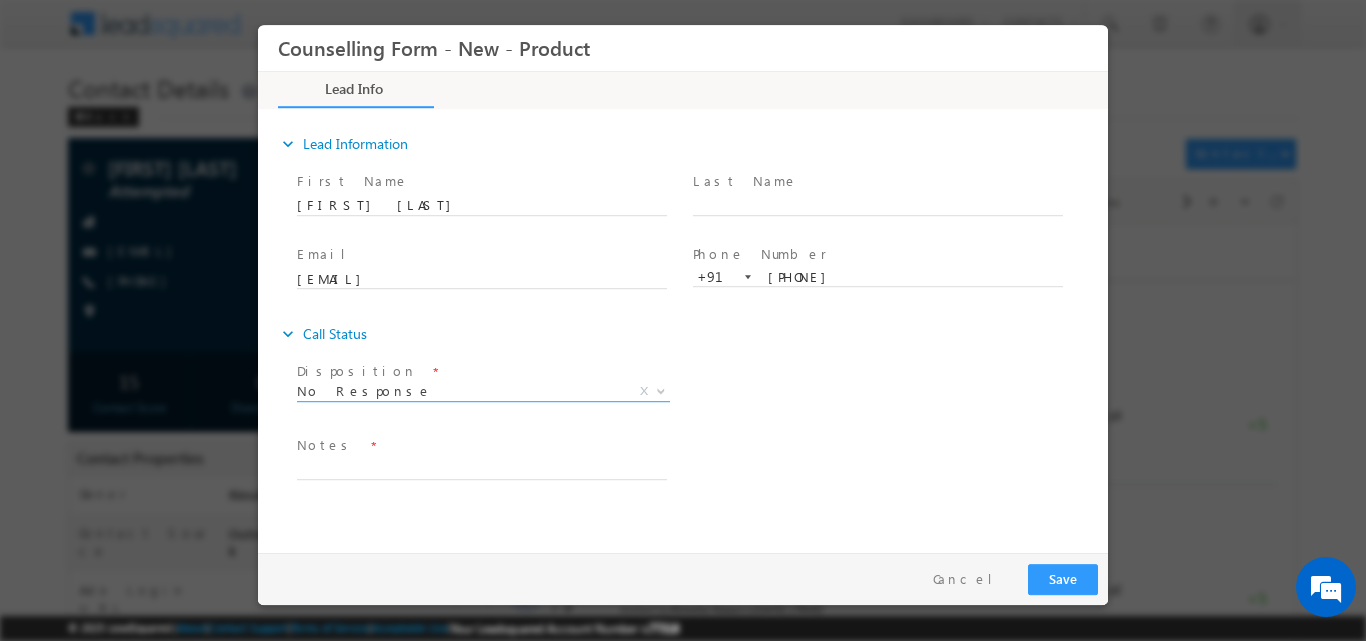 select on "No Response" 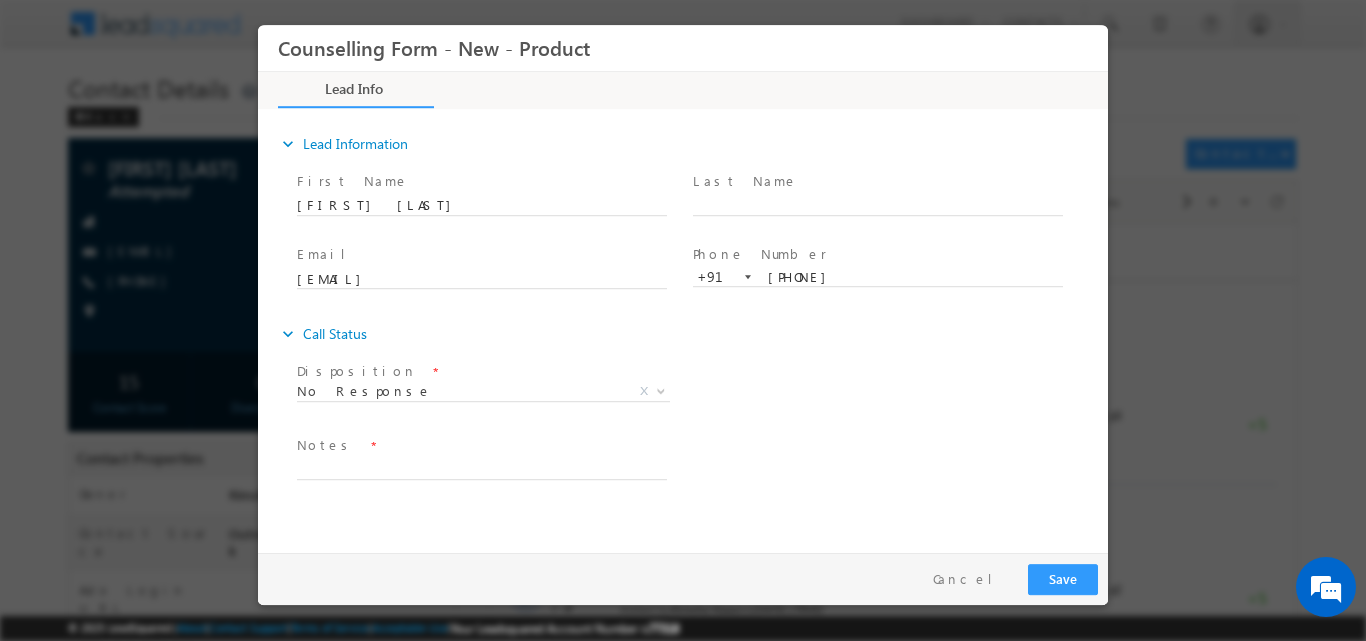 click on "Notes
*" at bounding box center (481, 445) 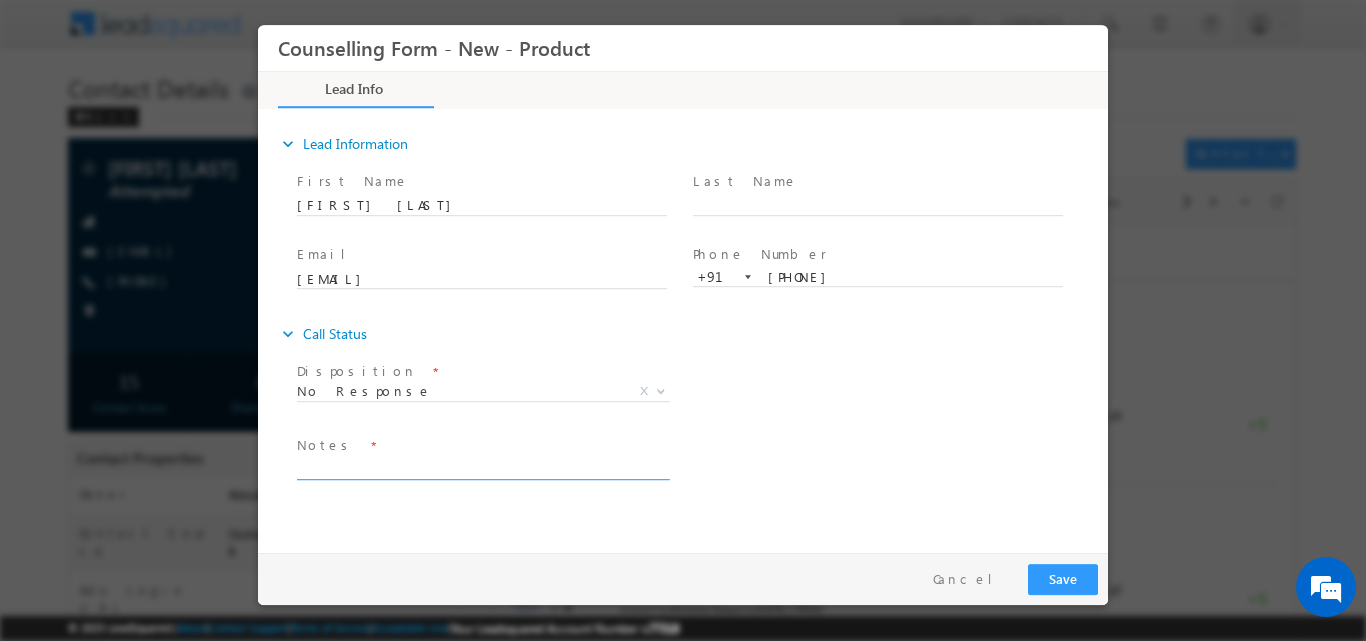 click at bounding box center (482, 467) 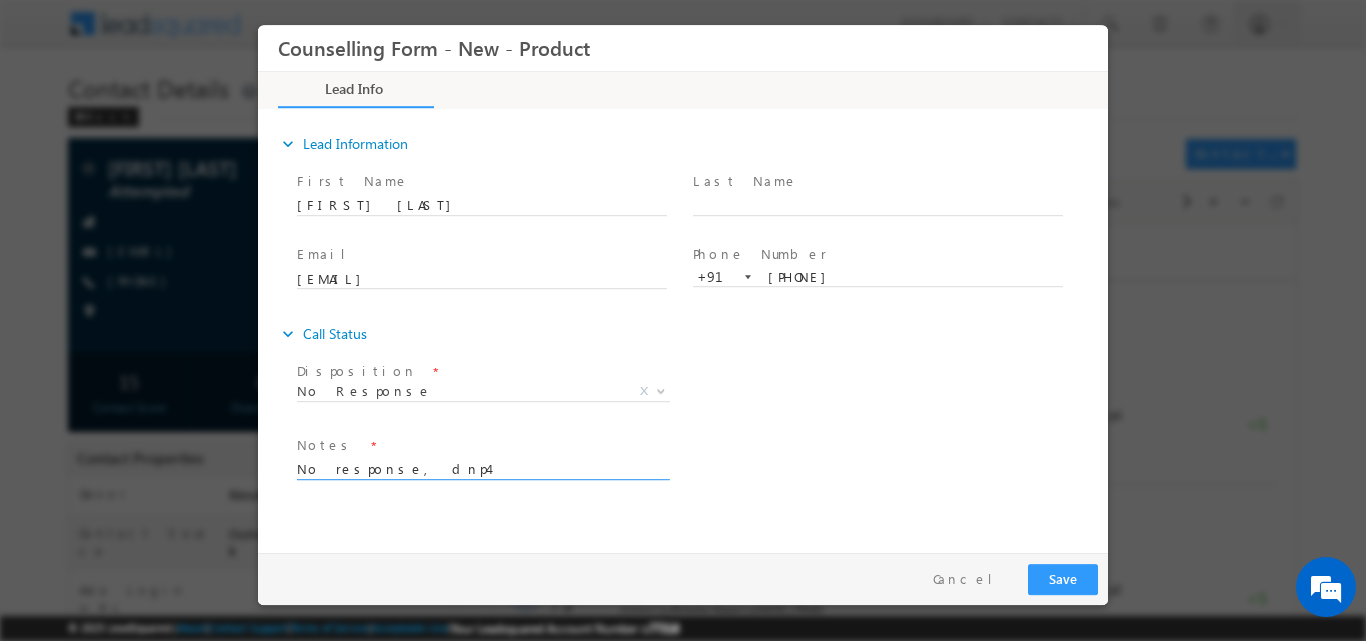 type on "No response, dnp4" 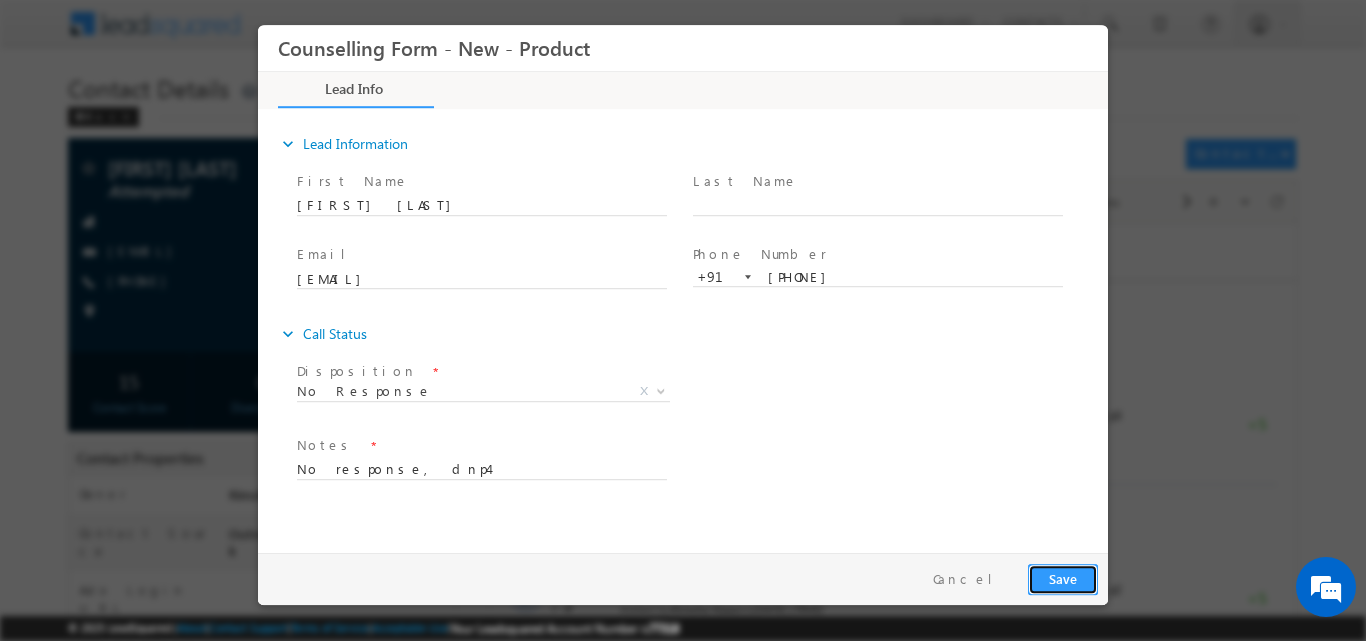 click on "Save" at bounding box center [1063, 578] 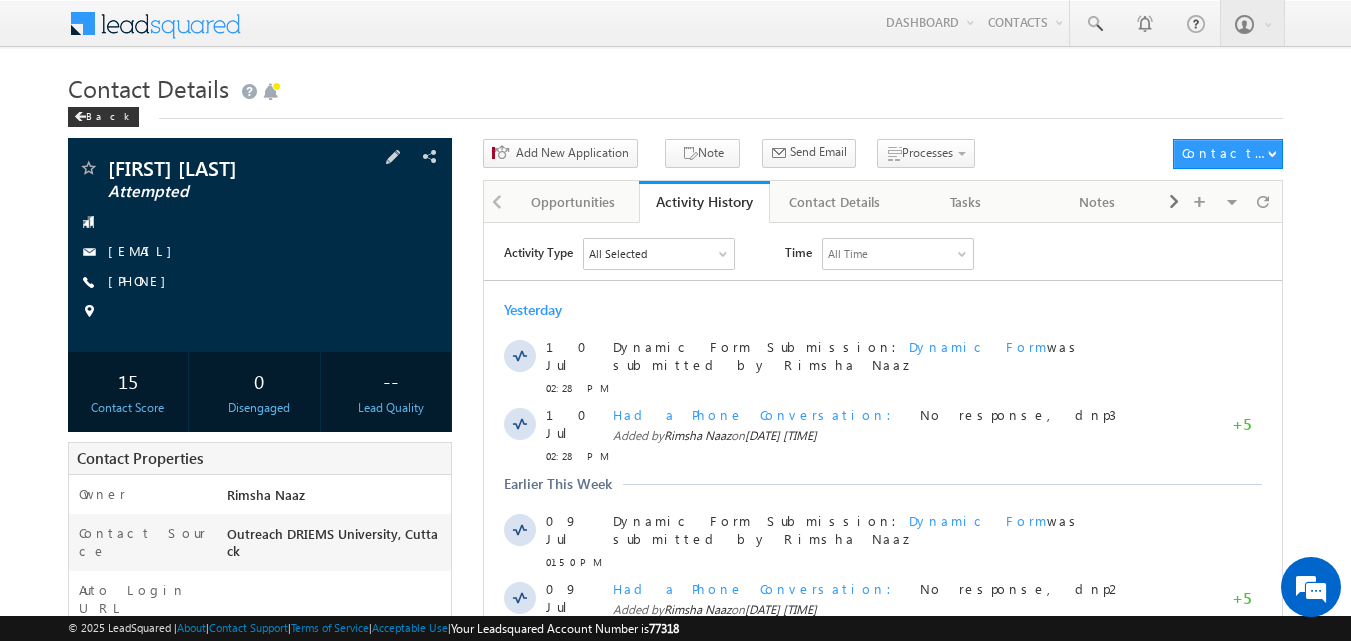 scroll, scrollTop: 0, scrollLeft: 0, axis: both 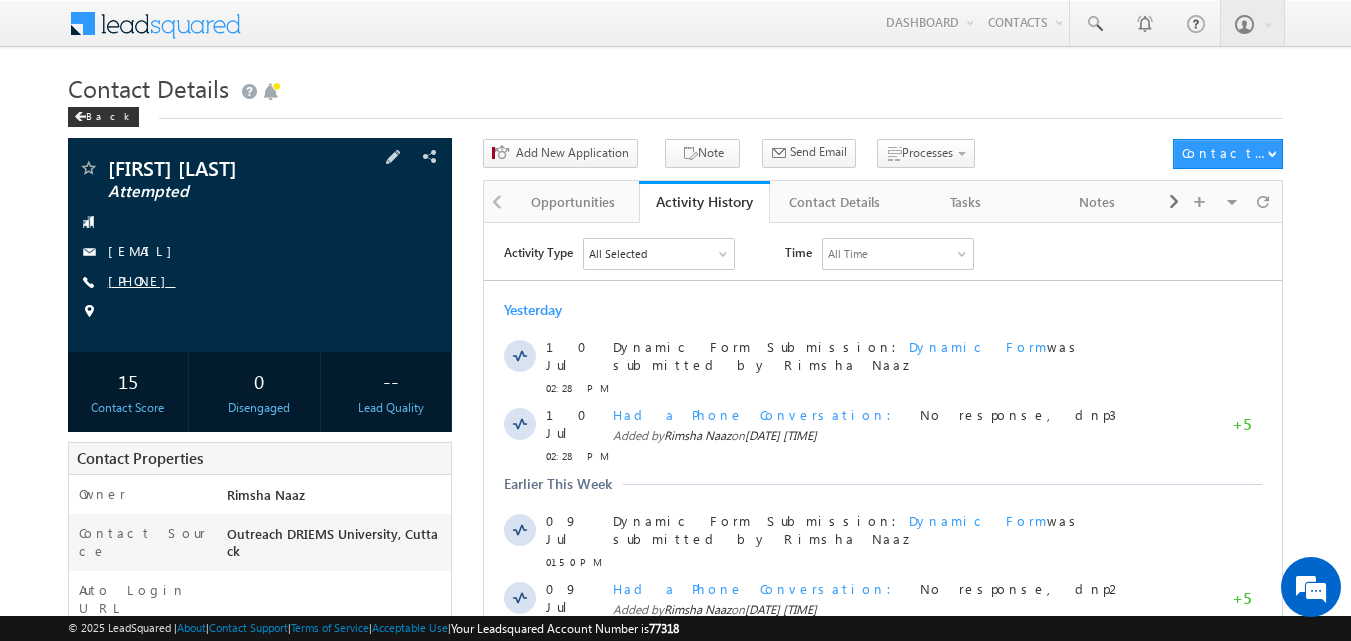 click on "[PHONE]" at bounding box center [142, 280] 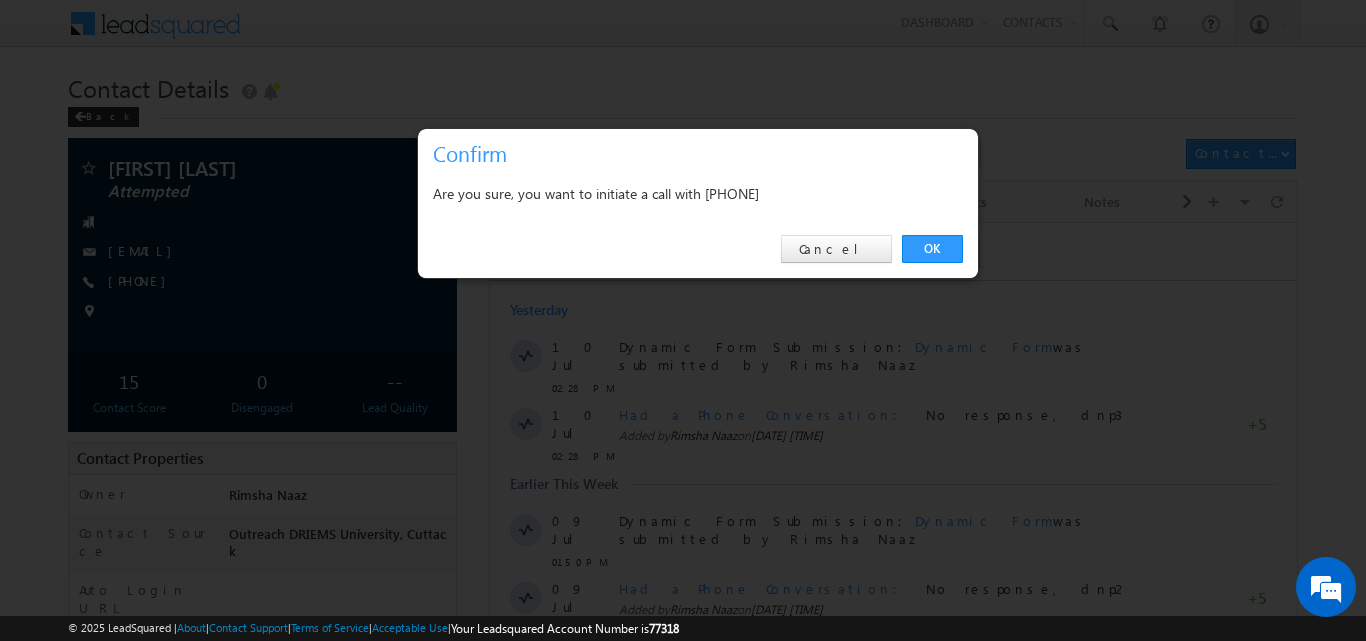 click at bounding box center [683, 320] 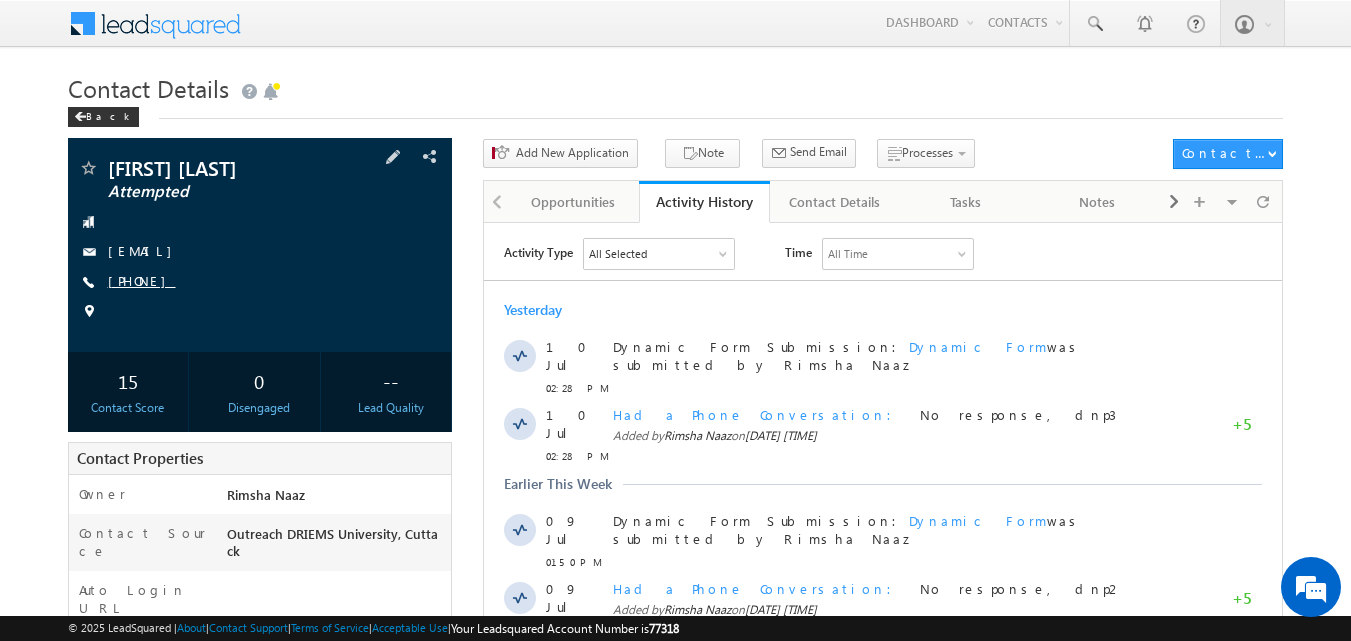 copy on "[PHONE]" 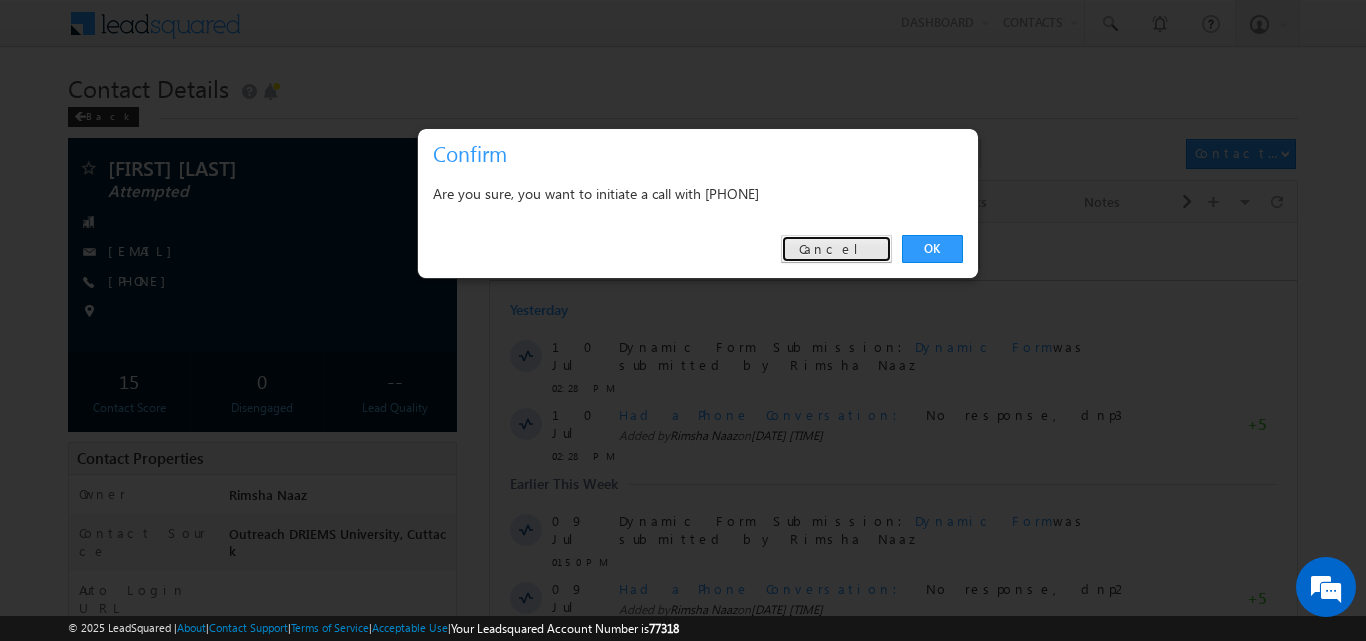 click on "Cancel" at bounding box center [836, 249] 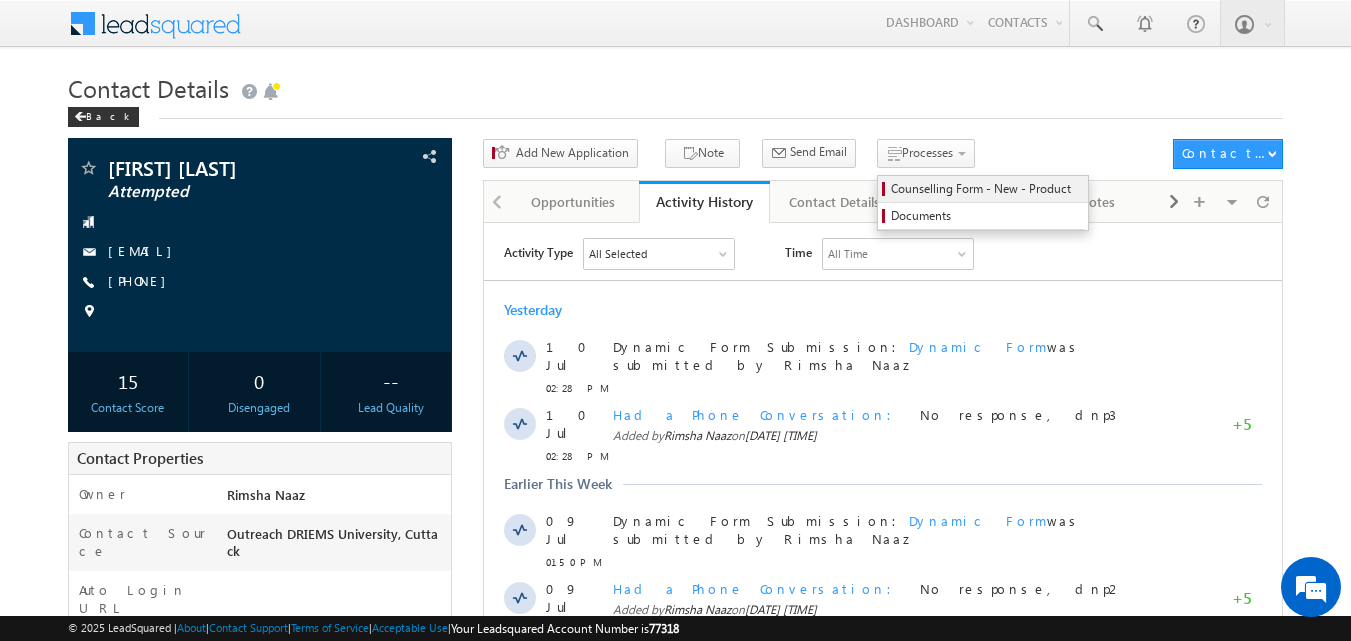 click on "Counselling Form - New - Product" at bounding box center (986, 189) 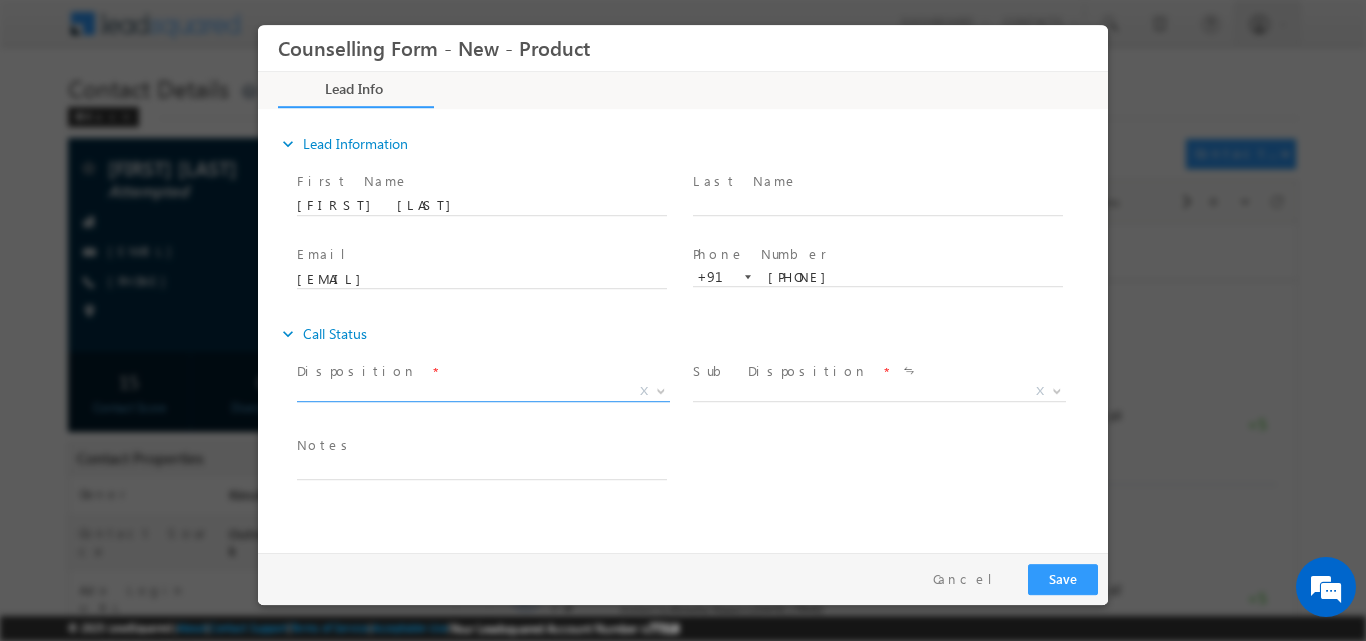 click at bounding box center [659, 390] 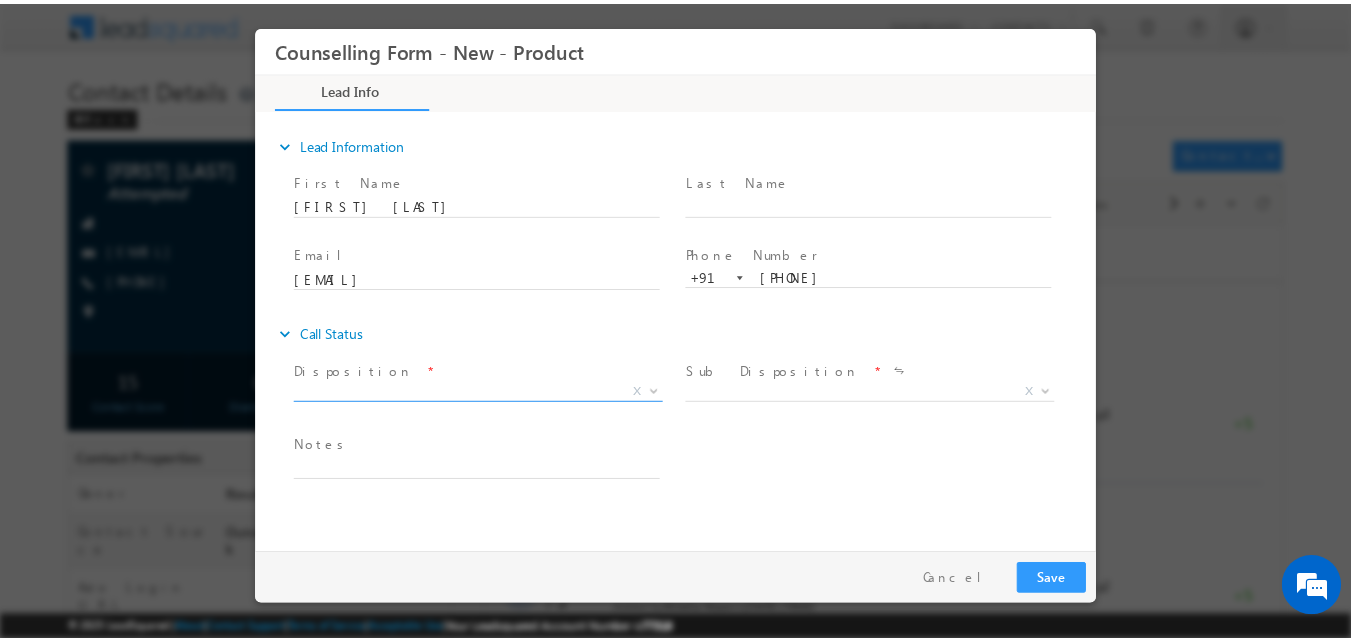 scroll, scrollTop: 0, scrollLeft: 0, axis: both 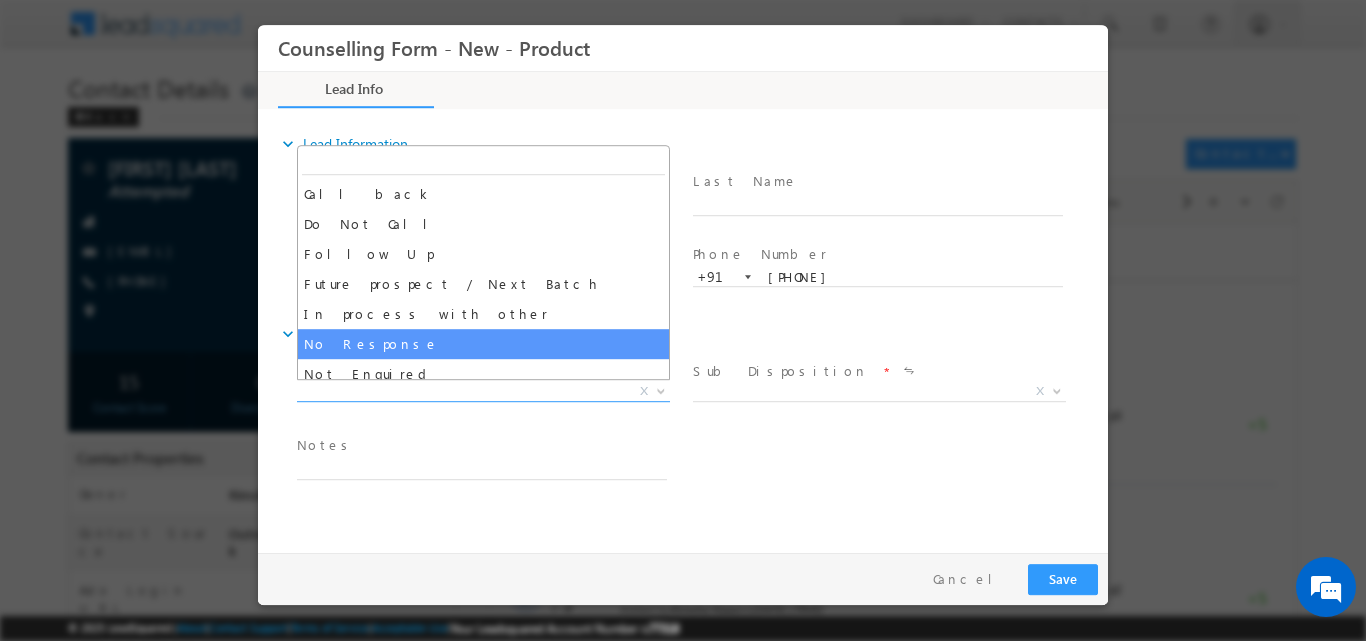 select on "No Response" 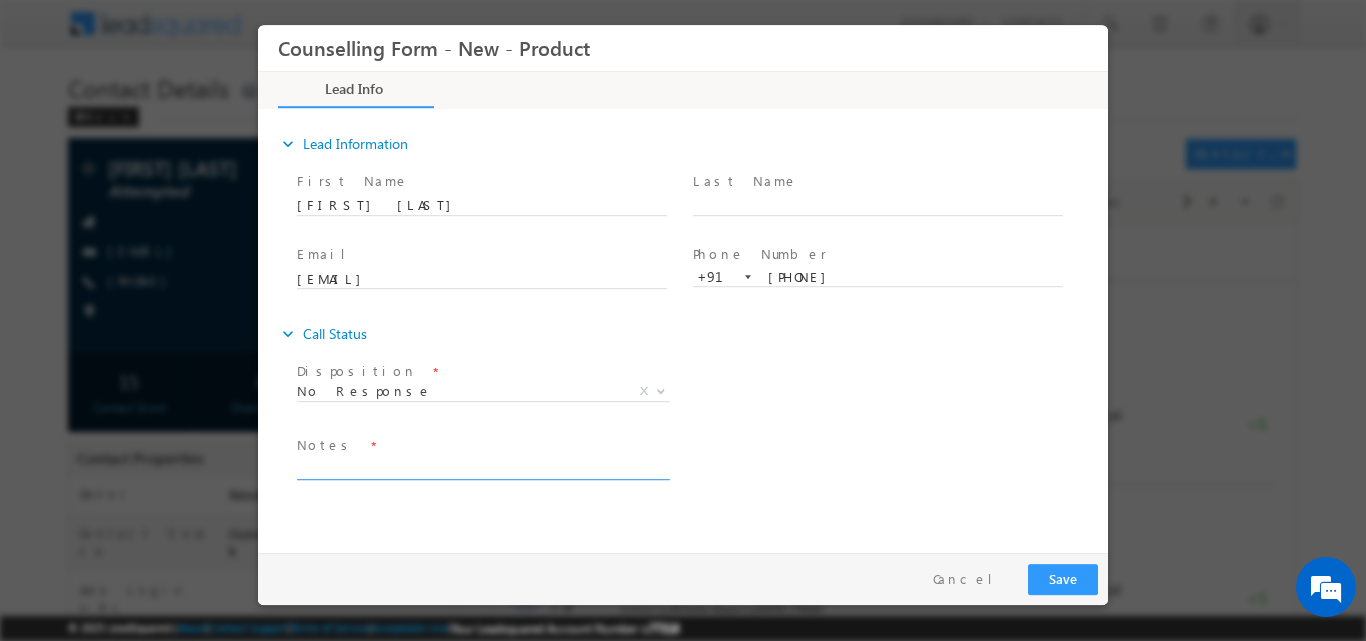 click at bounding box center (482, 467) 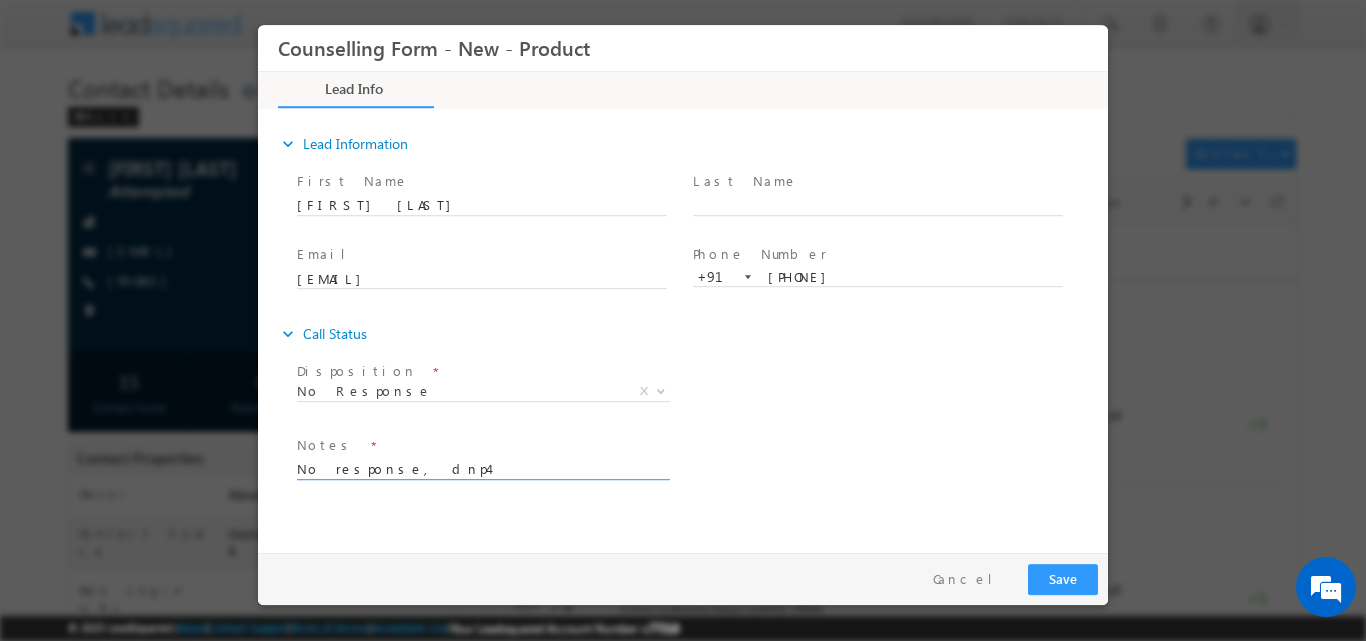 type on "No response, dnp4" 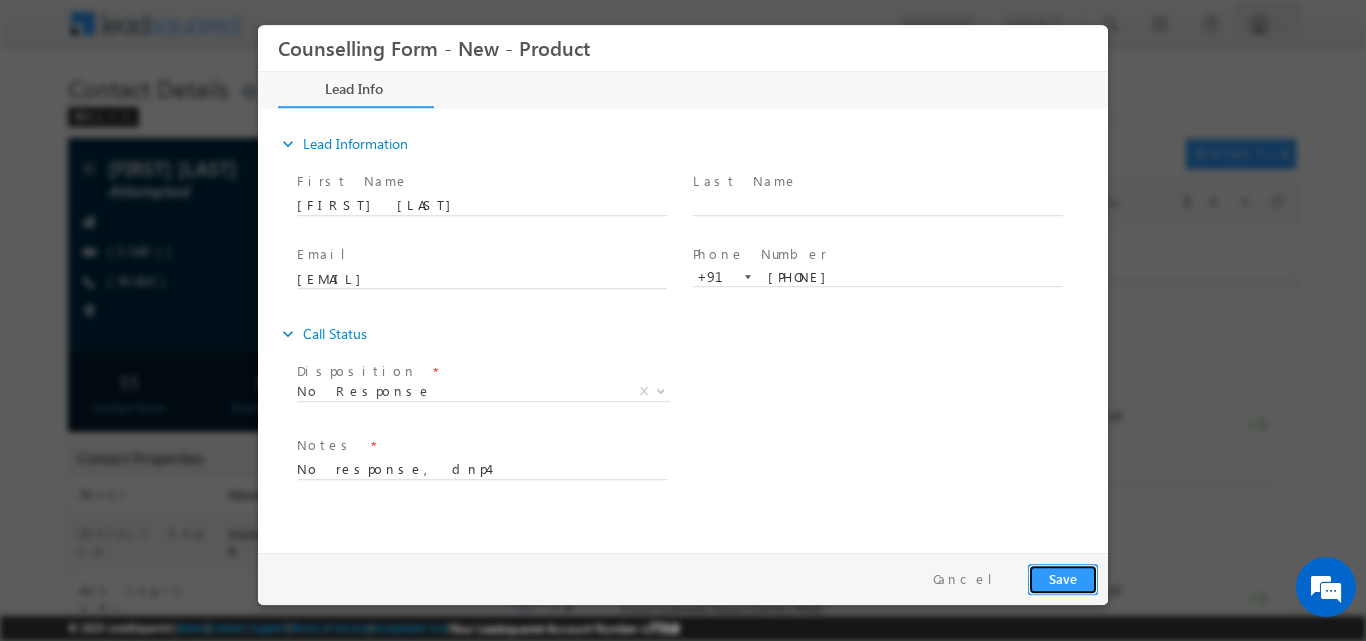 click on "Save" at bounding box center (1063, 578) 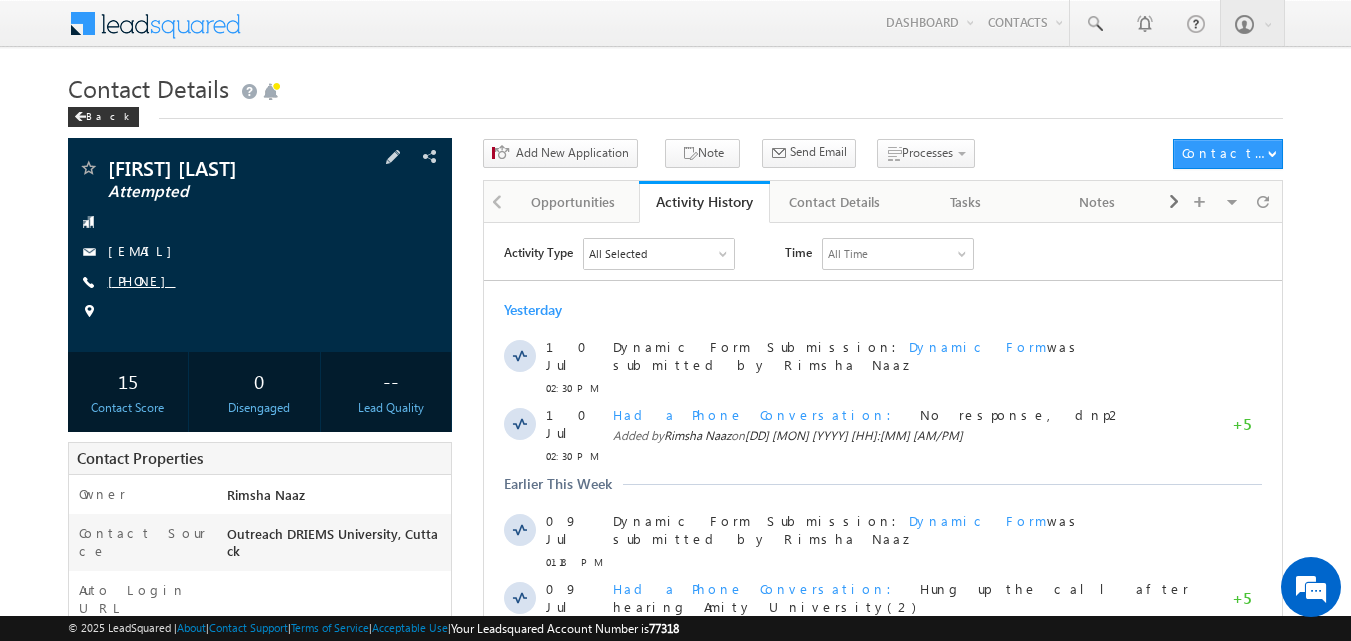 scroll, scrollTop: 0, scrollLeft: 0, axis: both 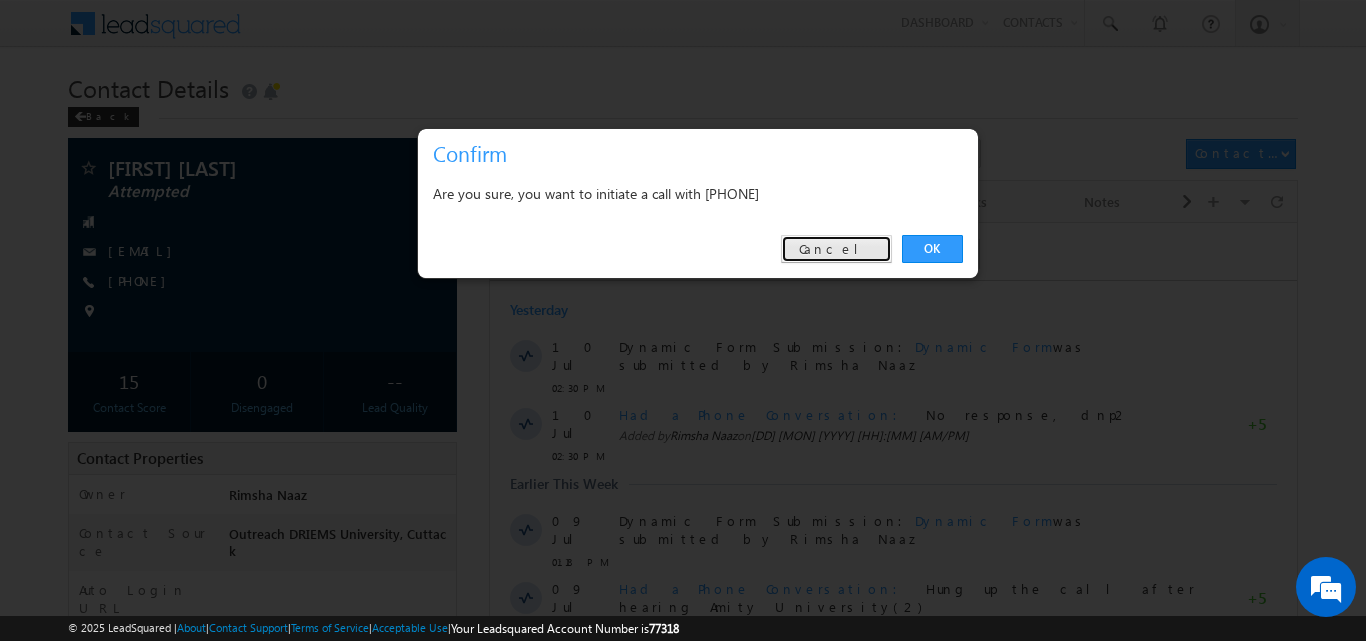 click on "Cancel" at bounding box center [836, 249] 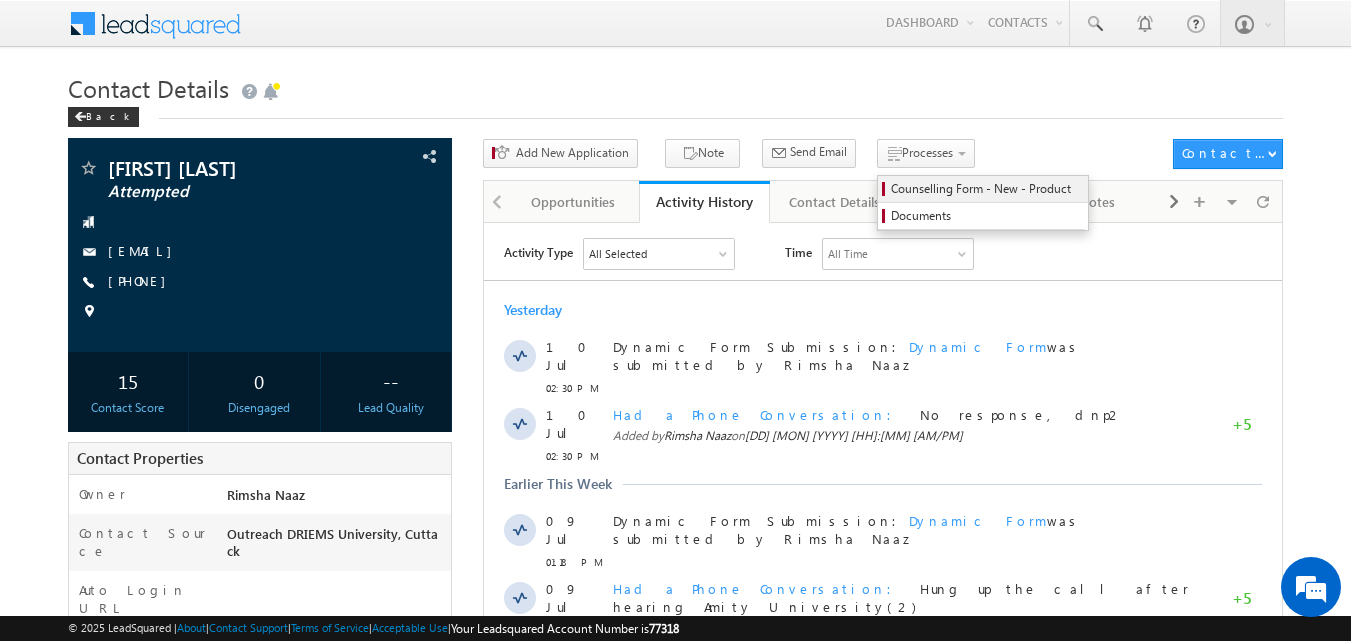 click on "Counselling Form - New - Product" at bounding box center (986, 189) 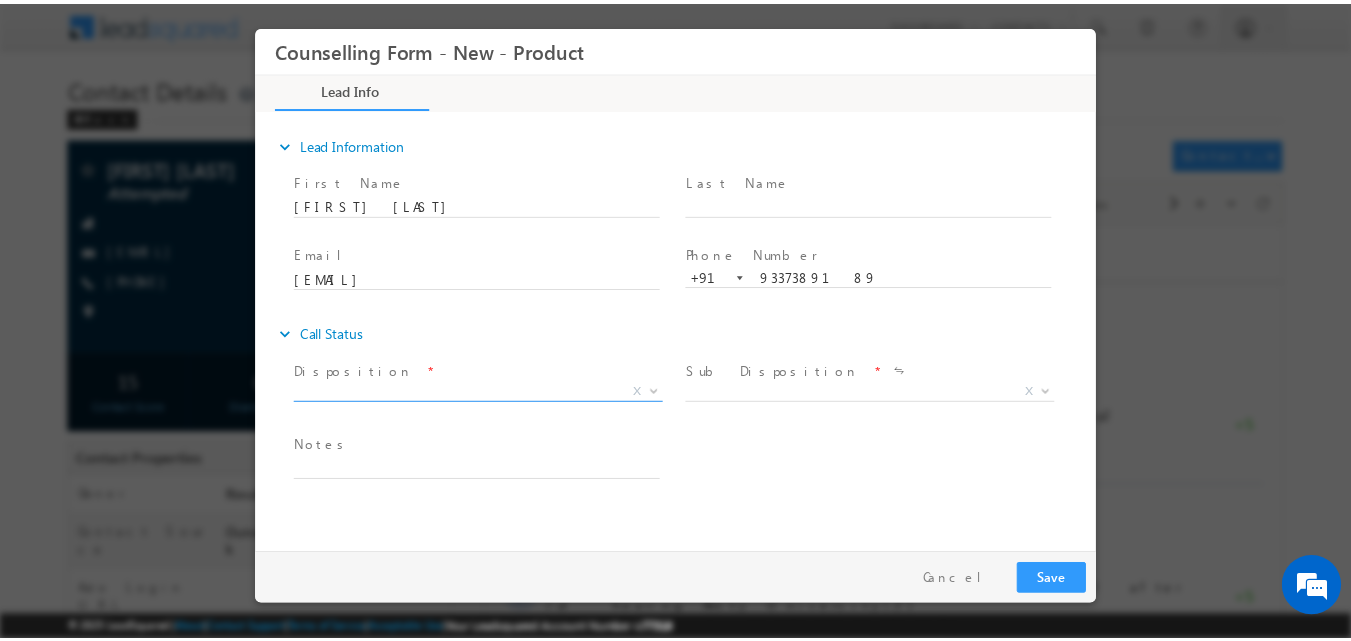 scroll, scrollTop: 0, scrollLeft: 0, axis: both 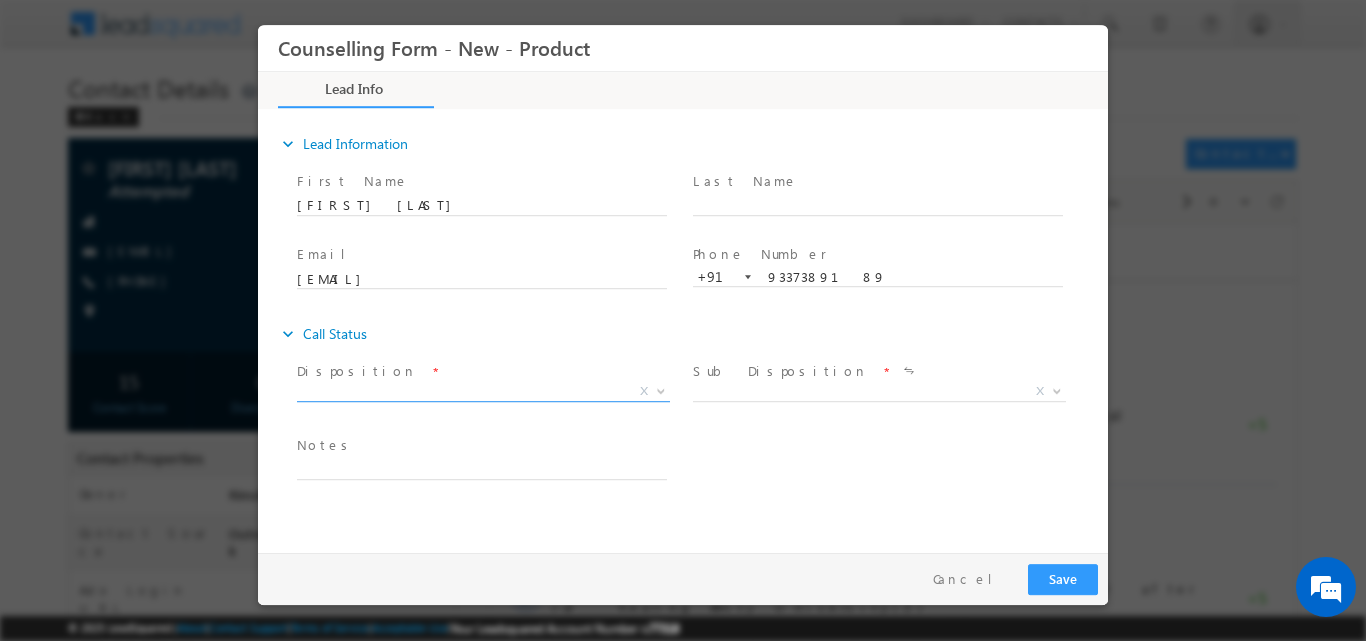 click at bounding box center [661, 389] 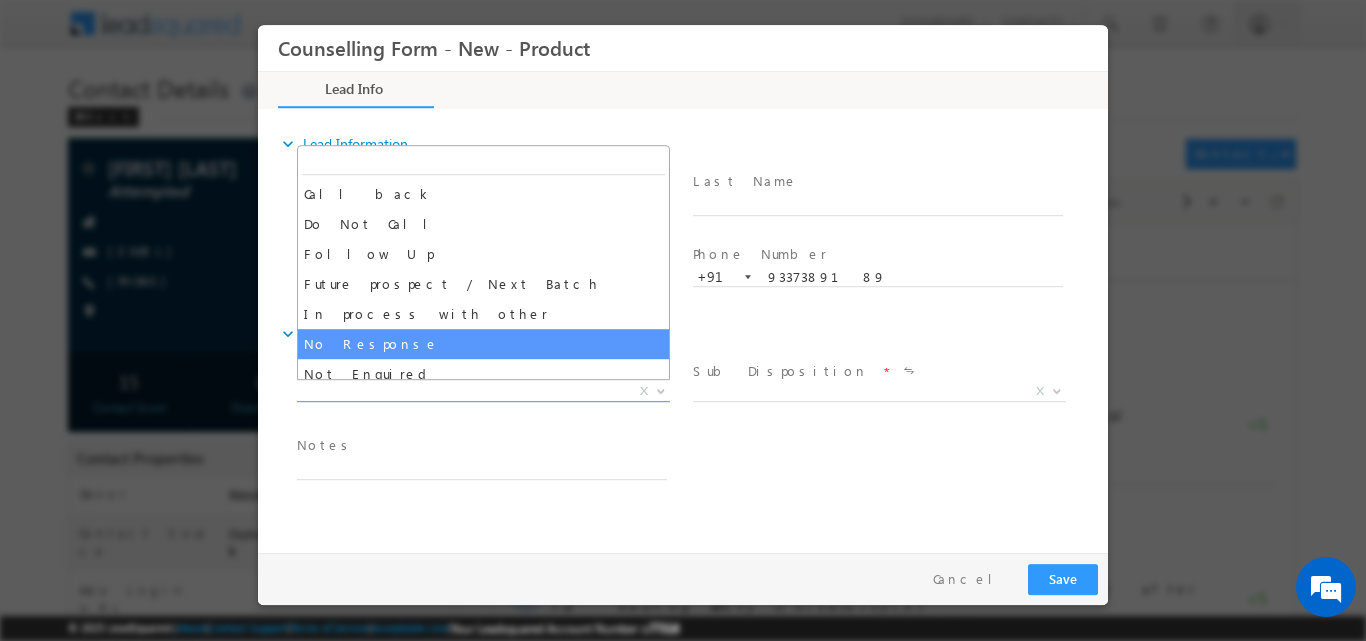 select on "No Response" 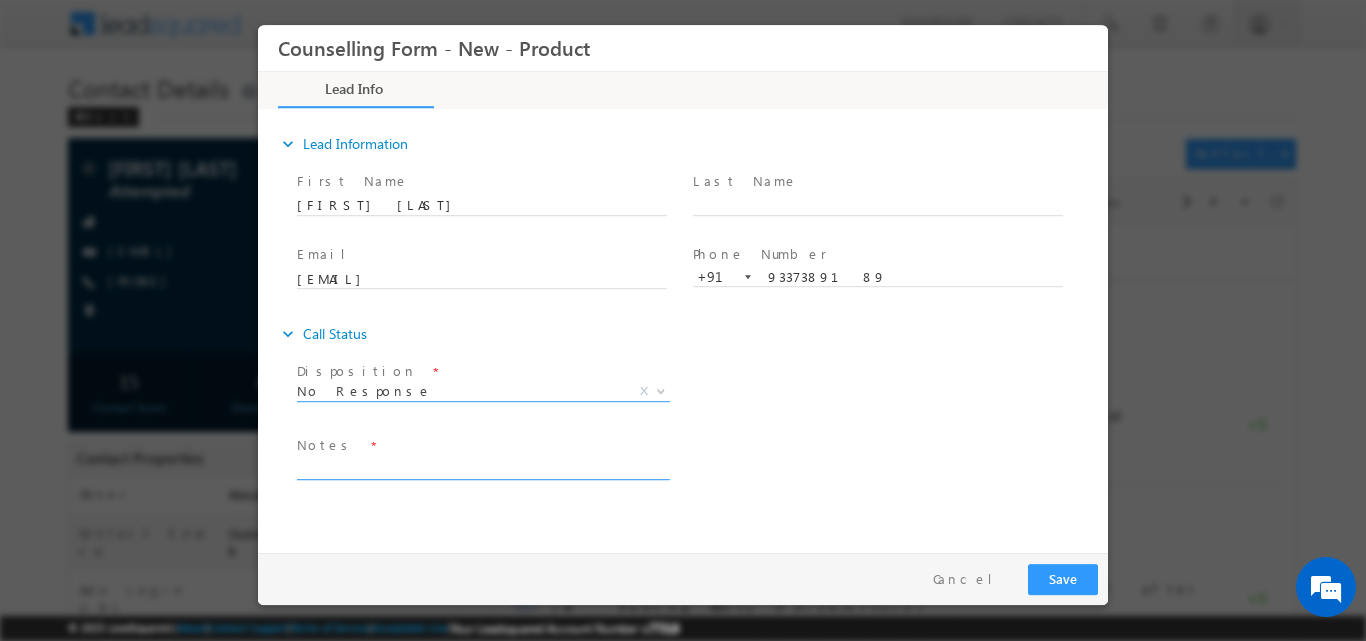 click at bounding box center [482, 467] 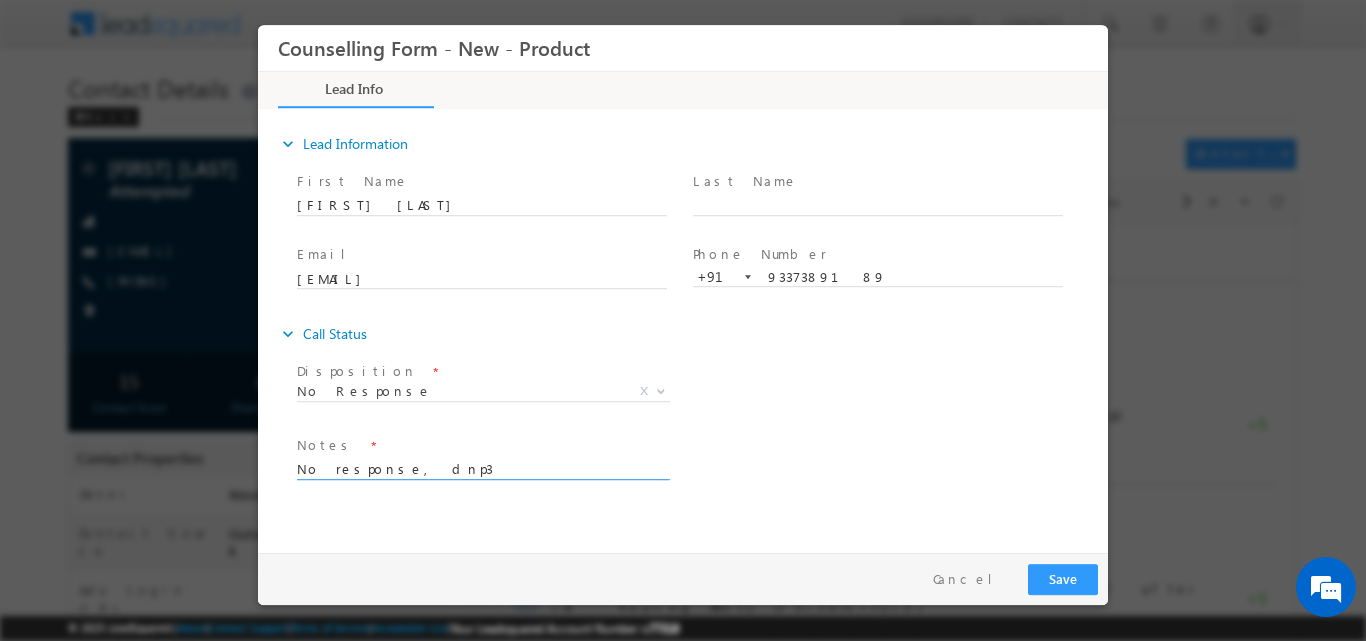 type on "No response, dnp3" 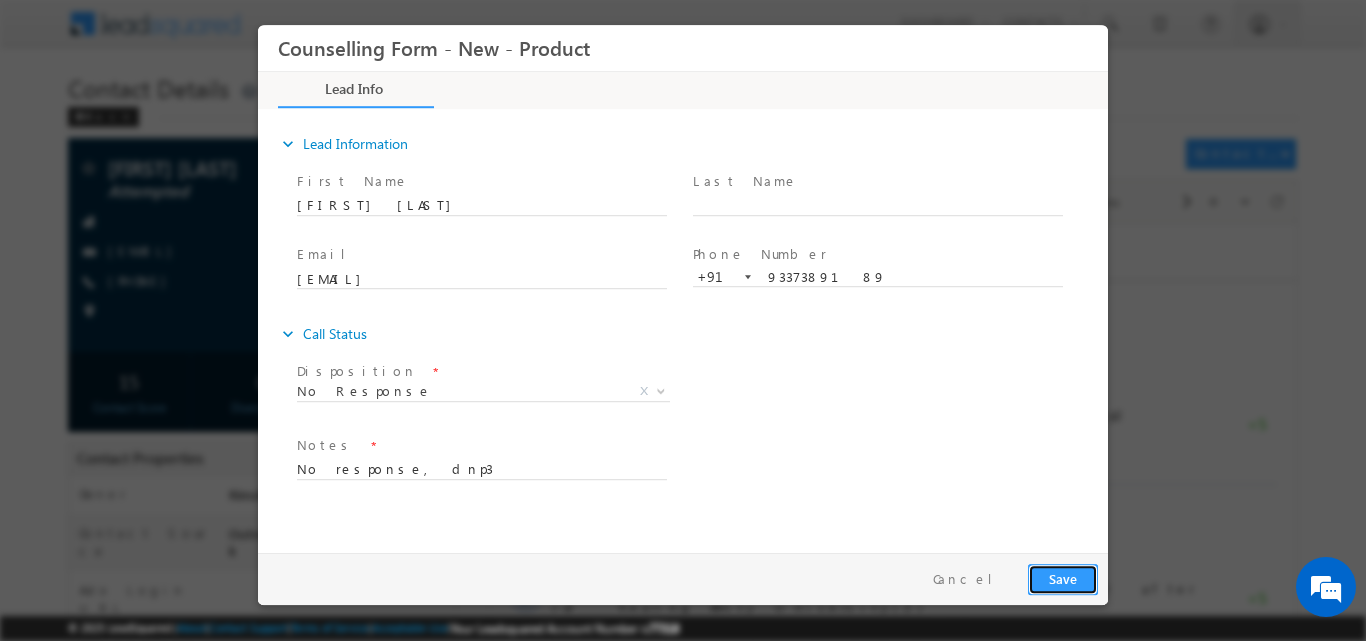 click on "Save" at bounding box center [1063, 578] 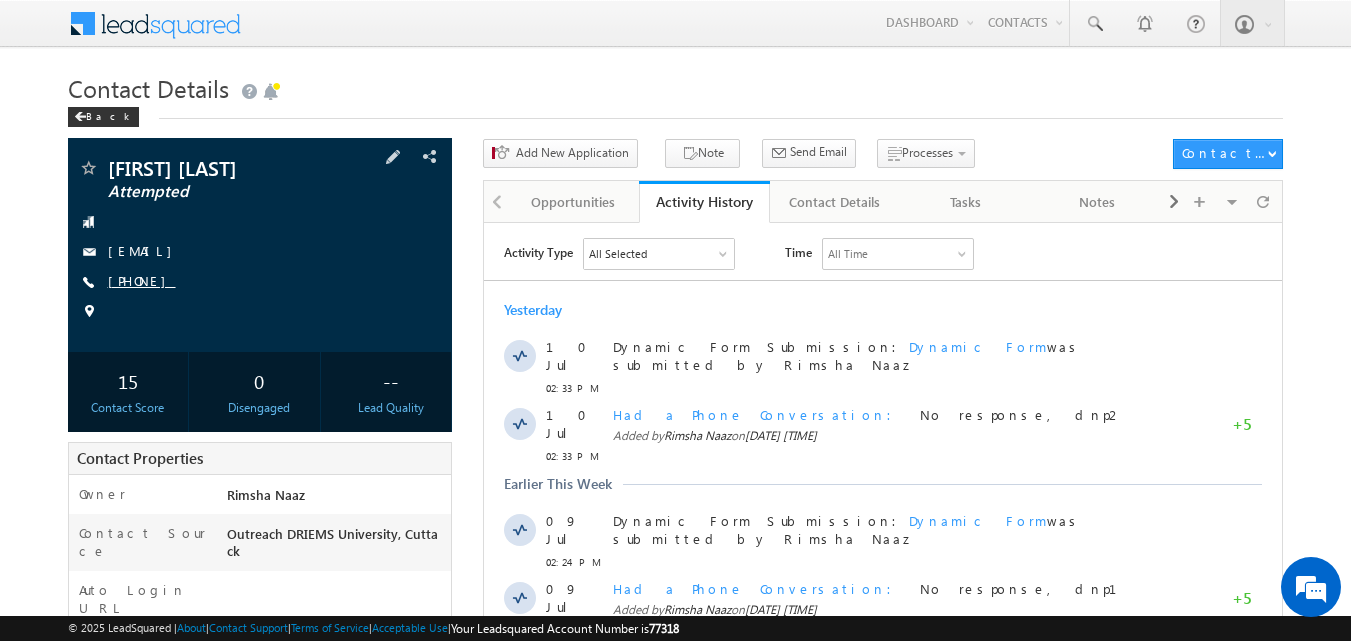 scroll, scrollTop: 0, scrollLeft: 0, axis: both 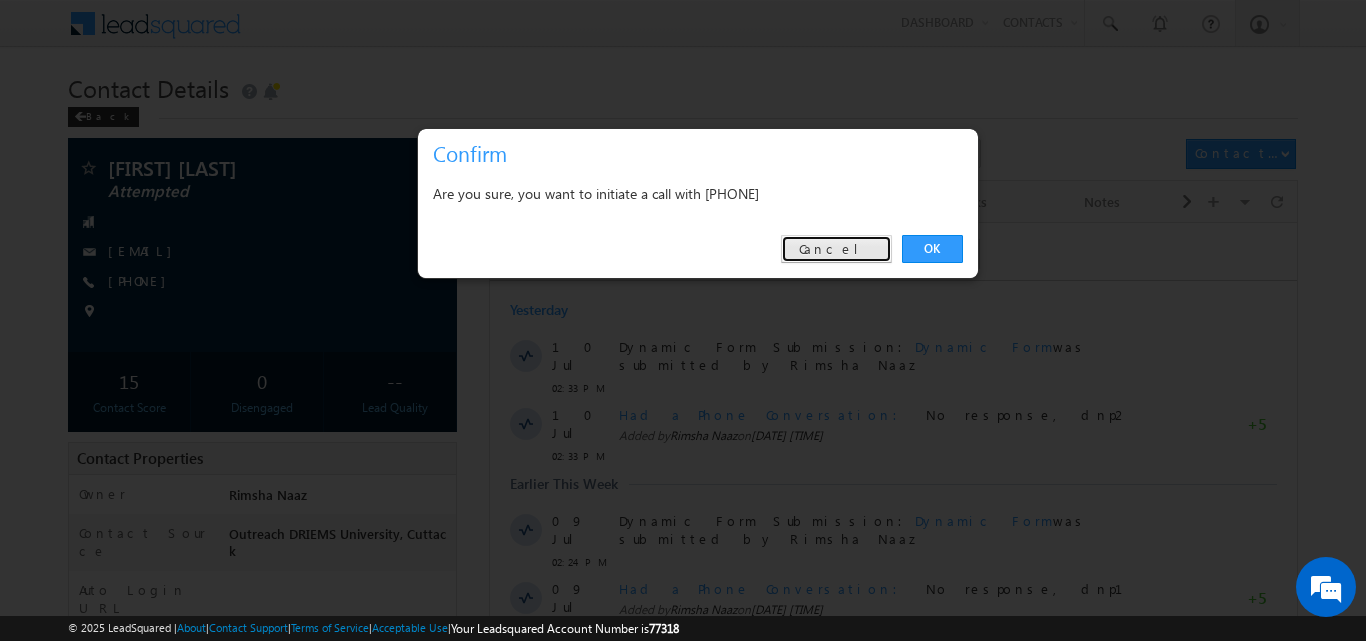 click on "Cancel" at bounding box center (836, 249) 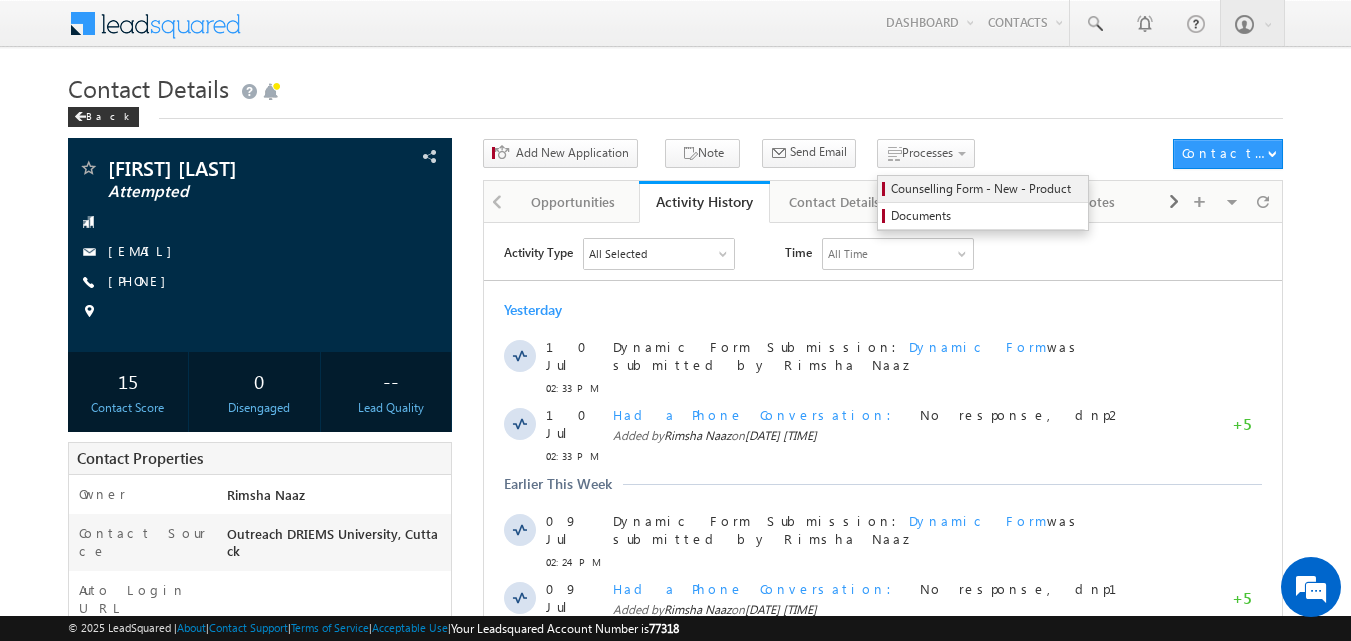 click on "Counselling Form - New - Product" at bounding box center (986, 189) 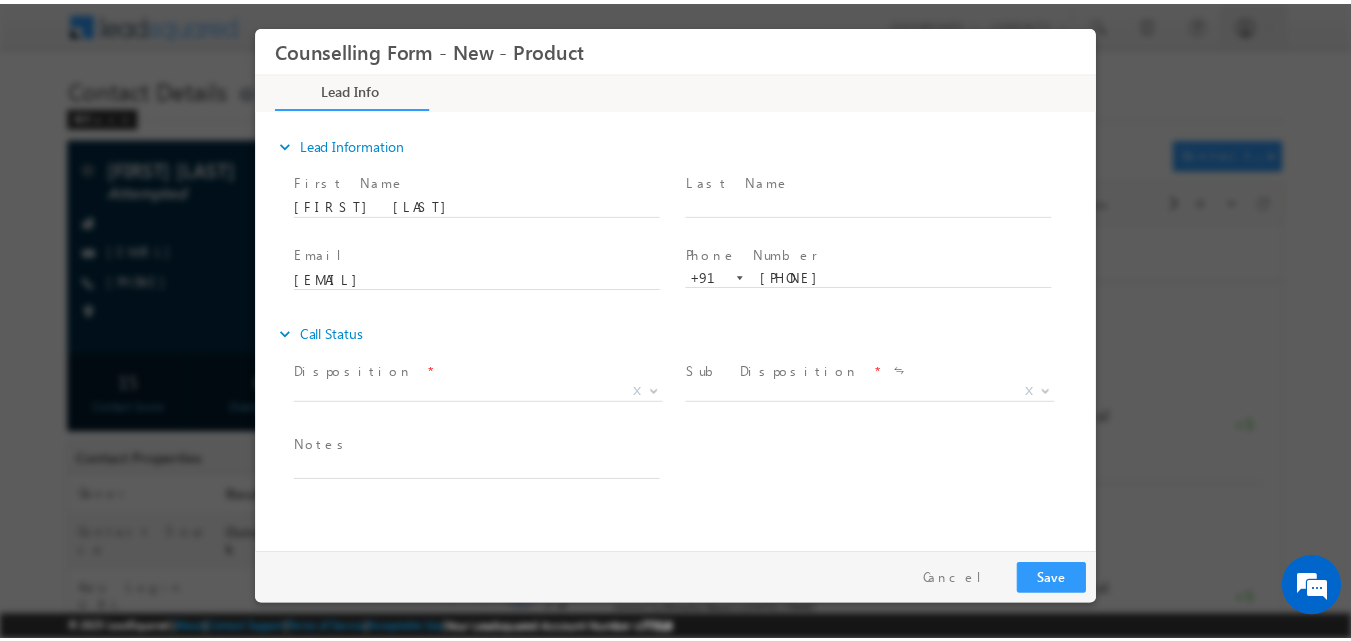 scroll, scrollTop: 0, scrollLeft: 0, axis: both 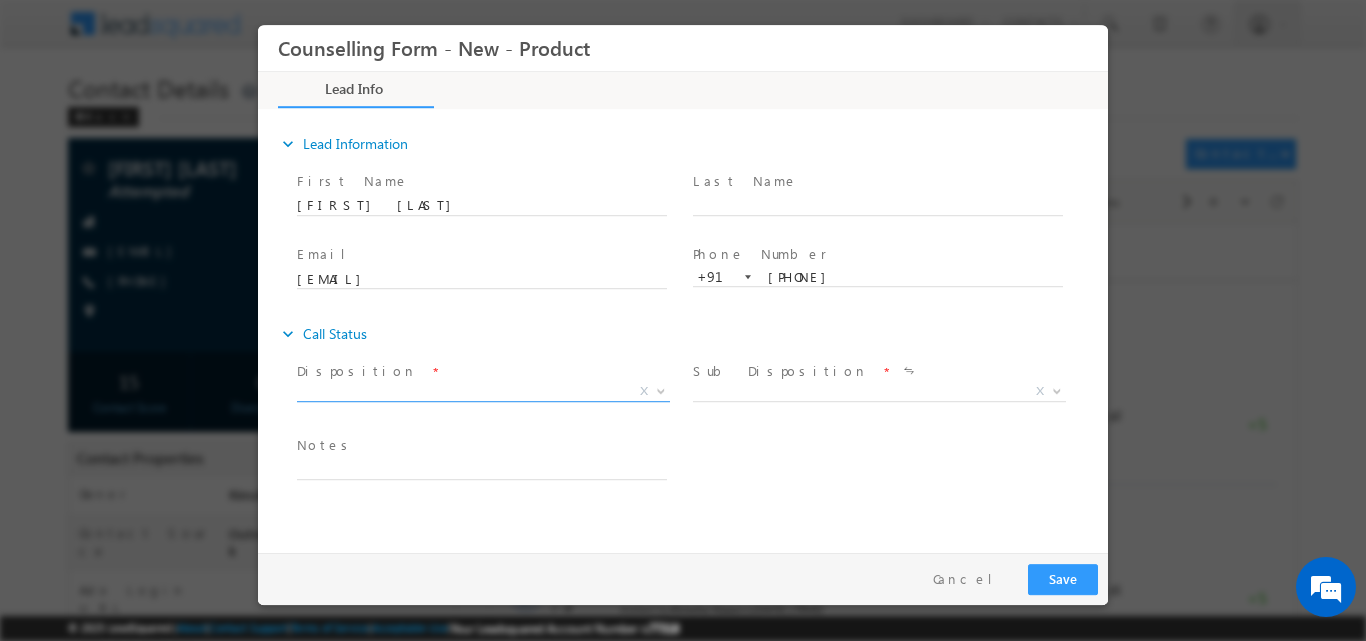 click at bounding box center (659, 390) 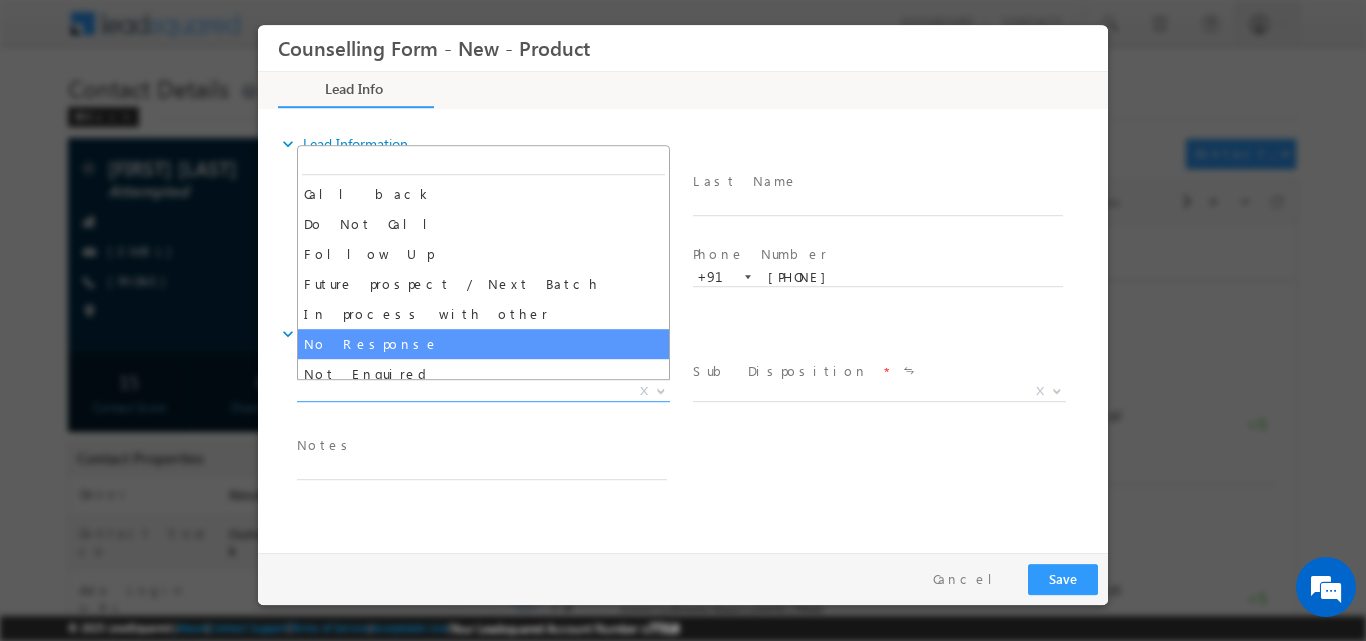 select on "No Response" 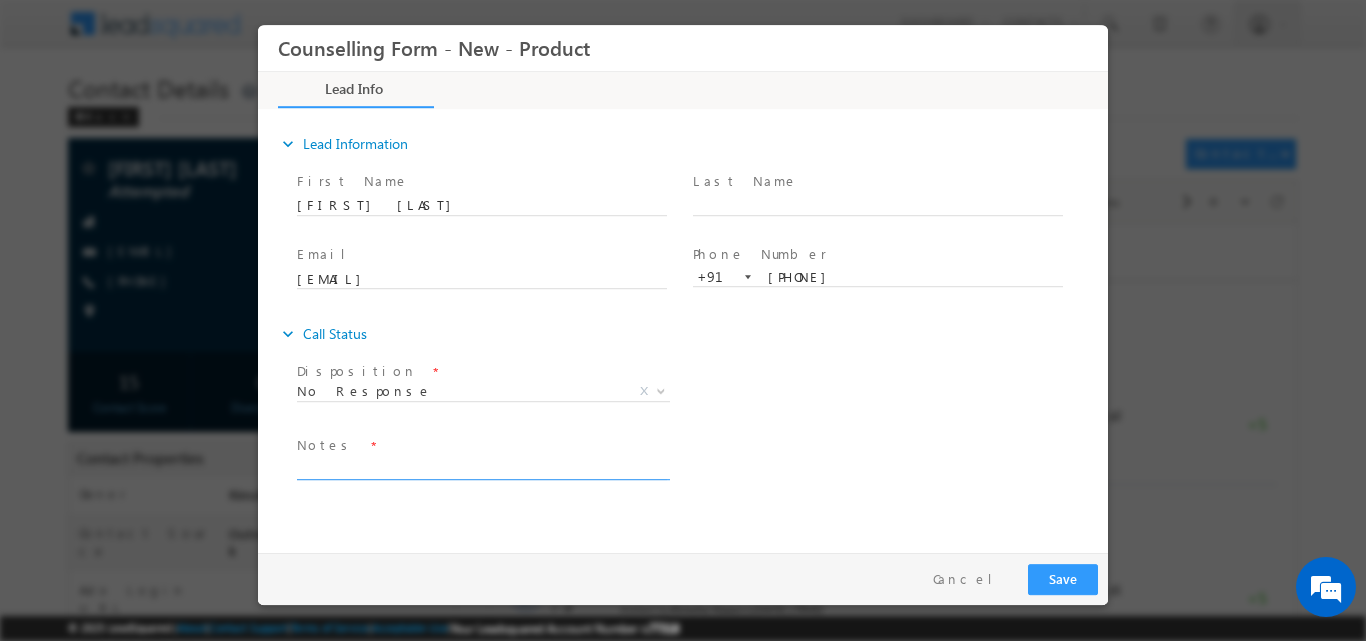 click at bounding box center [482, 467] 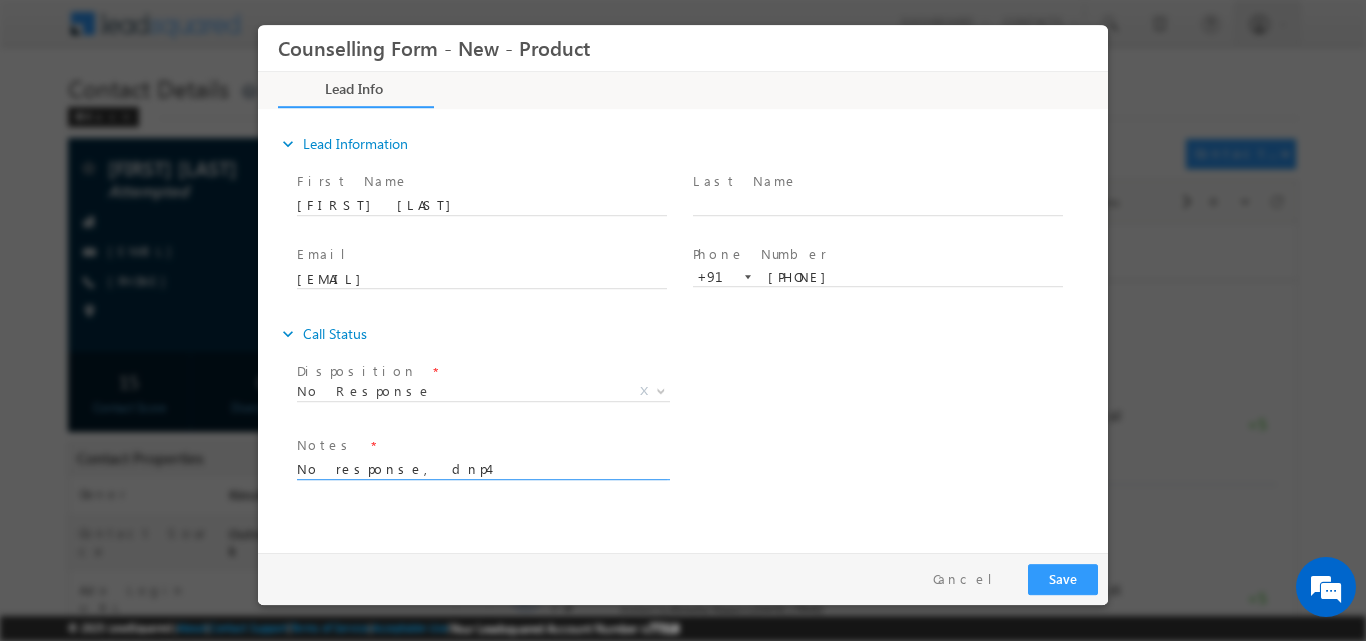 type on "No response, dnp4" 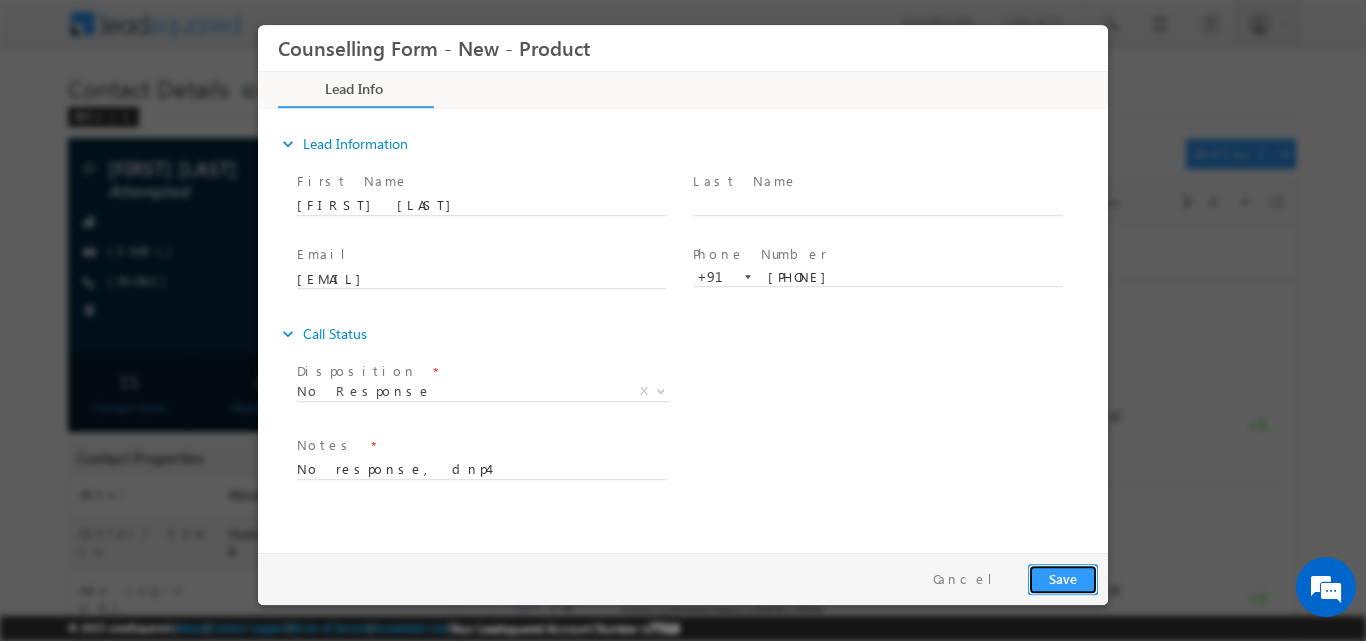 click on "Save" at bounding box center (1063, 578) 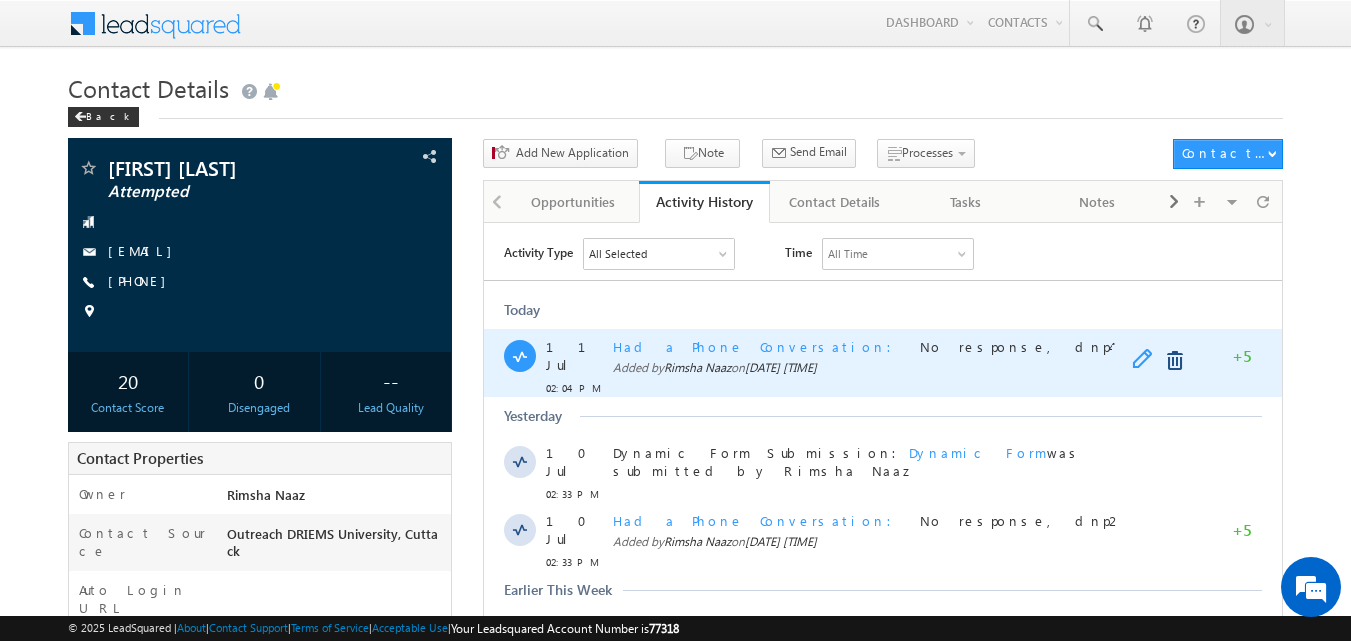 click at bounding box center (1147, 360) 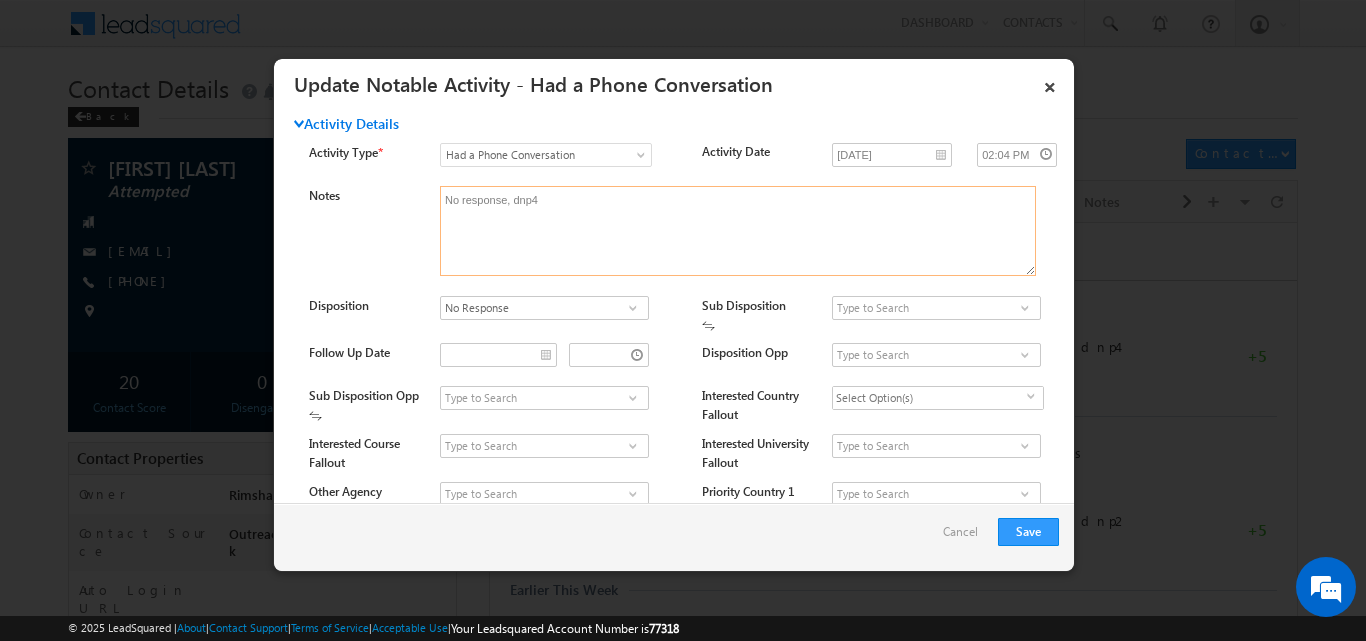 click on "No response, dnp4" at bounding box center (738, 231) 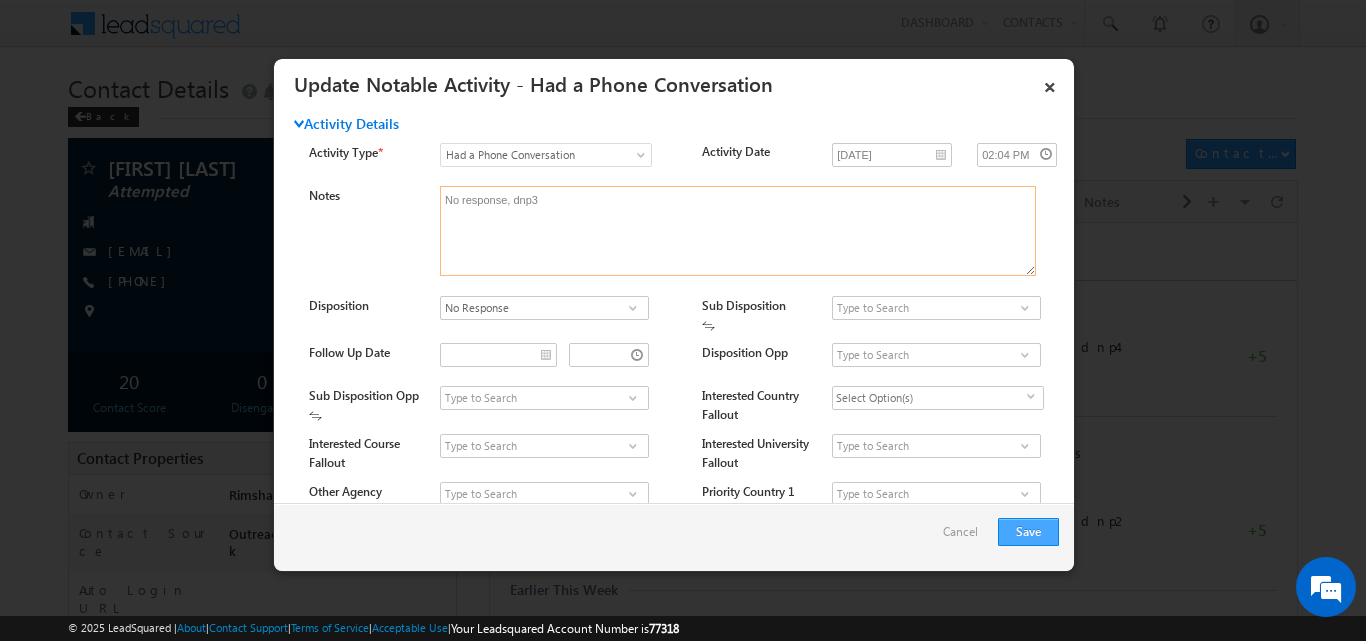 type on "No response, dnp3" 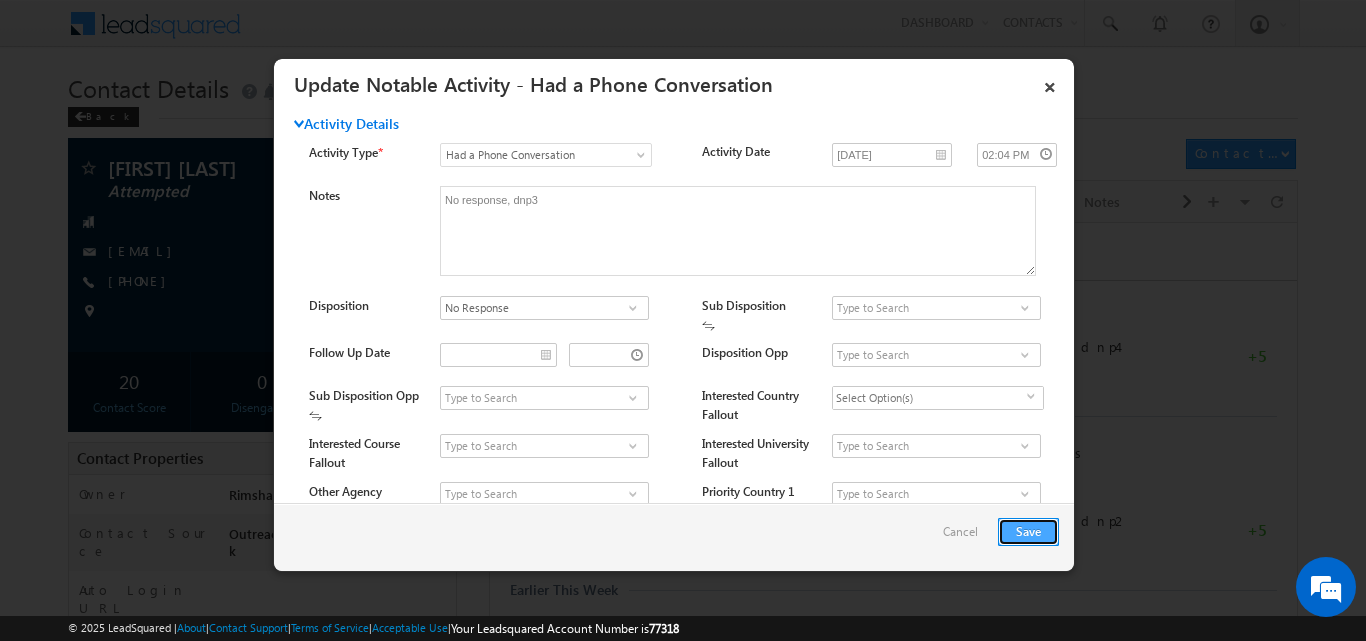 click on "Save" at bounding box center [1028, 532] 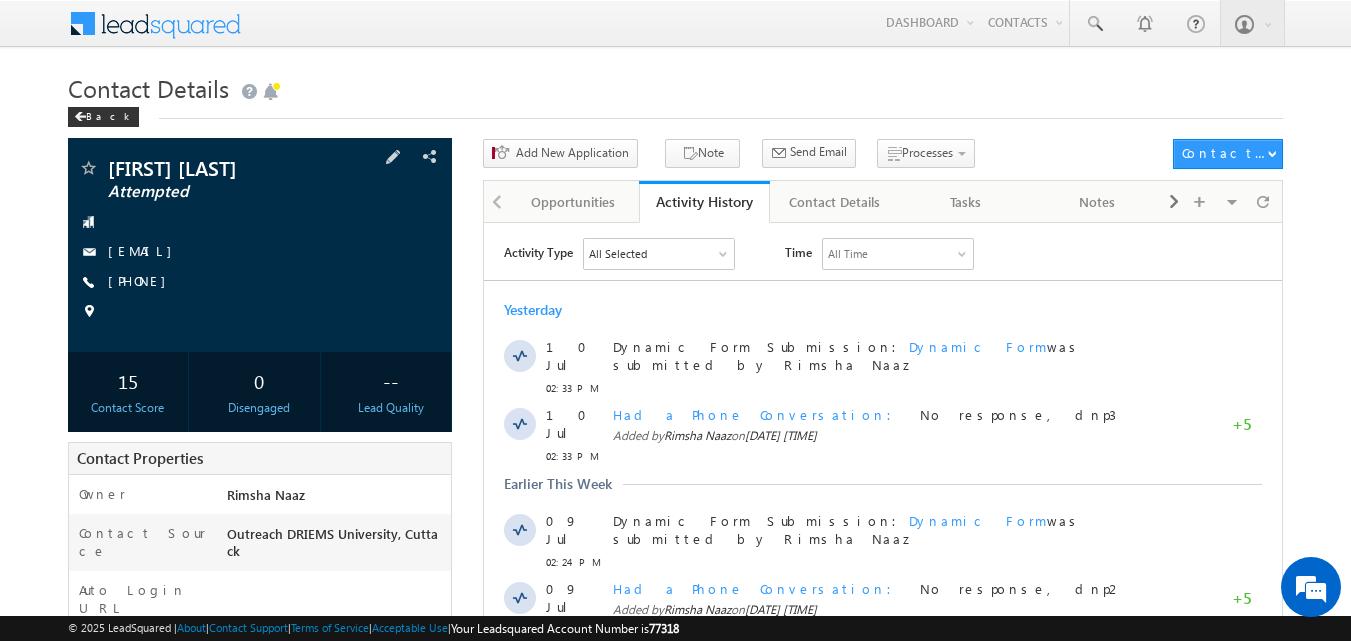 scroll, scrollTop: 0, scrollLeft: 0, axis: both 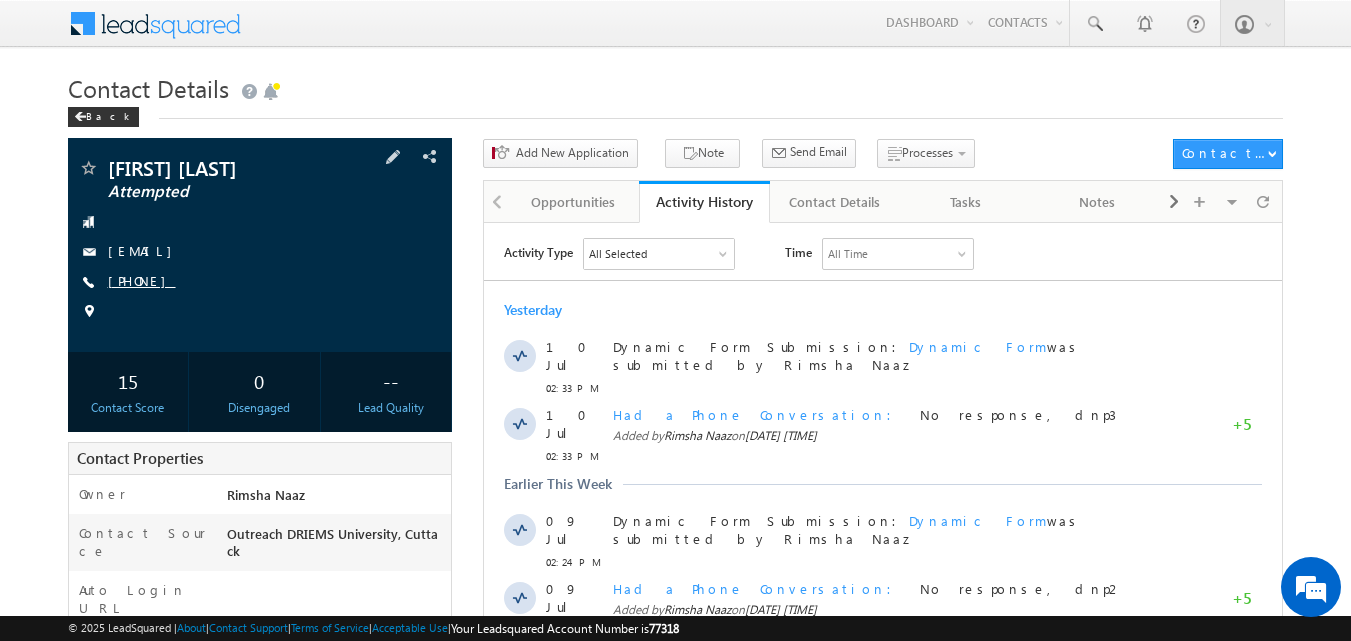 drag, startPoint x: 142, startPoint y: 280, endPoint x: 196, endPoint y: 280, distance: 54 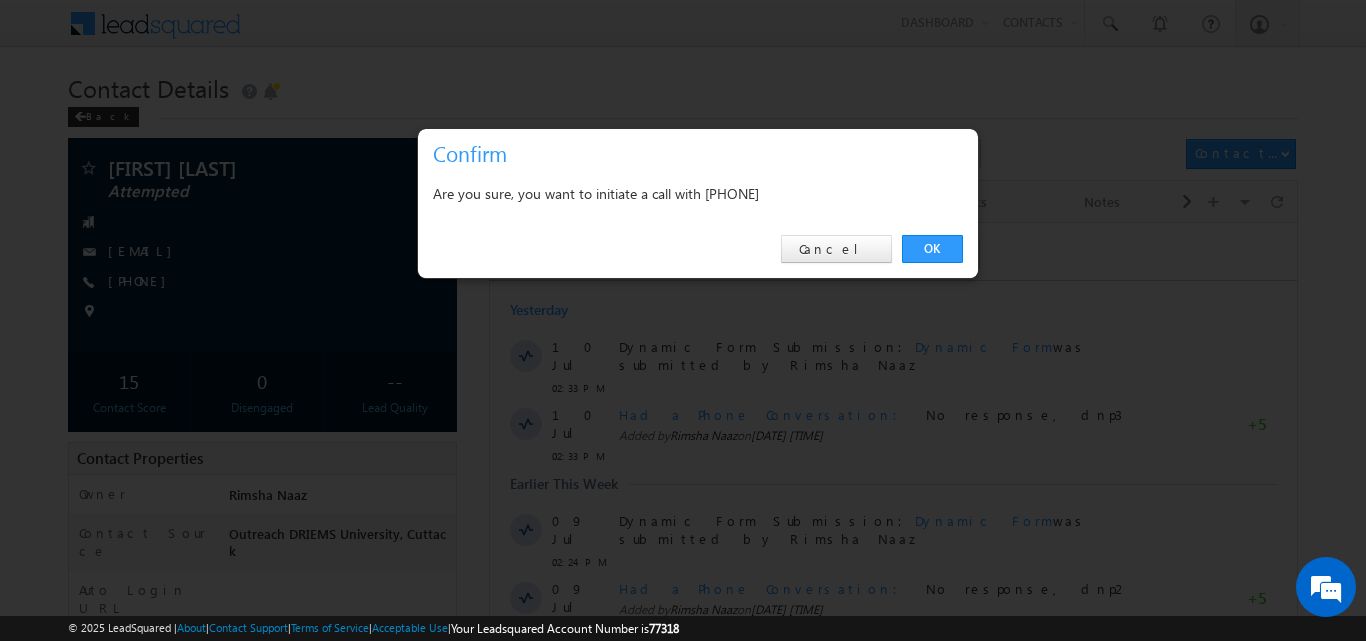 click on "OK Cancel" at bounding box center (698, 249) 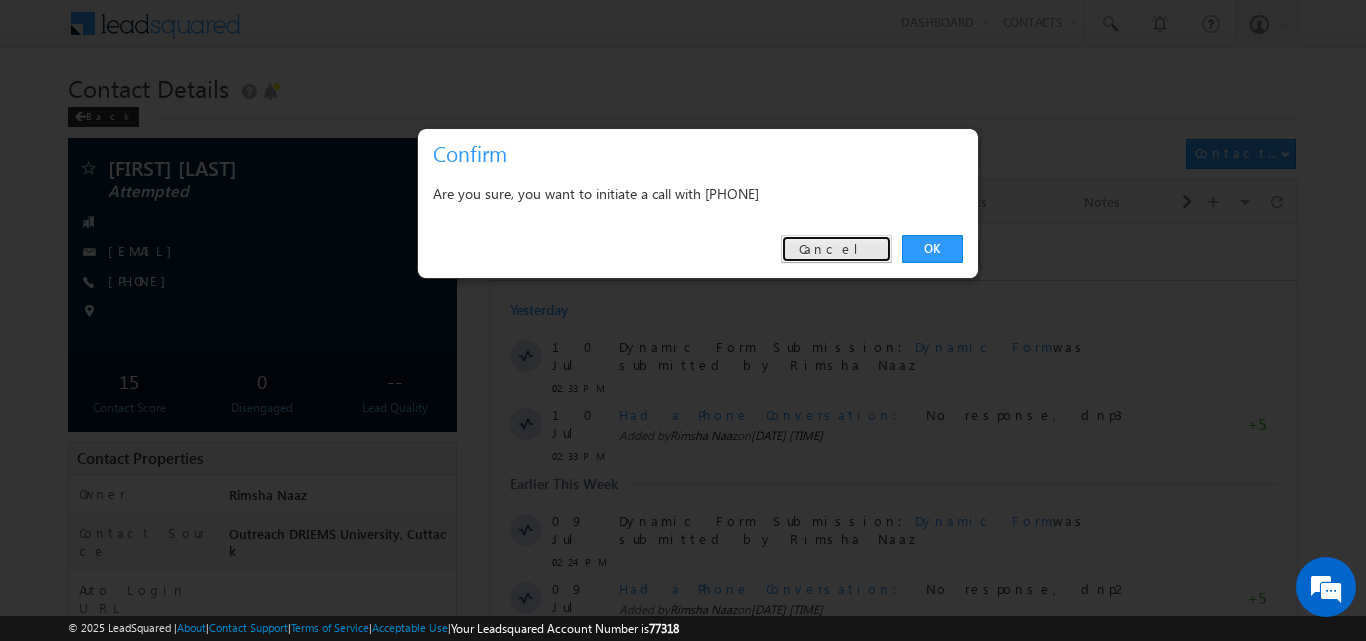 click on "Cancel" at bounding box center (836, 249) 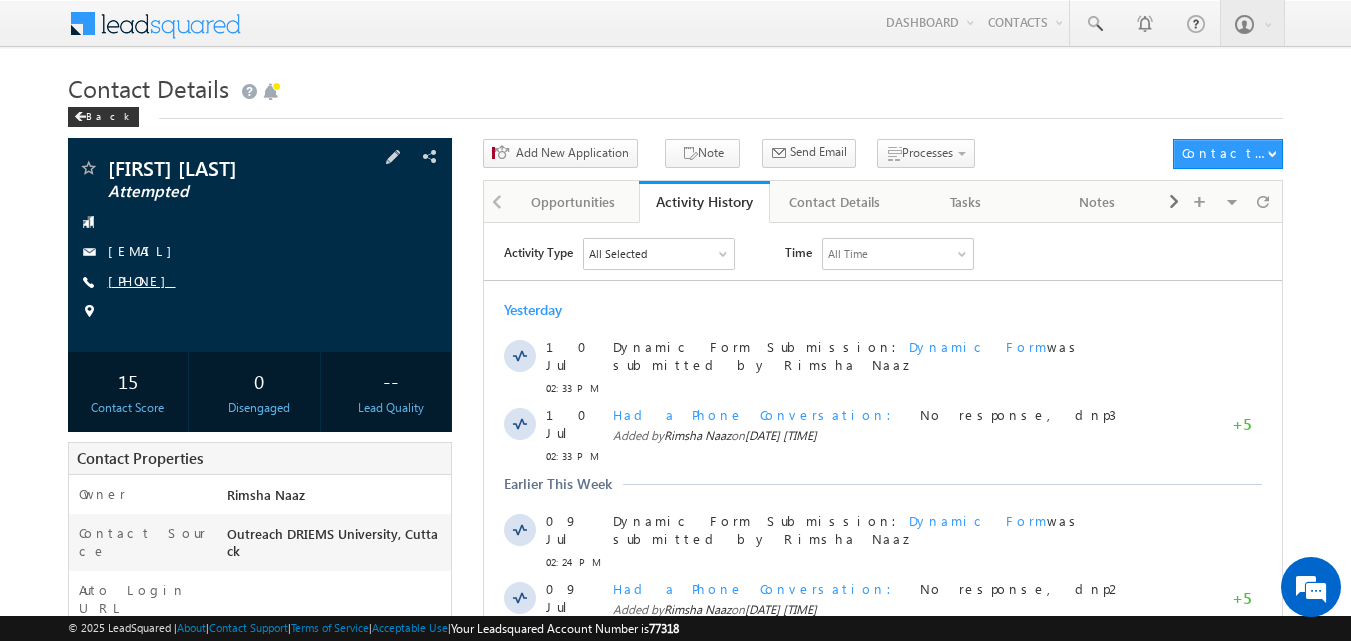 copy on "8480950258" 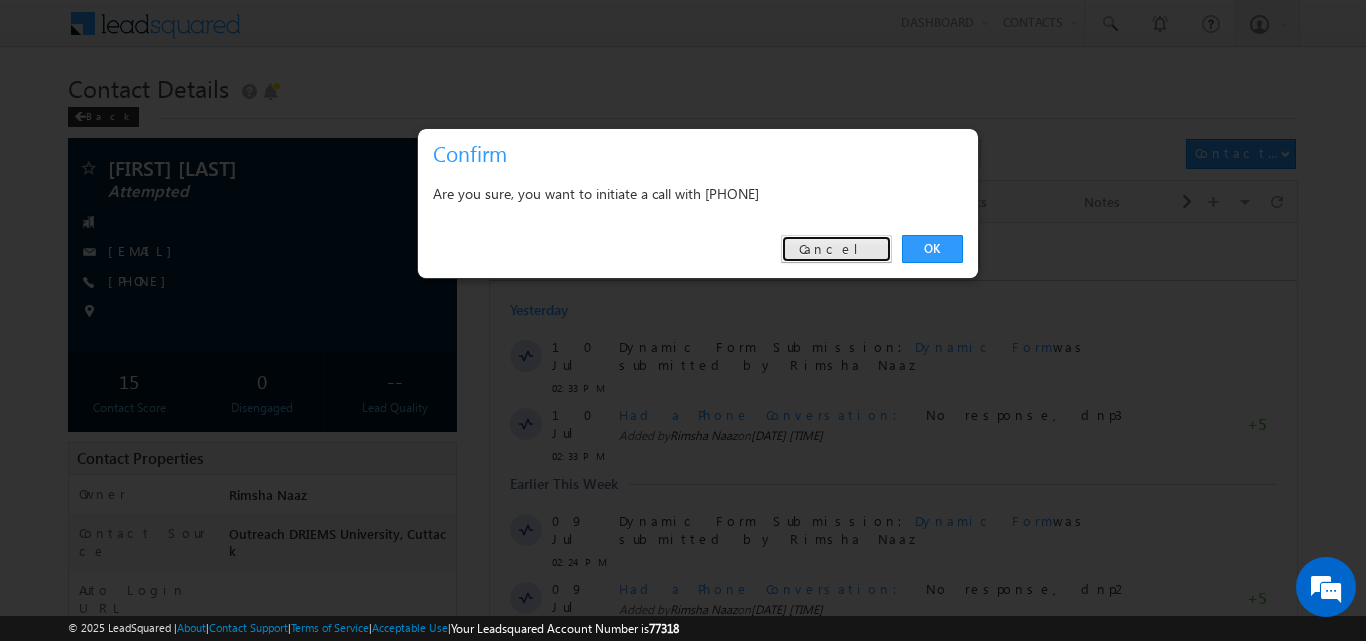 drag, startPoint x: 844, startPoint y: 251, endPoint x: 378, endPoint y: 19, distance: 520.5574 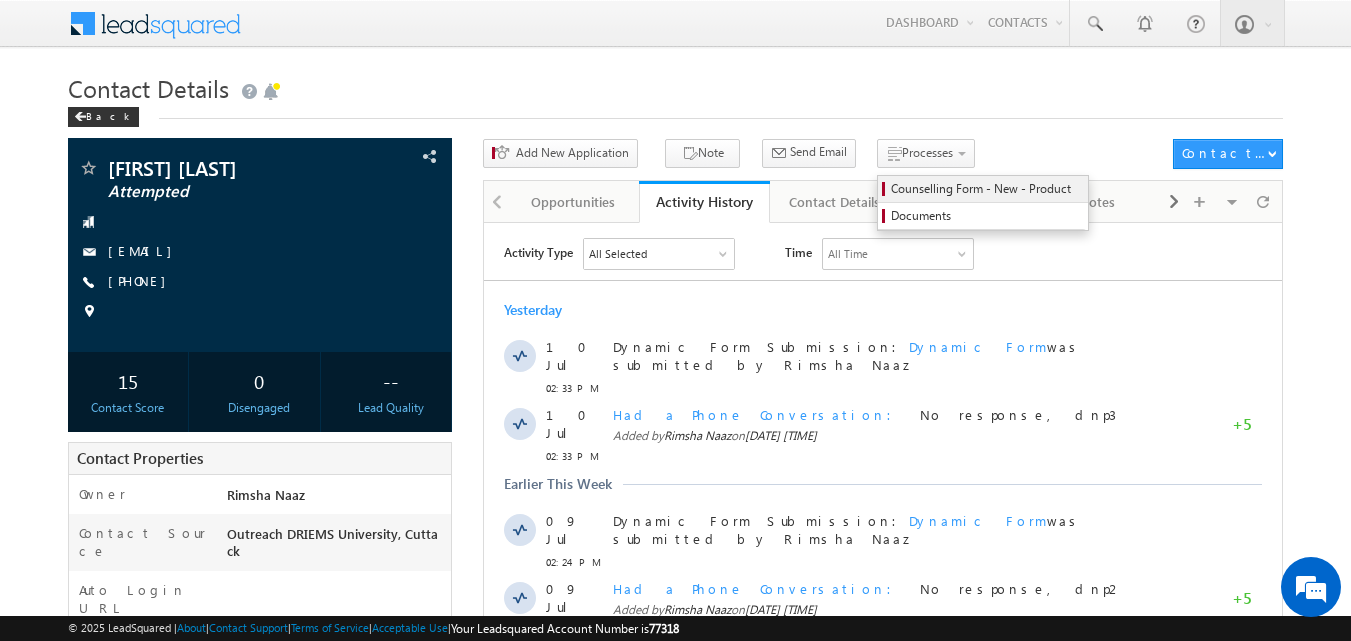 click on "Counselling Form - New - Product" at bounding box center (986, 189) 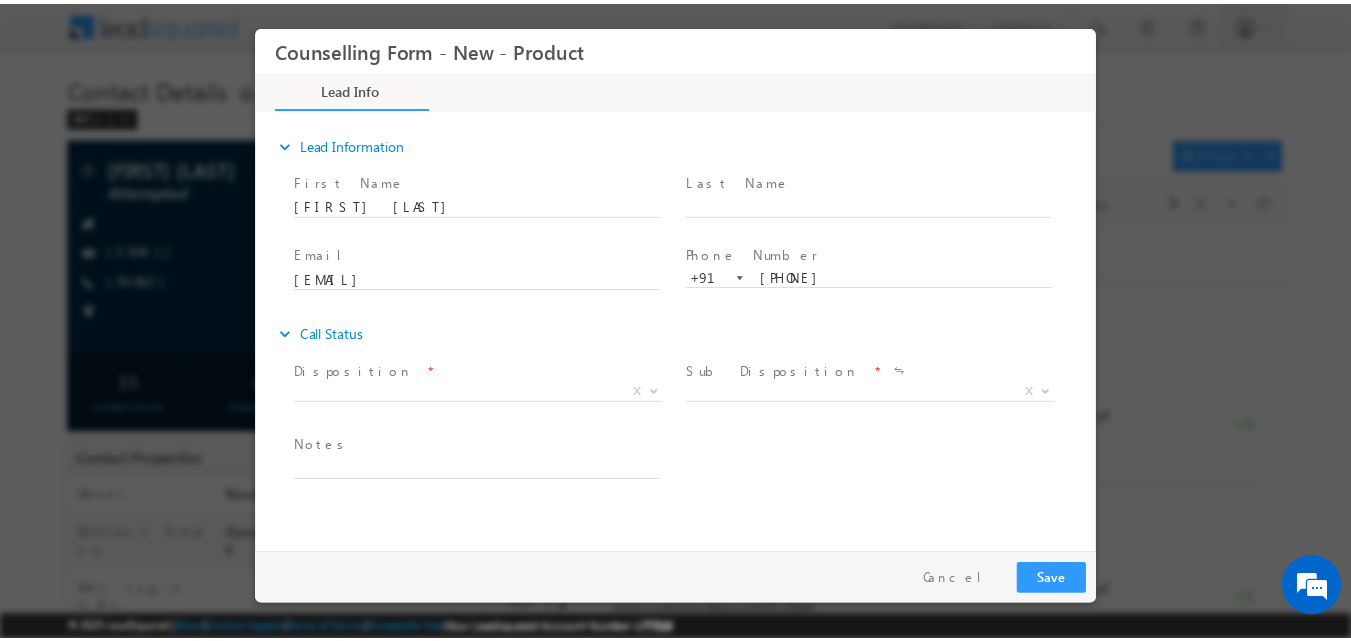 scroll, scrollTop: 0, scrollLeft: 0, axis: both 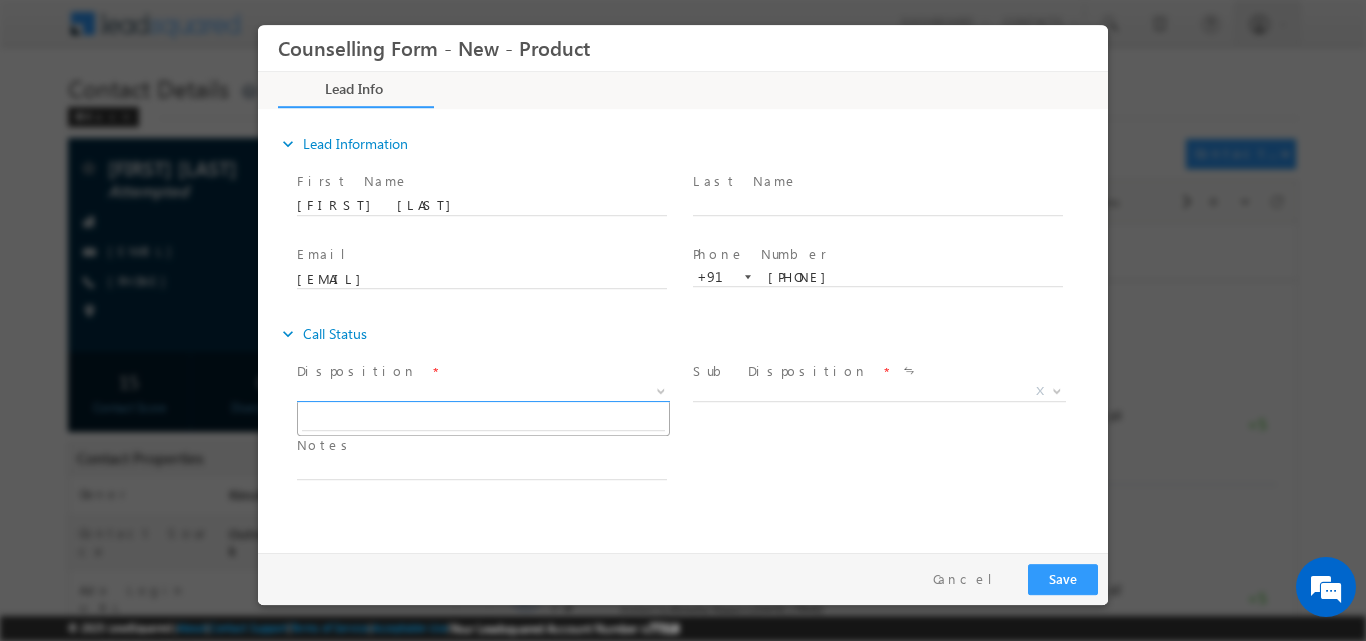 click at bounding box center [661, 389] 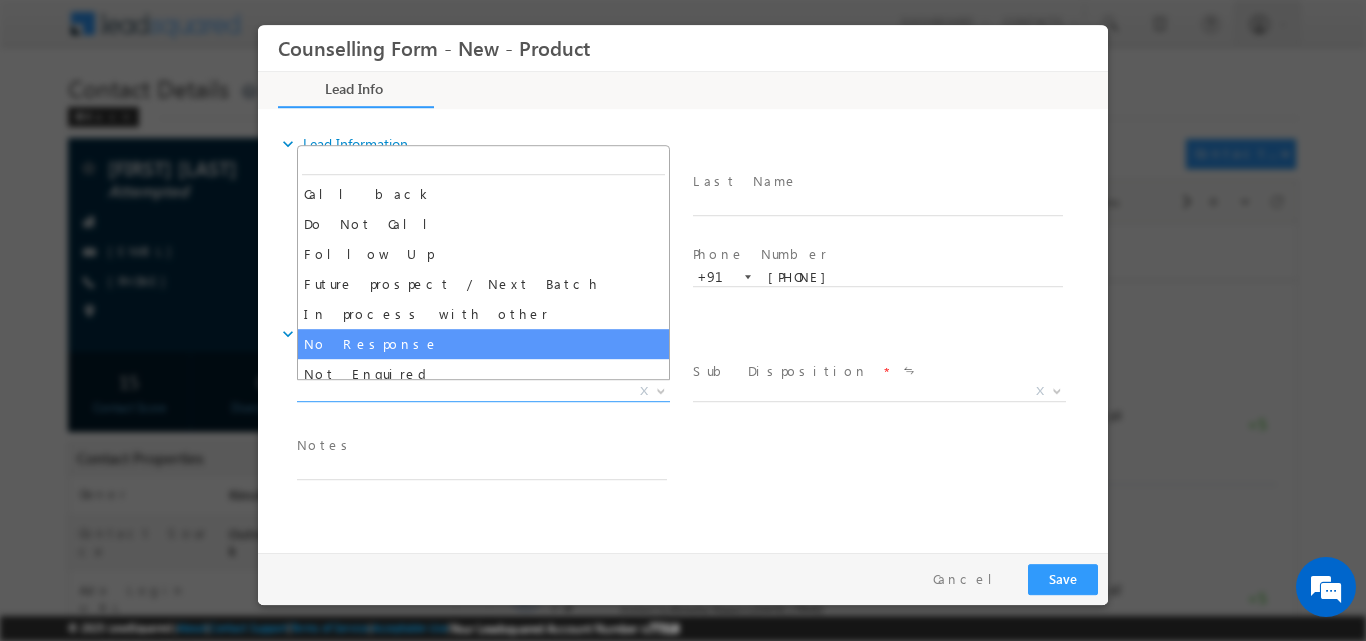 select on "No Response" 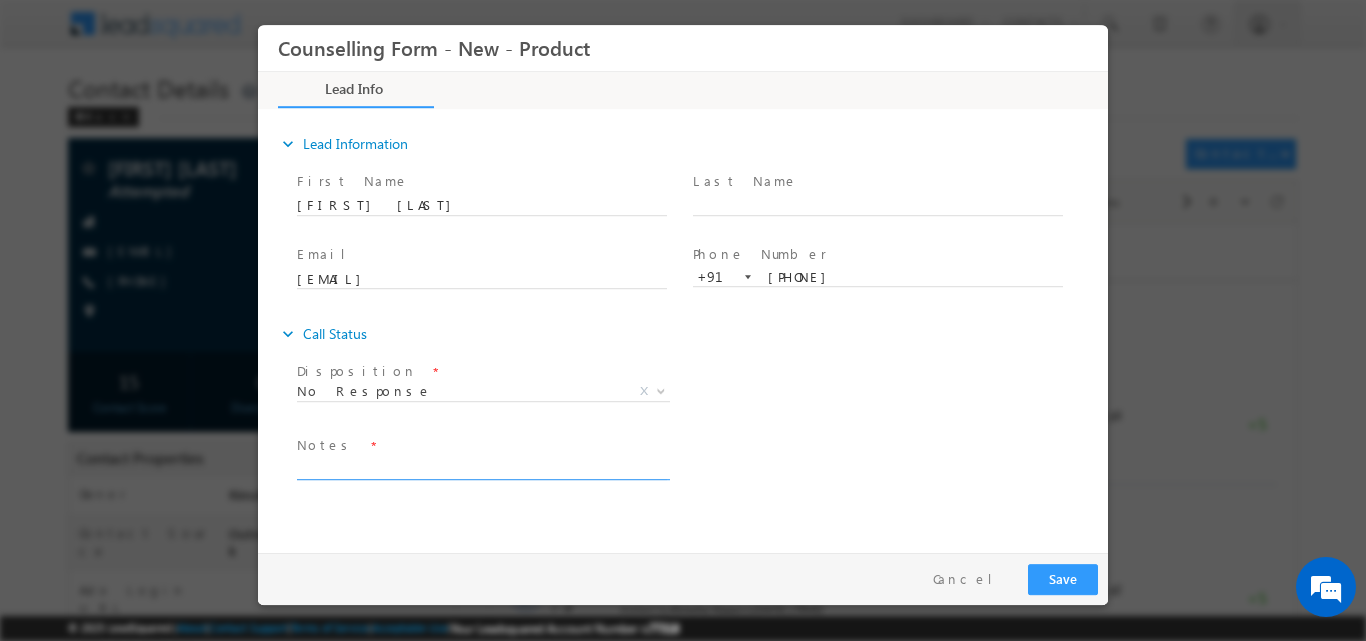 click at bounding box center (482, 467) 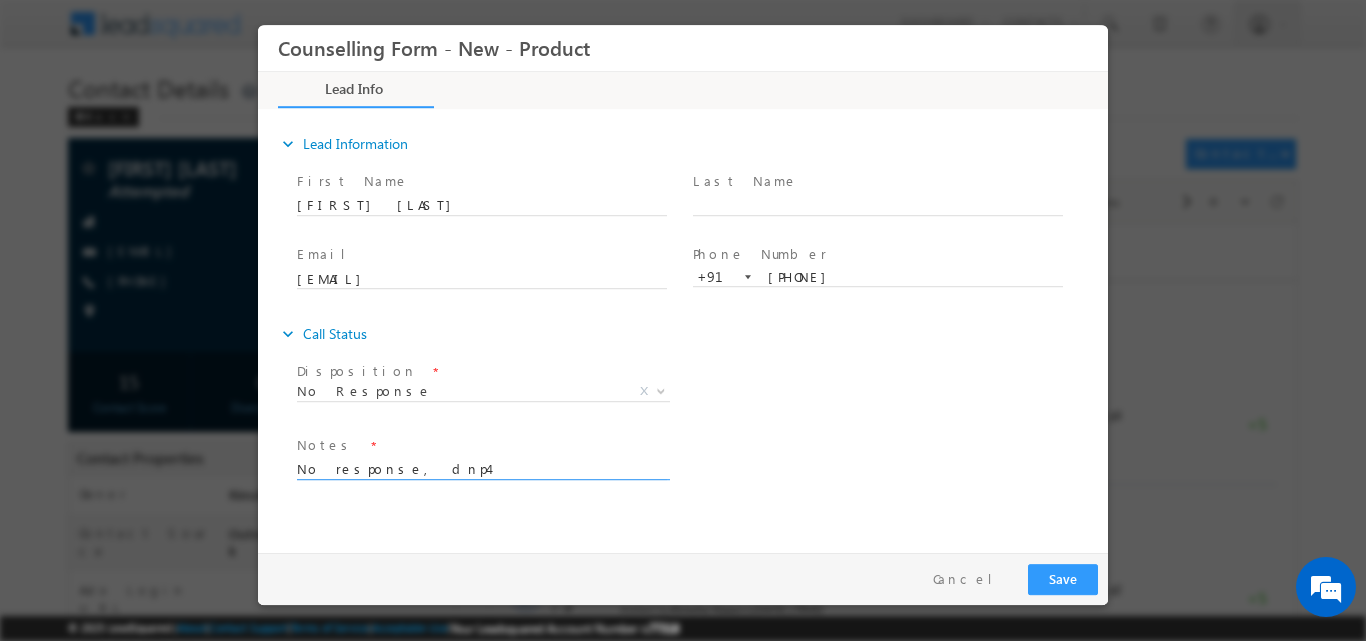 type on "No response, dnp4" 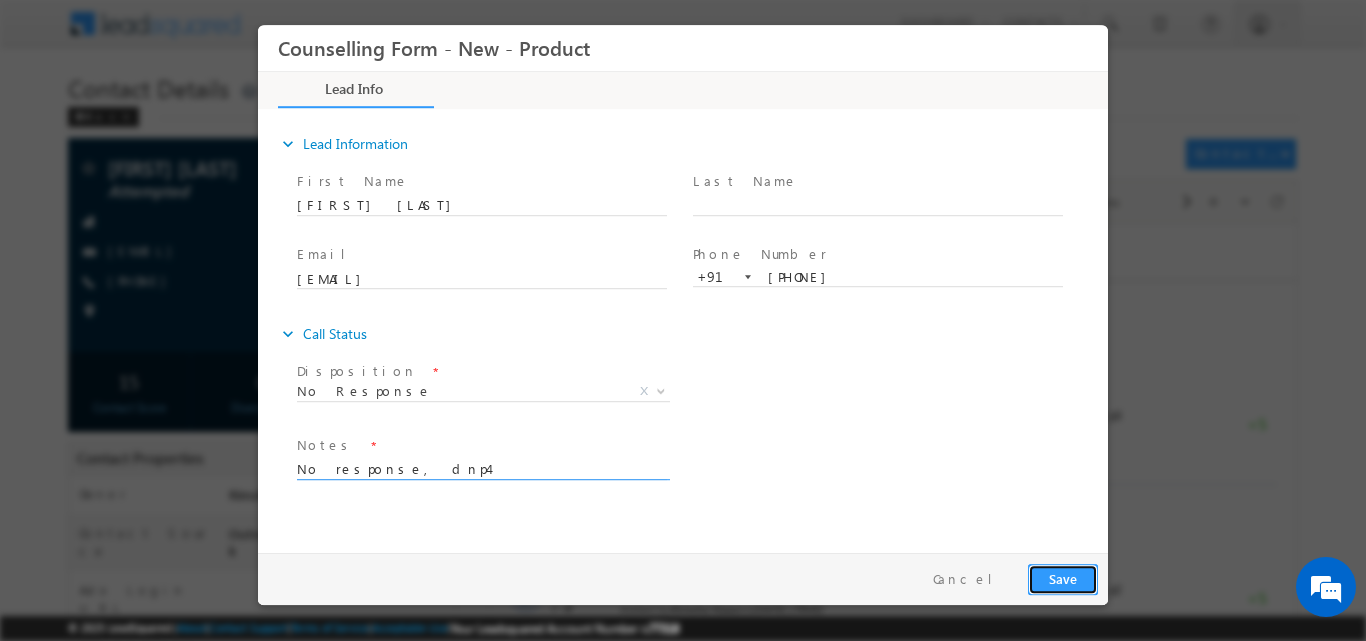click on "Save" at bounding box center (1063, 578) 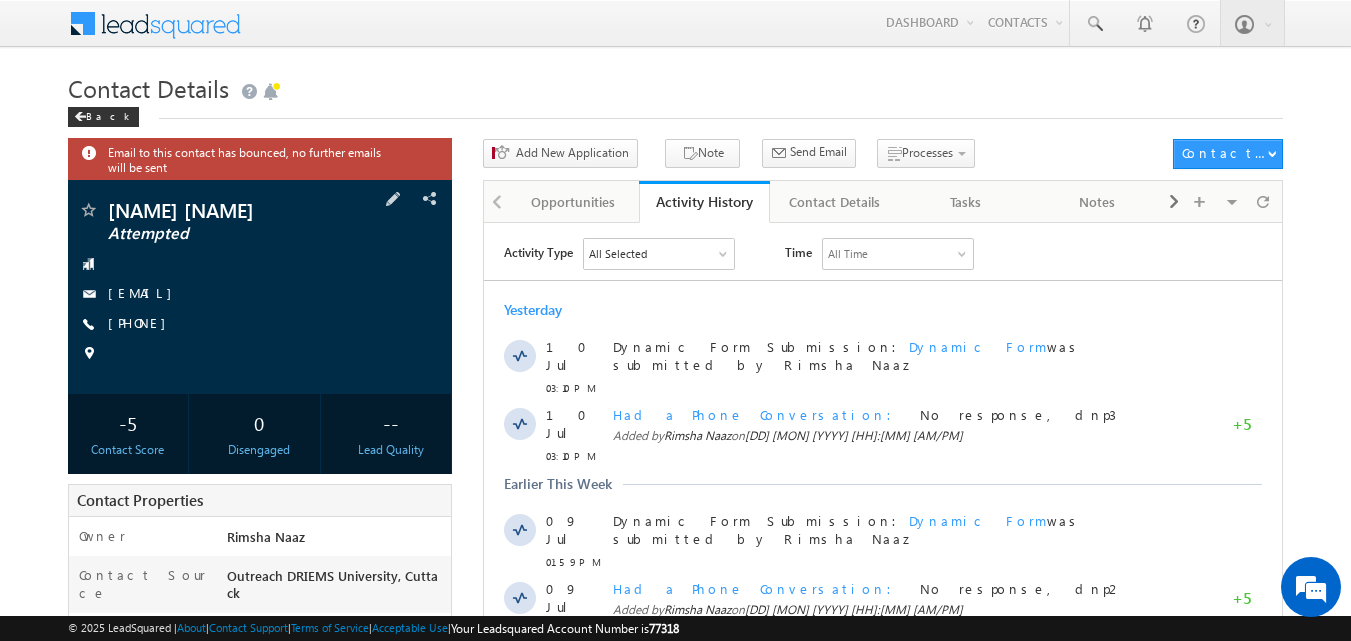 scroll, scrollTop: 0, scrollLeft: 0, axis: both 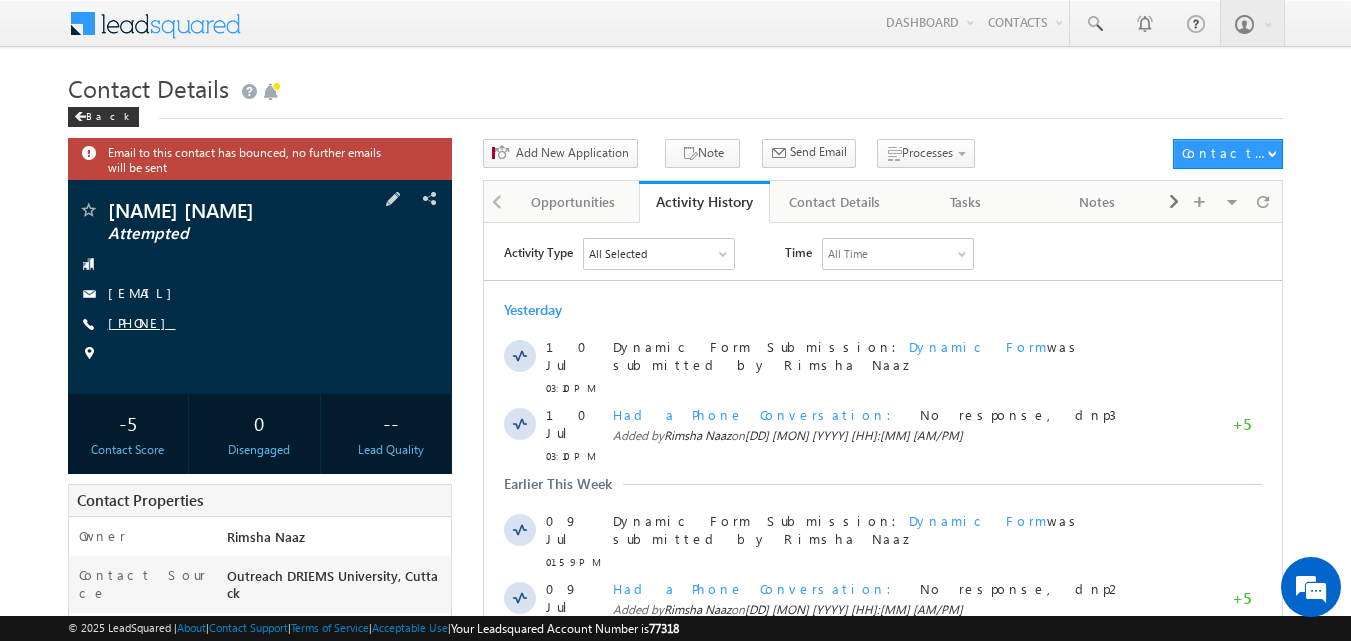 copy on "[PHONE]" 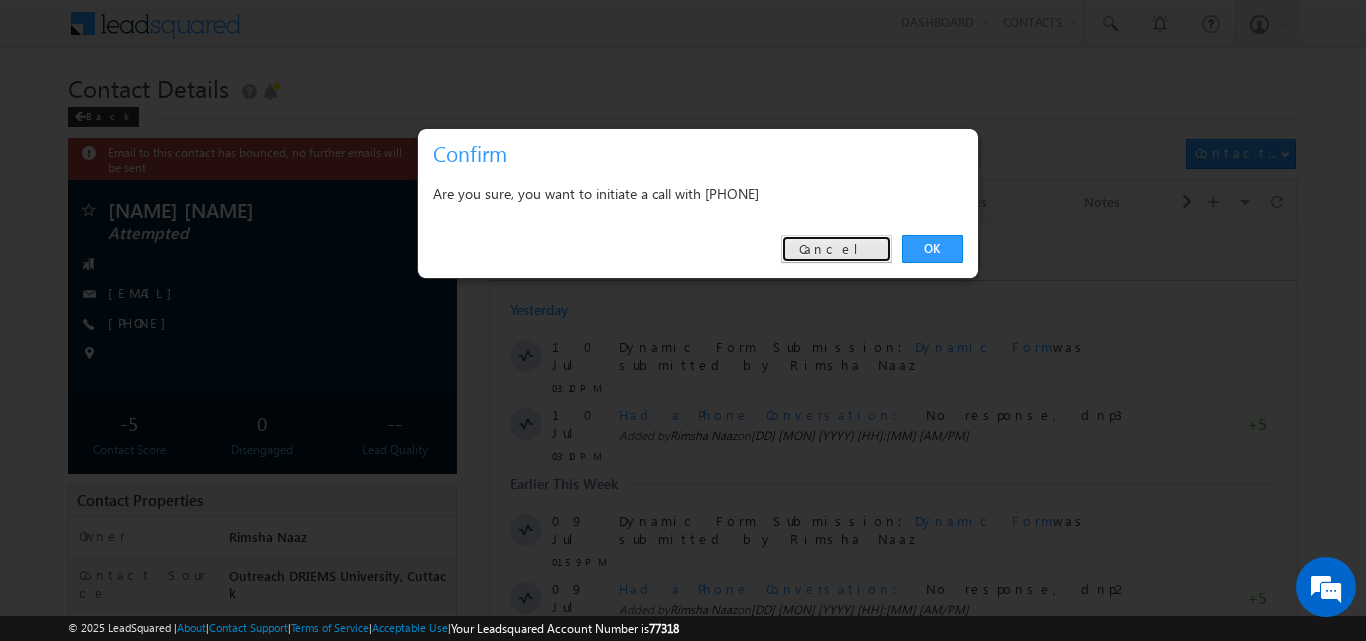 click on "Cancel" at bounding box center [836, 249] 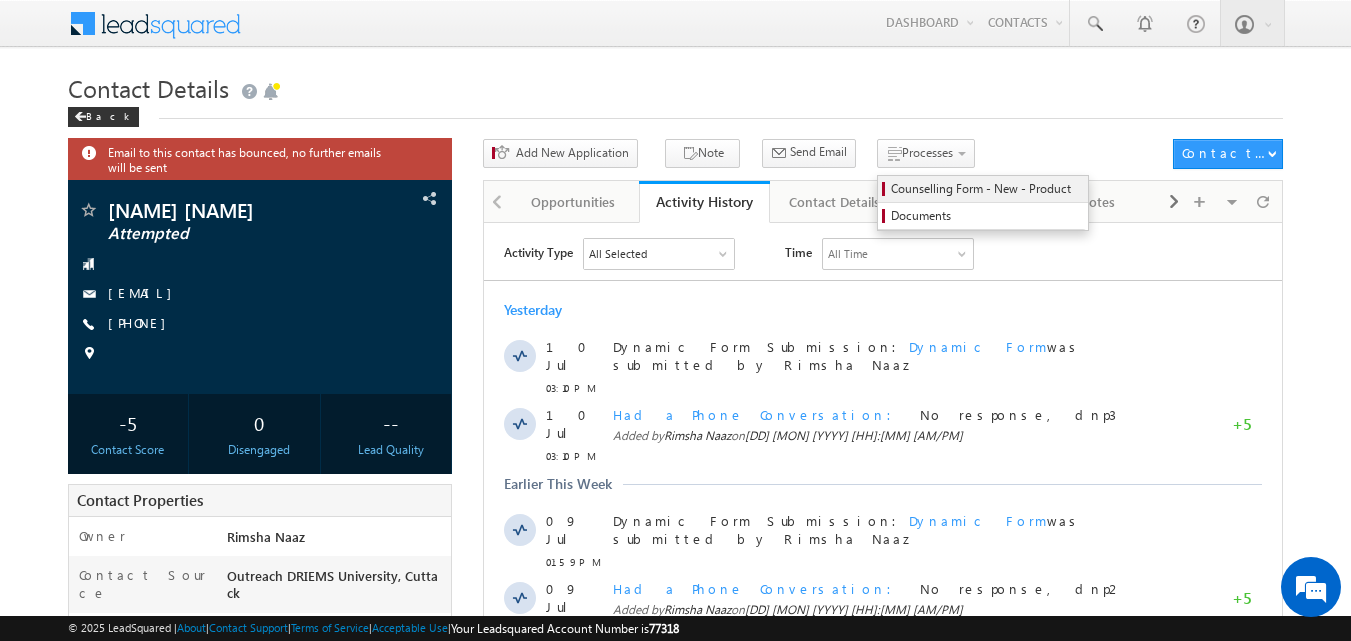 click on "Counselling Form - New - Product" at bounding box center (986, 189) 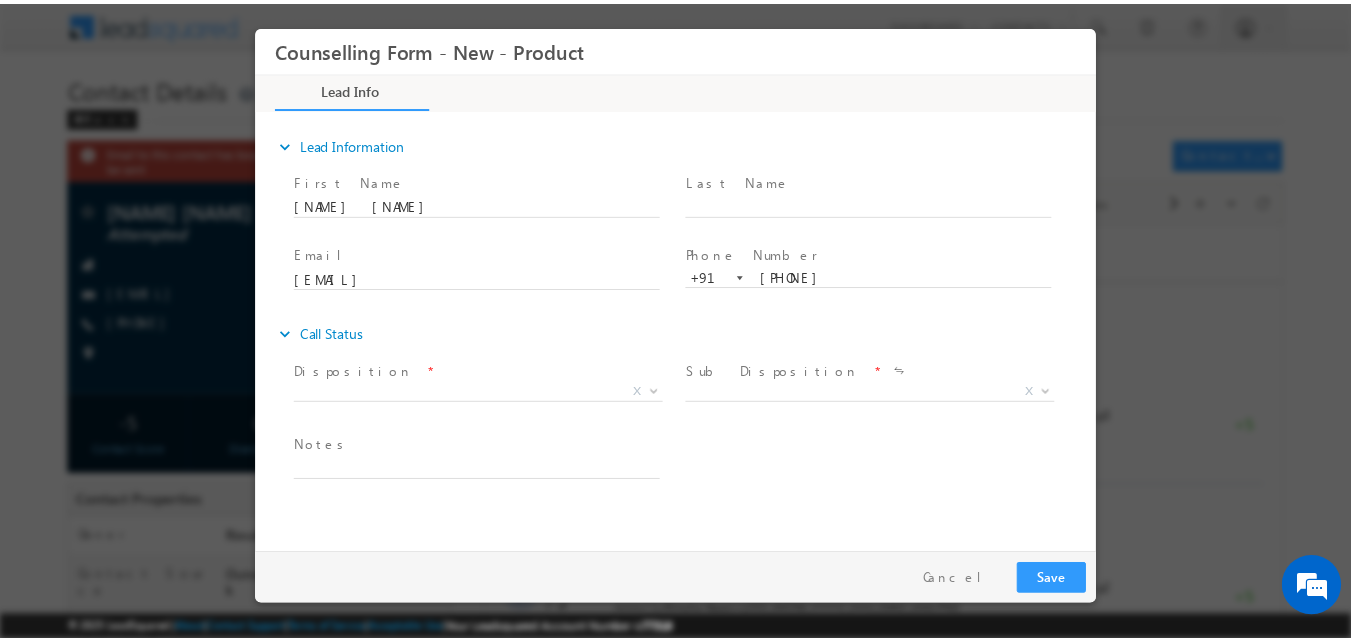 scroll, scrollTop: 0, scrollLeft: 0, axis: both 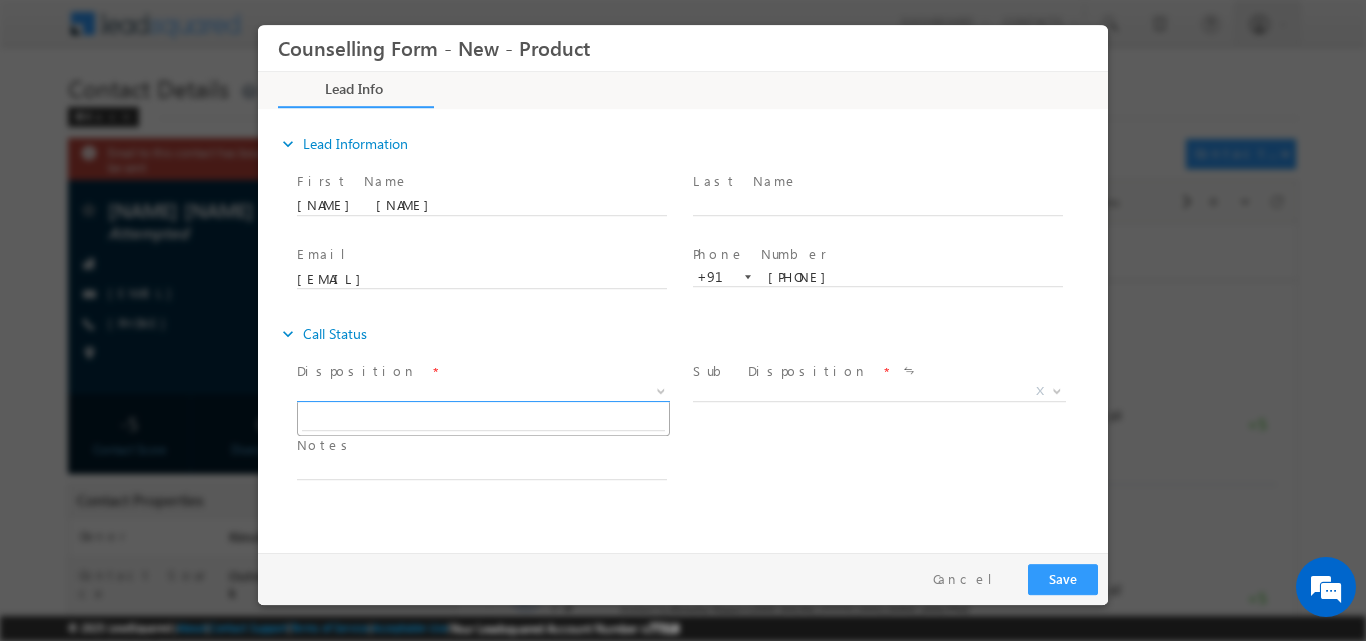 click at bounding box center [659, 390] 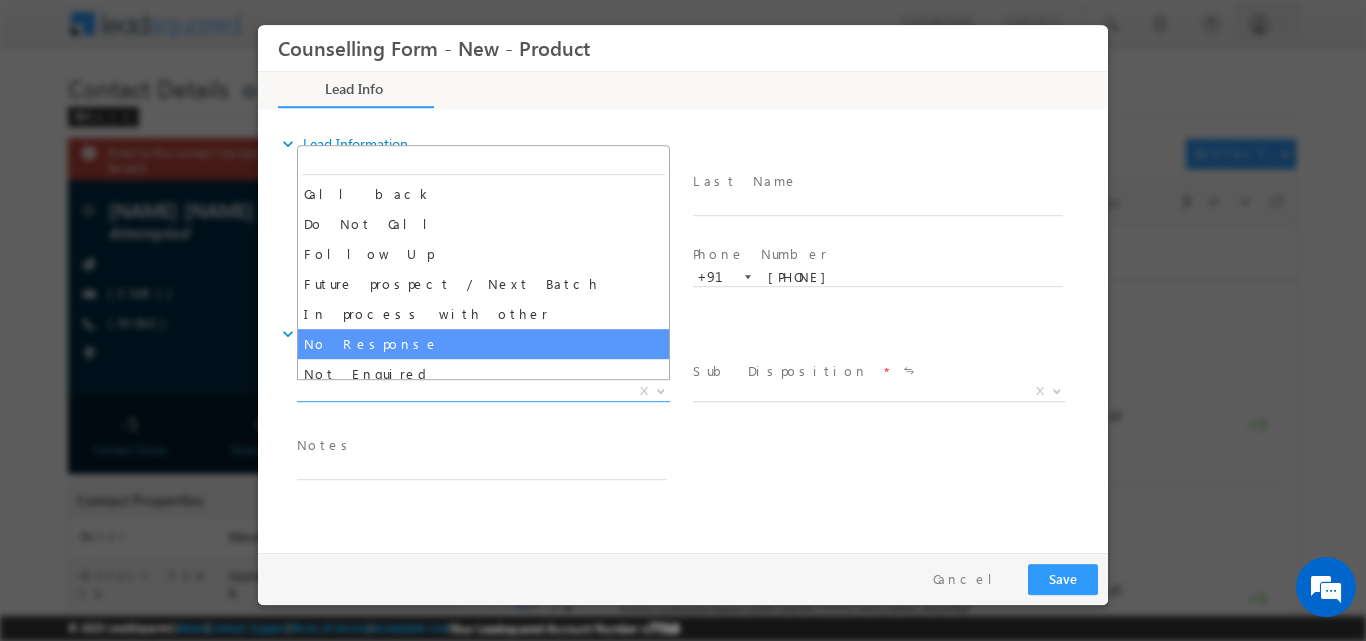 select on "No Response" 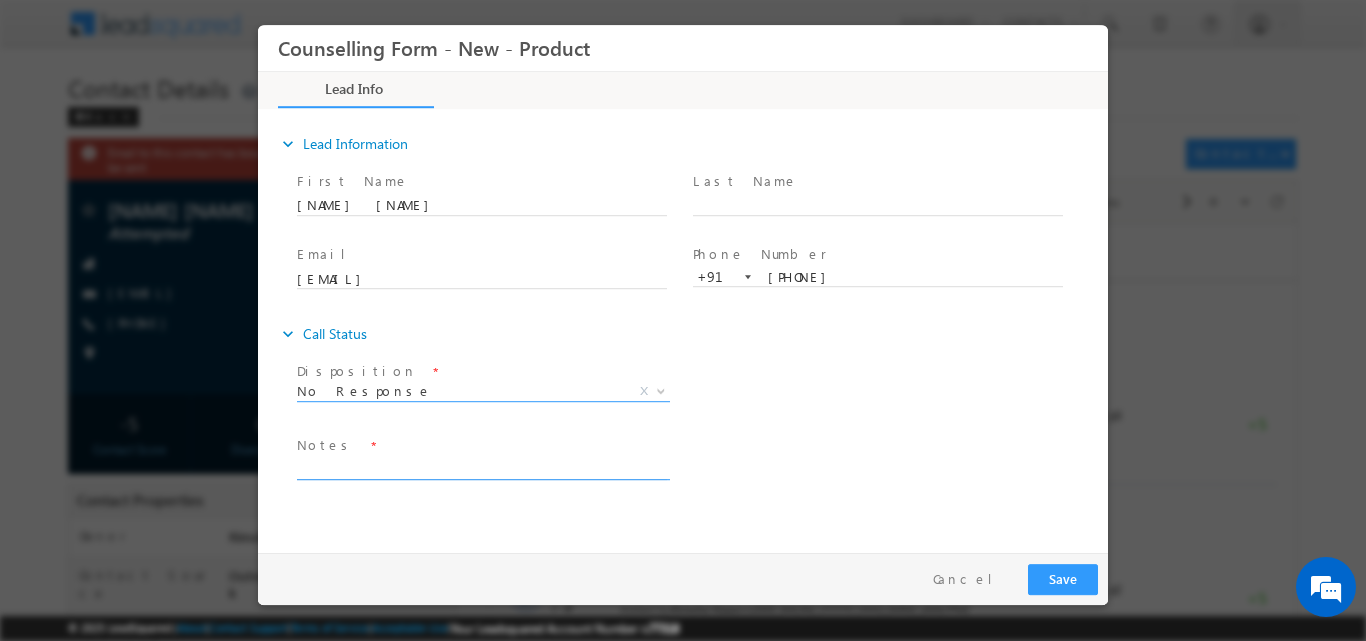 click at bounding box center (482, 467) 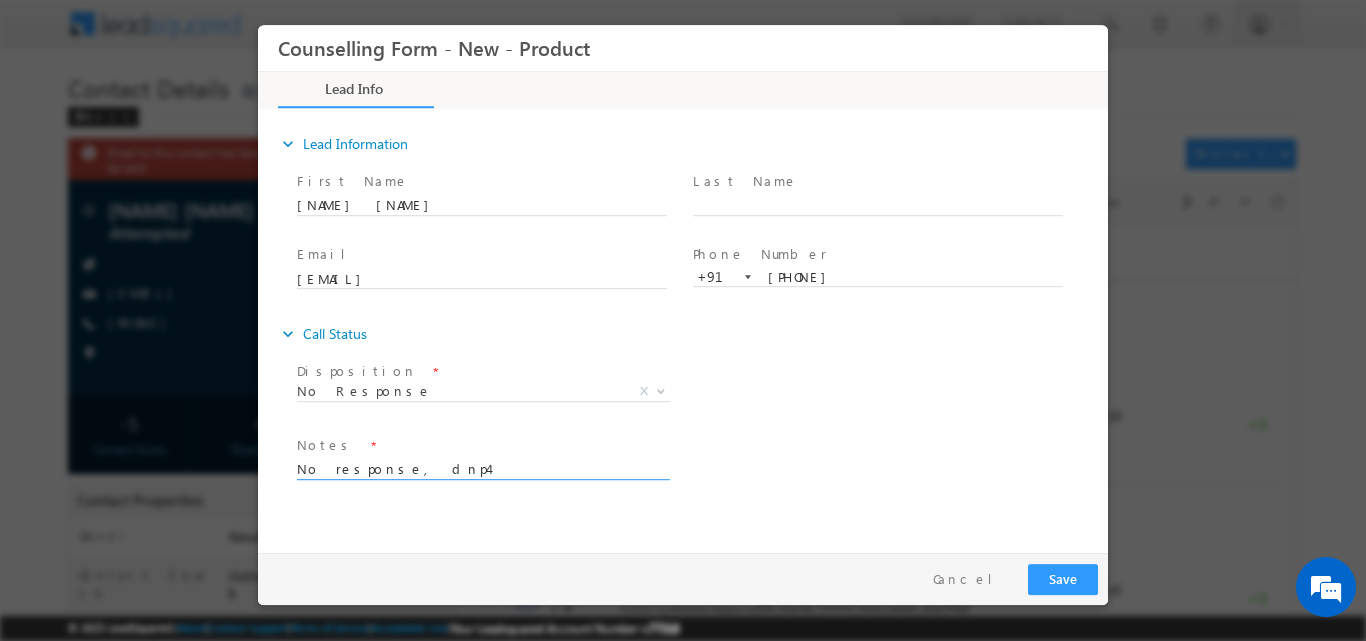 type on "No response, dnp4" 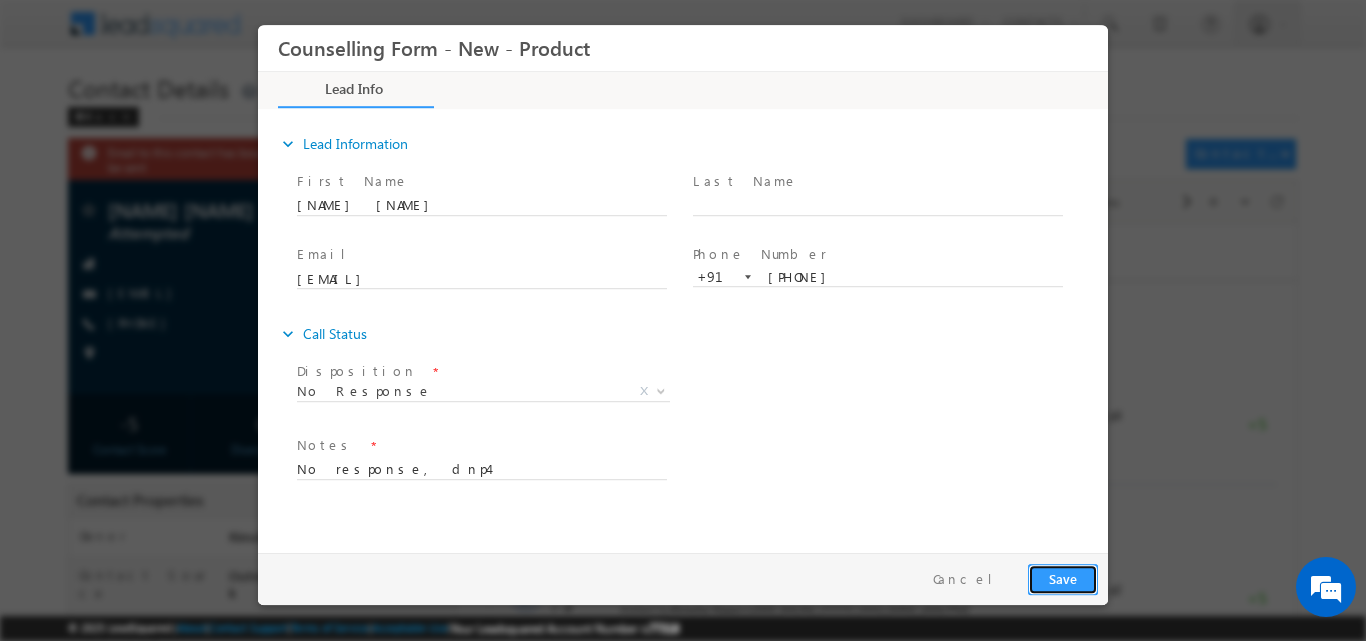 click on "Save" at bounding box center [1063, 578] 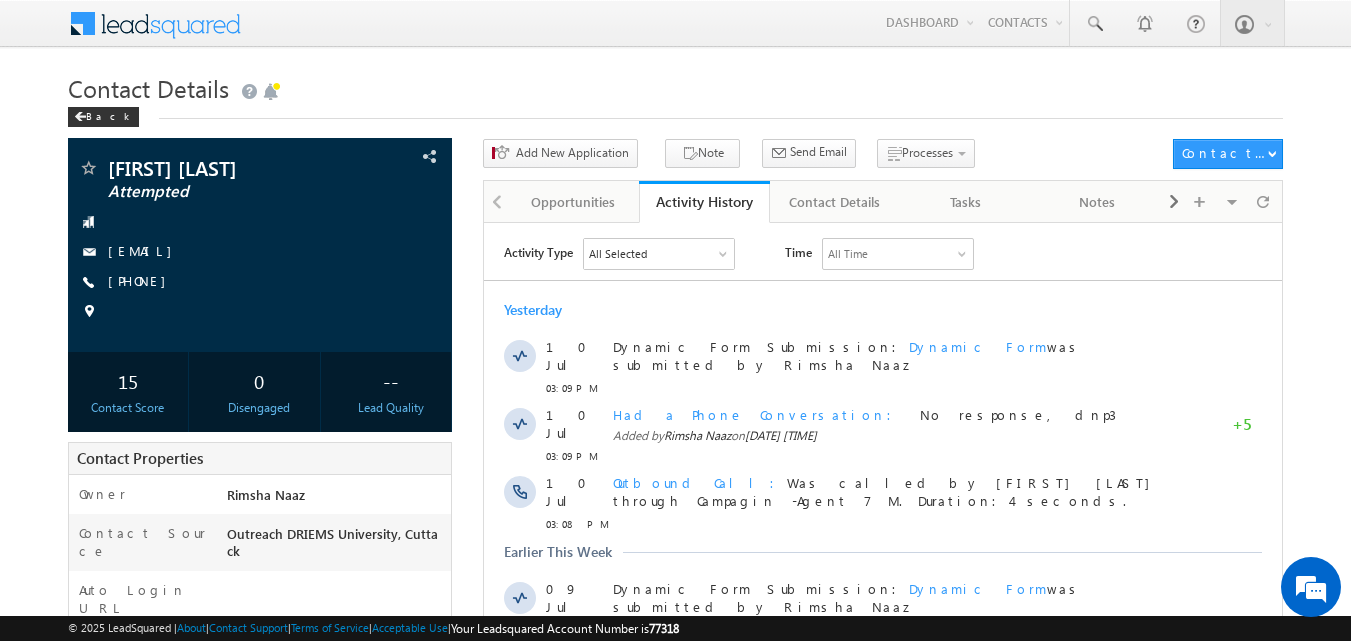 scroll, scrollTop: 0, scrollLeft: 0, axis: both 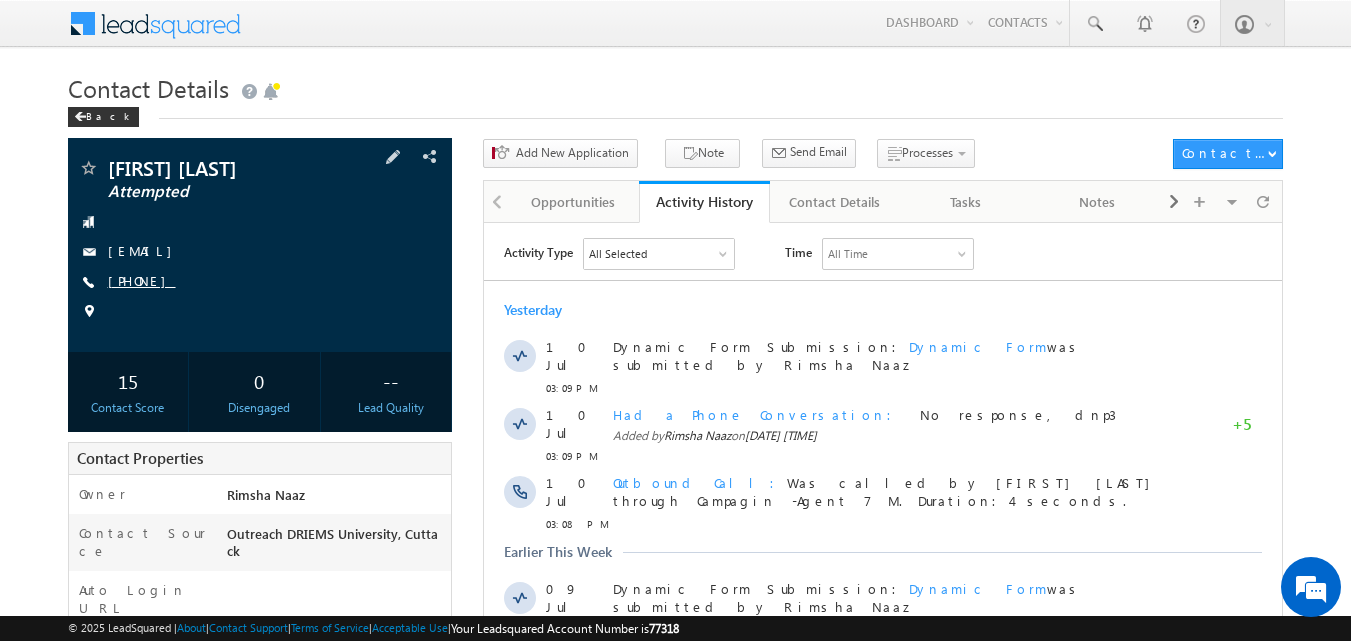 copy on "[PHONE]" 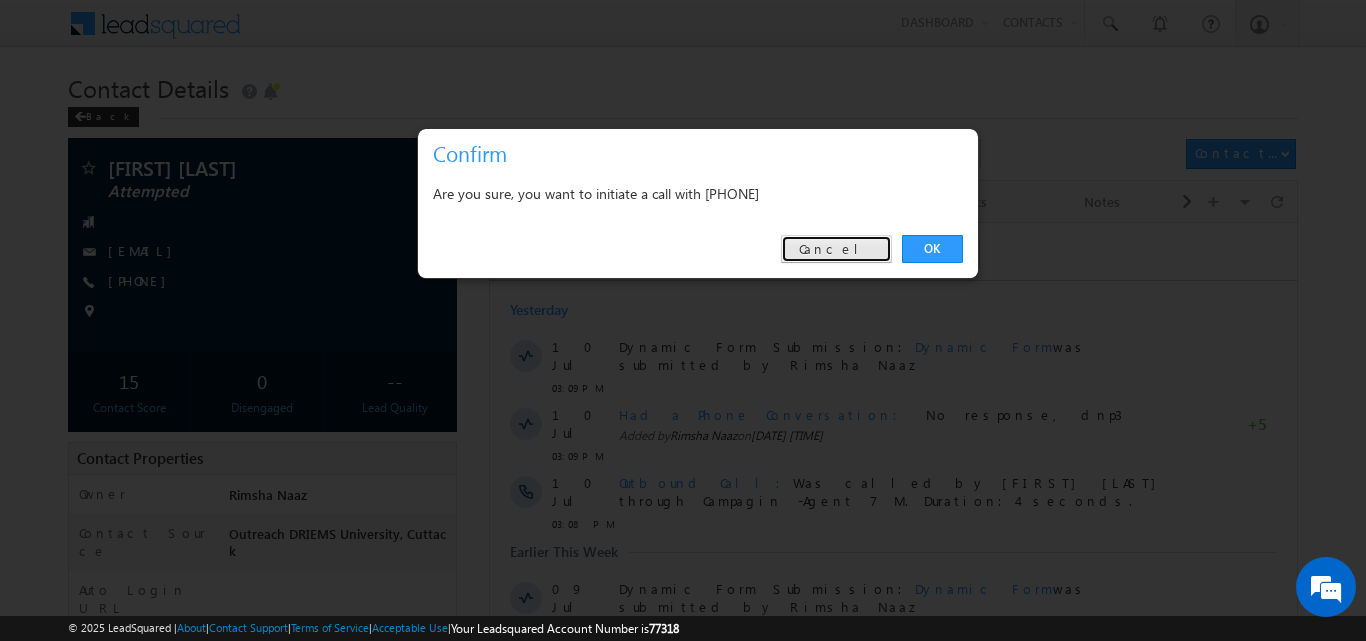 click on "Cancel" at bounding box center (836, 249) 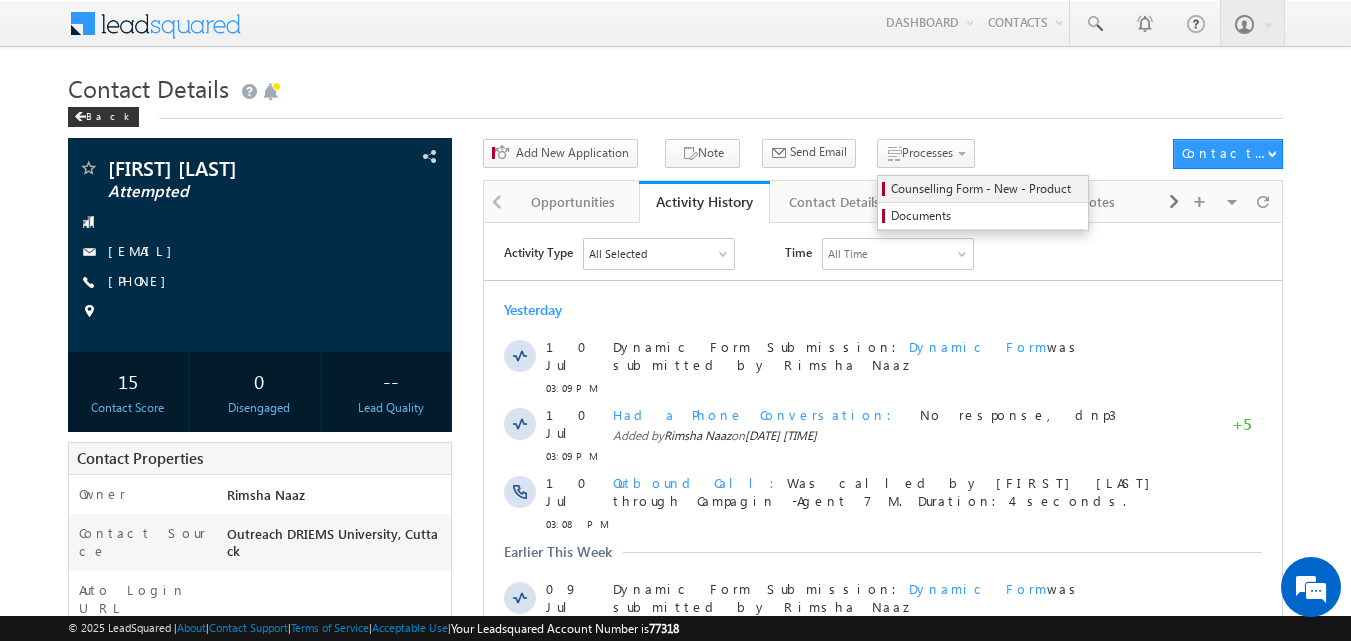 click on "Counselling Form - New - Product" at bounding box center (986, 189) 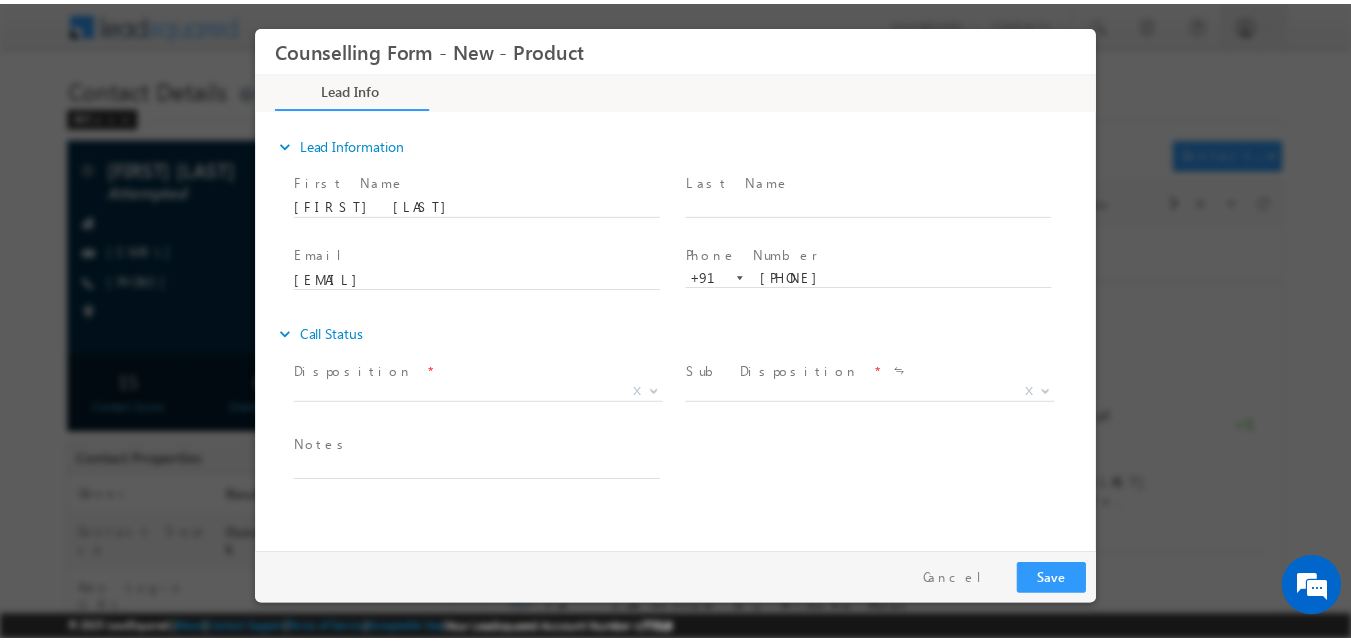 scroll, scrollTop: 0, scrollLeft: 0, axis: both 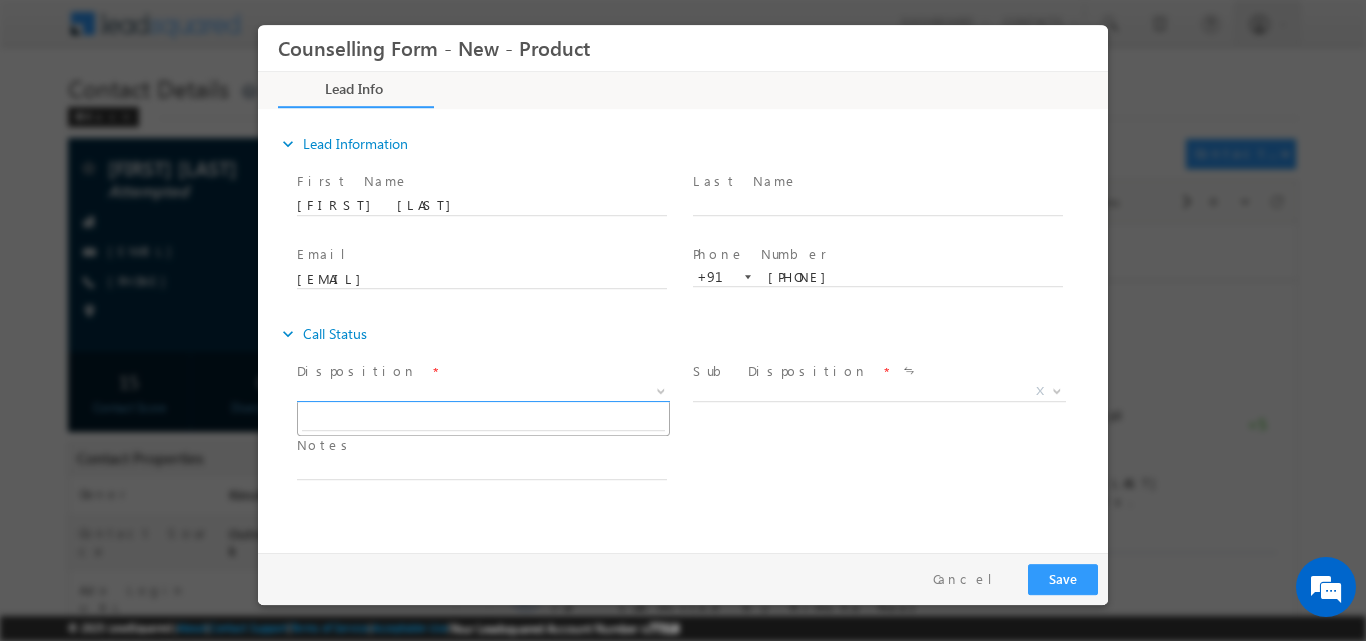 click on "X" at bounding box center [483, 391] 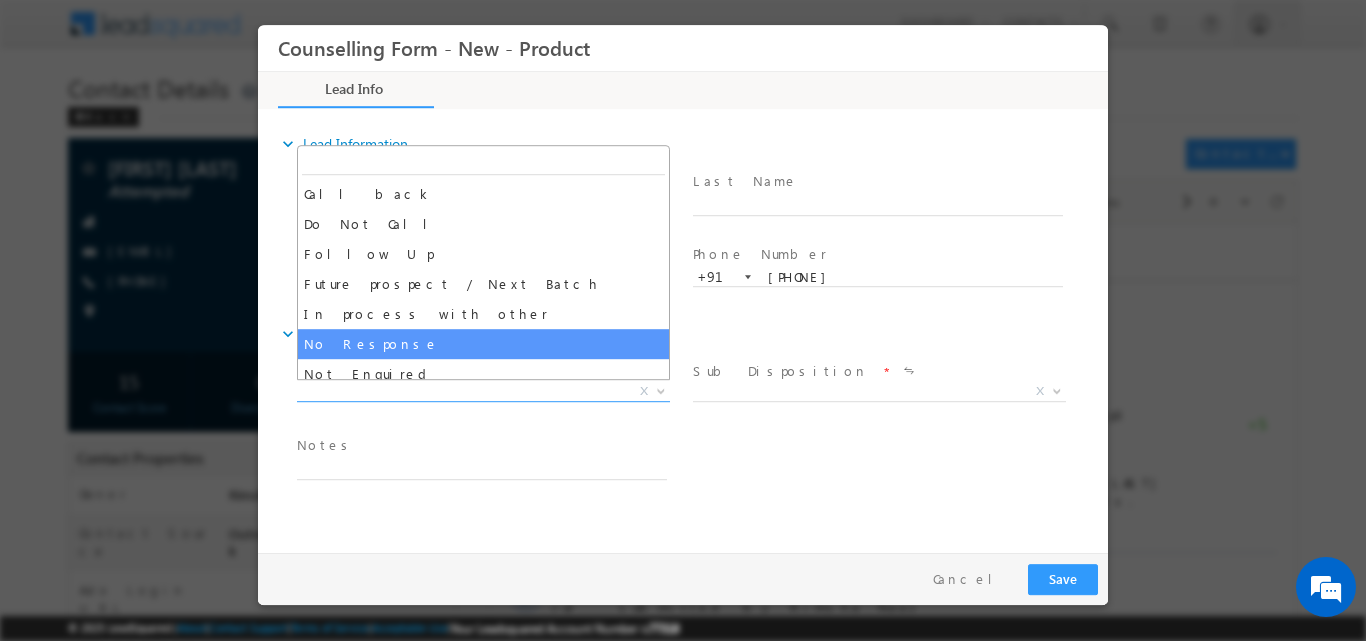 select on "No Response" 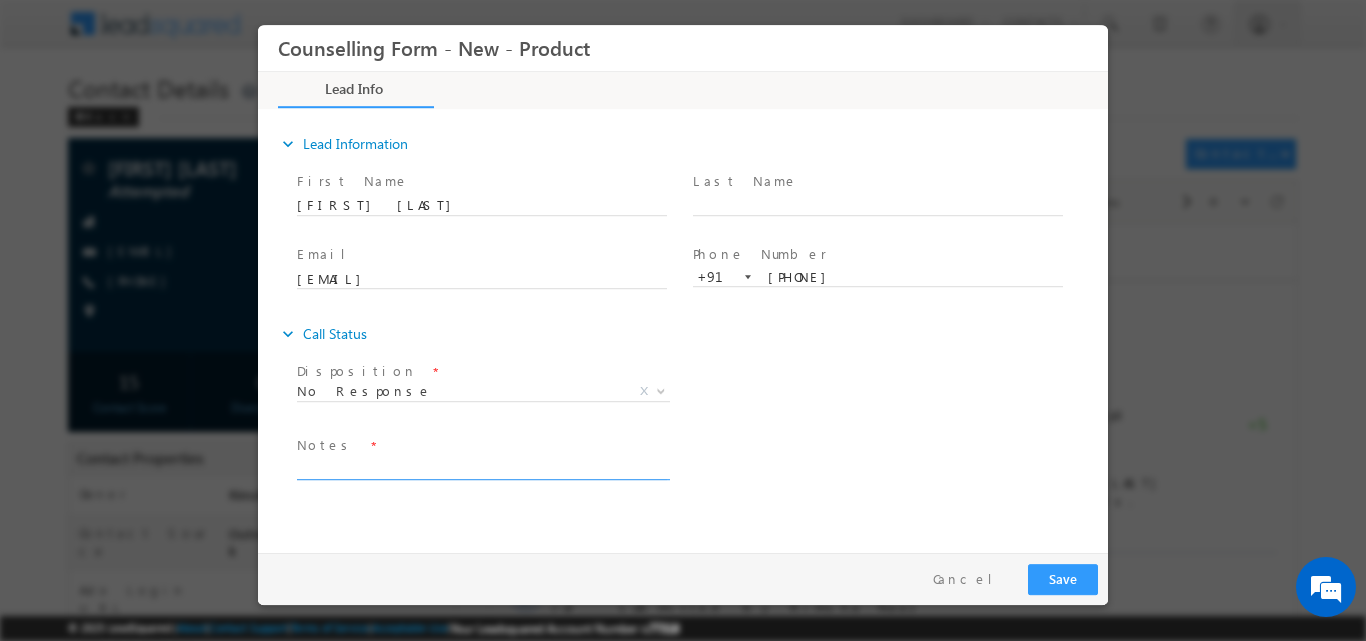 click at bounding box center [482, 467] 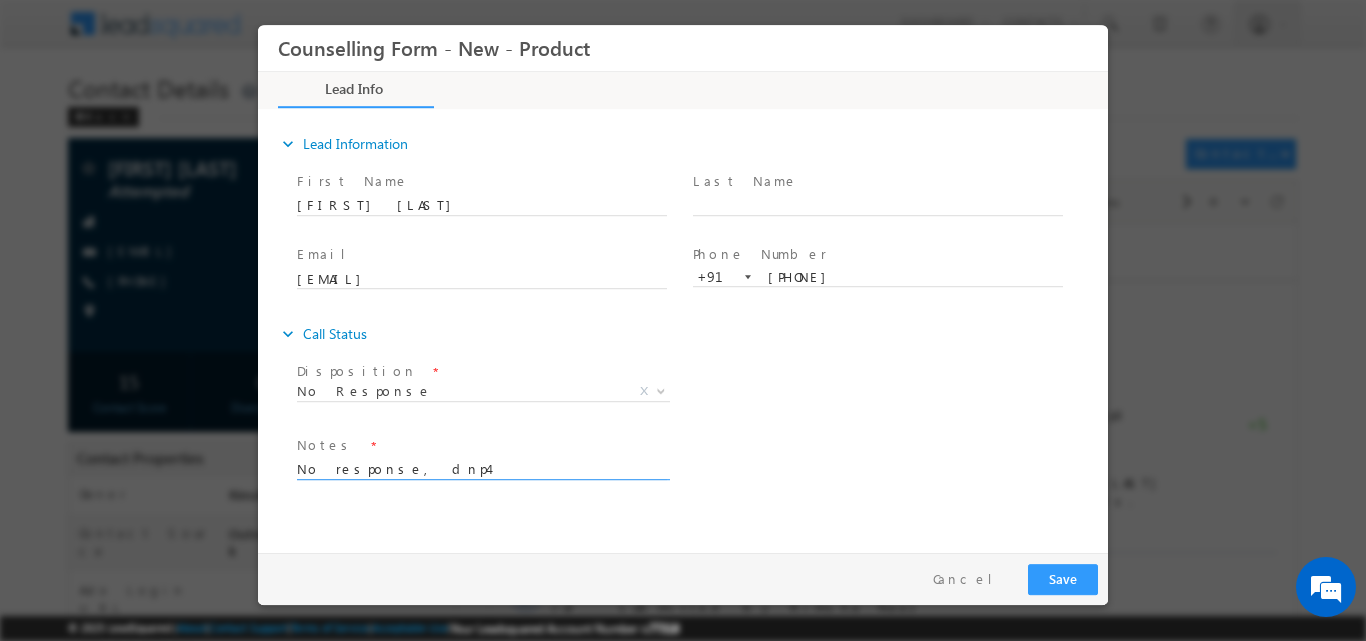 type on "No response, dnp4" 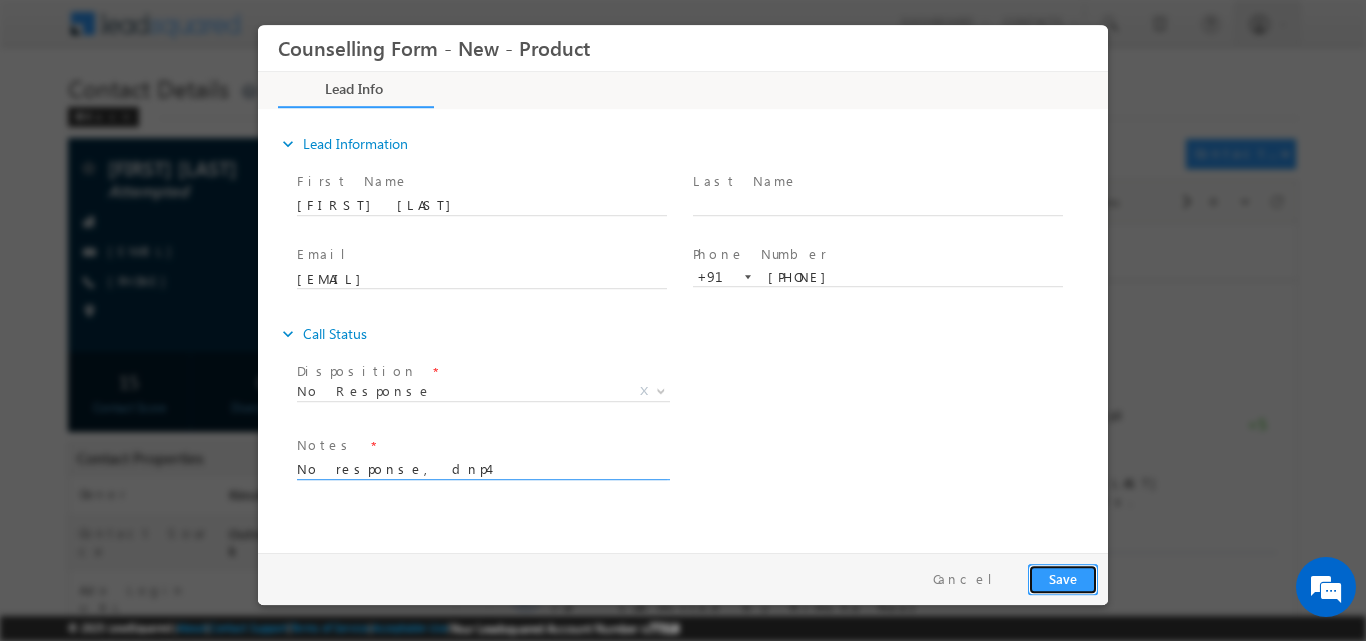 click on "Save" at bounding box center [1063, 578] 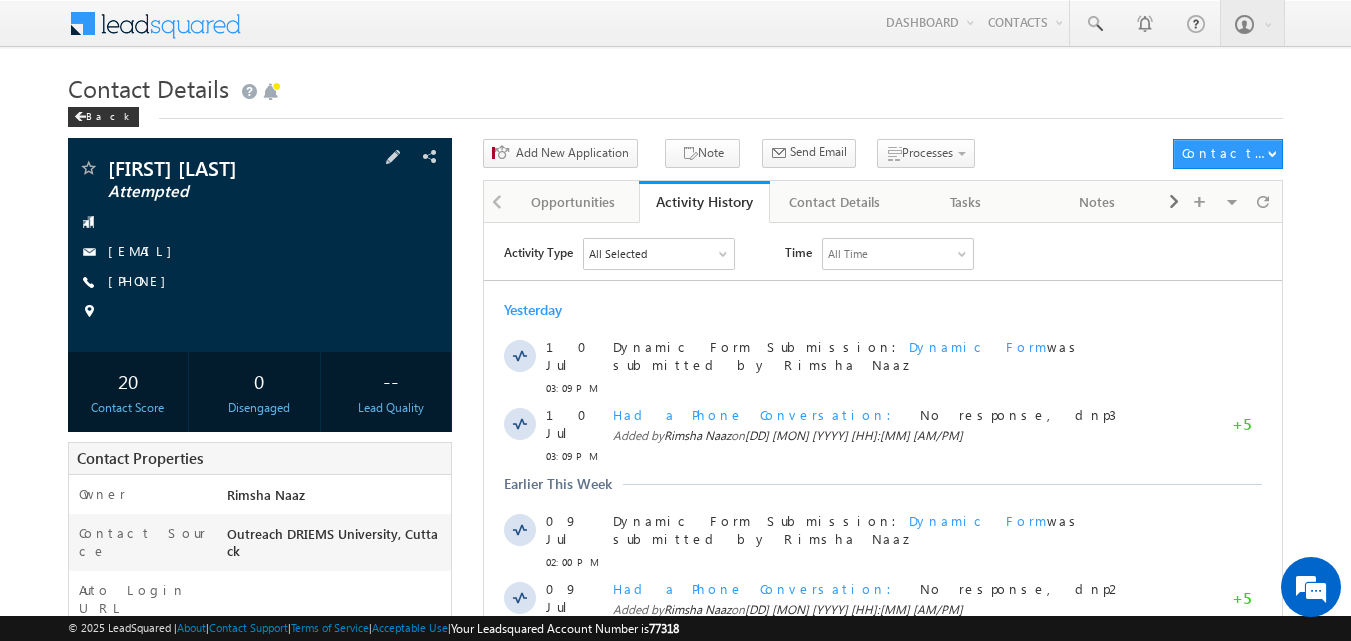 scroll, scrollTop: 0, scrollLeft: 0, axis: both 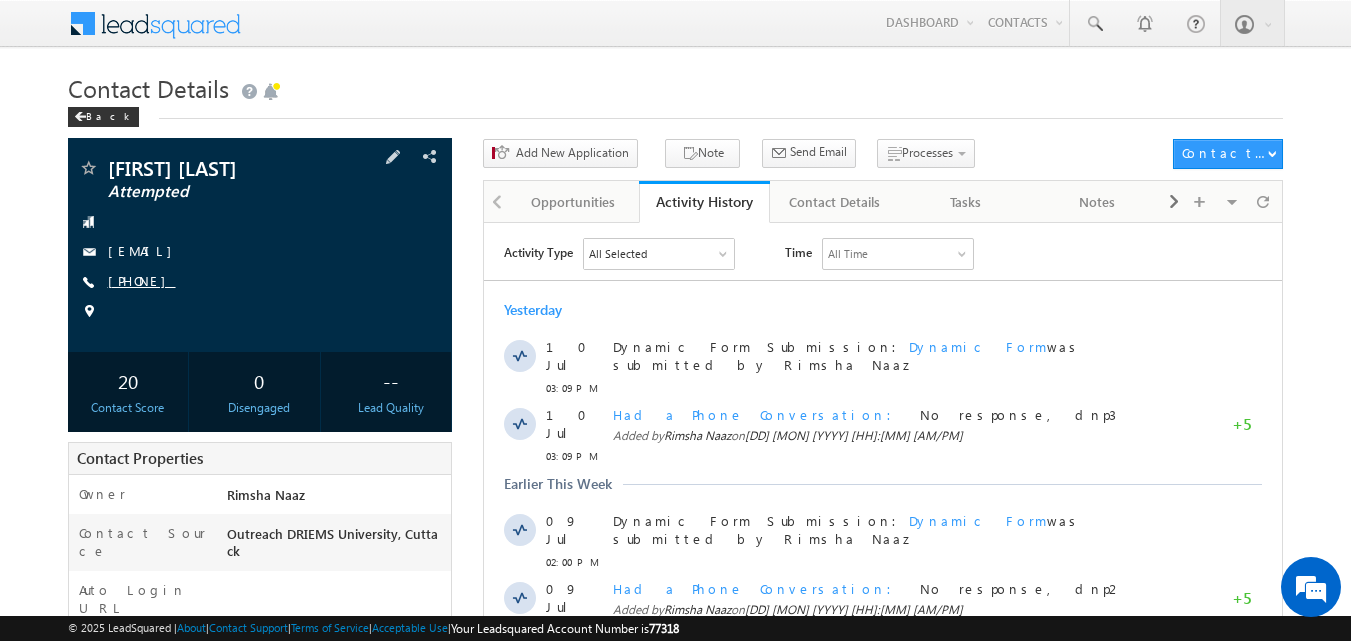 copy on "[PHONE]" 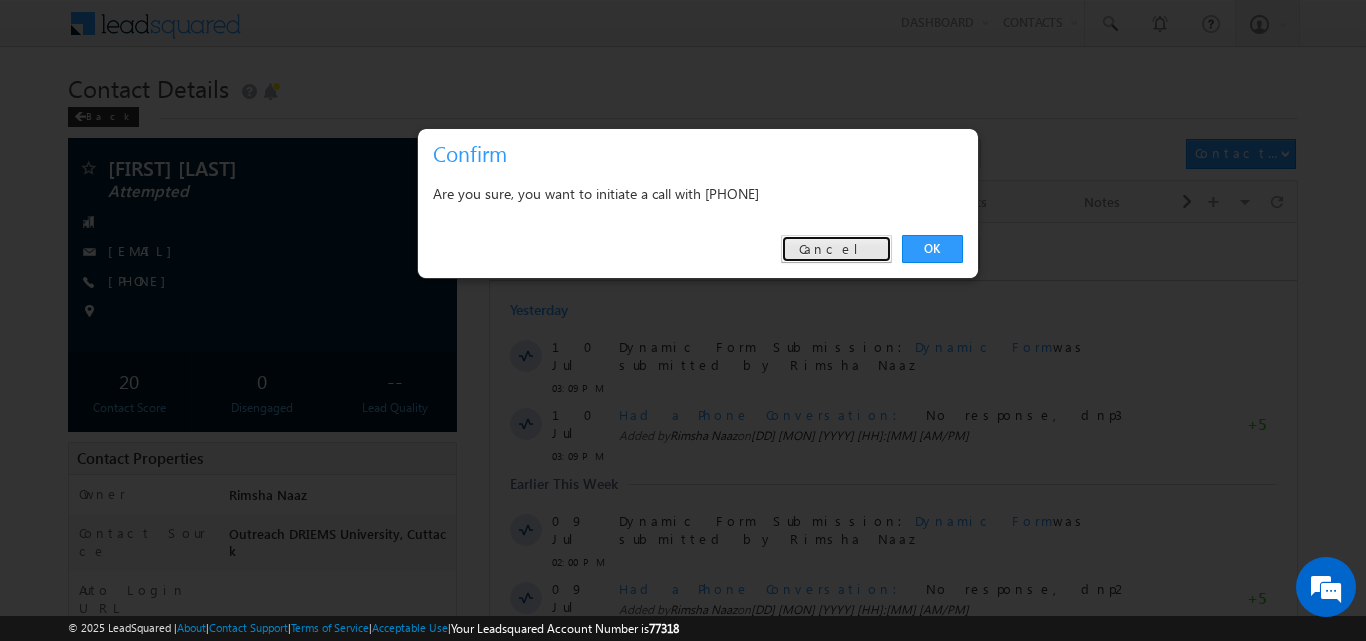 drag, startPoint x: 833, startPoint y: 242, endPoint x: 348, endPoint y: 17, distance: 534.6494 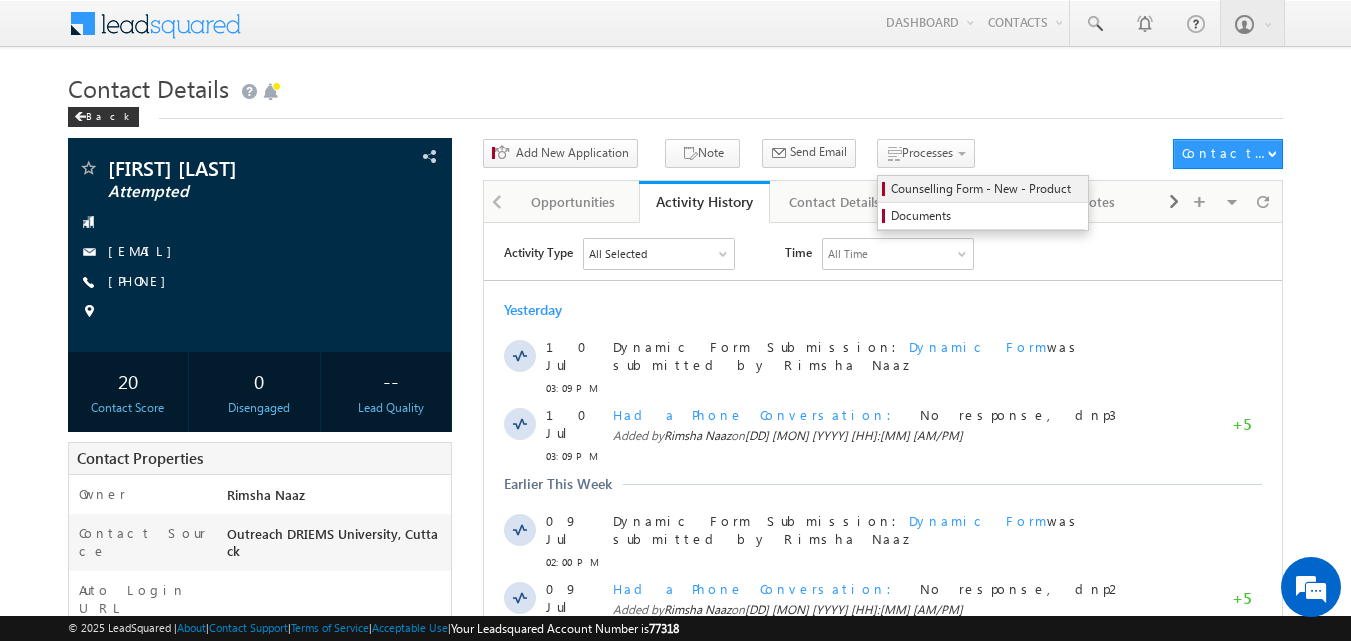 click on "Counselling Form - New - Product" at bounding box center [986, 189] 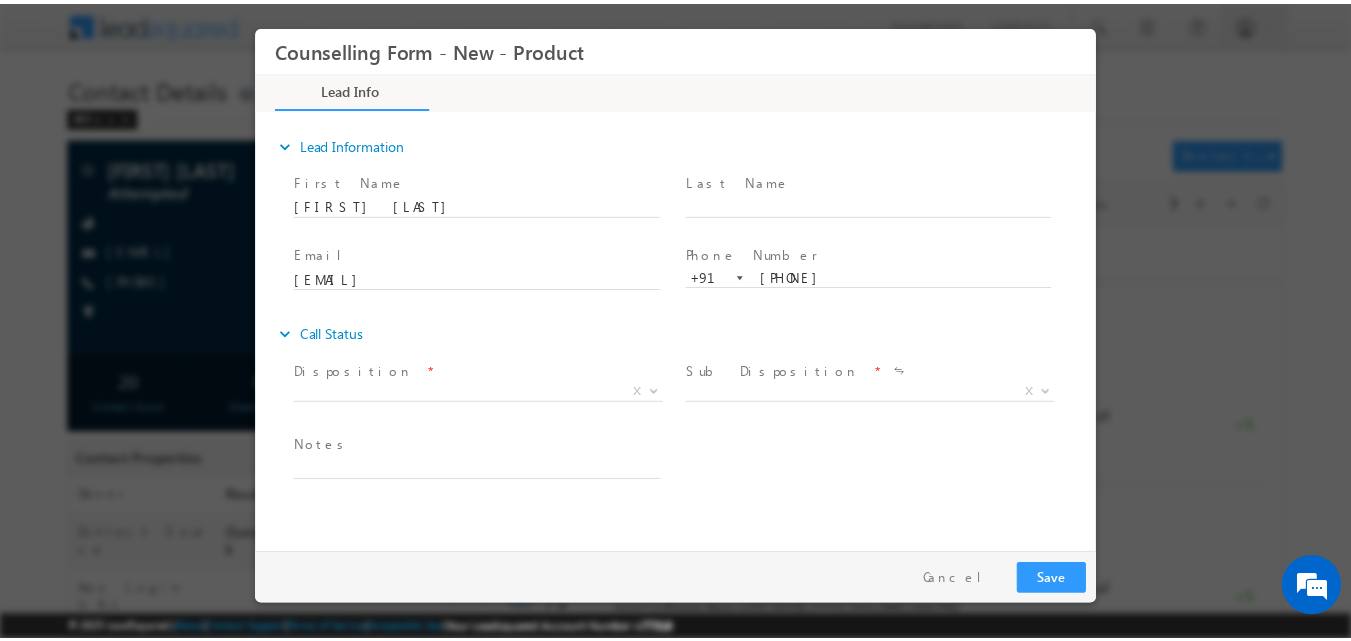 scroll, scrollTop: 0, scrollLeft: 0, axis: both 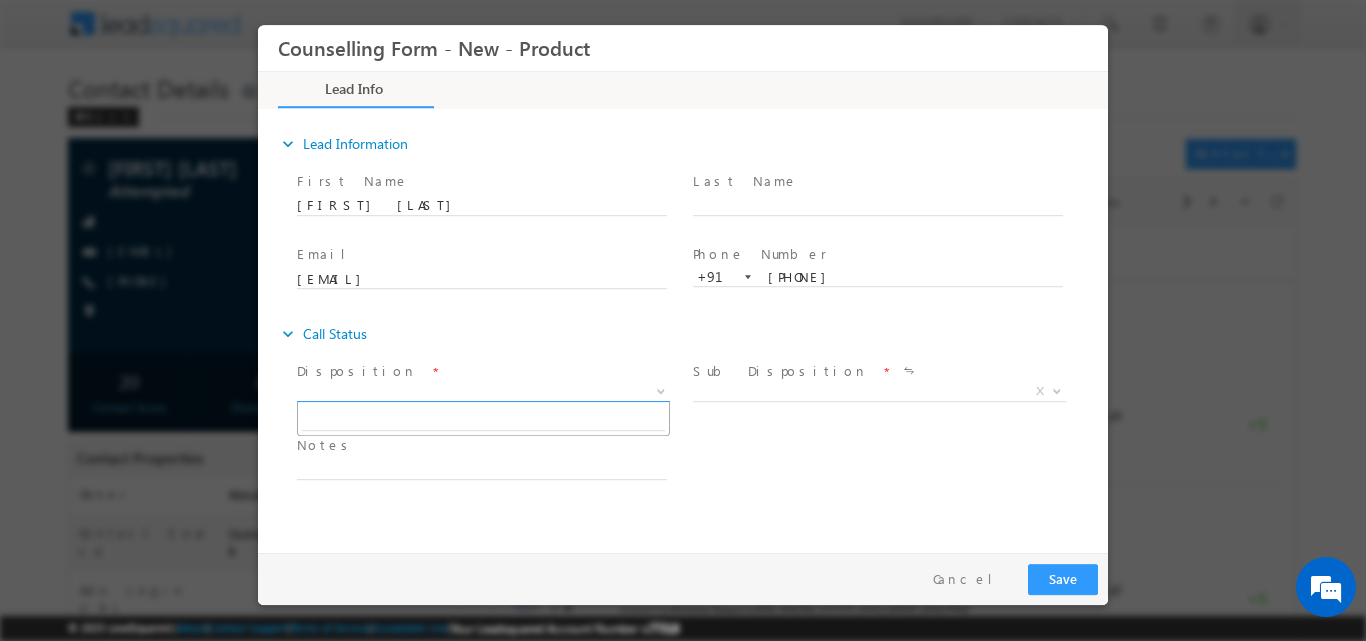 click at bounding box center [659, 390] 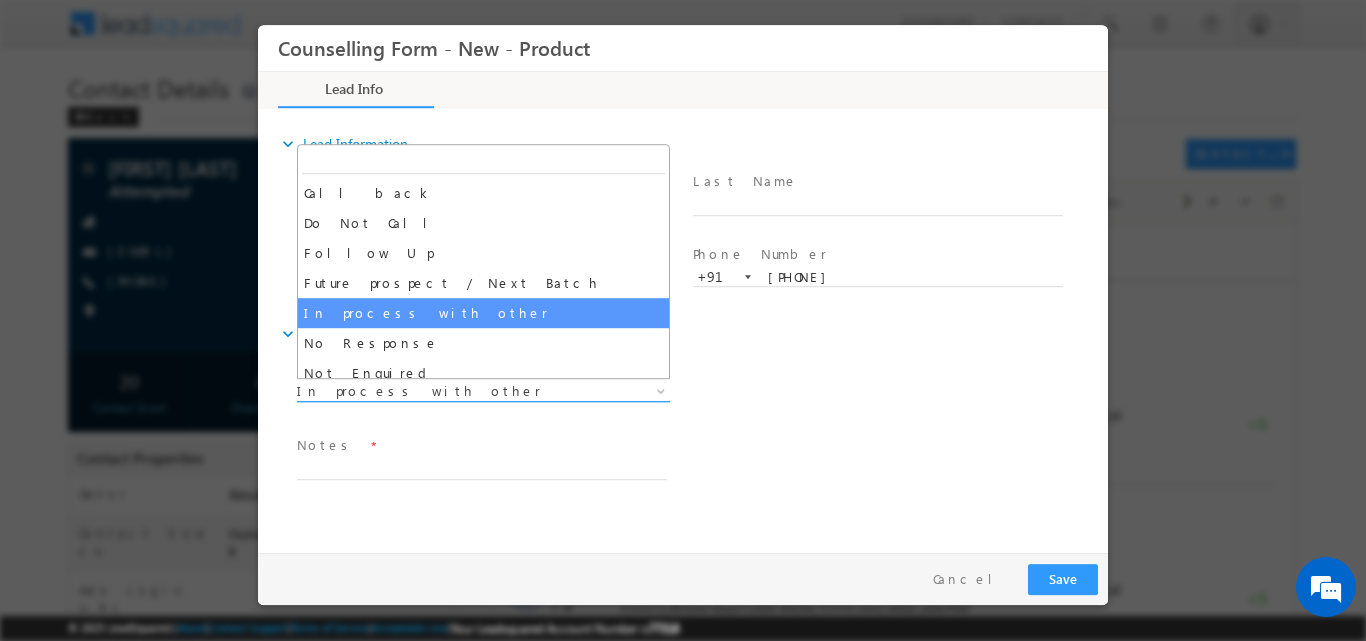 click at bounding box center [659, 390] 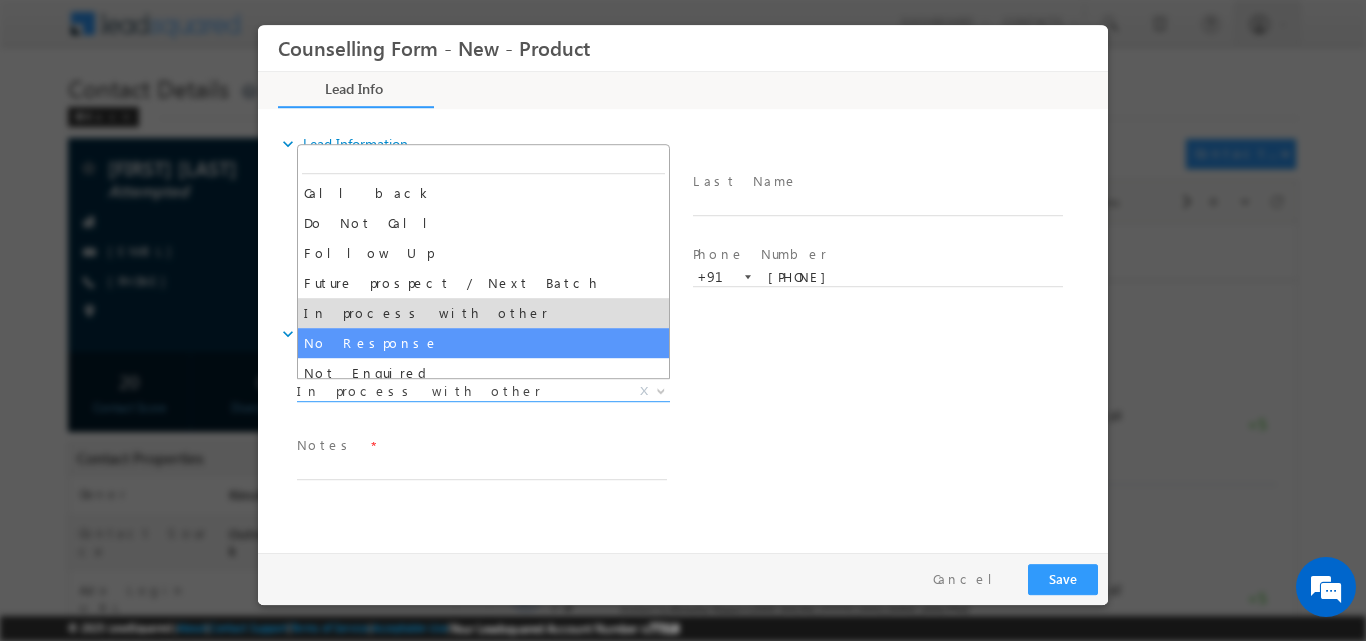 select on "No Response" 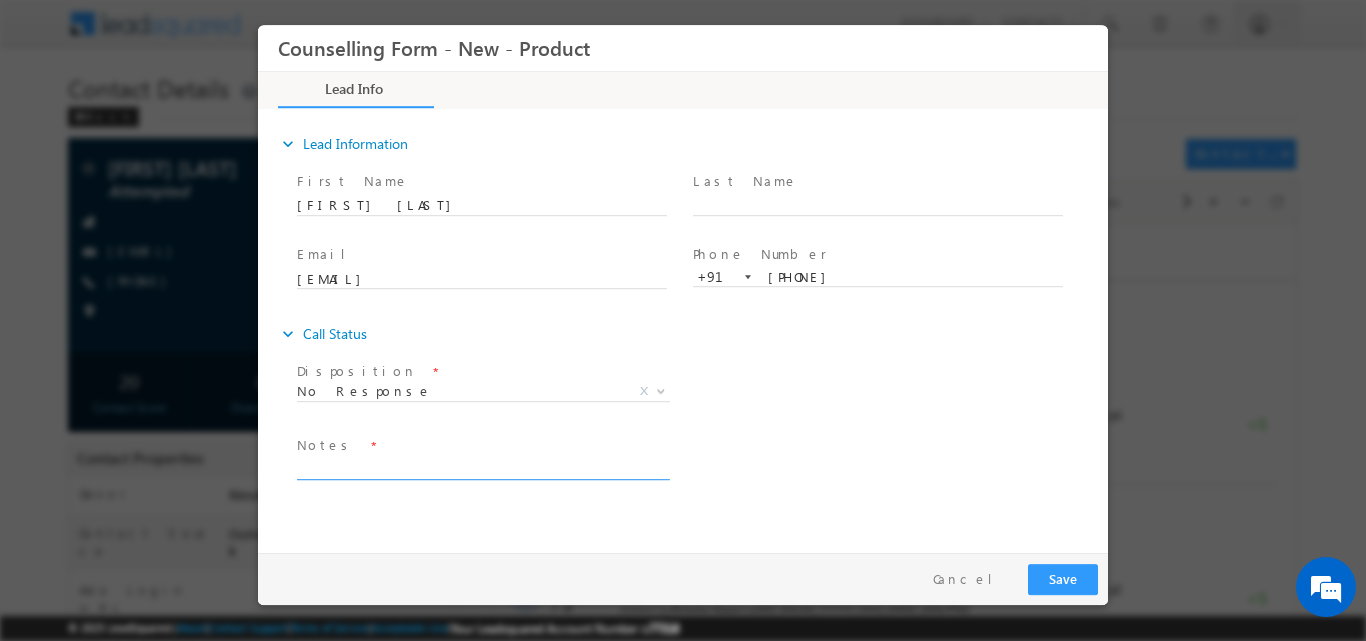 click at bounding box center (482, 467) 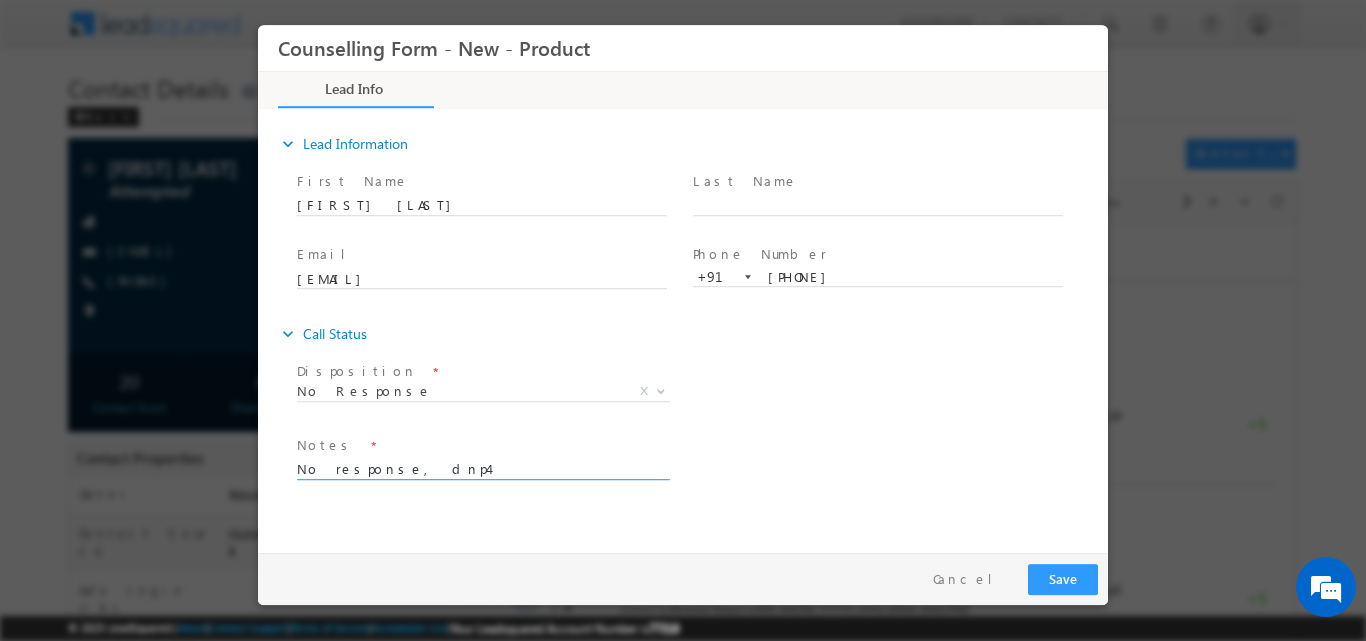 type on "No response, dnp4" 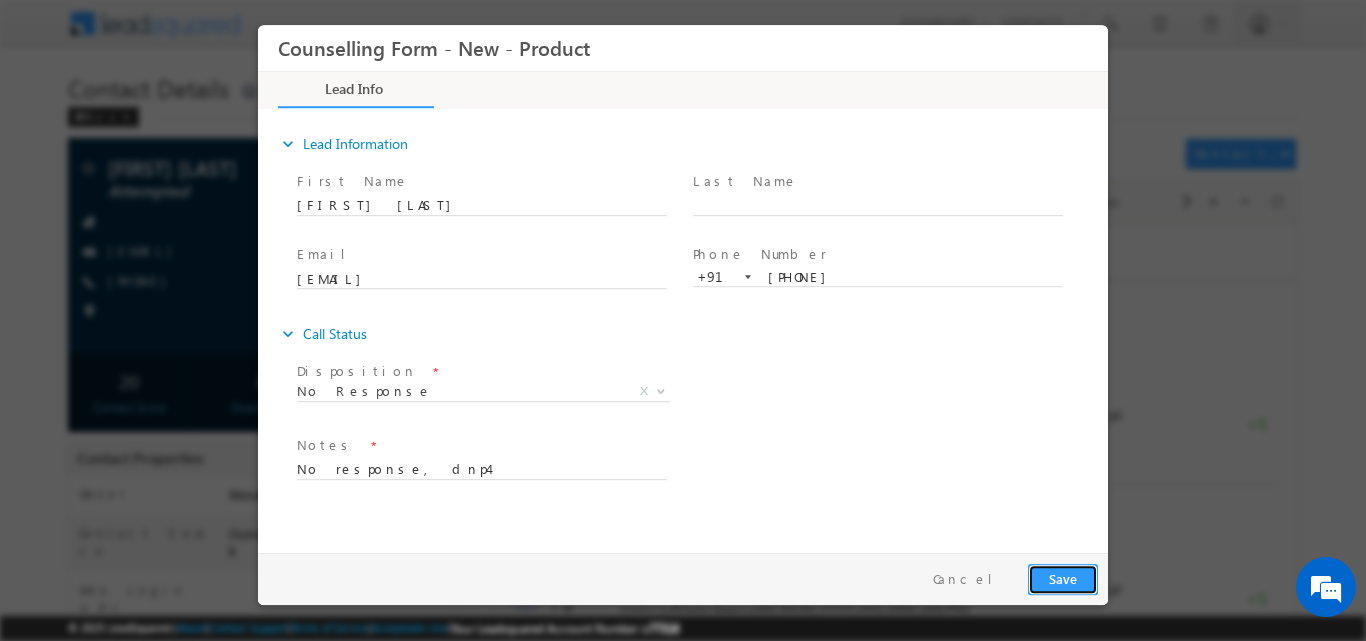 drag, startPoint x: 1035, startPoint y: 581, endPoint x: 1081, endPoint y: 43, distance: 539.96295 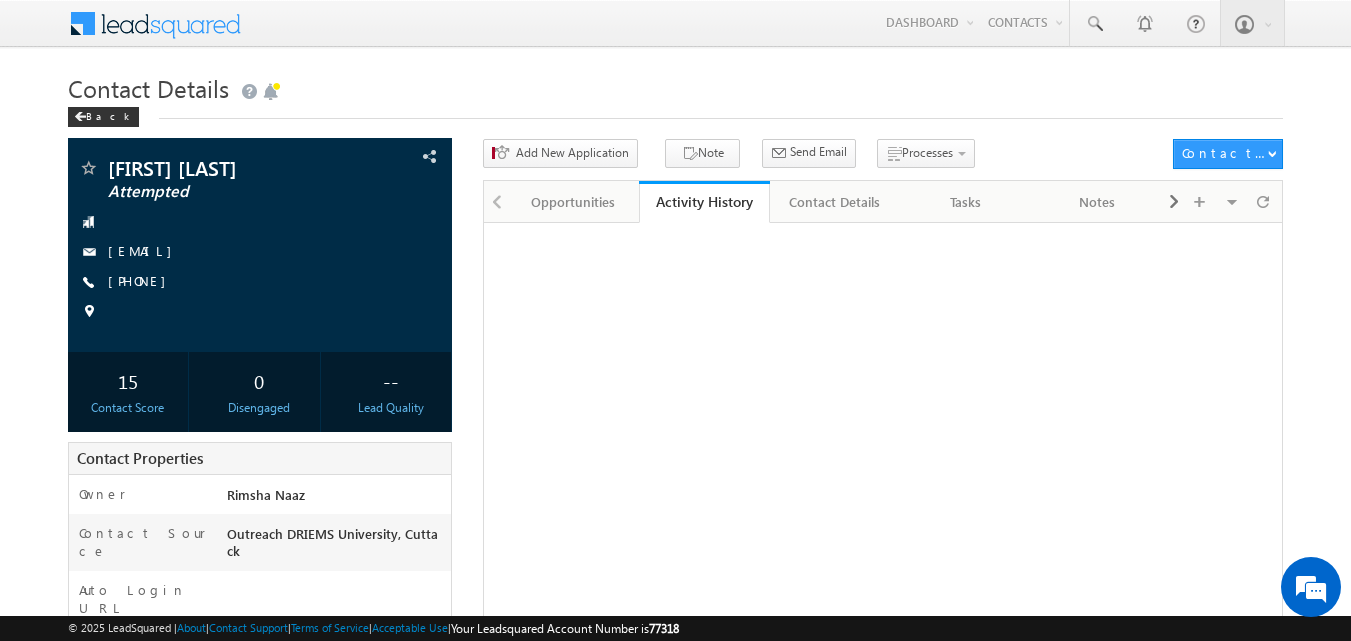 scroll, scrollTop: 0, scrollLeft: 0, axis: both 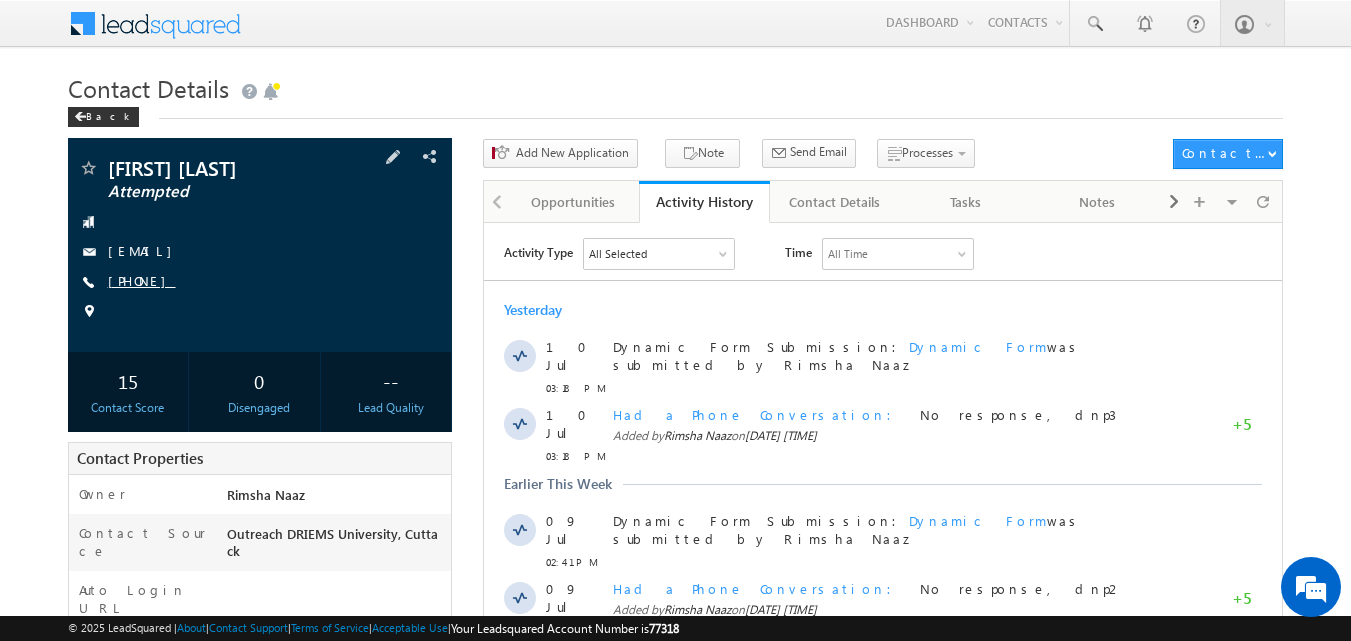 copy on "6371336397" 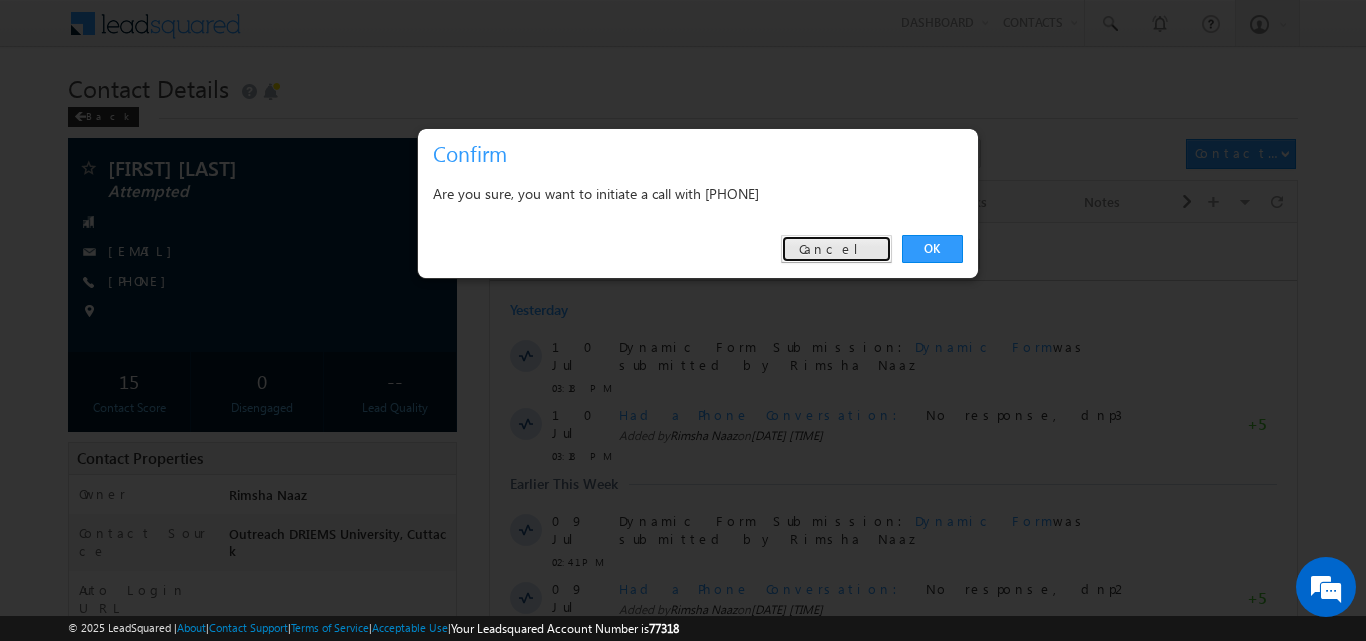 click on "Cancel" at bounding box center [836, 249] 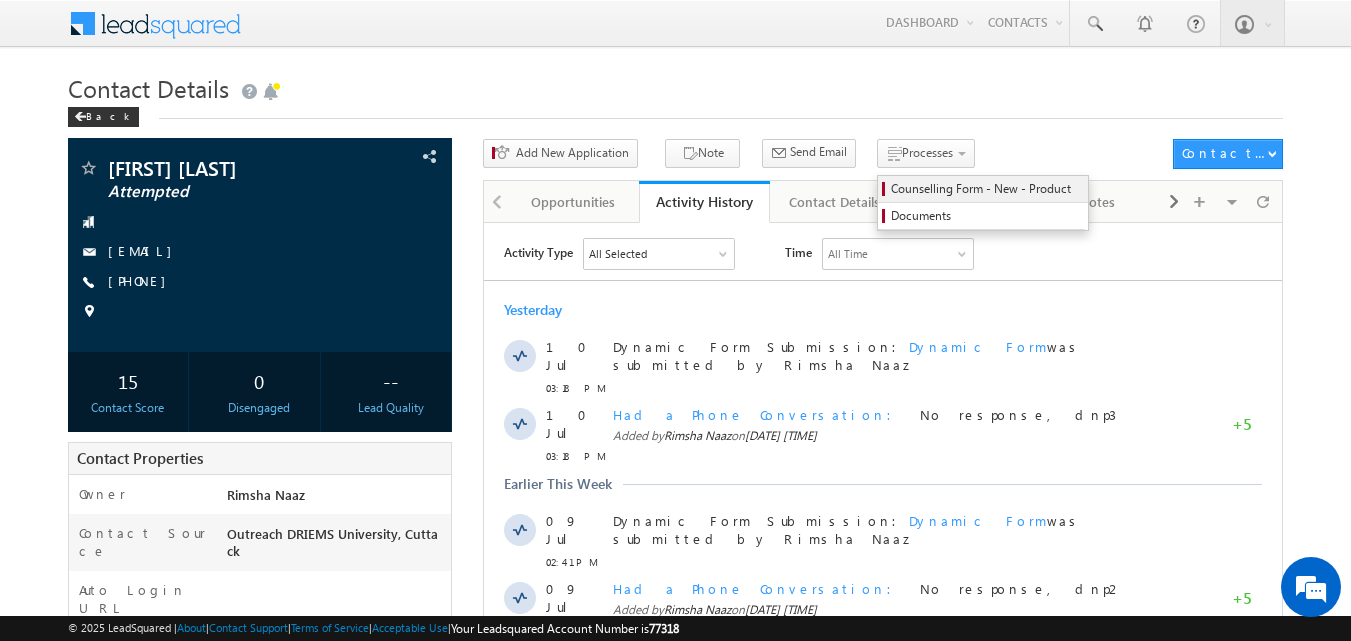 click on "Counselling Form - New - Product" at bounding box center (986, 189) 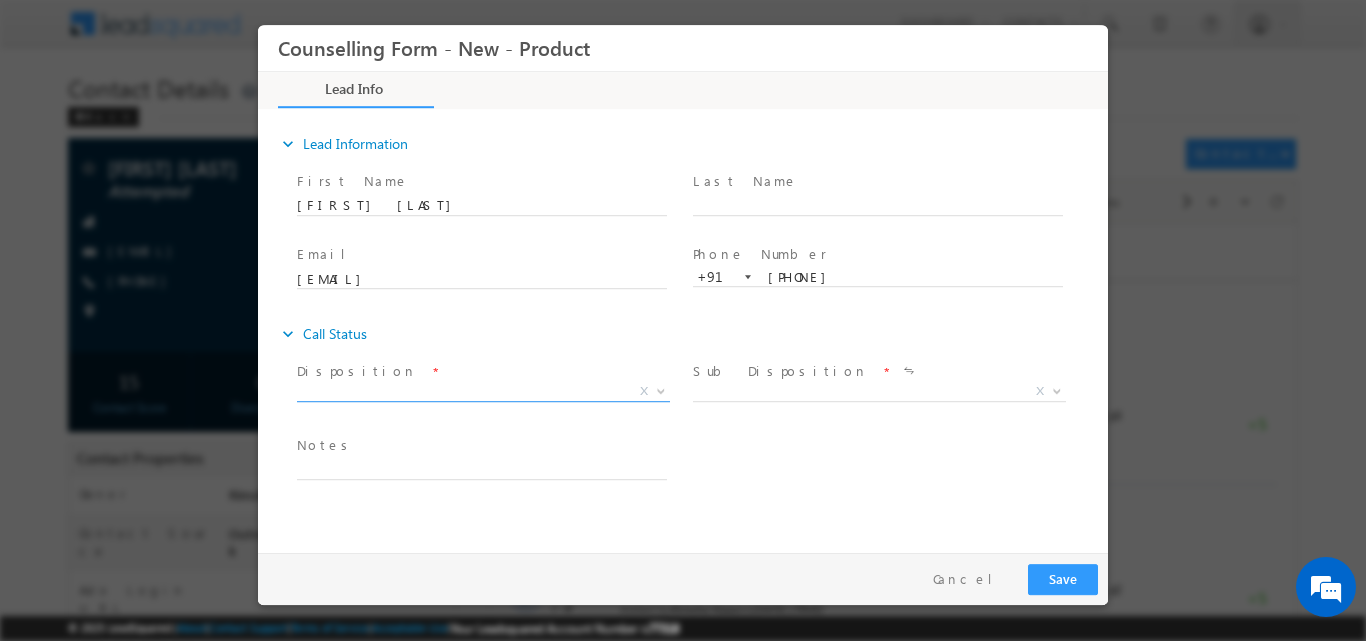 scroll, scrollTop: 0, scrollLeft: 0, axis: both 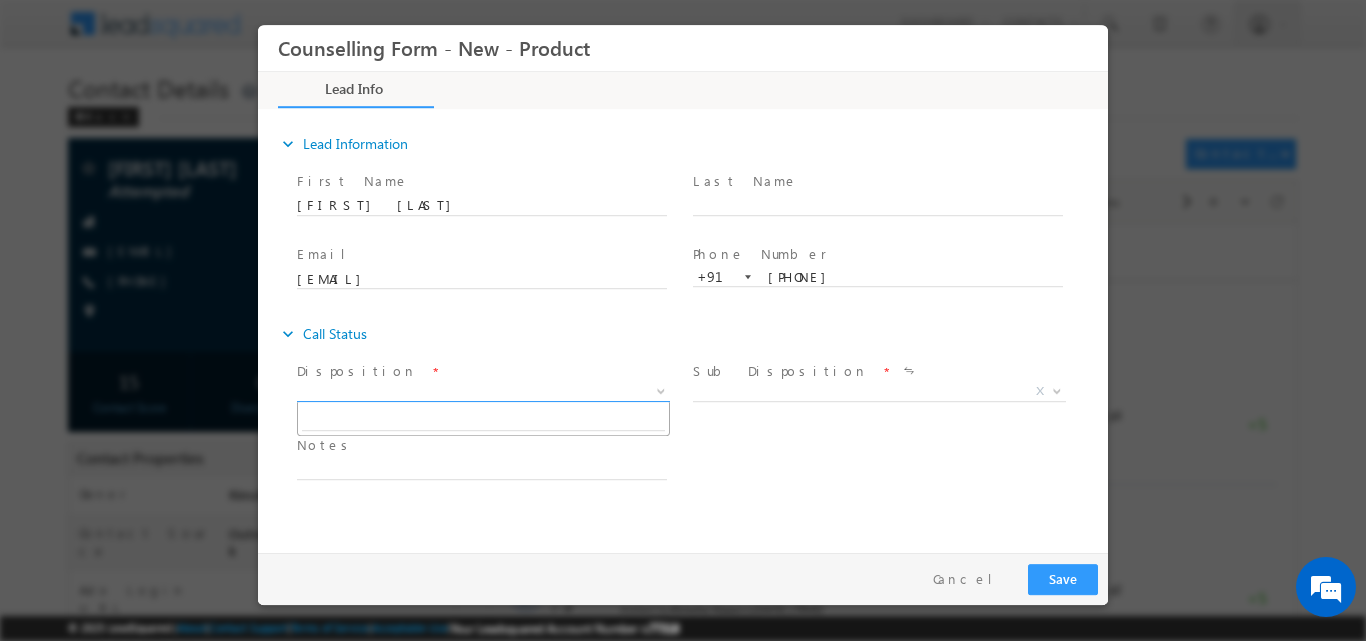 click at bounding box center (661, 389) 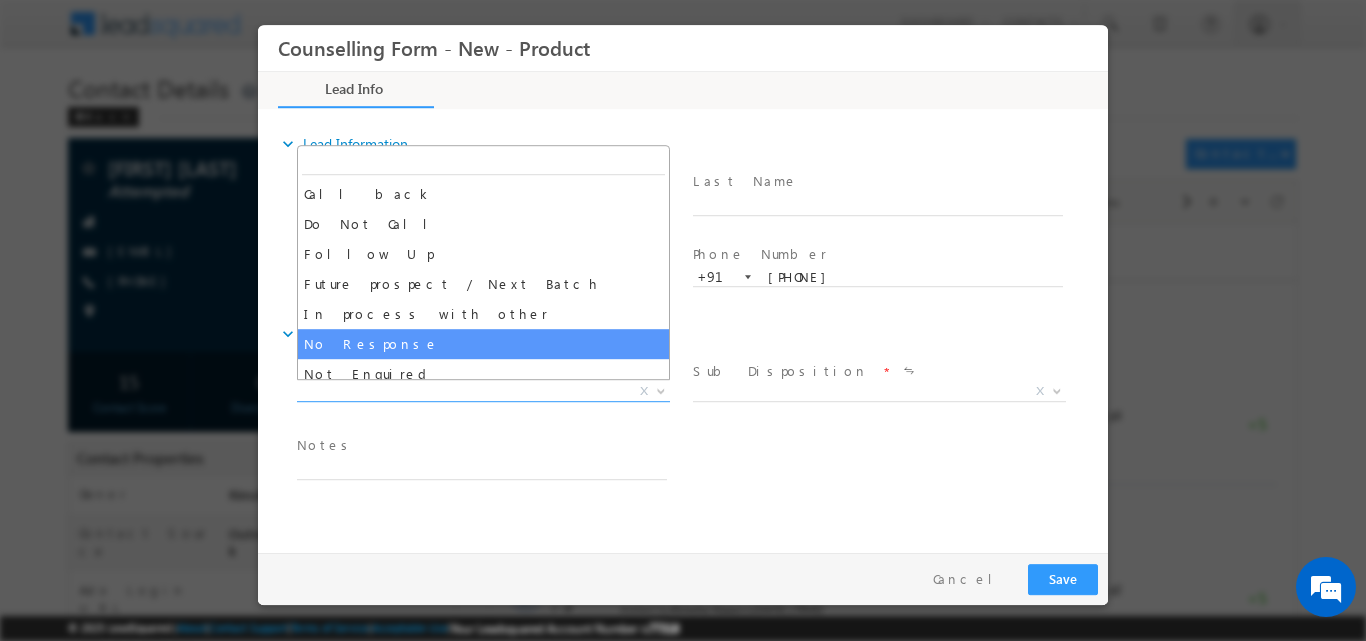 select on "No Response" 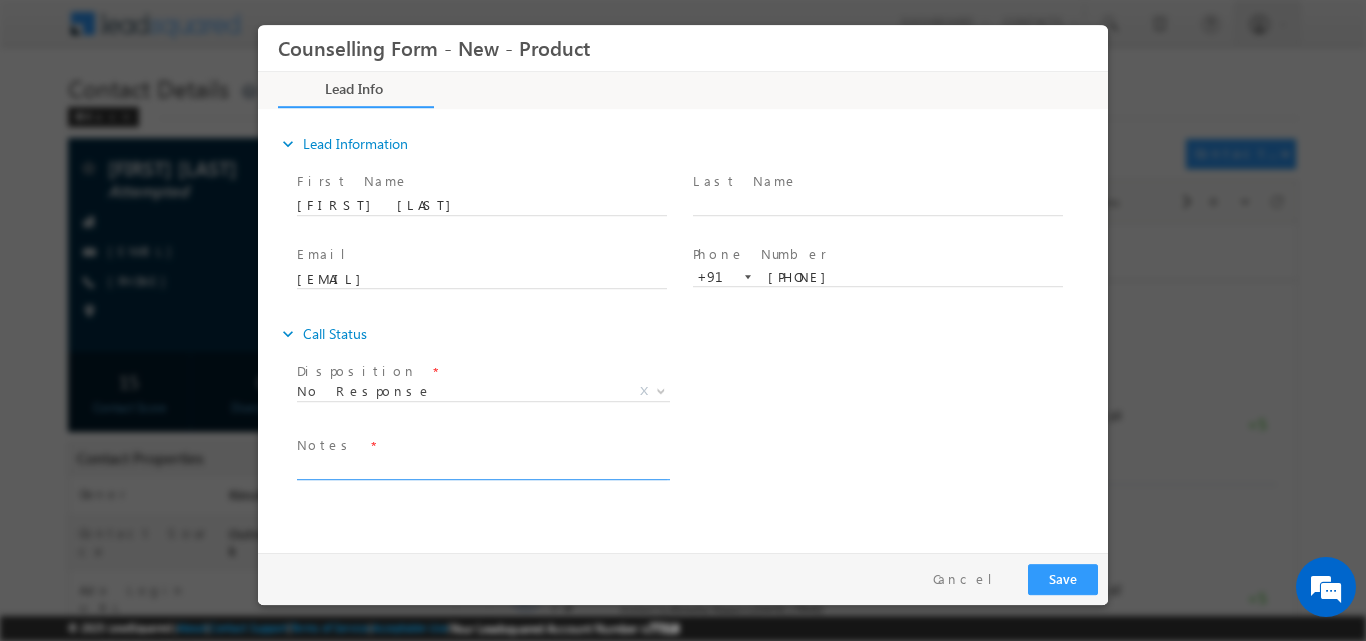 click at bounding box center [482, 467] 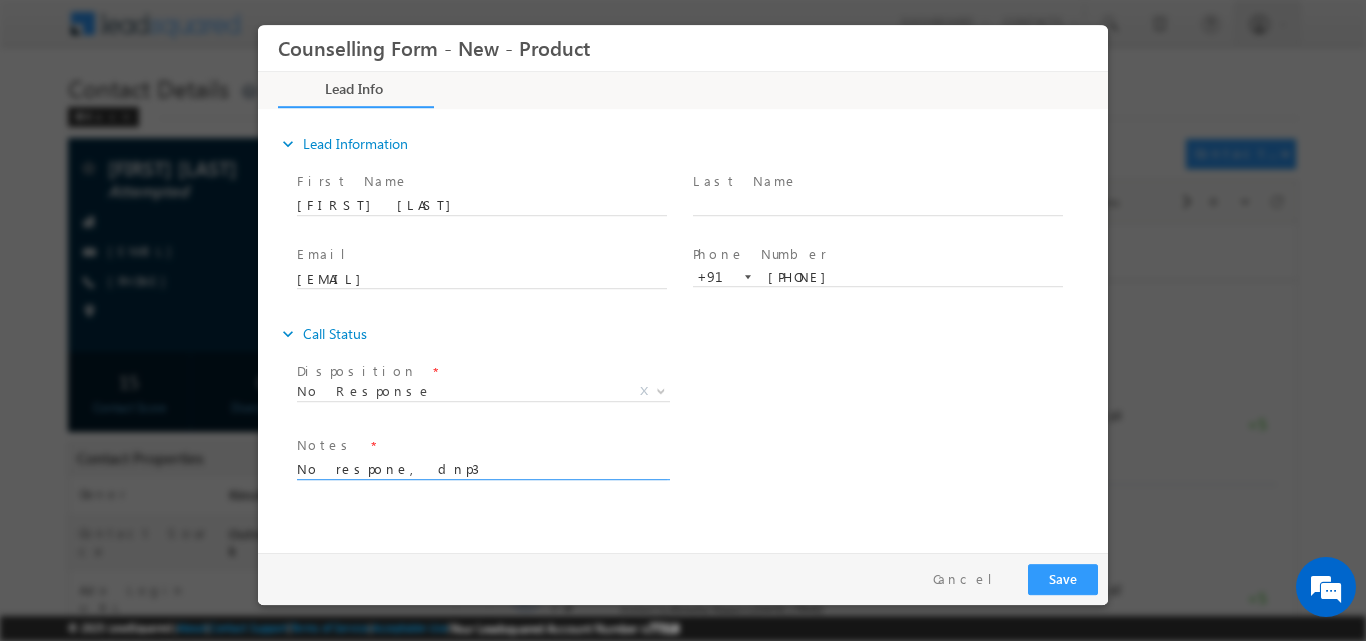 click on "No respone, dnp3" at bounding box center [482, 467] 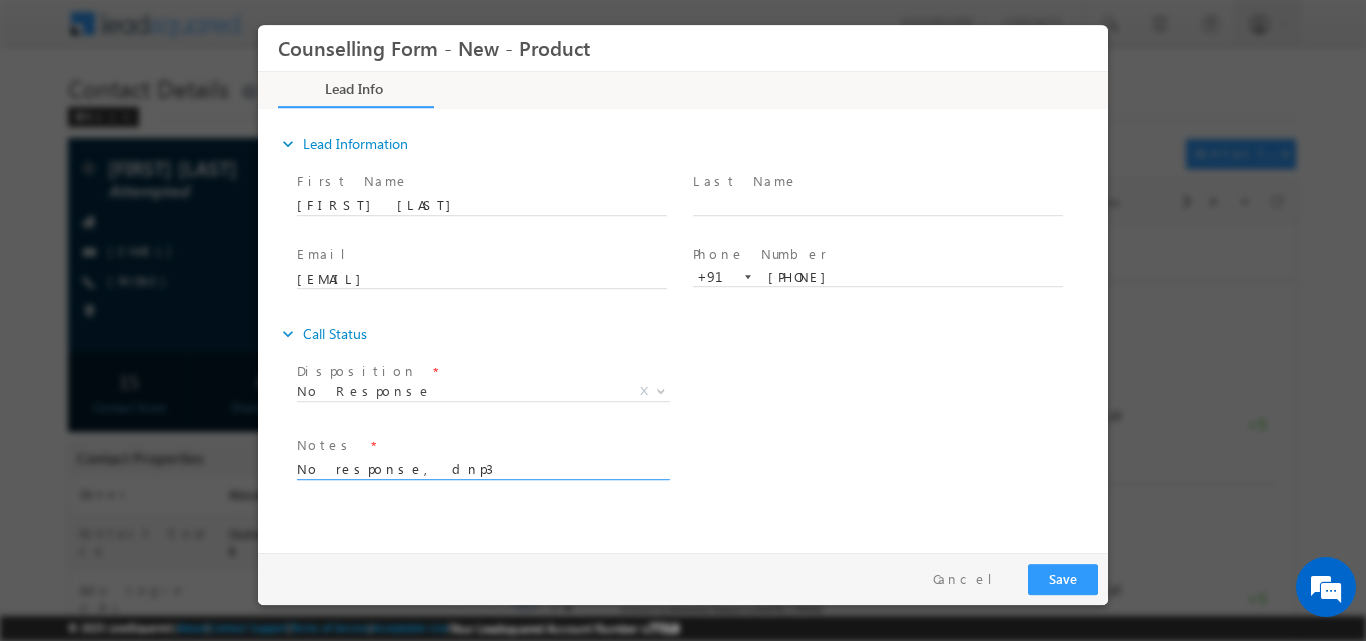 type on "No response, dnp3" 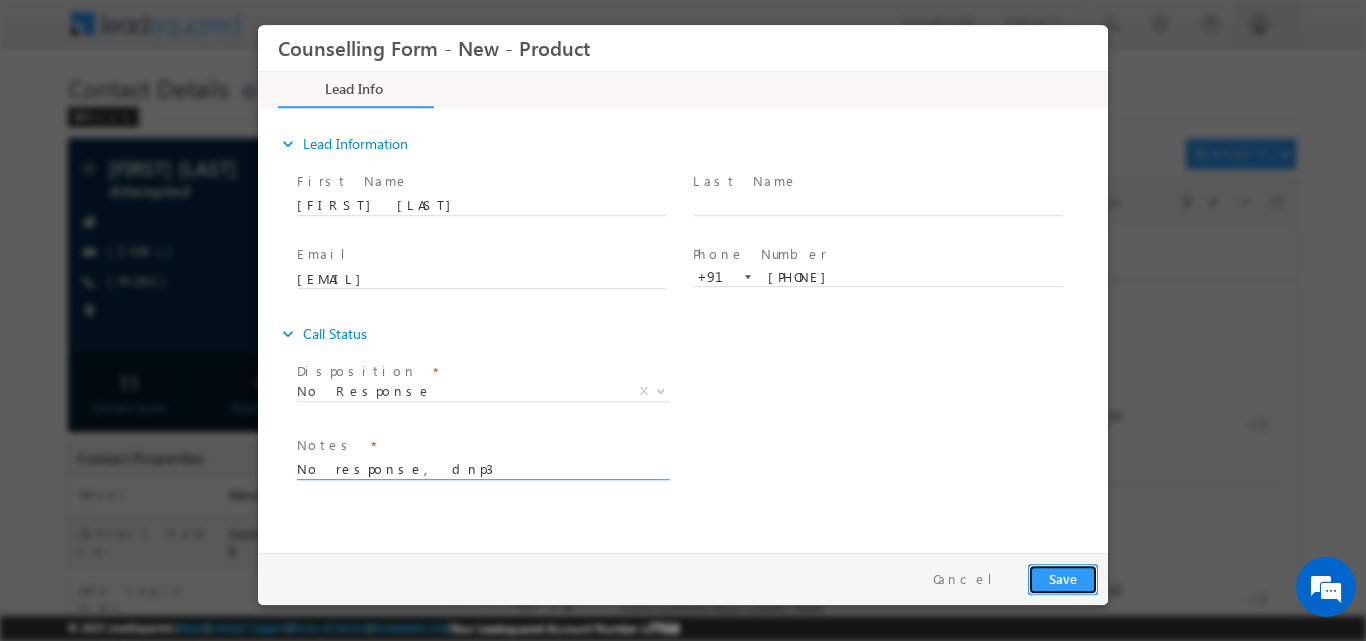 click on "Save" at bounding box center (1063, 578) 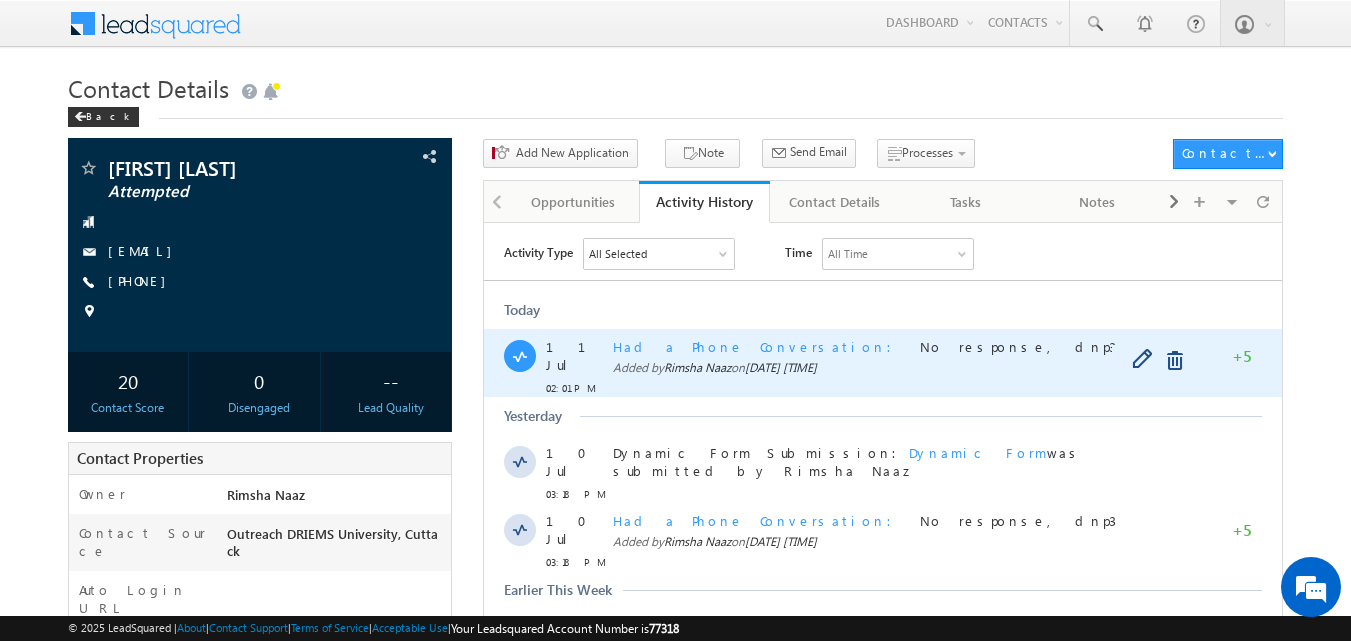 click at bounding box center [1157, 360] 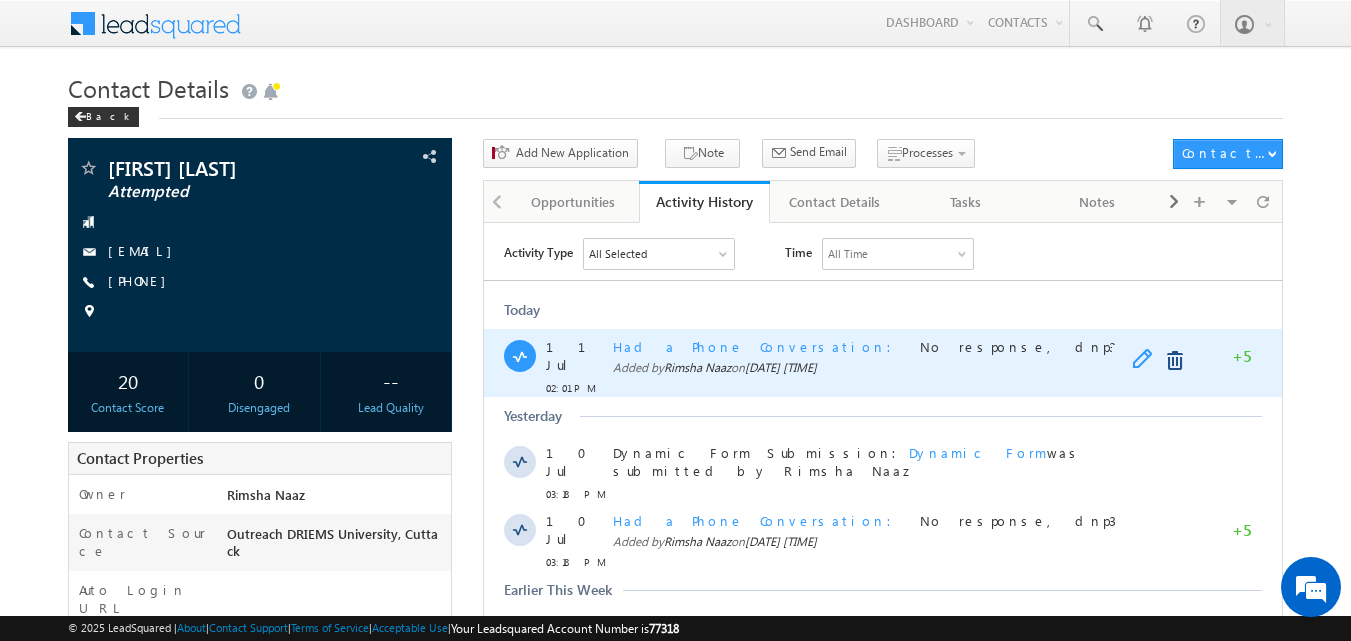 drag, startPoint x: 1138, startPoint y: 354, endPoint x: 1215, endPoint y: 279, distance: 107.48953 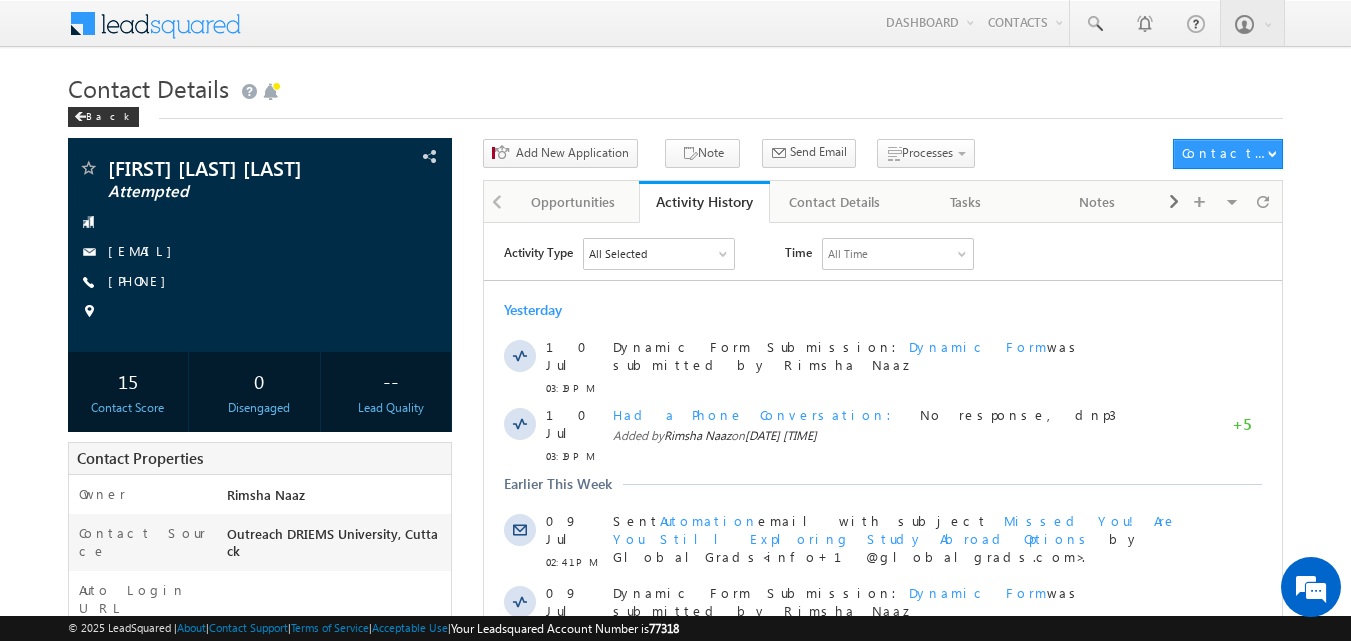 scroll, scrollTop: 0, scrollLeft: 0, axis: both 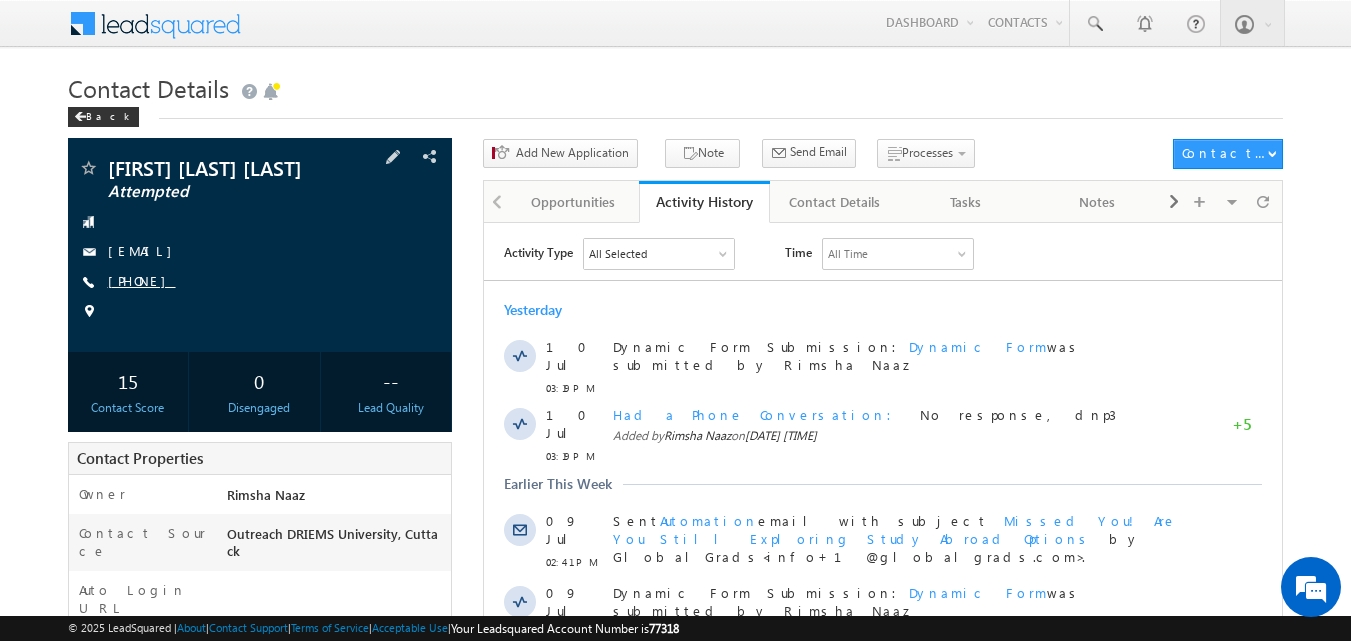 drag, startPoint x: 138, startPoint y: 278, endPoint x: 203, endPoint y: 278, distance: 65 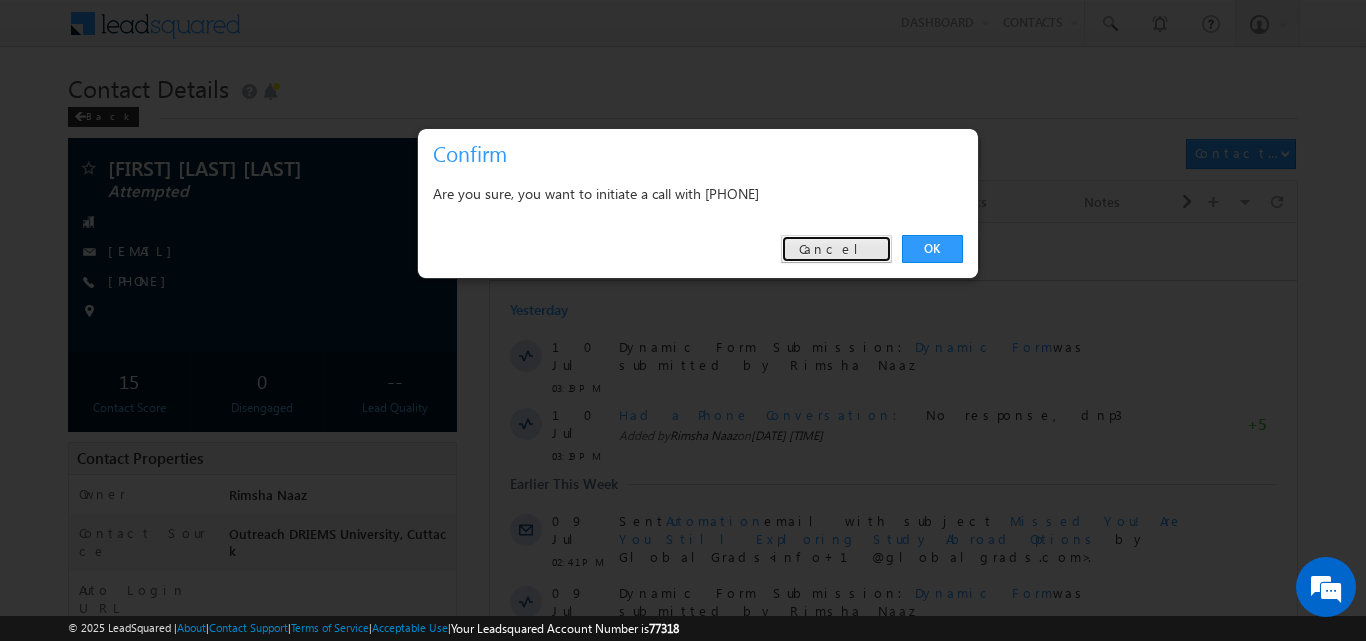 drag, startPoint x: 829, startPoint y: 239, endPoint x: 352, endPoint y: 23, distance: 523.6268 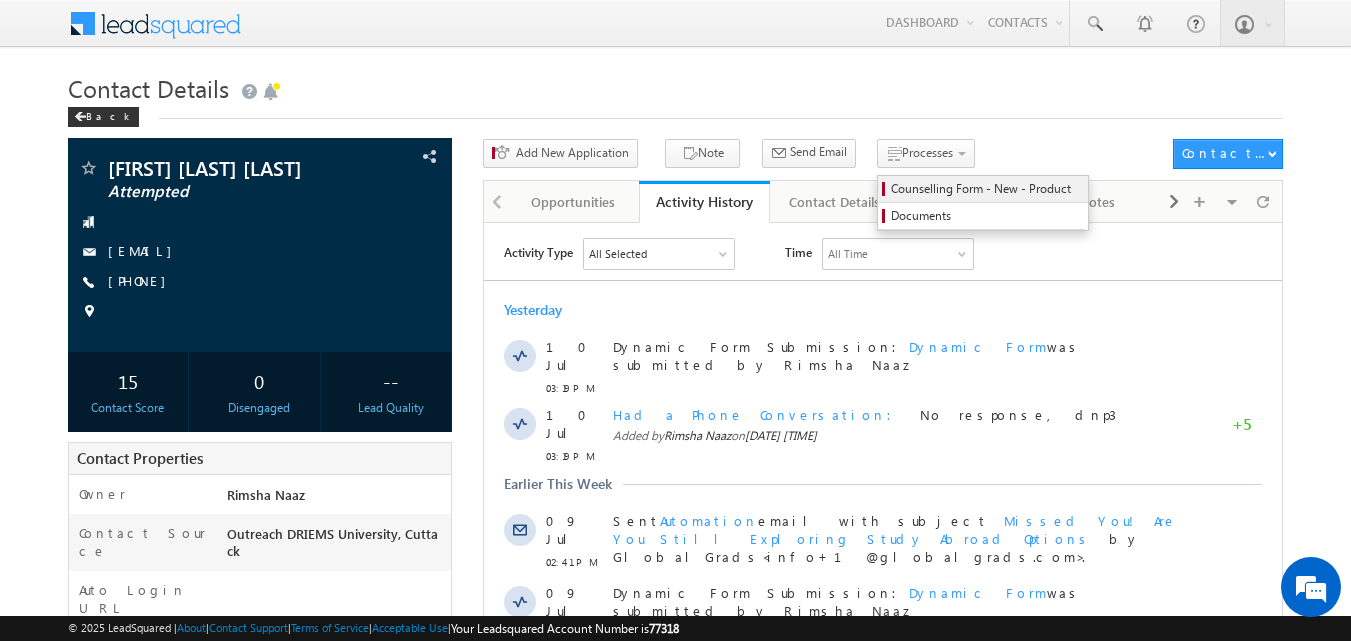 click on "Counselling Form - New - Product" at bounding box center [986, 189] 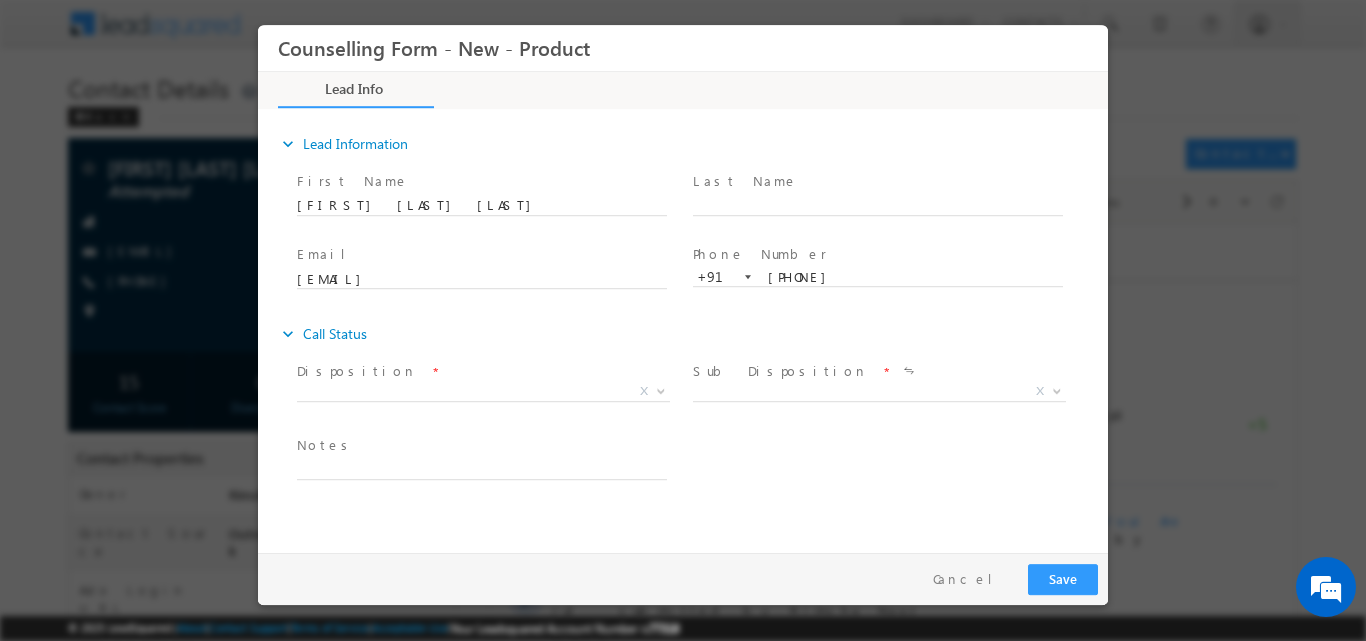 scroll, scrollTop: 0, scrollLeft: 0, axis: both 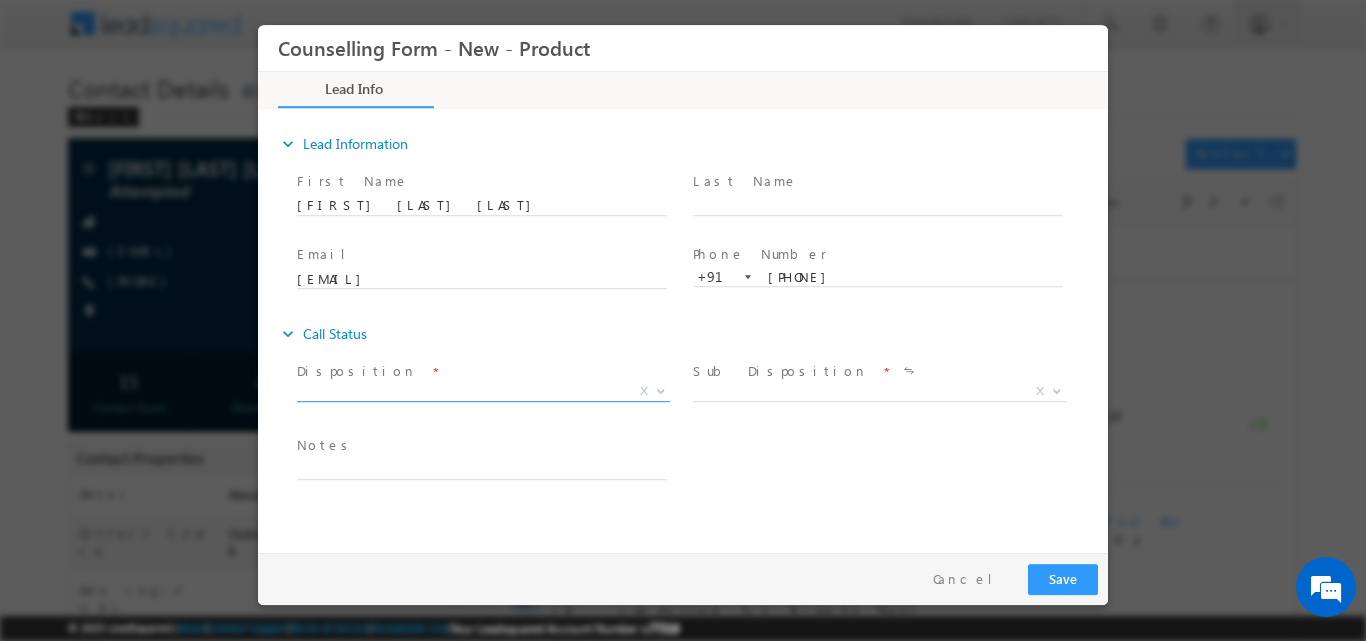 click at bounding box center [661, 389] 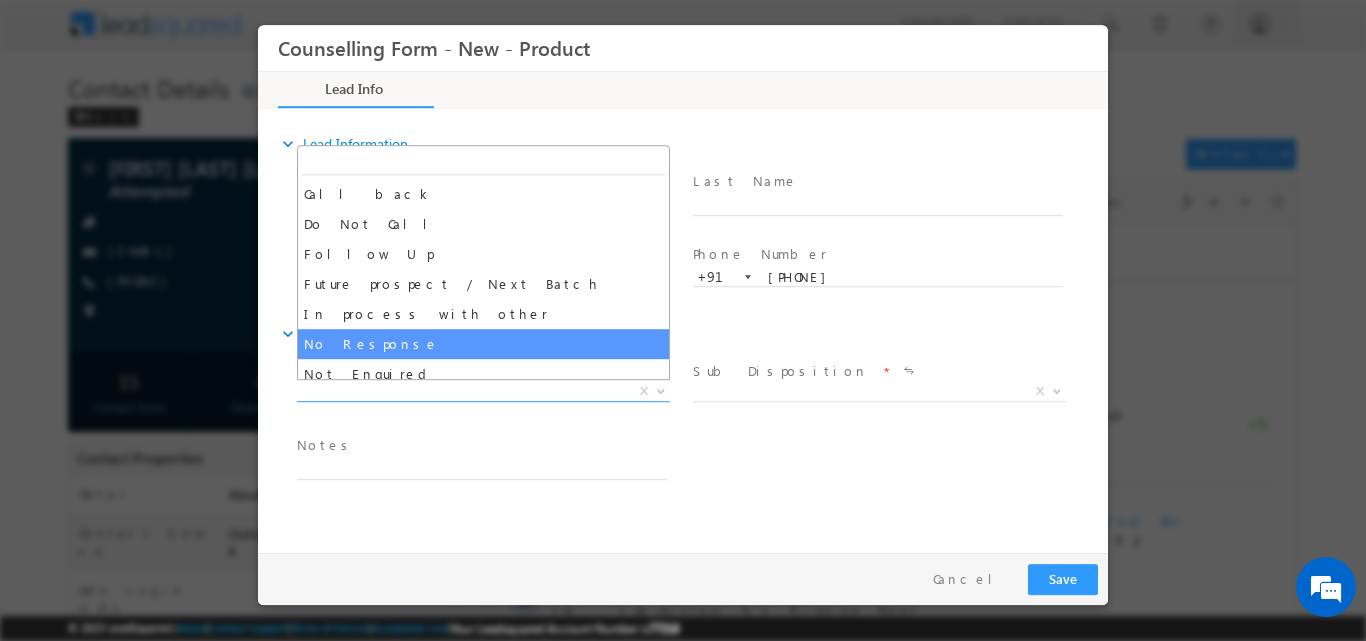 select on "No Response" 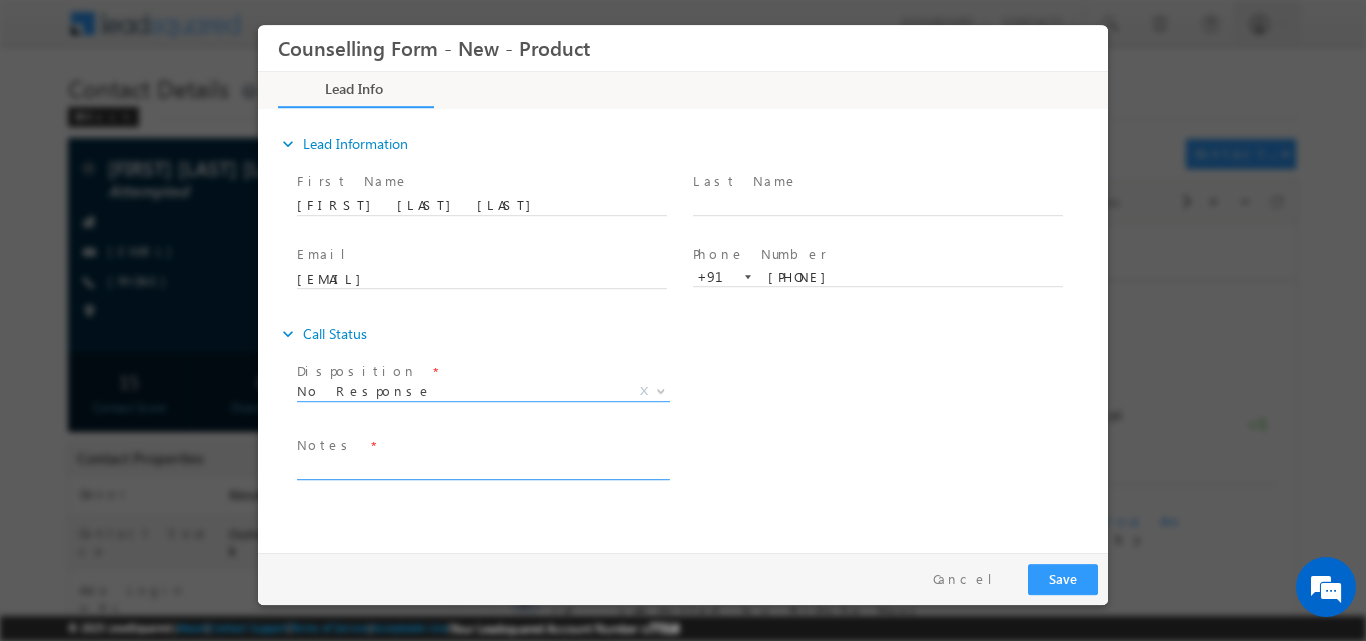 click at bounding box center [482, 467] 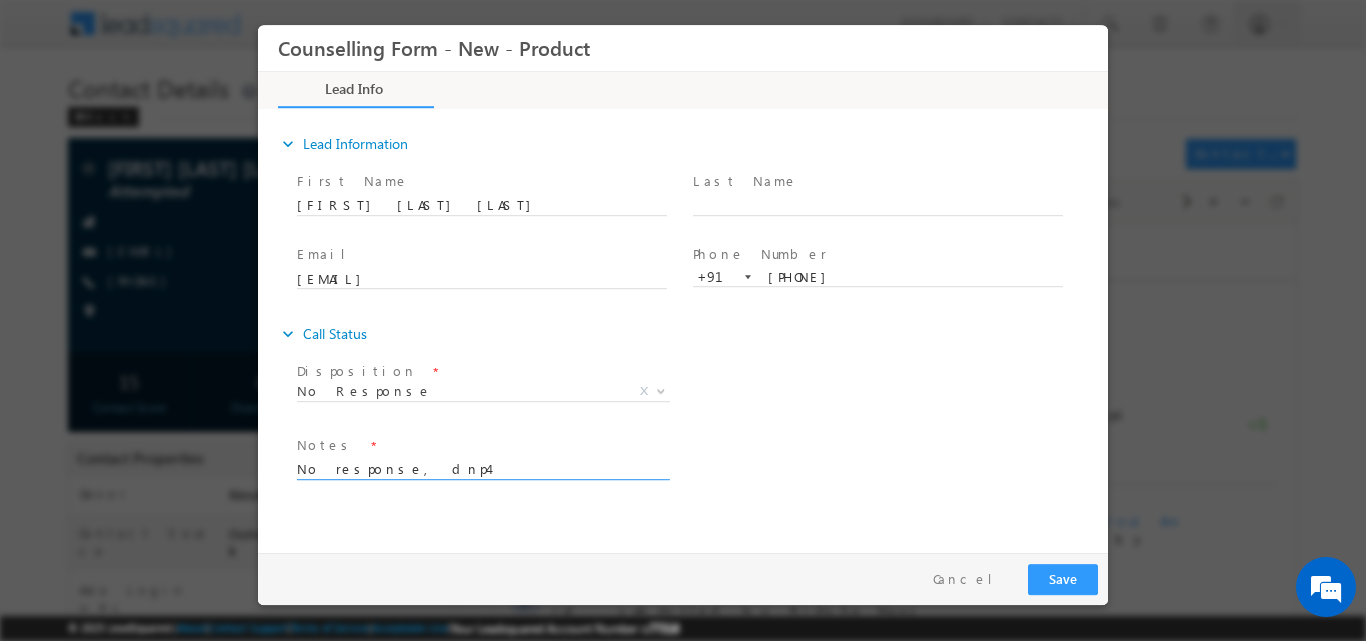 type on "No response, dnp4" 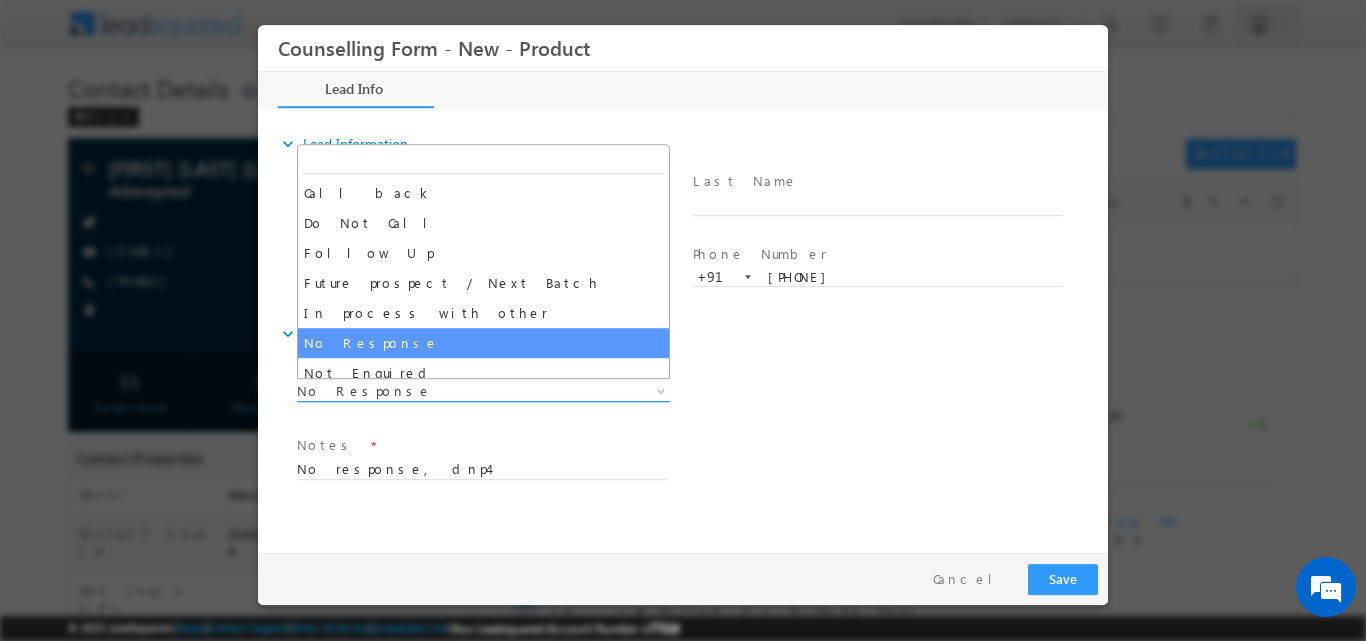 click at bounding box center [659, 390] 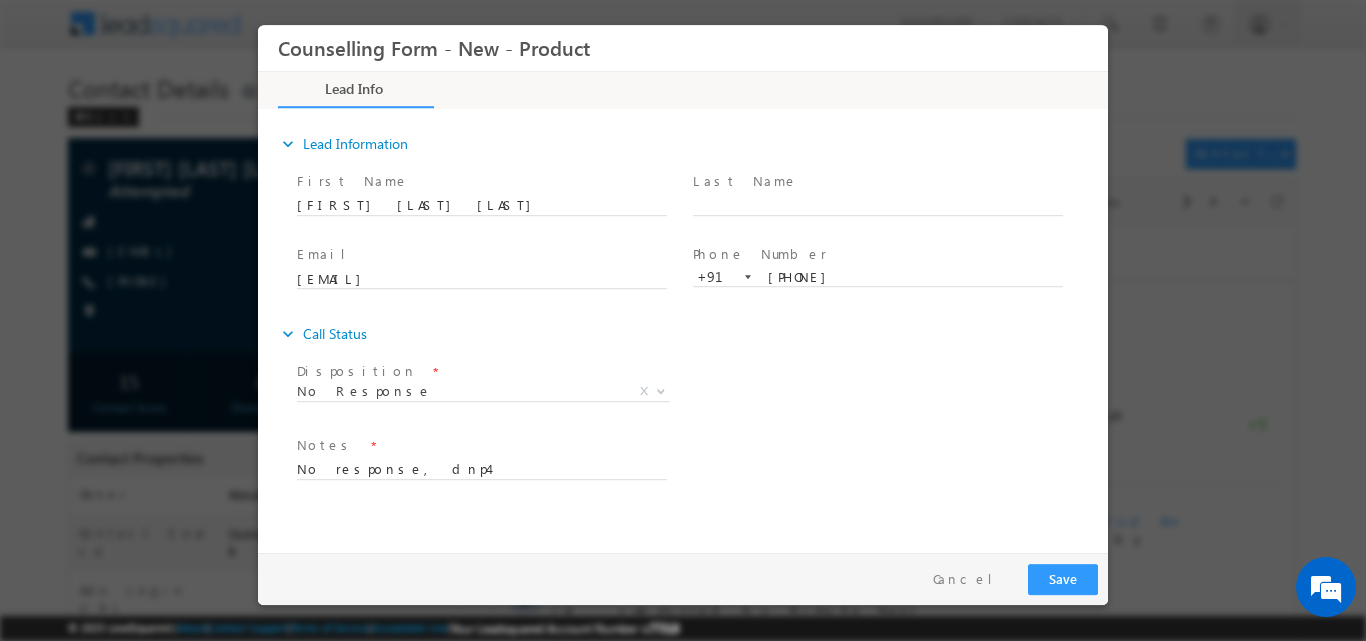 click on "Disposition
*
No Response No Response X
Sub Disposition
*
Attempts 1-9 X" at bounding box center (700, 393) 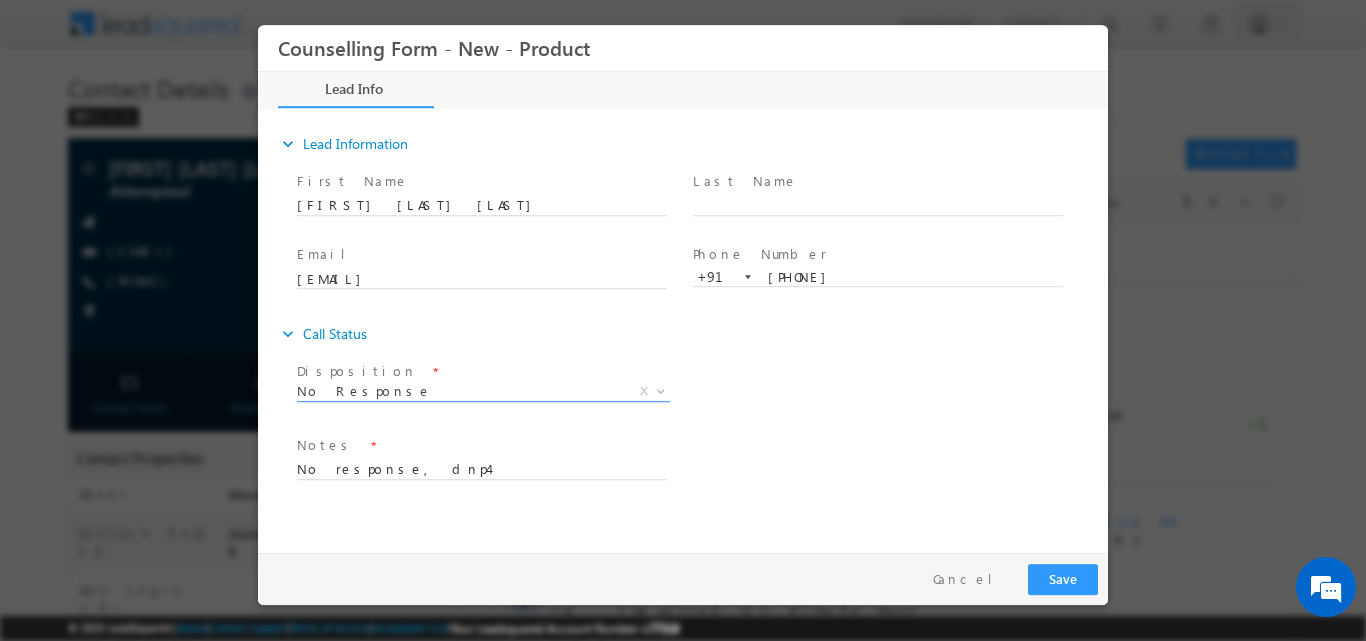 click on "No Response X" at bounding box center [483, 395] 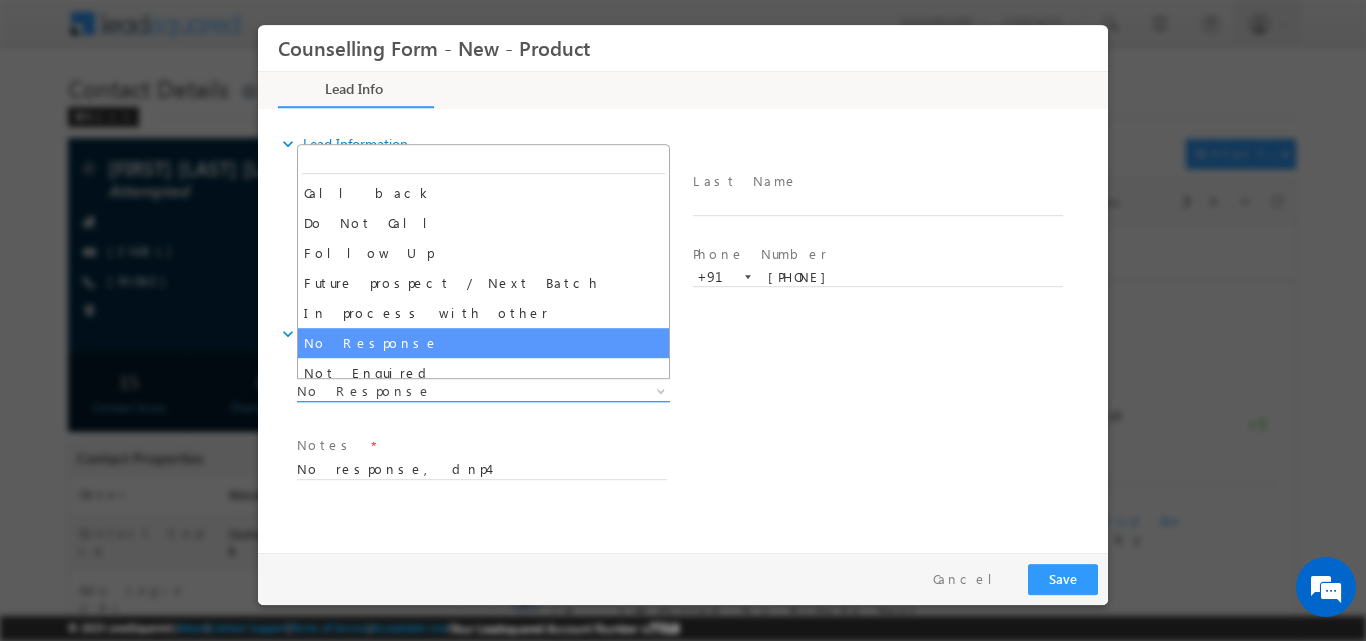 click at bounding box center (661, 389) 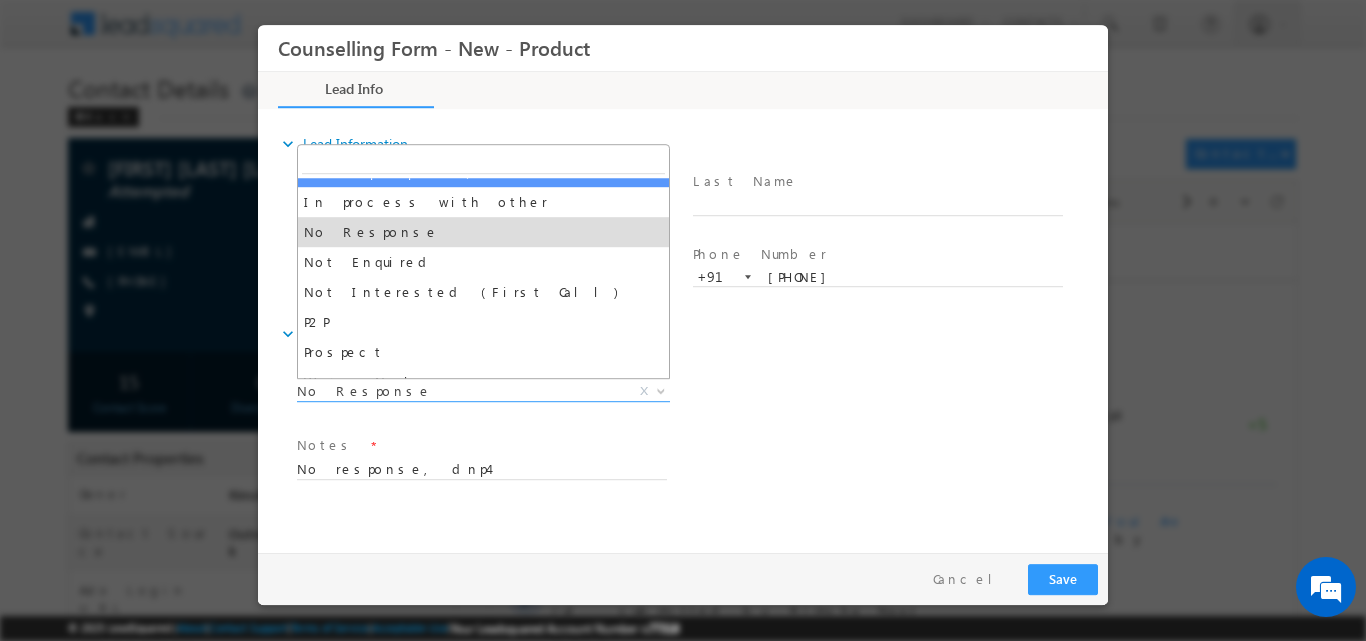 scroll, scrollTop: 130, scrollLeft: 0, axis: vertical 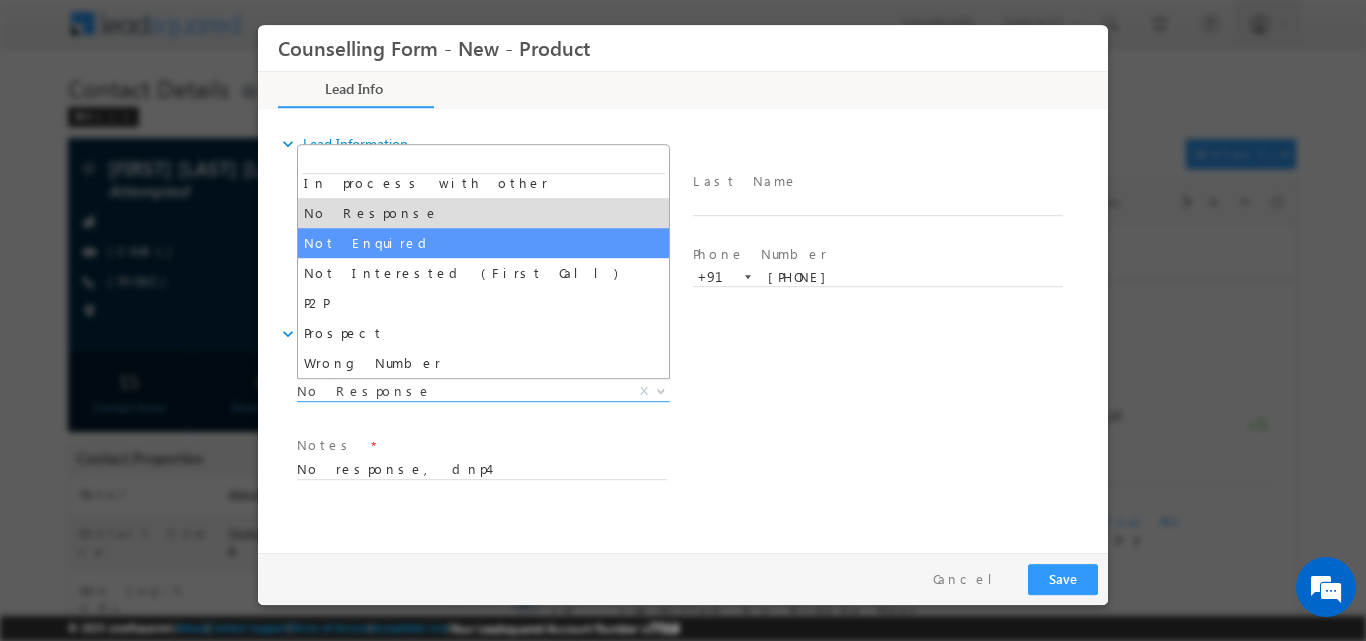 select on "Not Enquired" 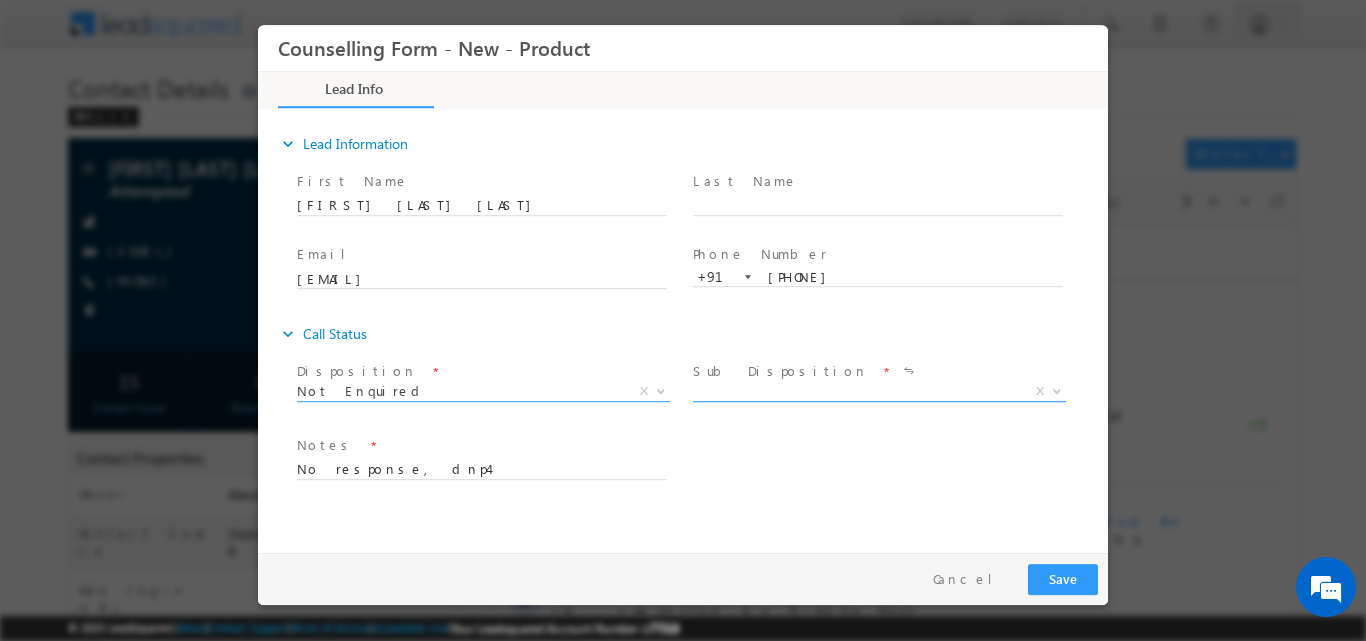 click at bounding box center [1057, 389] 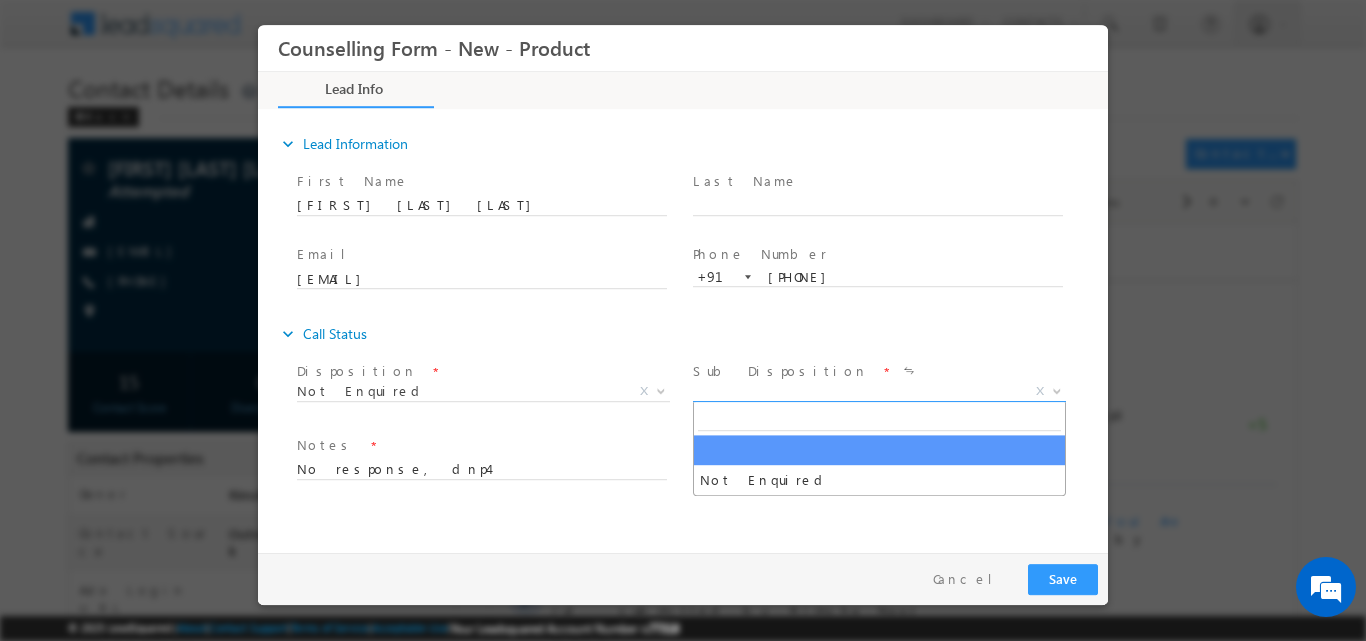 click at bounding box center (1057, 389) 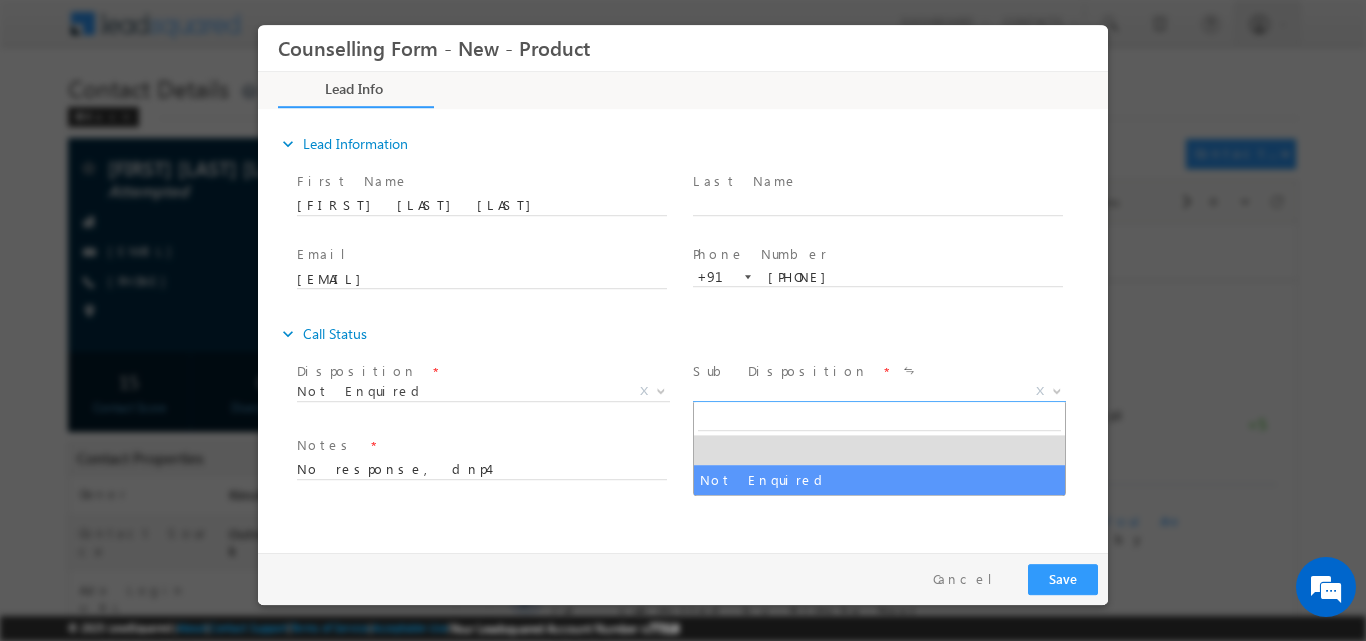 select on "Not Enquired" 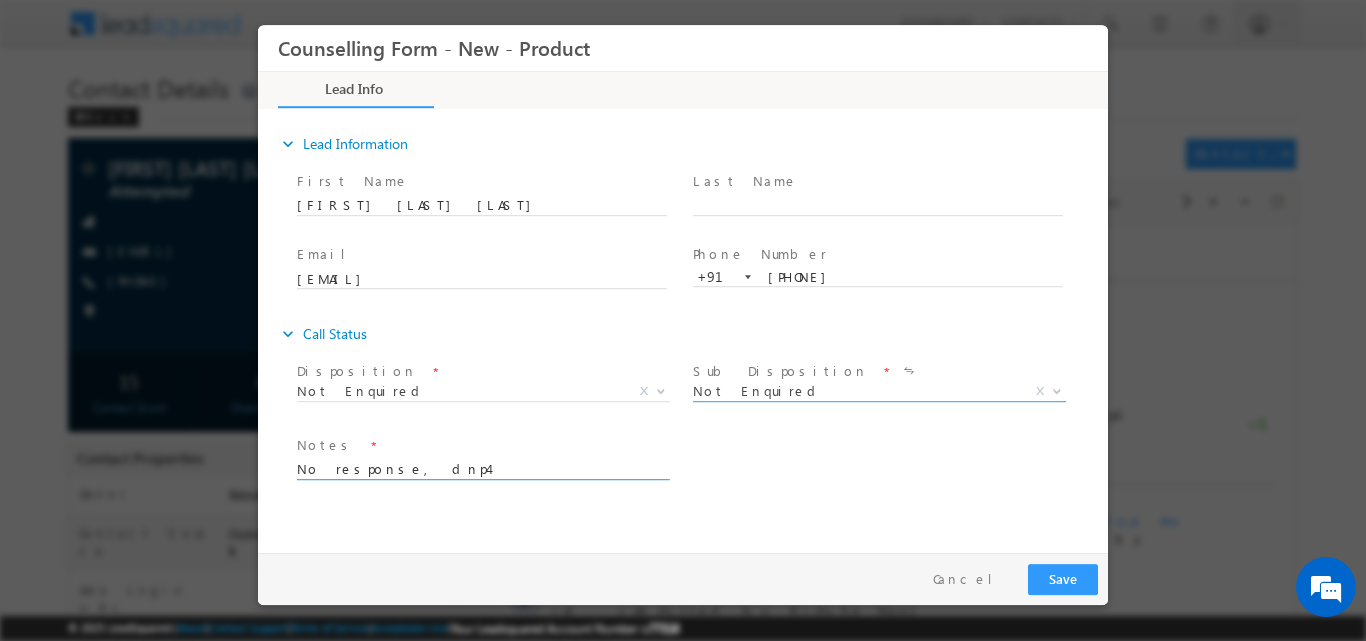 click on "No response, dnp4" at bounding box center [482, 467] 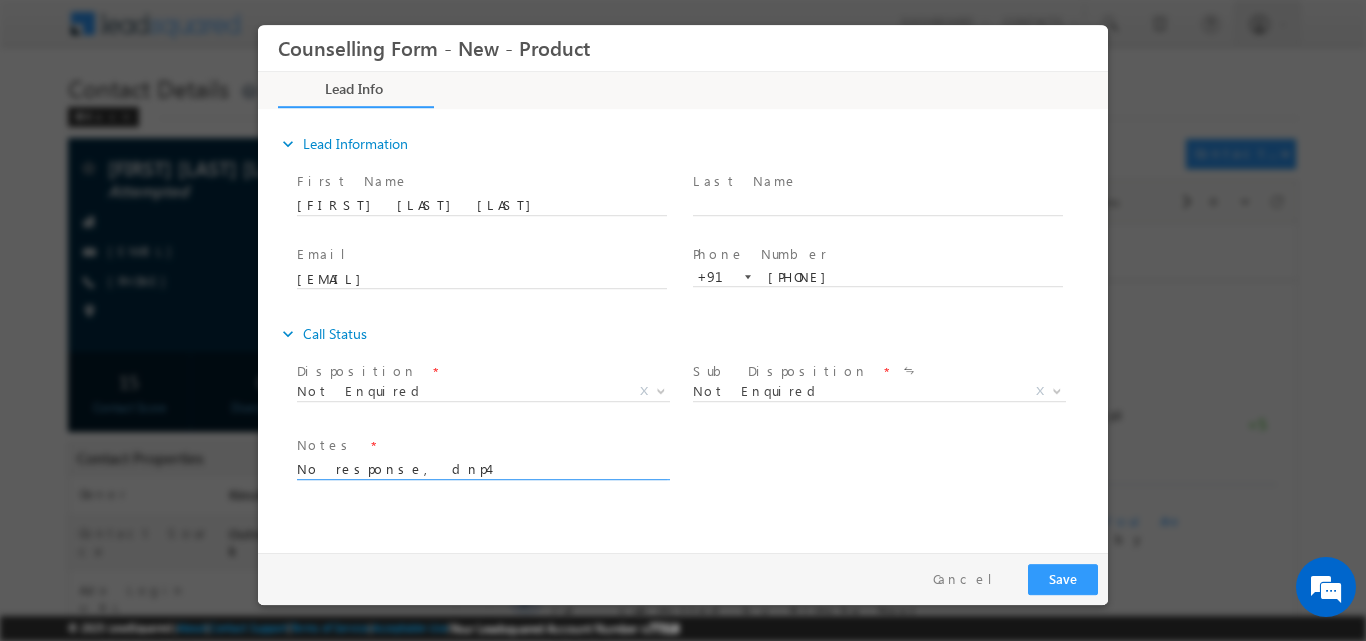drag, startPoint x: 537, startPoint y: 474, endPoint x: 242, endPoint y: 485, distance: 295.20502 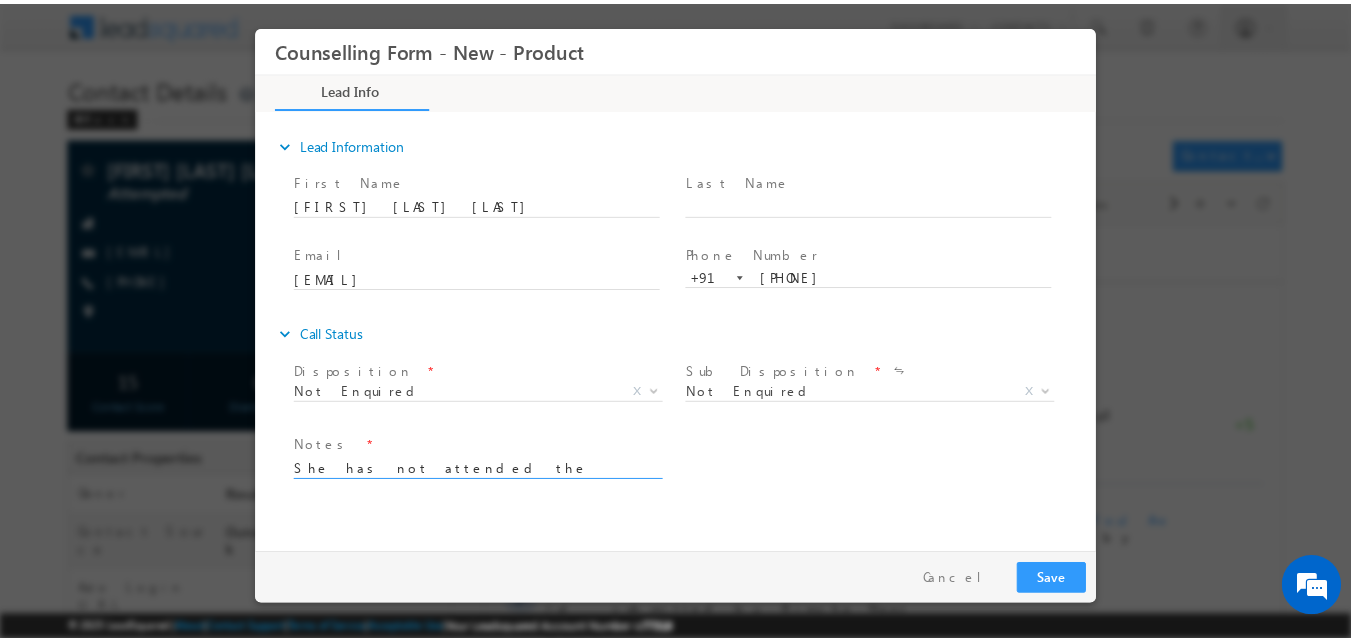 scroll, scrollTop: 4, scrollLeft: 0, axis: vertical 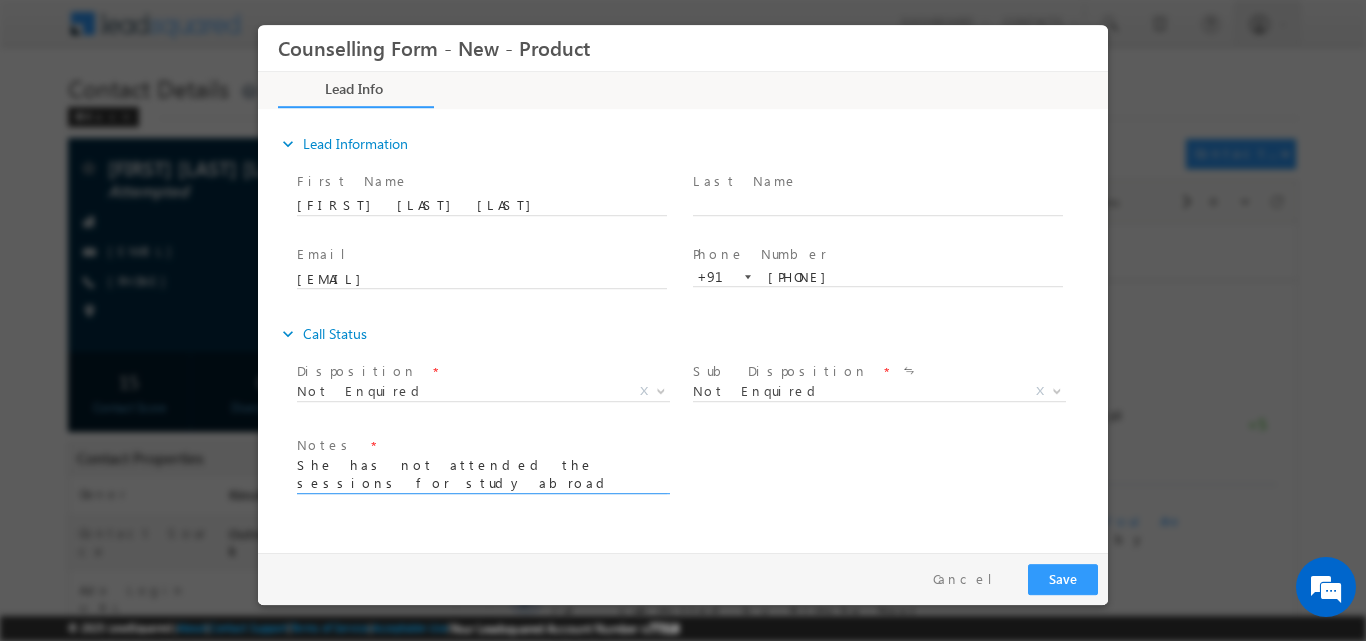 type on "She has not attended the sessions for study abroad and also not looking for it" 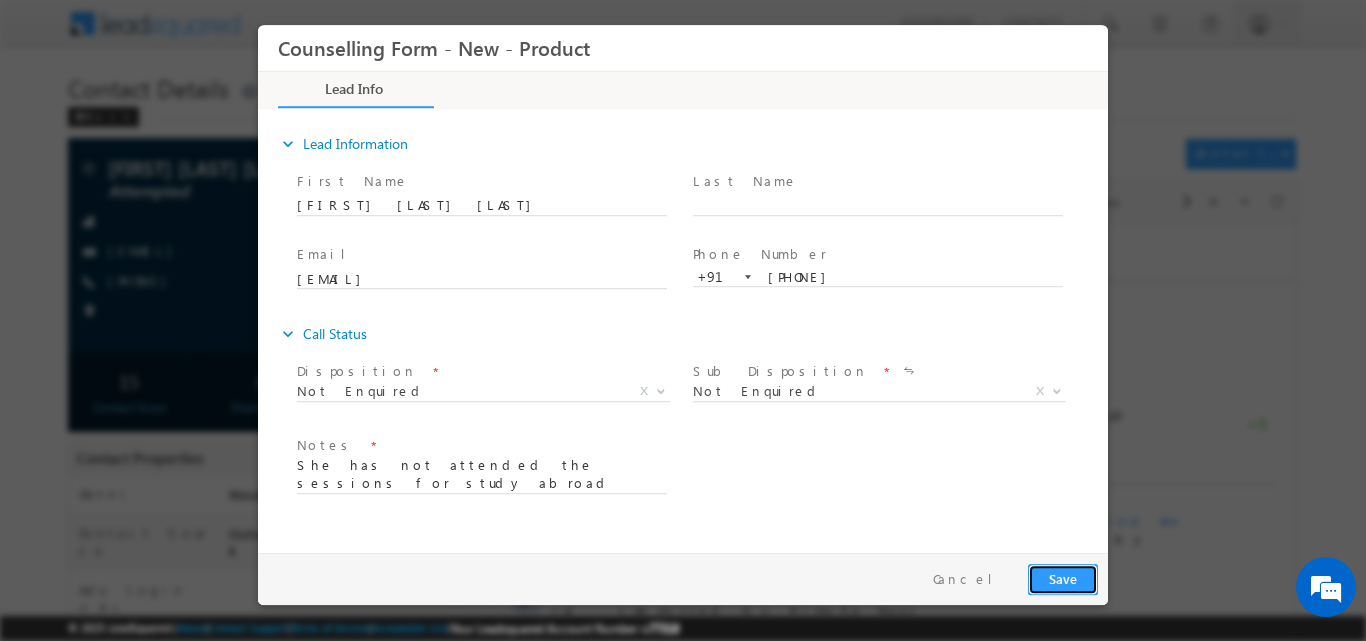 click on "Save" at bounding box center [1063, 578] 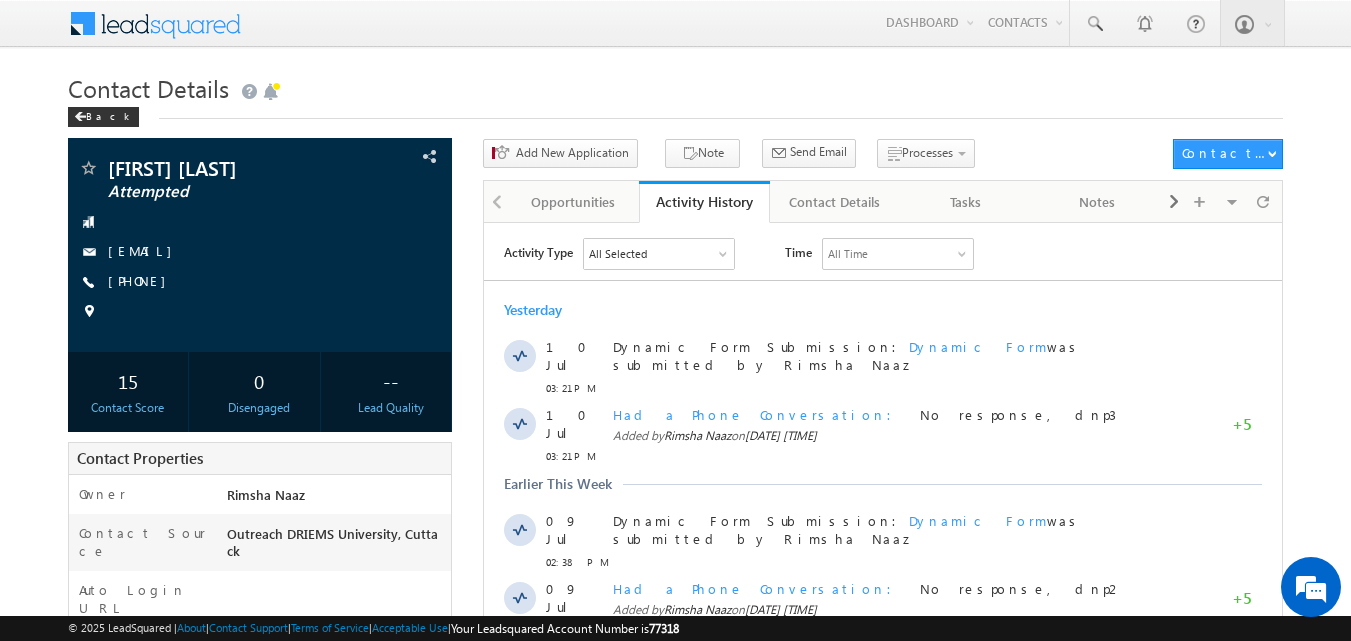 scroll, scrollTop: 0, scrollLeft: 0, axis: both 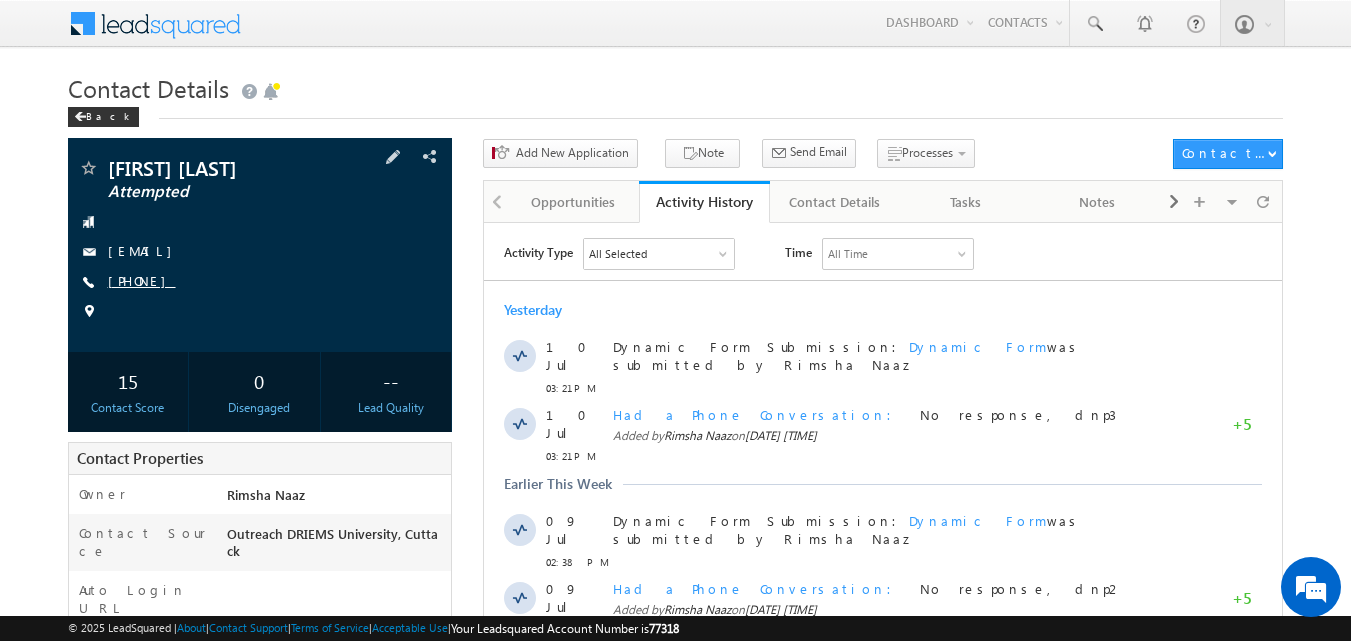 click on "[PHONE]" at bounding box center [142, 280] 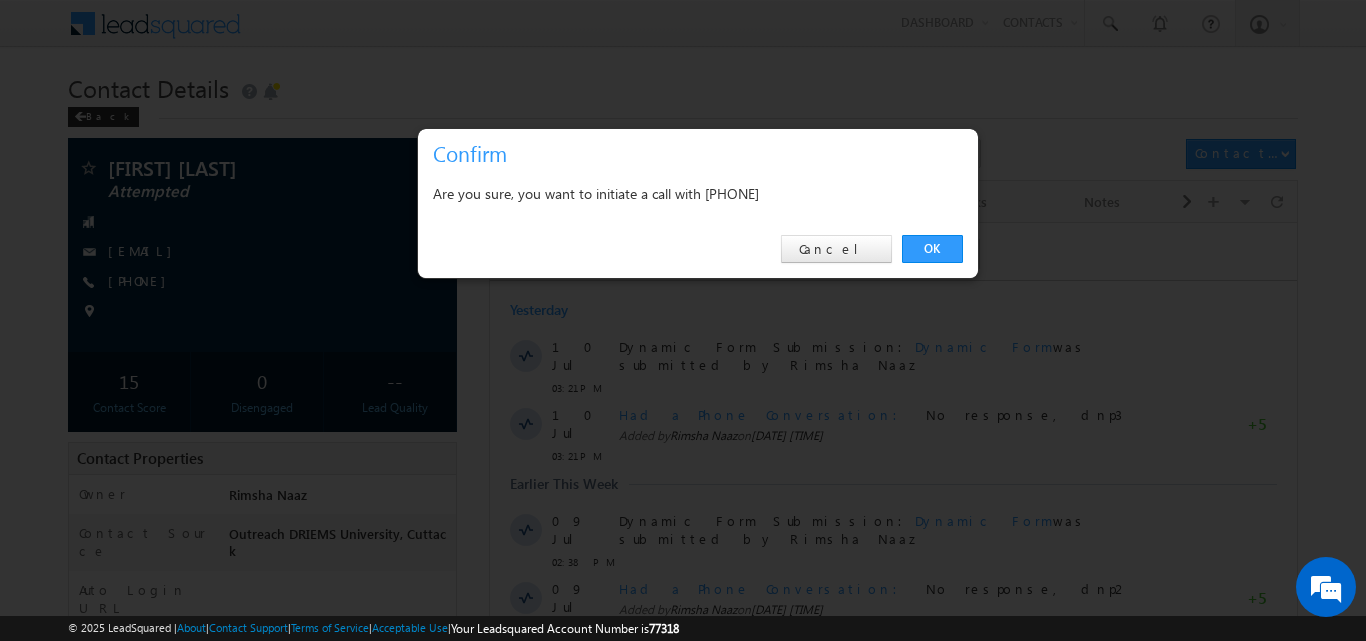 click at bounding box center (683, 320) 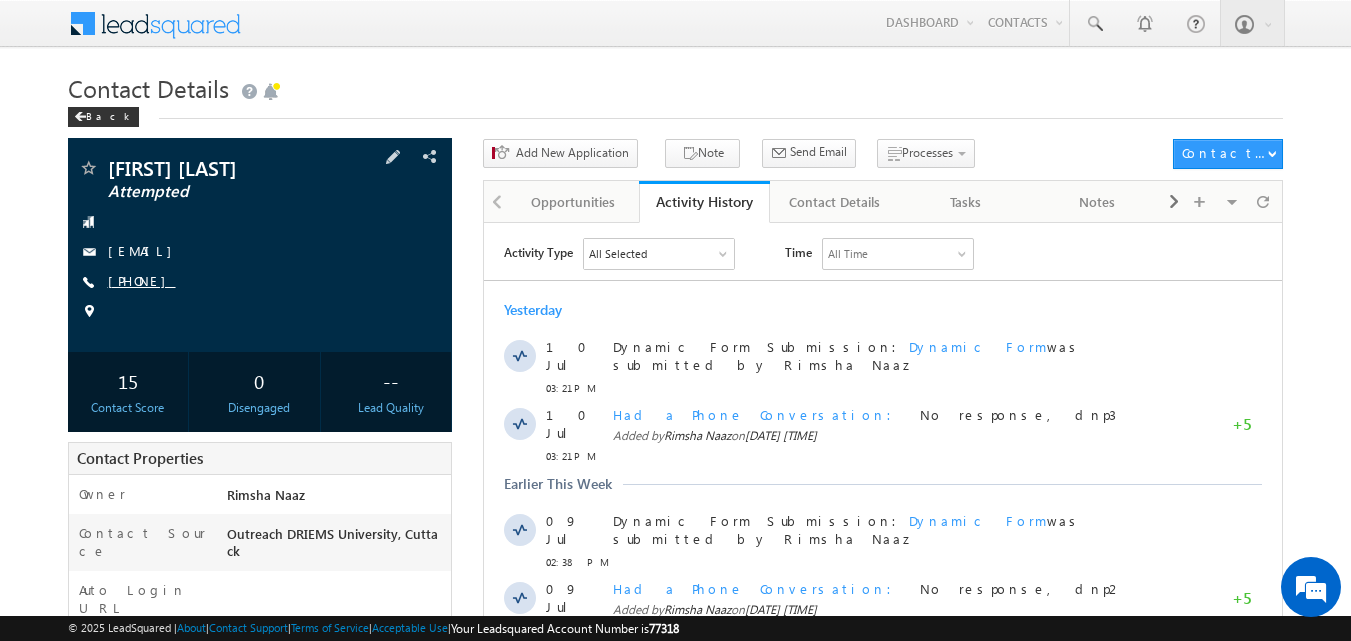 copy on "[PHONE]" 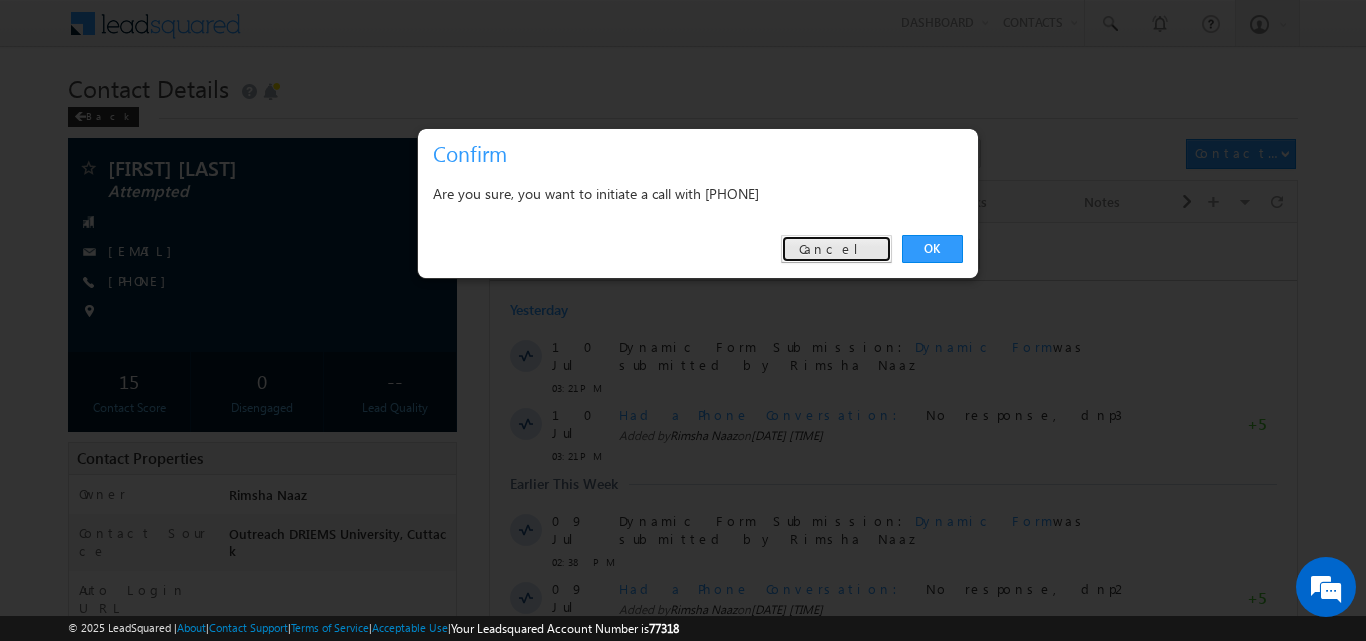 click on "Cancel" at bounding box center [836, 249] 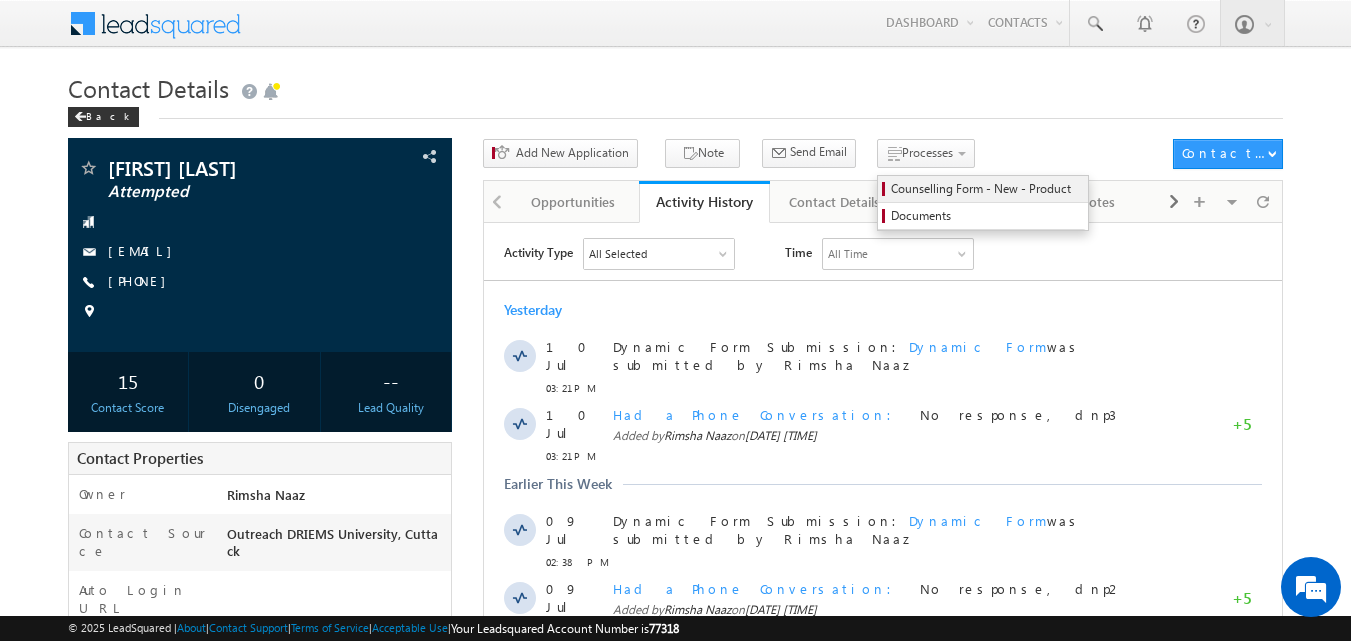 click on "Counselling Form - New - Product" at bounding box center (986, 189) 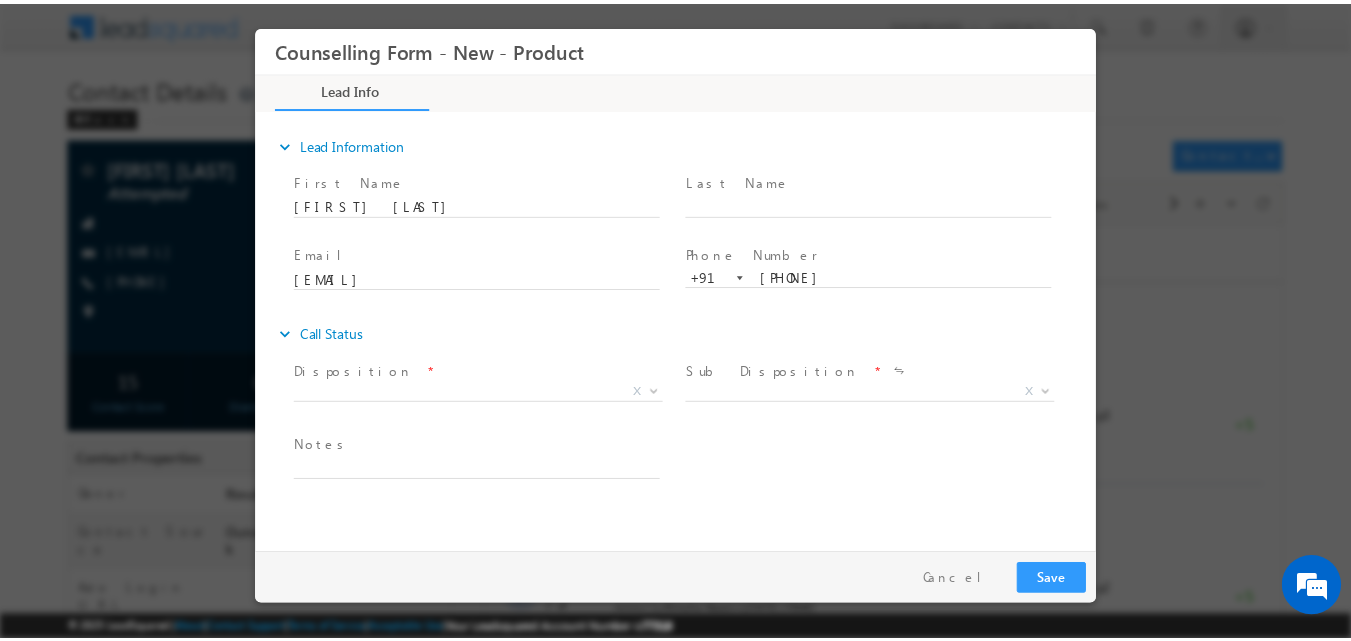 scroll, scrollTop: 0, scrollLeft: 0, axis: both 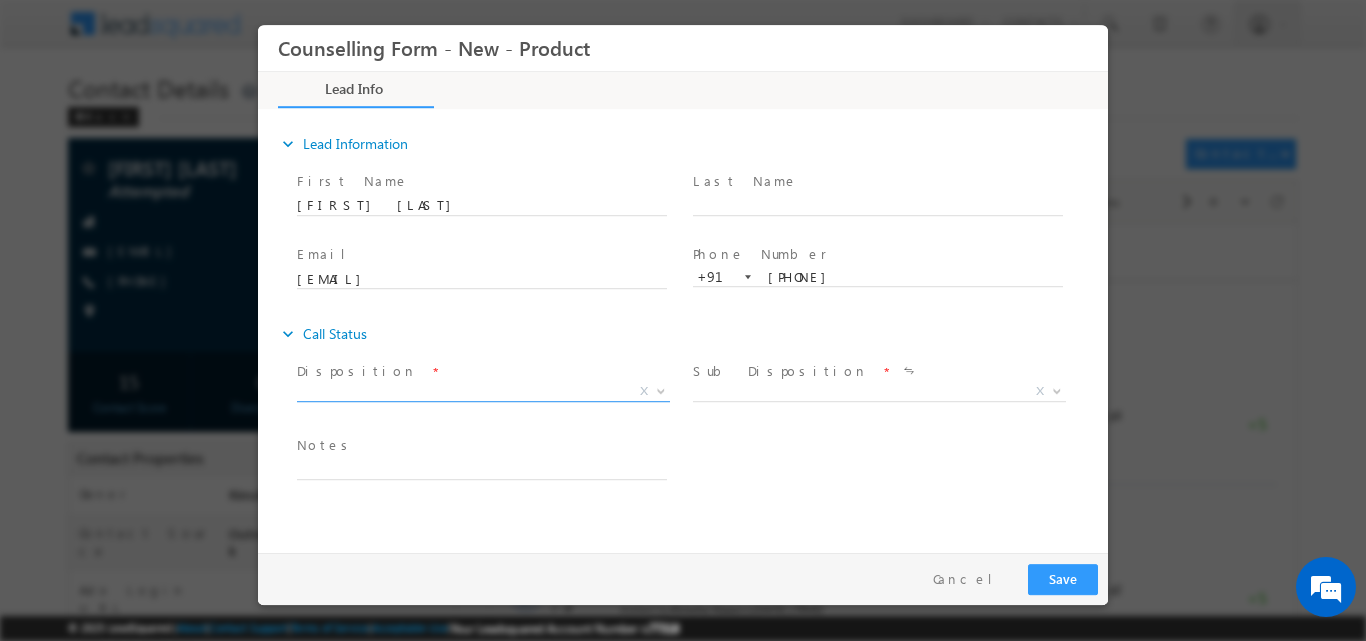 click at bounding box center (661, 389) 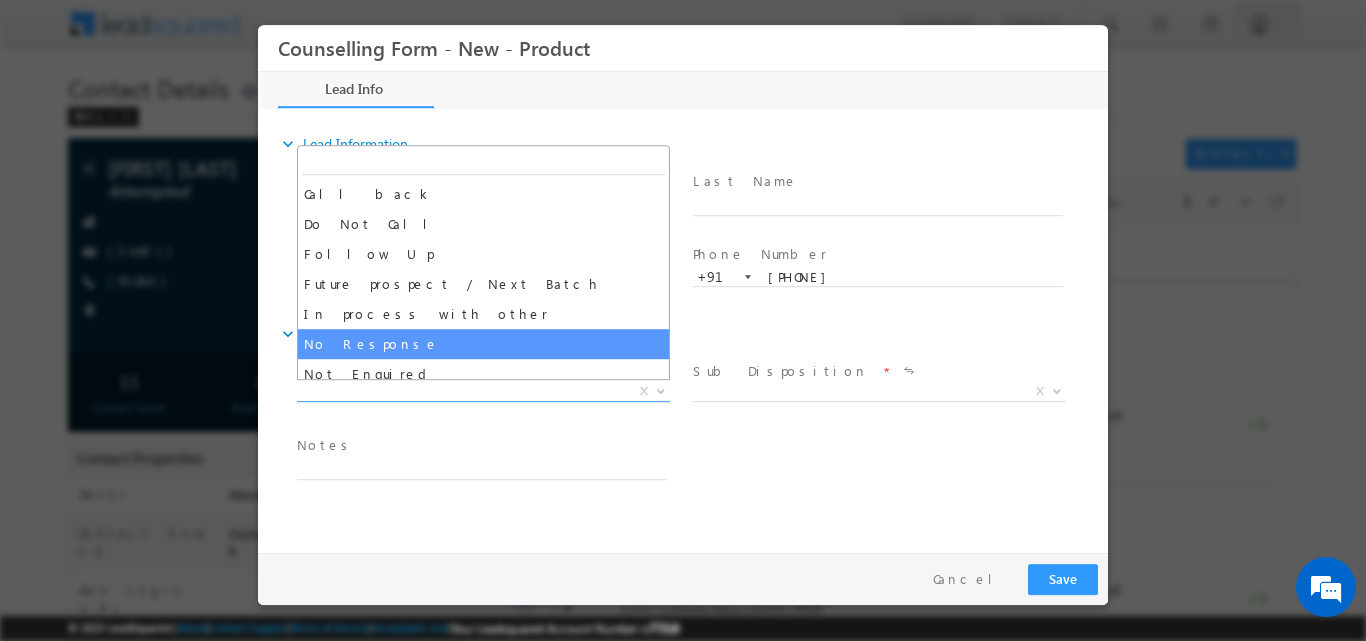 select on "No Response" 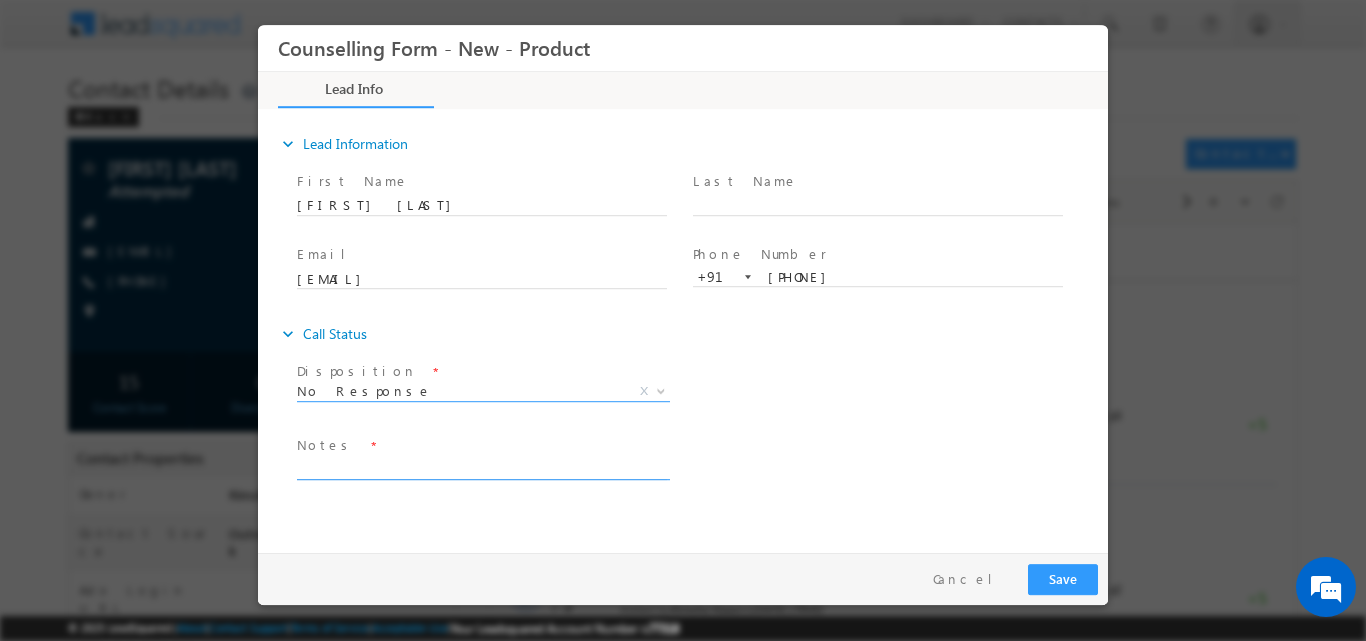 click at bounding box center [482, 467] 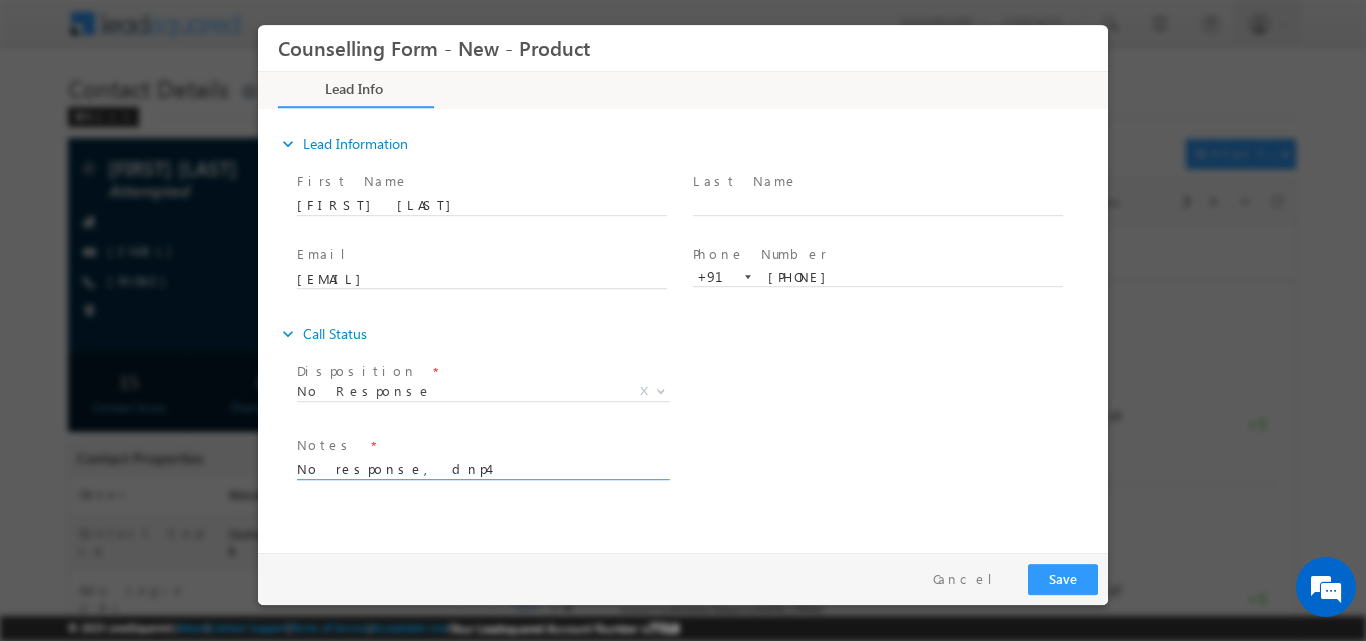 type on "No response, dnp4" 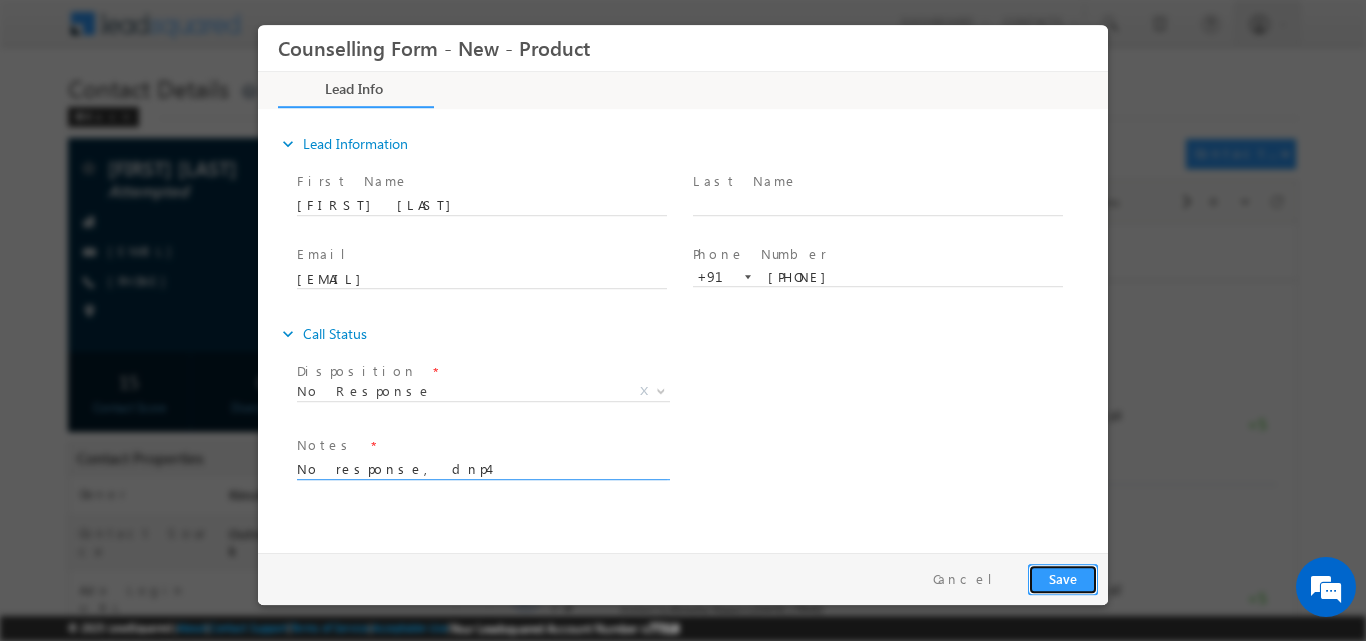 drag, startPoint x: 1049, startPoint y: 586, endPoint x: 1201, endPoint y: 31, distance: 575.4381 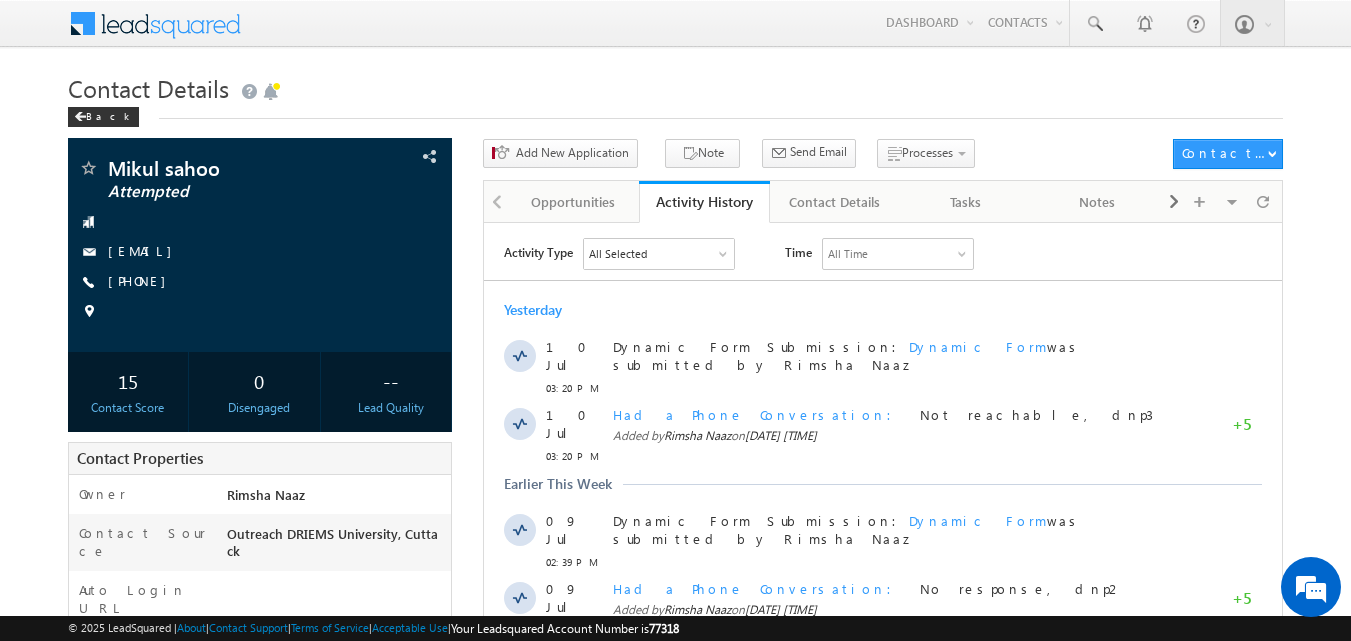 scroll, scrollTop: 0, scrollLeft: 0, axis: both 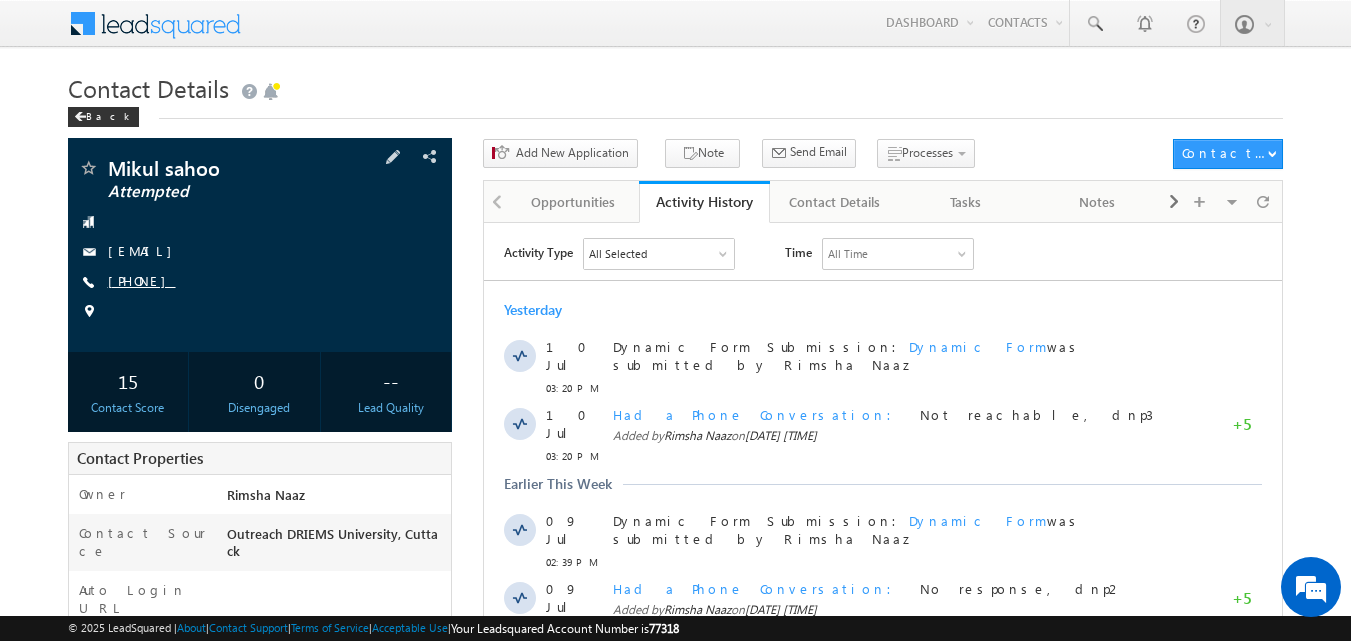 copy on "[PHONE]" 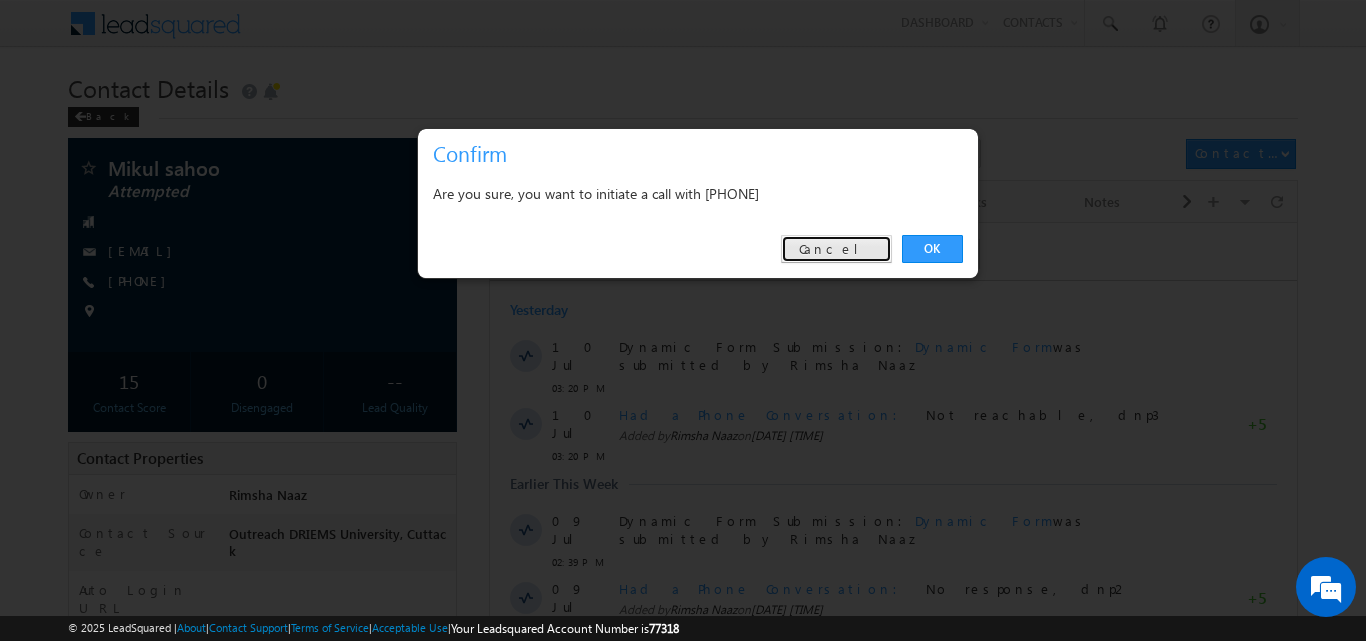 click on "Cancel" at bounding box center [836, 249] 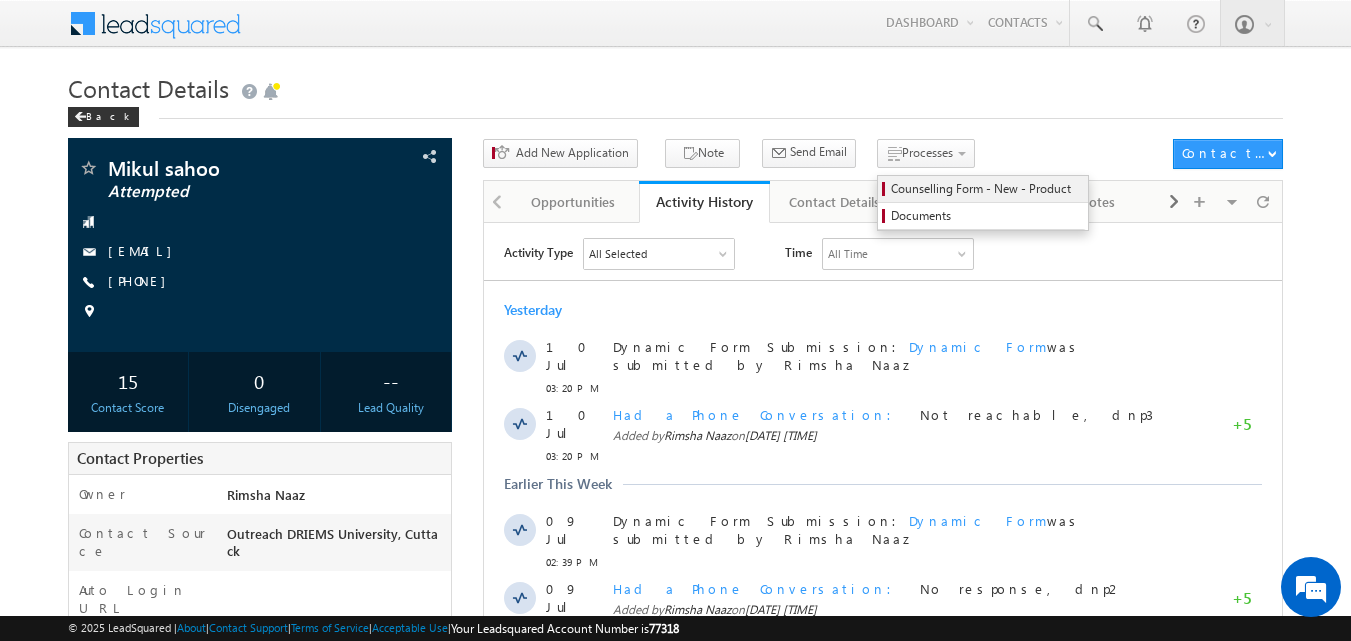 click on "Counselling Form - New - Product" at bounding box center (986, 189) 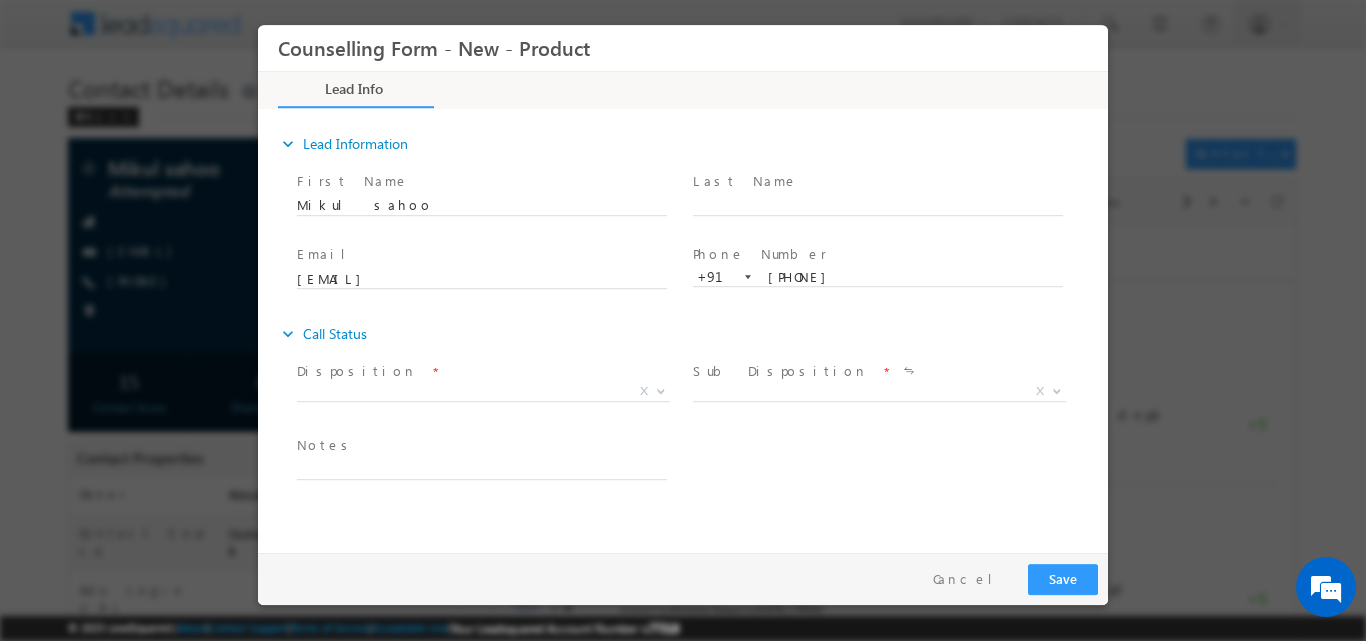 scroll, scrollTop: 0, scrollLeft: 0, axis: both 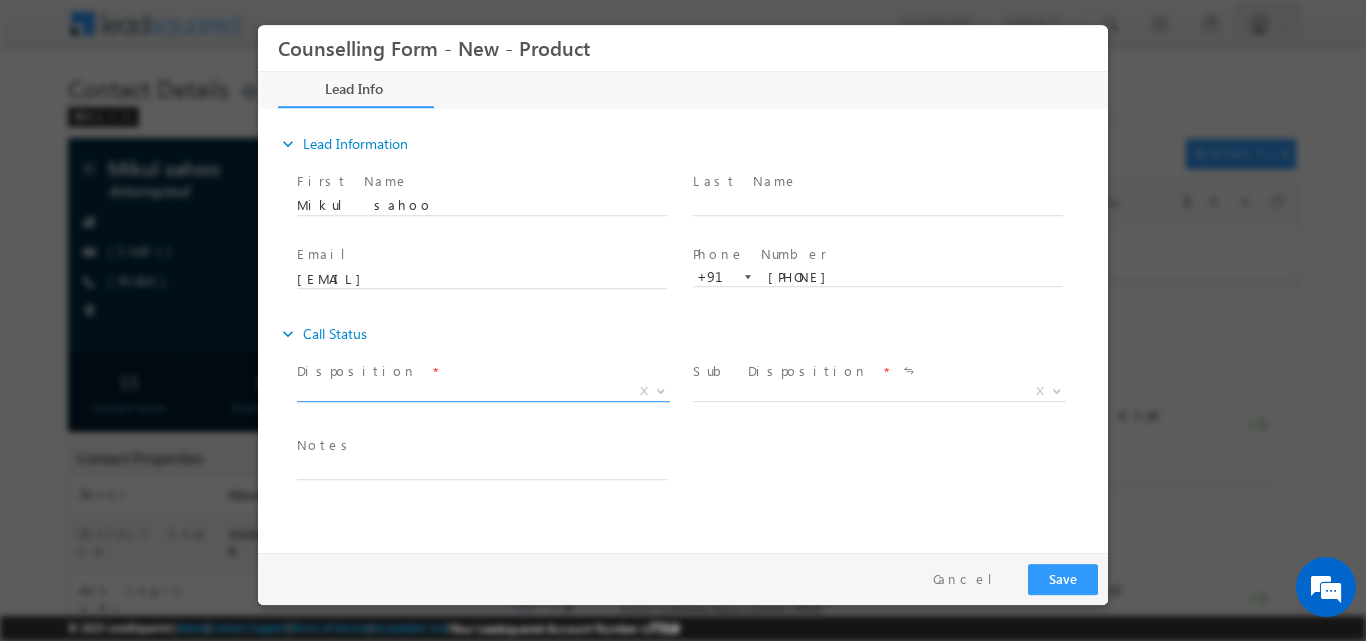 click at bounding box center [659, 390] 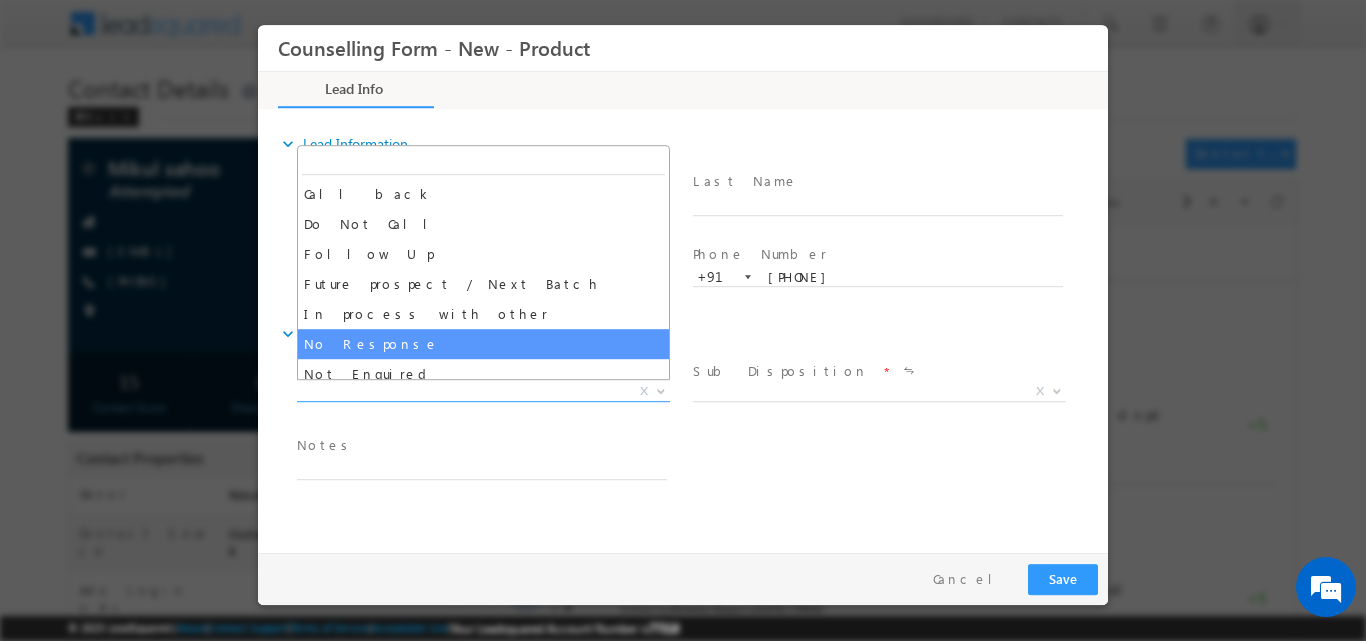 select on "No Response" 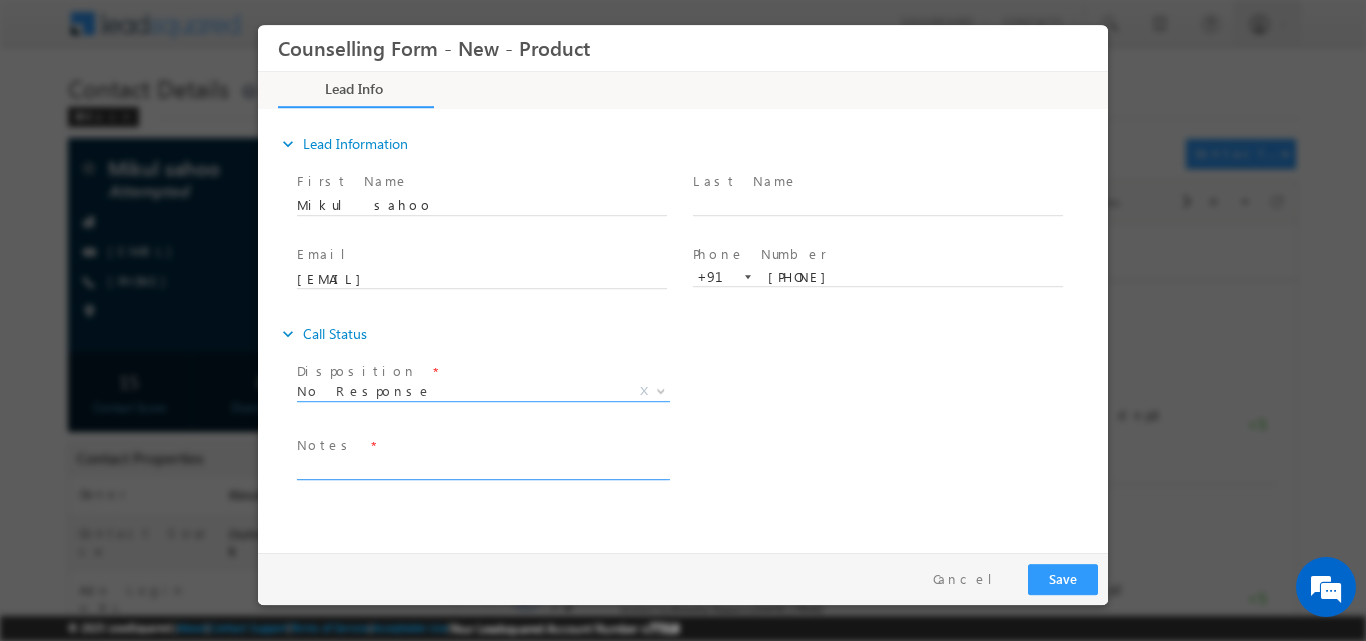 click at bounding box center (482, 467) 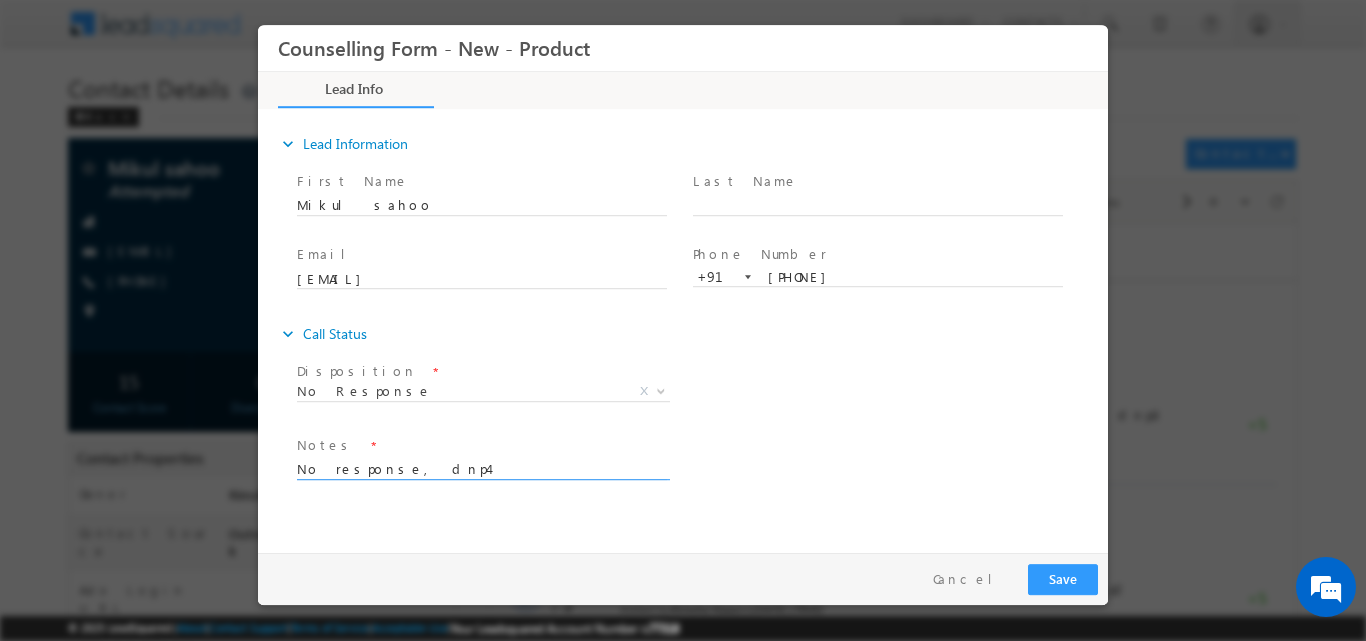 type on "No response, dnp4" 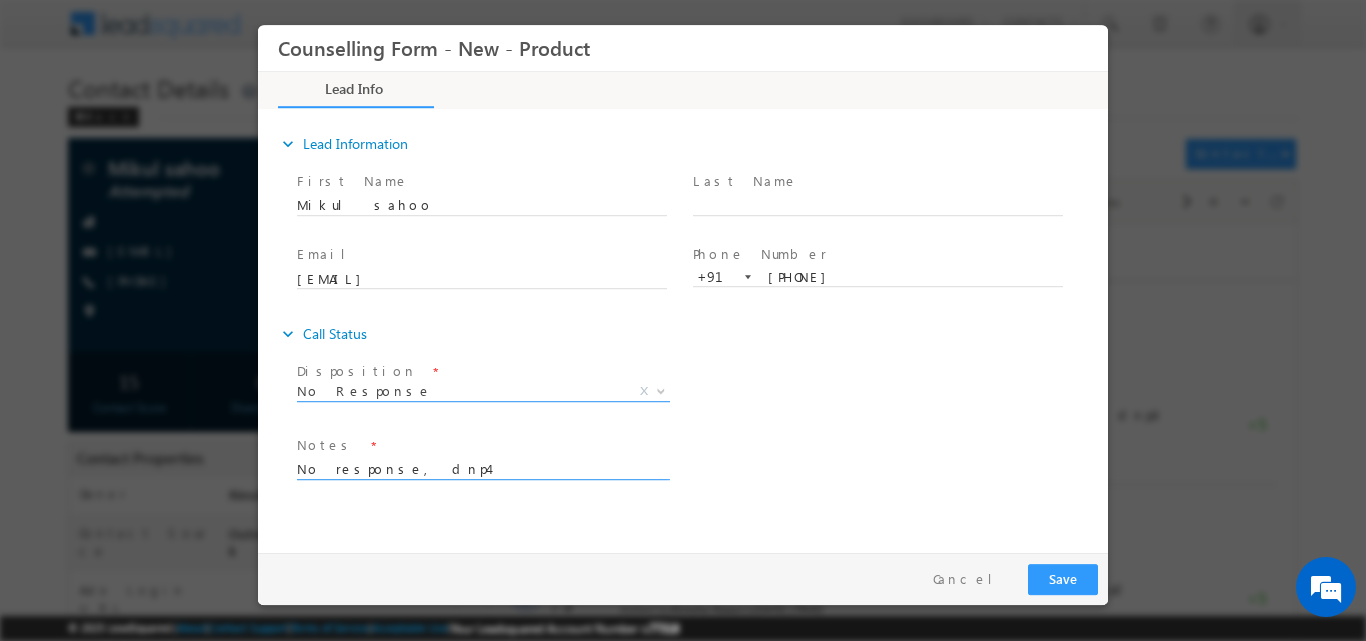 click at bounding box center [661, 389] 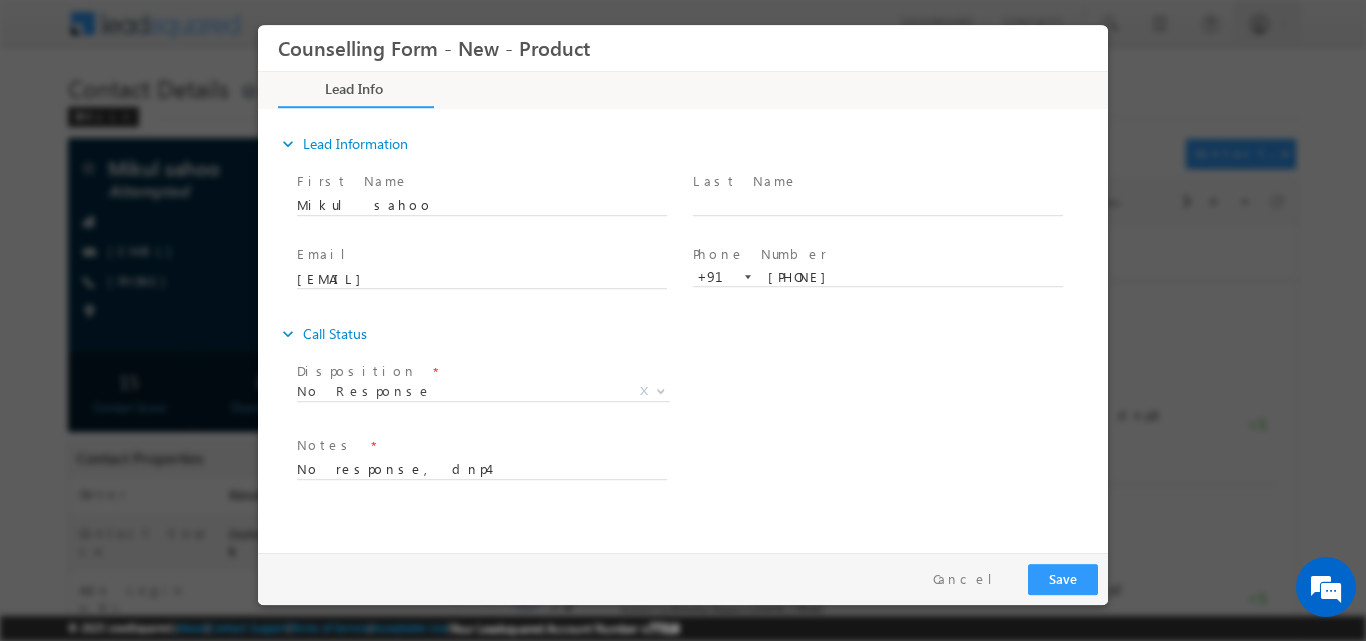 click on "Disposition
*
No Response No Response X
Sub Disposition
*
Attempts 1-9 X" at bounding box center (700, 393) 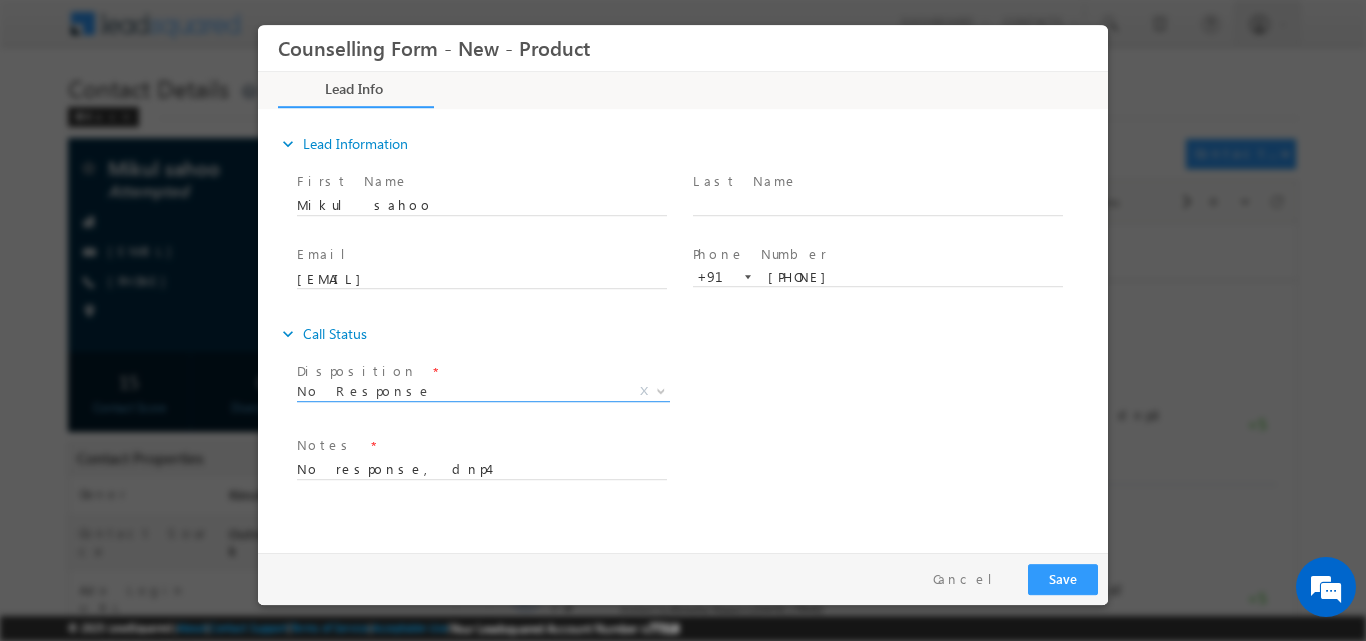click at bounding box center (661, 389) 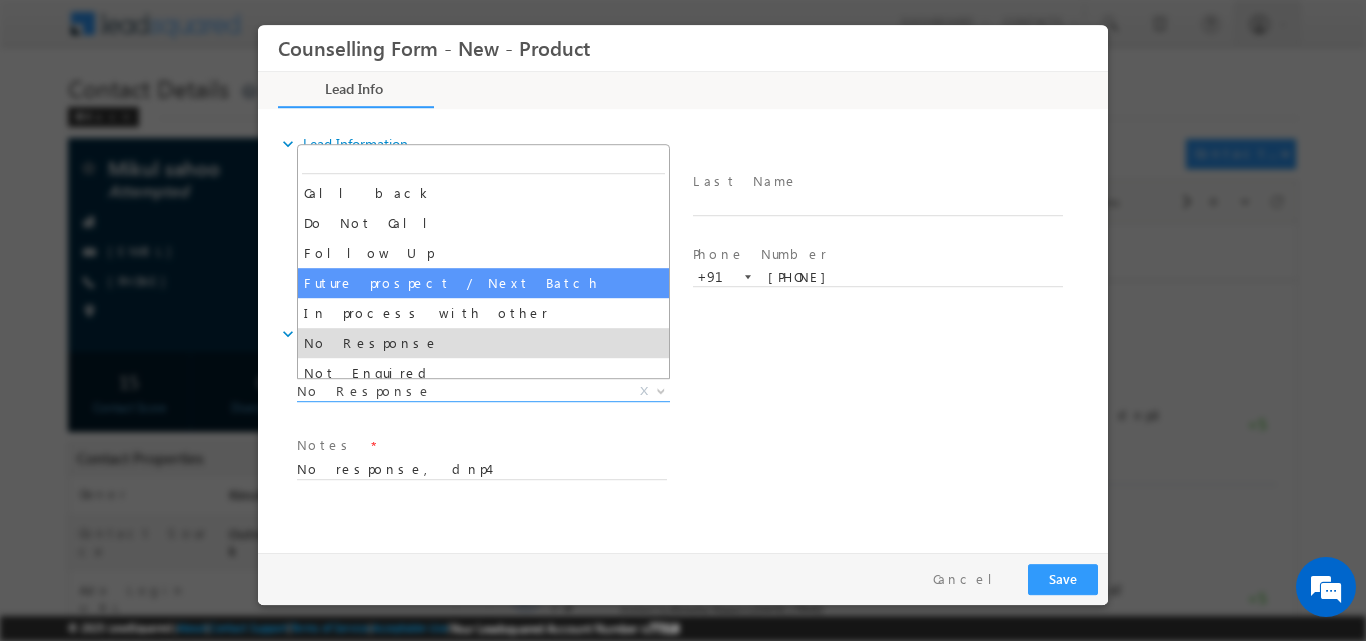 select on "Future prospect / Next Batch" 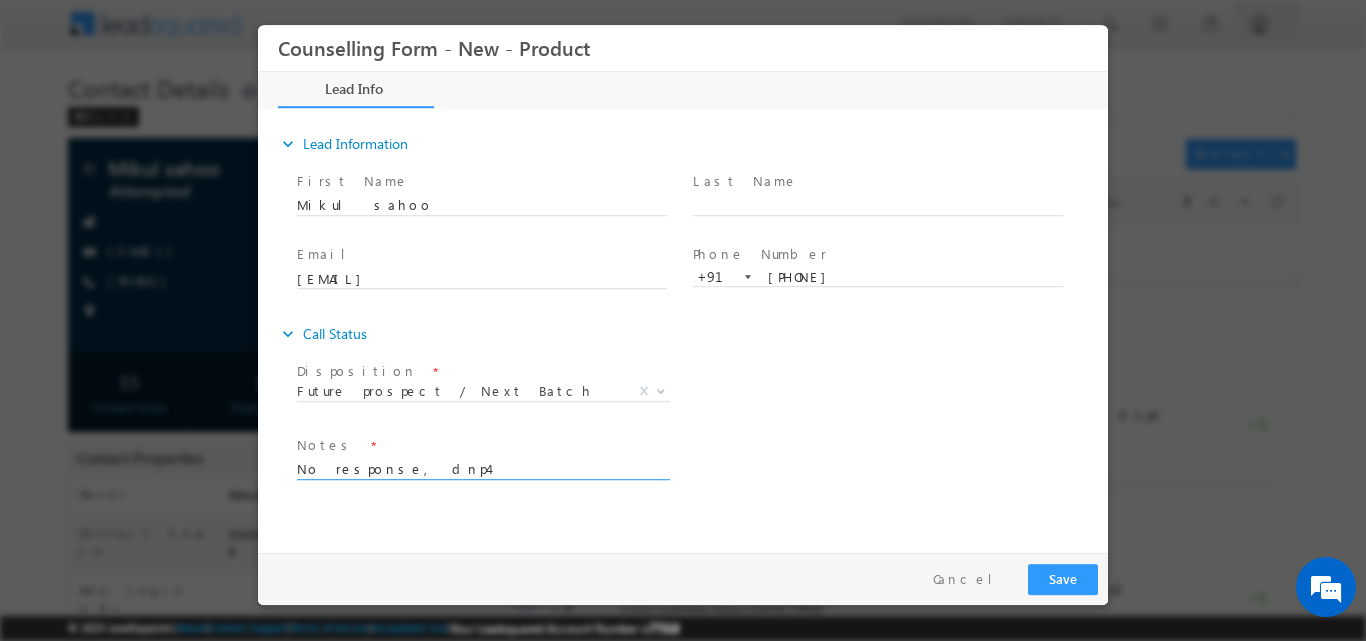 click on "No response, dnp4" at bounding box center (482, 467) 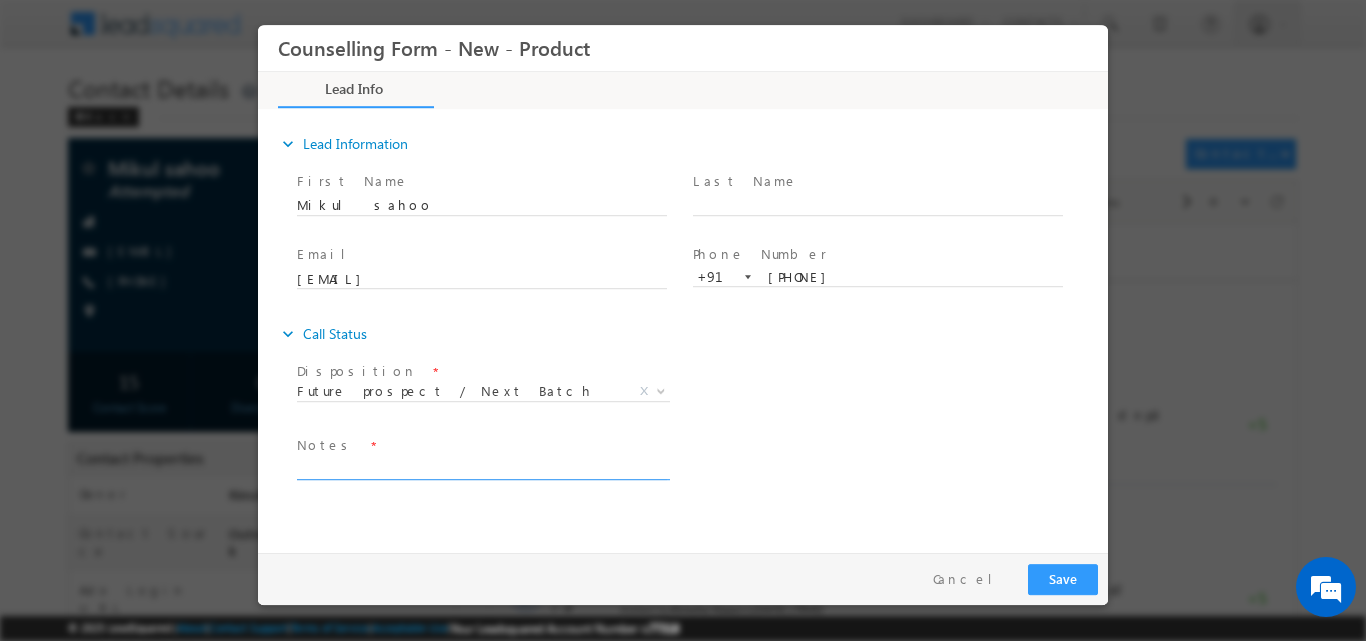 click at bounding box center (482, 467) 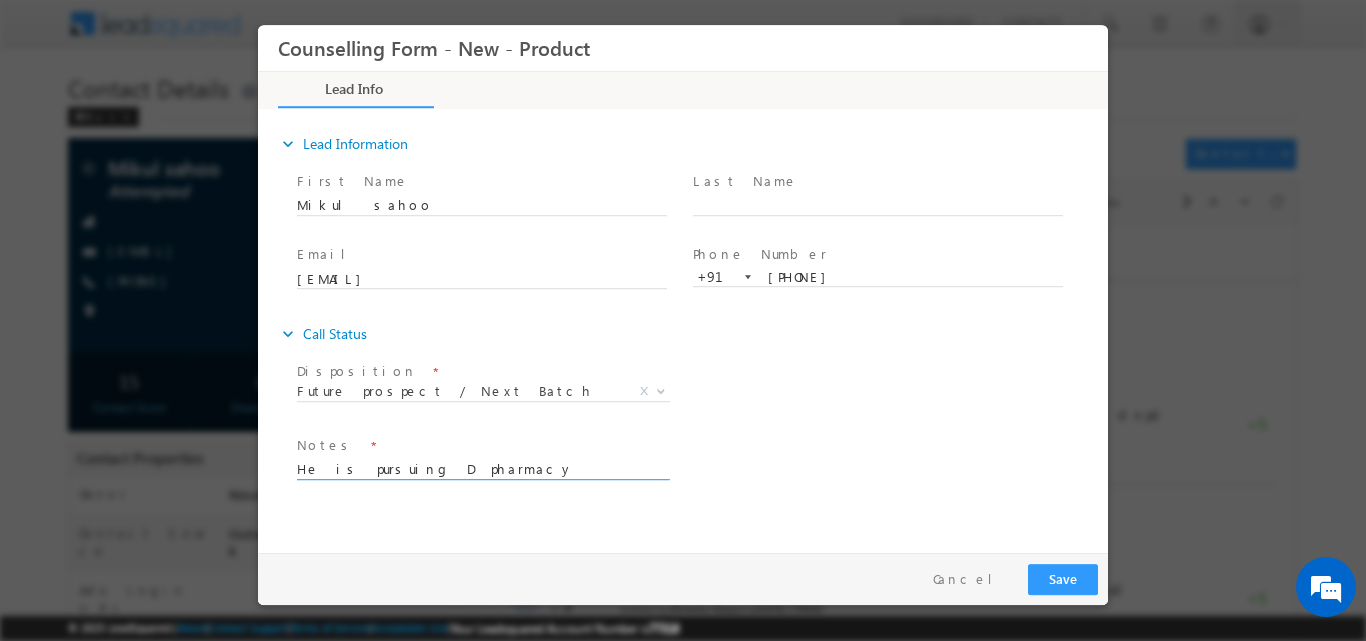 click on "He is pursuing D pharmacy" at bounding box center (482, 467) 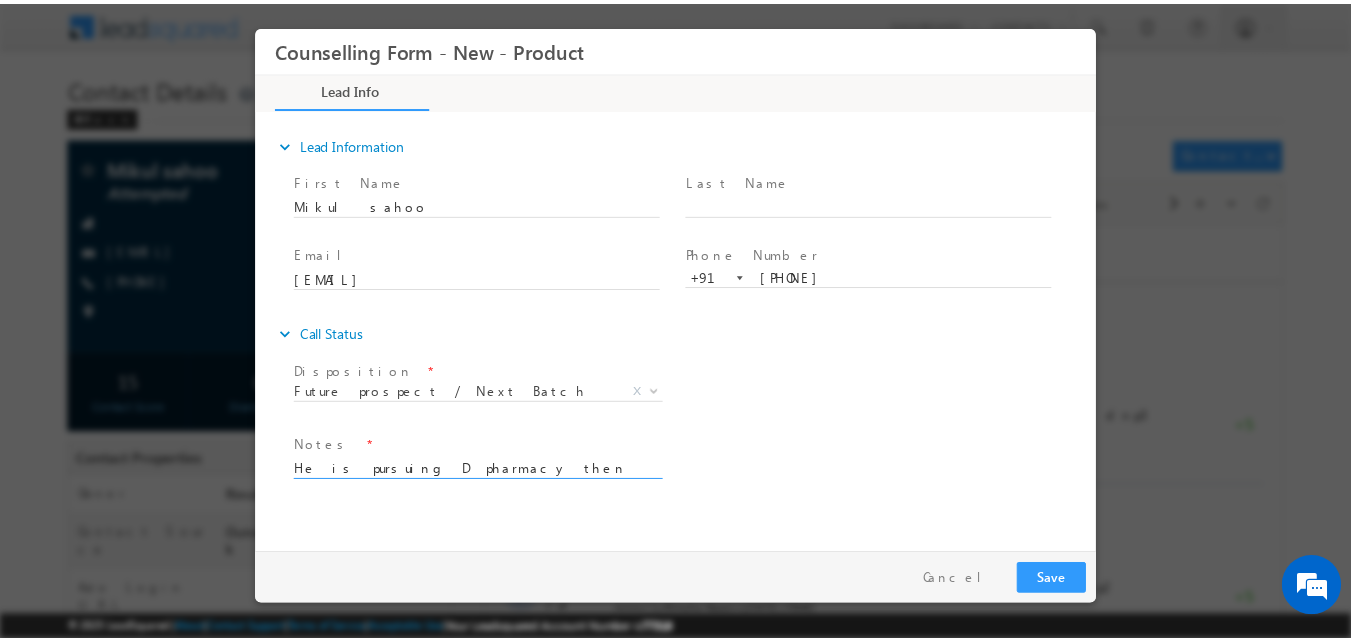 scroll, scrollTop: 4, scrollLeft: 0, axis: vertical 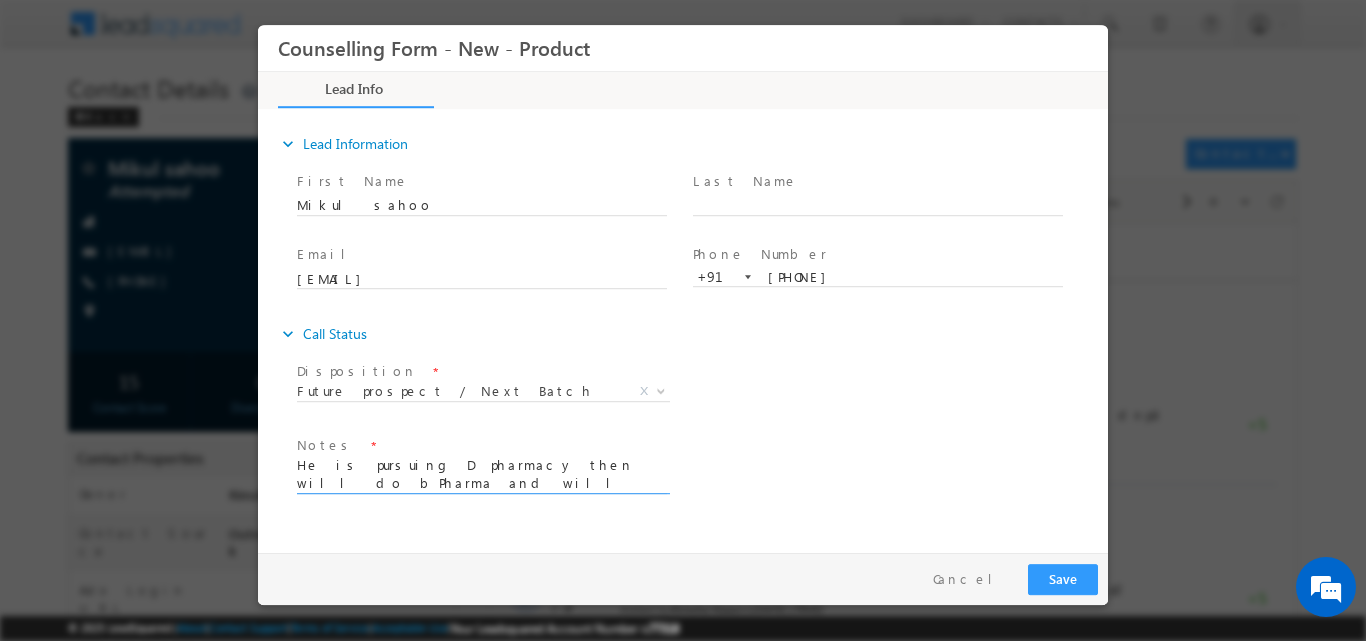 type on "He is pursuing D pharmacy then will do bPharma and will be completing it by 2028" 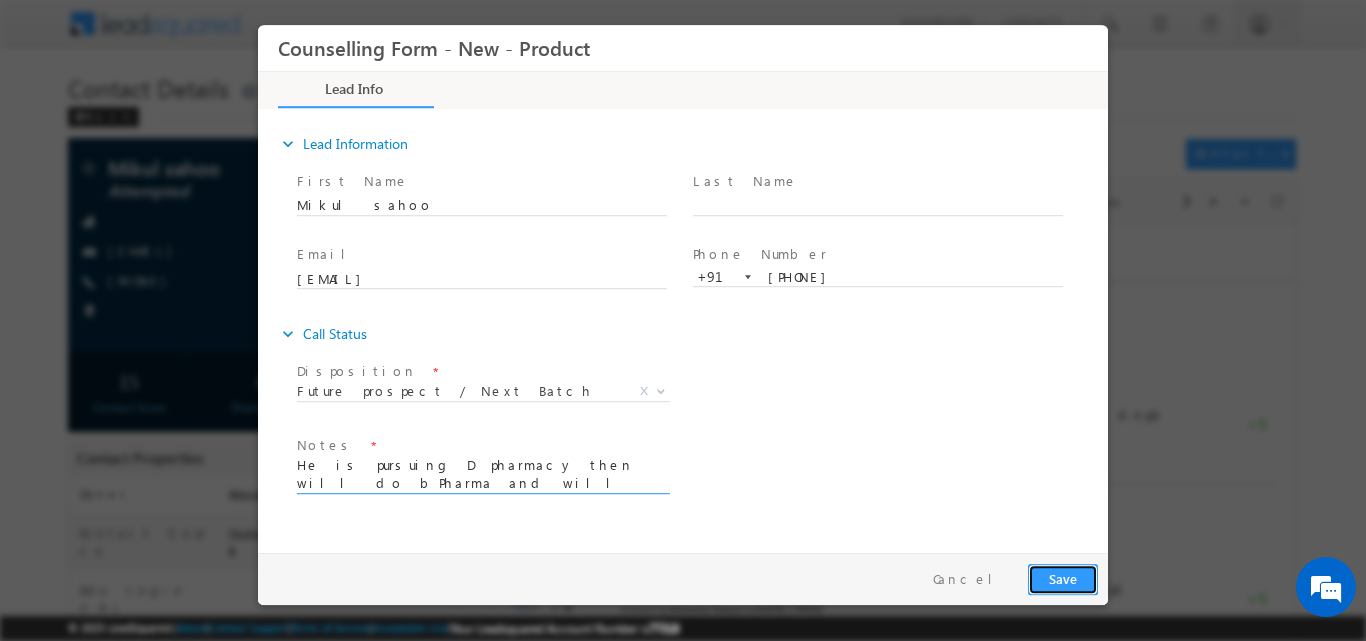 click on "Save" at bounding box center (1063, 578) 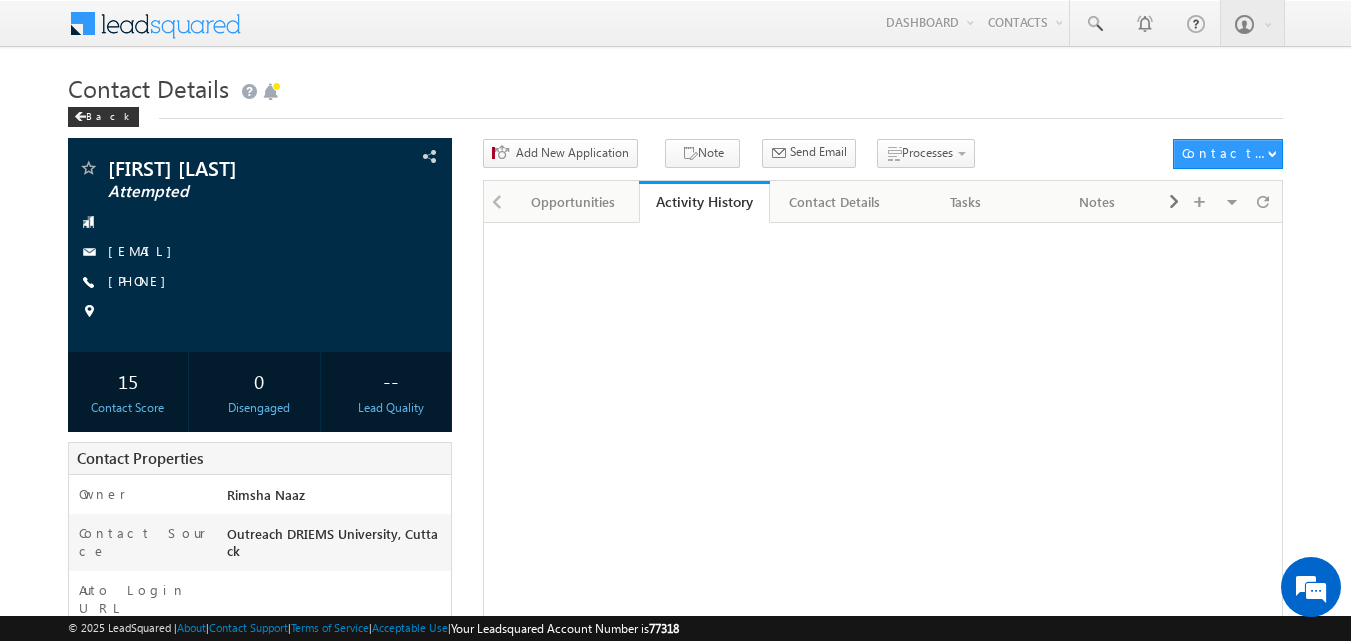scroll, scrollTop: 0, scrollLeft: 0, axis: both 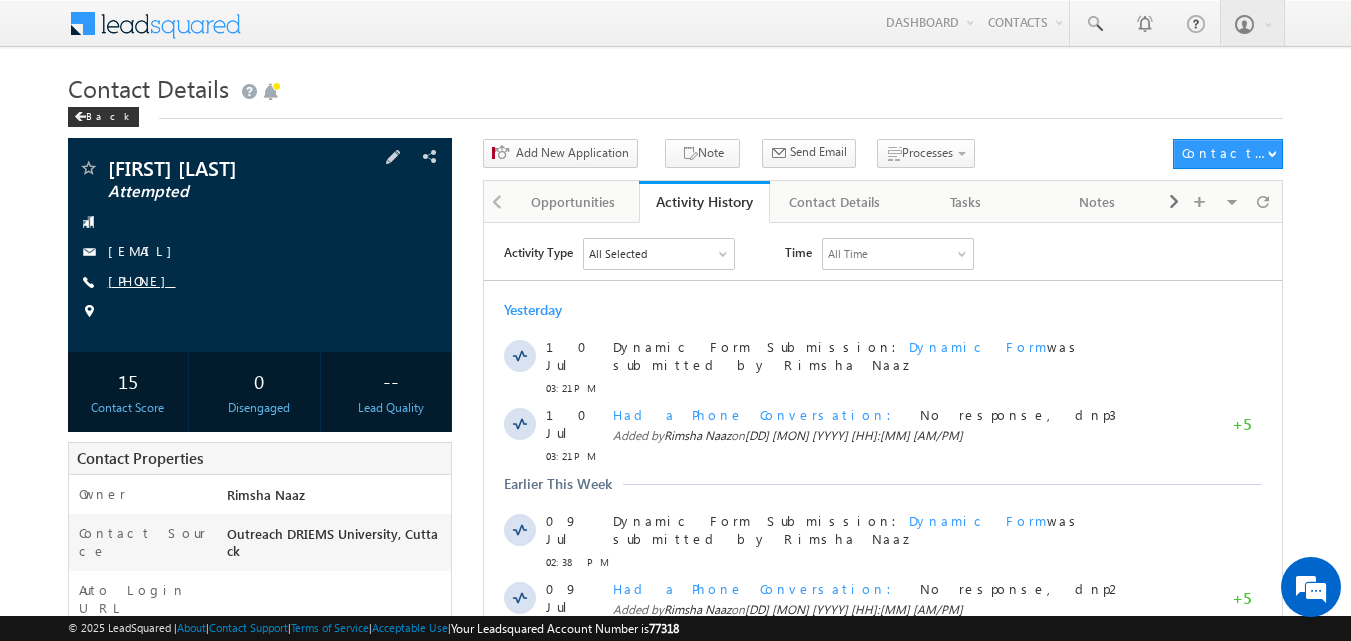 copy on "[PHONE]" 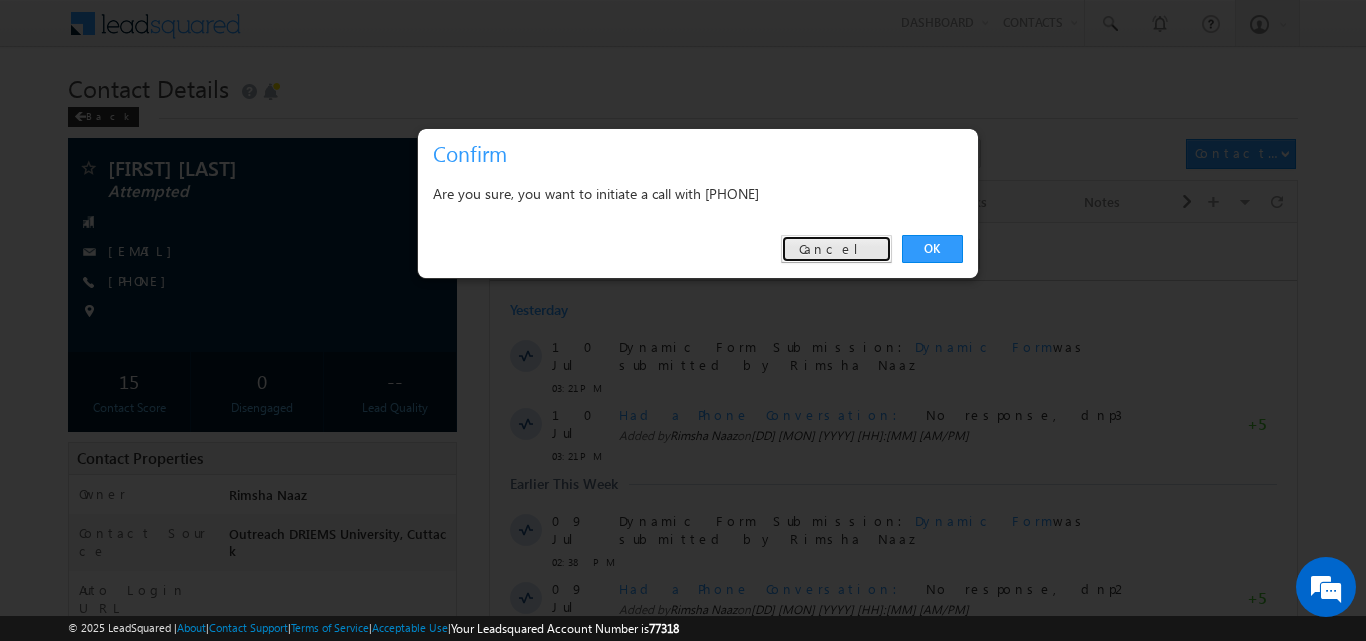 drag, startPoint x: 865, startPoint y: 248, endPoint x: 380, endPoint y: 23, distance: 534.6494 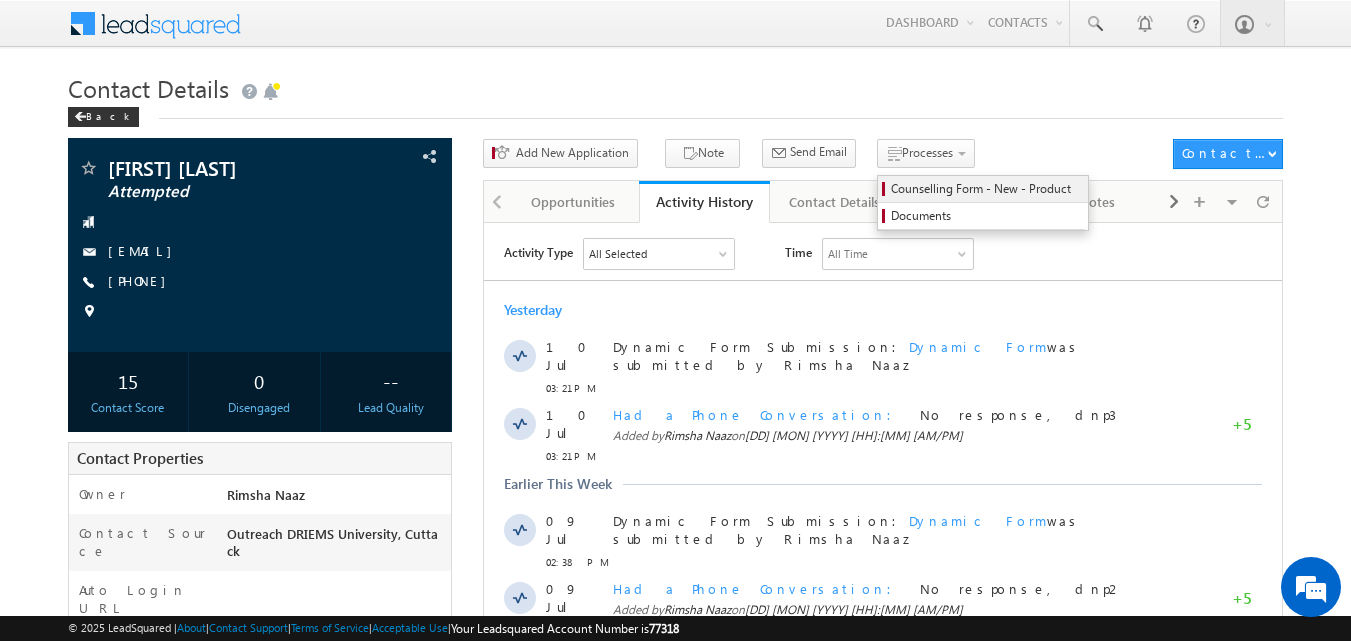 click on "Counselling Form - New - Product" at bounding box center [986, 189] 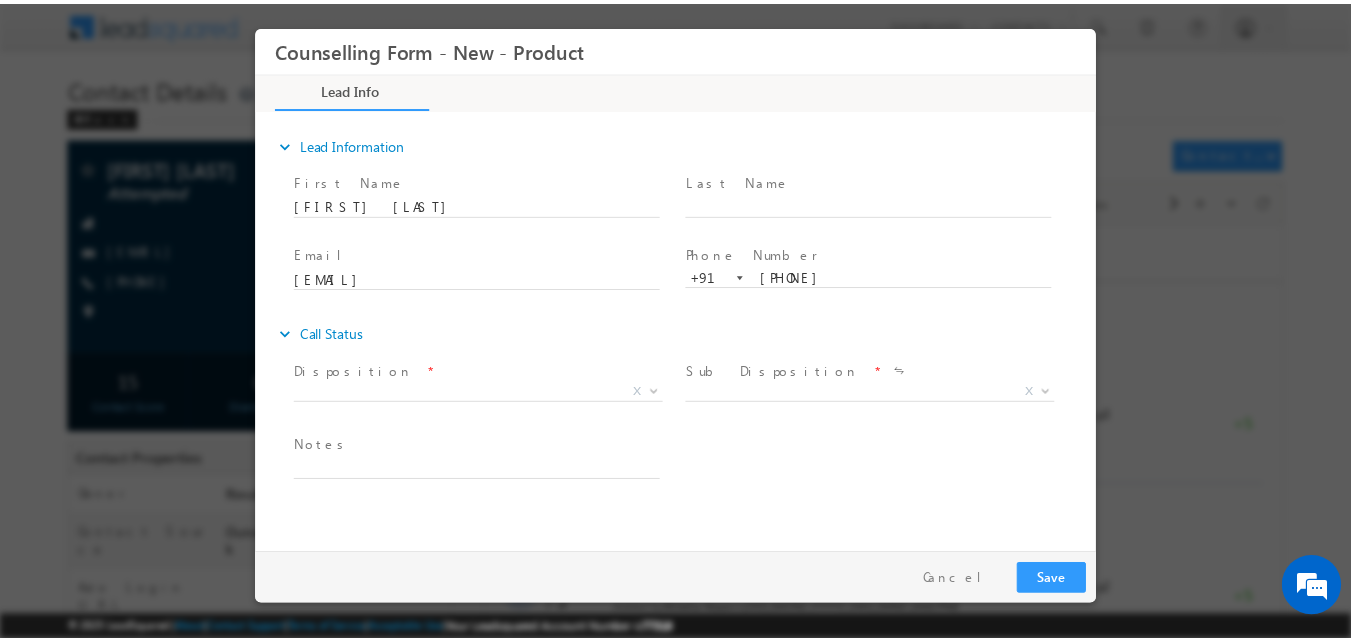 scroll, scrollTop: 0, scrollLeft: 0, axis: both 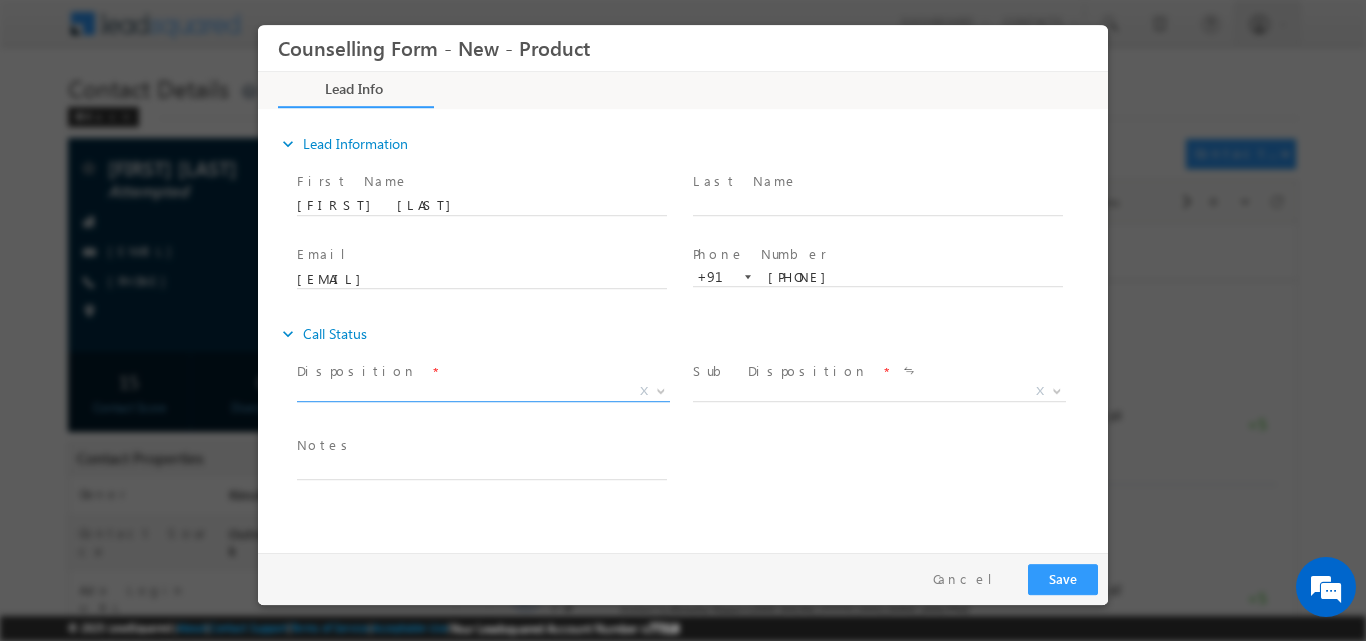 click at bounding box center (661, 389) 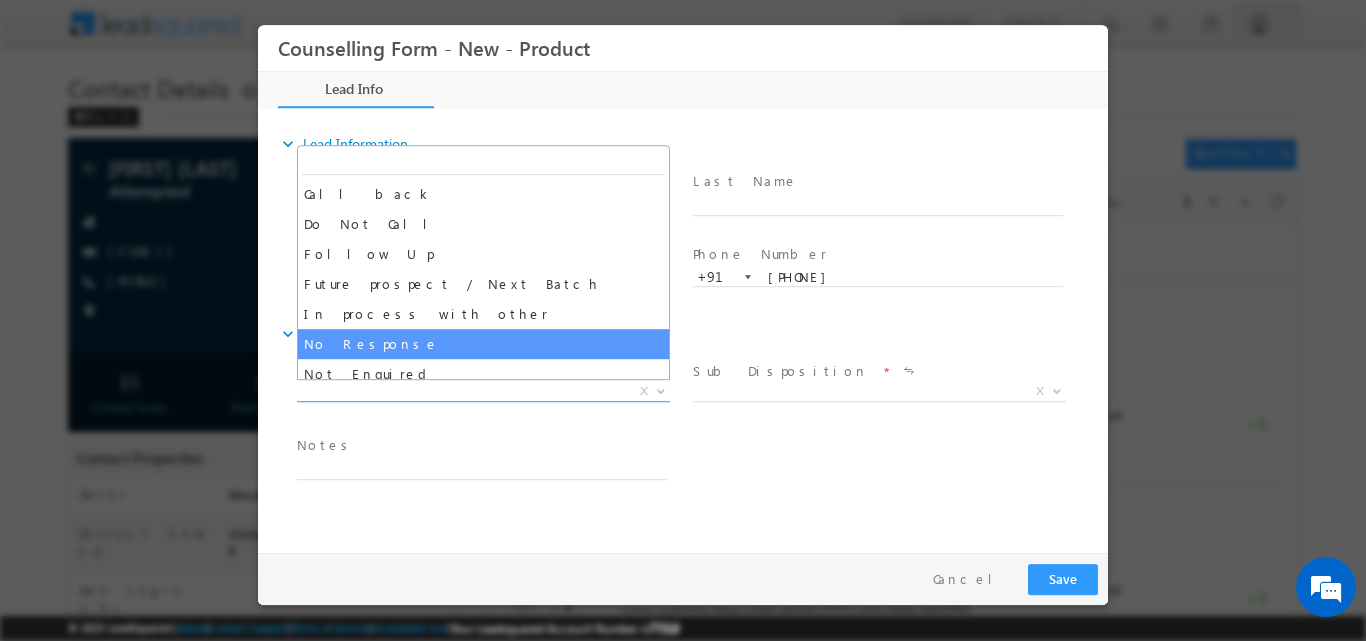 select on "No Response" 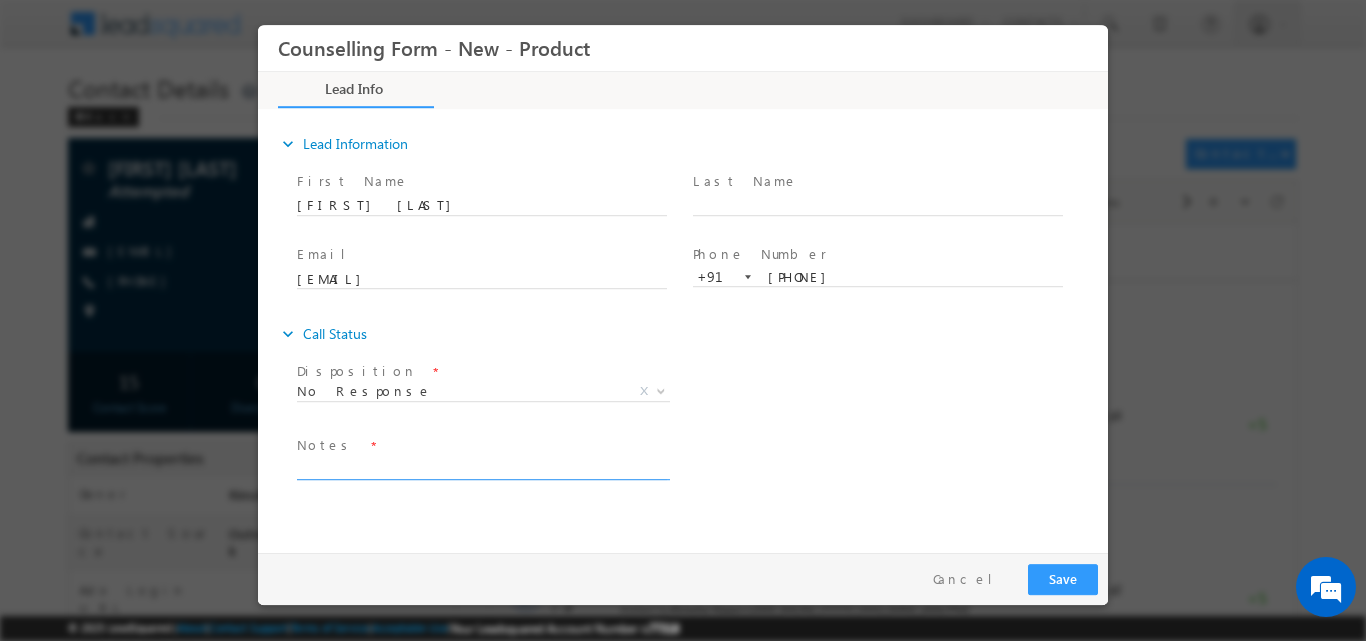 click at bounding box center (482, 467) 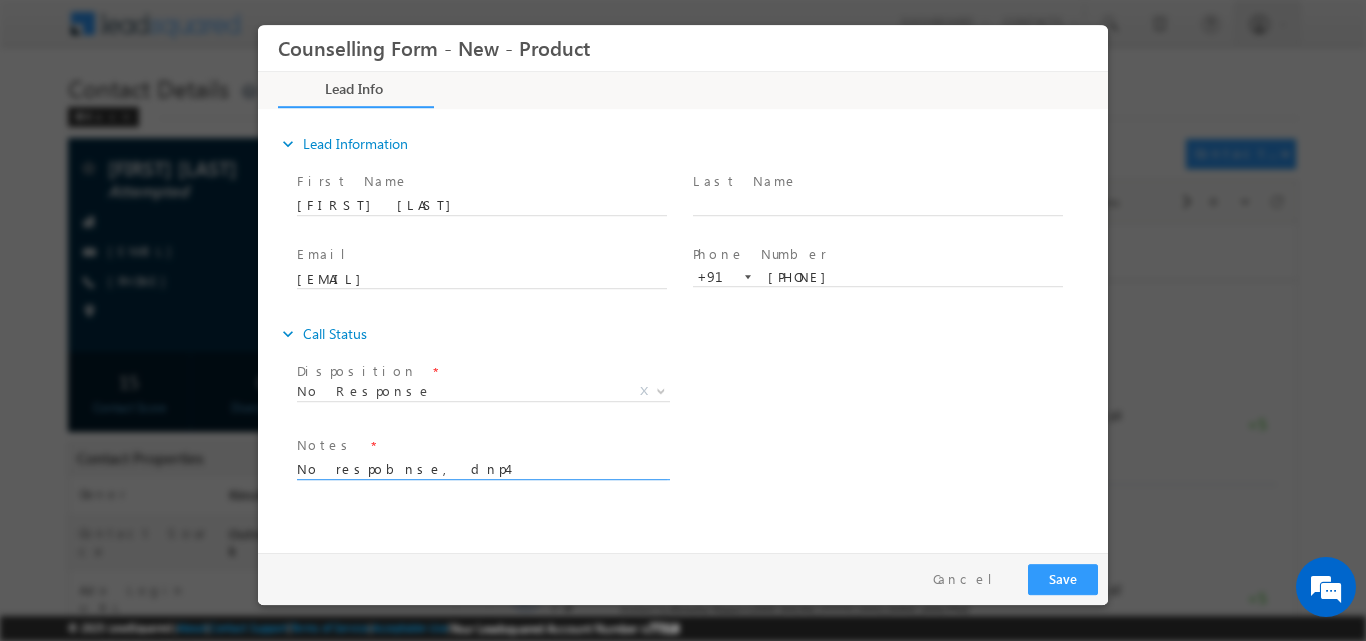 click on "No respobnse, dnp4" at bounding box center (482, 467) 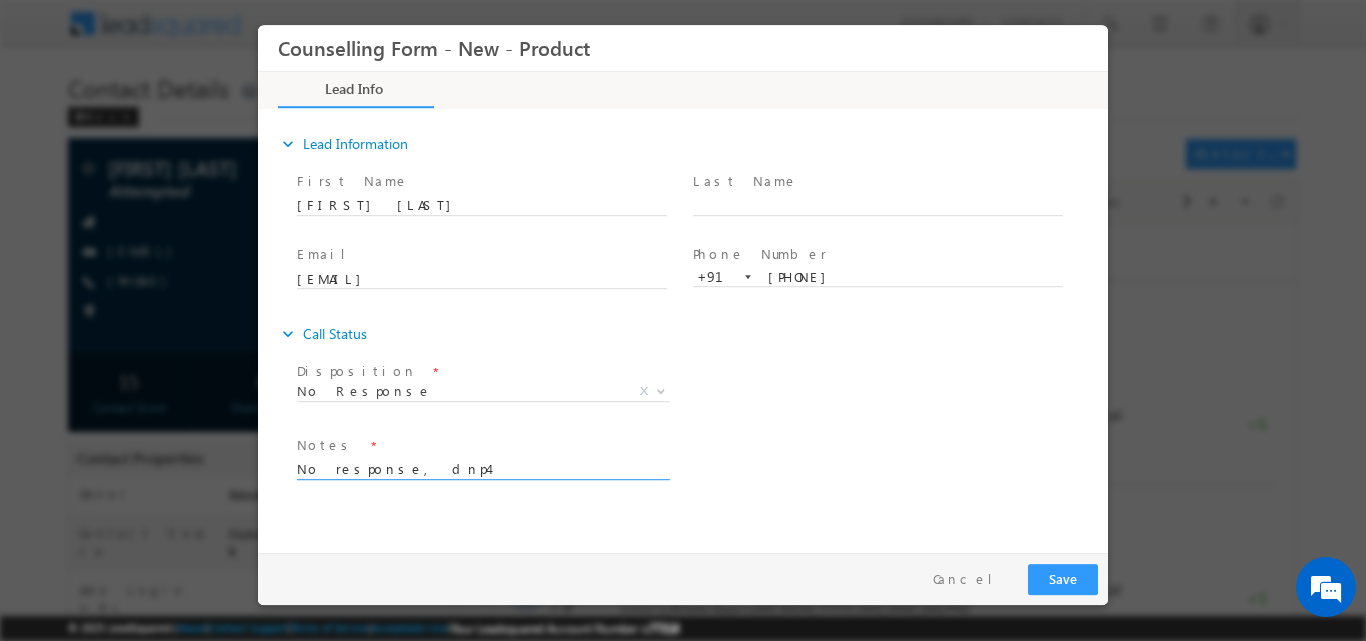 type on "No response, dnp4" 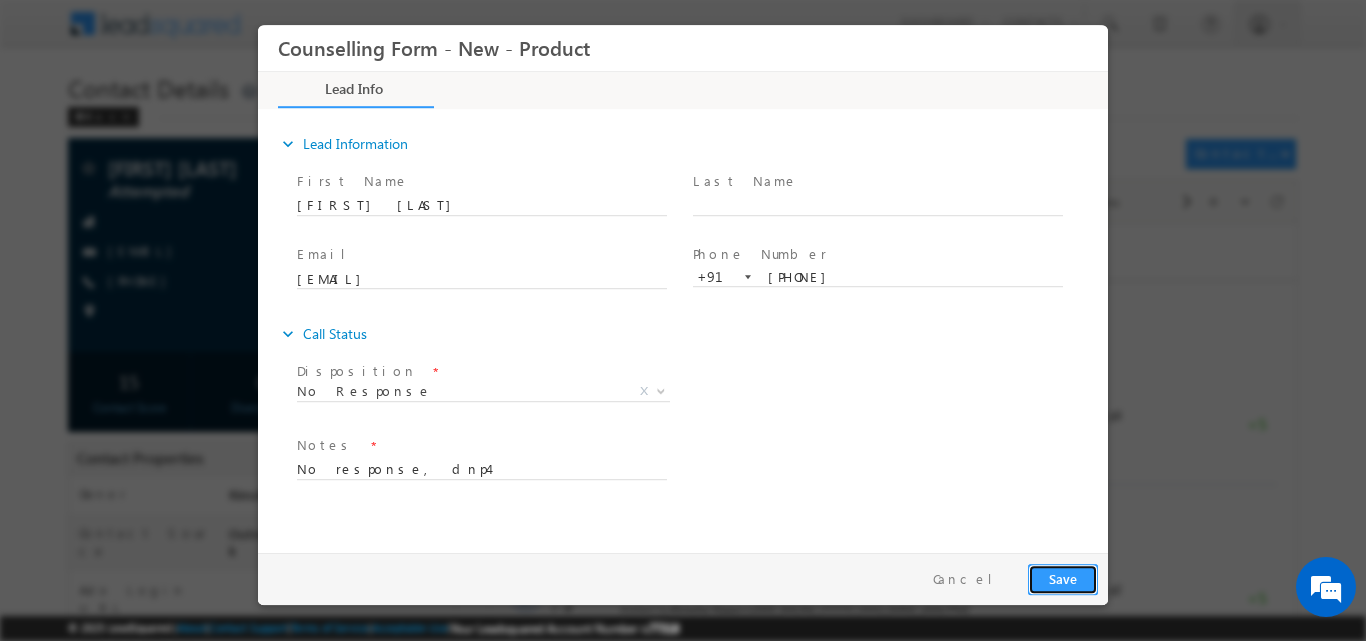 click on "Save" at bounding box center [1063, 578] 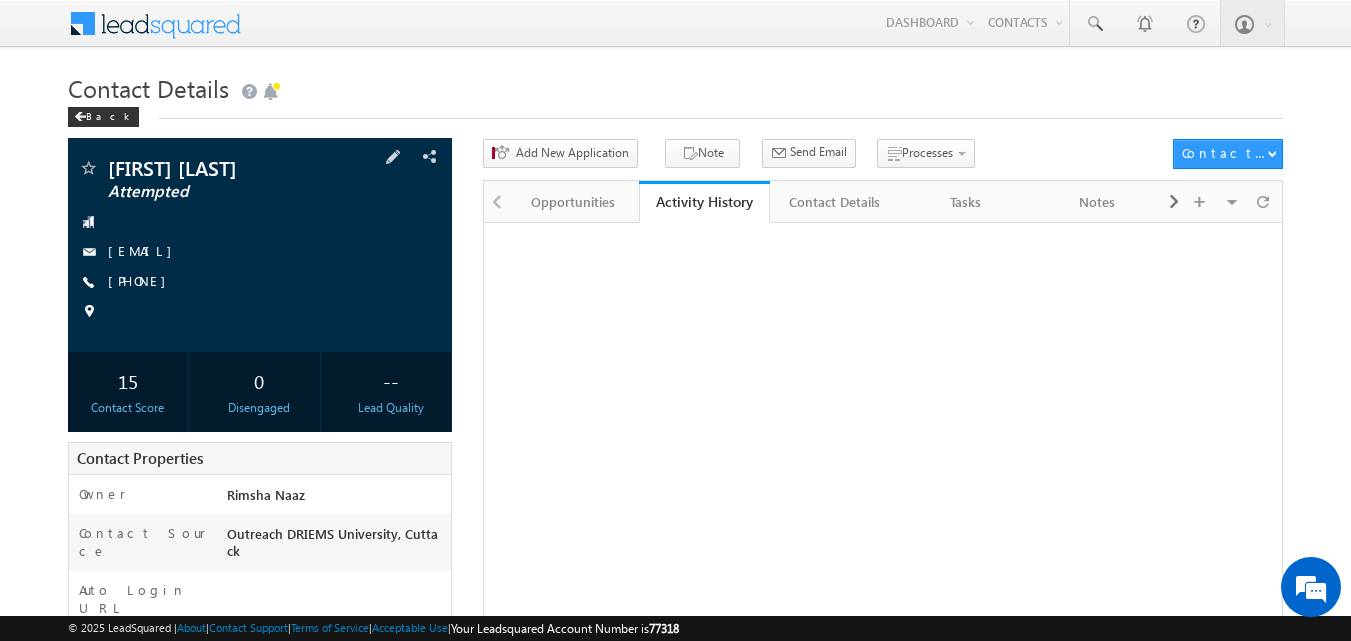 scroll, scrollTop: 0, scrollLeft: 0, axis: both 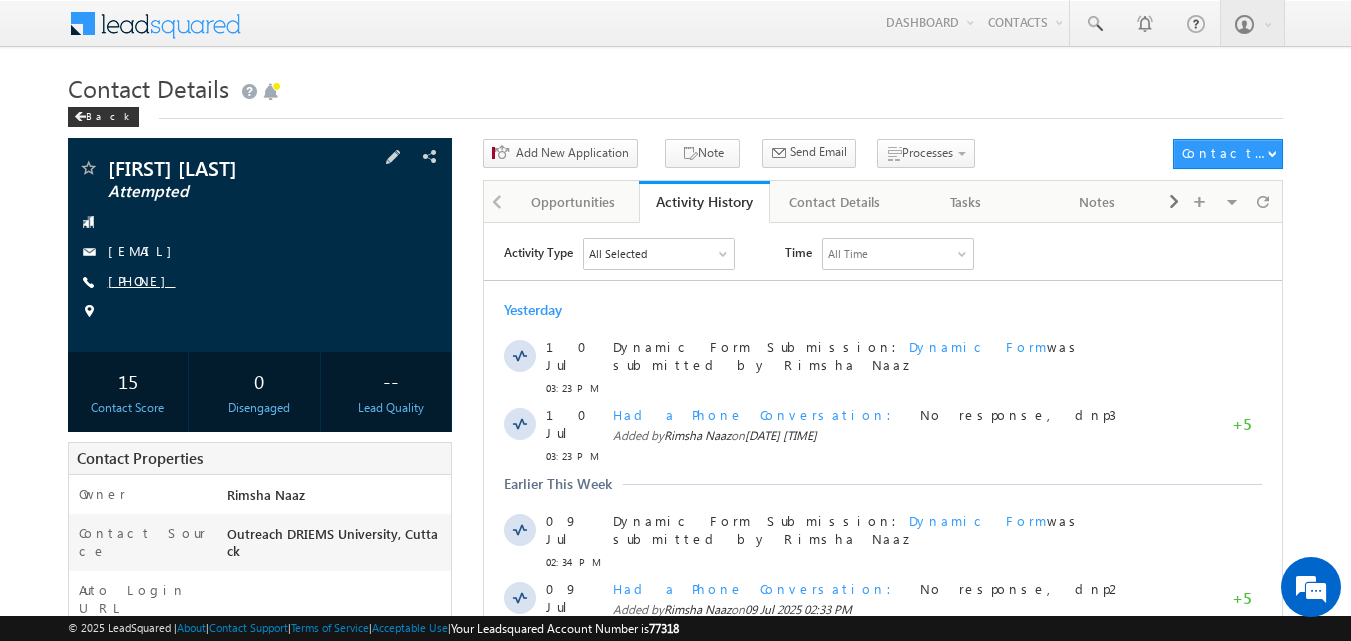 drag, startPoint x: 164, startPoint y: 278, endPoint x: 205, endPoint y: 280, distance: 41.04875 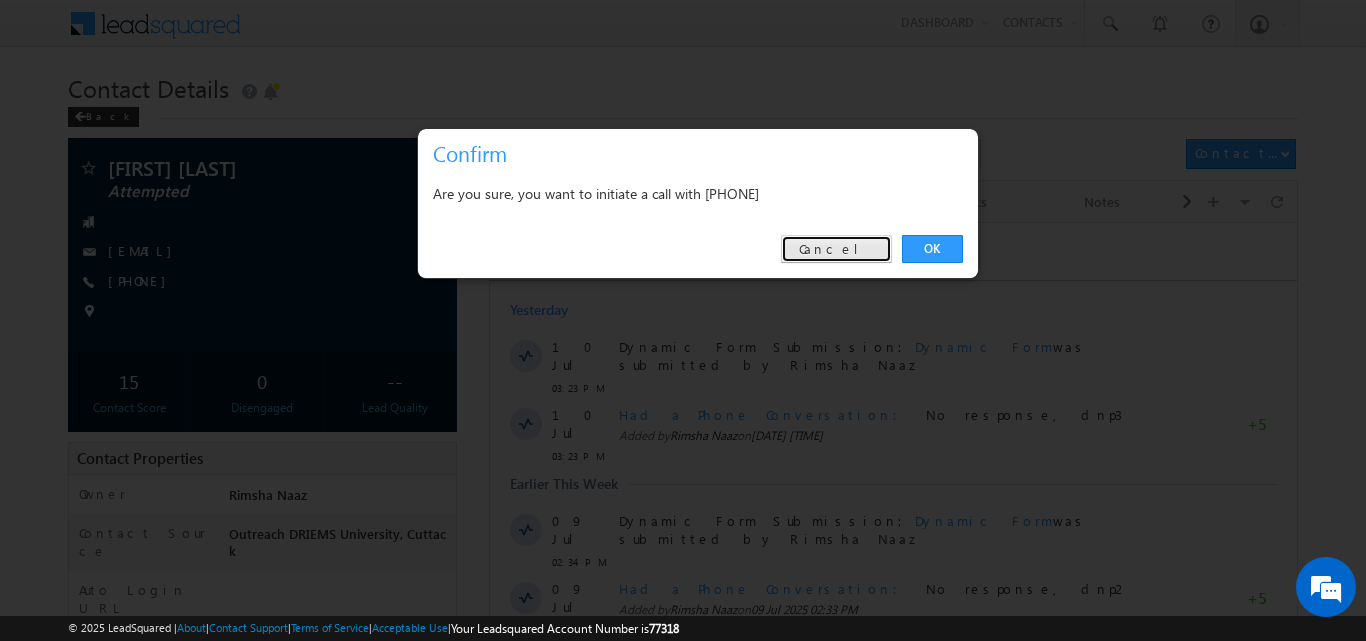 drag, startPoint x: 836, startPoint y: 257, endPoint x: 351, endPoint y: 19, distance: 540.249 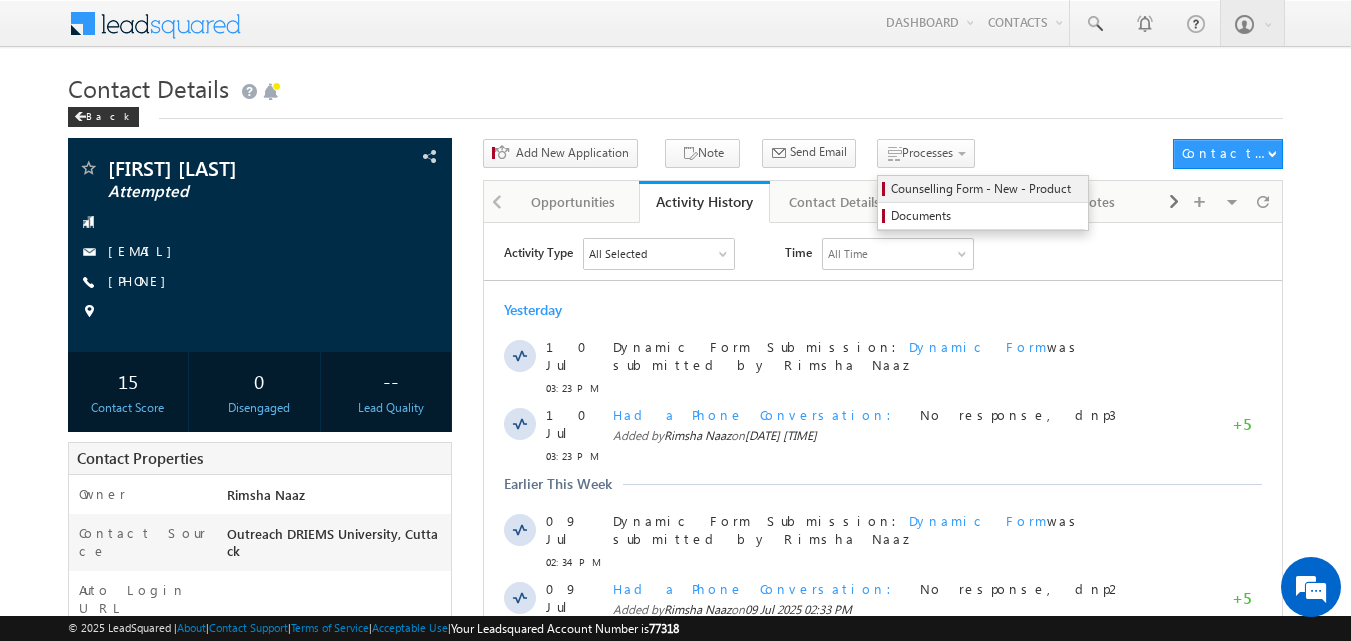 click on "Counselling Form - New - Product" at bounding box center [986, 189] 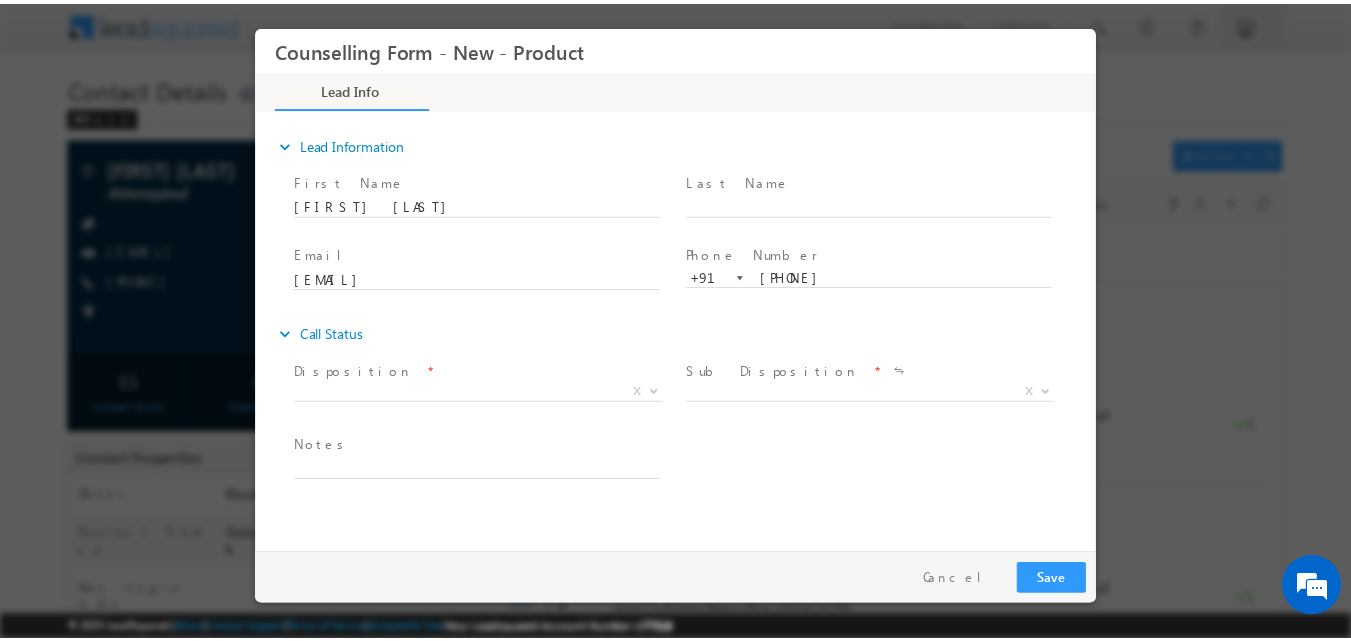 scroll, scrollTop: 0, scrollLeft: 0, axis: both 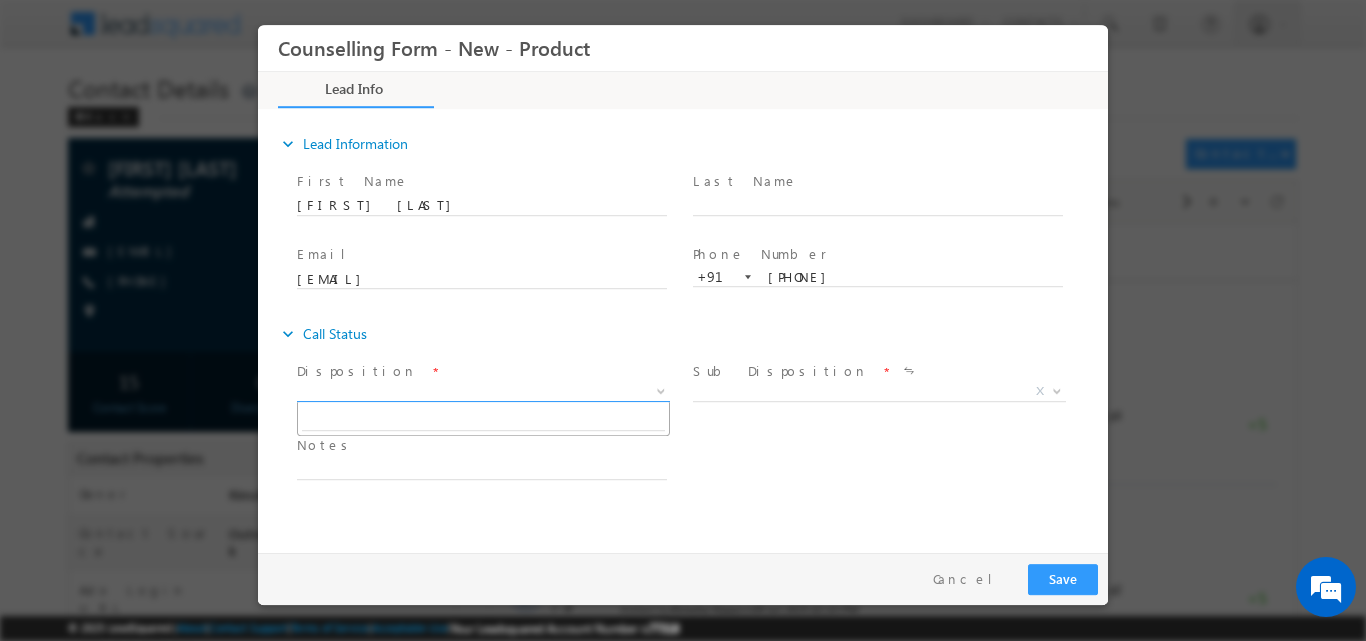 click at bounding box center (661, 389) 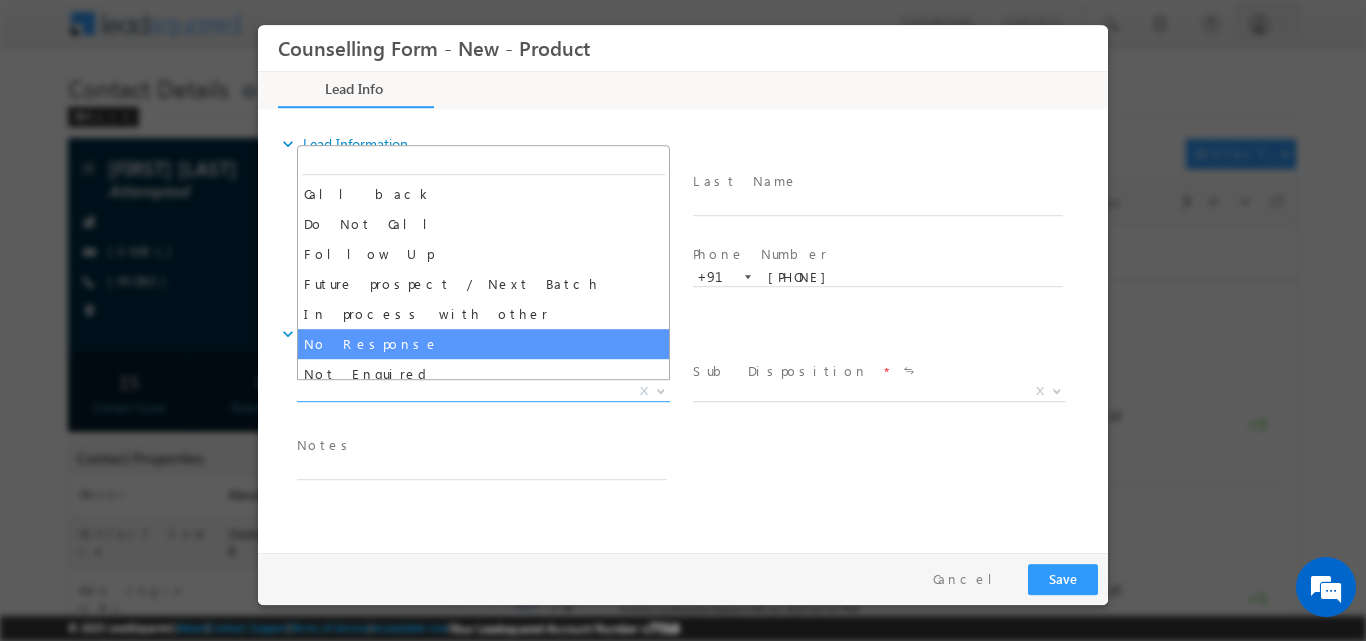 select on "No Response" 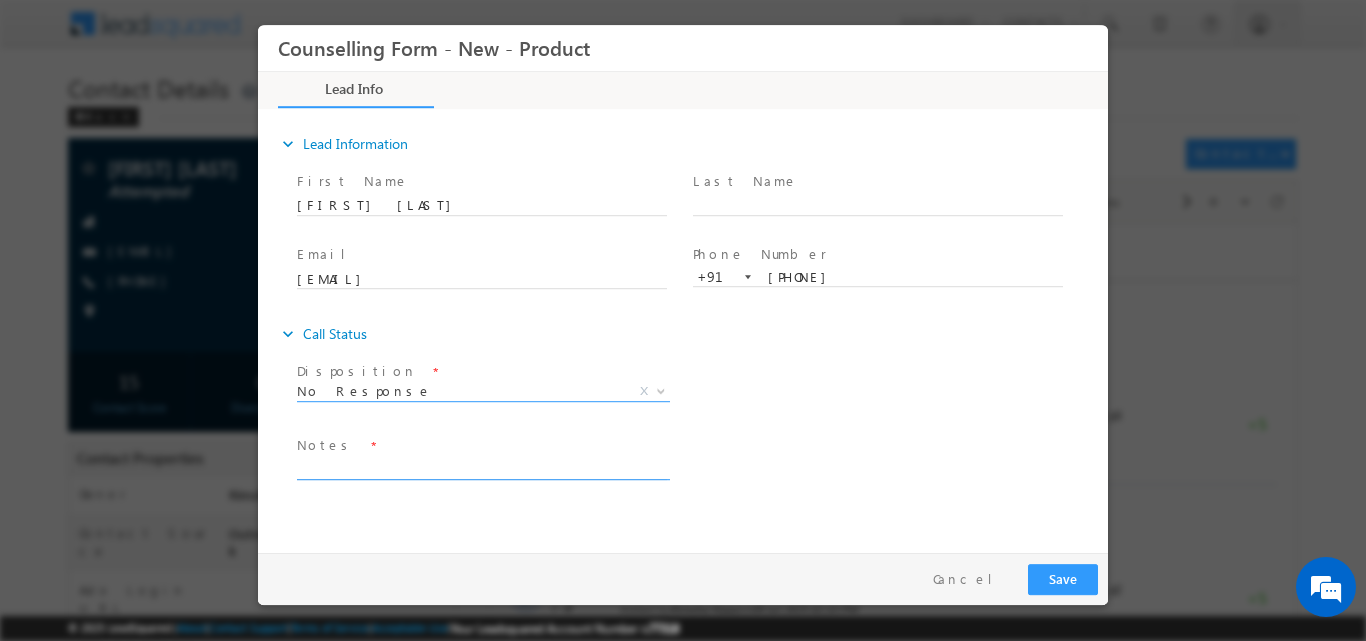 click at bounding box center [482, 467] 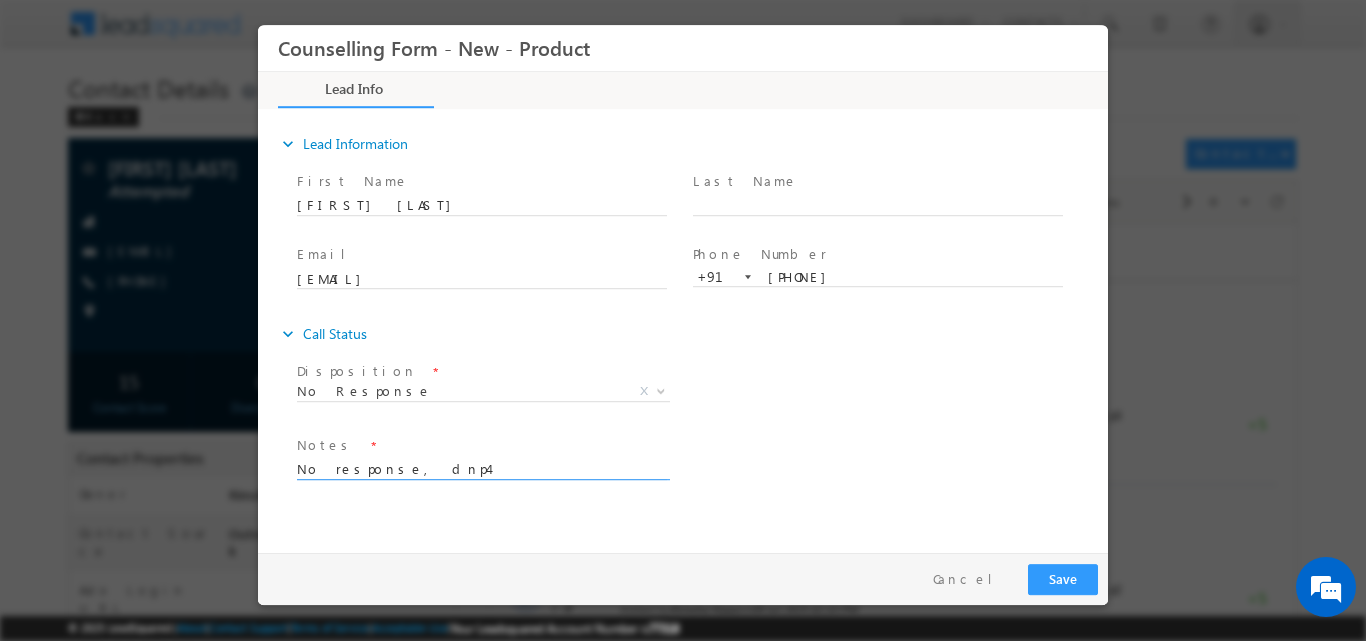 type on "No response, dnp4" 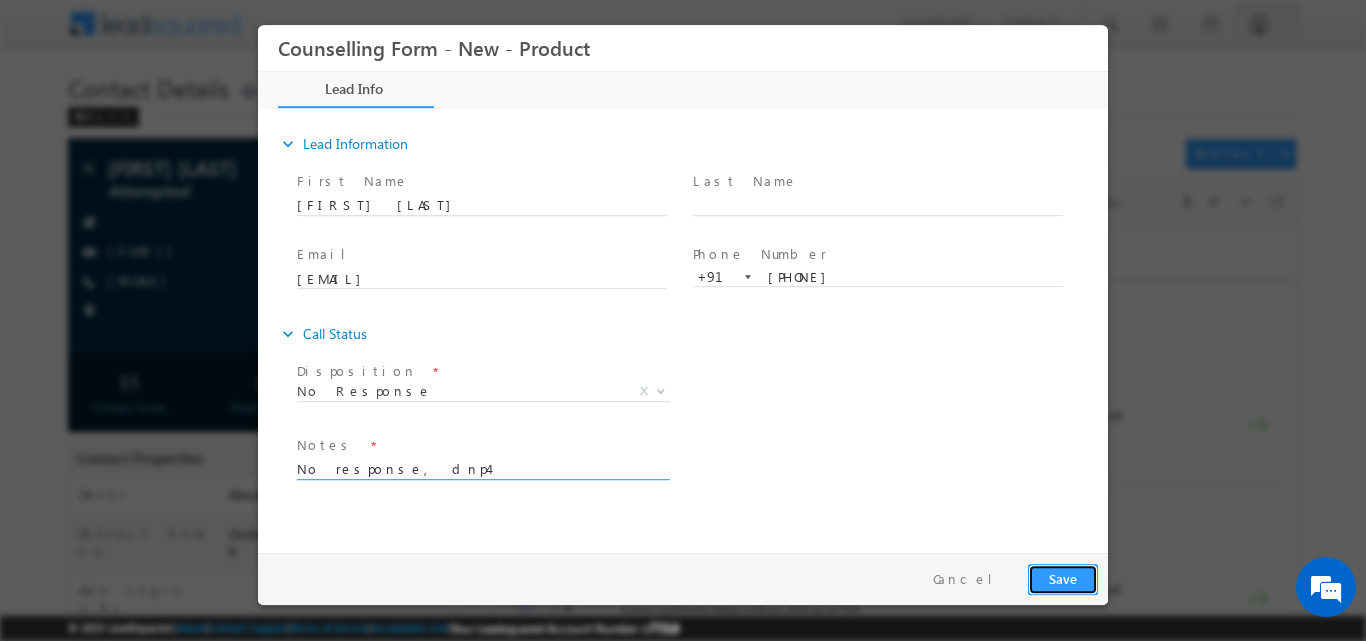 click on "Save" at bounding box center (1063, 578) 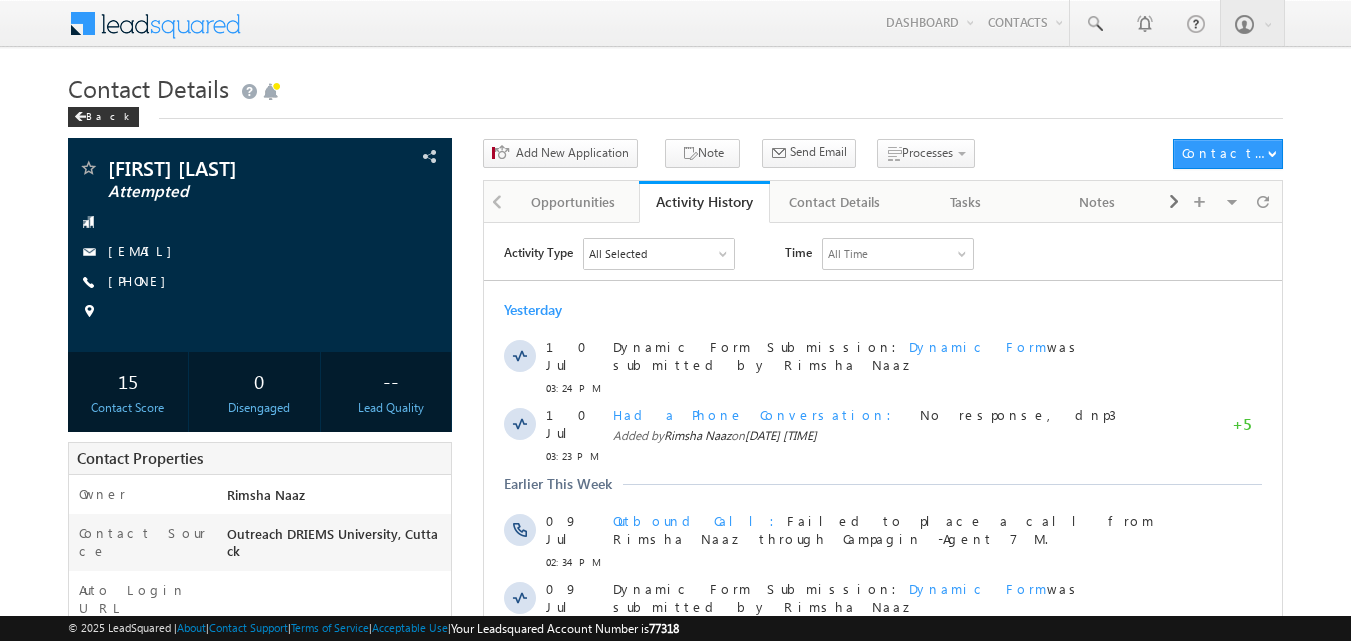 scroll, scrollTop: 0, scrollLeft: 0, axis: both 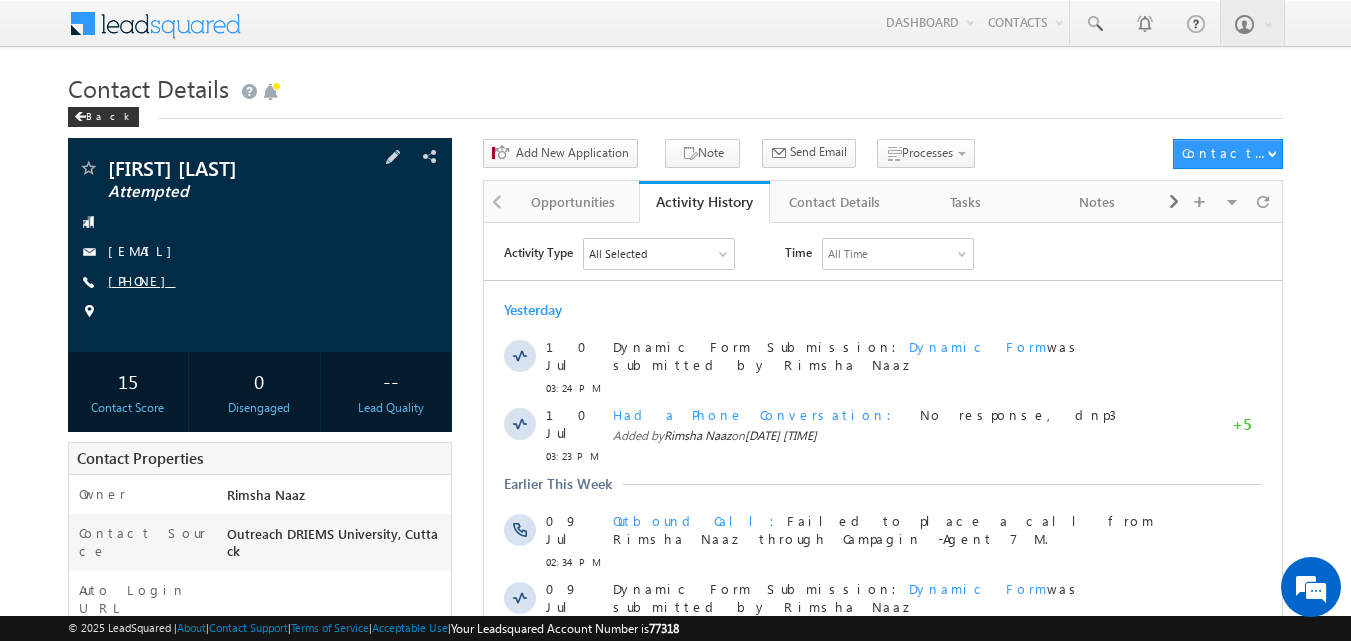 drag, startPoint x: 136, startPoint y: 281, endPoint x: 204, endPoint y: 279, distance: 68.0294 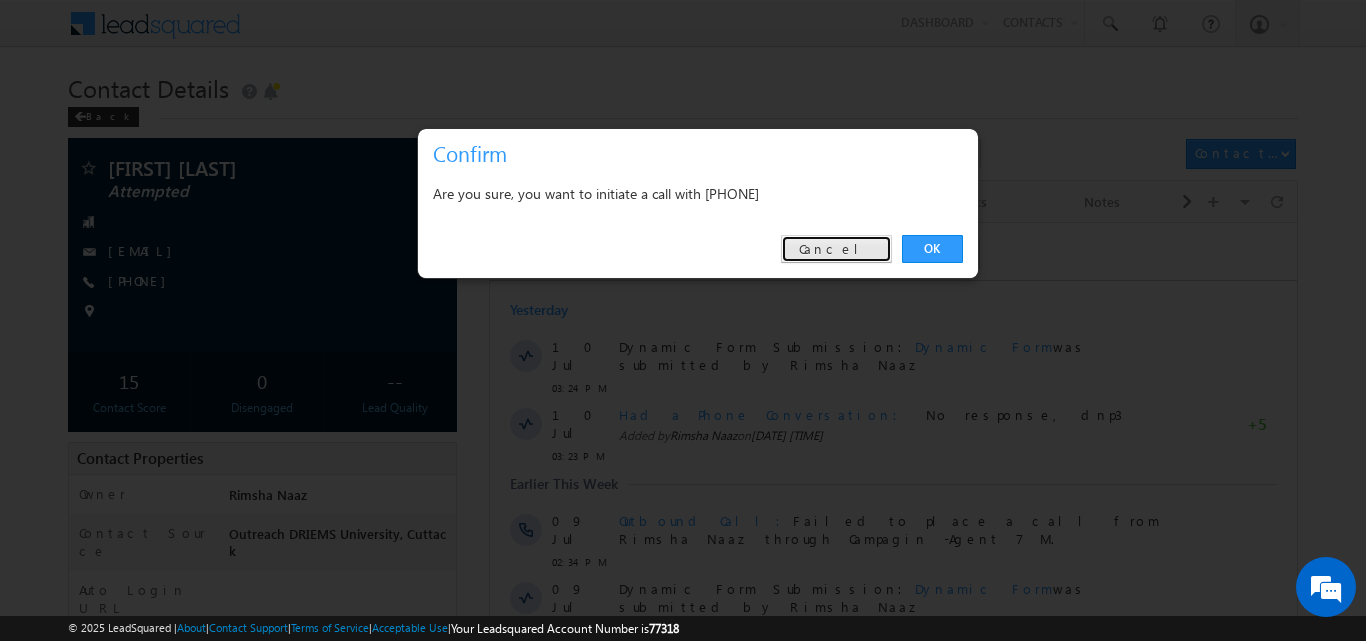 click on "Cancel" at bounding box center [836, 249] 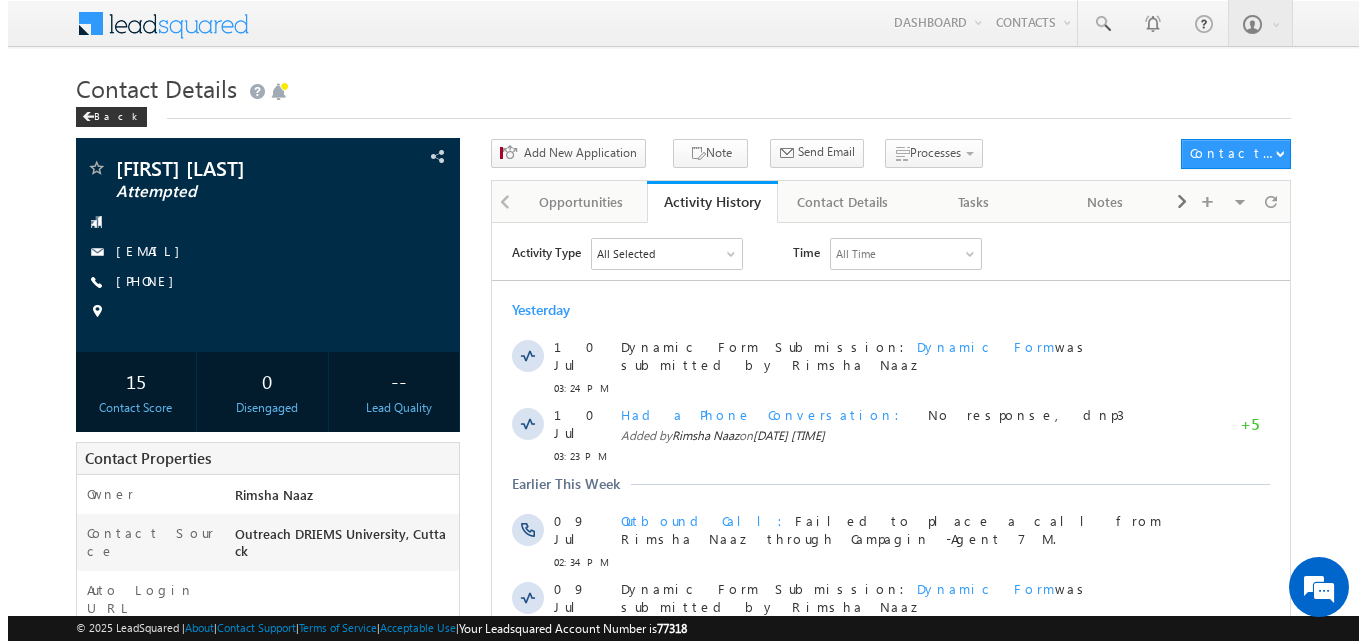 scroll, scrollTop: 0, scrollLeft: 0, axis: both 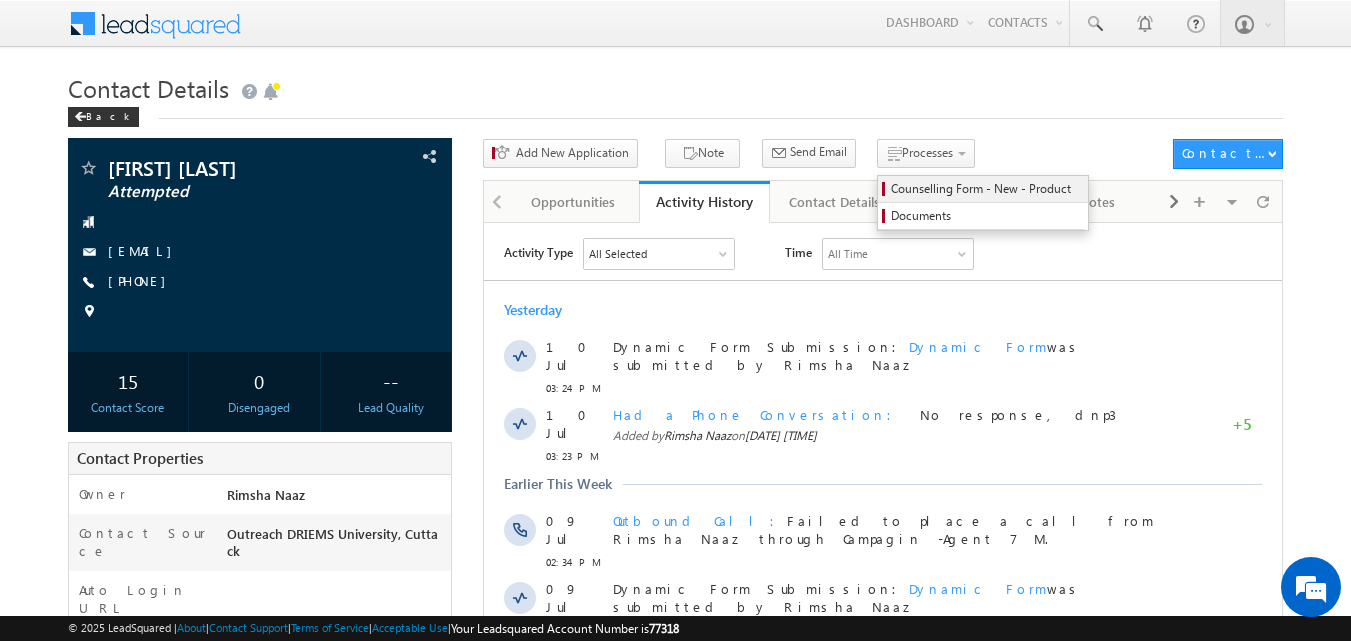 click on "Counselling Form - New - Product" at bounding box center [986, 189] 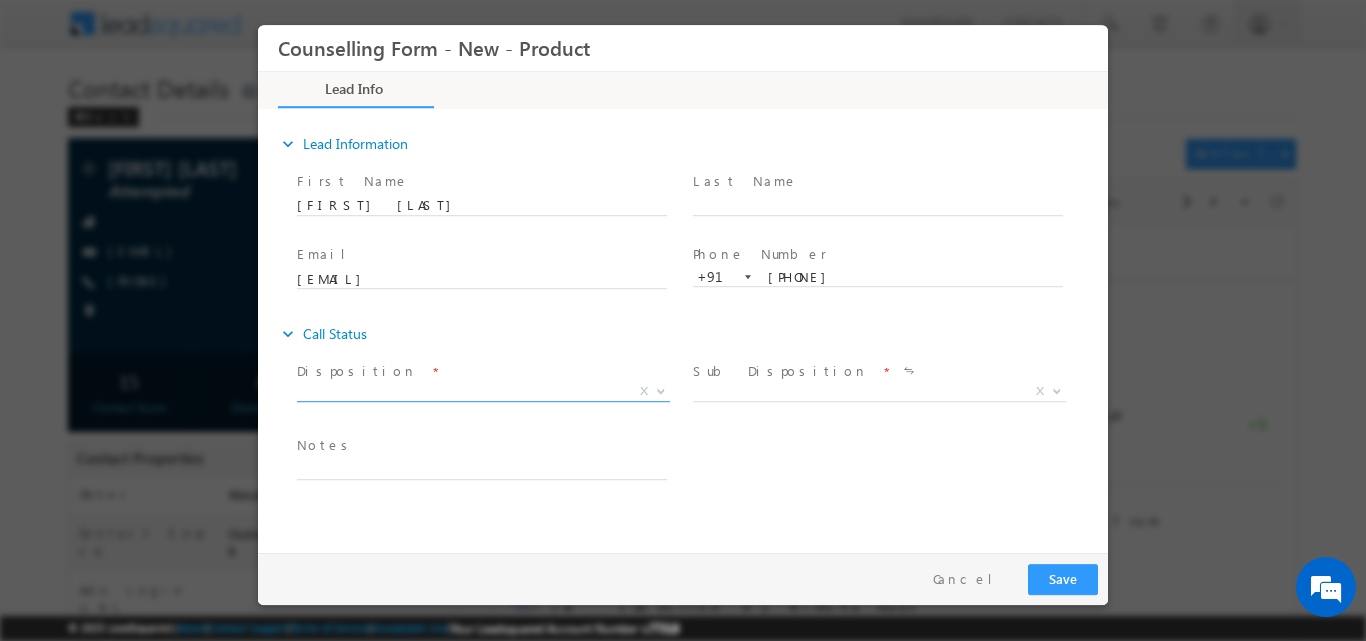 click at bounding box center [661, 389] 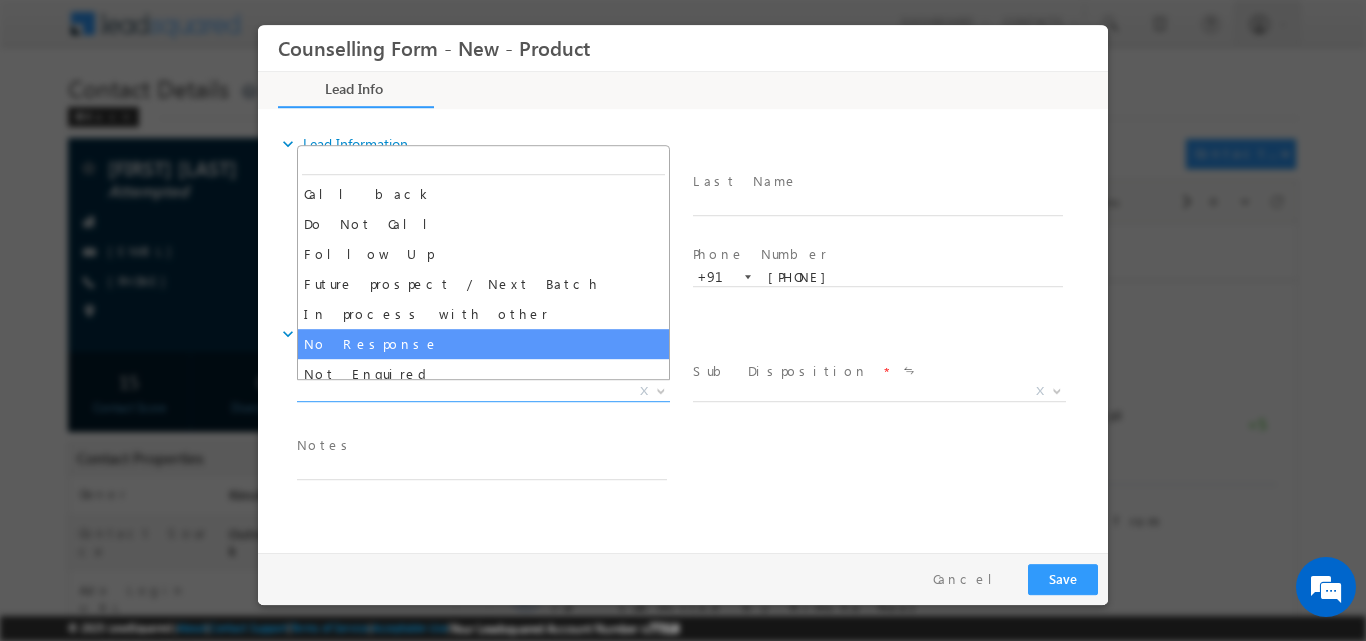 select on "No Response" 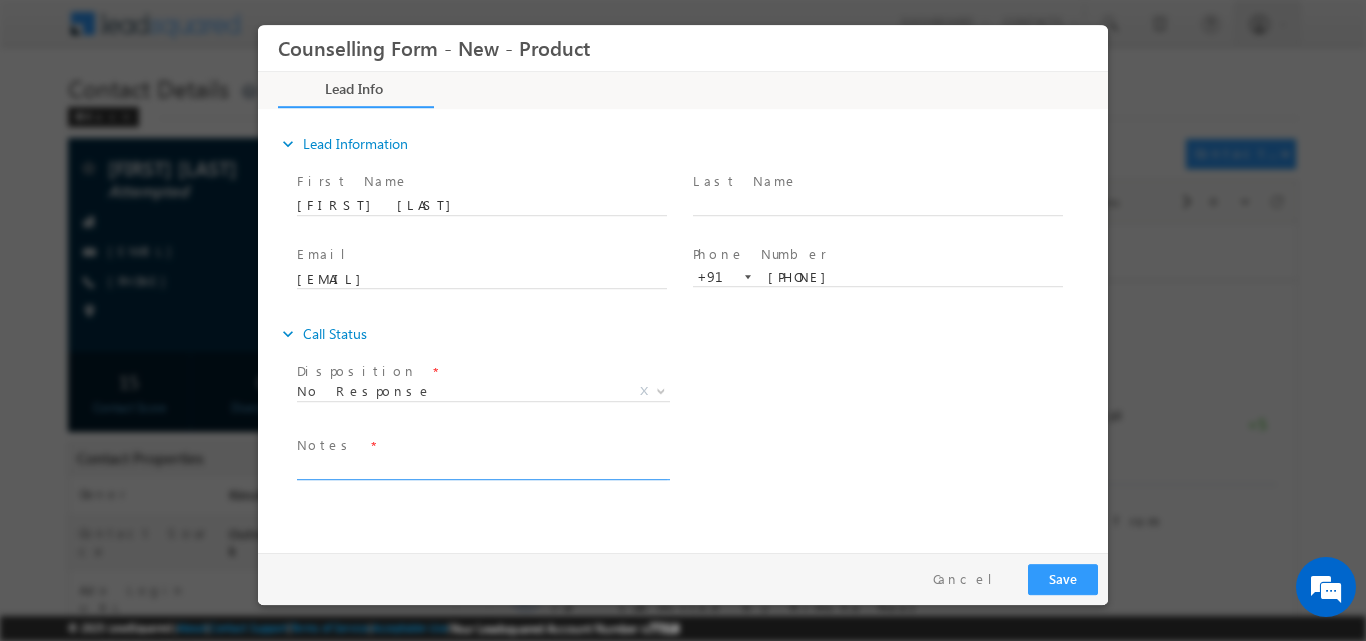 click at bounding box center [482, 467] 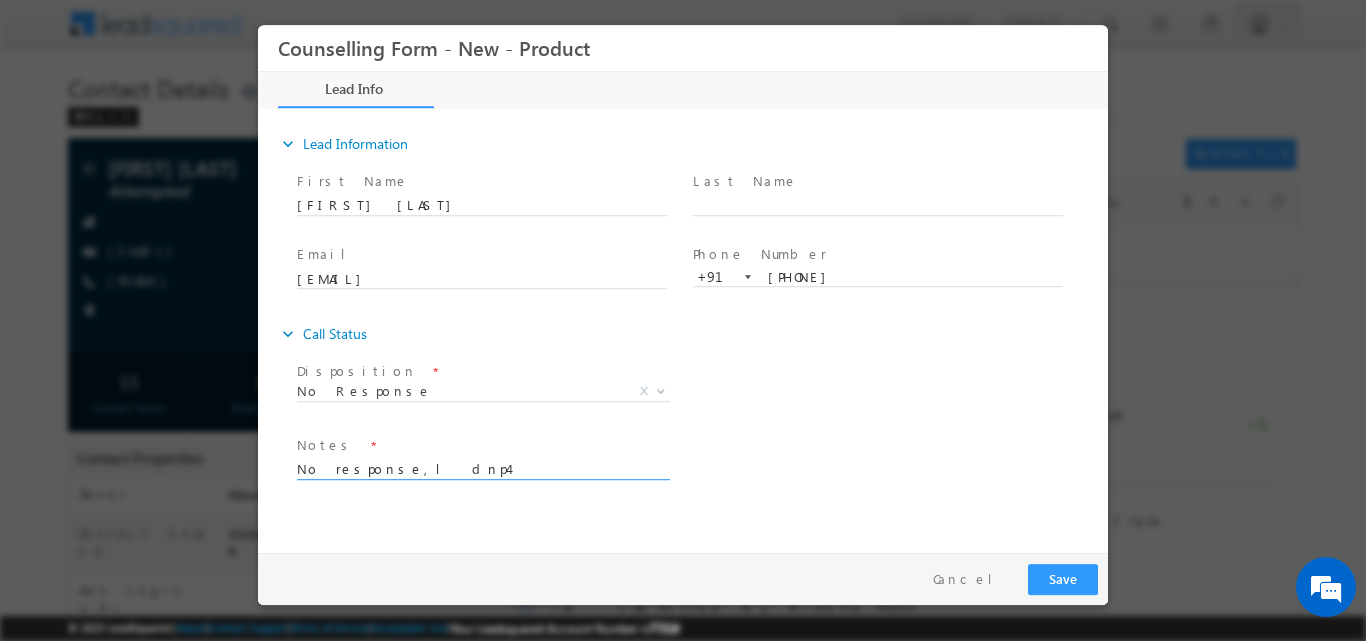 click on "No response,l dnp4" at bounding box center (482, 467) 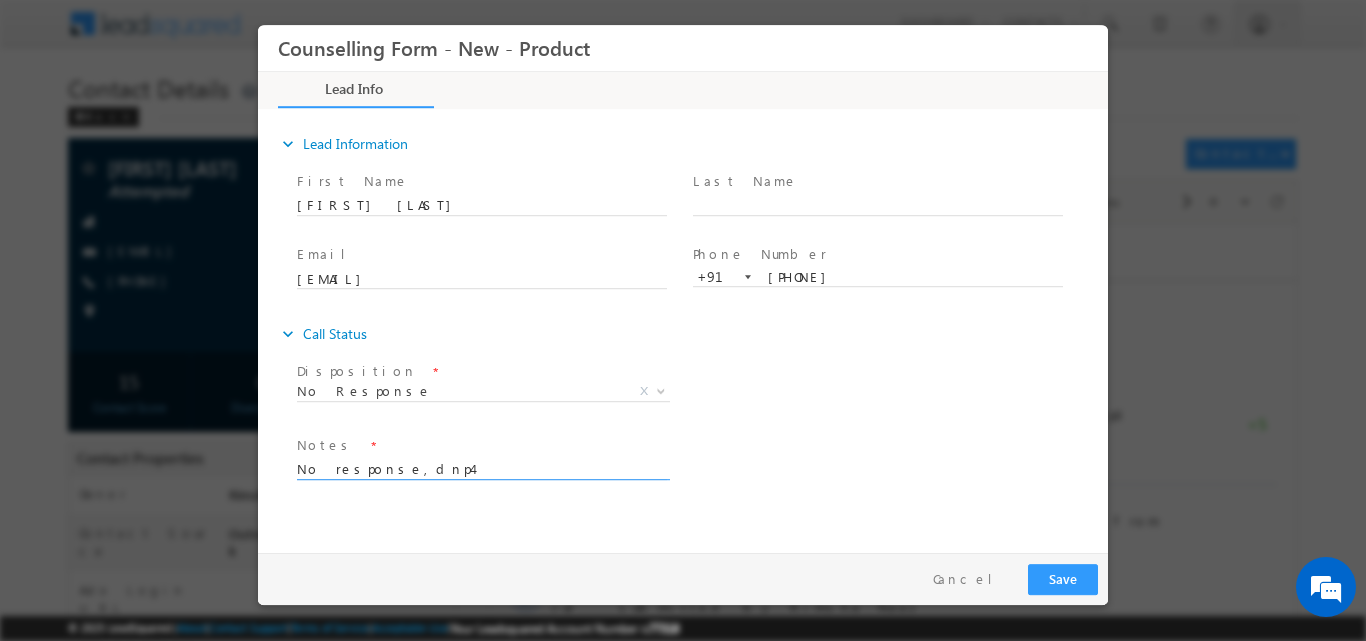 type on "No response,dnp4" 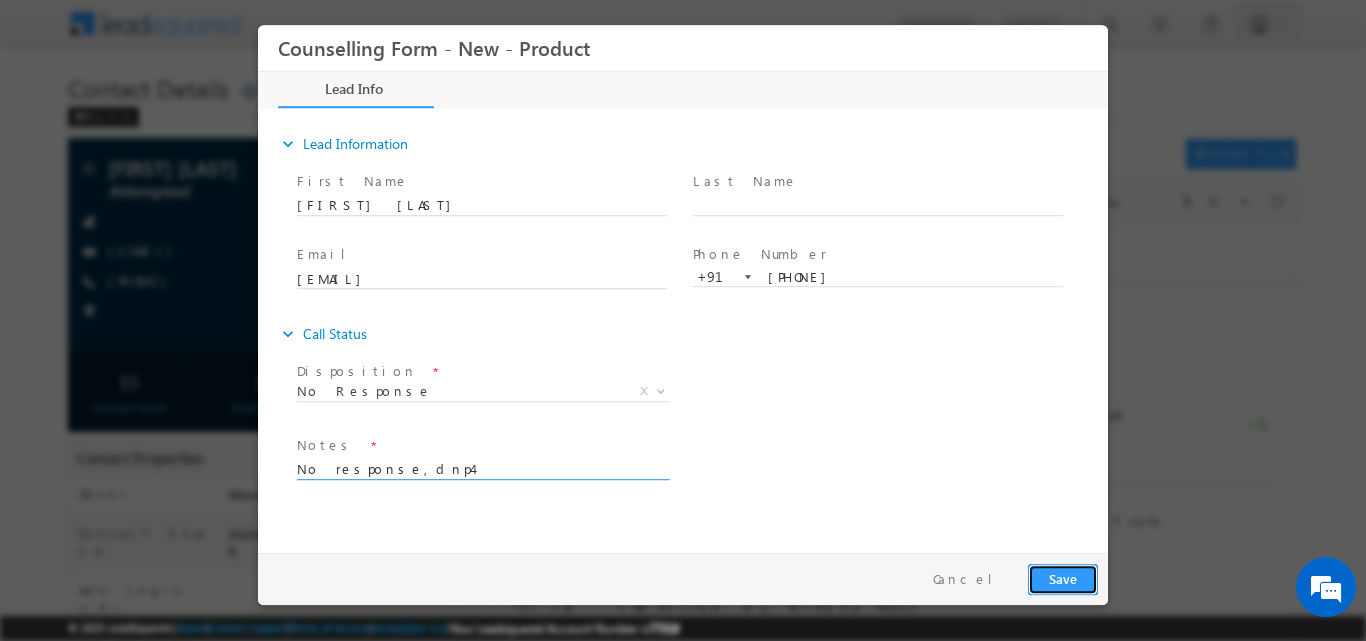 click on "Save" at bounding box center [1063, 578] 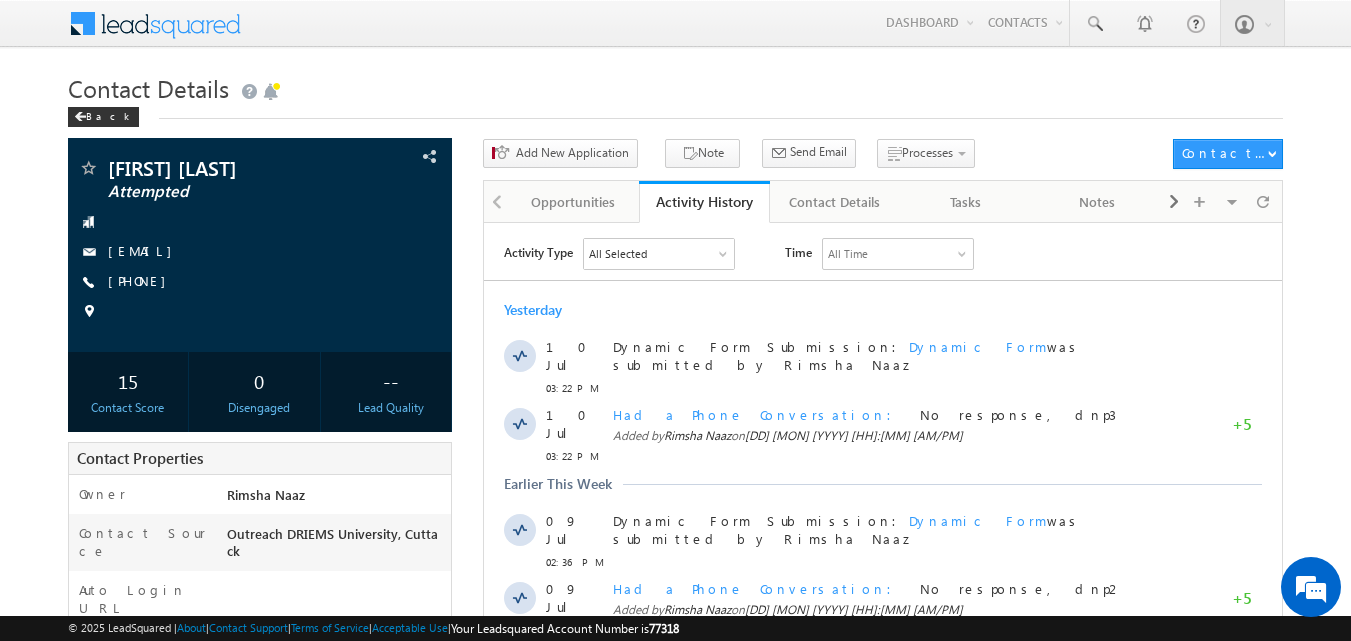 scroll, scrollTop: 0, scrollLeft: 0, axis: both 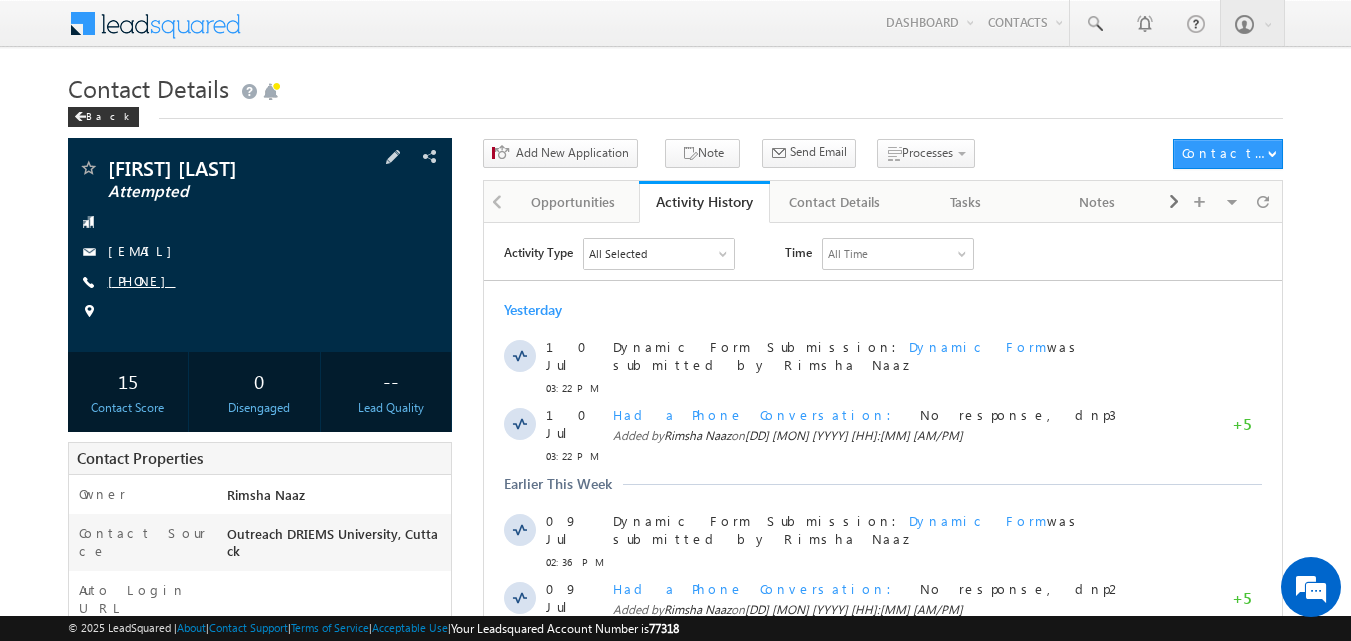 copy on "6203021280" 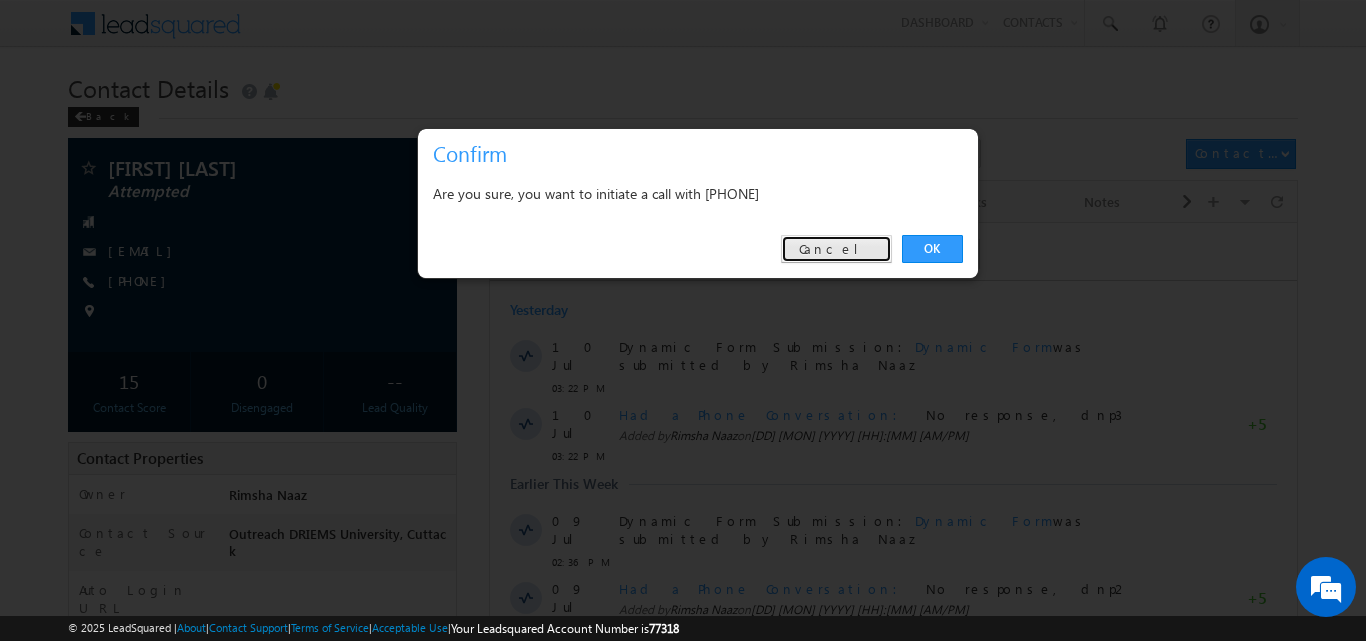 click on "Cancel" at bounding box center [836, 249] 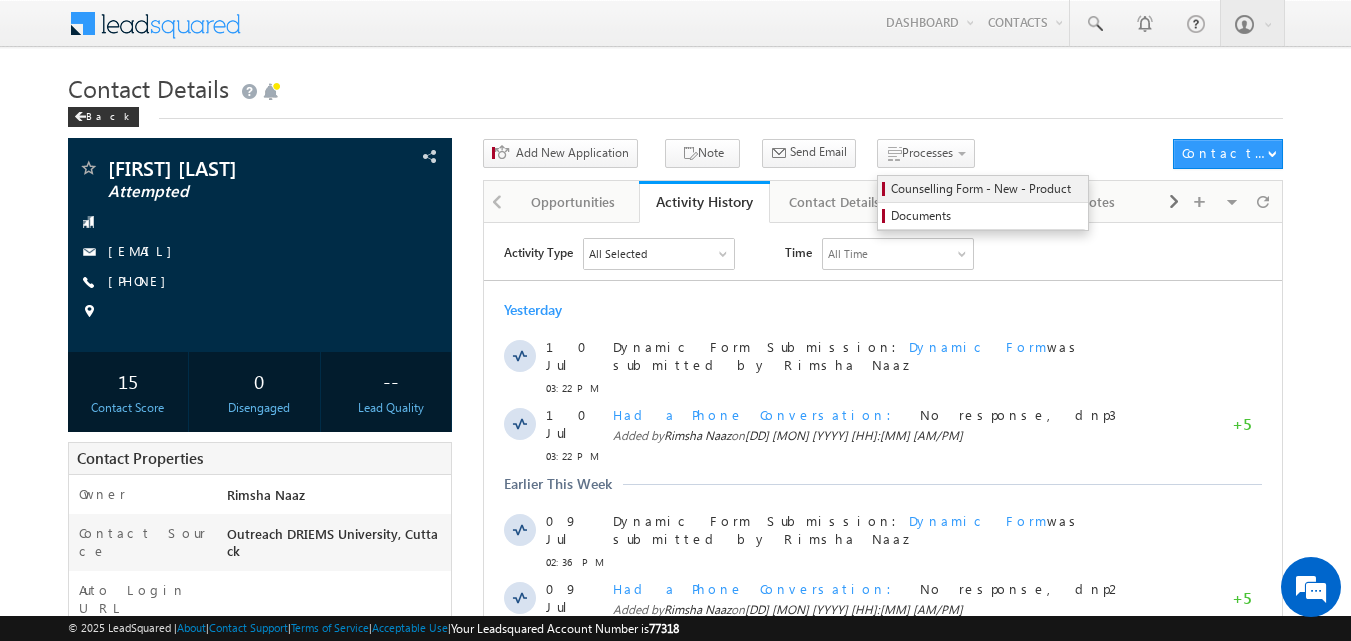 click on "Counselling Form - New - Product" at bounding box center [986, 189] 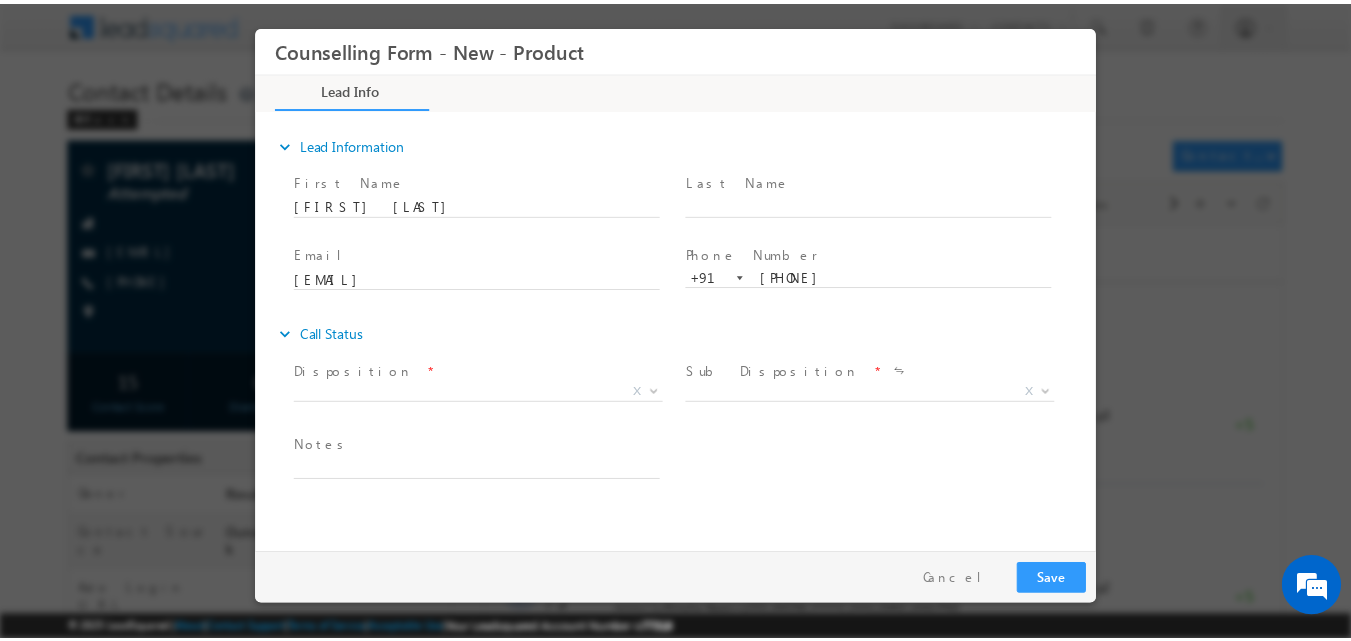 scroll, scrollTop: 0, scrollLeft: 0, axis: both 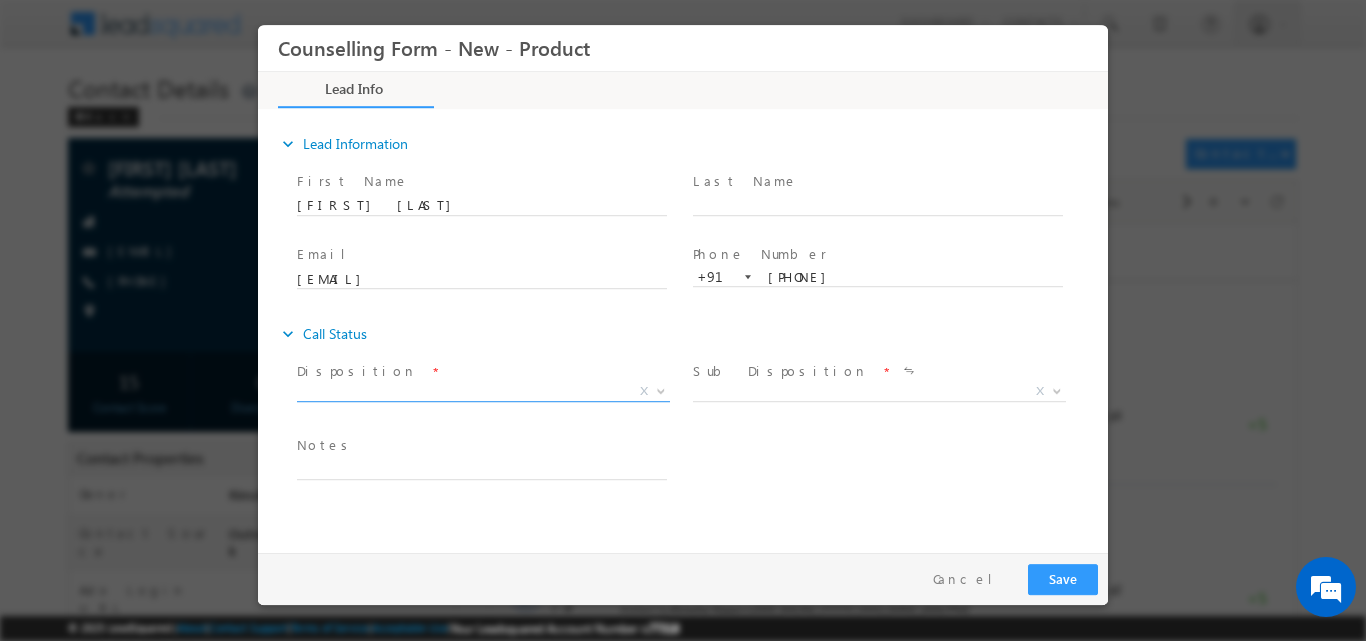 click at bounding box center (659, 390) 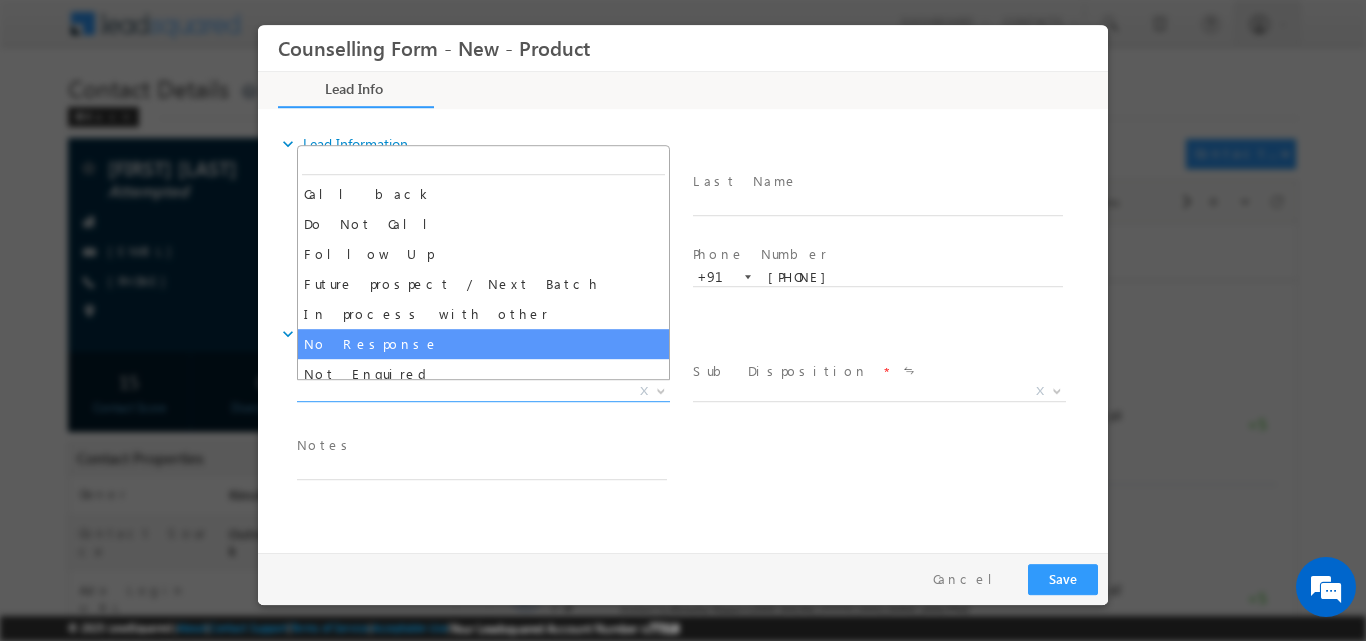 select on "No Response" 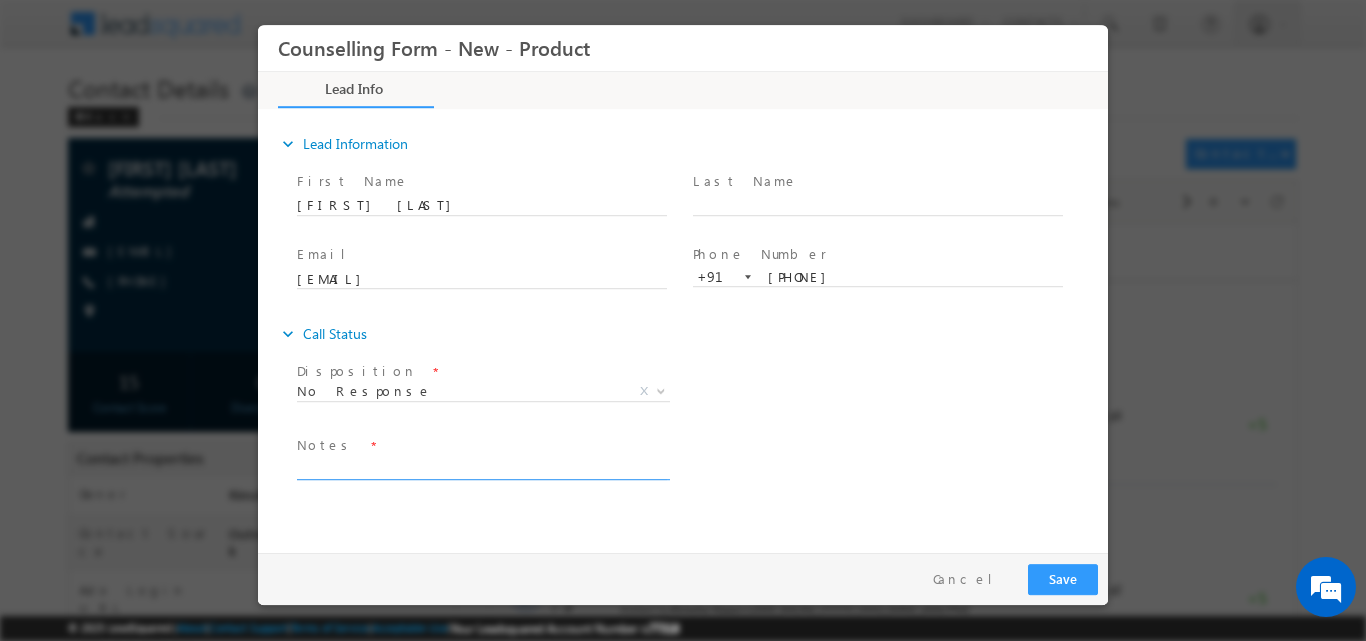 click at bounding box center (482, 467) 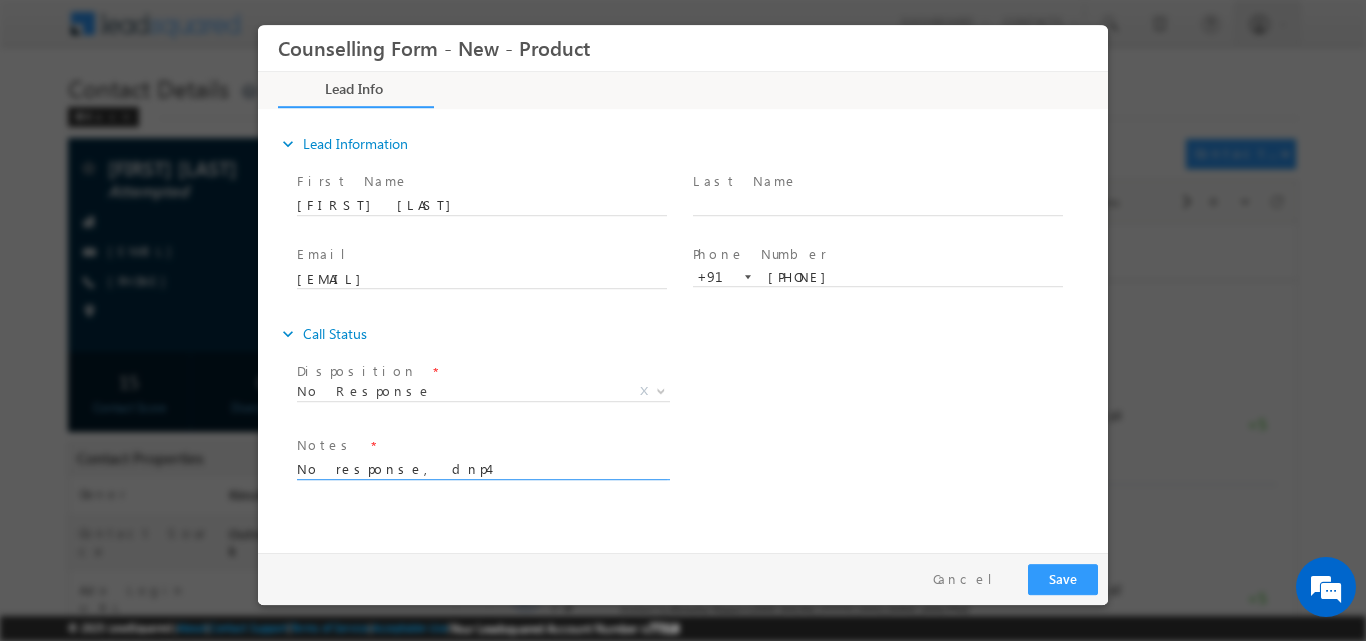 type on "No response, dnp4" 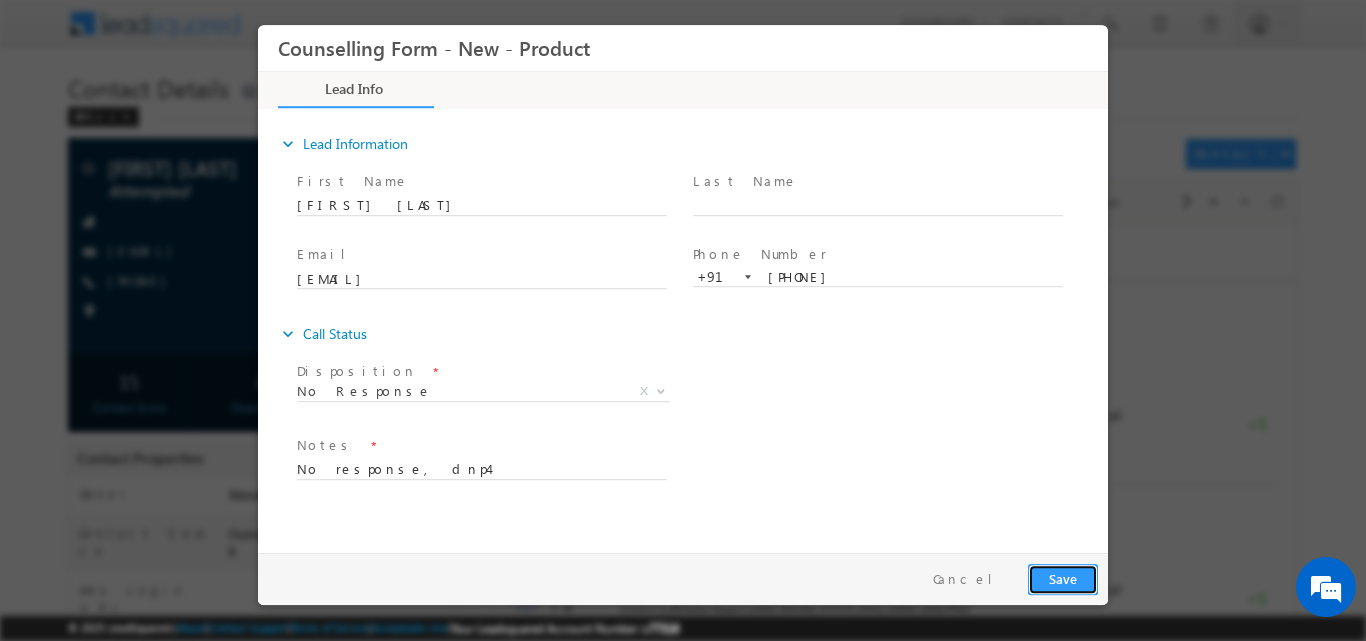 click on "Save" at bounding box center [1063, 578] 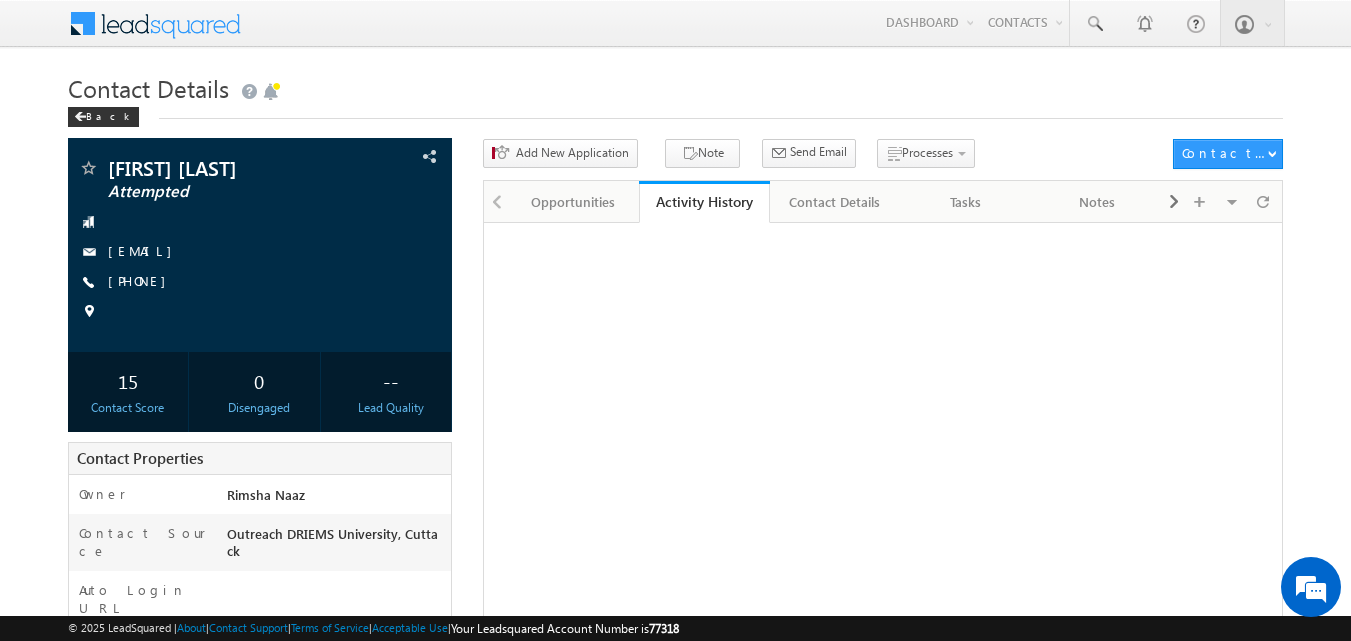 scroll, scrollTop: 0, scrollLeft: 0, axis: both 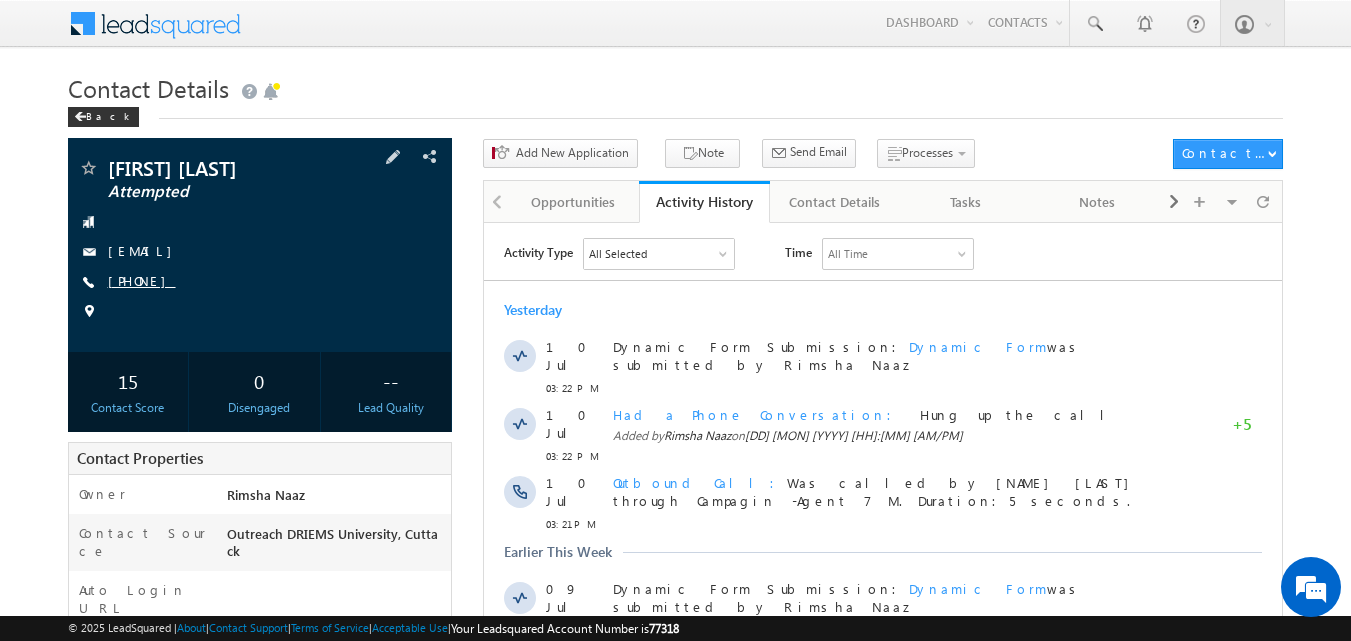 drag, startPoint x: 137, startPoint y: 280, endPoint x: 204, endPoint y: 285, distance: 67.18631 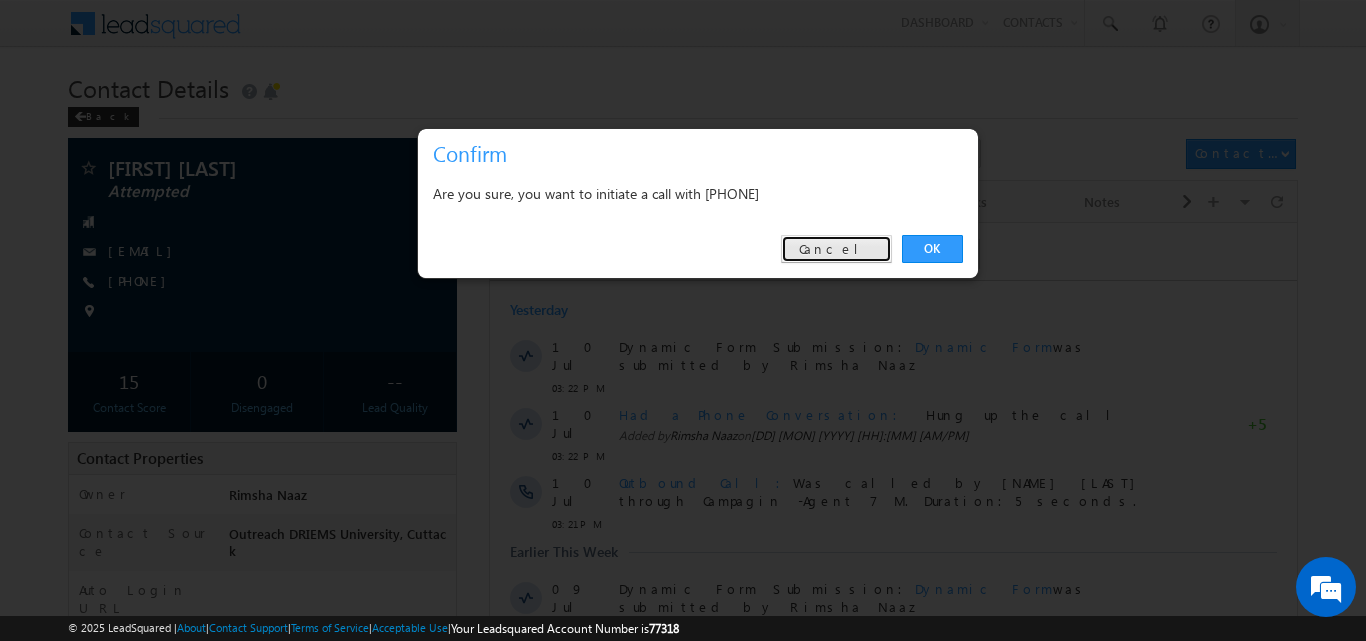 drag, startPoint x: 852, startPoint y: 242, endPoint x: 368, endPoint y: 20, distance: 532.48474 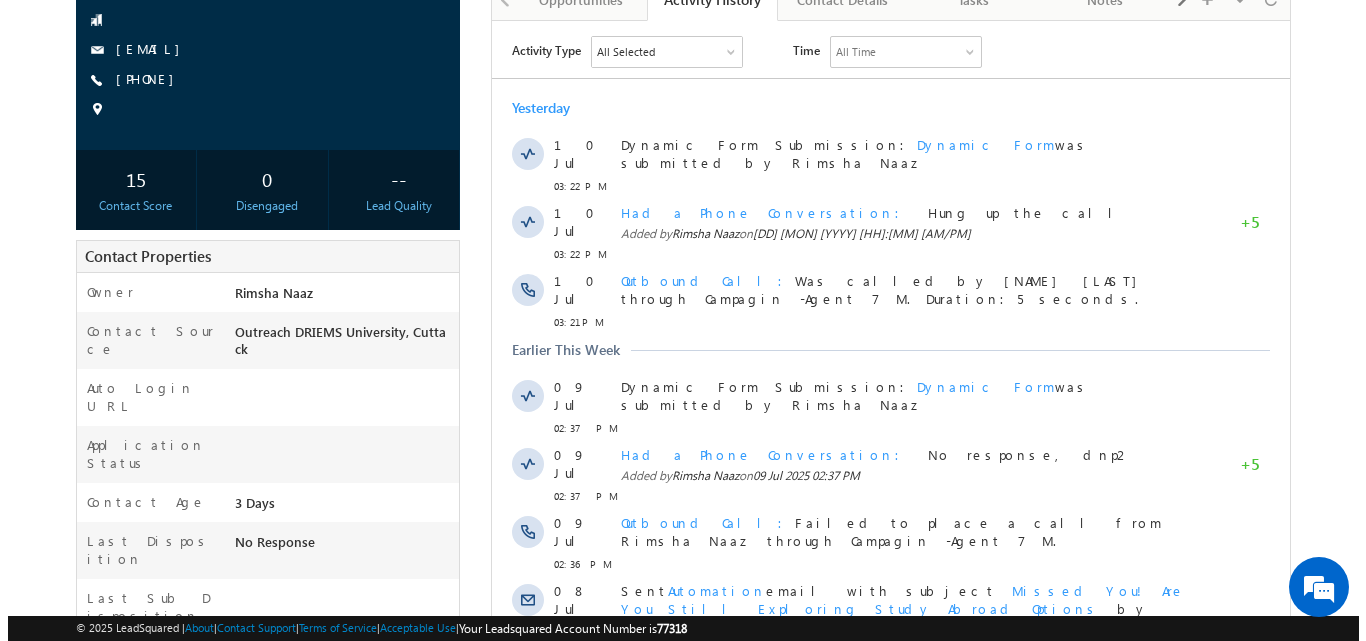 scroll, scrollTop: 0, scrollLeft: 0, axis: both 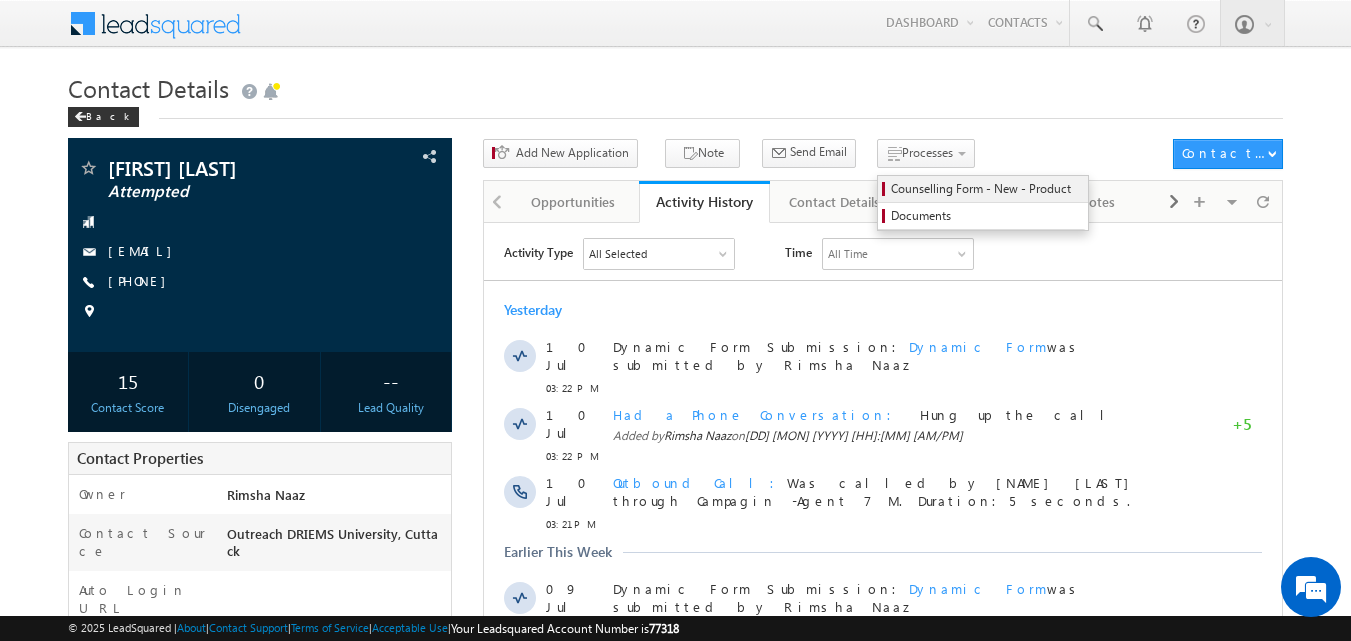 click on "Counselling Form - New - Product" at bounding box center [983, 189] 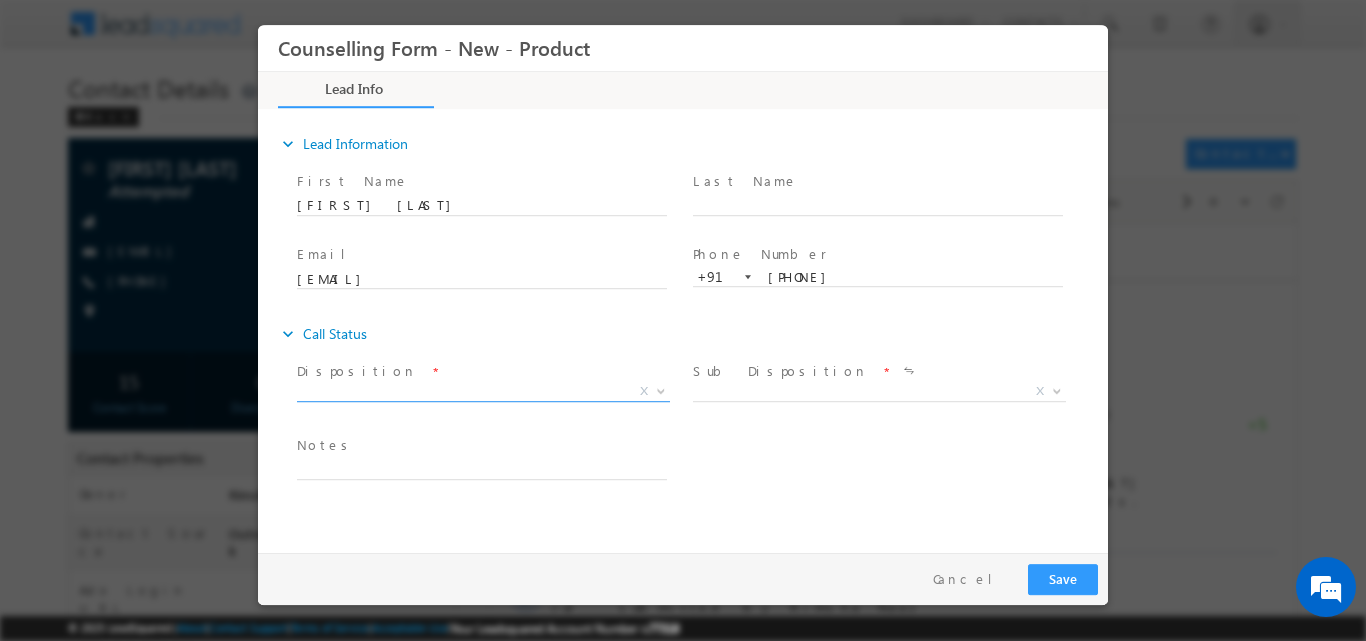 click at bounding box center [661, 389] 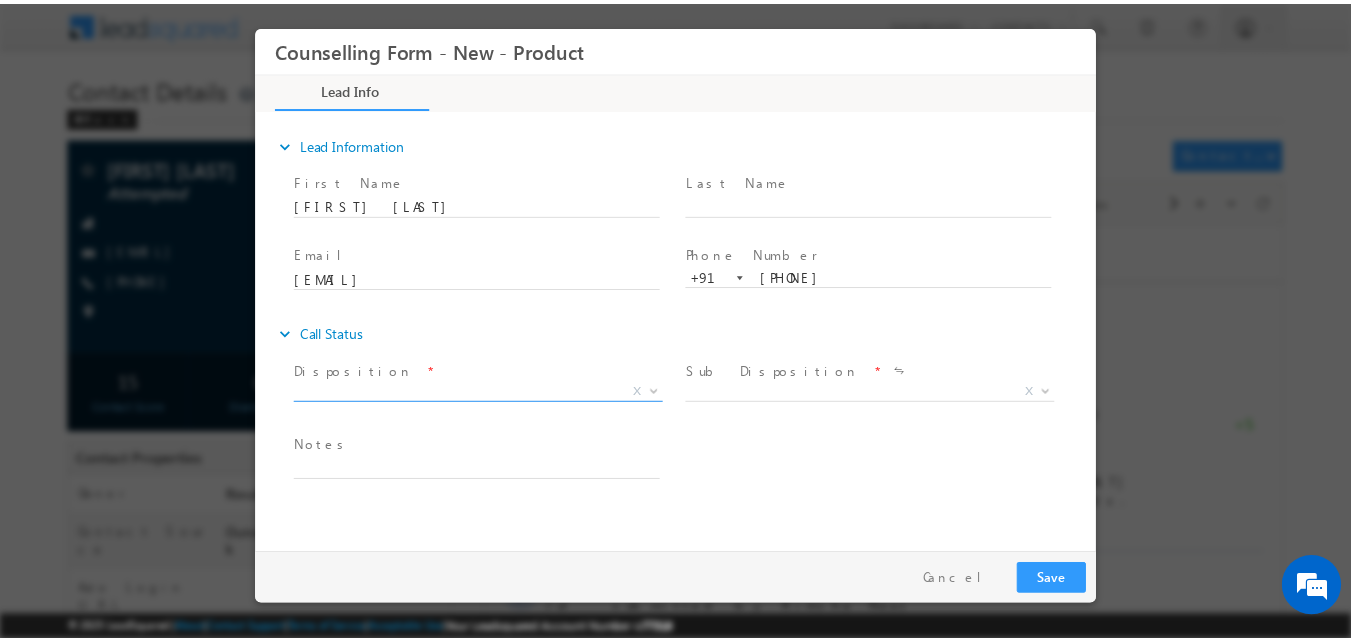 scroll, scrollTop: 0, scrollLeft: 0, axis: both 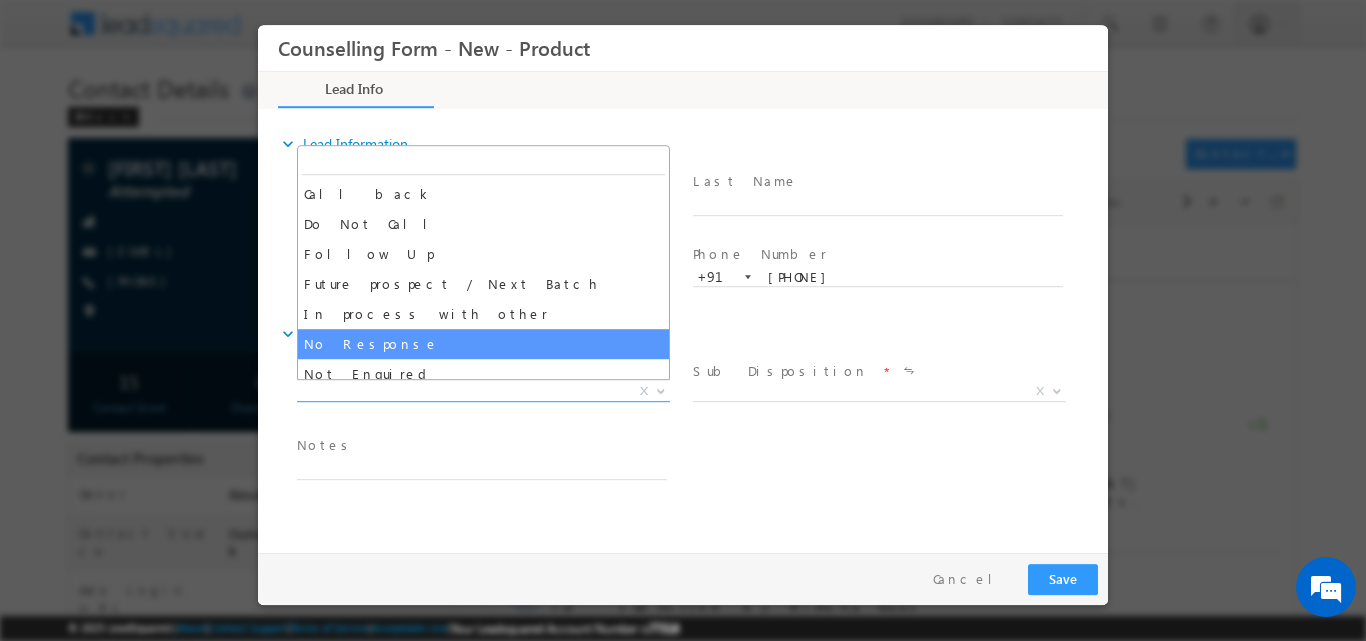 select on "No Response" 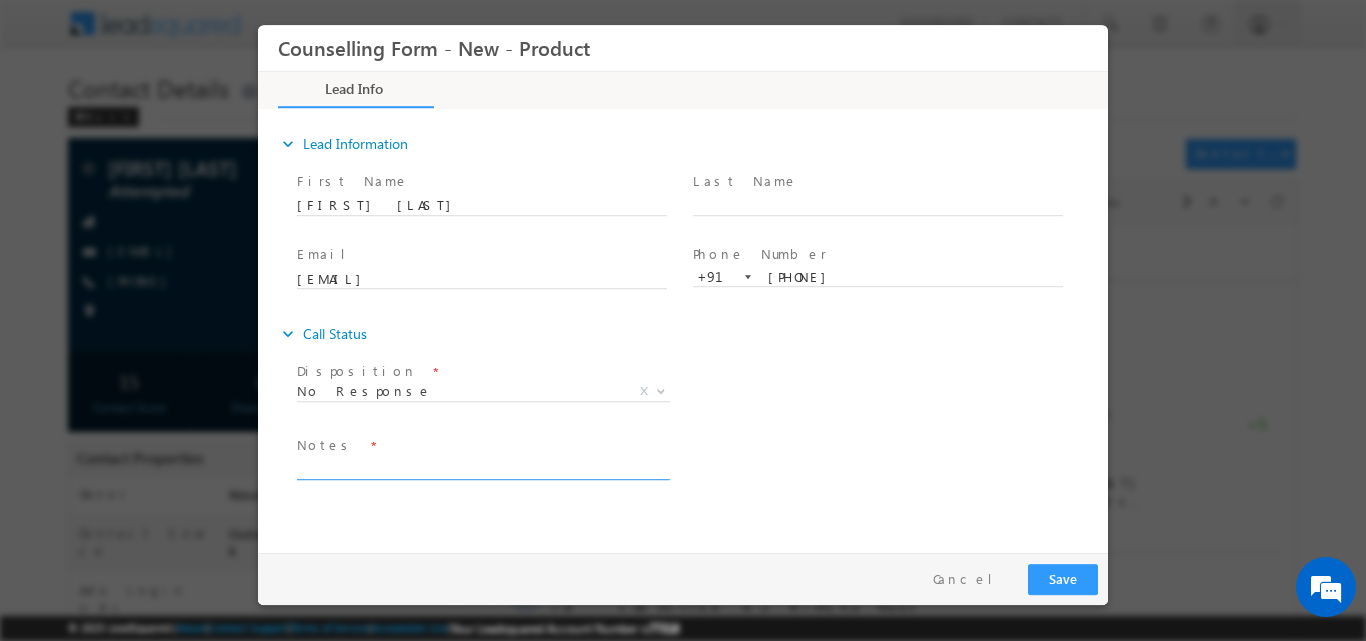 click at bounding box center [482, 467] 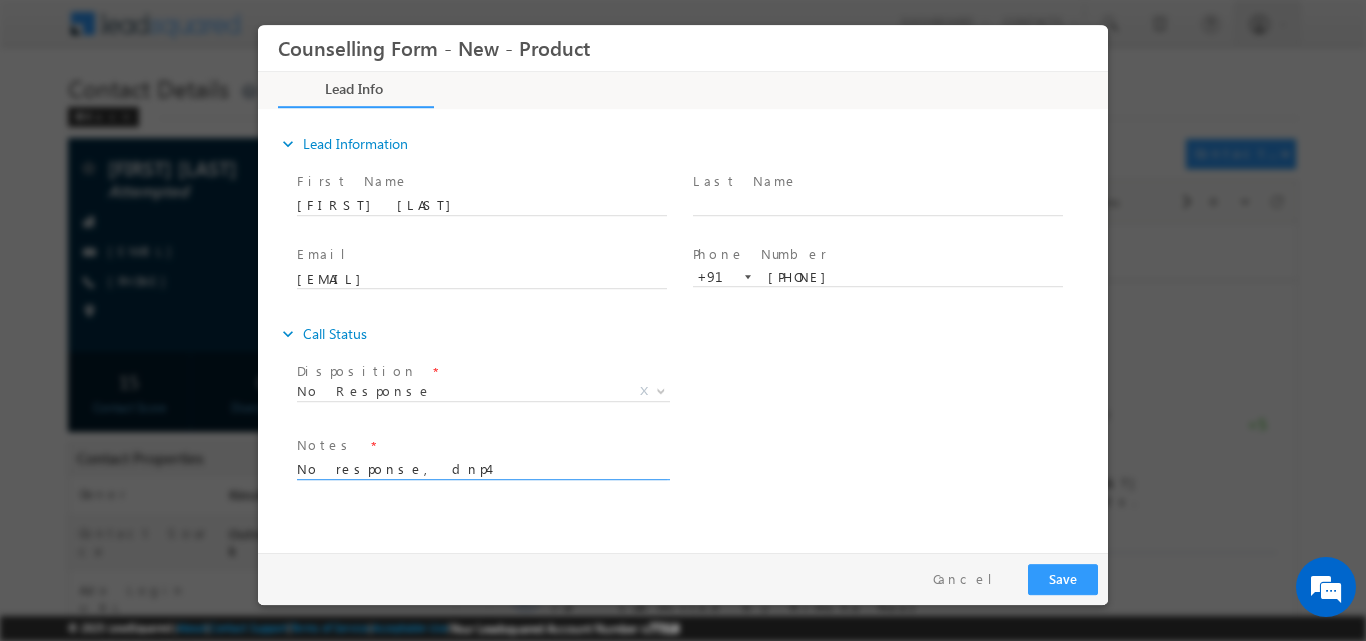 type on "No response, dnp4" 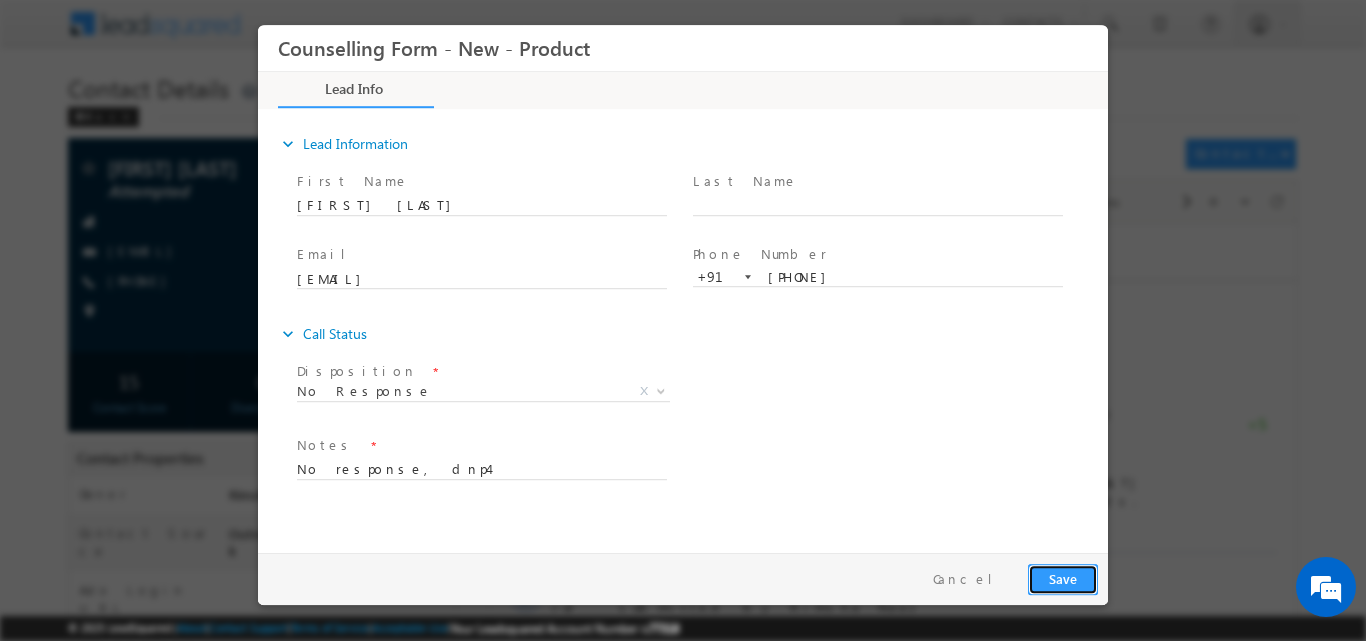 click on "Save" at bounding box center (1063, 578) 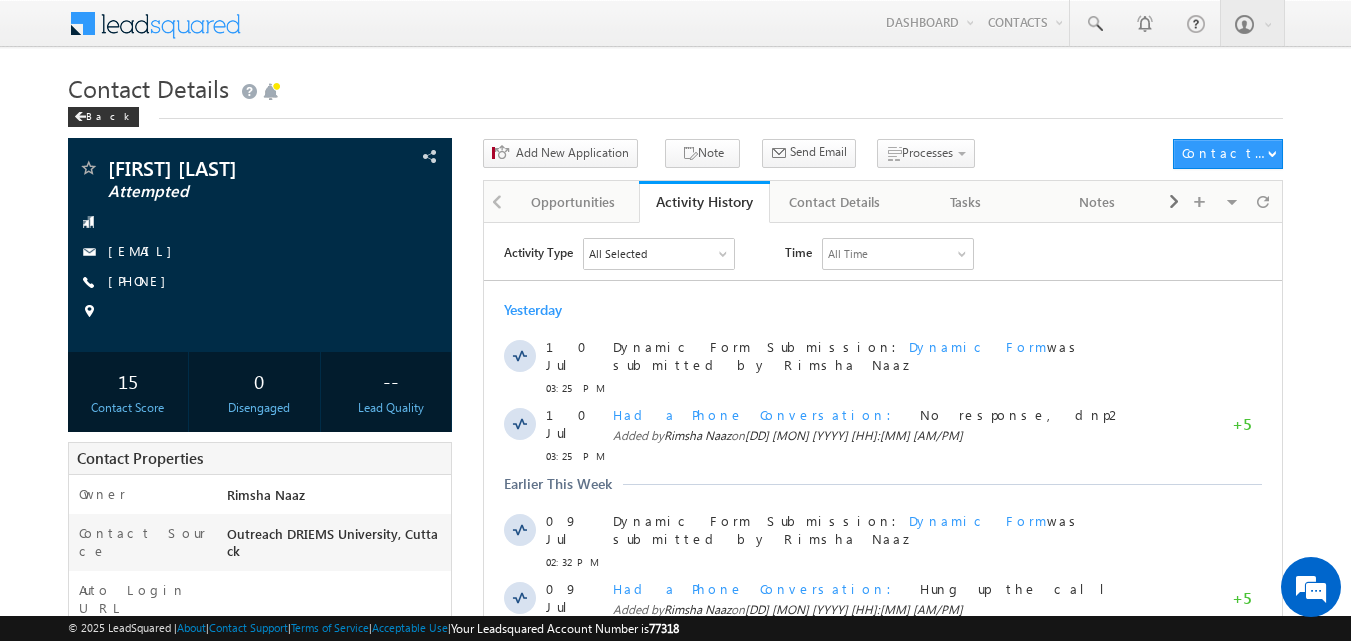 scroll, scrollTop: 0, scrollLeft: 0, axis: both 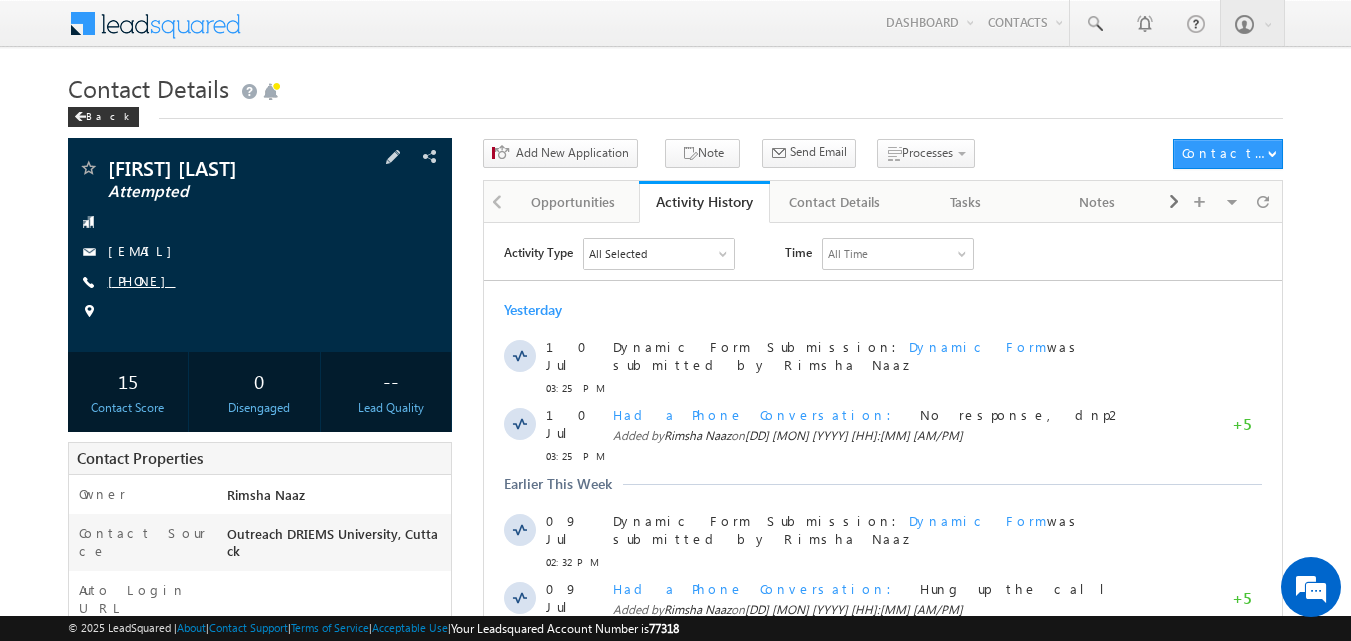 drag, startPoint x: 140, startPoint y: 279, endPoint x: 201, endPoint y: 279, distance: 61 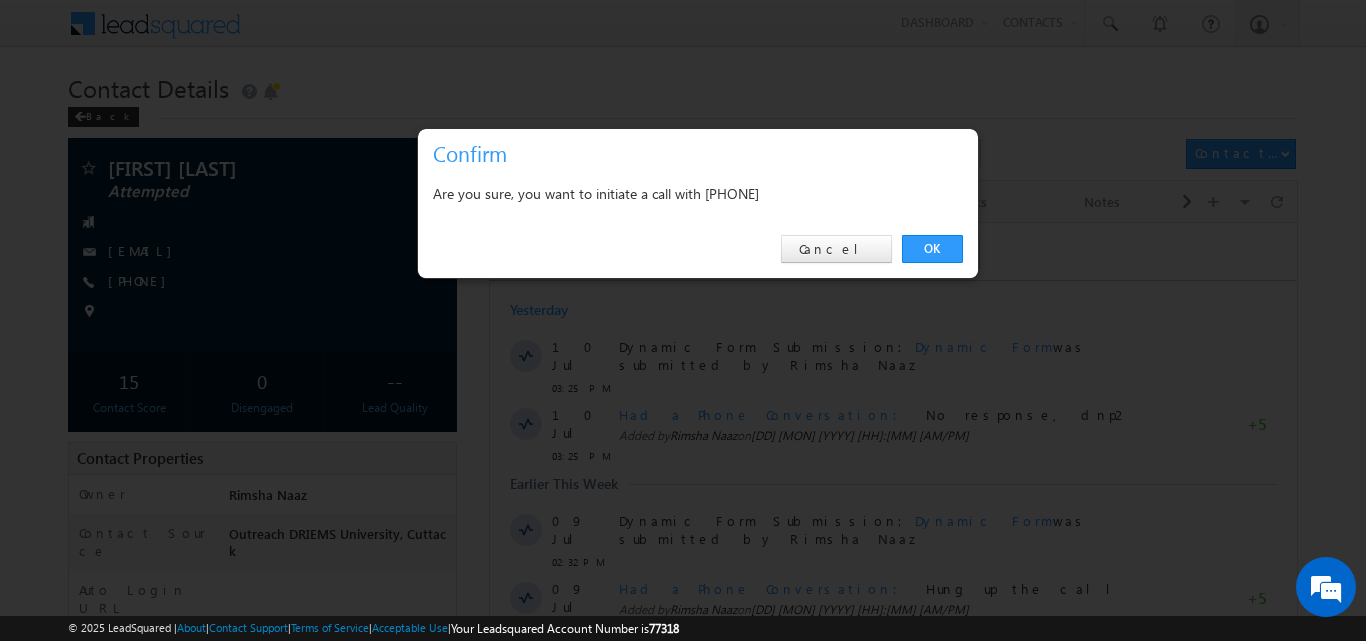 drag, startPoint x: 157, startPoint y: 296, endPoint x: 136, endPoint y: 304, distance: 22.472204 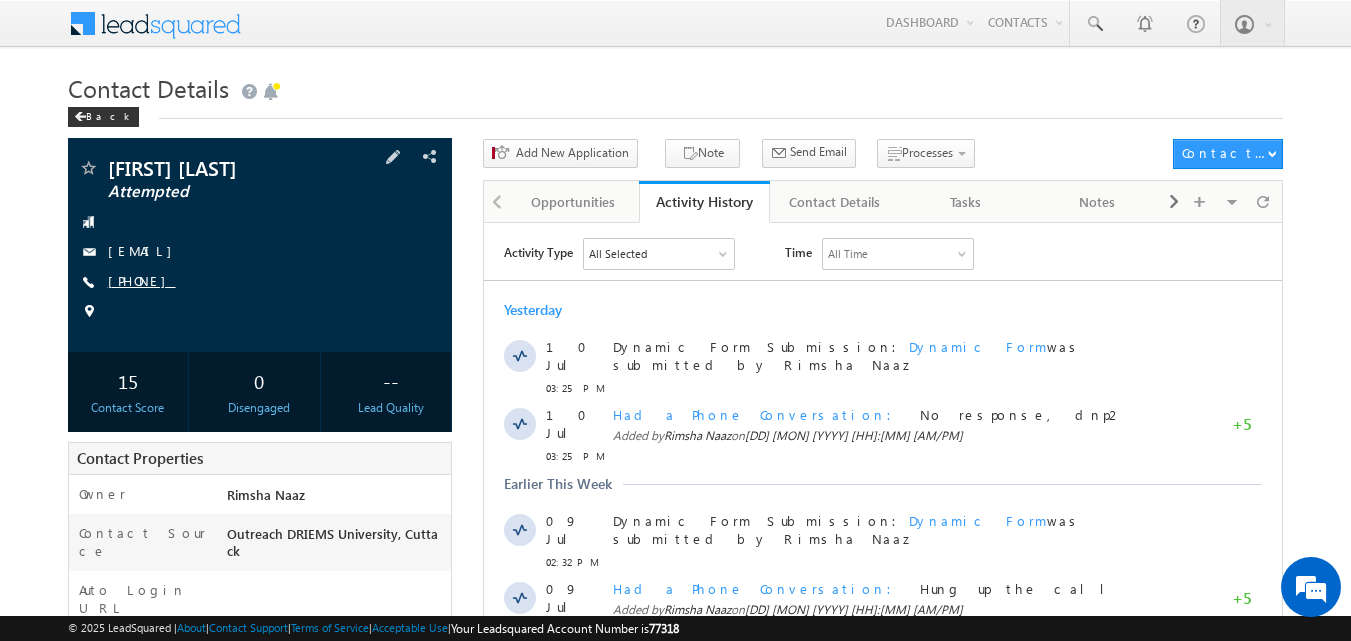 copy on "[PHONE]" 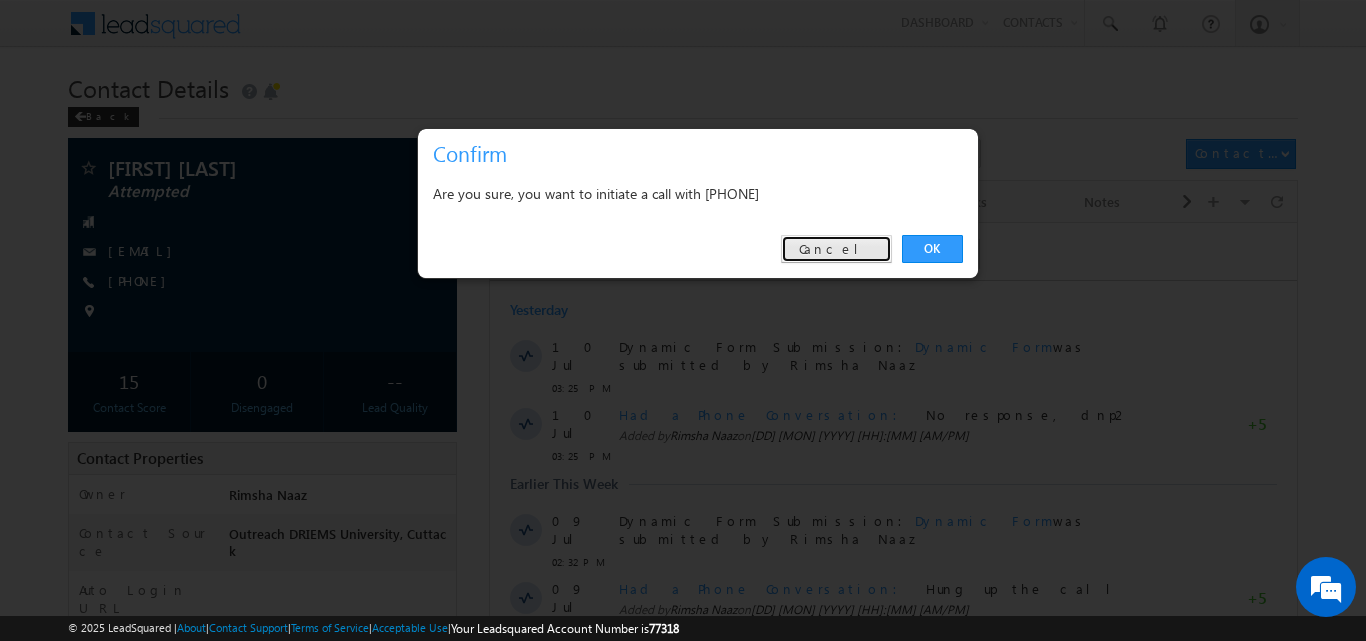 drag, startPoint x: 828, startPoint y: 258, endPoint x: 374, endPoint y: 3, distance: 520.71204 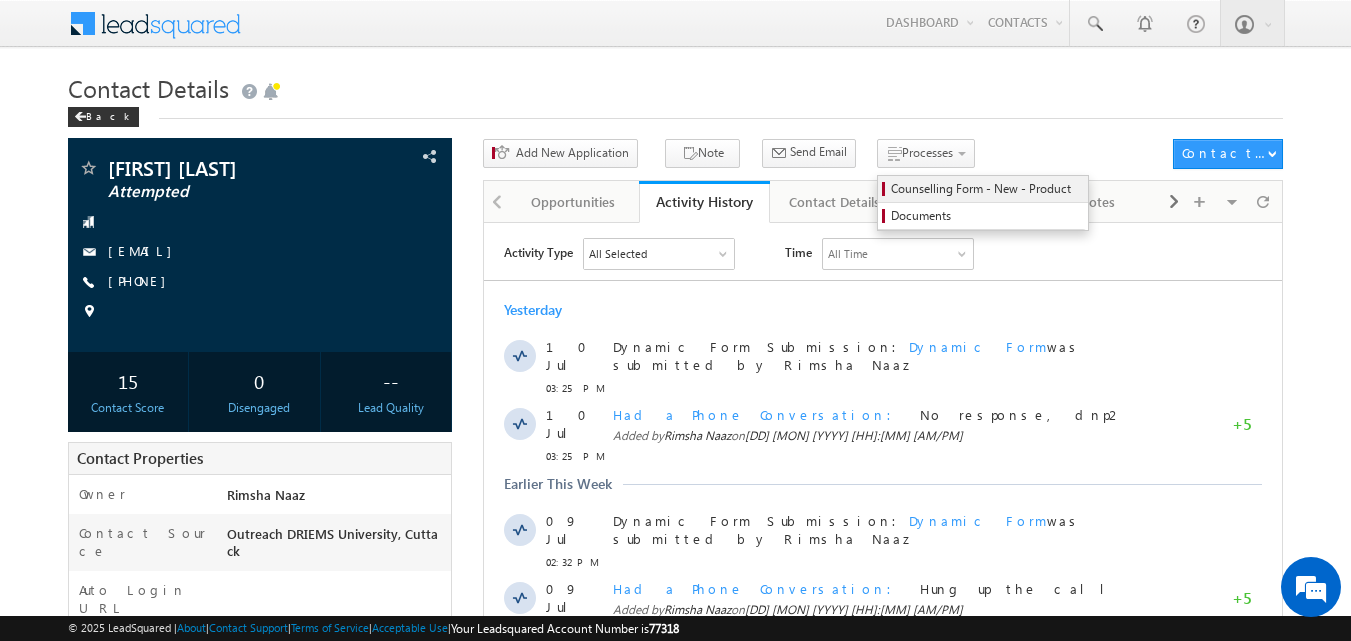 click on "Counselling Form - New - Product" at bounding box center [986, 189] 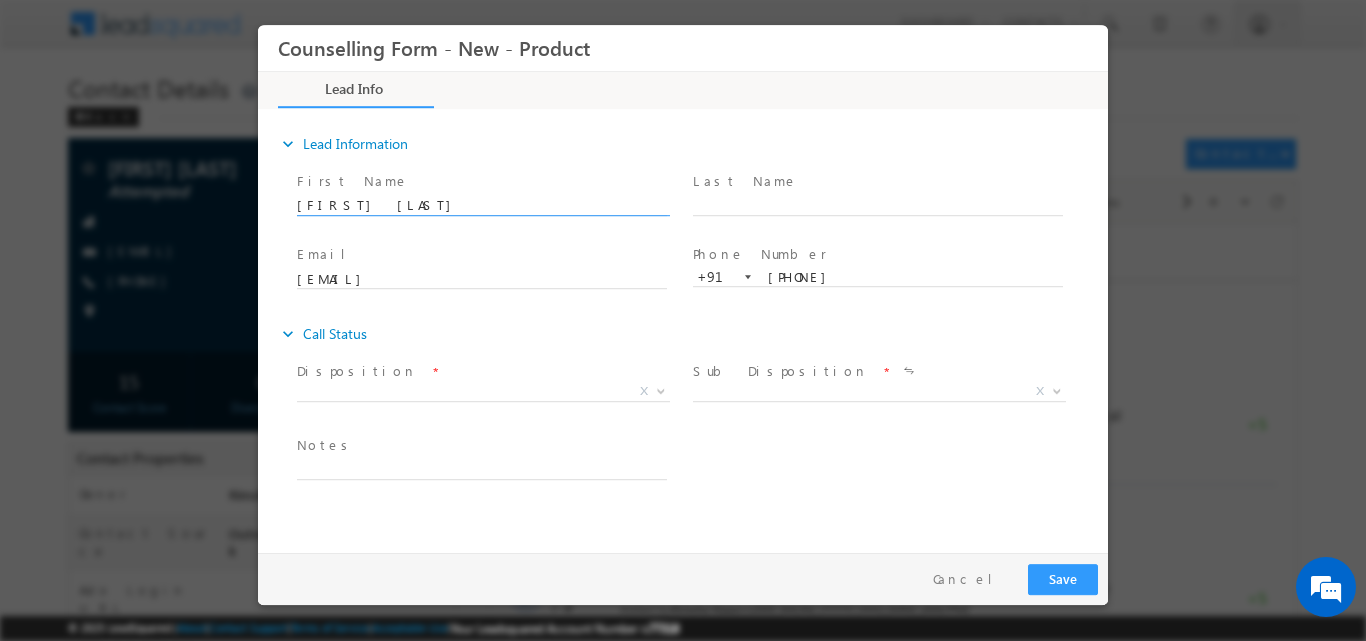 scroll, scrollTop: 0, scrollLeft: 0, axis: both 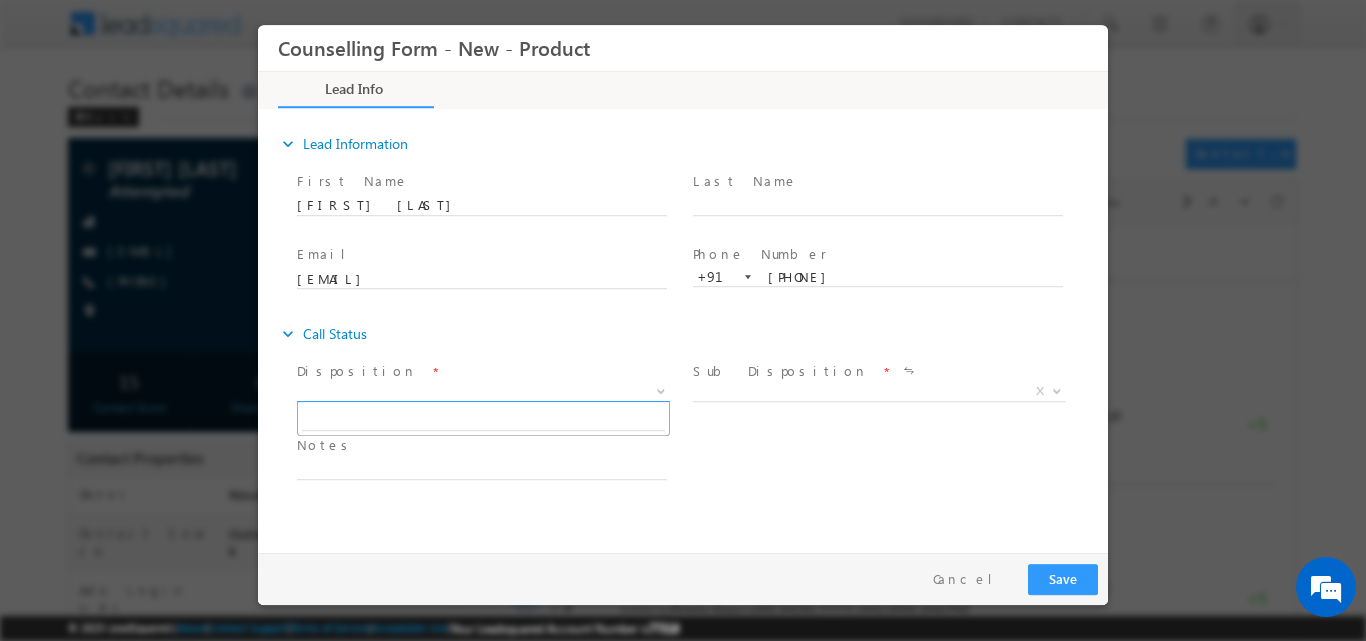 click at bounding box center (659, 390) 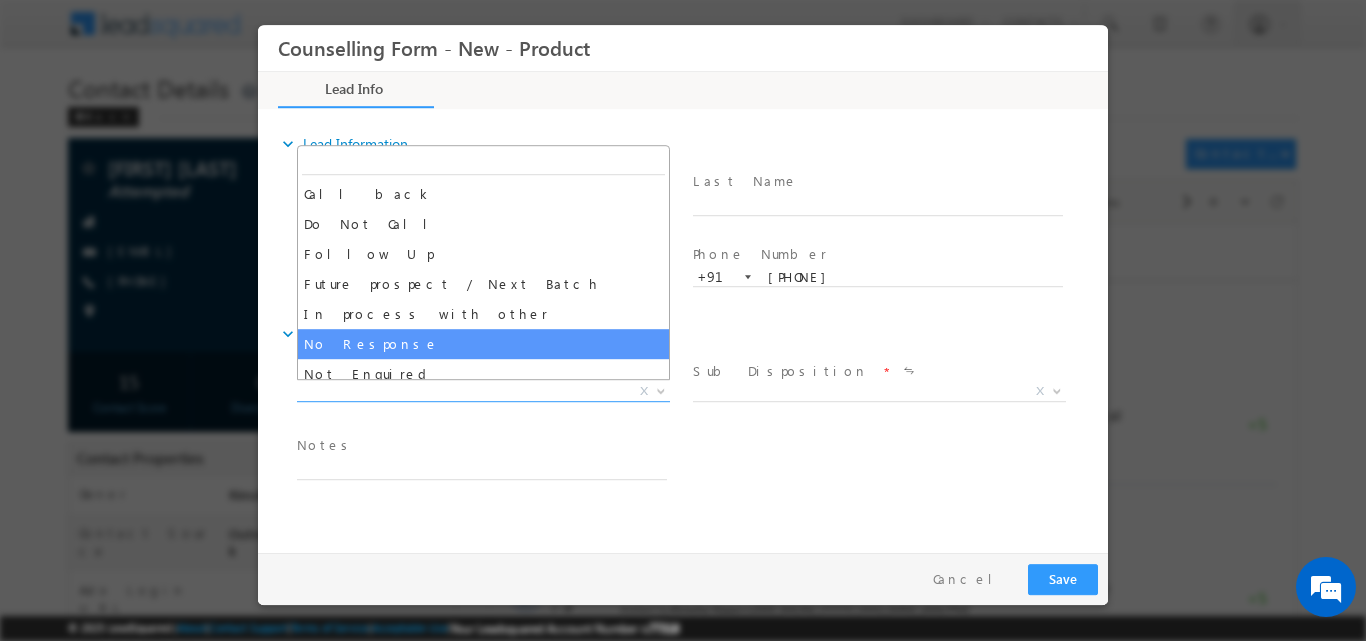 select on "No Response" 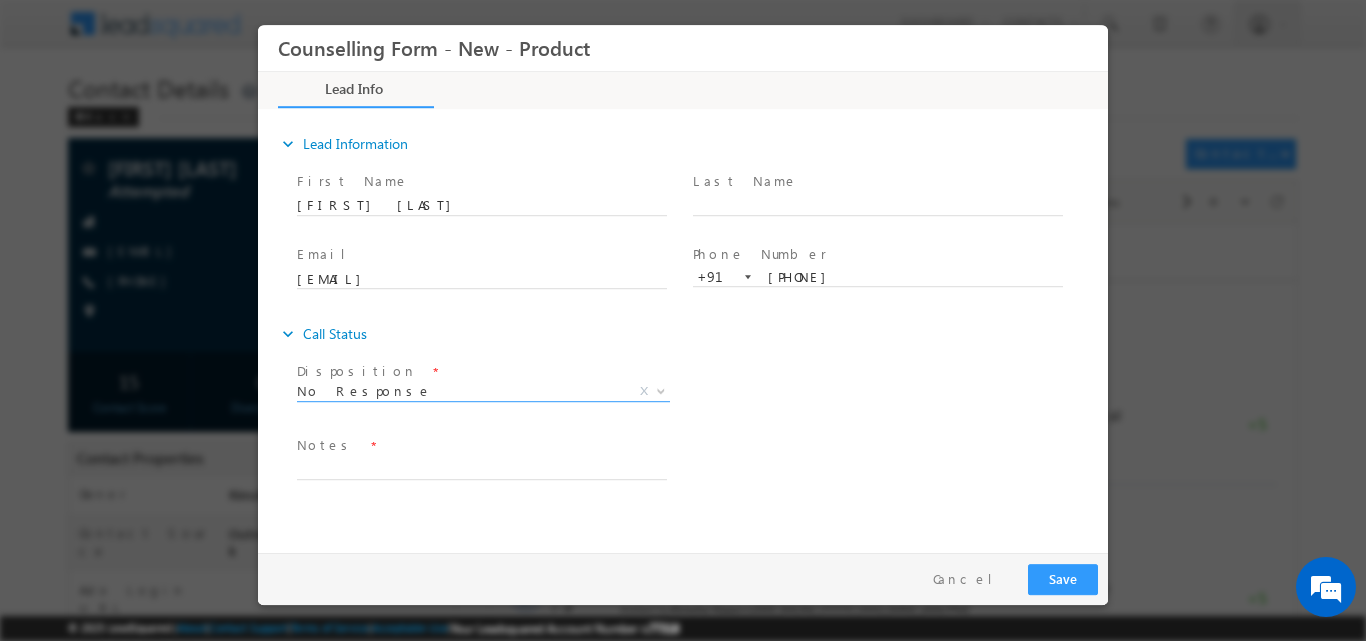 click on "Notes
*" at bounding box center [481, 445] 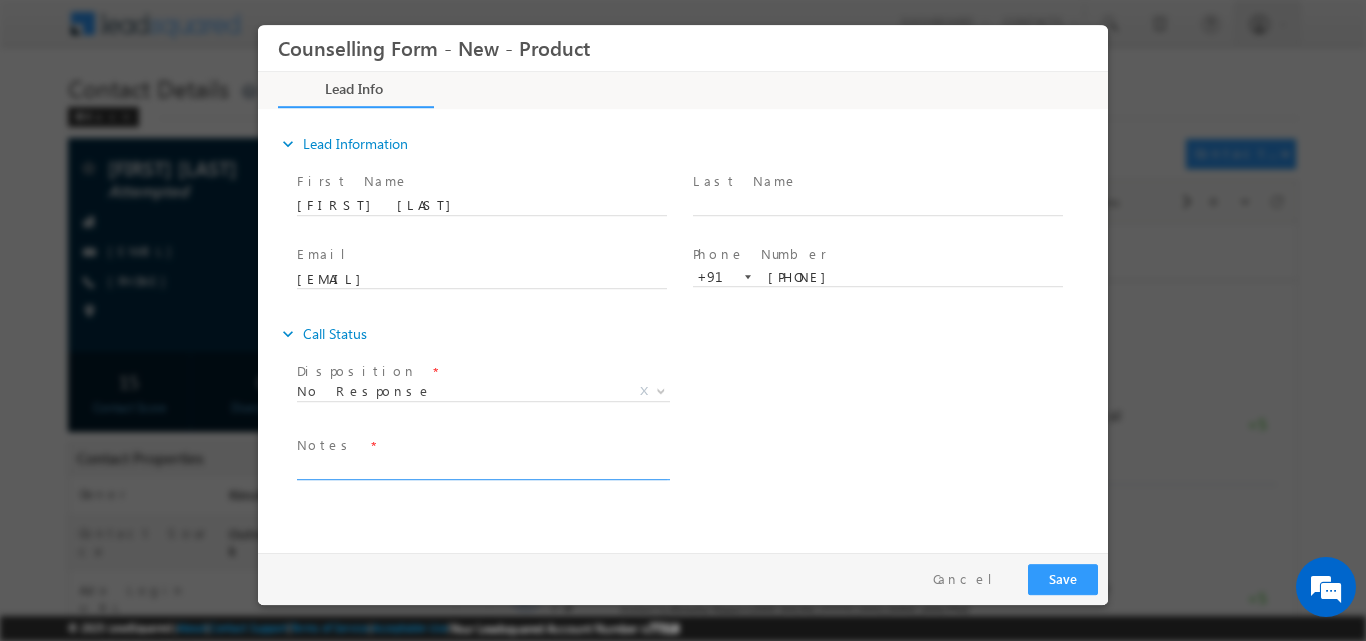 click at bounding box center [482, 467] 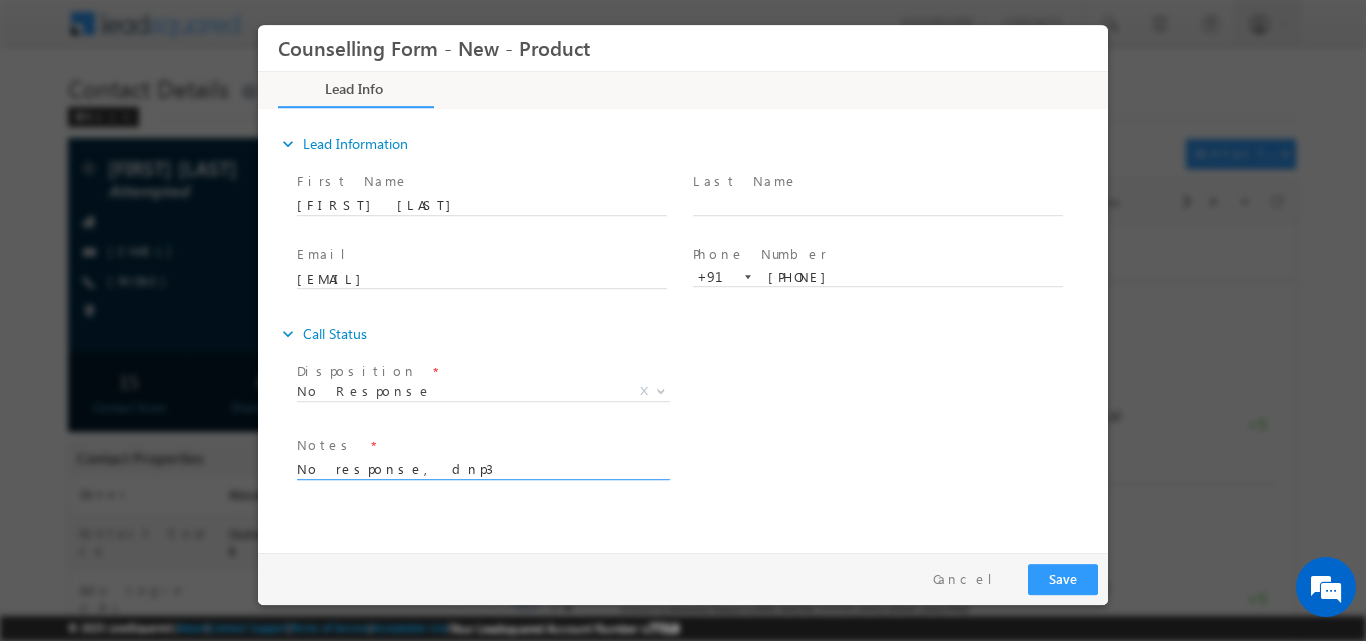 type on "No response, dnp3" 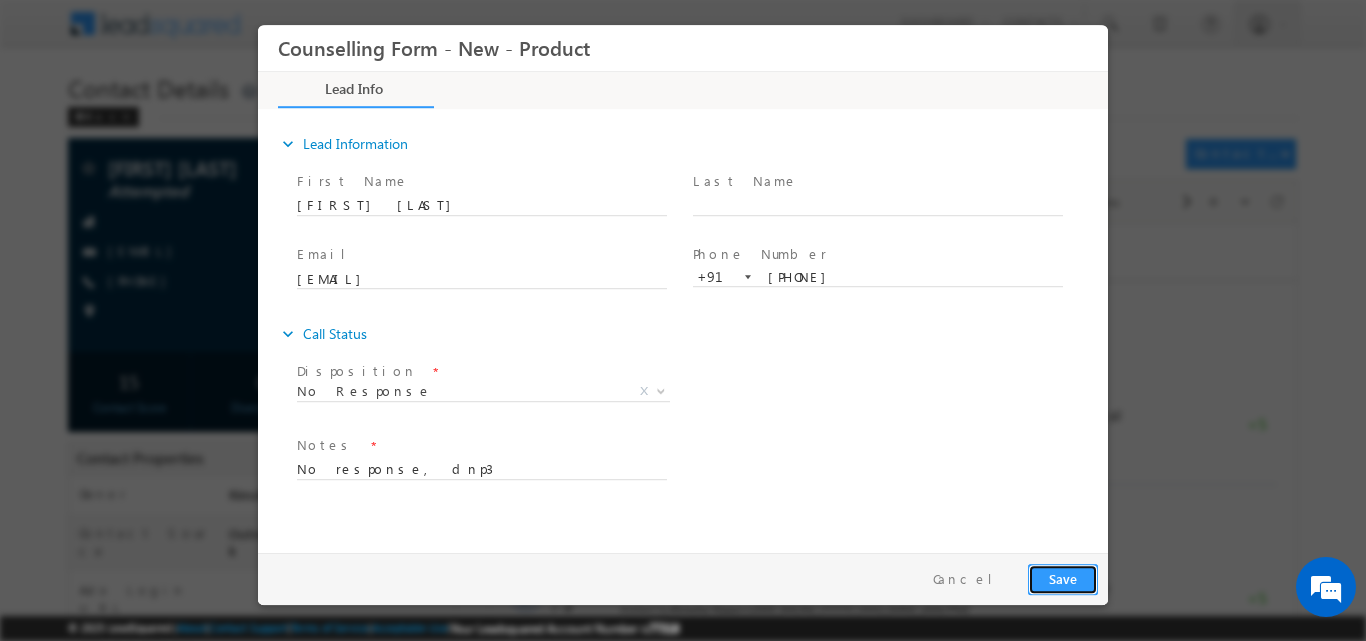 click on "Save" at bounding box center (1063, 578) 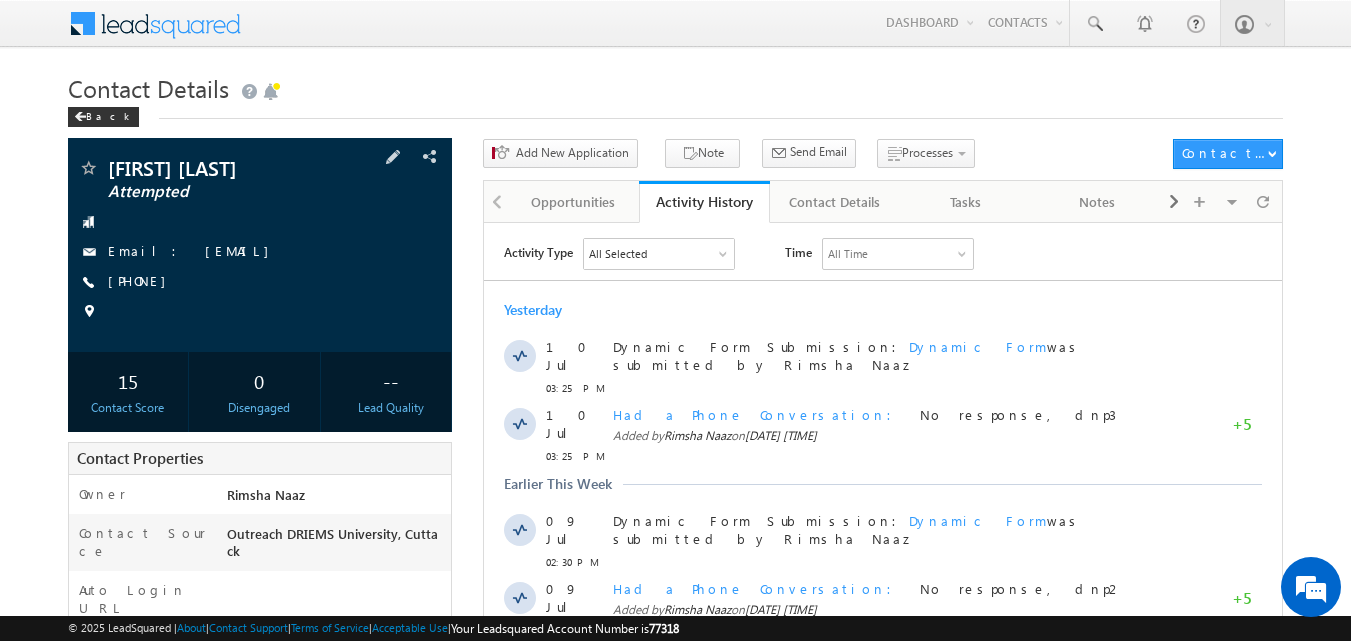 scroll, scrollTop: 0, scrollLeft: 0, axis: both 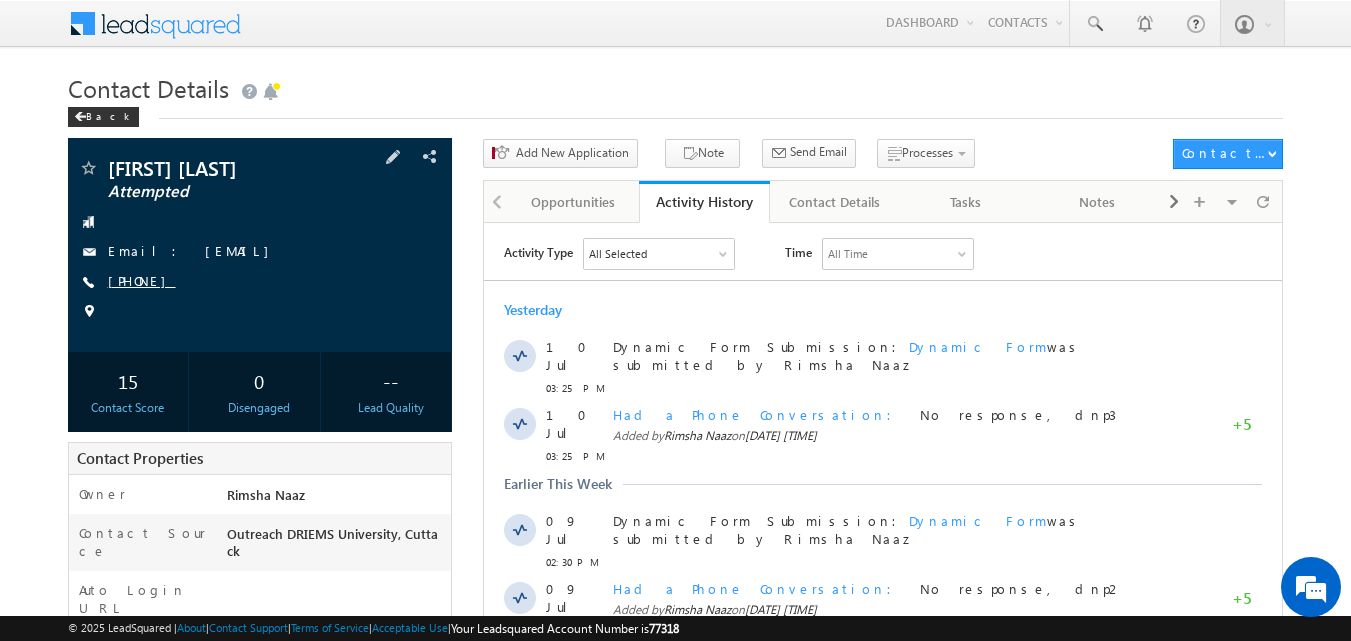 copy on "[PHONE]" 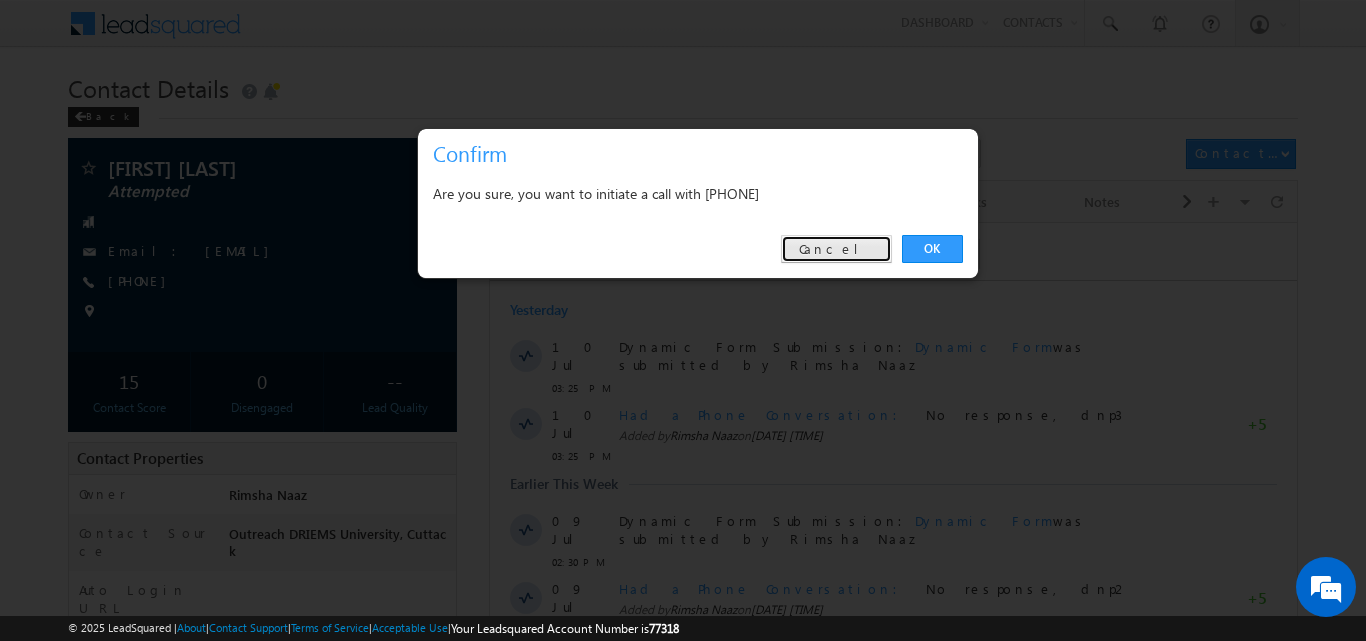 click on "Cancel" at bounding box center [836, 249] 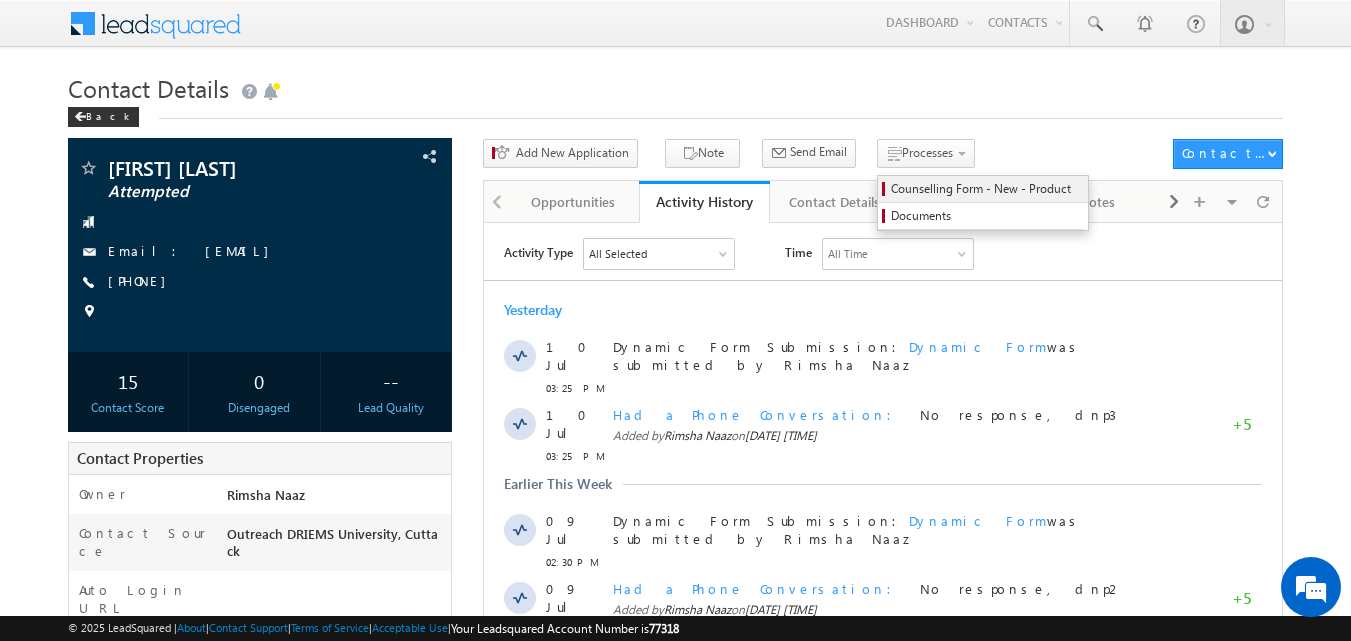 click on "Counselling Form - New - Product" at bounding box center [986, 189] 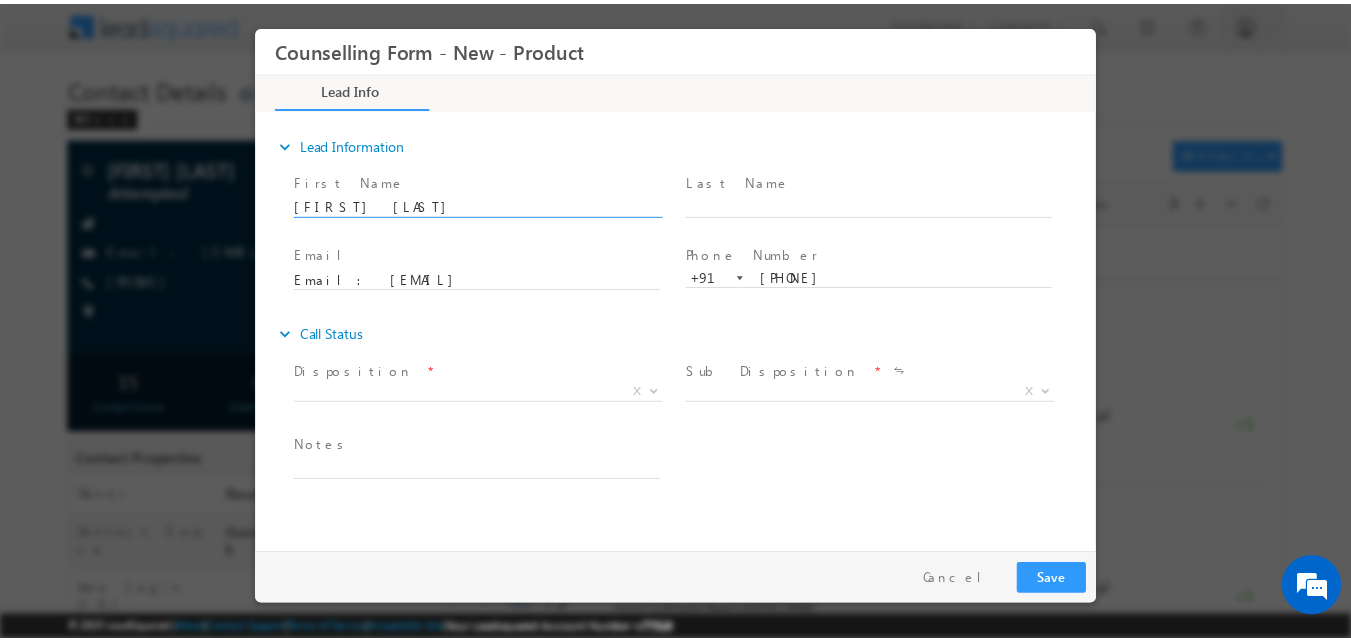 scroll, scrollTop: 0, scrollLeft: 0, axis: both 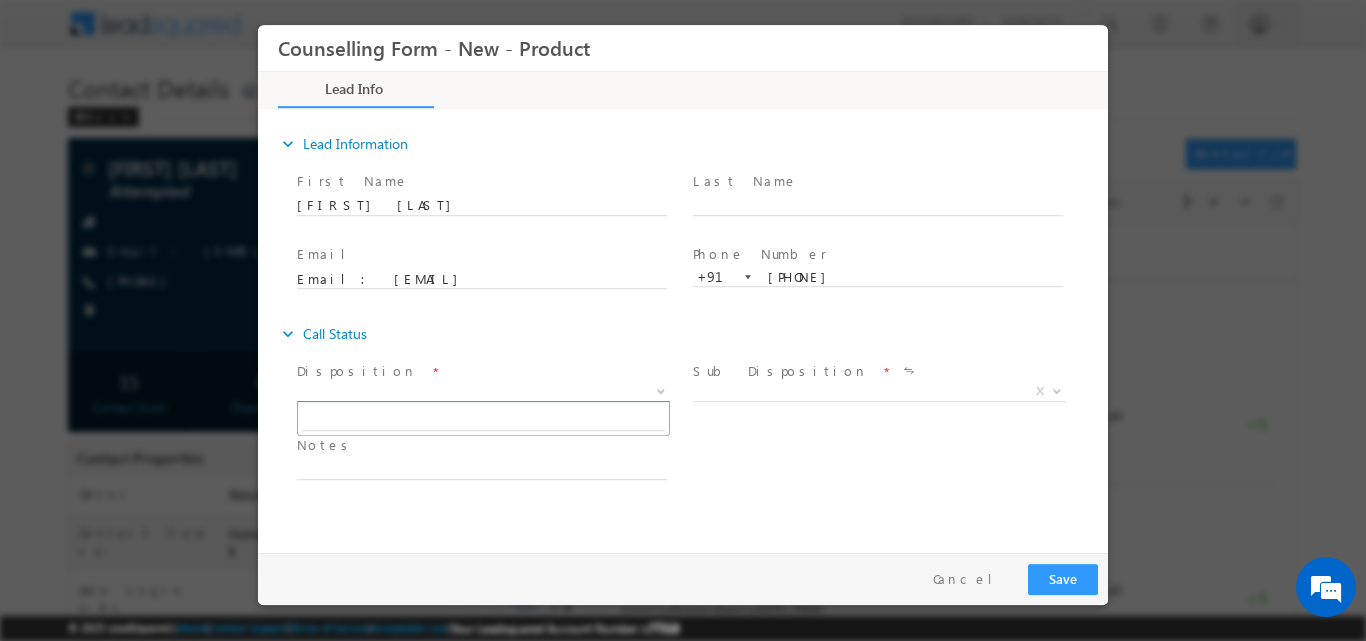 click at bounding box center (661, 389) 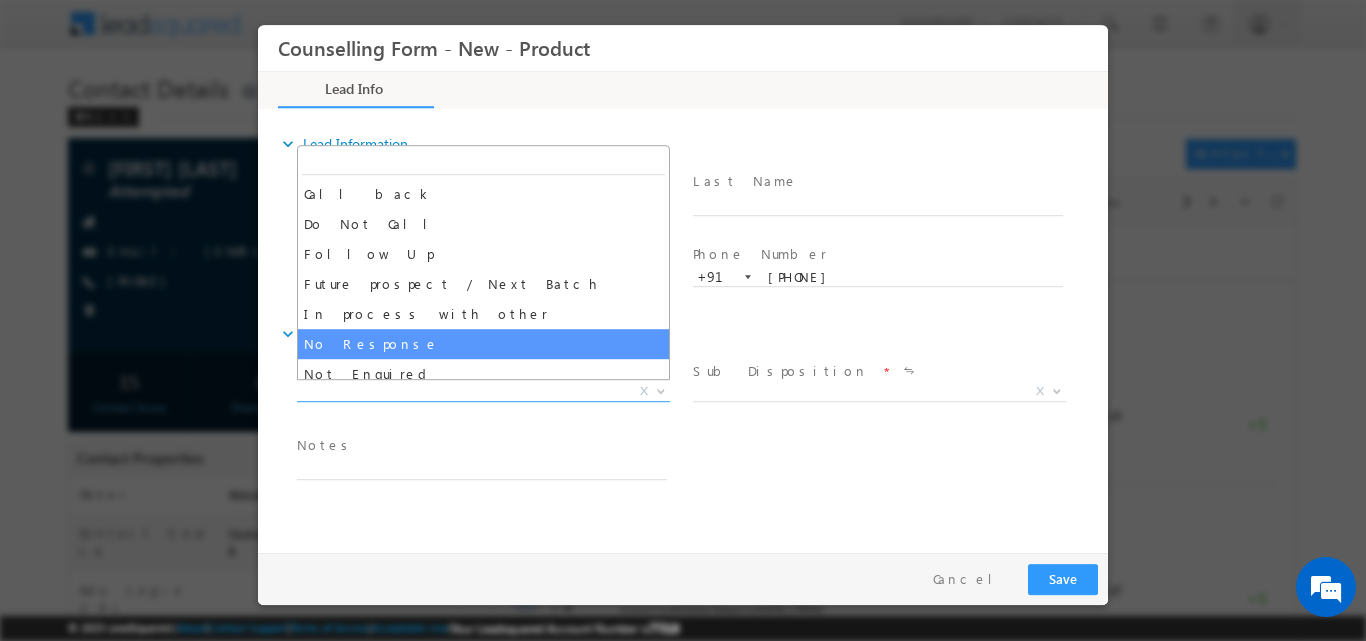 select on "No Response" 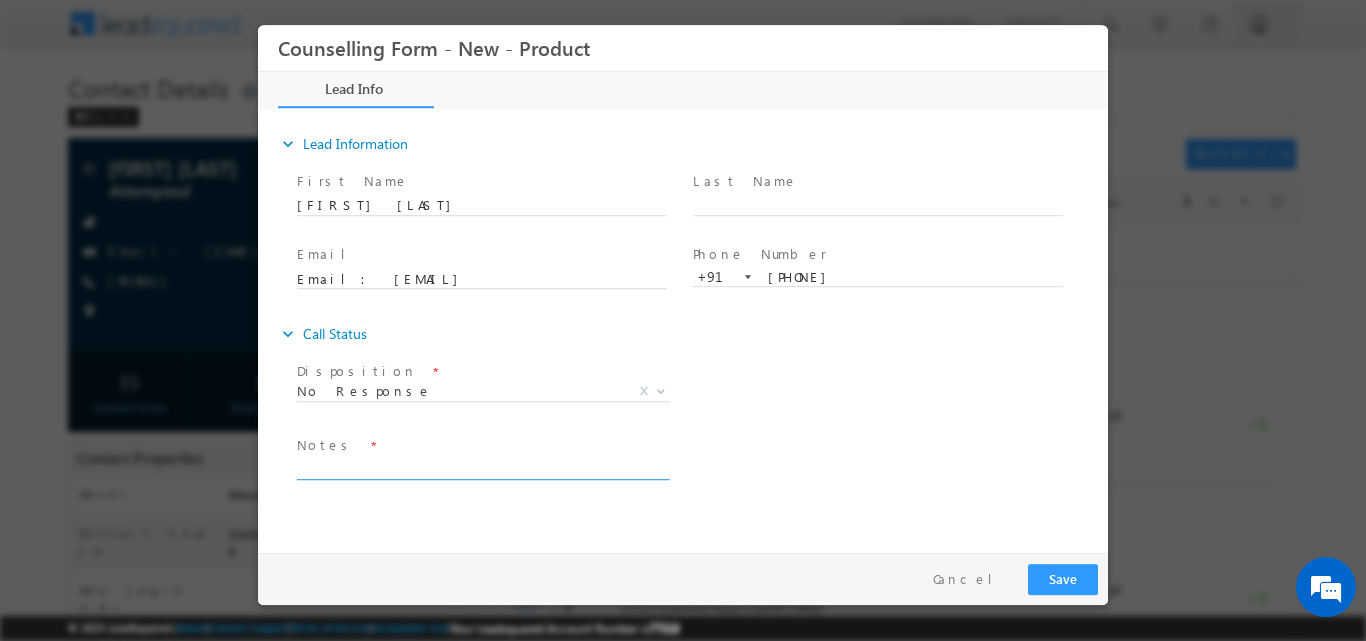 click at bounding box center (482, 467) 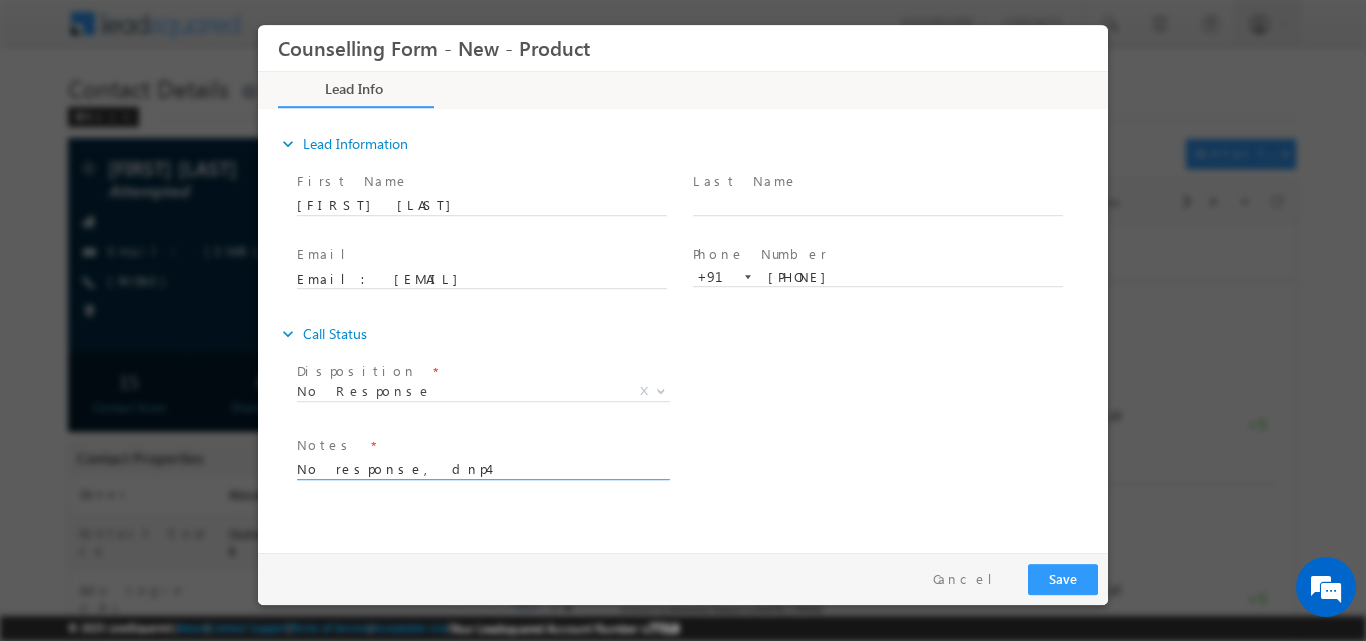 type on "No response, dnp4" 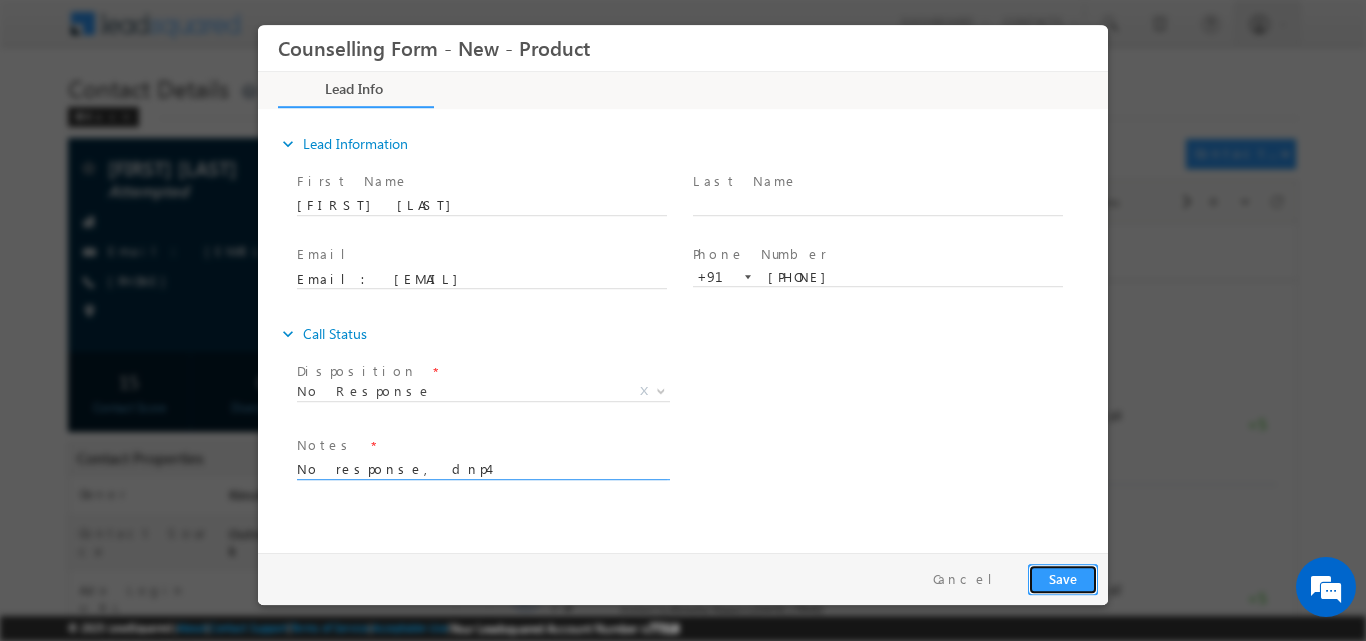click on "Save" at bounding box center [1063, 578] 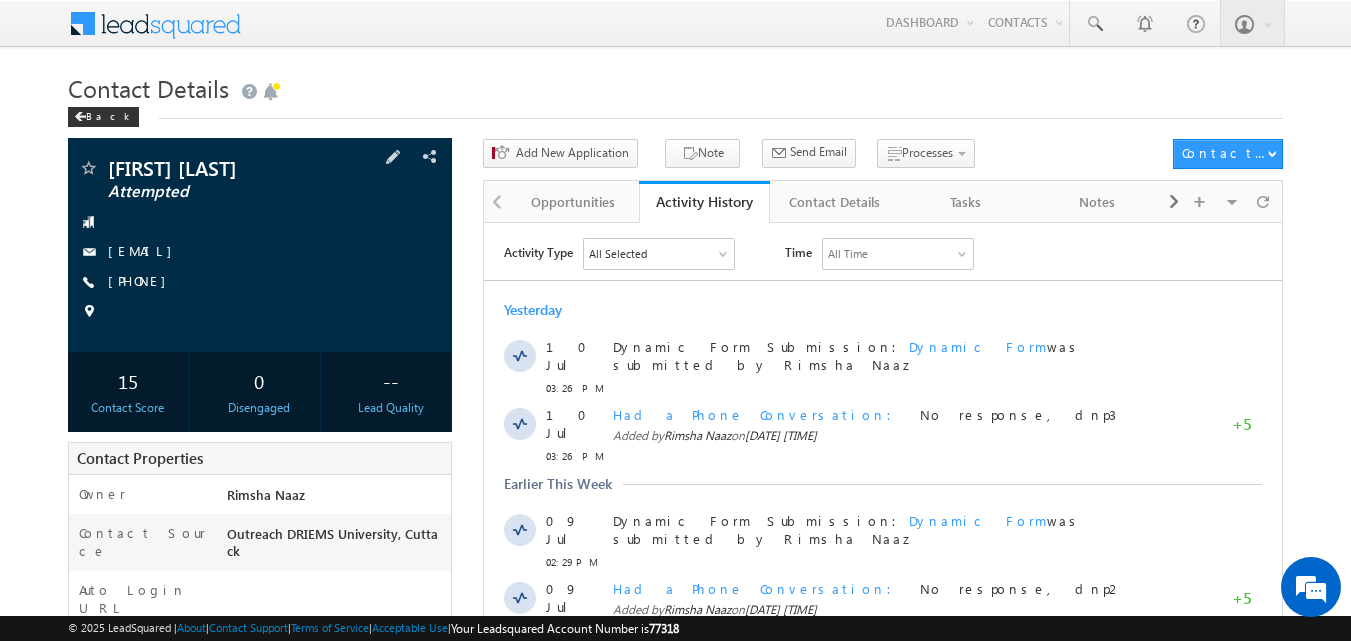 scroll, scrollTop: 0, scrollLeft: 0, axis: both 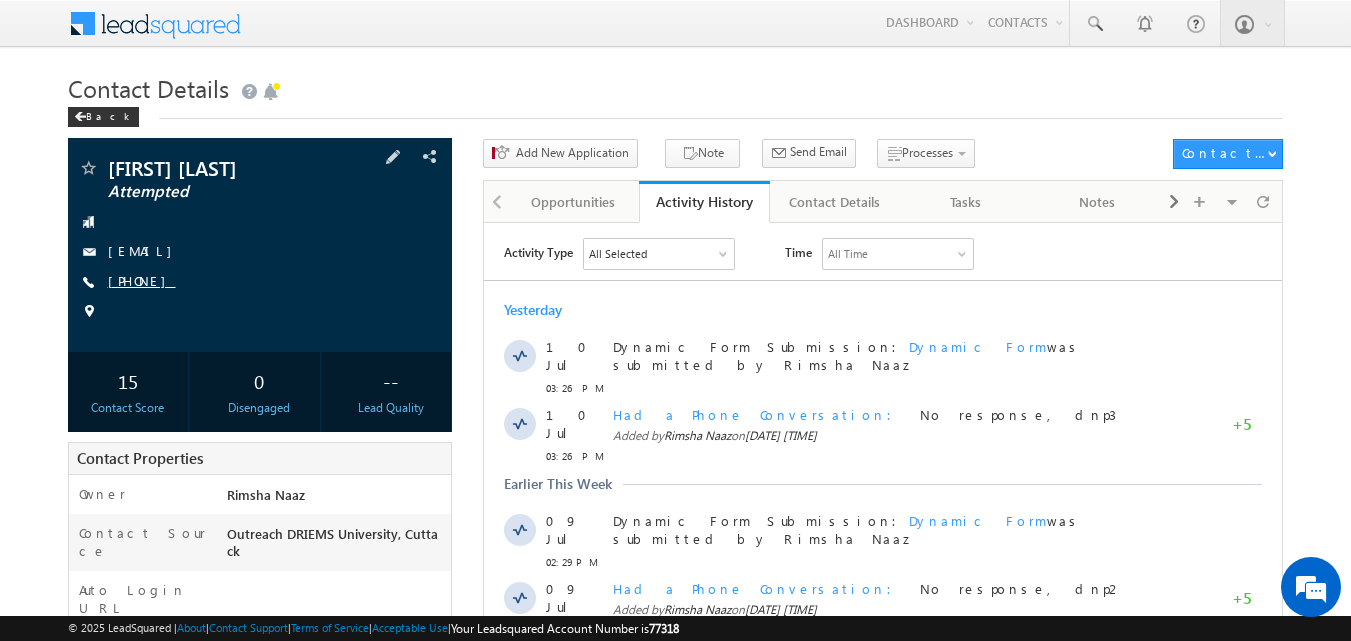 copy on "9437390205" 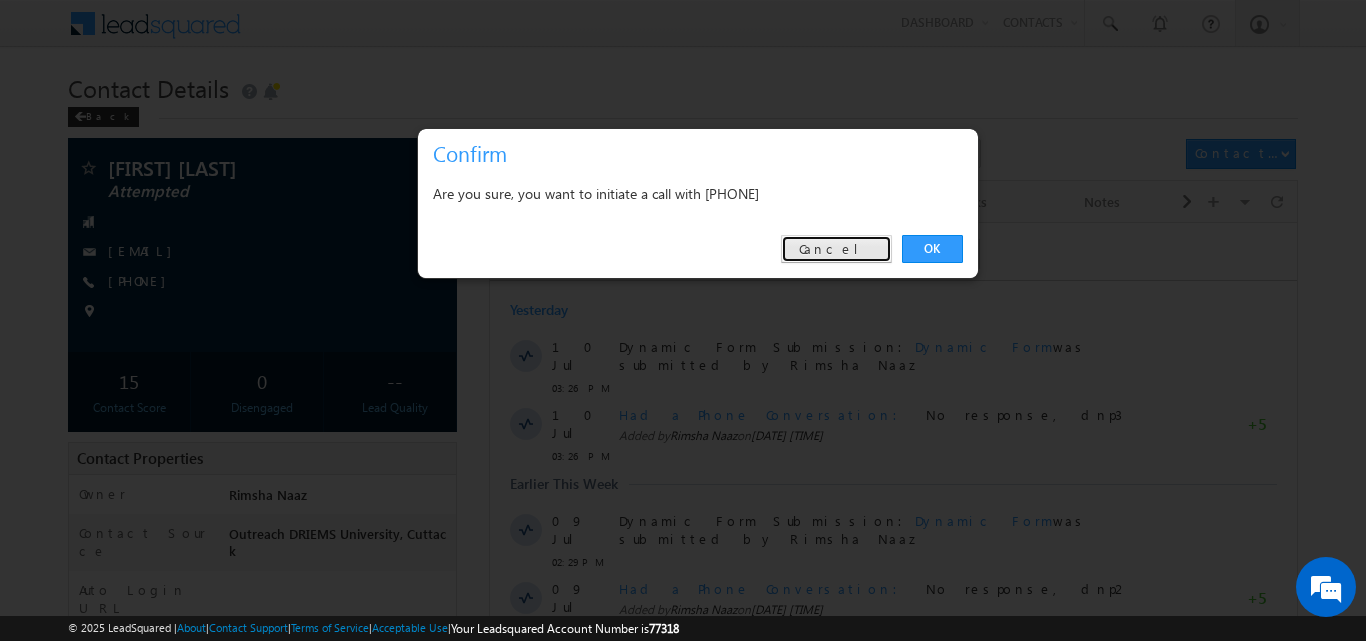 drag, startPoint x: 861, startPoint y: 251, endPoint x: 400, endPoint y: 23, distance: 514.3005 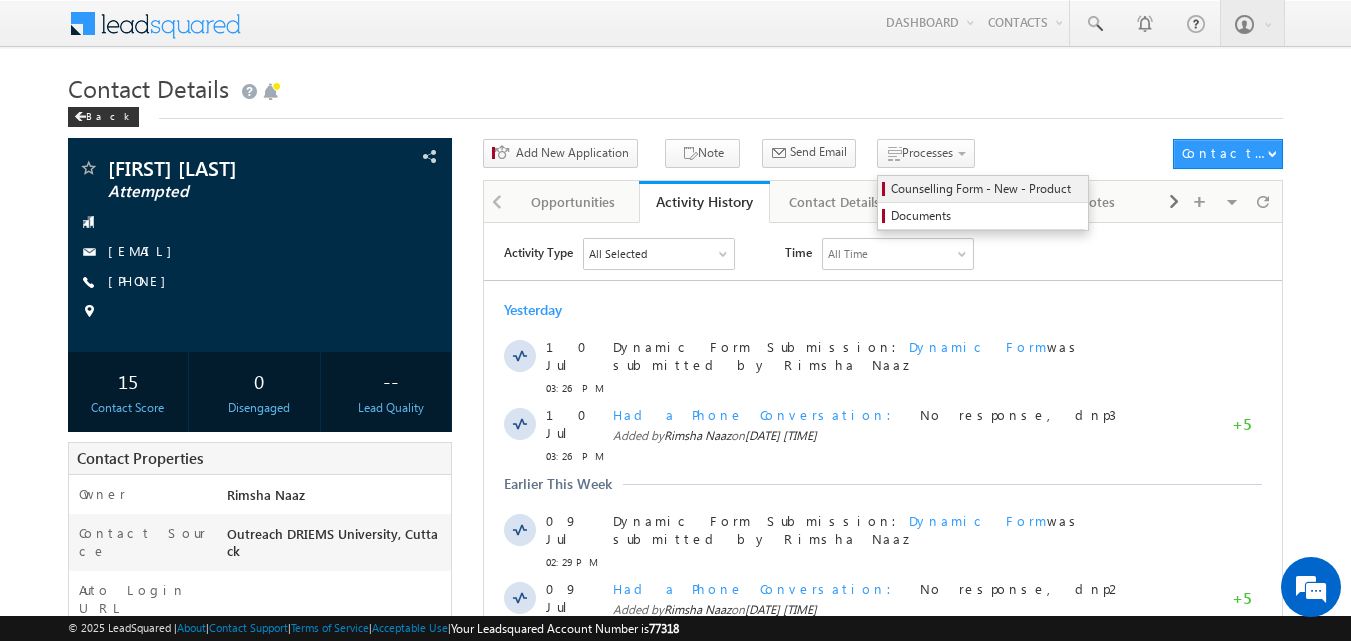 click on "Counselling Form - New - Product" at bounding box center [986, 189] 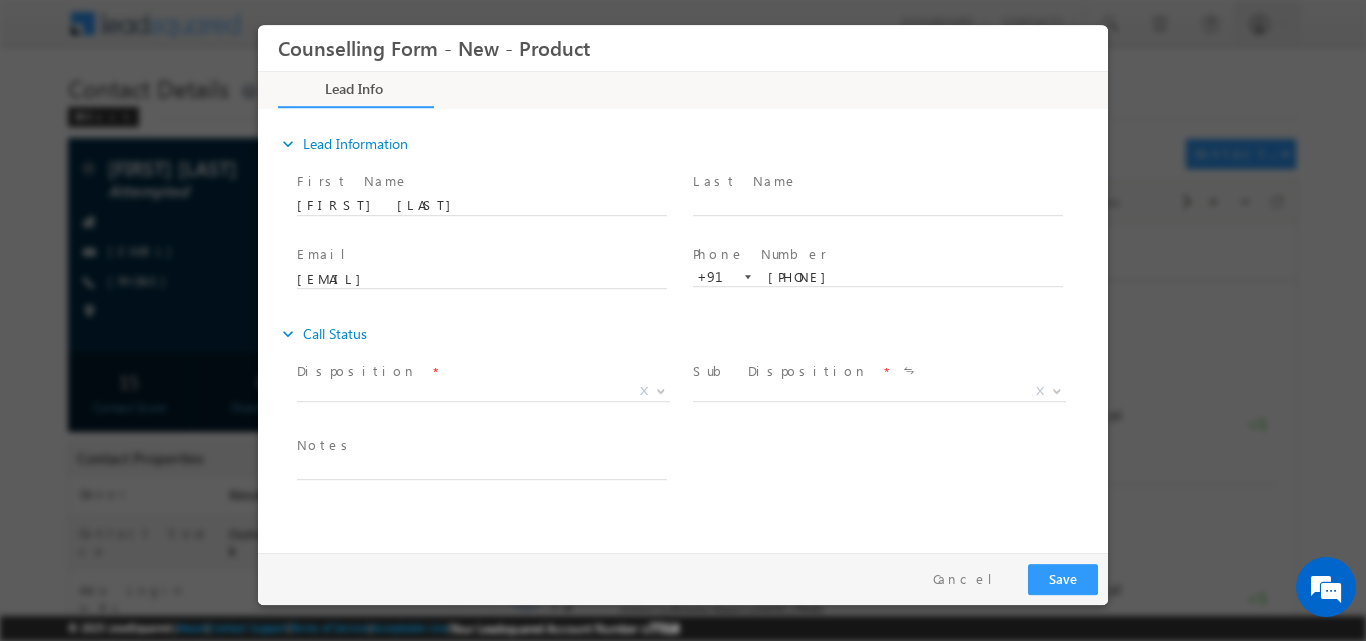 click at bounding box center (659, 390) 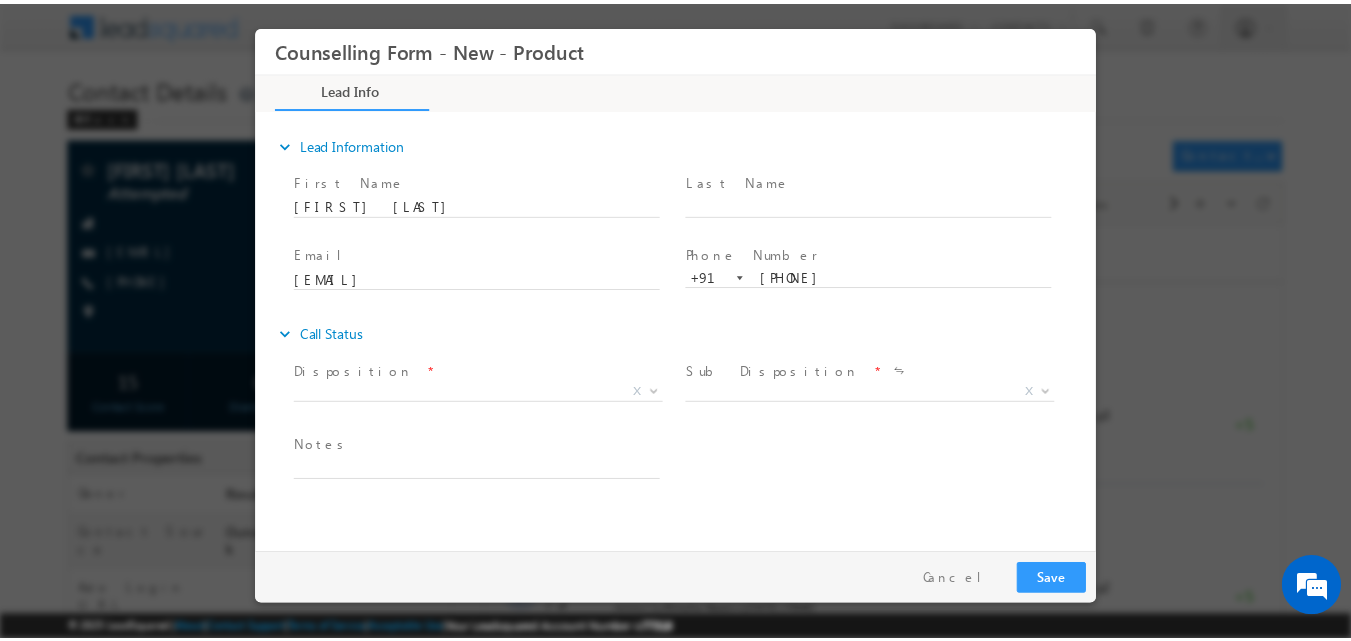 scroll, scrollTop: 0, scrollLeft: 0, axis: both 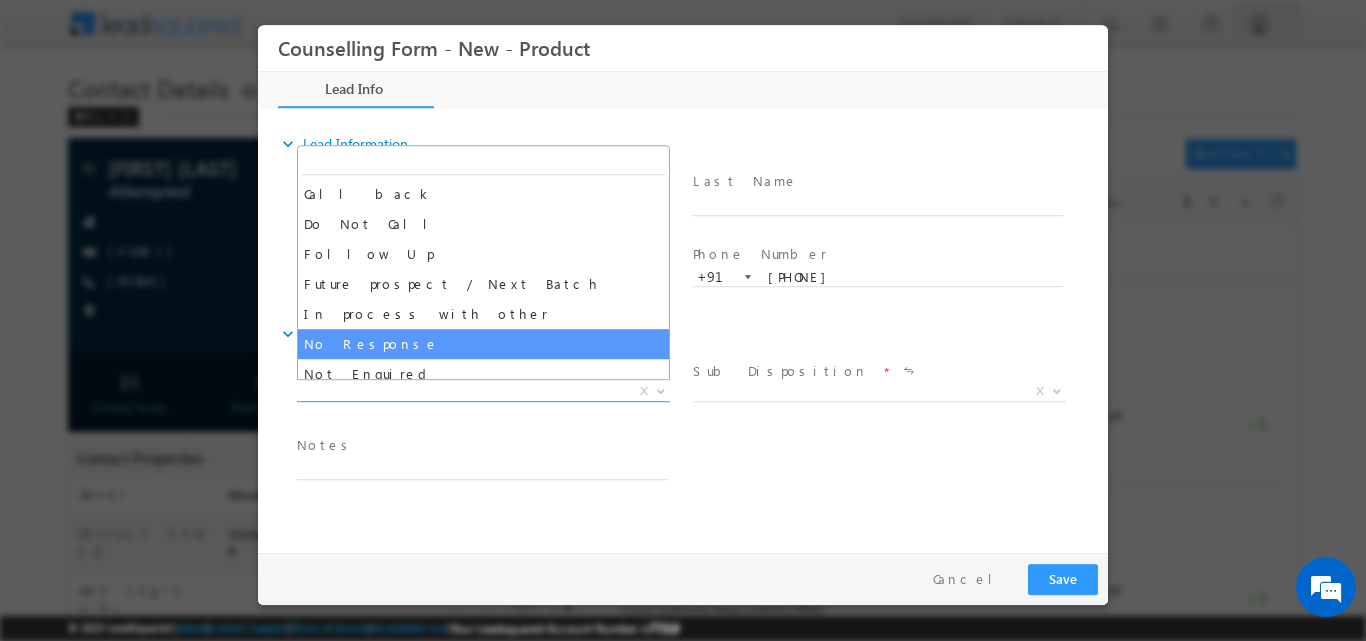 select on "No Response" 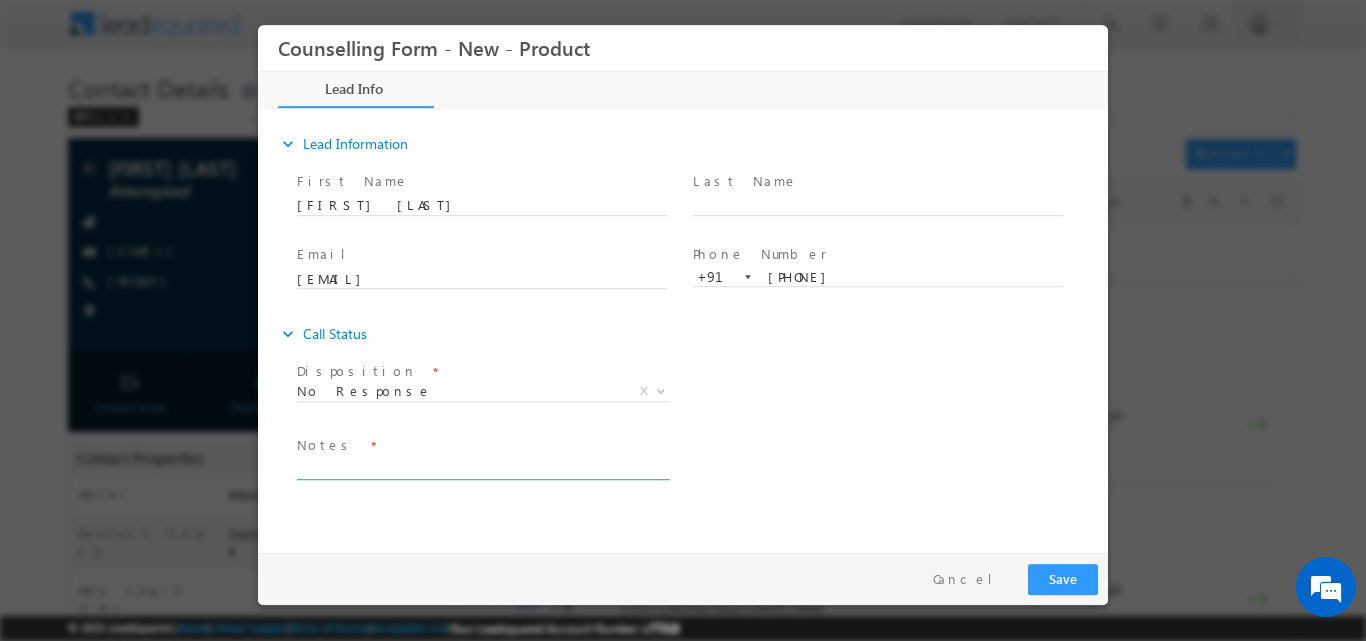 click at bounding box center [482, 467] 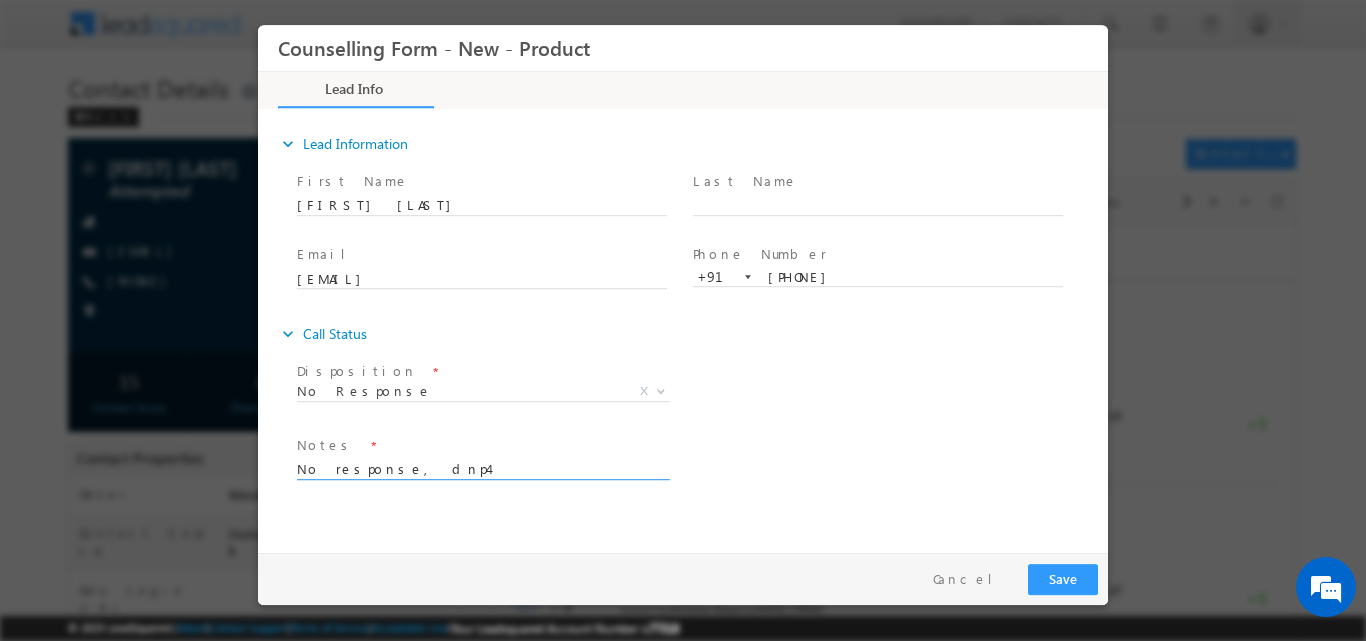 type on "No response, dnp4" 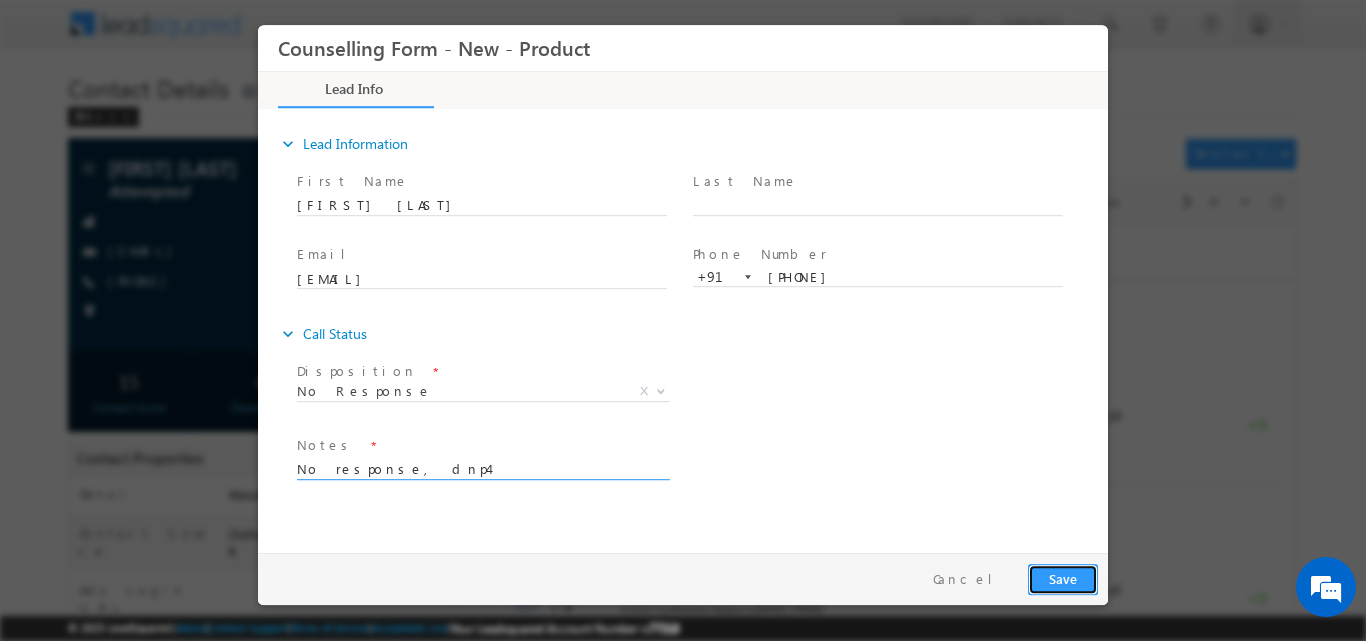 click on "Save" at bounding box center (1063, 578) 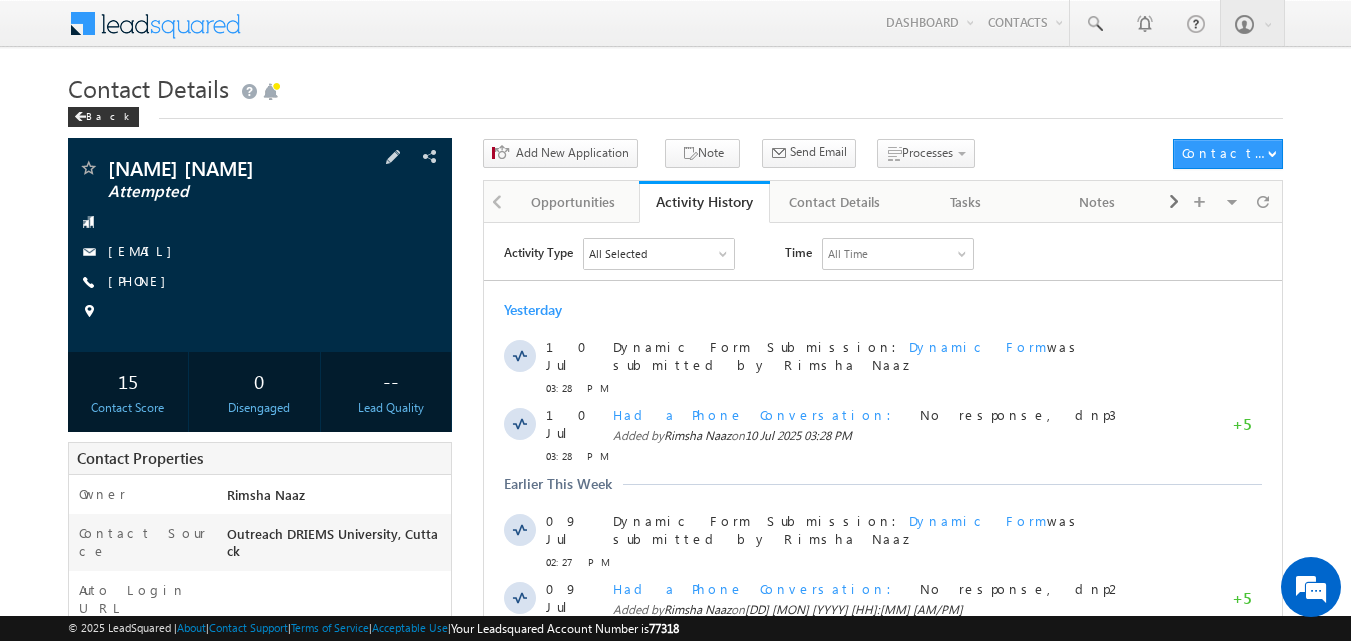 scroll, scrollTop: 0, scrollLeft: 0, axis: both 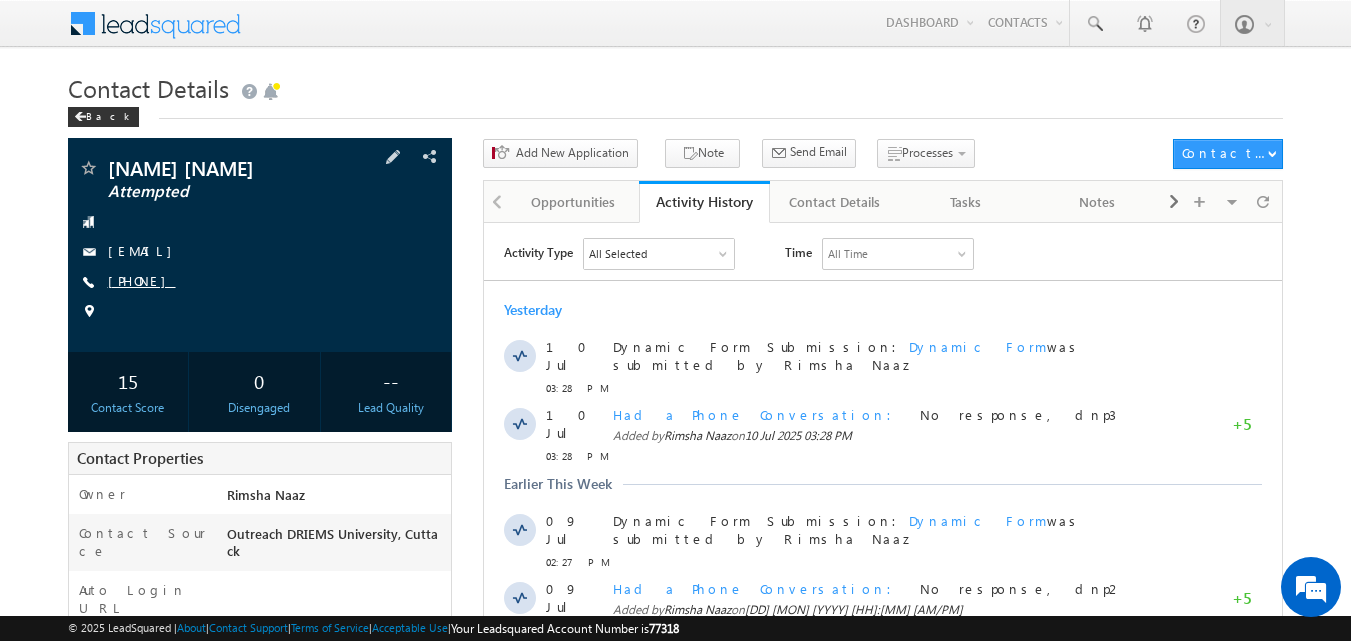 copy on "9078795565" 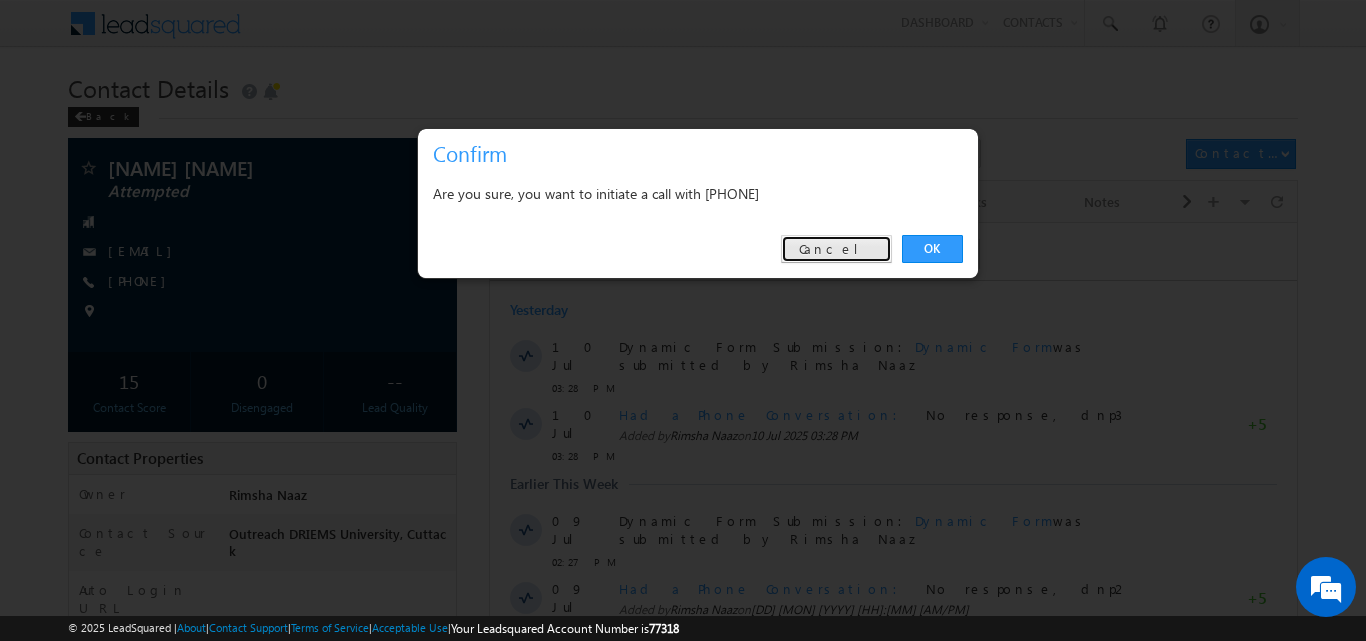 click on "Cancel" at bounding box center [836, 249] 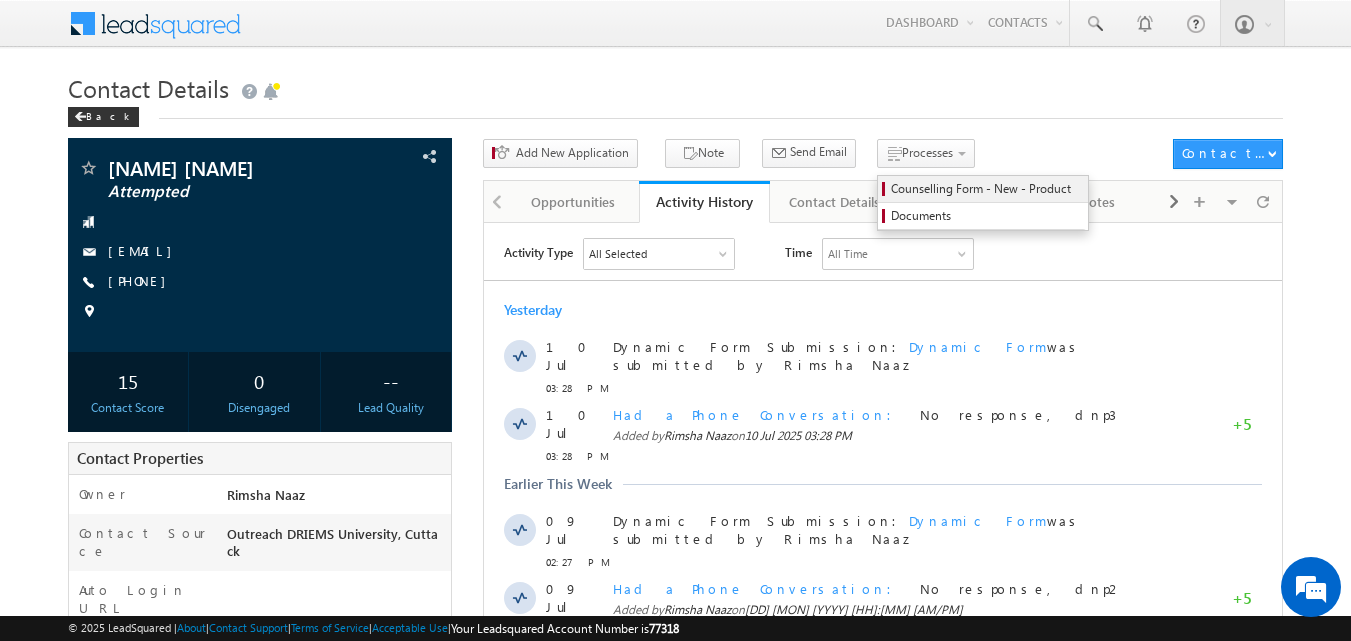 click on "Counselling Form - New - Product" at bounding box center [983, 189] 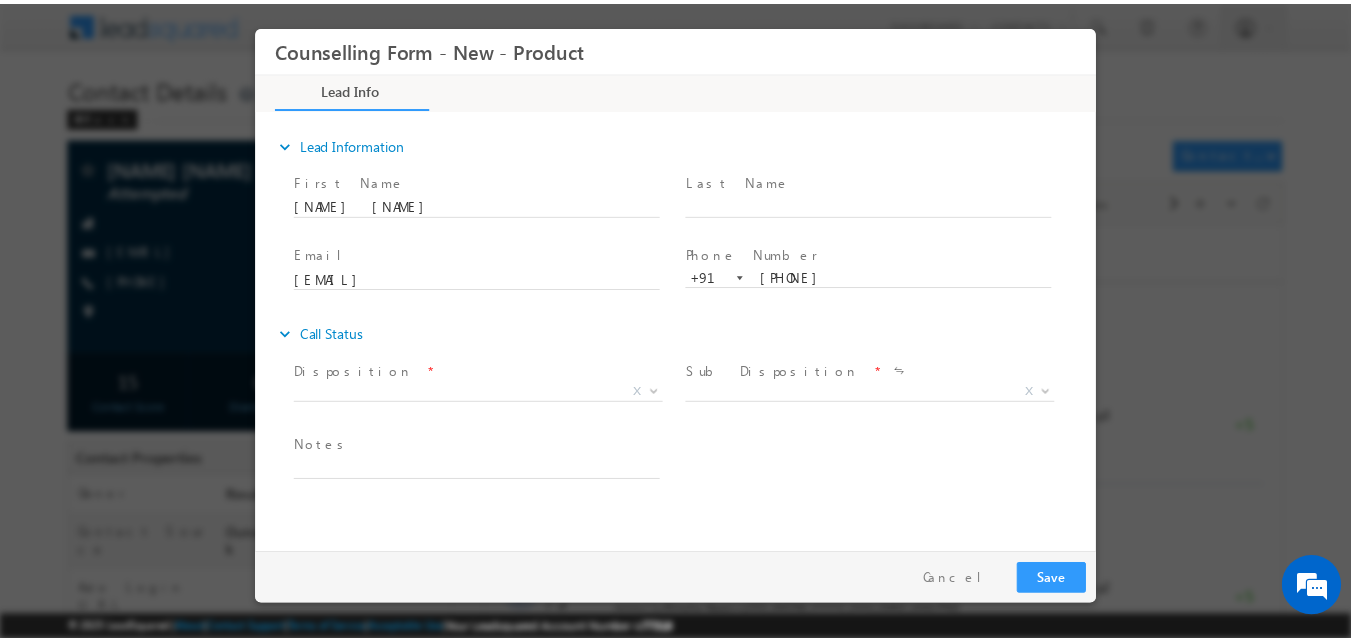 scroll, scrollTop: 0, scrollLeft: 0, axis: both 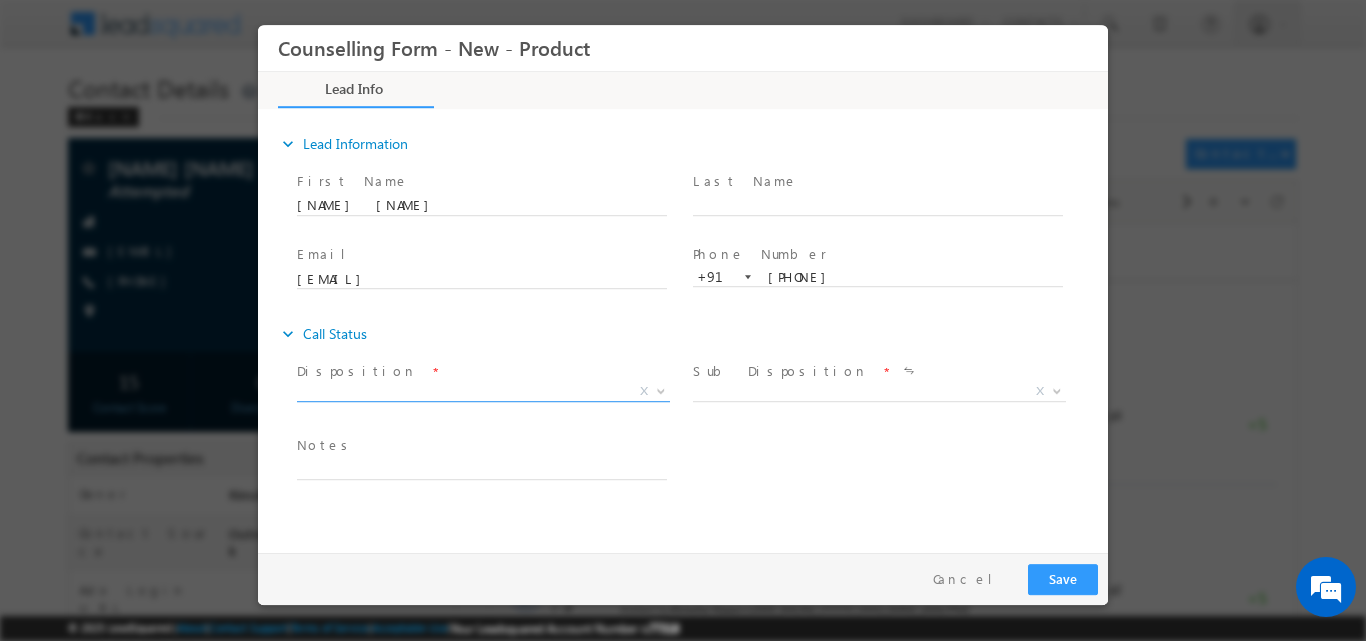 click at bounding box center [661, 389] 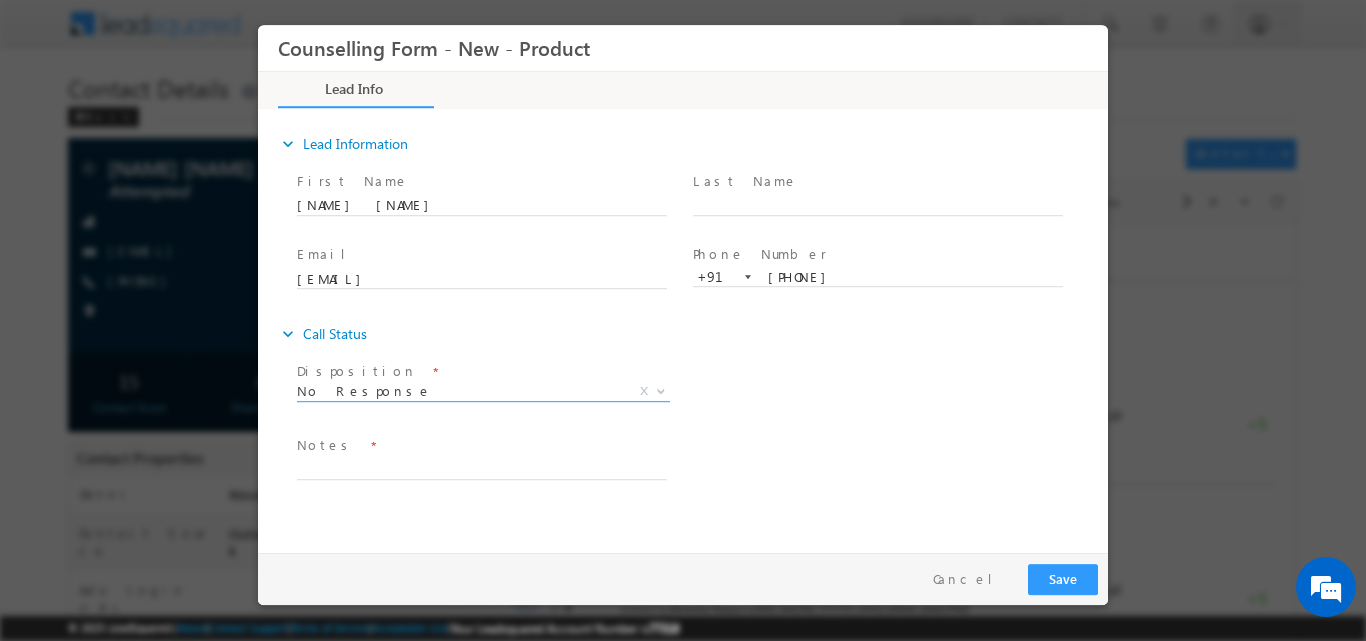 select on "No Response" 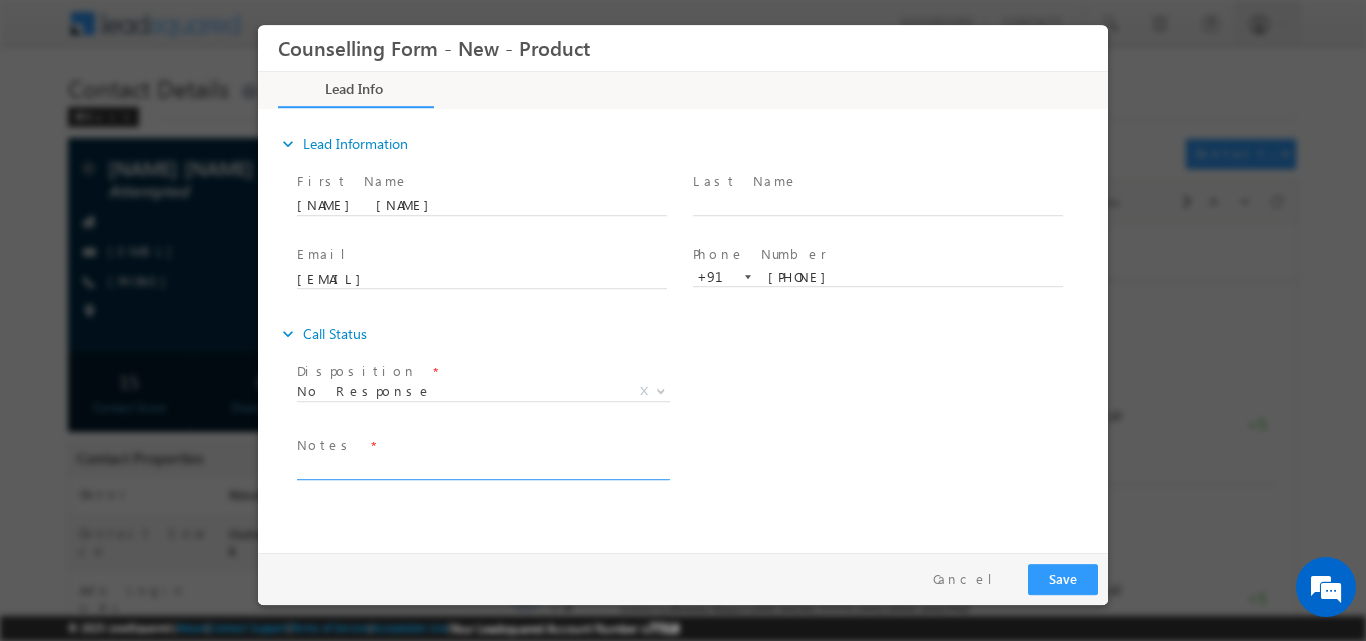 click at bounding box center (482, 467) 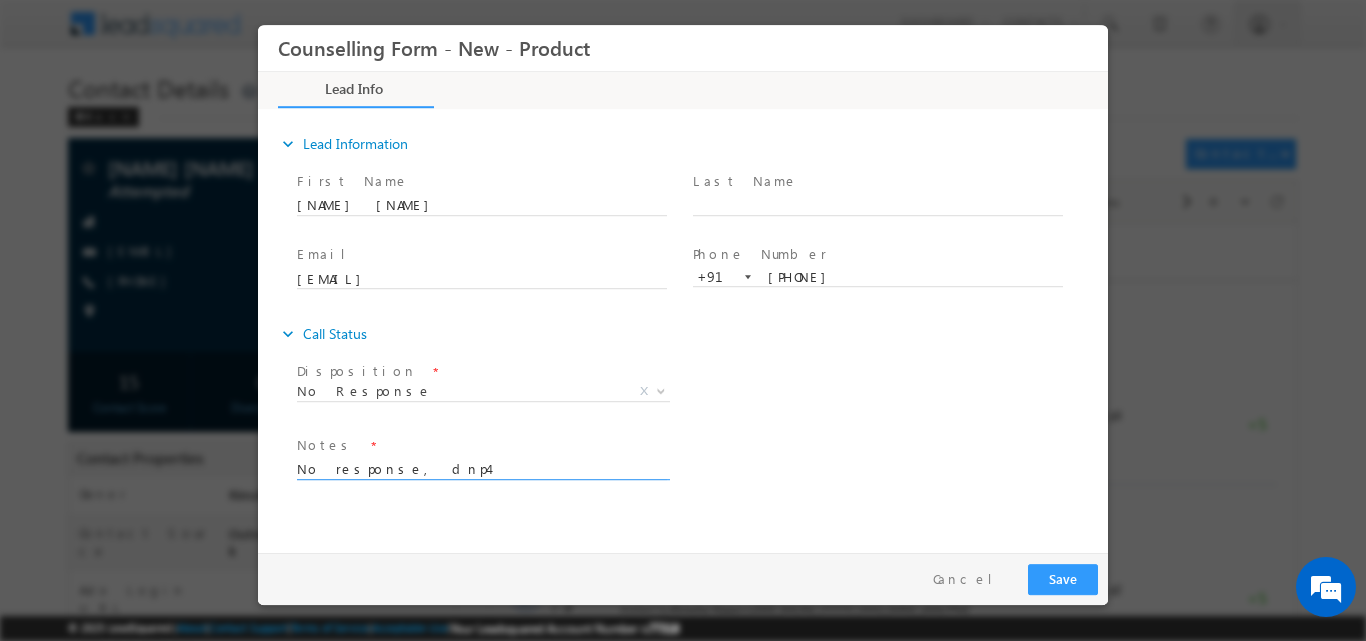 type on "No response, dnp4" 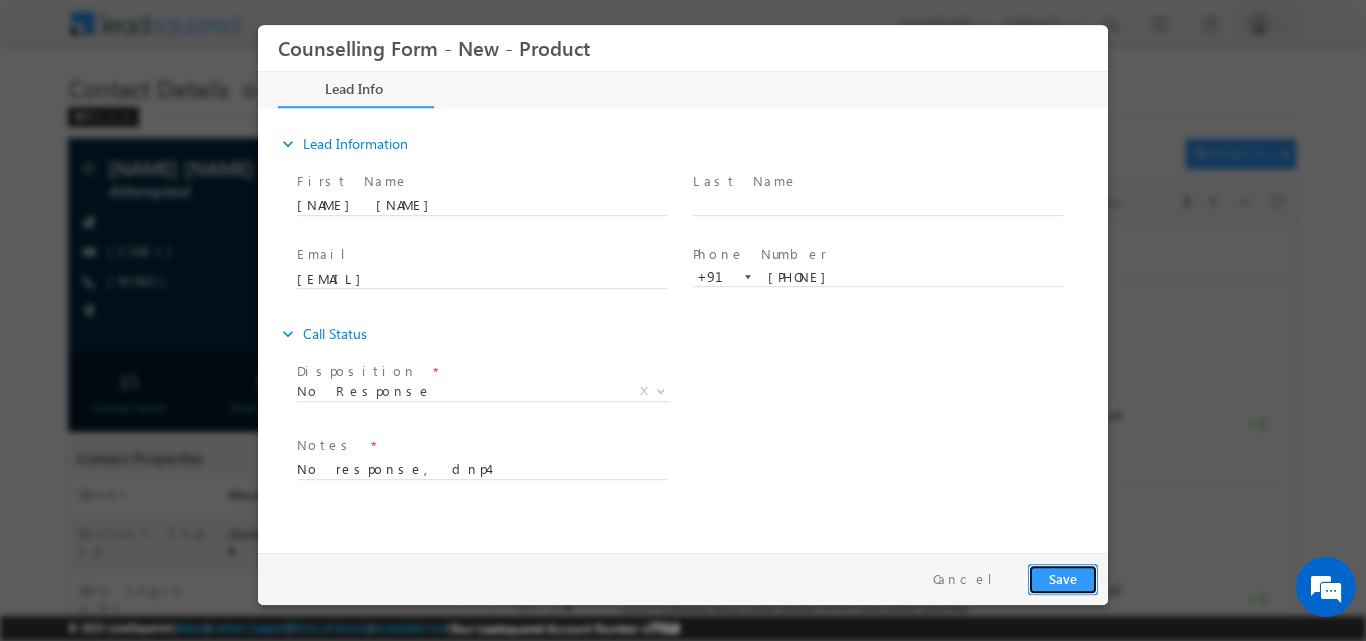 click on "Save" at bounding box center (1063, 578) 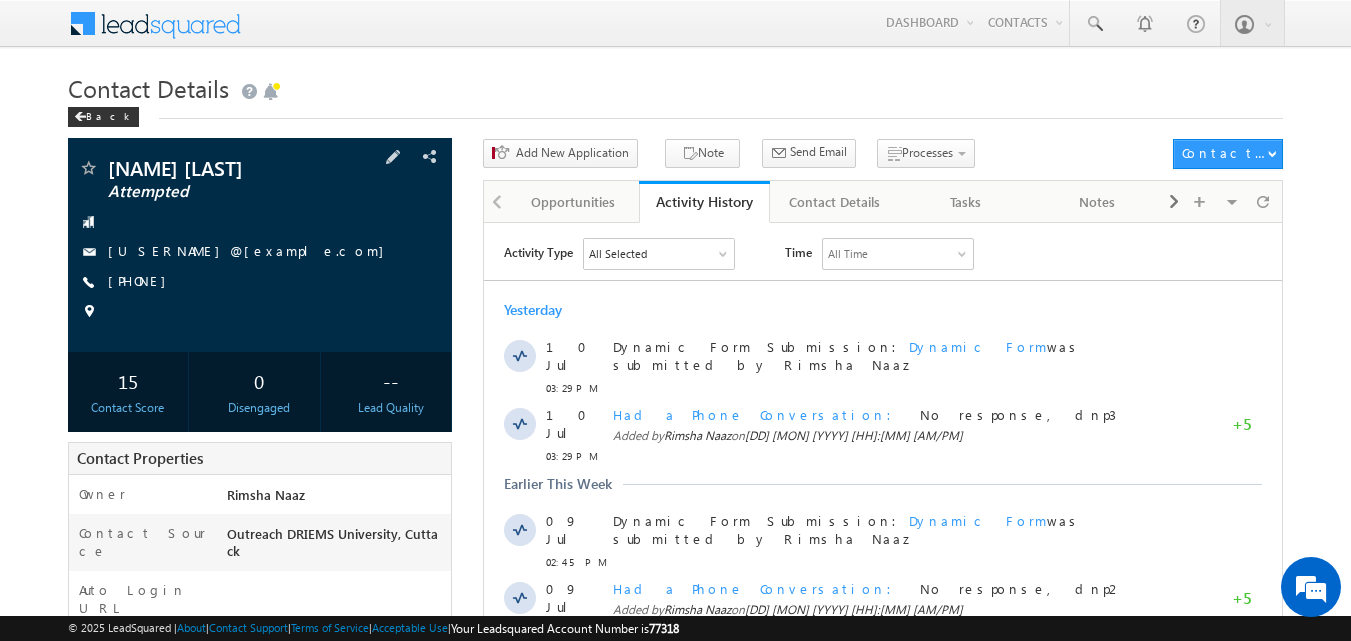 scroll, scrollTop: 0, scrollLeft: 0, axis: both 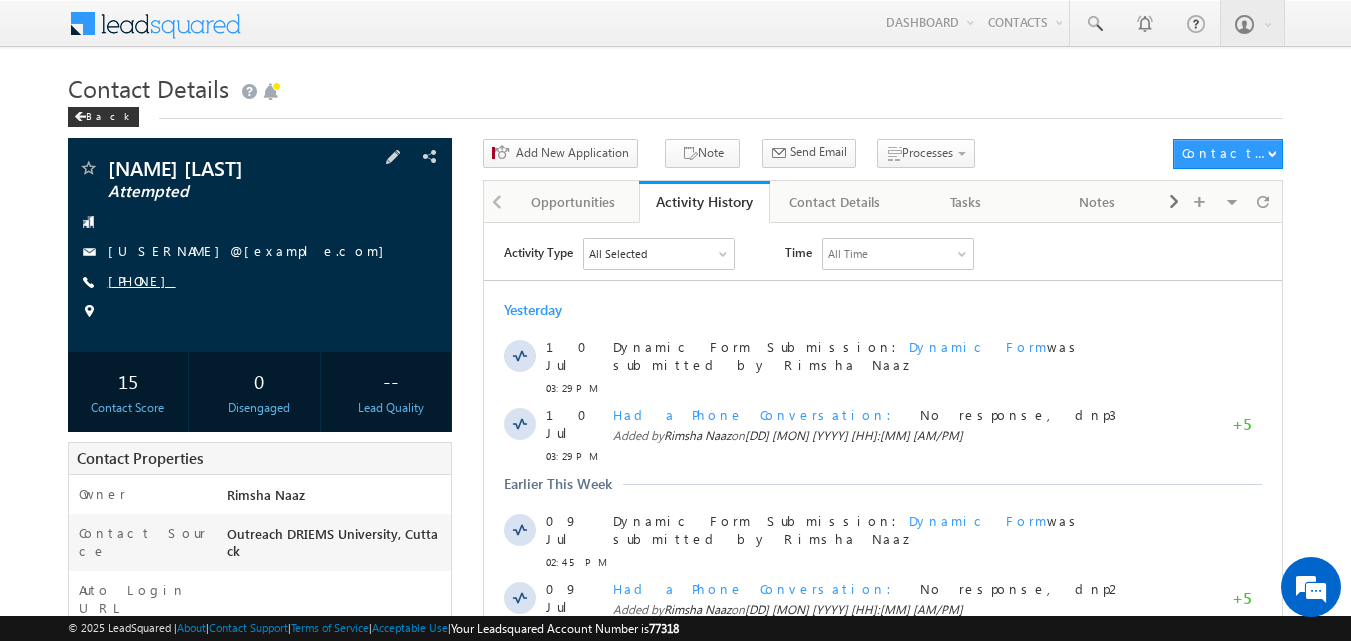 copy on "7894923474" 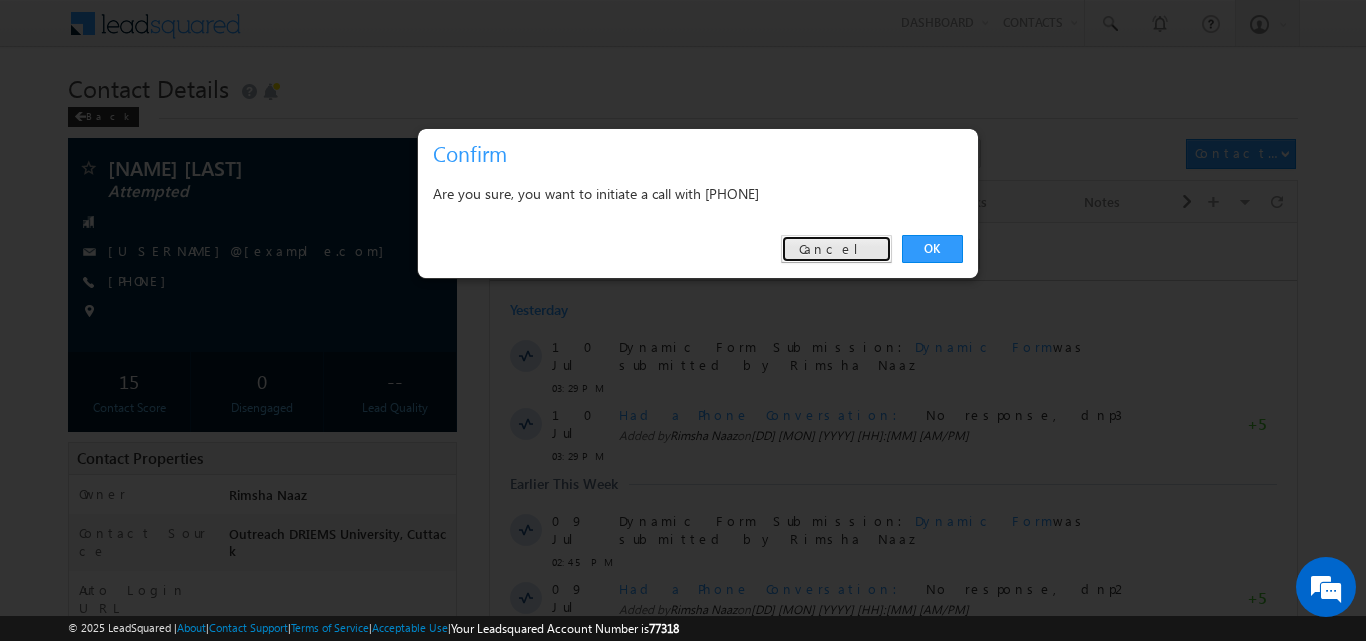click on "Cancel" at bounding box center (836, 249) 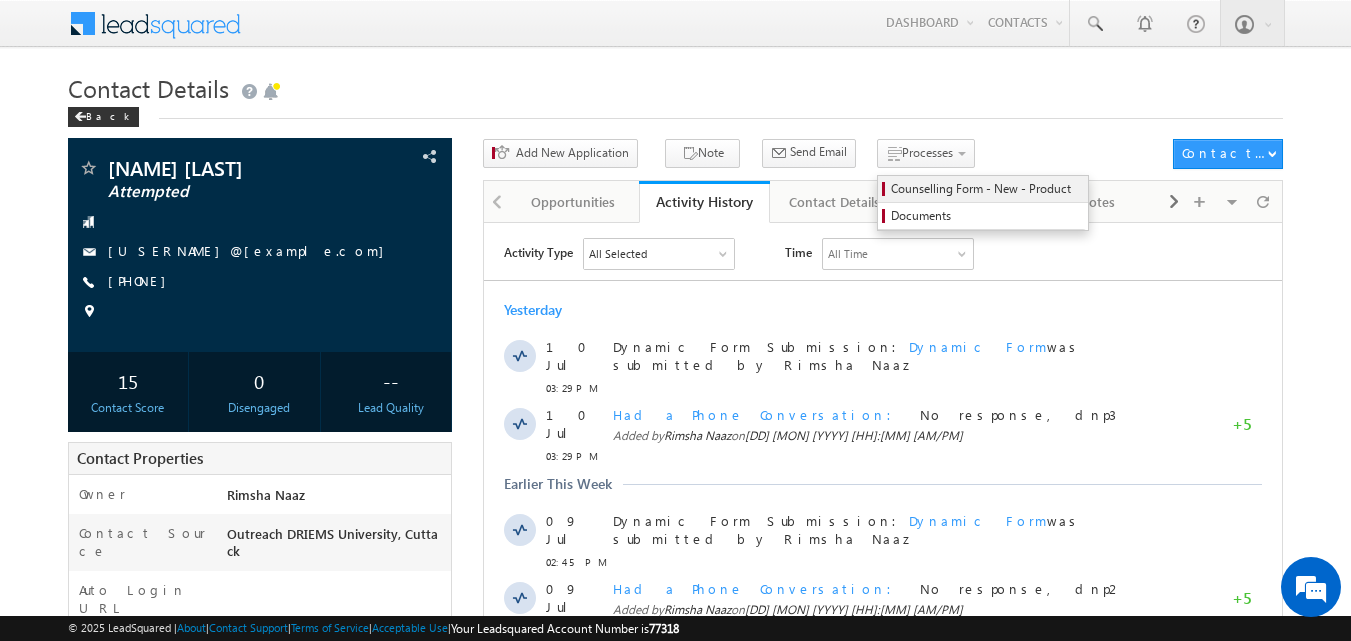 click on "Counselling Form - New - Product" at bounding box center [986, 189] 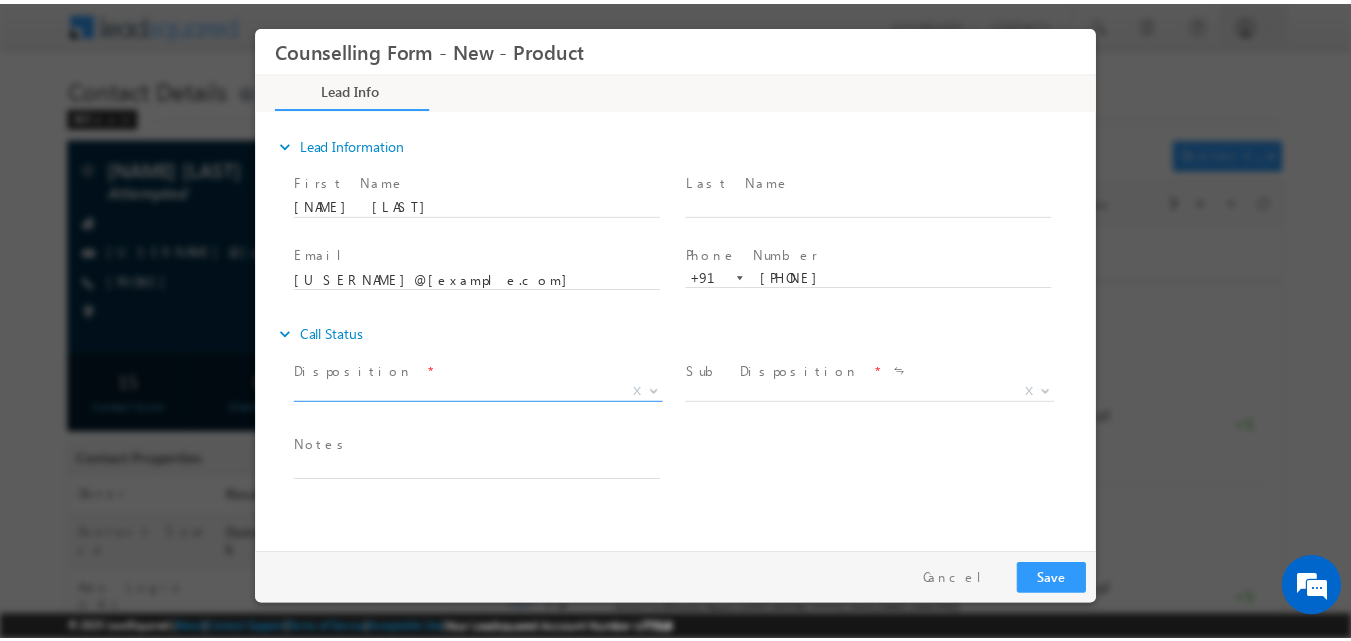 scroll, scrollTop: 0, scrollLeft: 0, axis: both 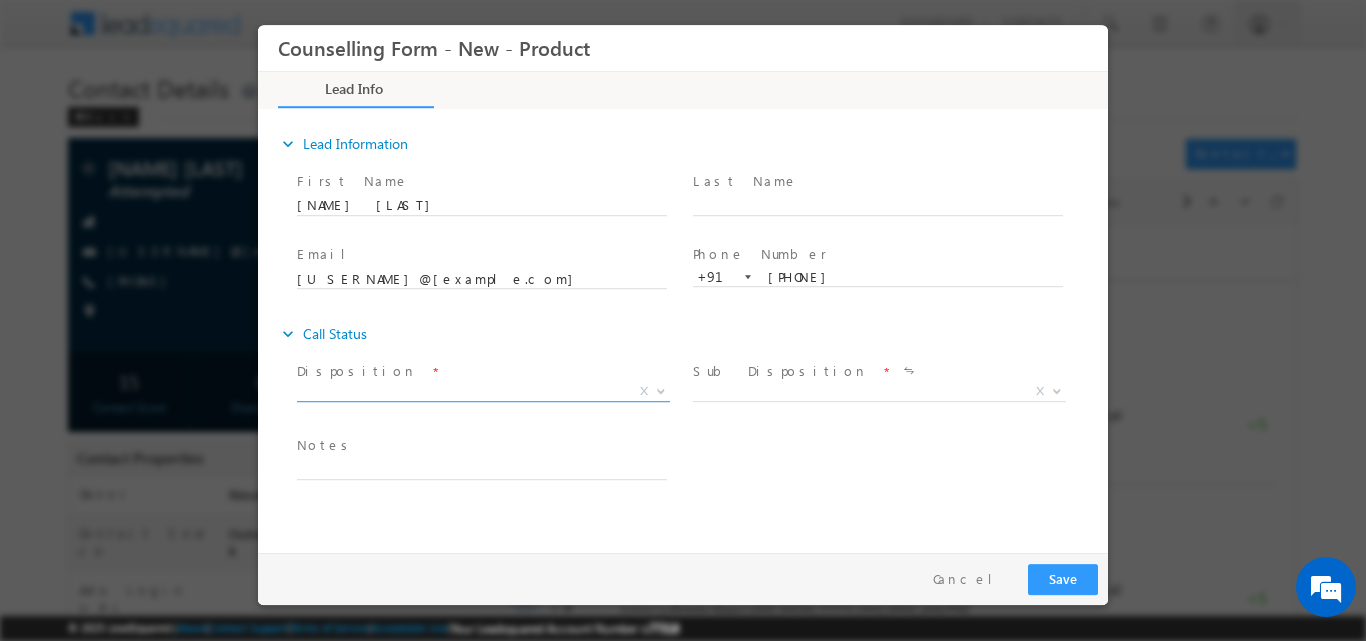 click at bounding box center [661, 389] 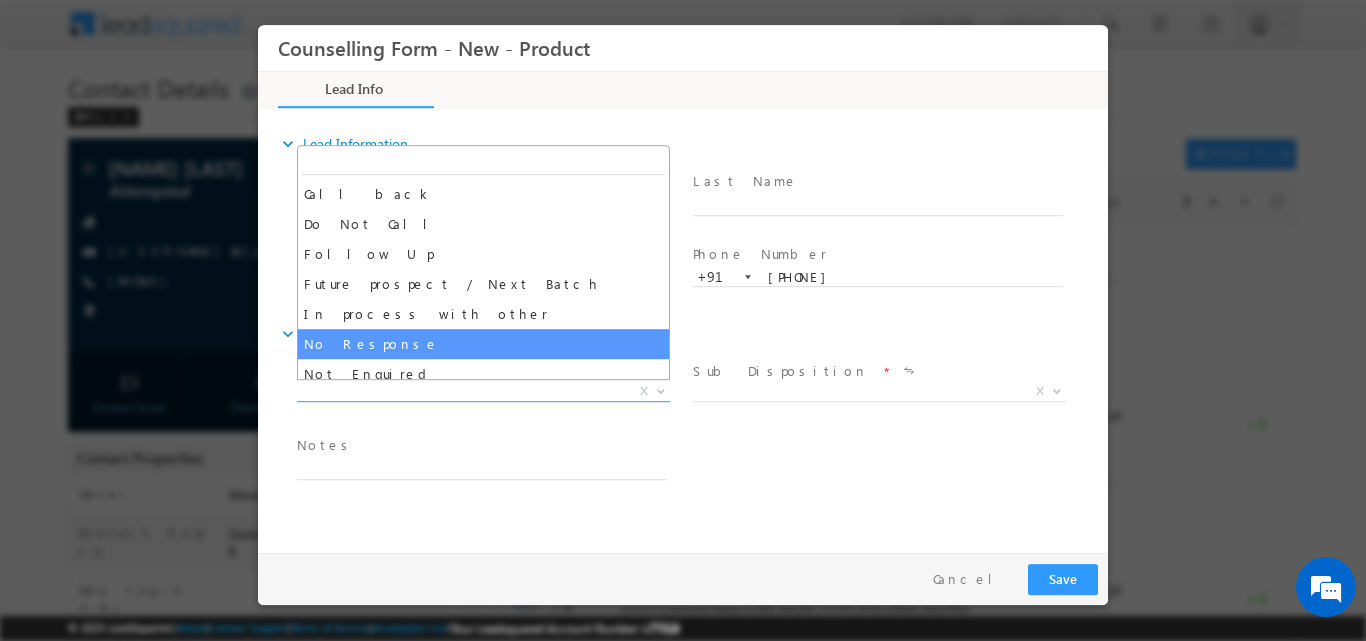 select on "No Response" 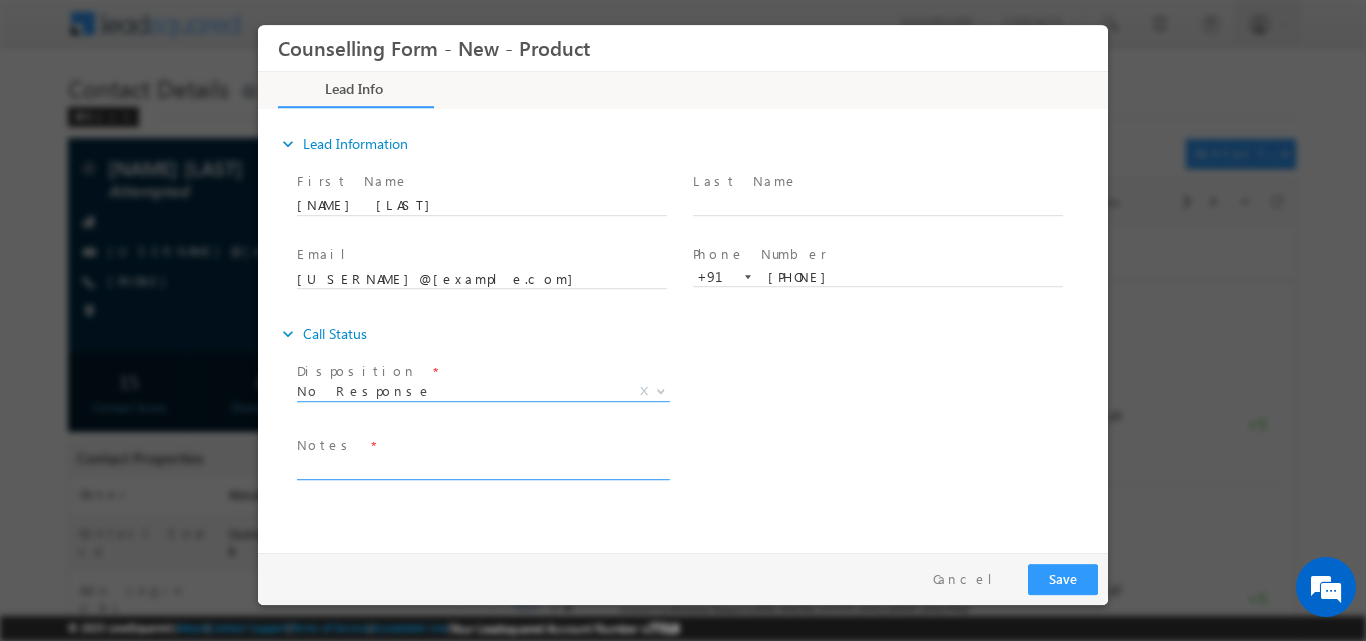 click at bounding box center (482, 467) 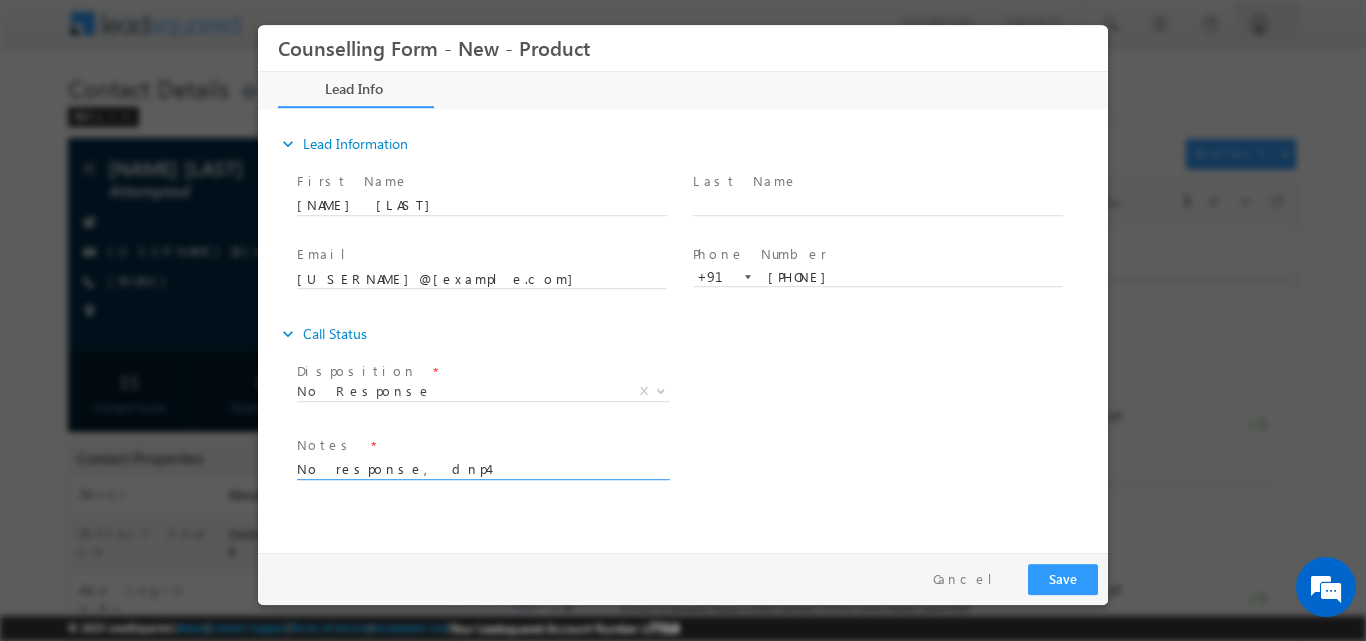 type on "No response, dnp4" 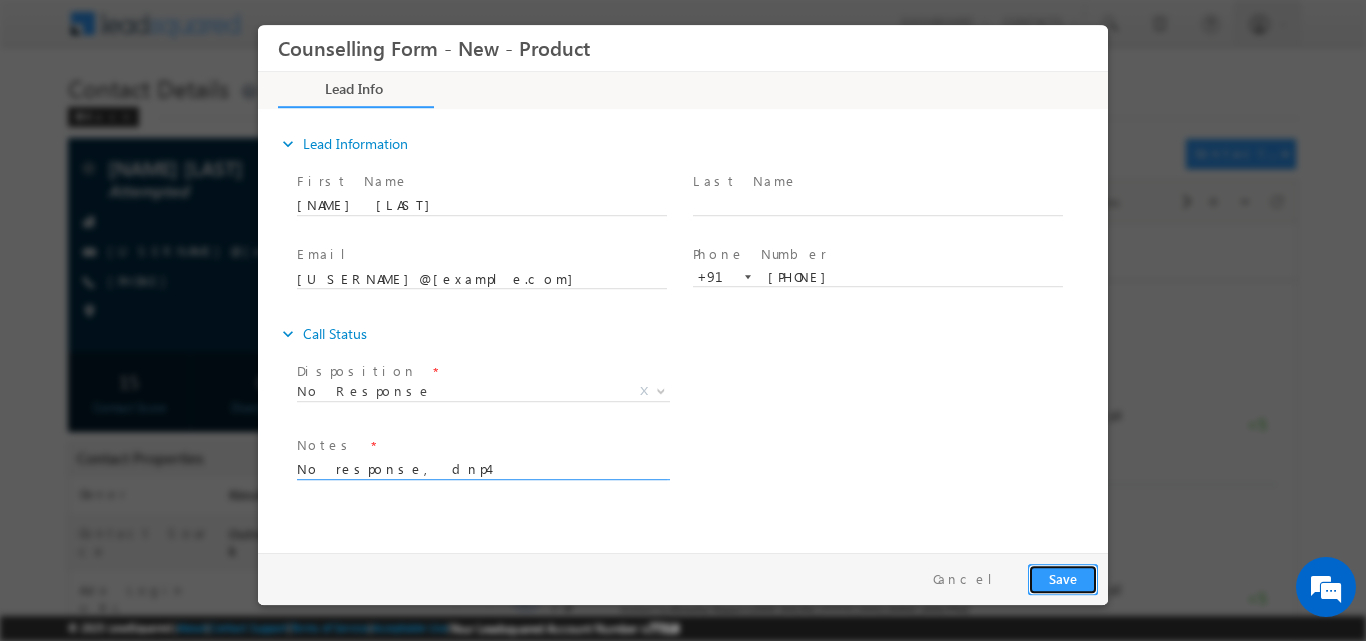 click on "Save" at bounding box center [1063, 578] 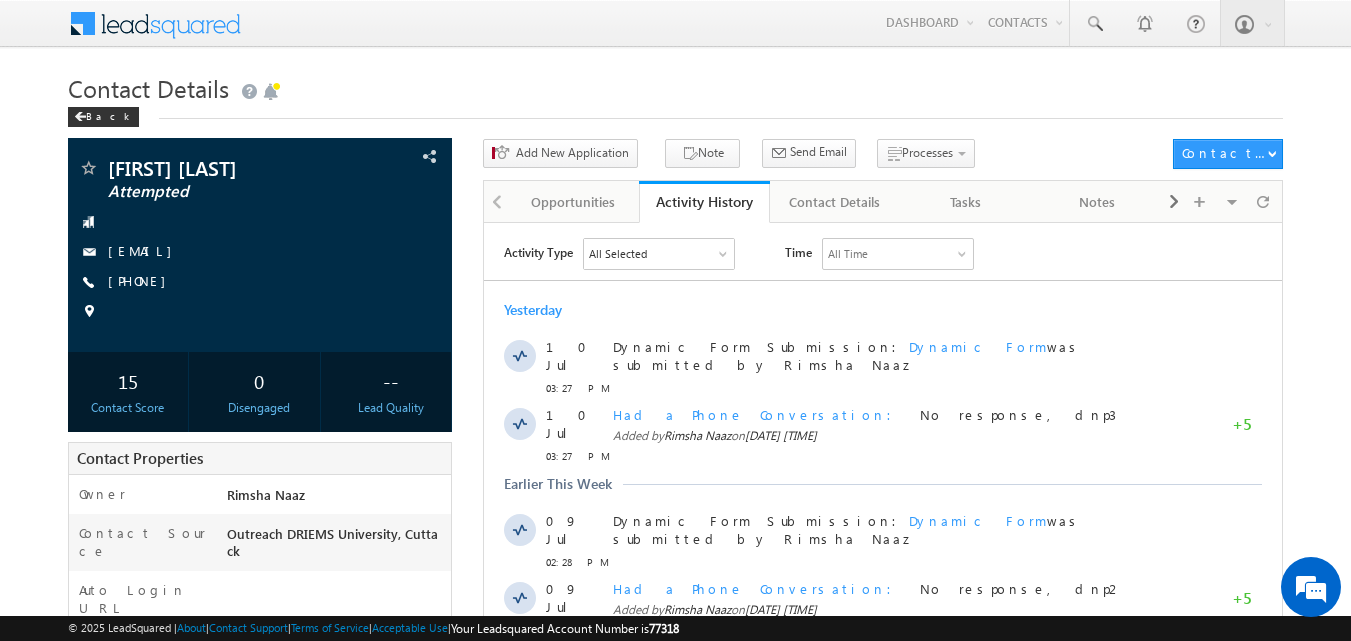 scroll, scrollTop: 0, scrollLeft: 0, axis: both 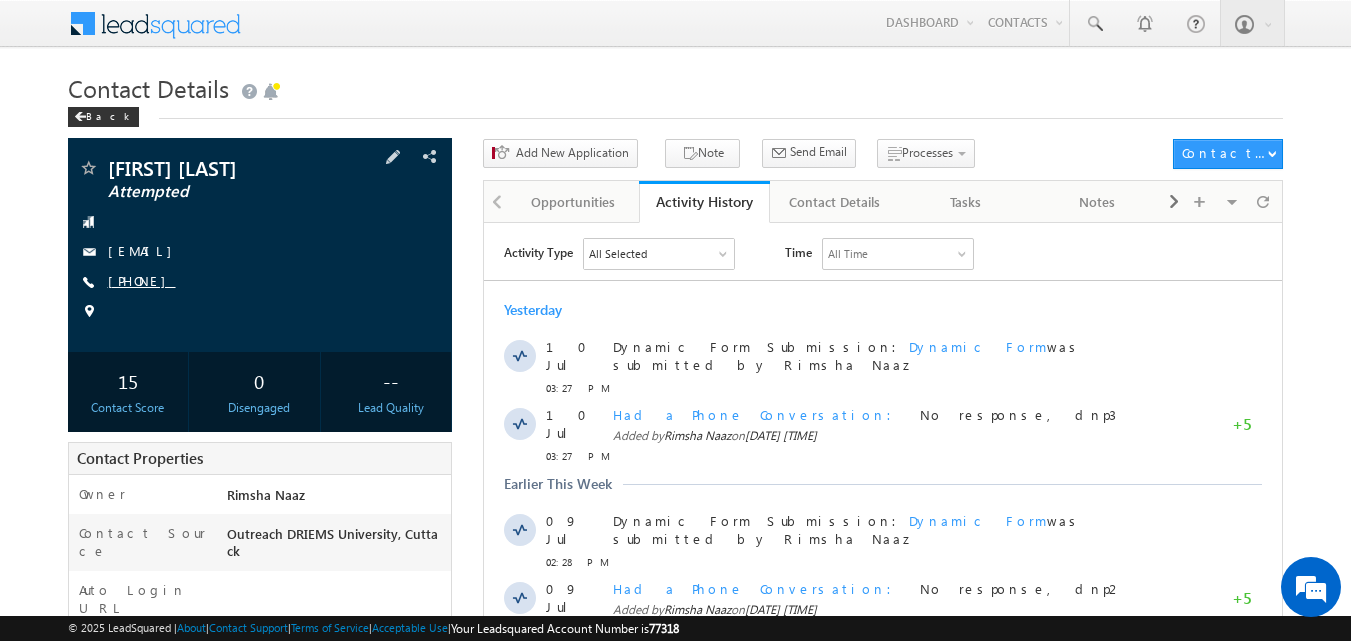 copy on "[PHONE]" 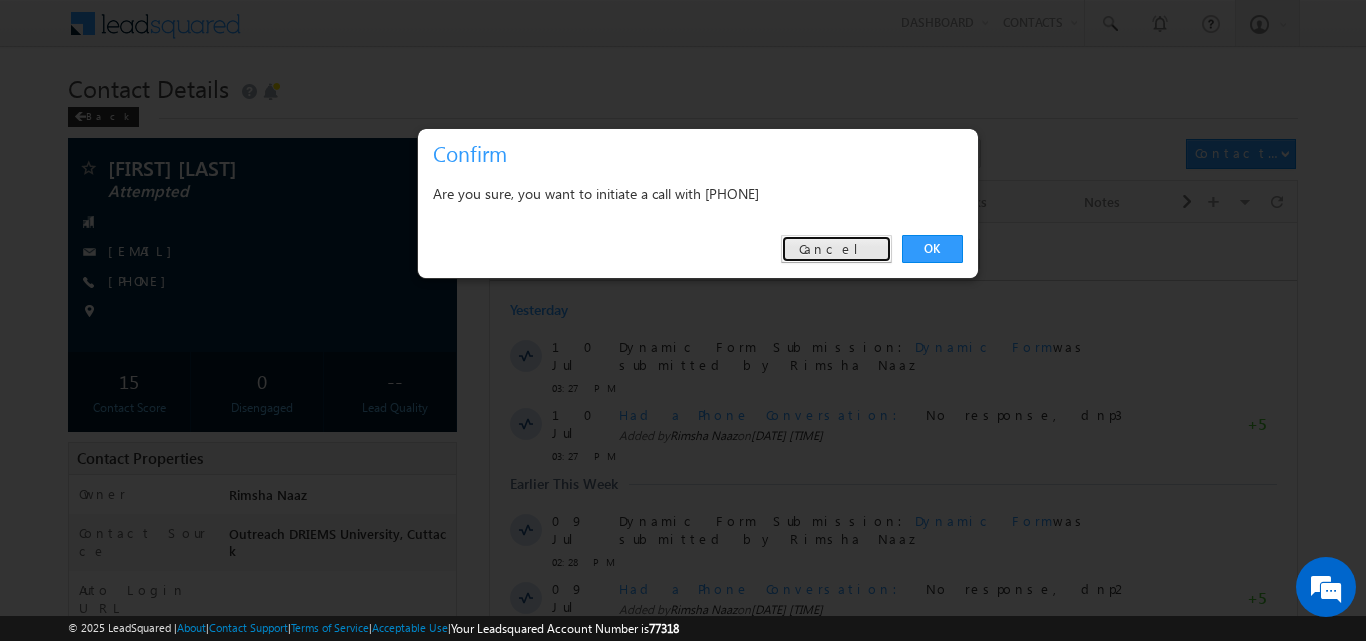 click on "Cancel" at bounding box center (836, 249) 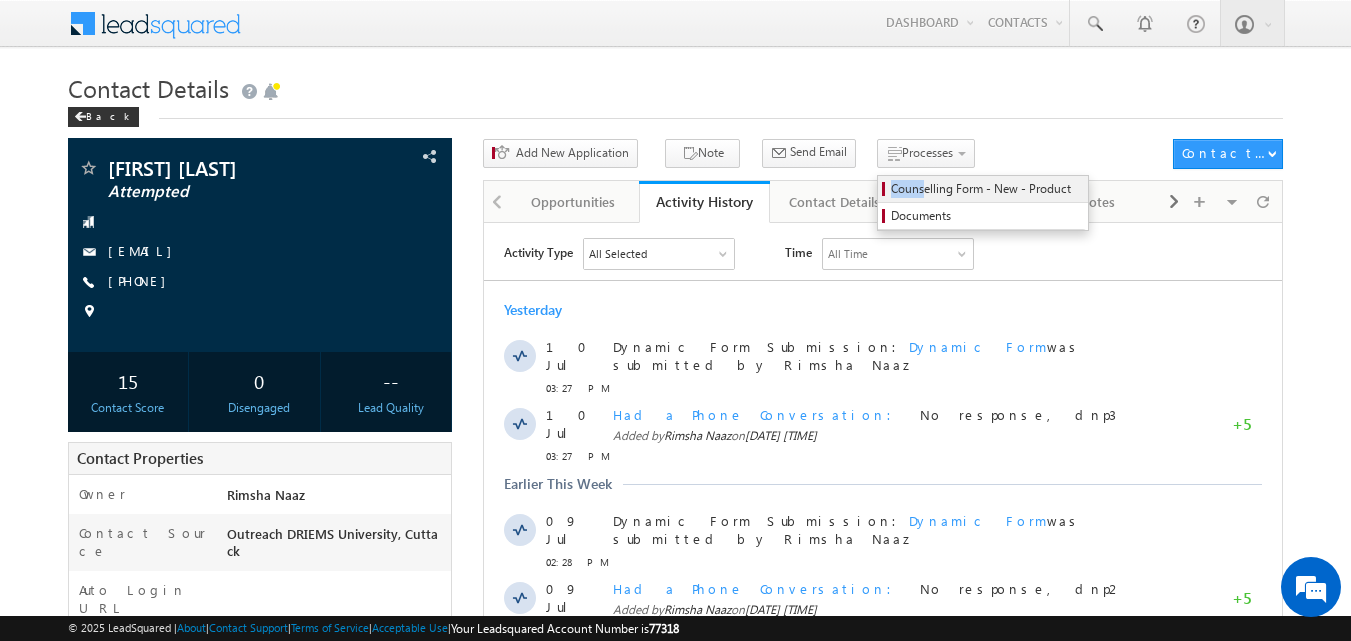drag, startPoint x: 889, startPoint y: 174, endPoint x: 889, endPoint y: 187, distance: 13 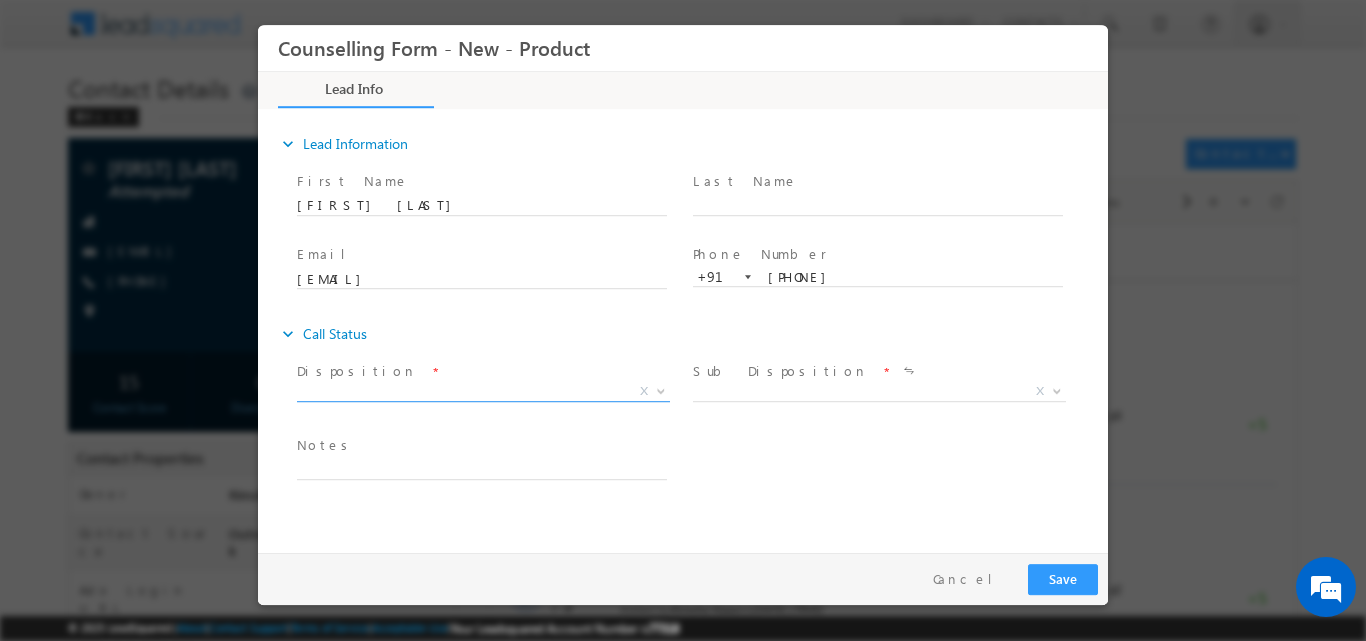 click at bounding box center (661, 389) 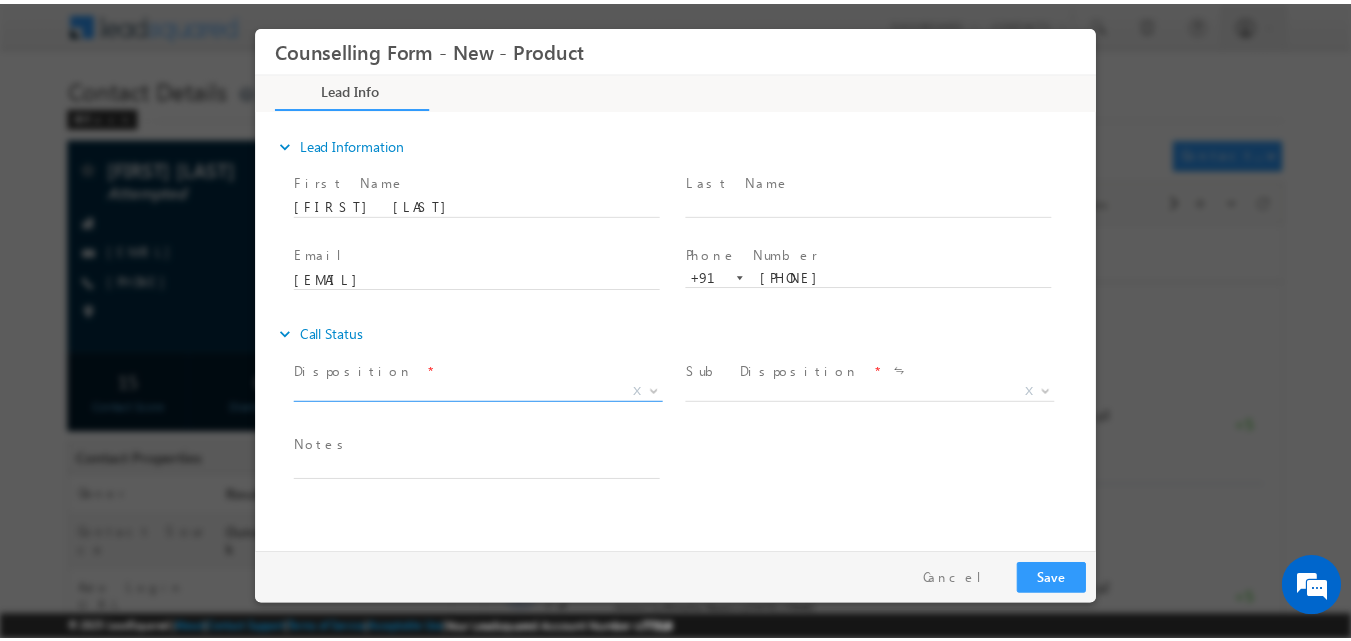 scroll, scrollTop: 0, scrollLeft: 0, axis: both 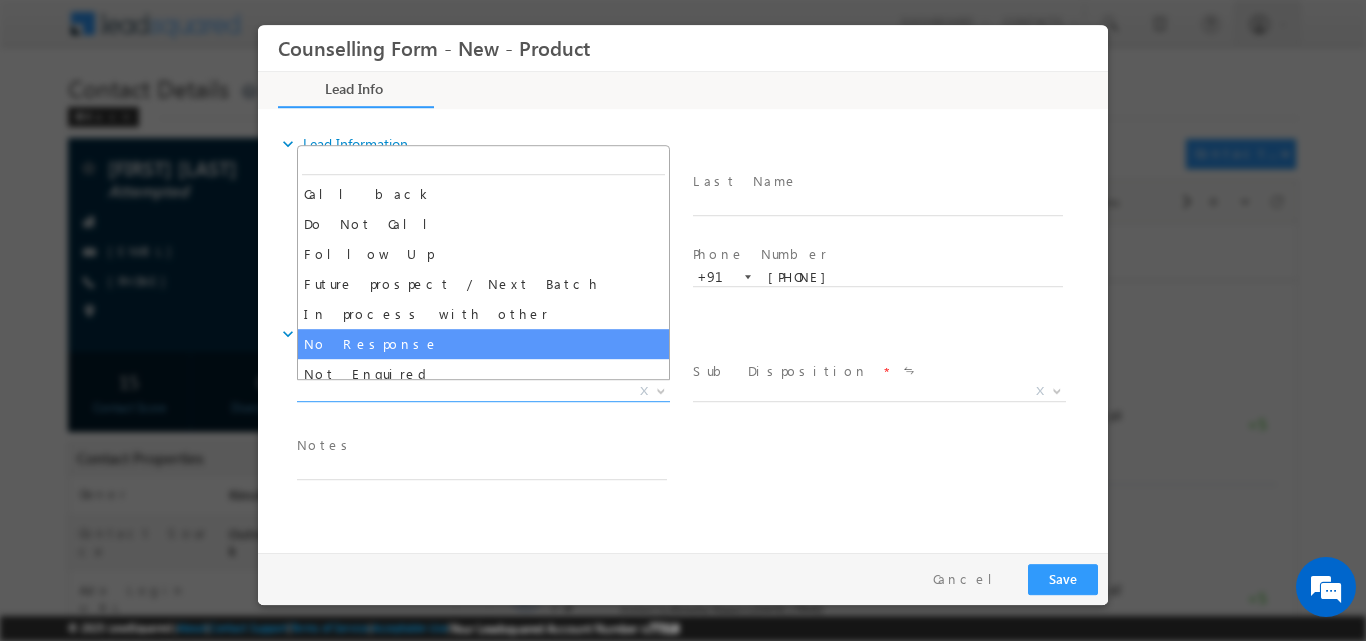 select on "No Response" 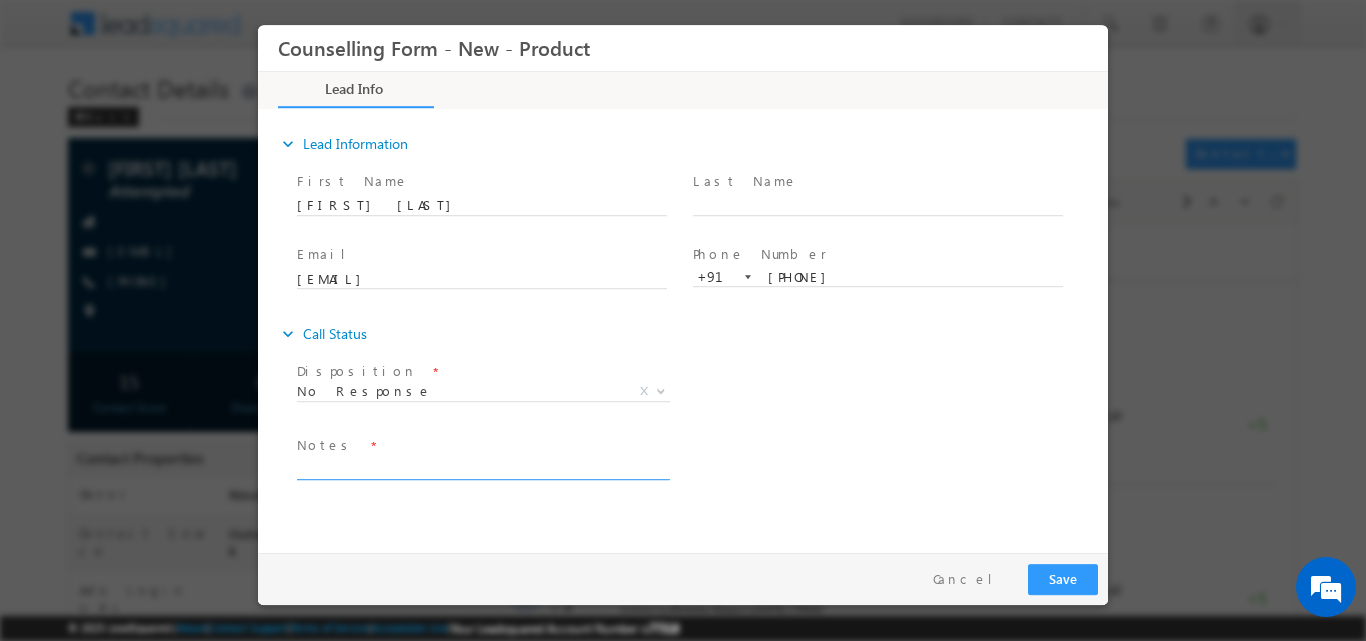 click at bounding box center [482, 467] 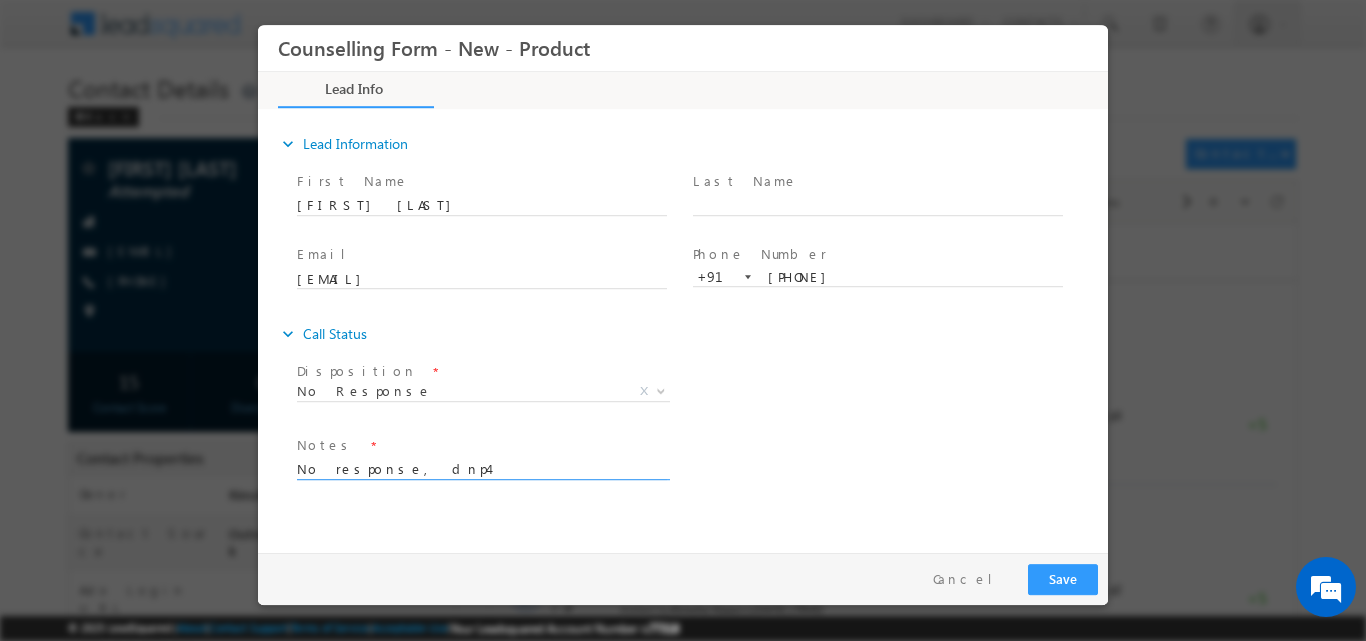 type on "No response, dnp4" 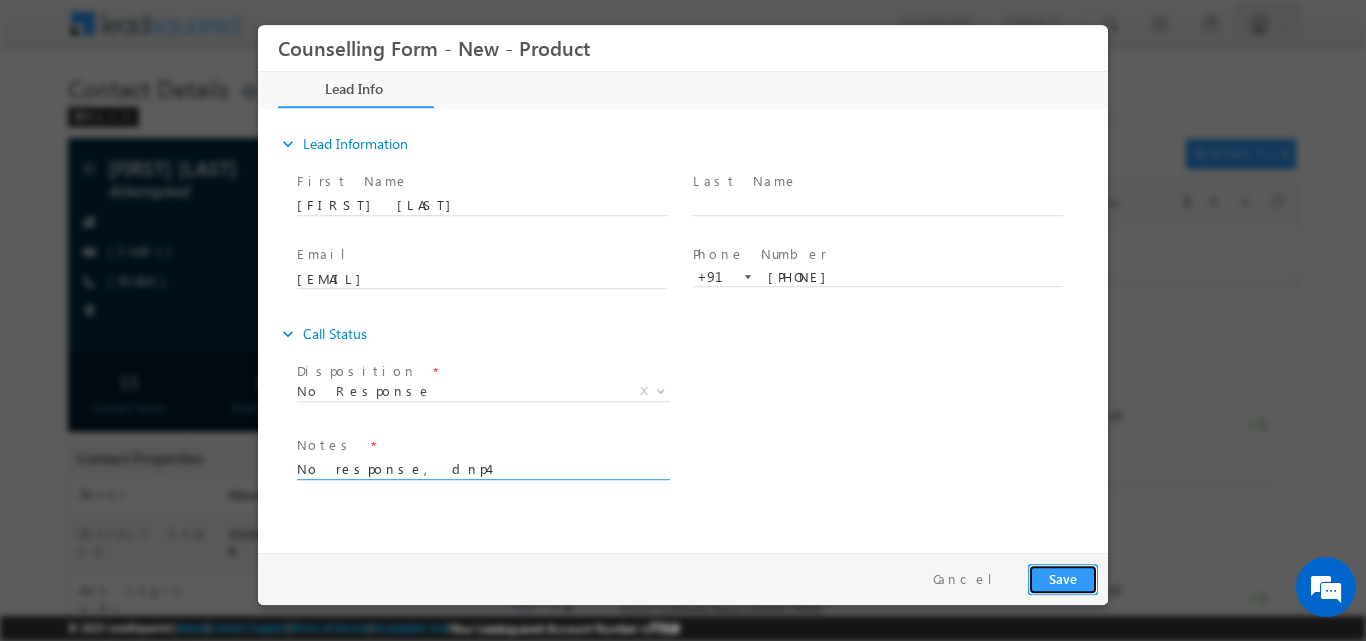 click on "Save" at bounding box center (1063, 578) 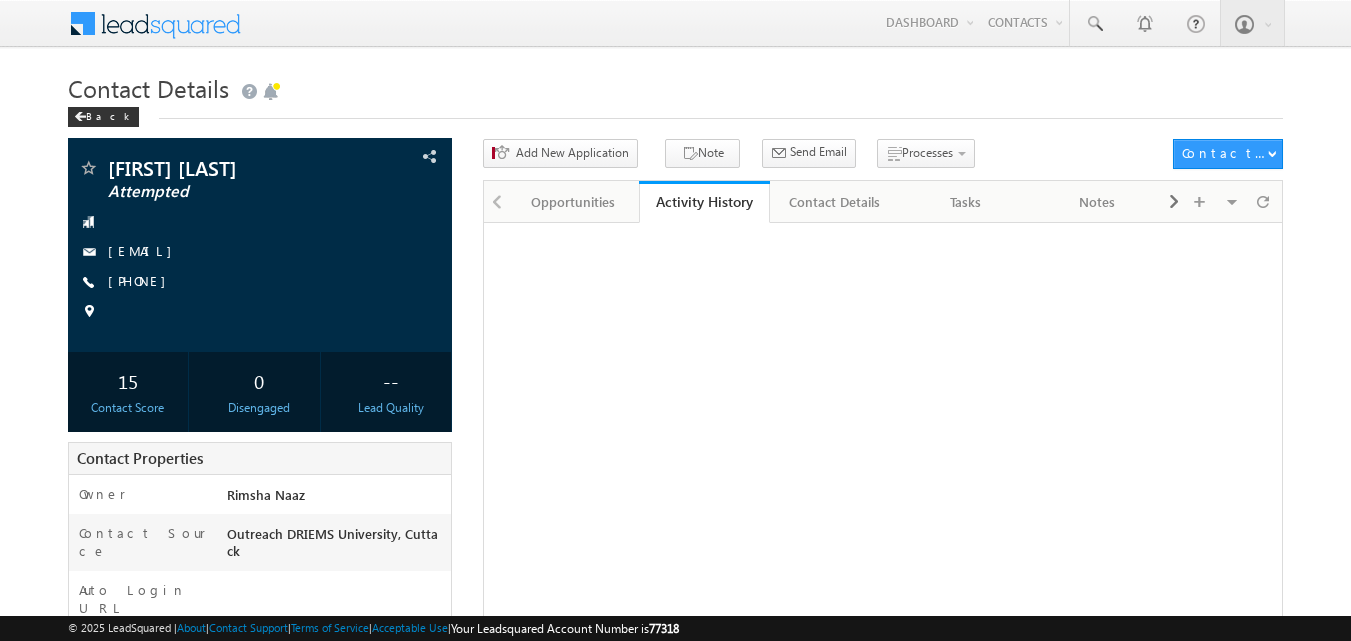 scroll, scrollTop: 0, scrollLeft: 0, axis: both 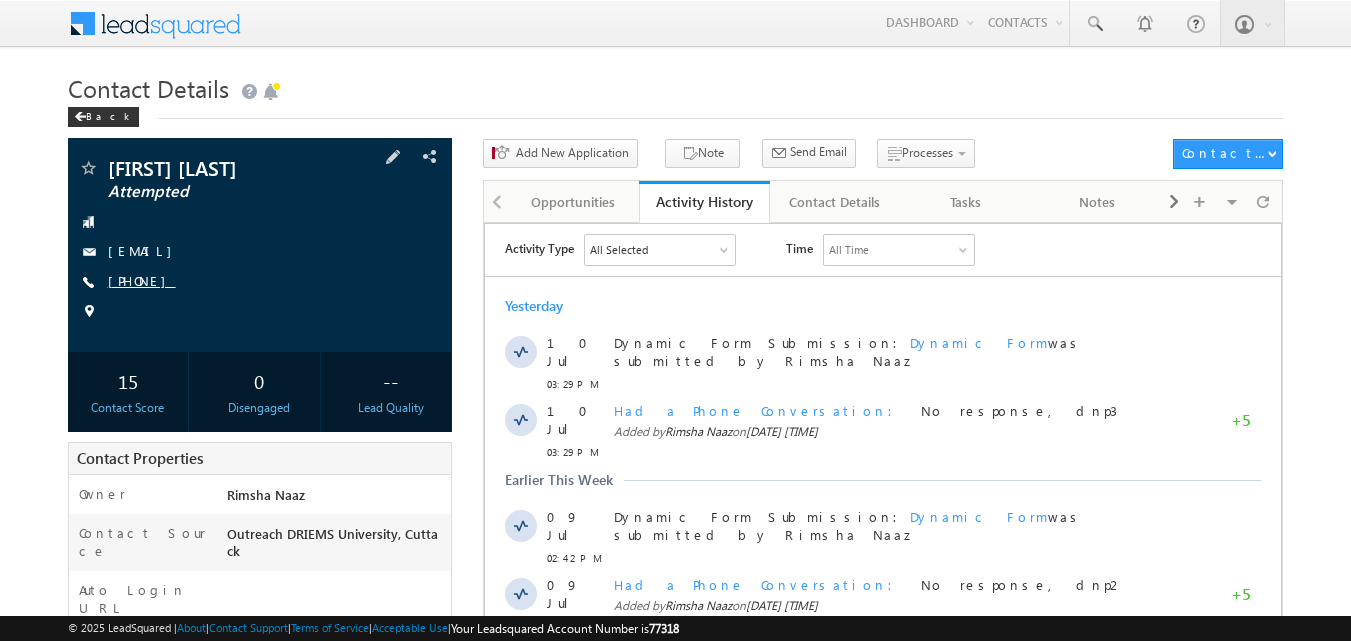 click on "[PHONE]" at bounding box center (142, 280) 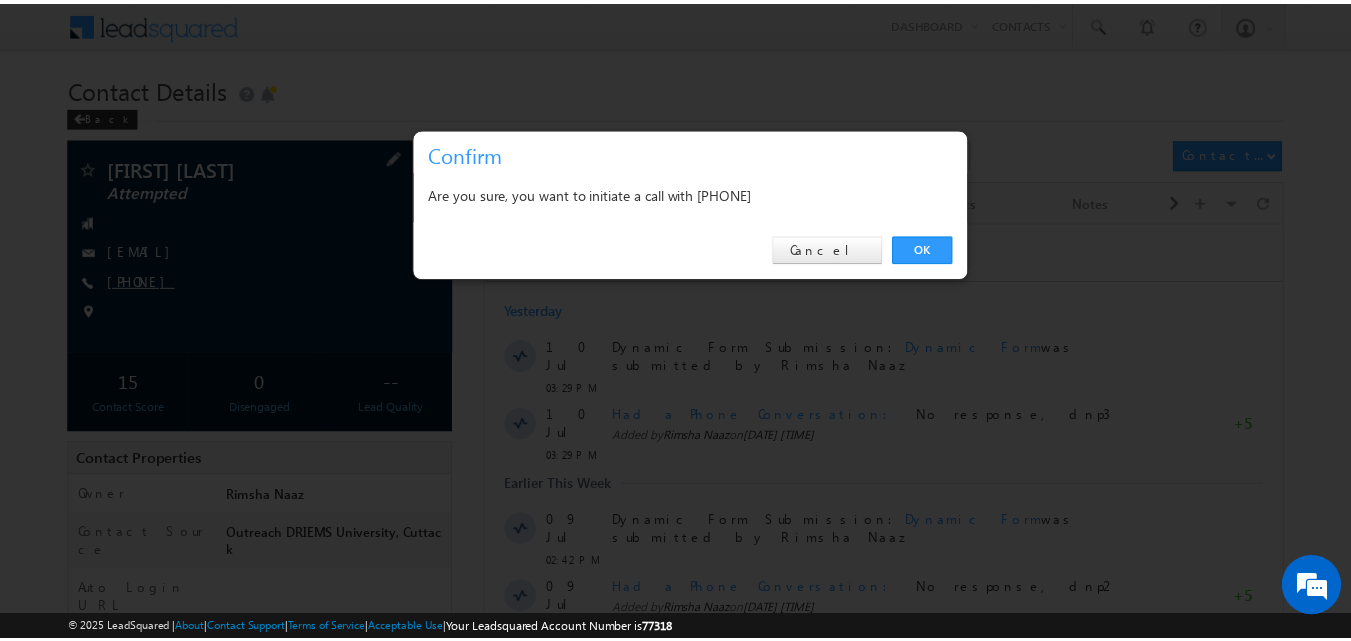 scroll, scrollTop: 0, scrollLeft: 0, axis: both 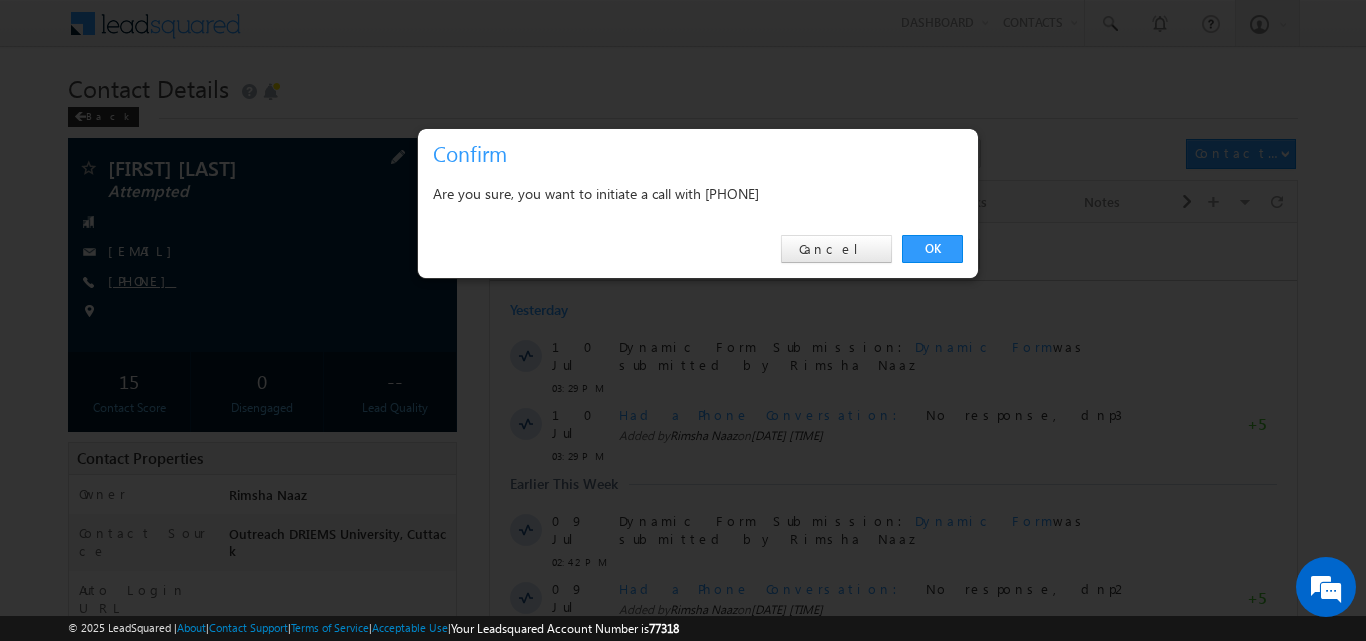click on "Are you sure, you want to initiate a call with +91-8260551709" at bounding box center (698, 196) 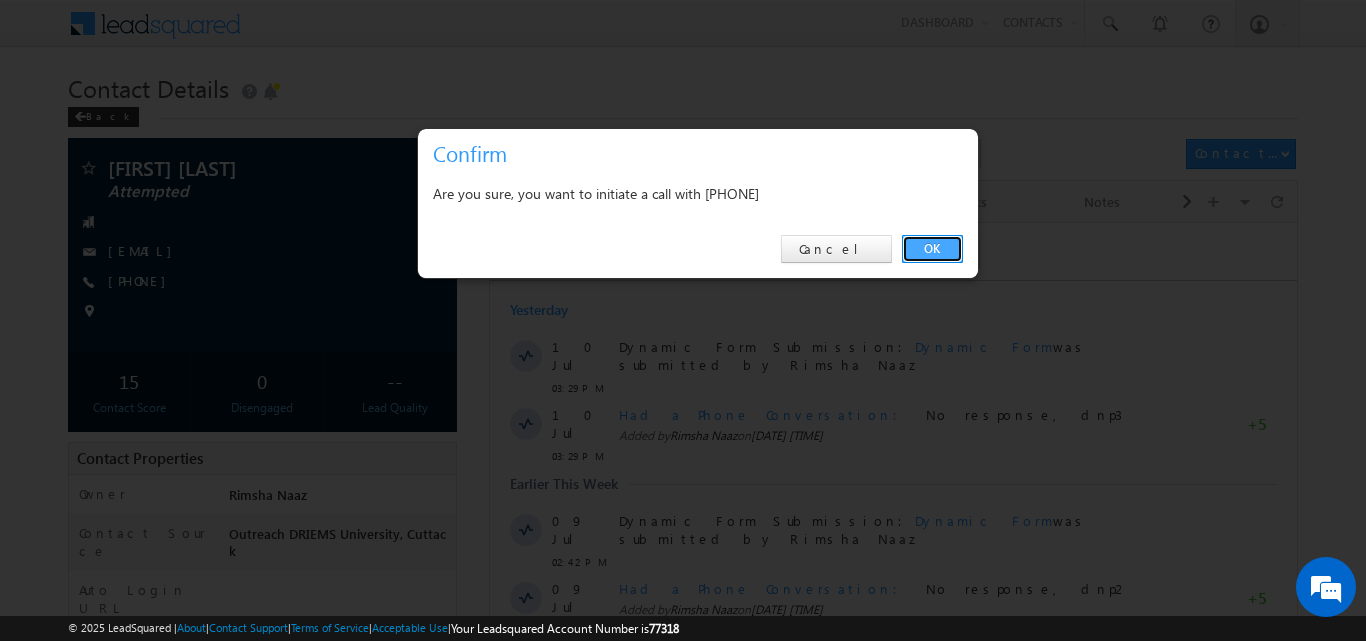 click on "OK" at bounding box center [932, 249] 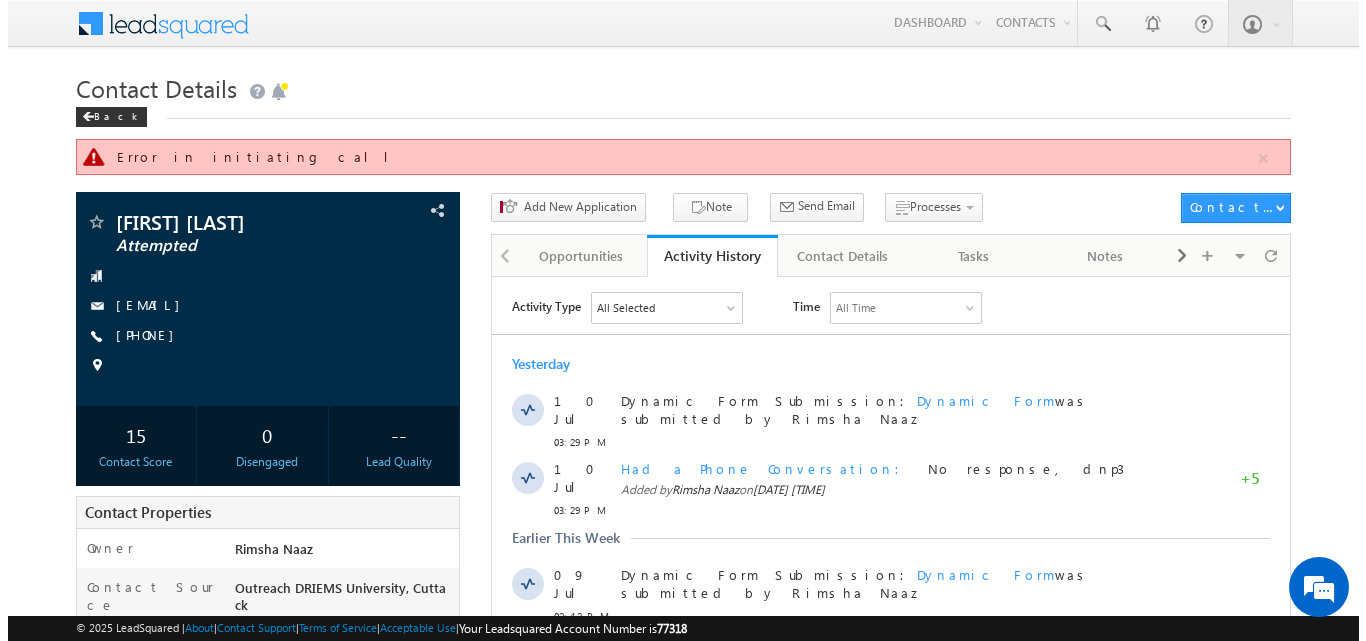 scroll, scrollTop: 0, scrollLeft: 0, axis: both 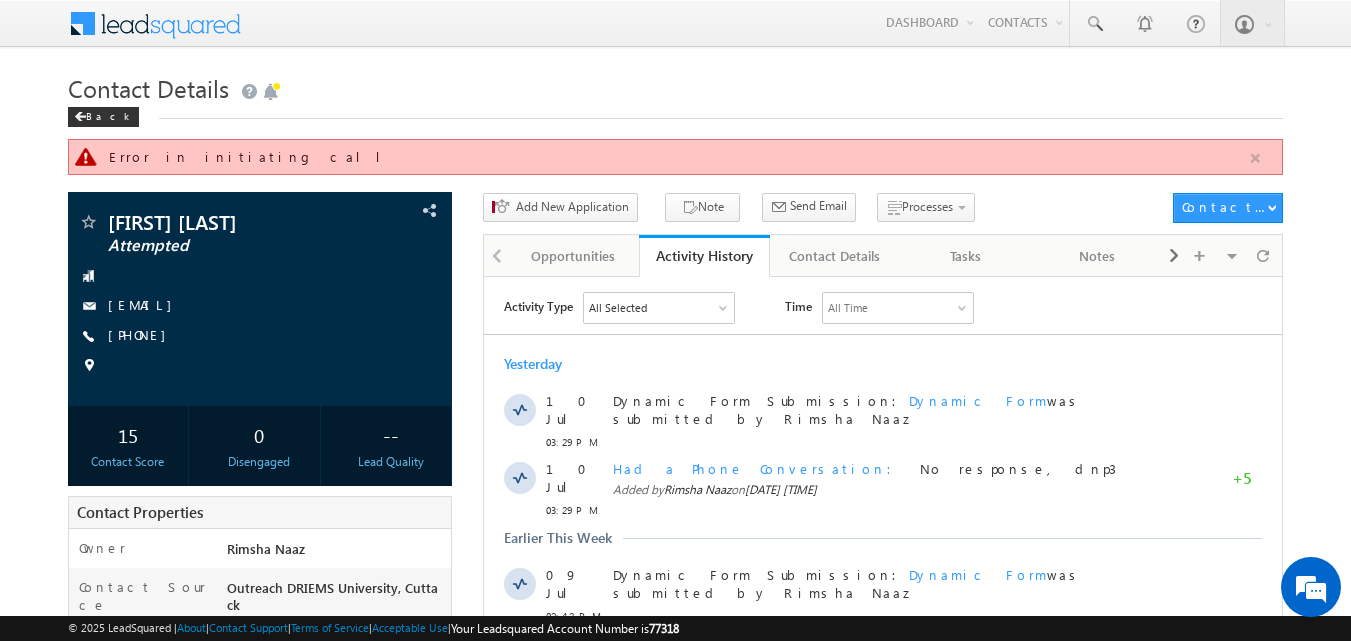 click at bounding box center [1255, 158] 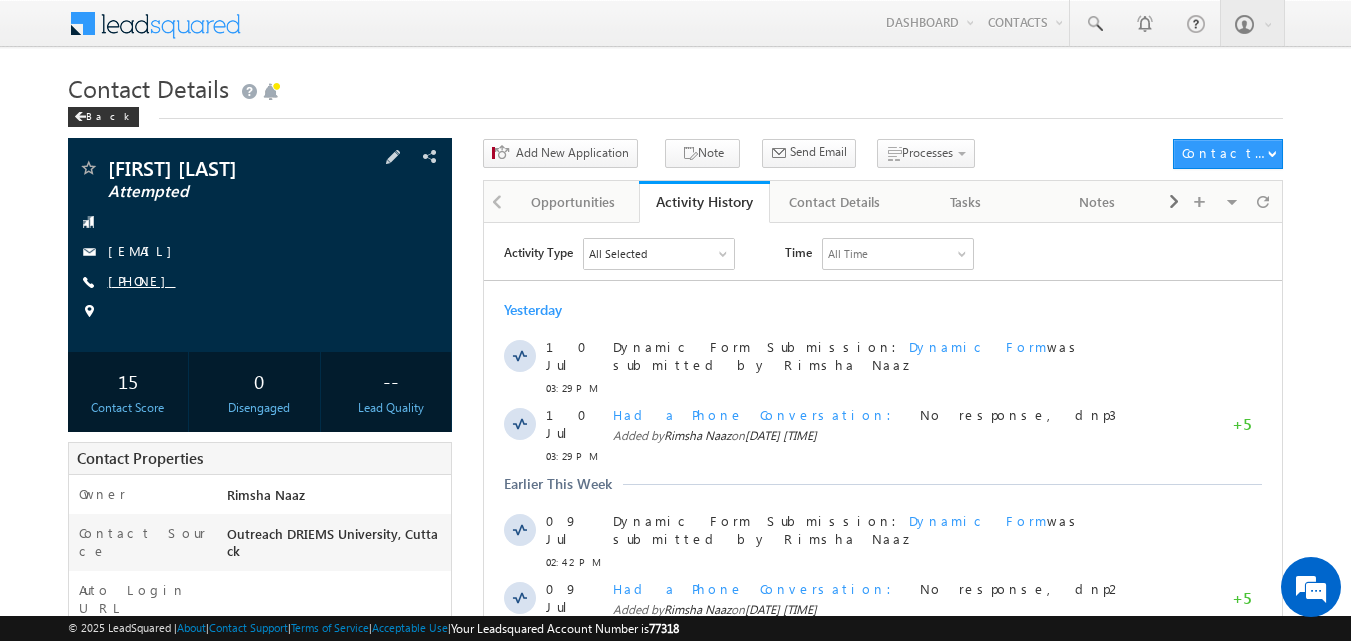 copy on "8260551709" 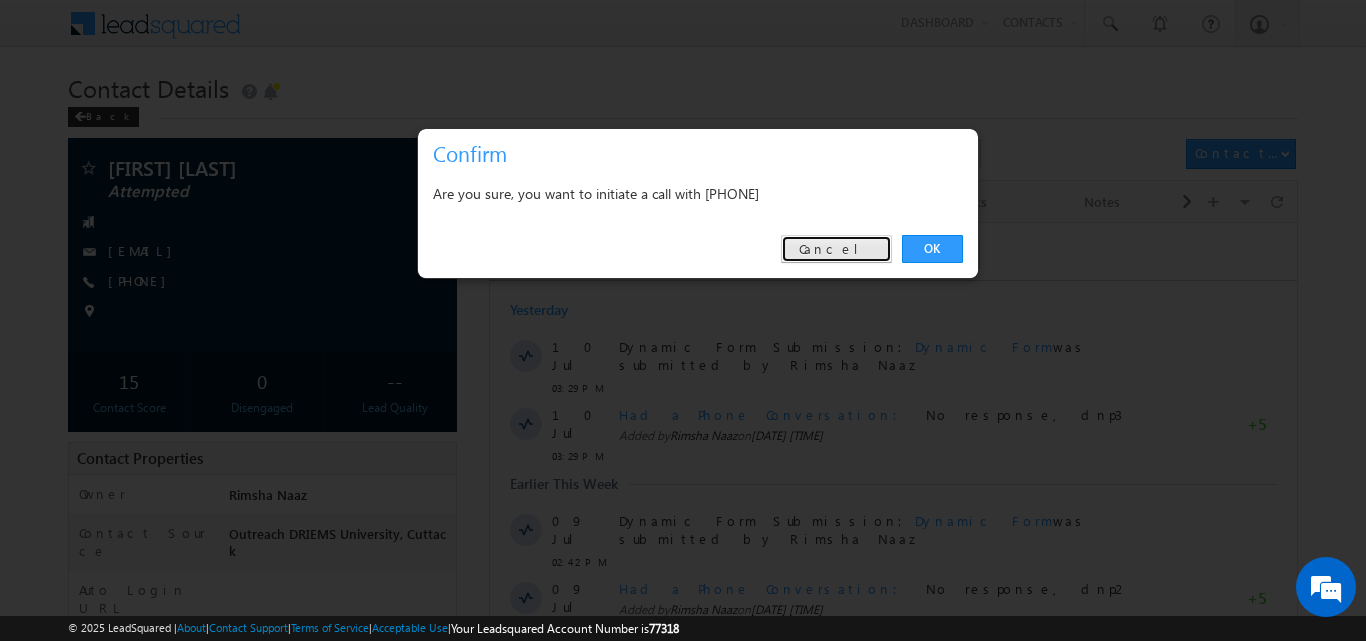 click on "Cancel" at bounding box center [836, 249] 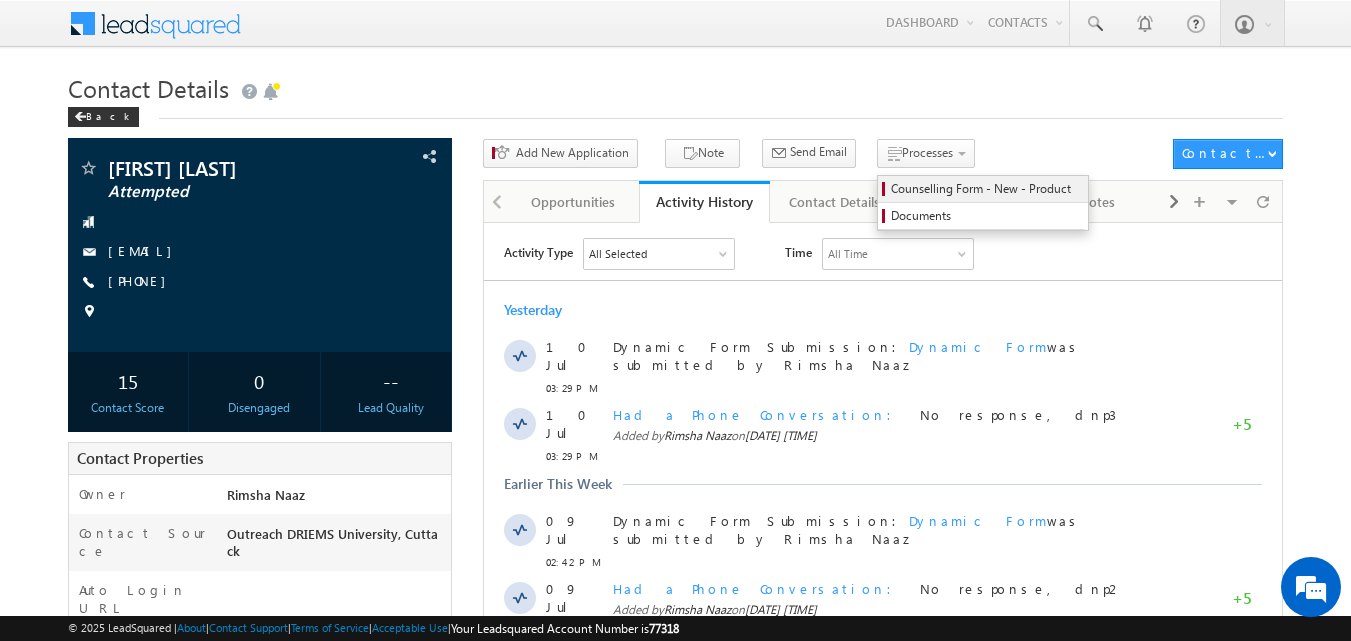 click on "Counselling Form - New - Product" at bounding box center (986, 189) 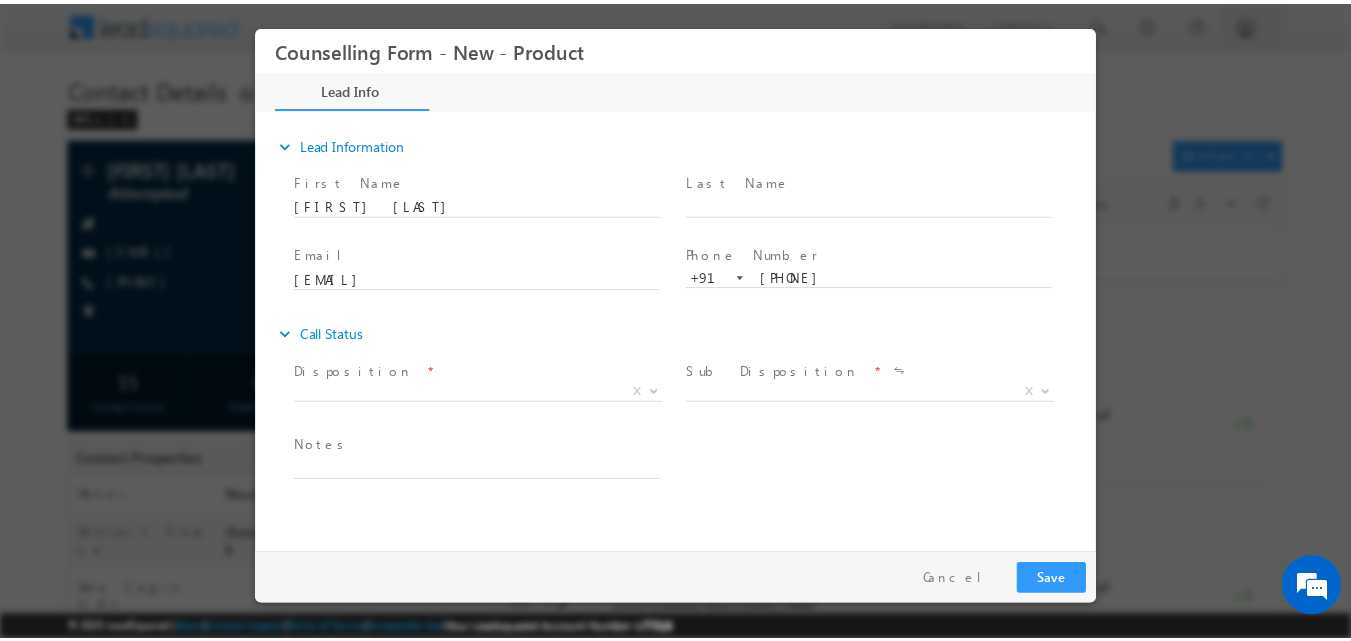 scroll, scrollTop: 0, scrollLeft: 0, axis: both 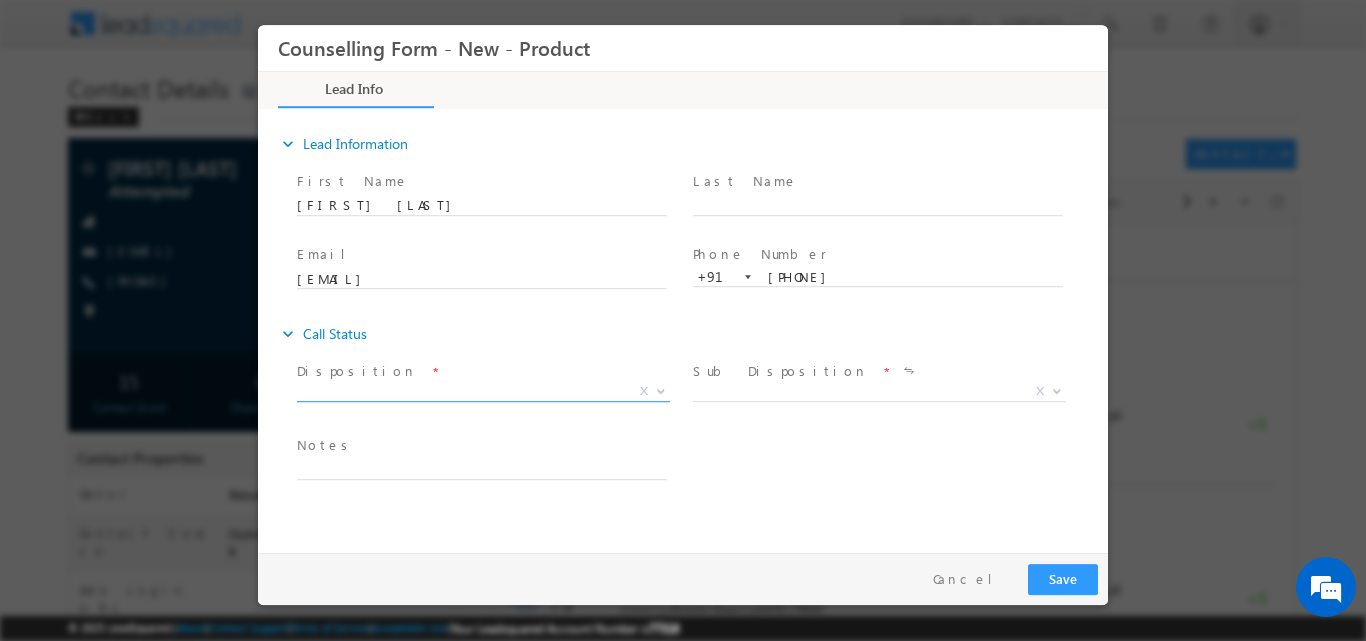 click at bounding box center (659, 390) 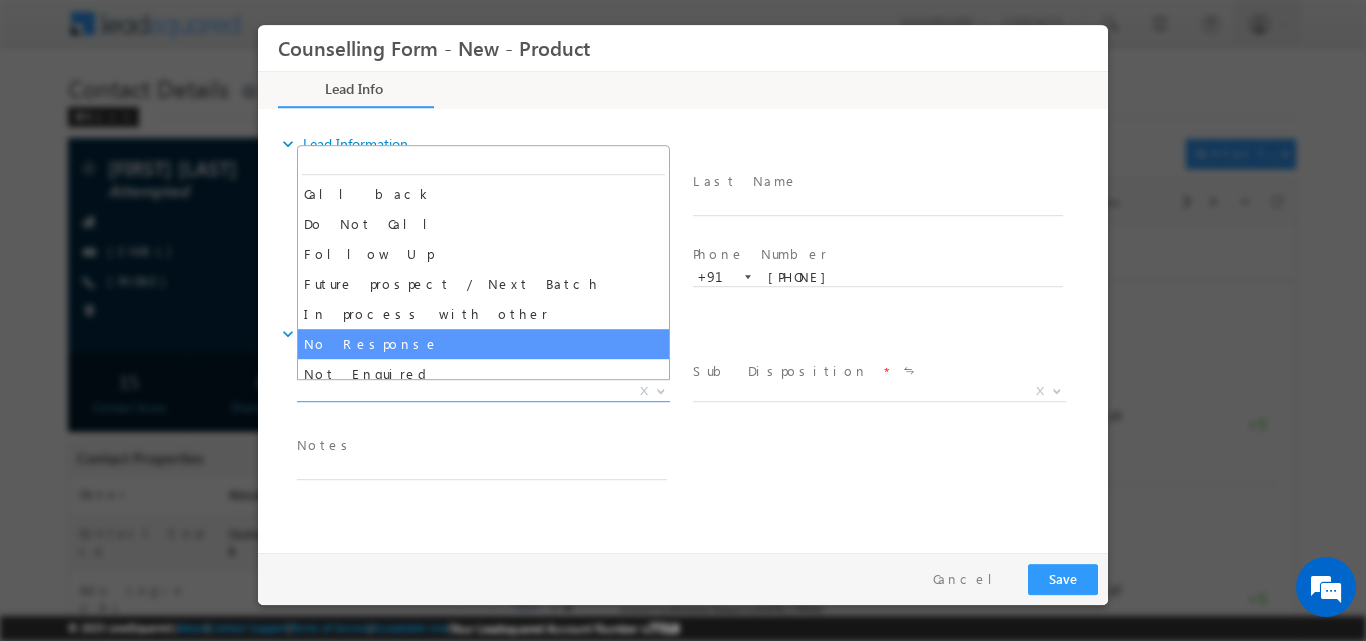 select on "No Response" 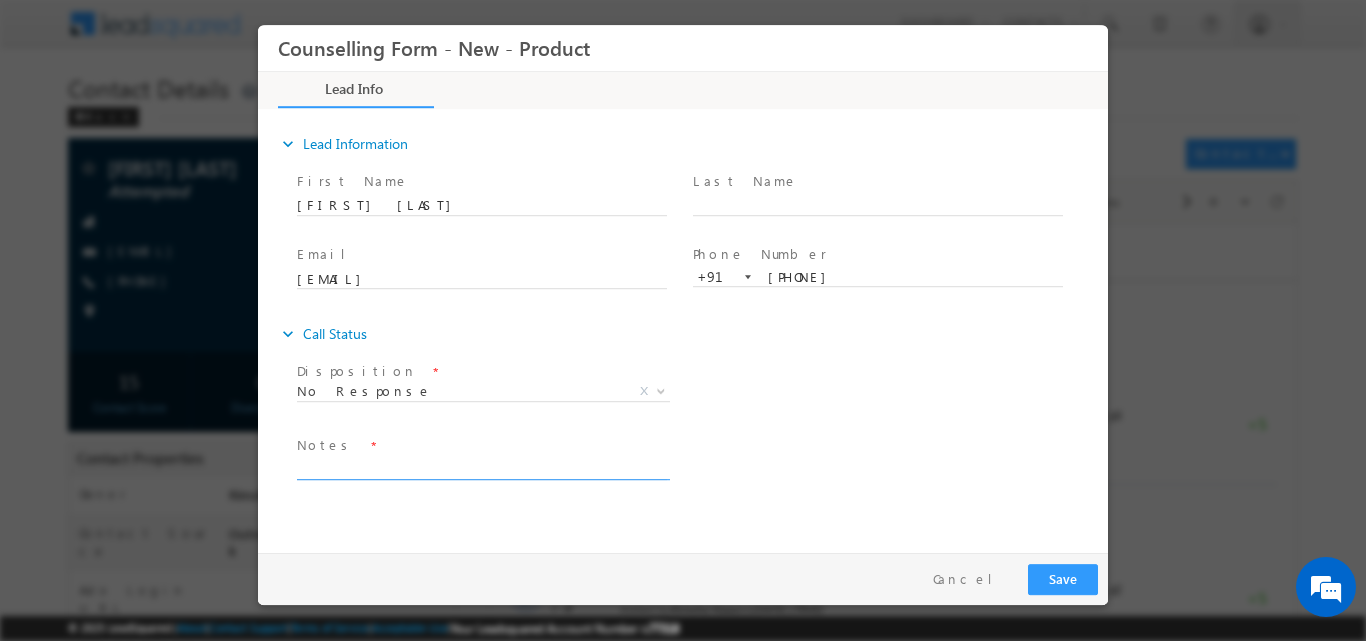 click at bounding box center [482, 467] 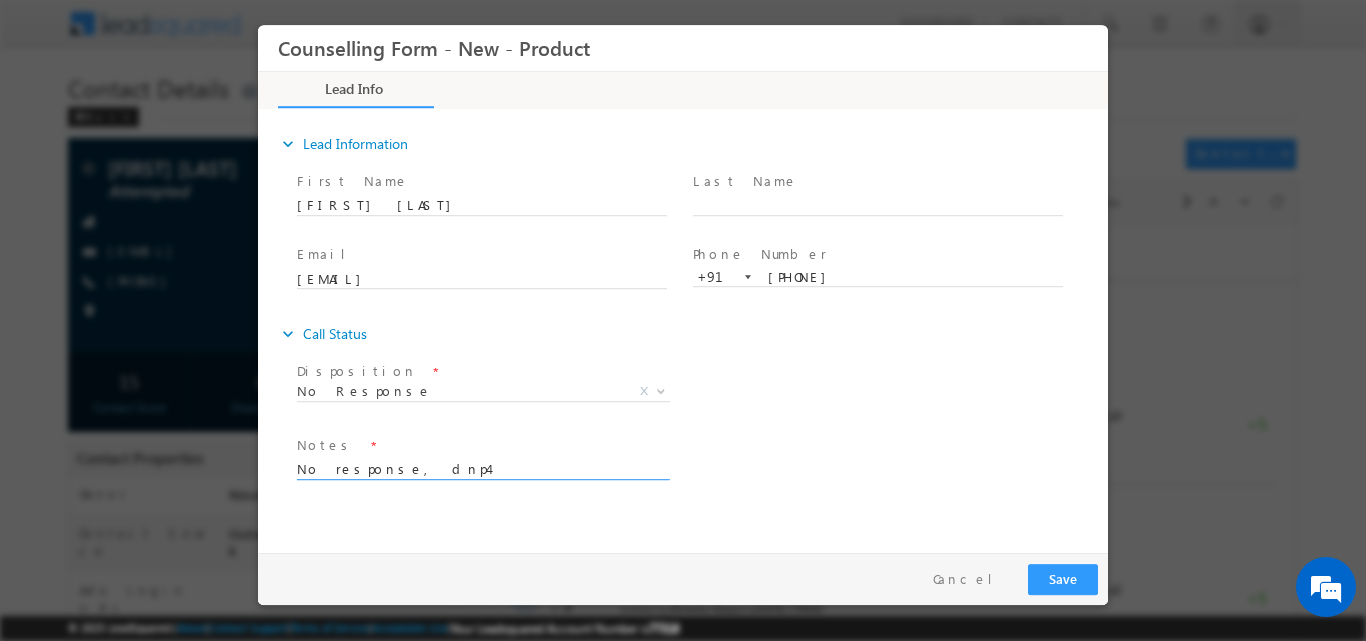 type on "No response, dnp4" 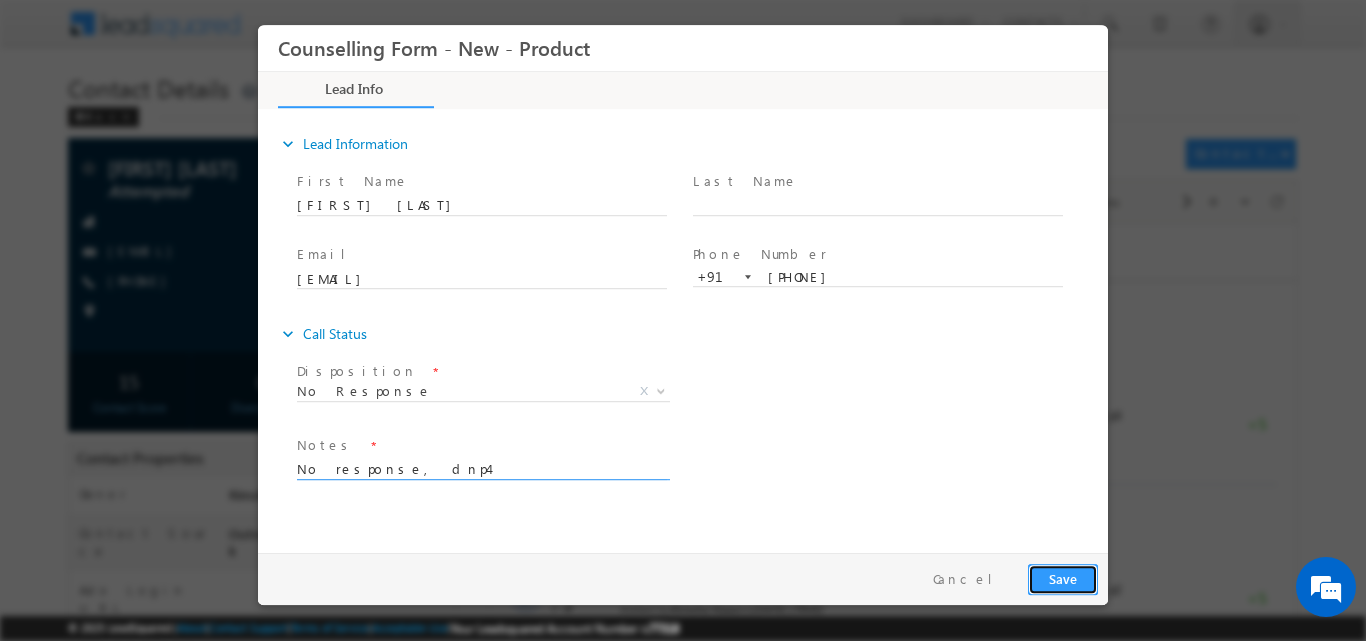 click on "Save" at bounding box center (1063, 578) 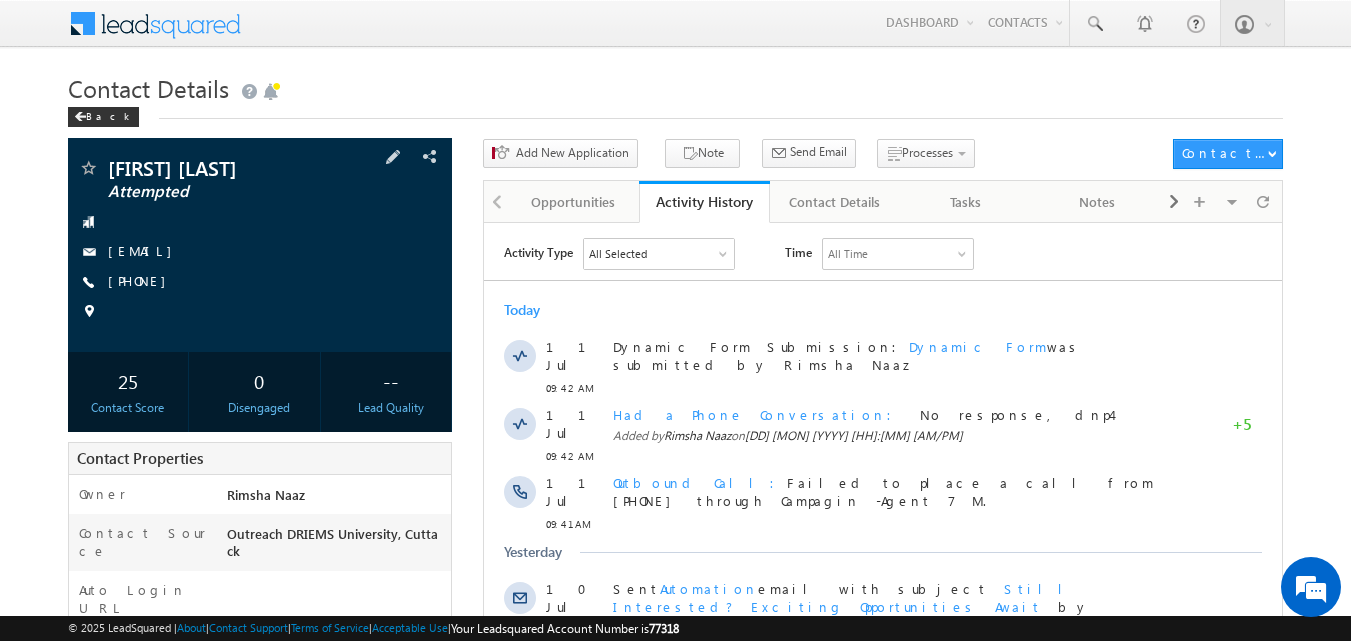 scroll, scrollTop: 0, scrollLeft: 0, axis: both 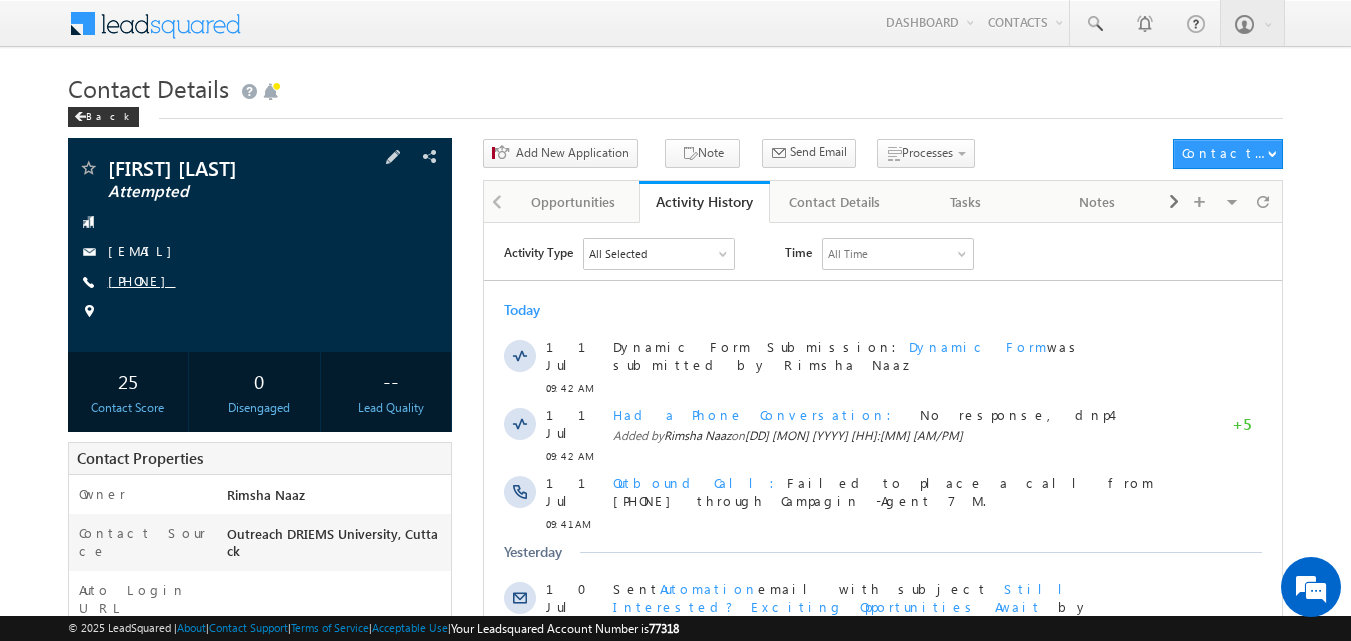 copy on "[PHONE]" 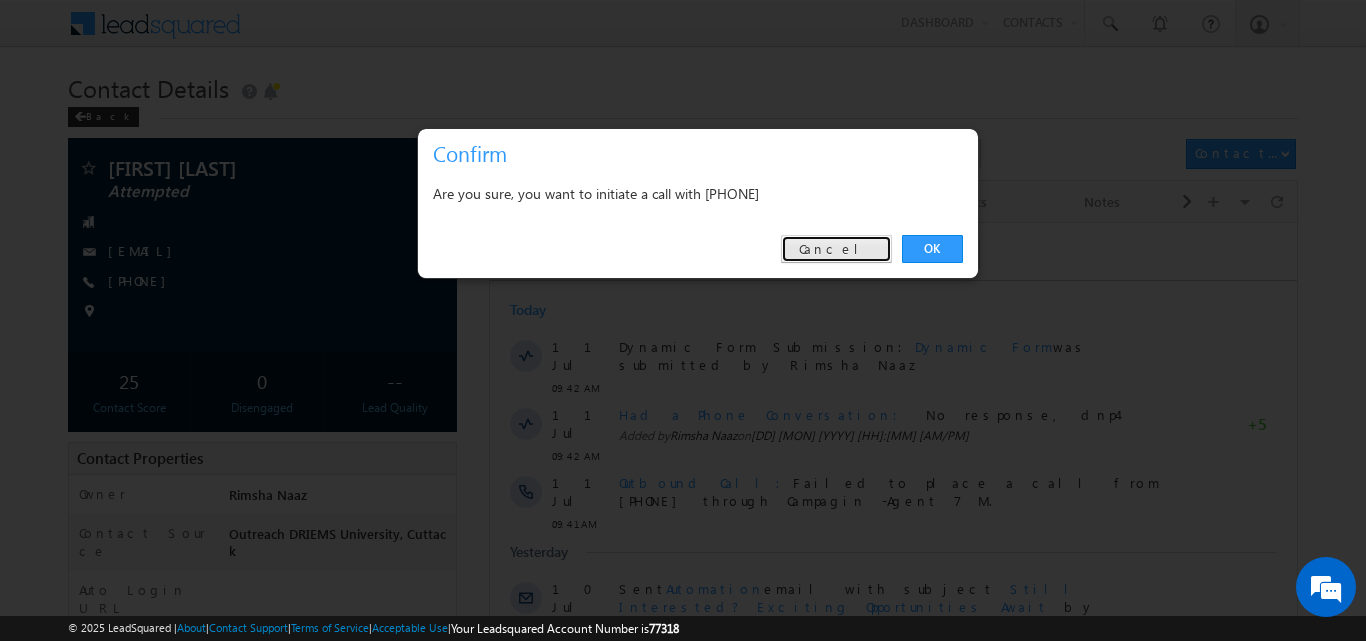 click on "Cancel" at bounding box center (836, 249) 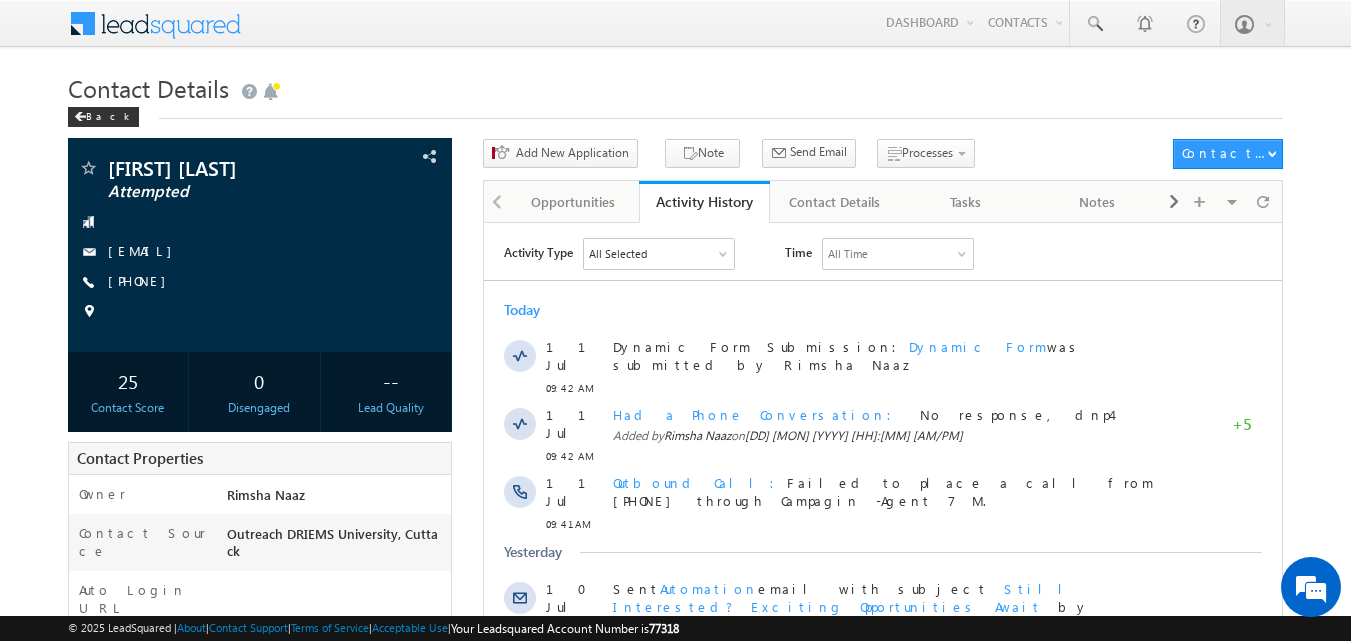 scroll, scrollTop: 0, scrollLeft: 0, axis: both 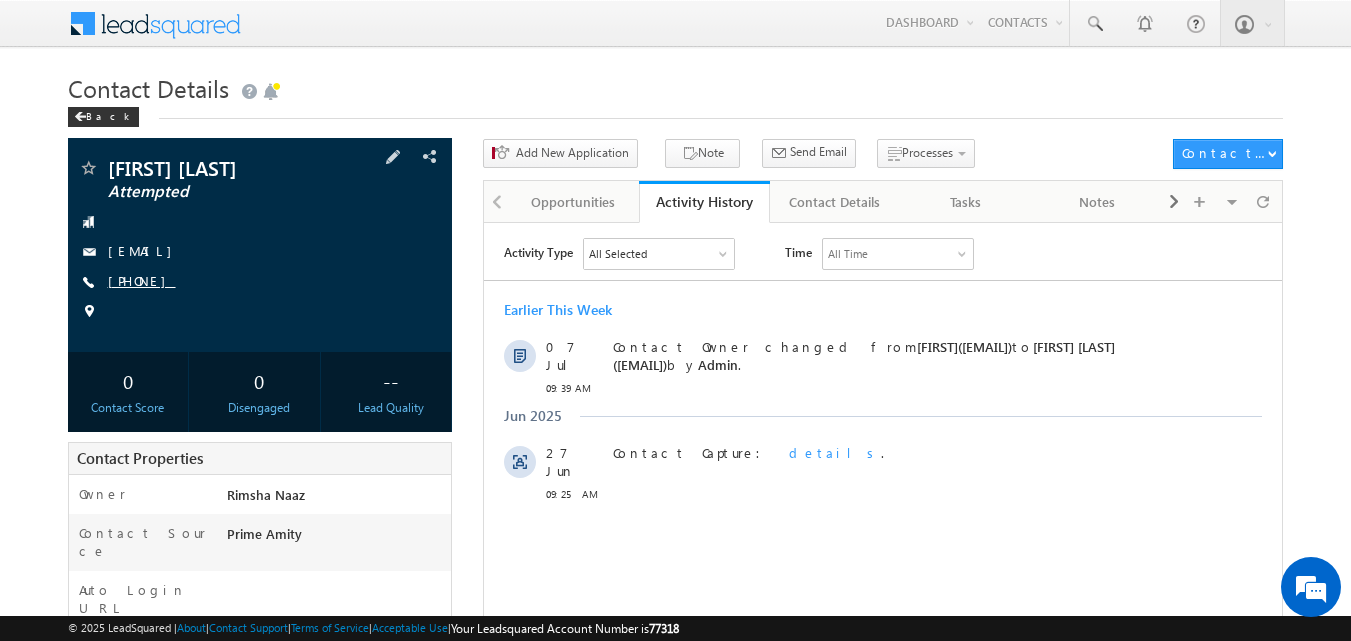 drag, startPoint x: 137, startPoint y: 278, endPoint x: 205, endPoint y: 282, distance: 68.117546 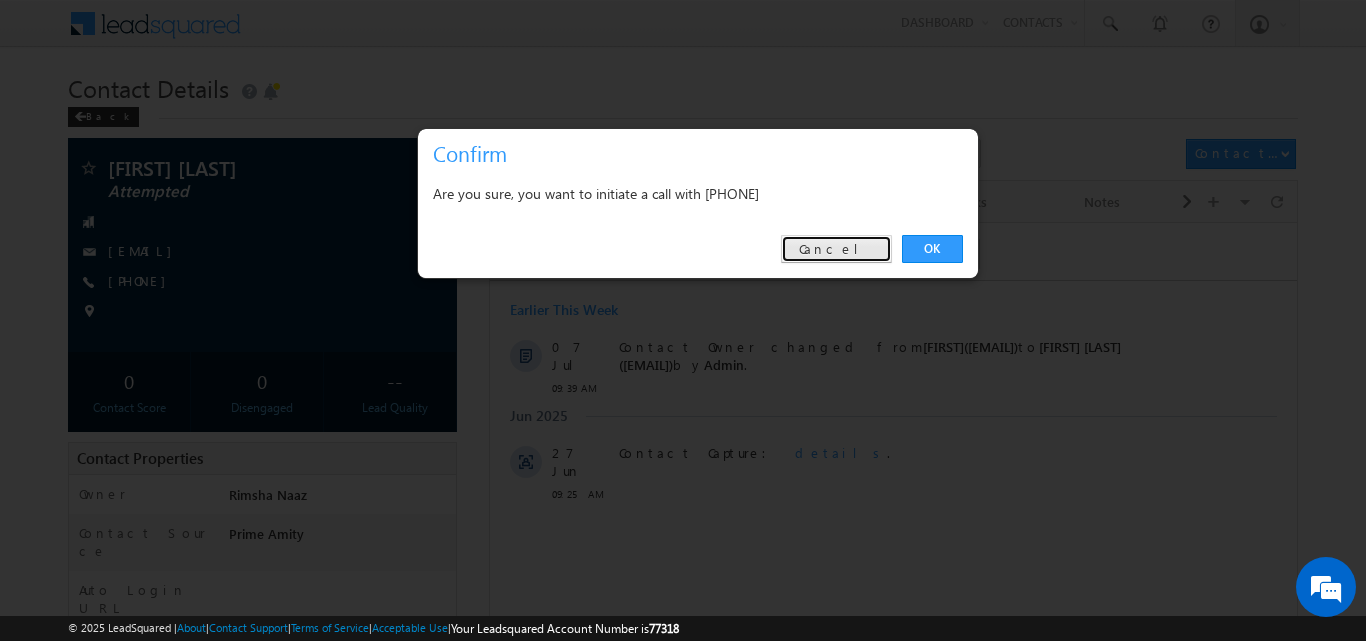 click on "Cancel" at bounding box center [836, 249] 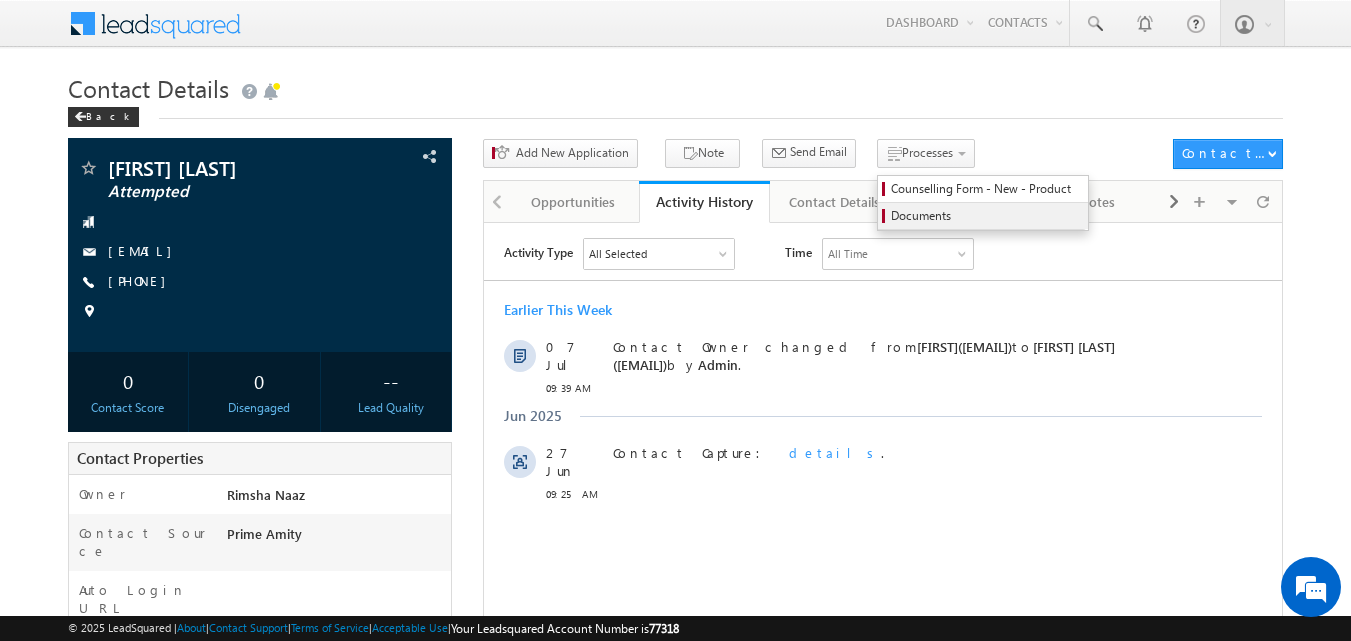 click on "Documents" at bounding box center [986, 216] 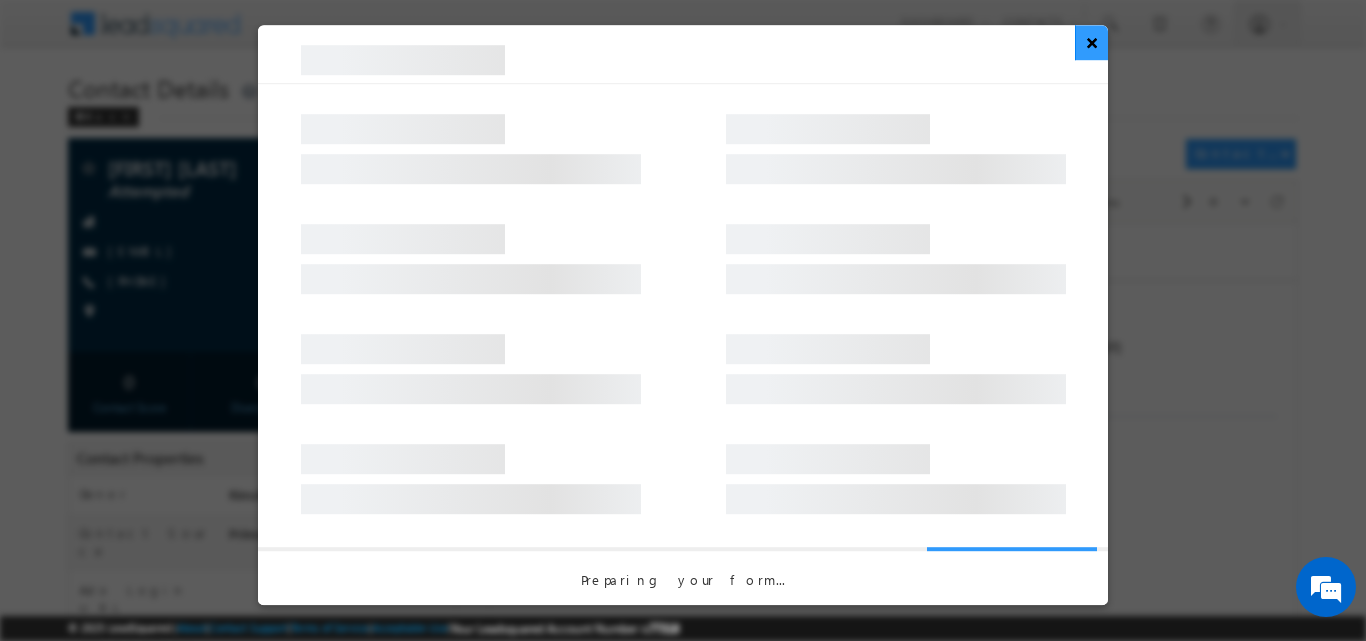 click on "×" at bounding box center [1091, 42] 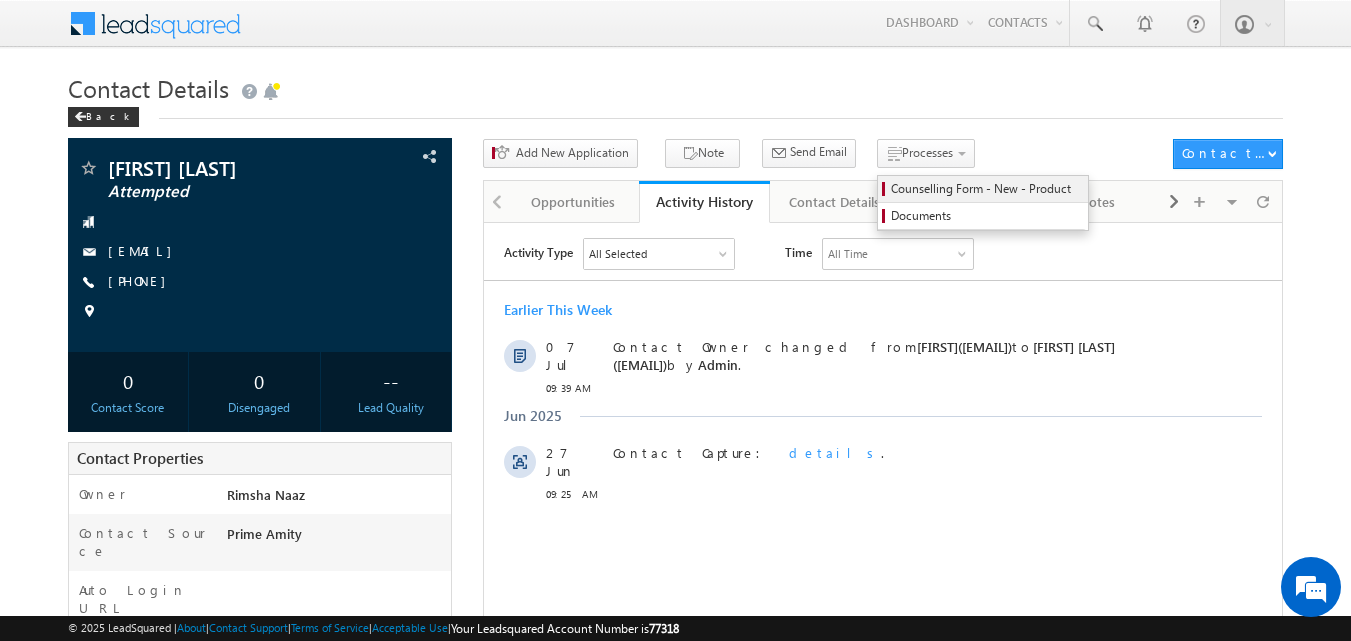 click on "Counselling Form - New - Product" at bounding box center (986, 189) 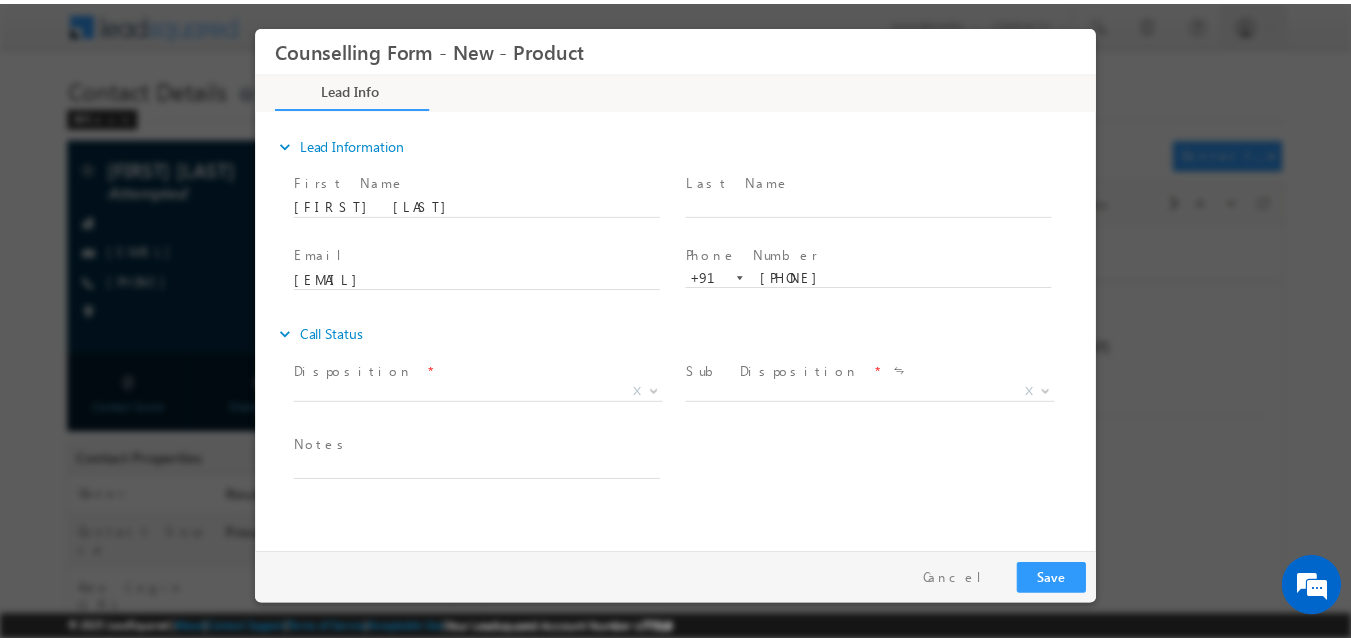 scroll, scrollTop: 0, scrollLeft: 0, axis: both 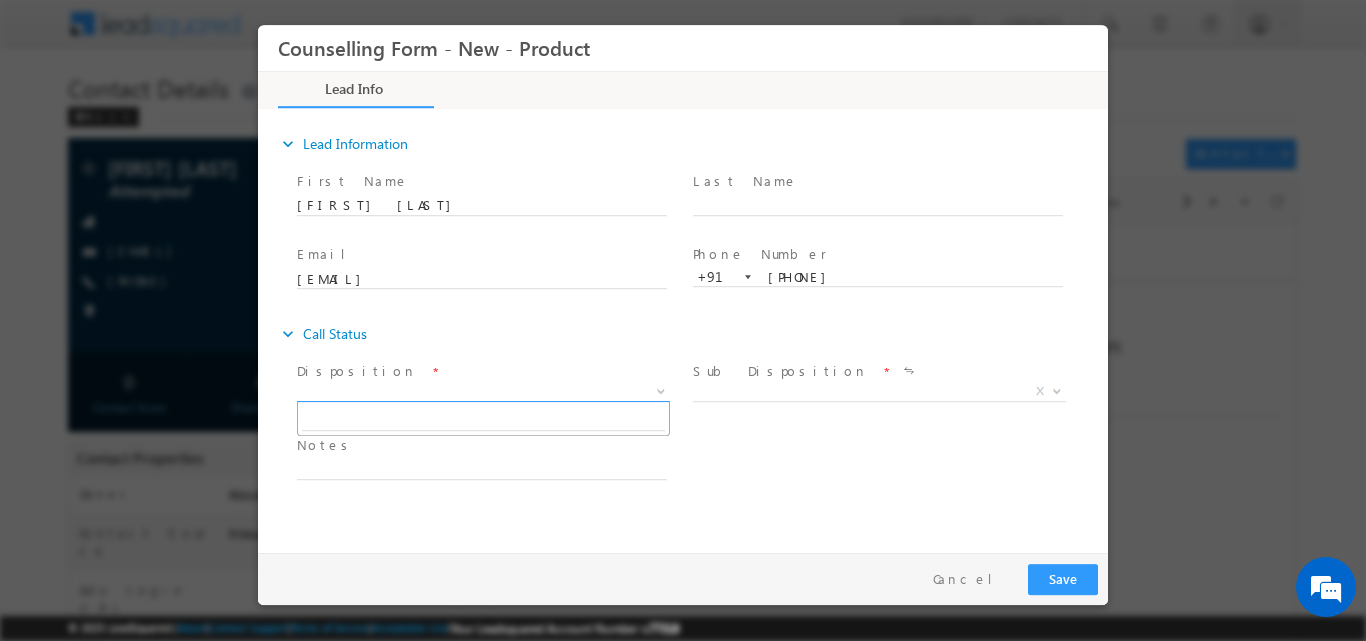 click at bounding box center [659, 390] 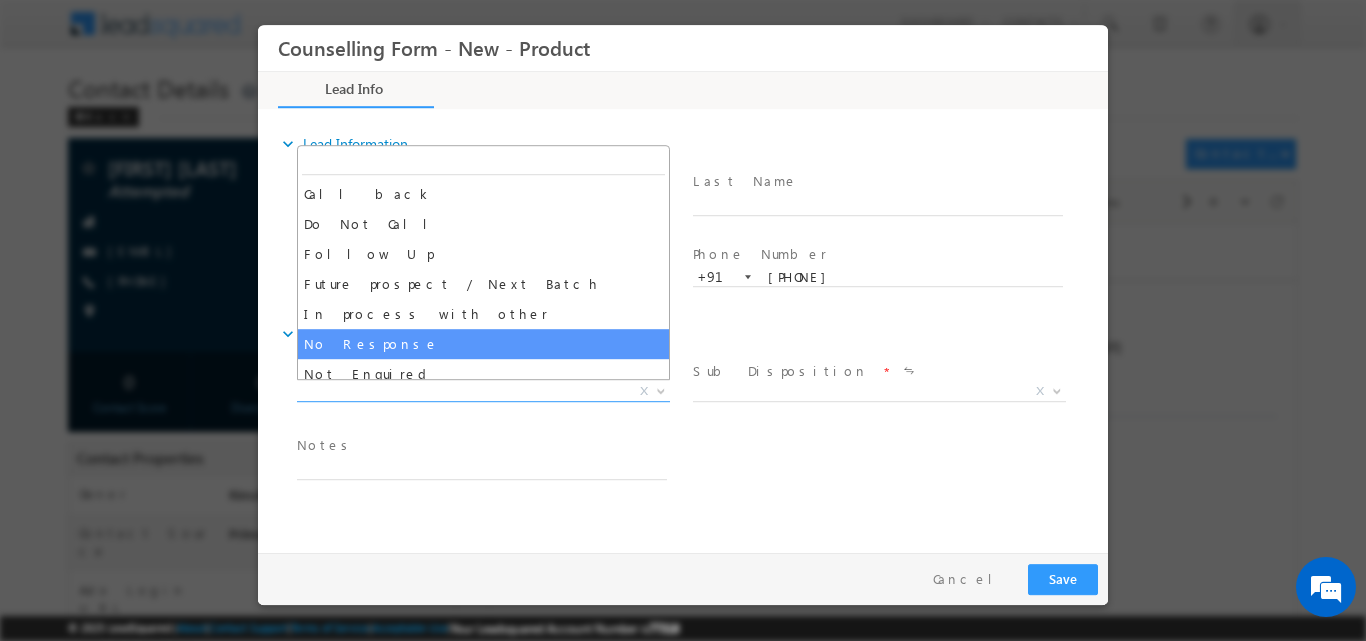 select on "No Response" 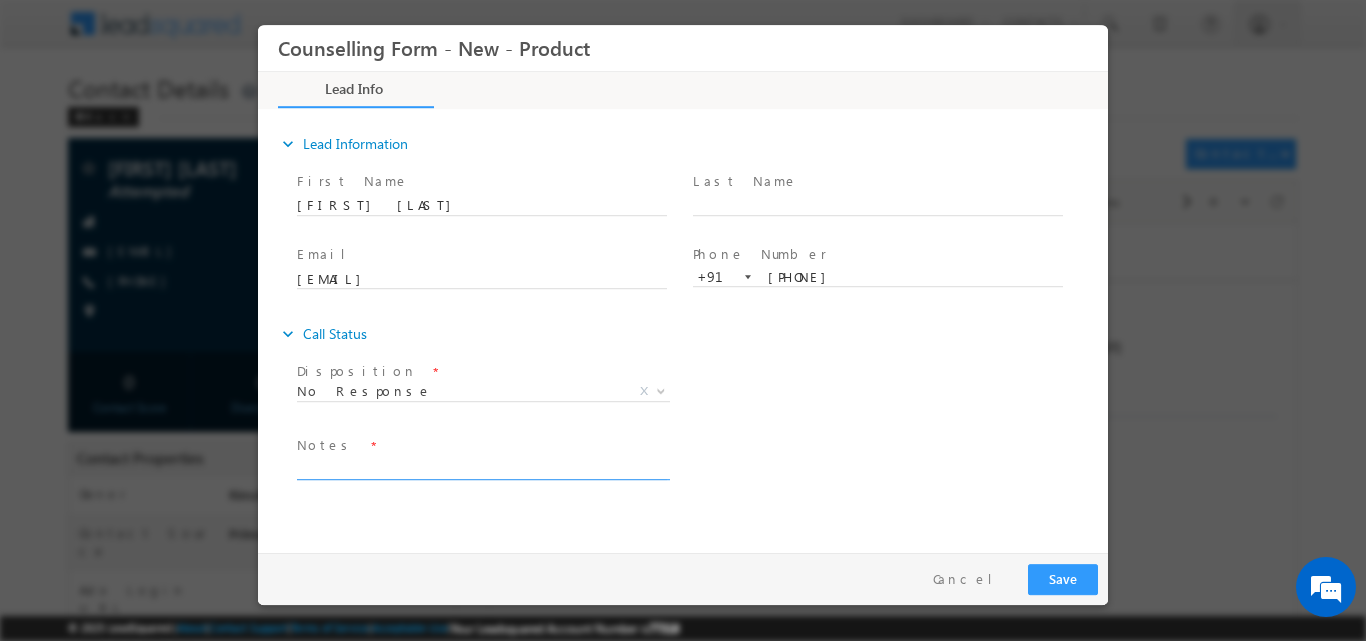 click at bounding box center [482, 467] 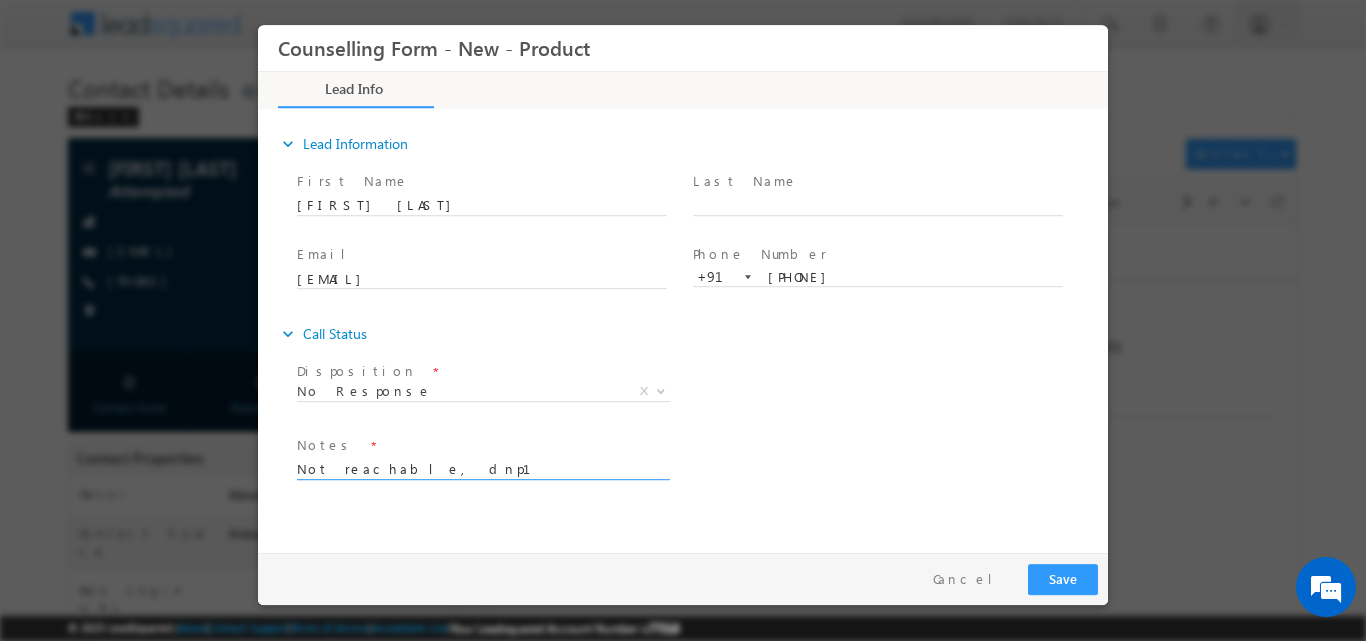 type on "Not reachable, dnp1" 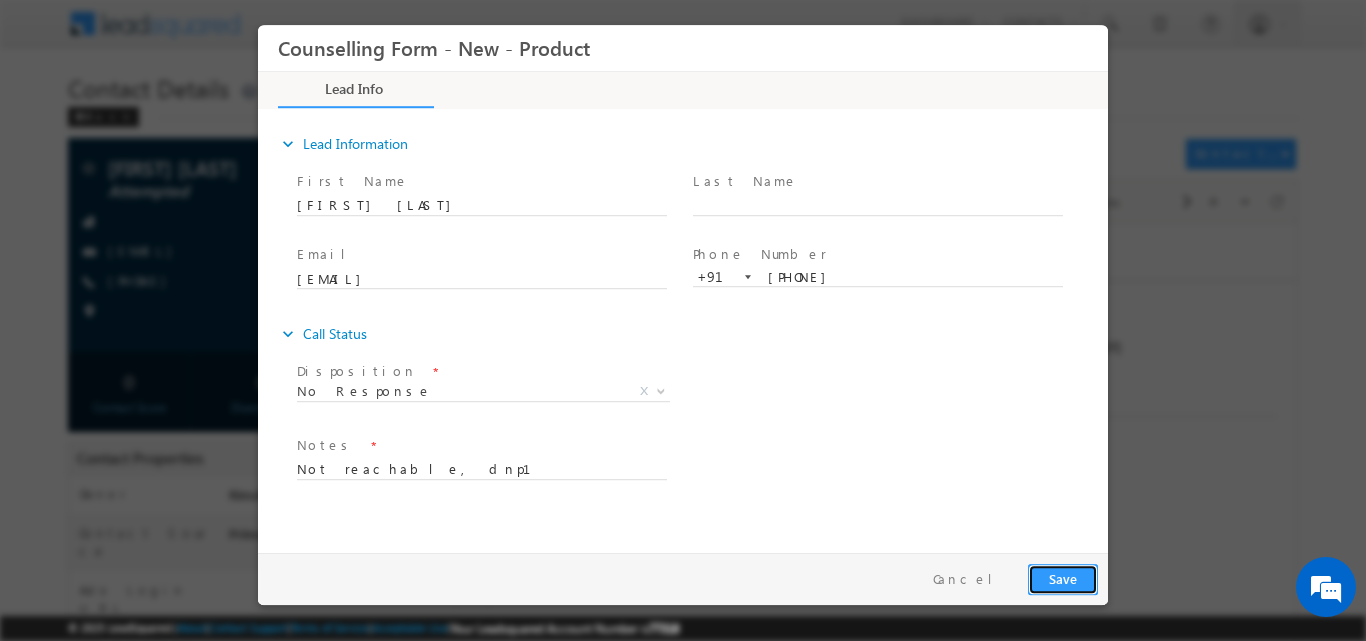 click on "Save" at bounding box center (1063, 578) 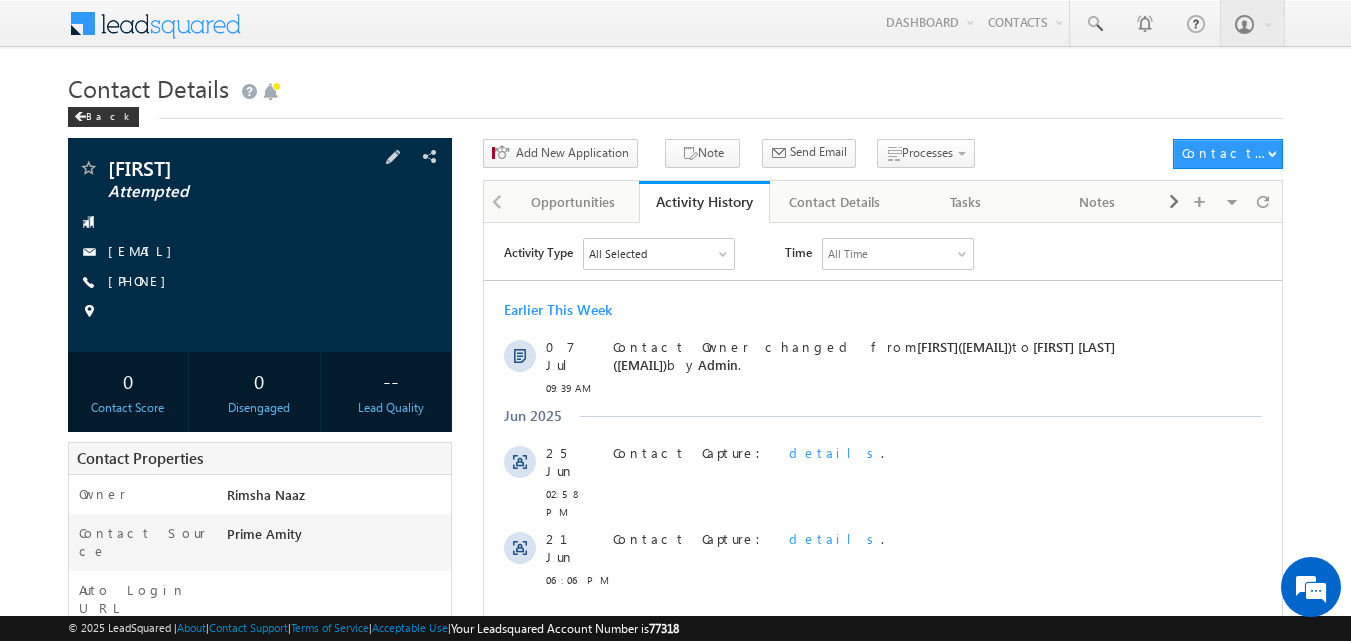 scroll, scrollTop: 0, scrollLeft: 0, axis: both 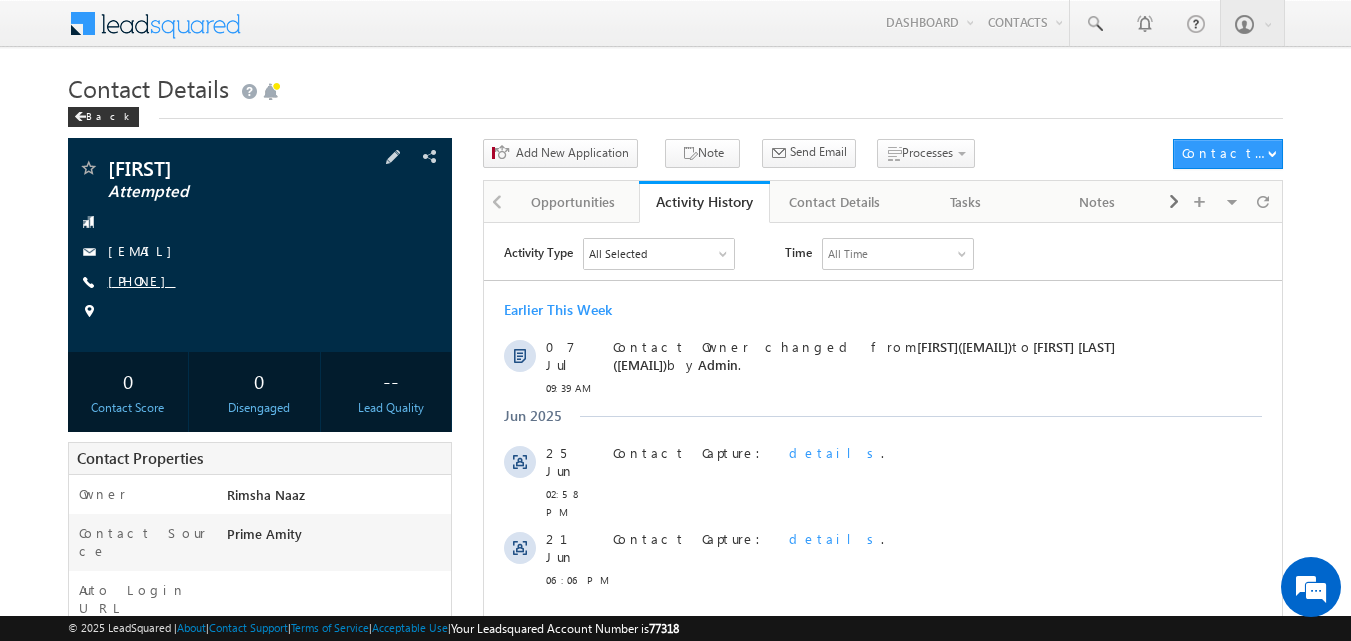 copy on "[PHONE]" 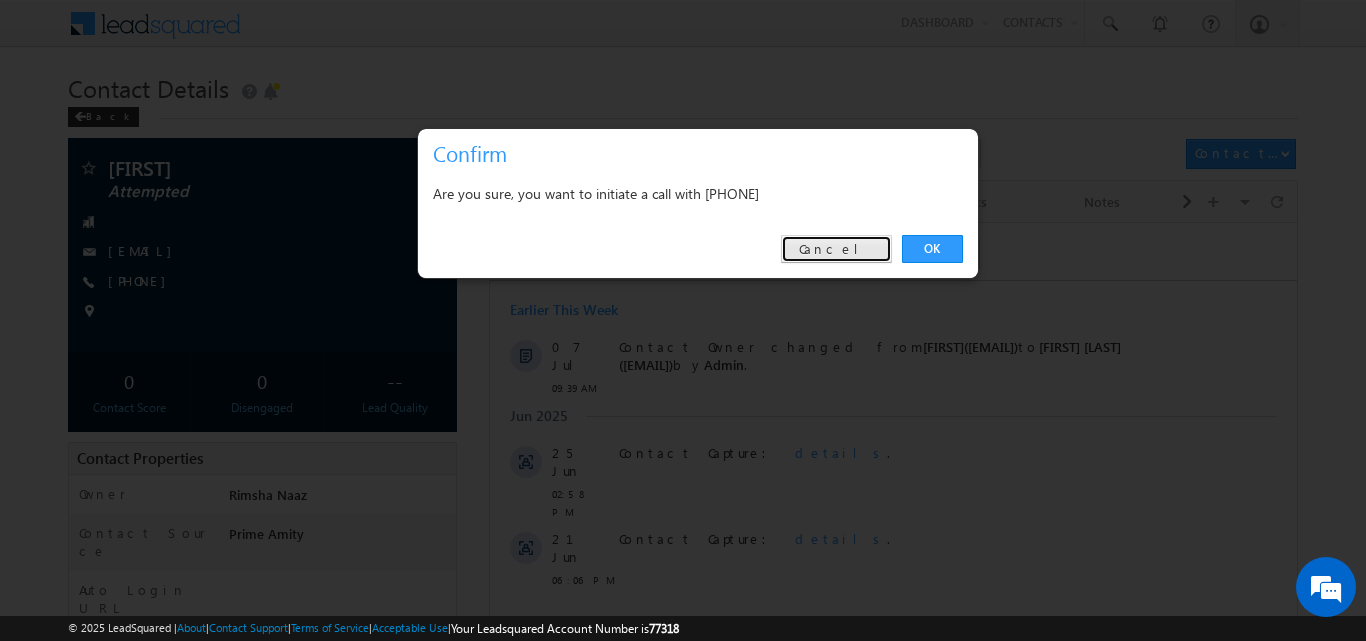 click on "Cancel" at bounding box center [836, 249] 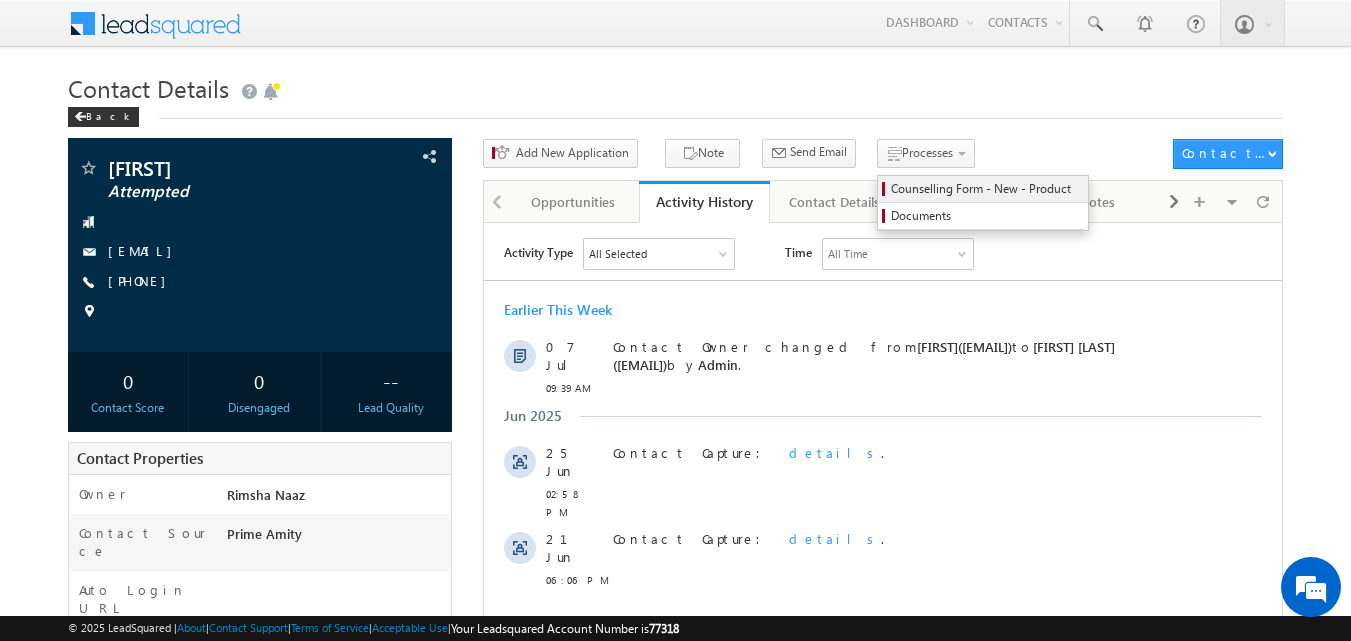 click on "Counselling Form - New - Product" at bounding box center [986, 189] 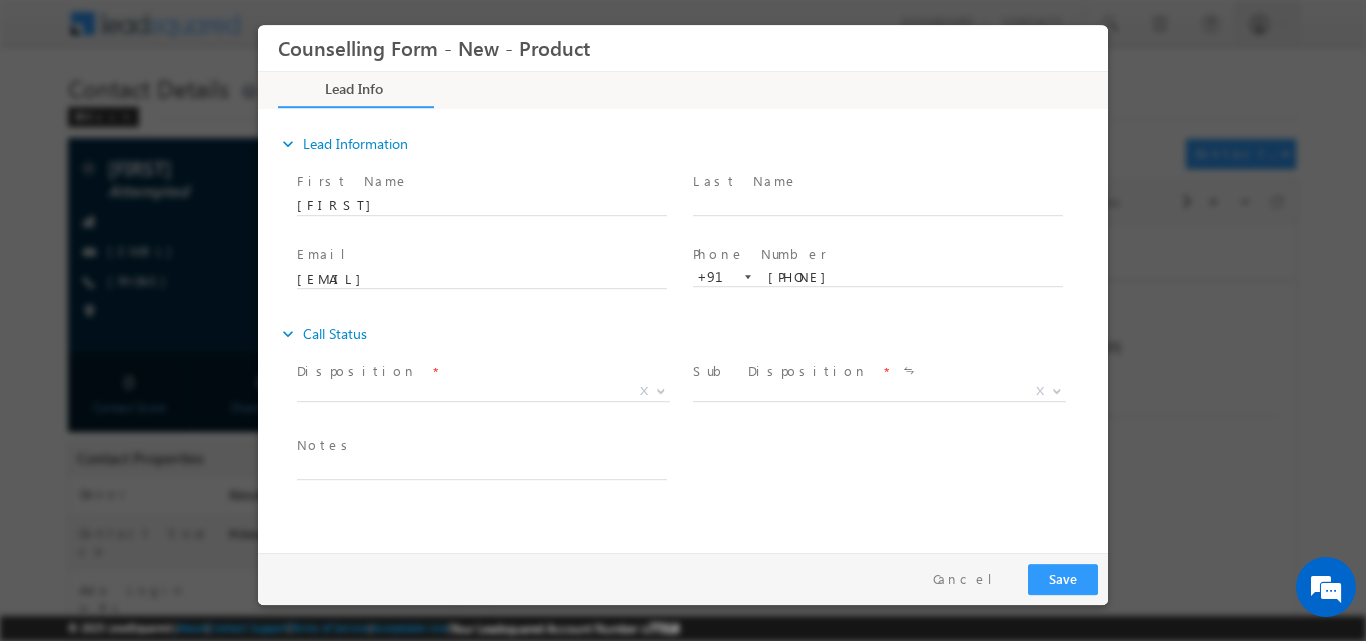 scroll, scrollTop: 0, scrollLeft: 0, axis: both 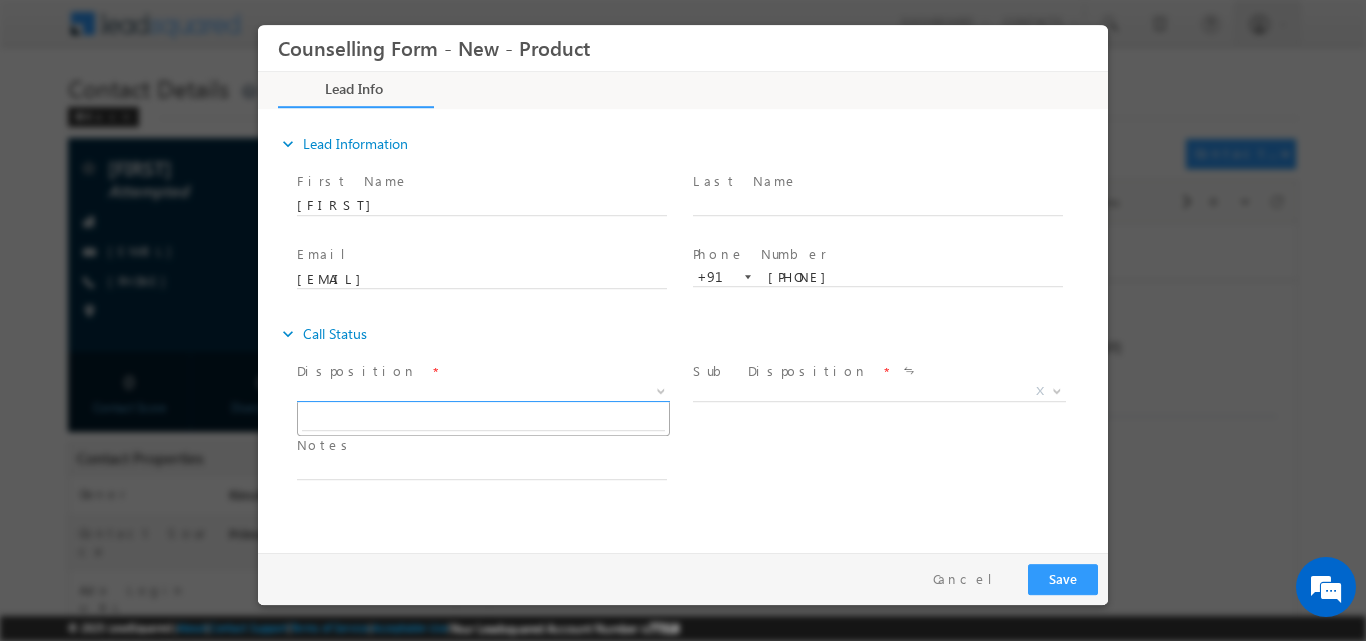click at bounding box center [659, 390] 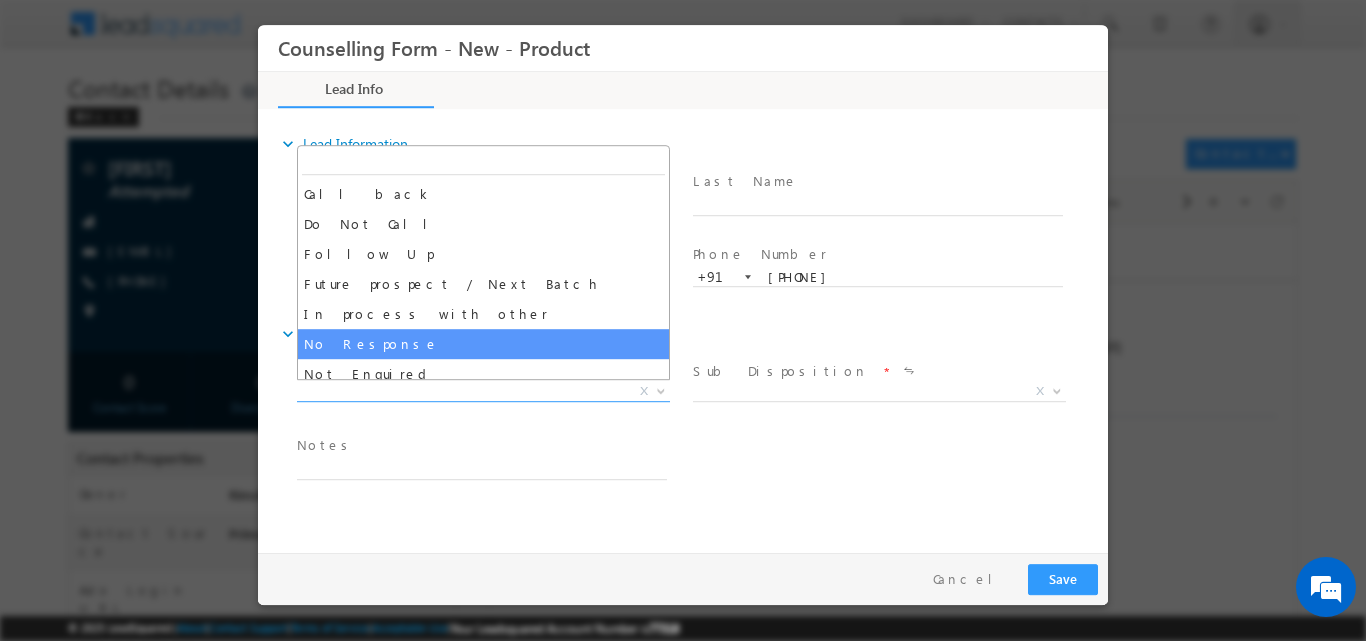 select on "No Response" 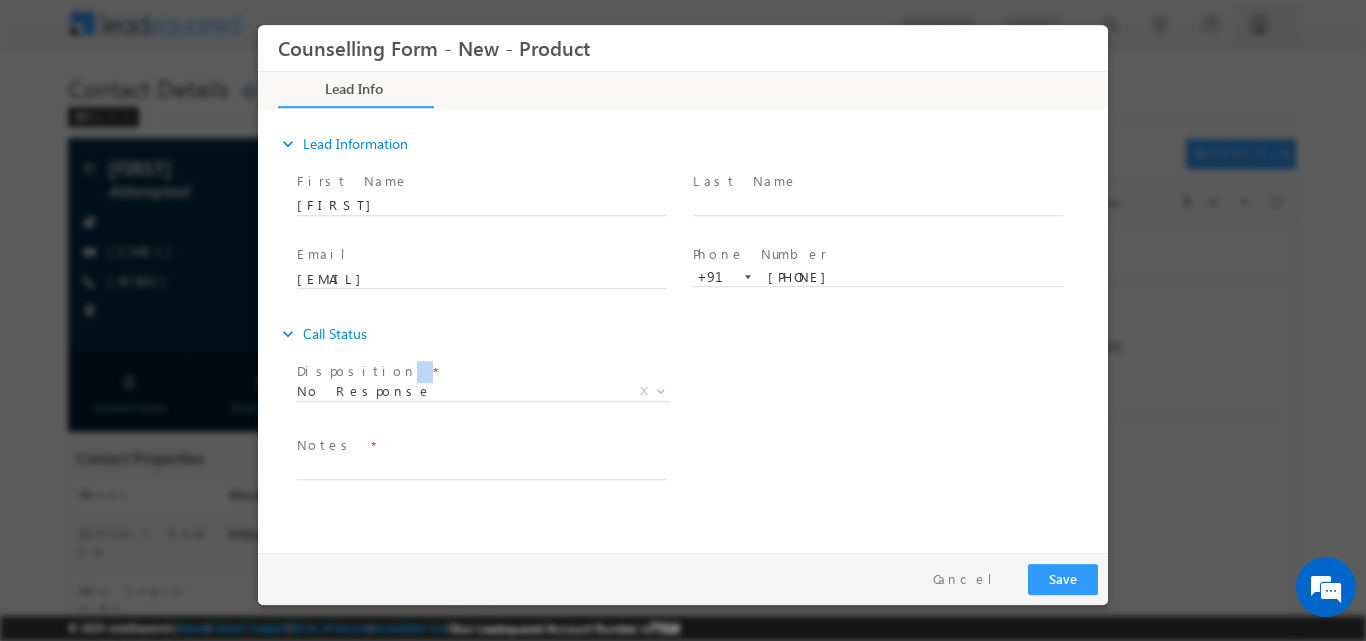 click on "Disposition
*
No Response No Response X" at bounding box center [491, 393] 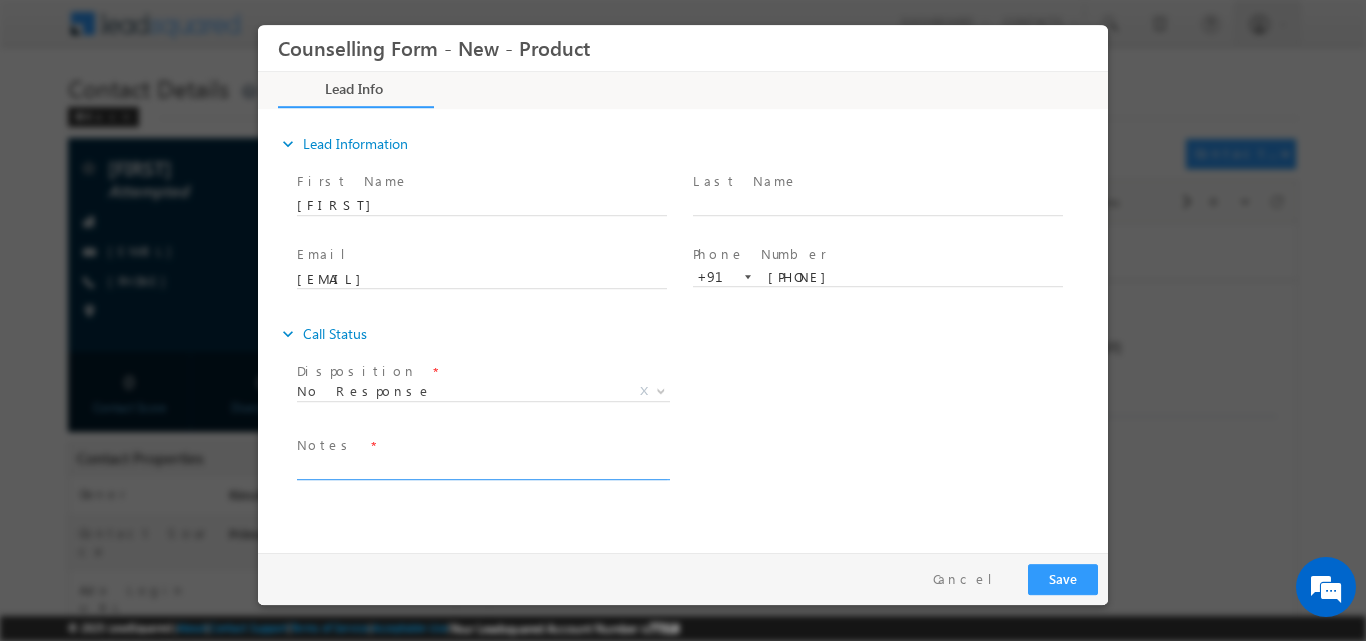 click at bounding box center [482, 467] 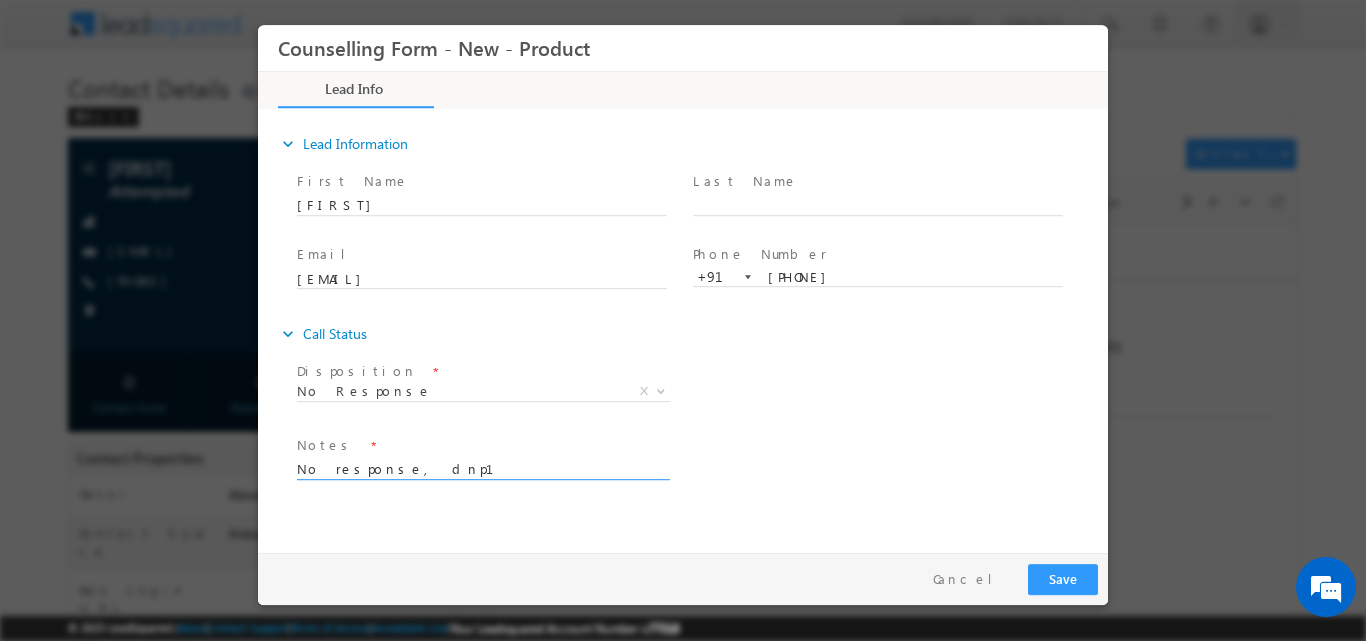 type on "No response, dnp1" 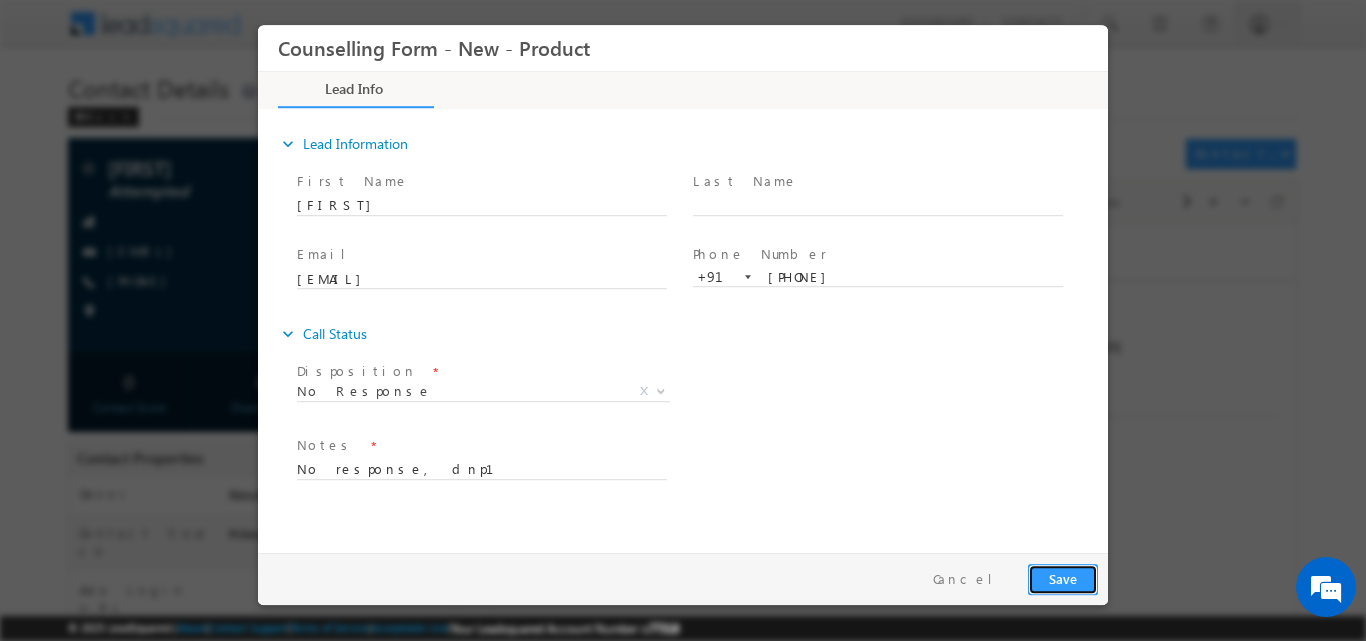 click on "Save" at bounding box center [1063, 578] 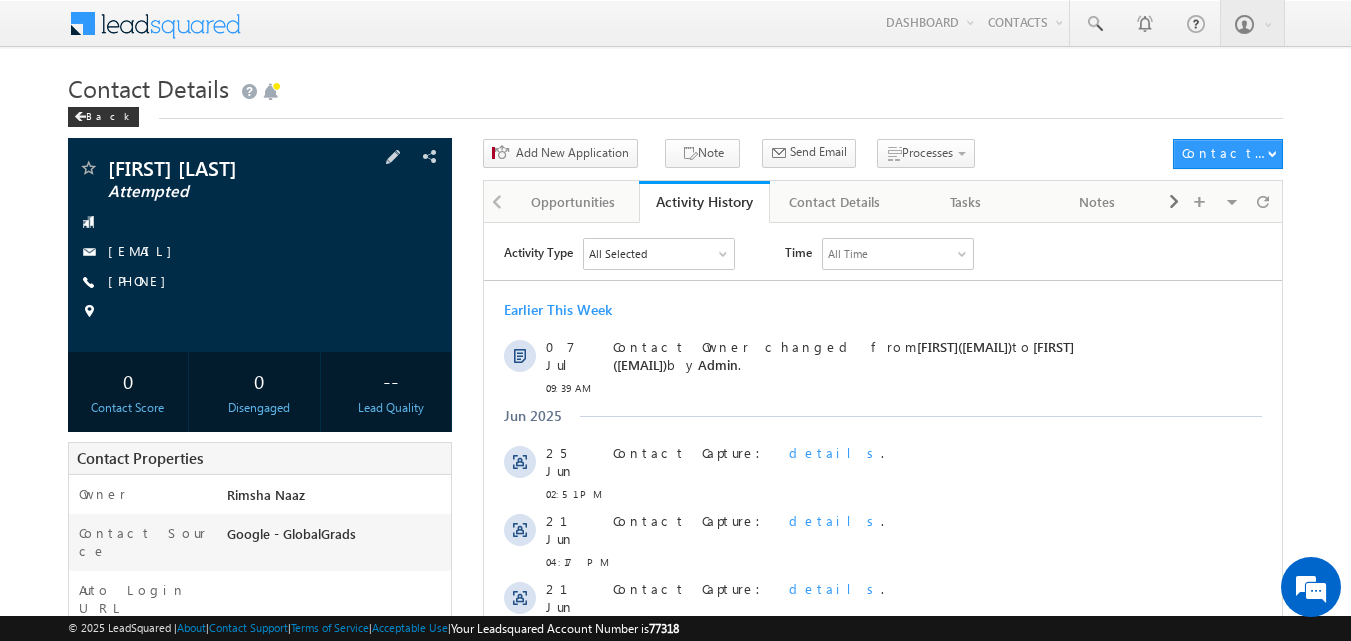 scroll, scrollTop: 0, scrollLeft: 0, axis: both 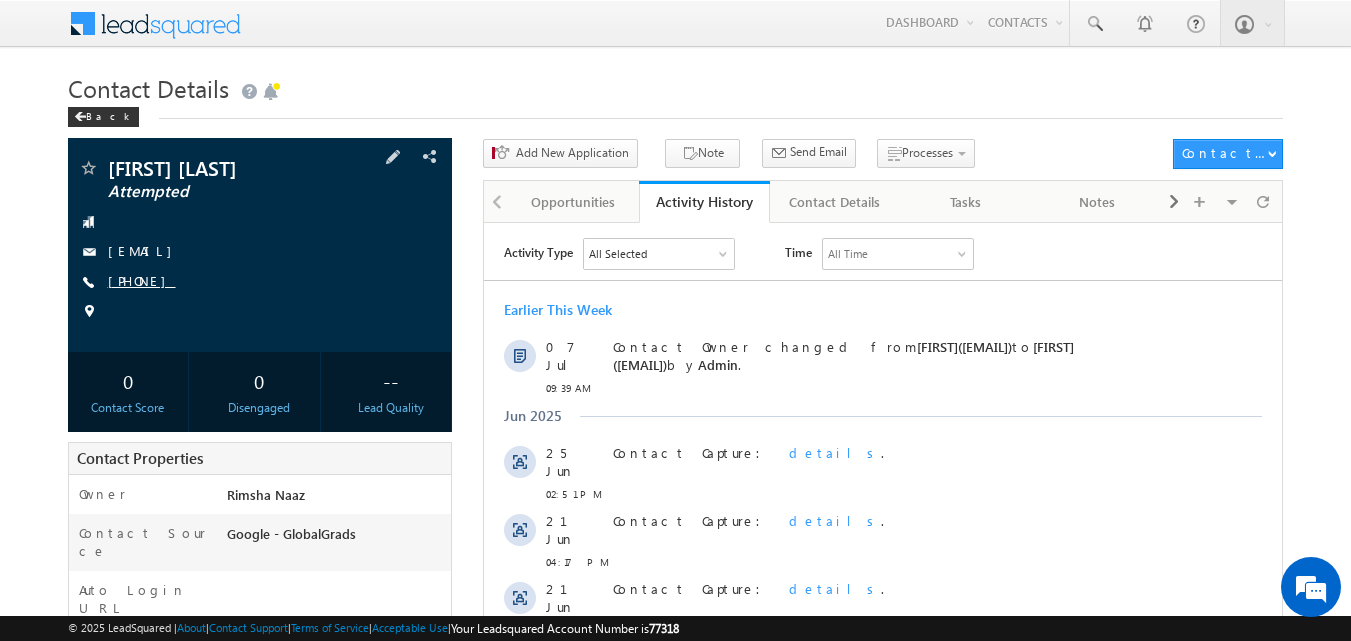 drag, startPoint x: 133, startPoint y: 279, endPoint x: 204, endPoint y: 275, distance: 71.11259 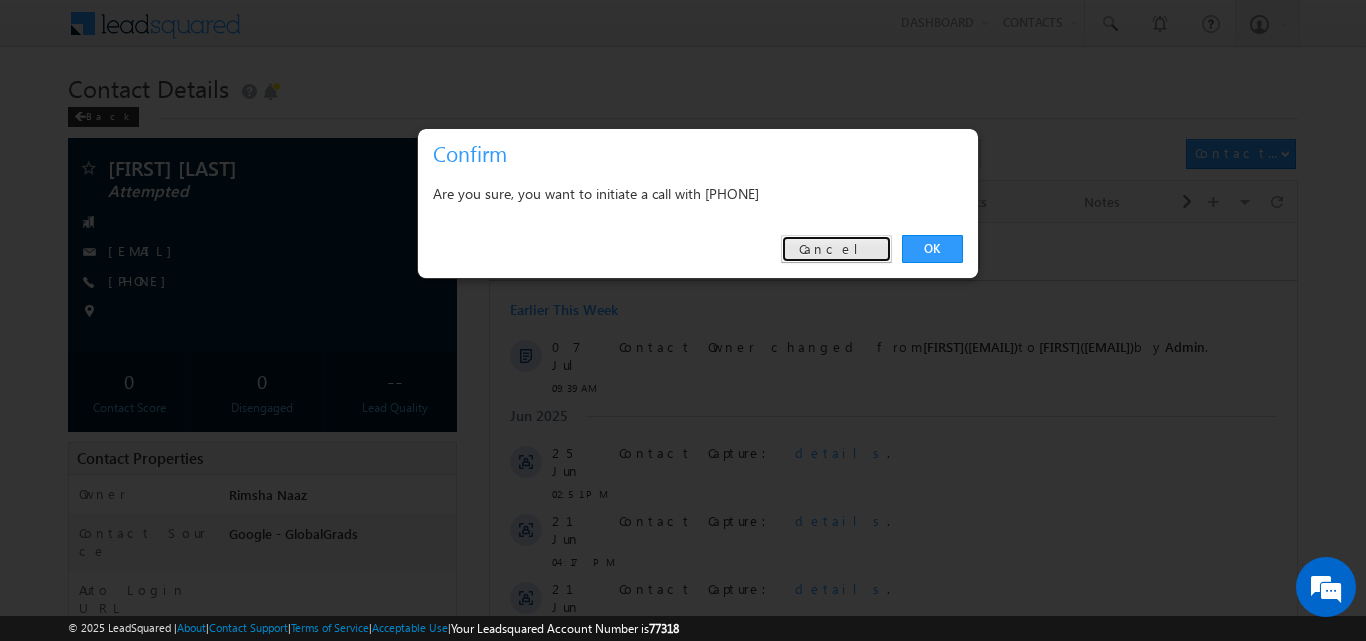 click on "Cancel" at bounding box center [836, 249] 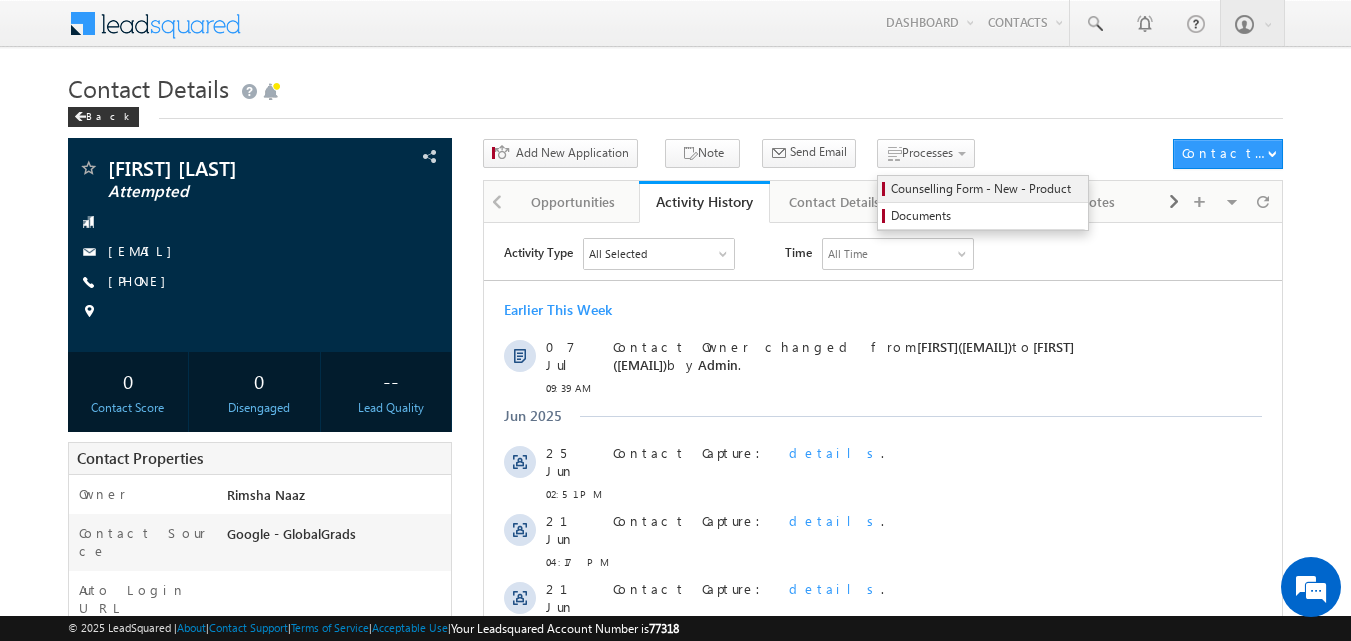 click on "Counselling Form - New - Product" at bounding box center [986, 189] 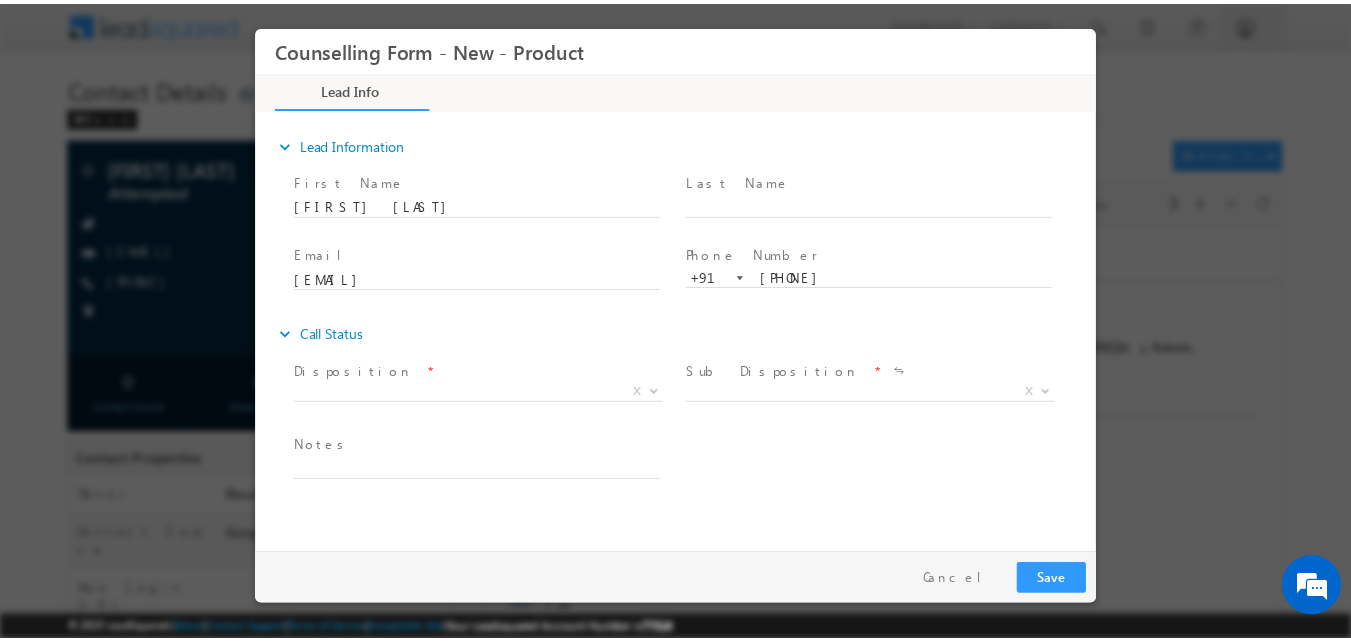 scroll, scrollTop: 0, scrollLeft: 0, axis: both 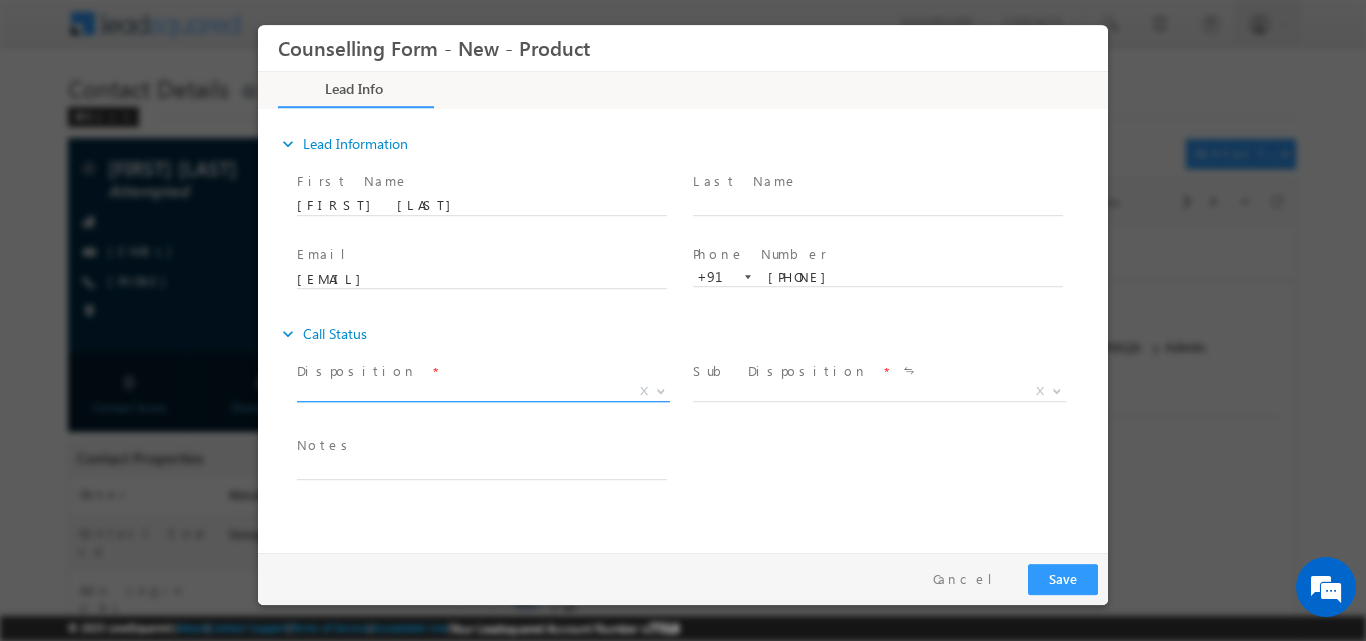 click on "X" at bounding box center (644, 390) 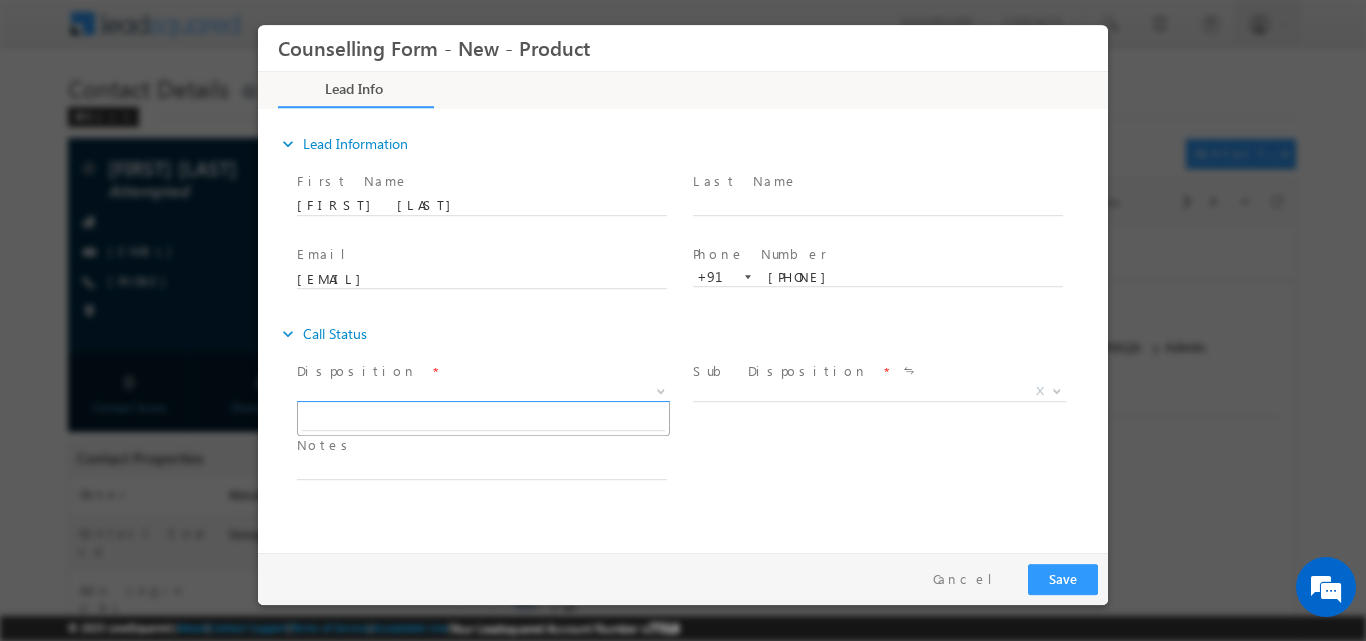 click at bounding box center [659, 390] 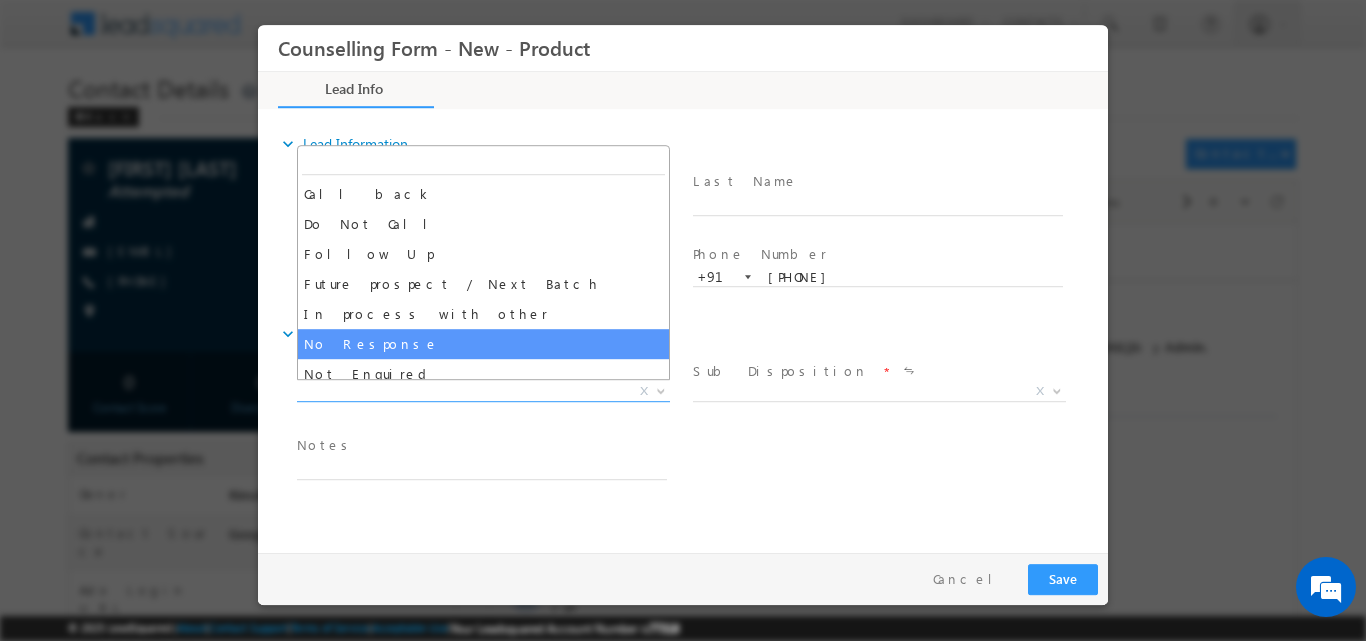 select on "No Response" 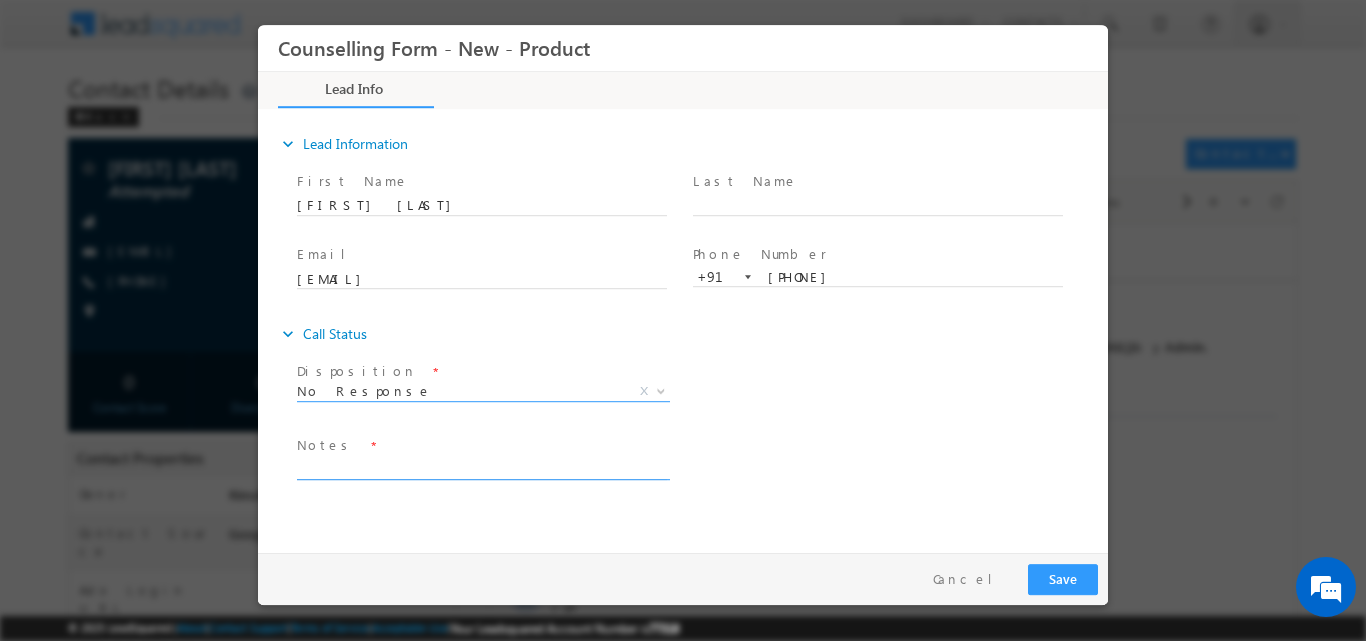 click at bounding box center (482, 467) 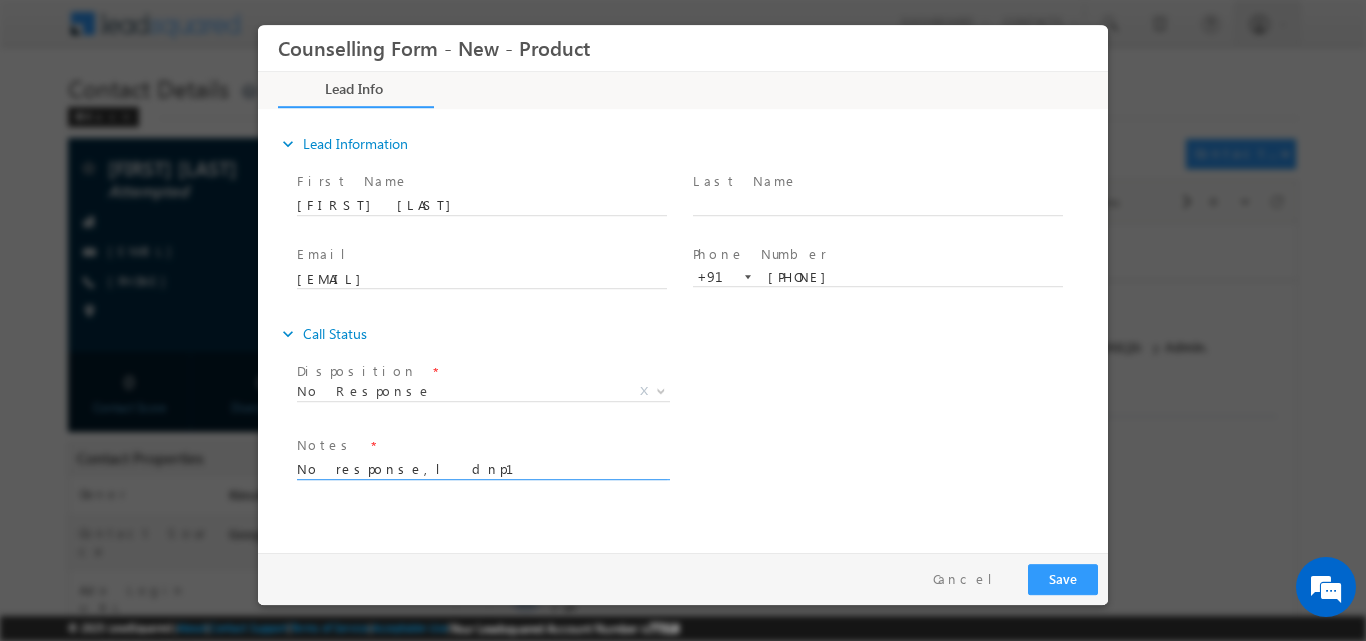 click on "No response,l dnp1" at bounding box center (482, 467) 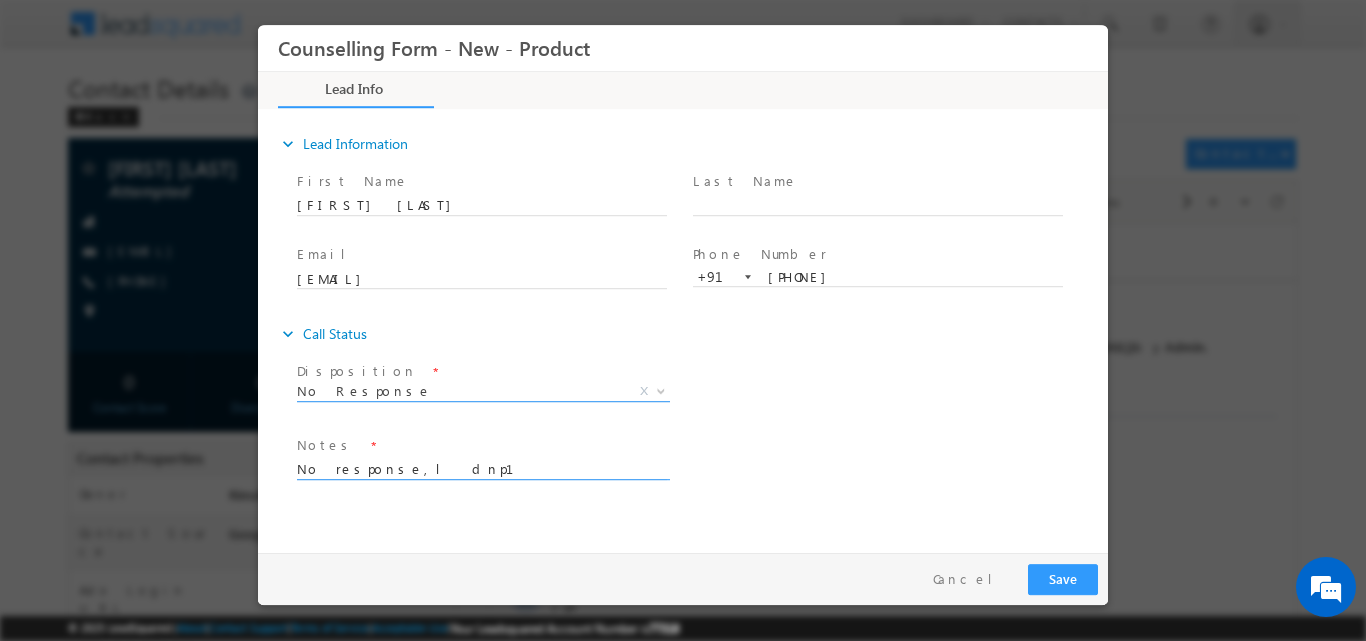 click at bounding box center (659, 390) 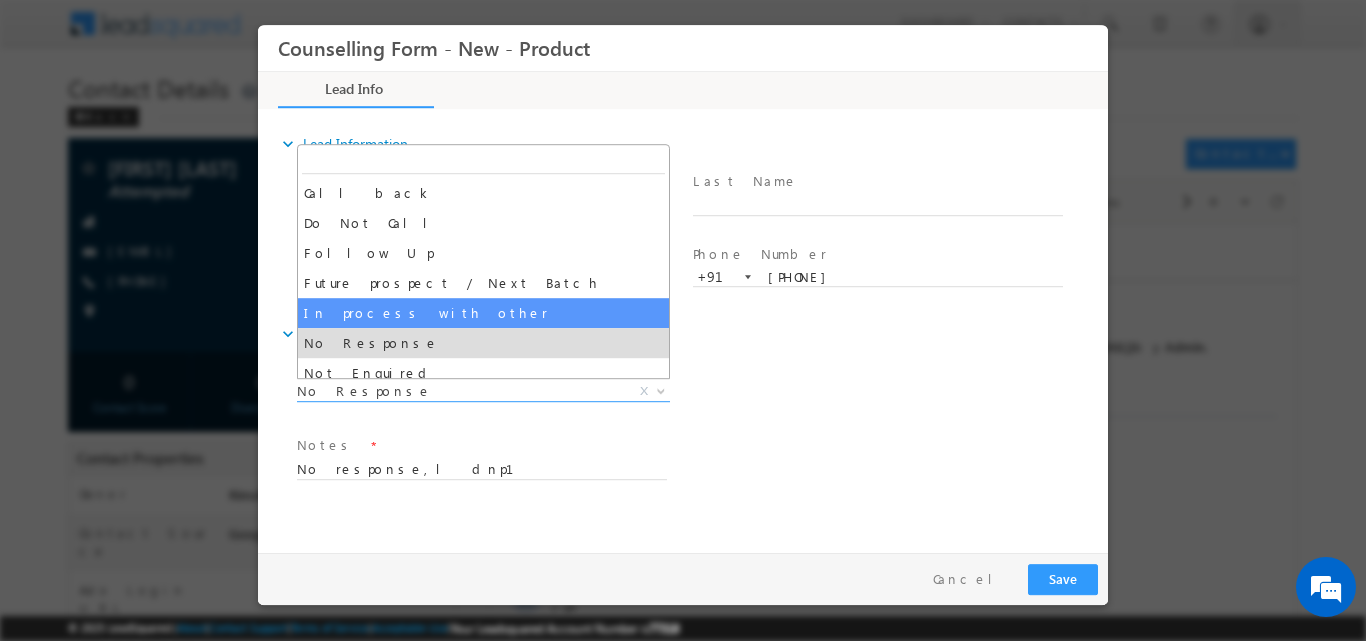 click on "expand_more Call Status" at bounding box center (693, 333) 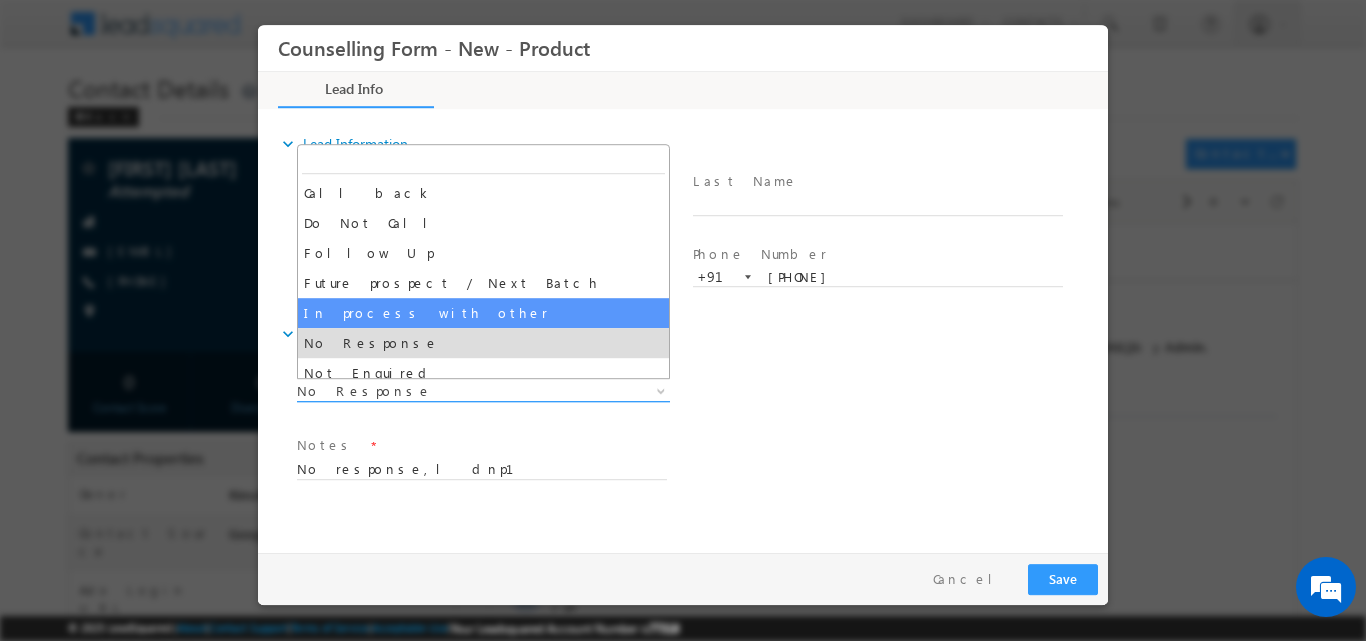click at bounding box center (661, 389) 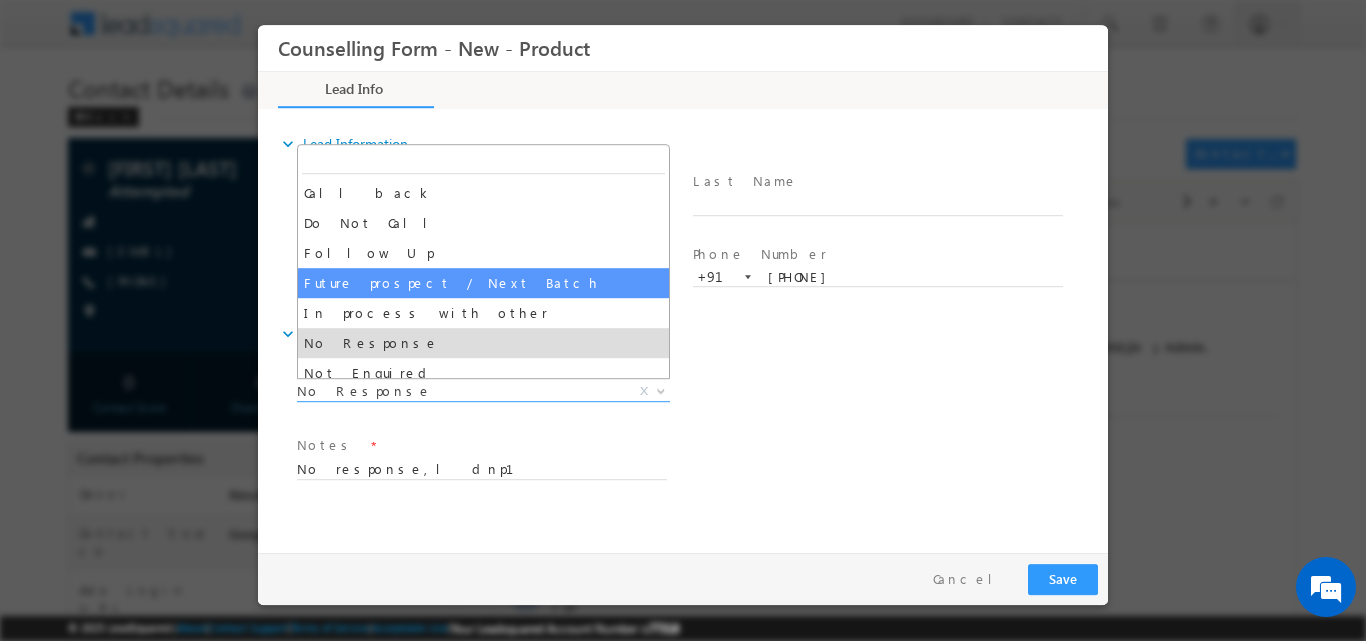 select on "Future prospect / Next Batch" 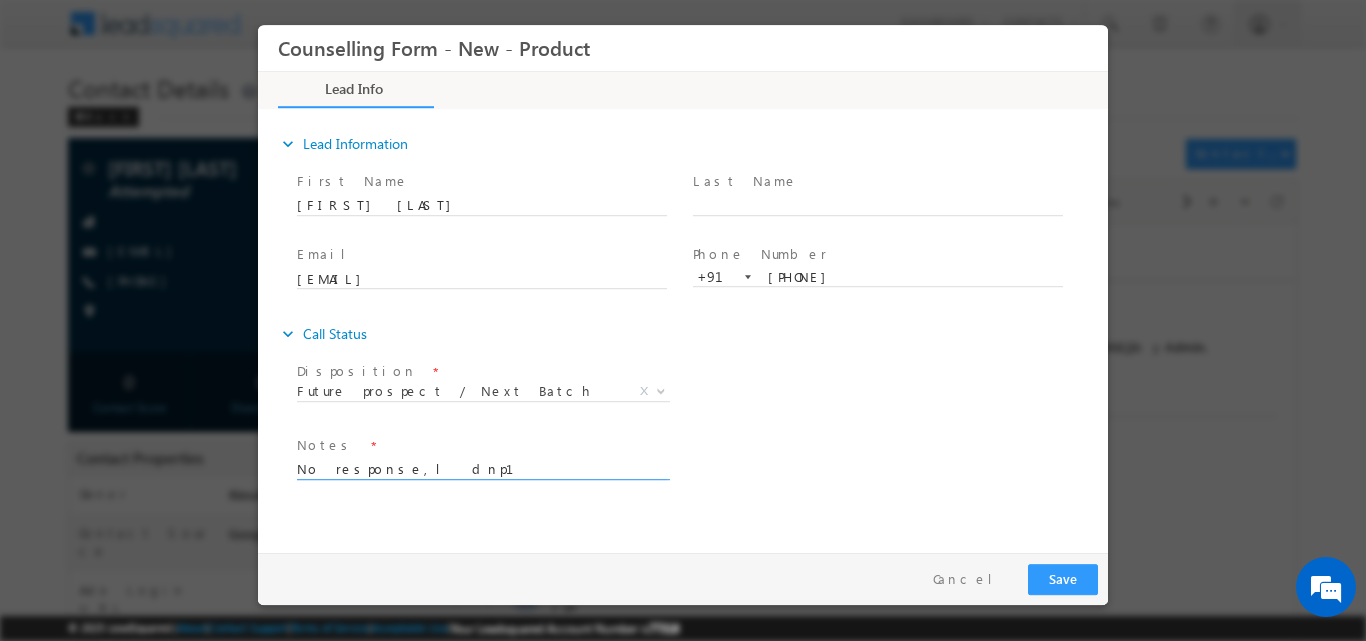 drag, startPoint x: 469, startPoint y: 462, endPoint x: 270, endPoint y: 477, distance: 199.56453 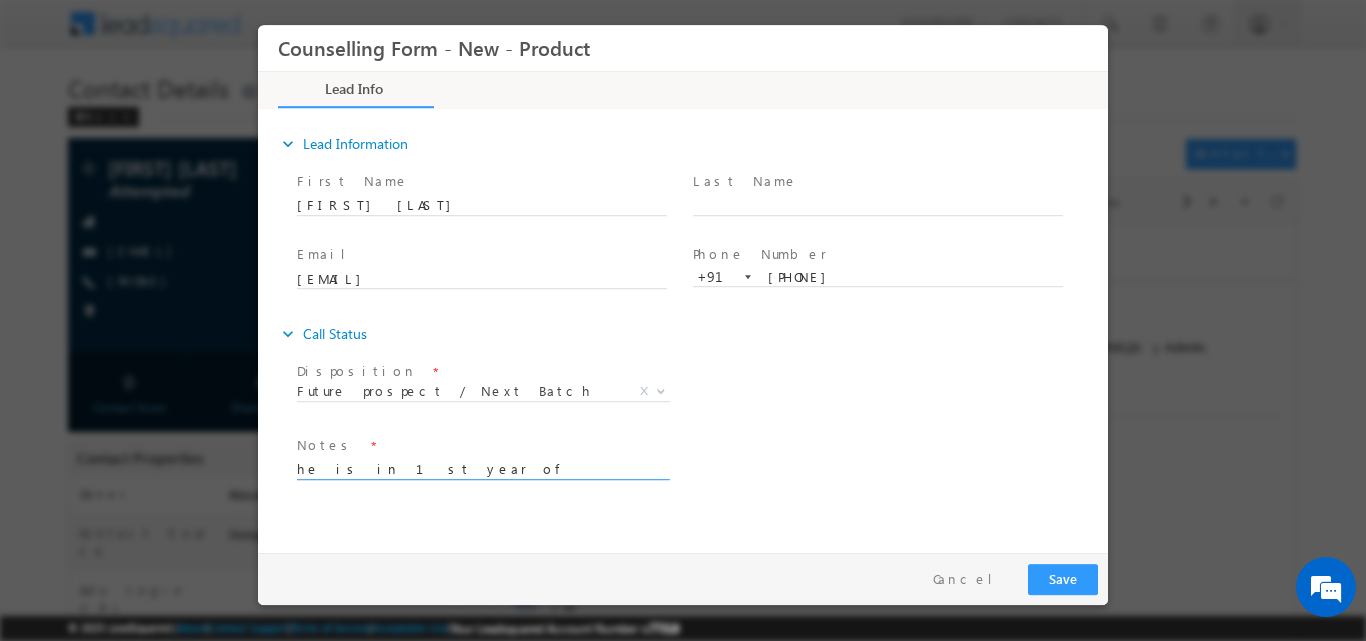 type on "he is in 1st year of bachelors will be completing it by 2028" 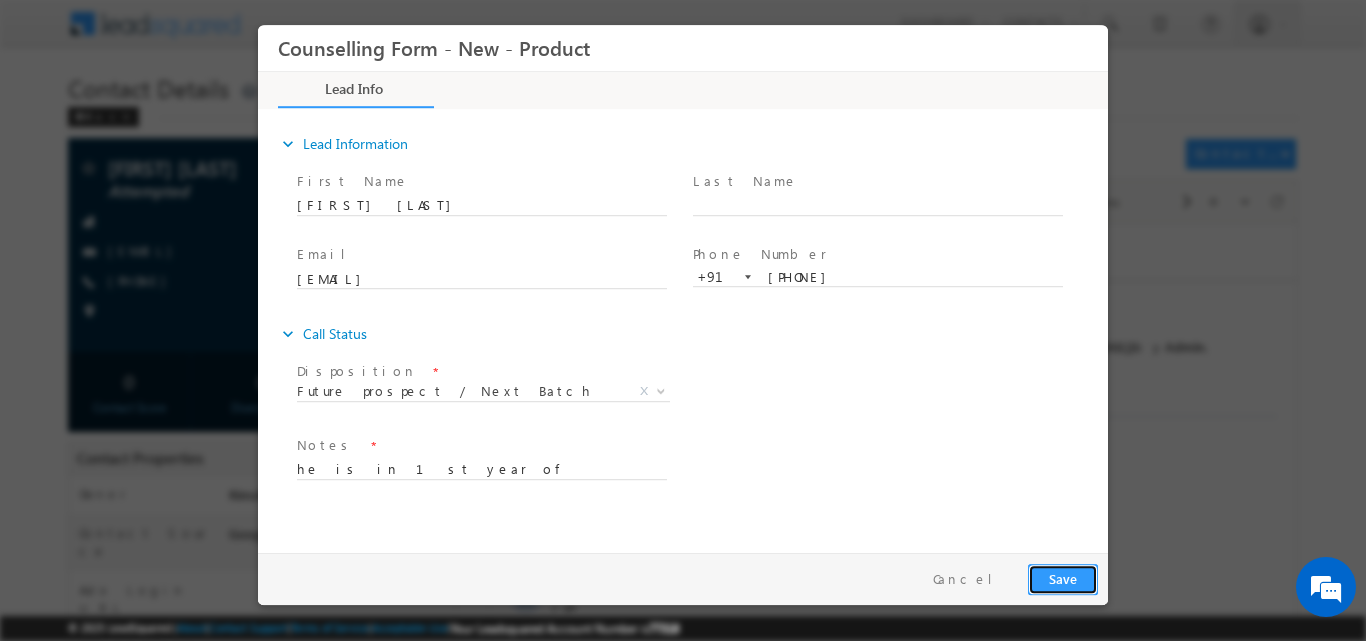 drag, startPoint x: 1080, startPoint y: 580, endPoint x: 998, endPoint y: 36, distance: 550.14545 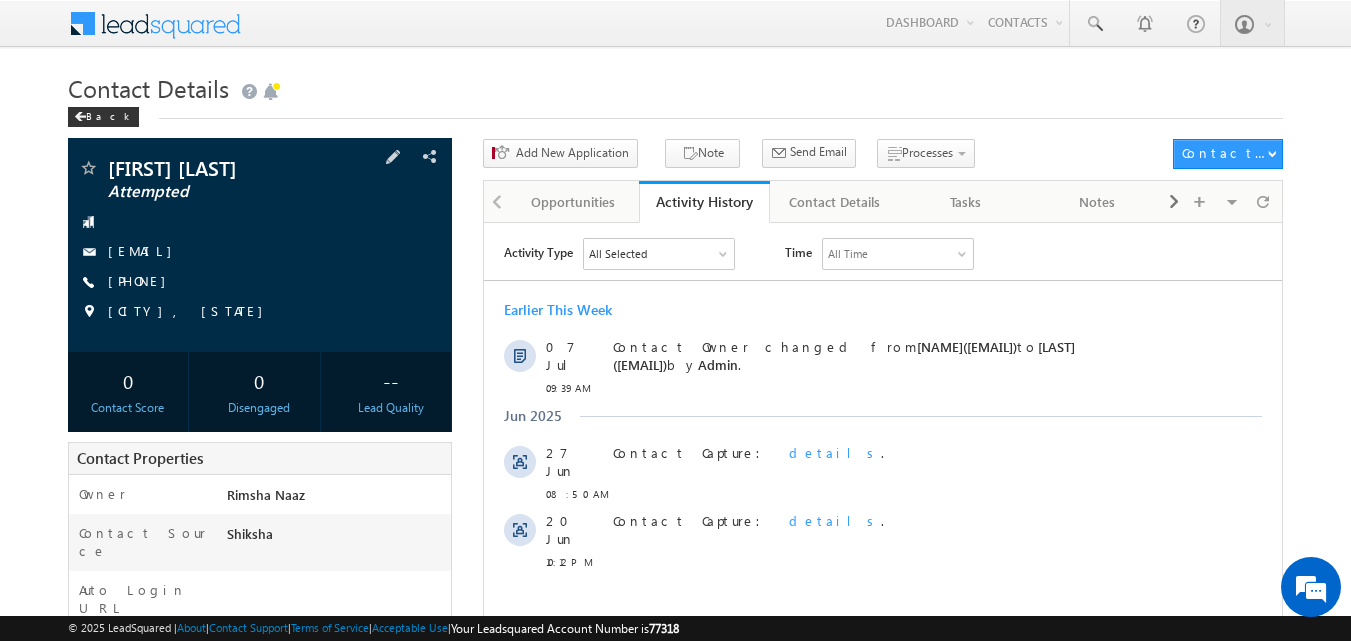 scroll, scrollTop: 0, scrollLeft: 0, axis: both 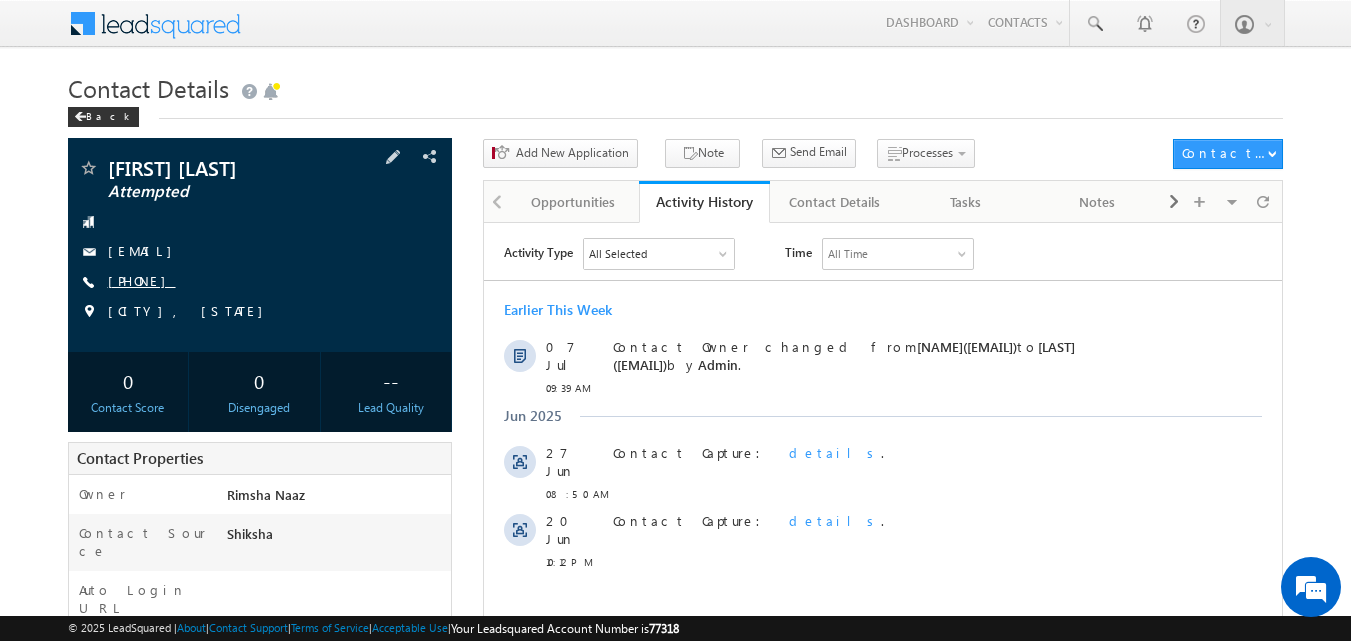 copy on "[PHONE]" 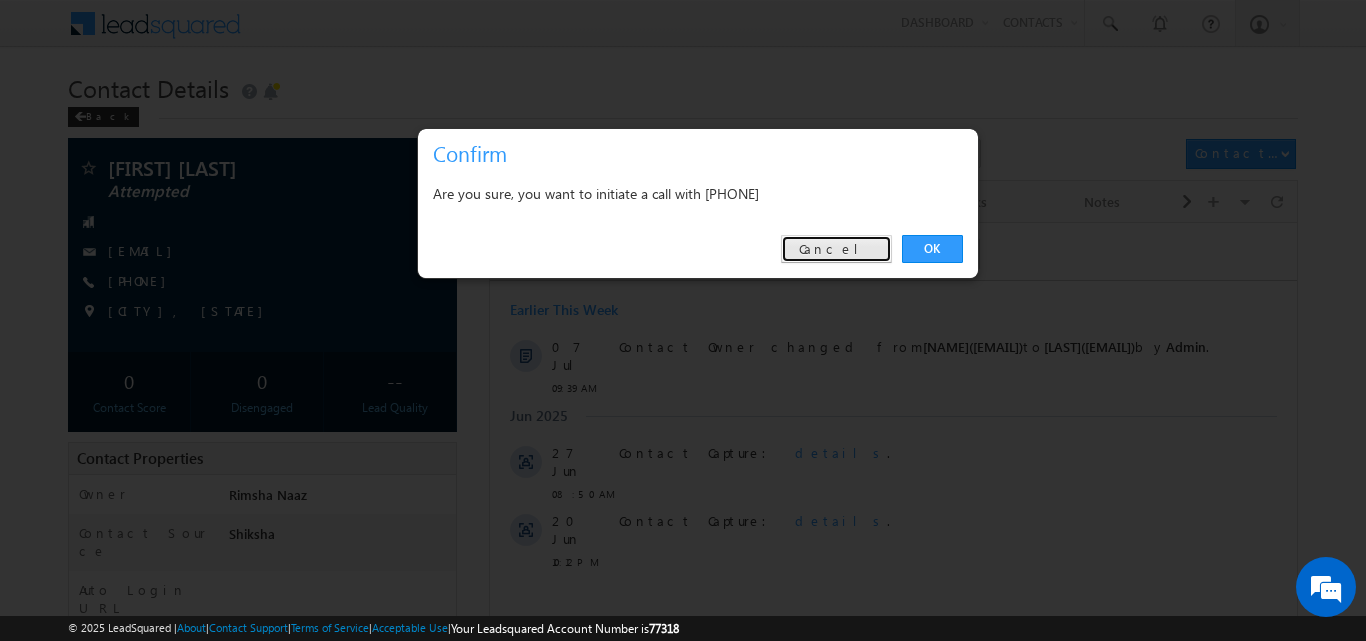 click on "Cancel" at bounding box center [836, 249] 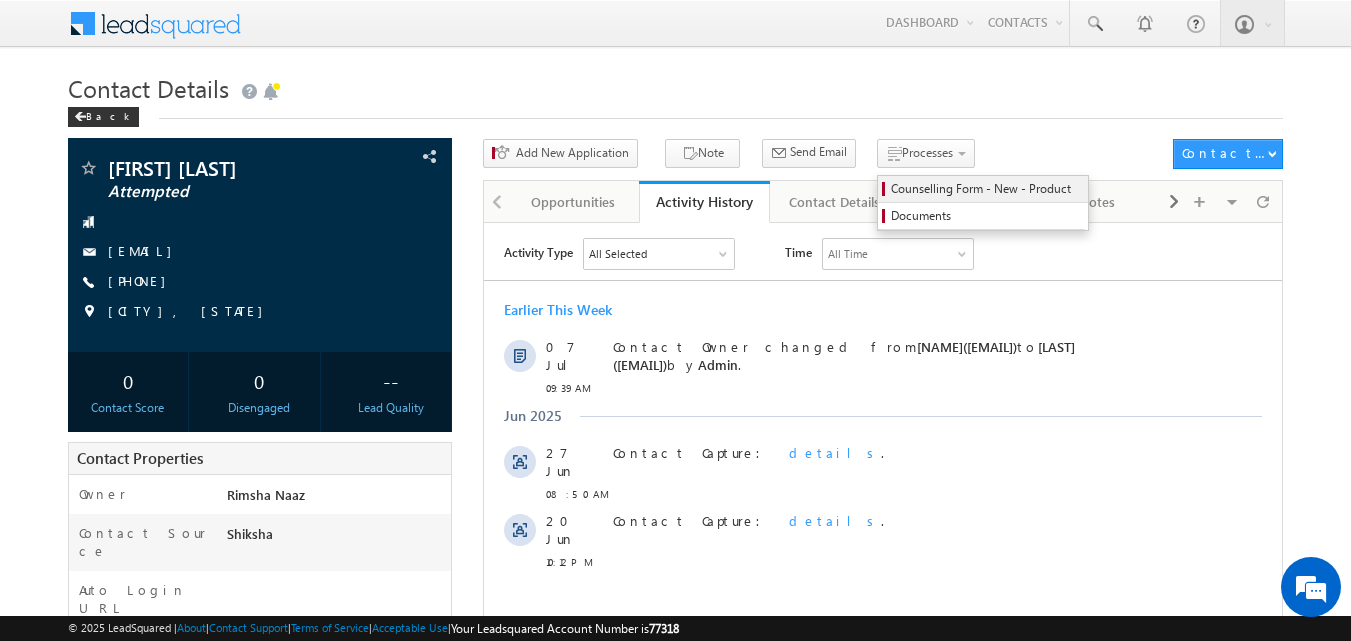 click on "Counselling Form - New - Product" at bounding box center (983, 189) 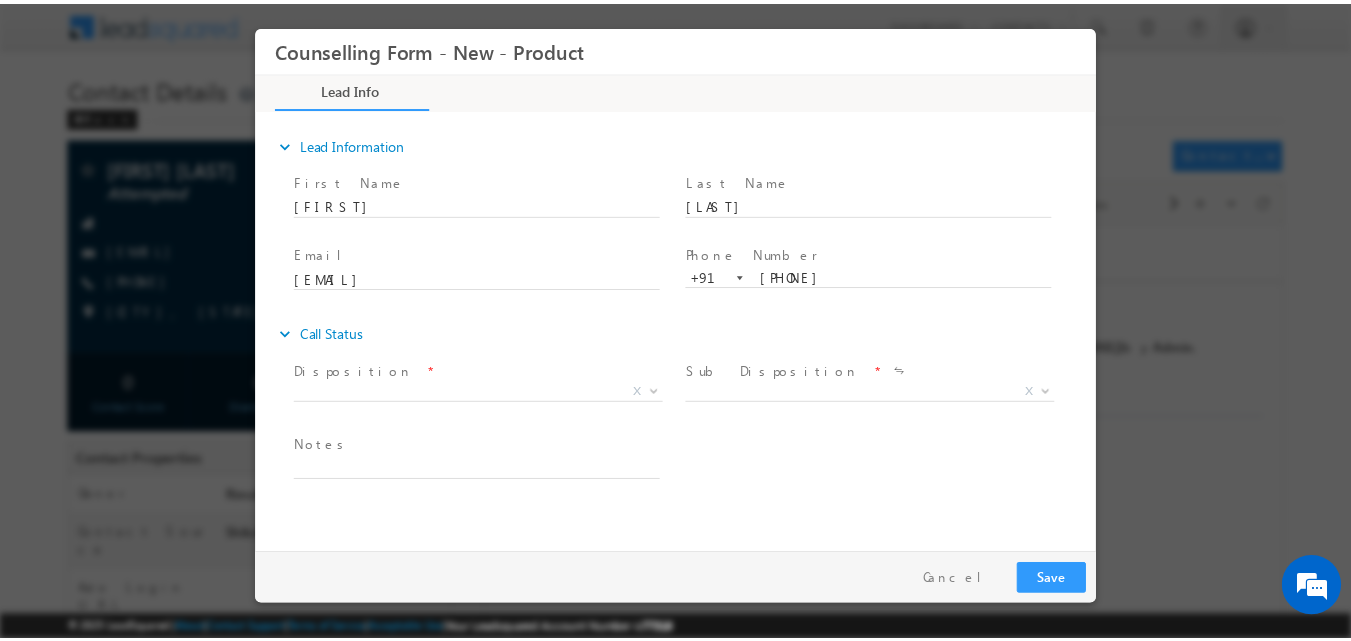 scroll, scrollTop: 0, scrollLeft: 0, axis: both 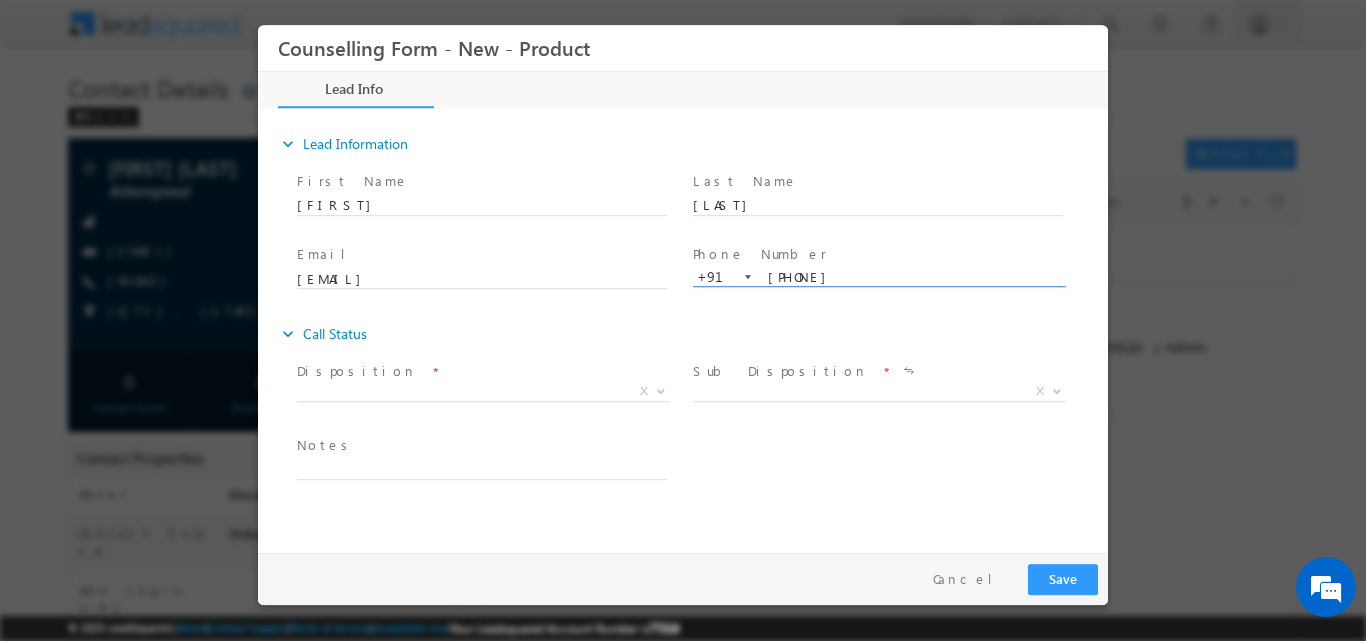 copy on "[PHONE]" 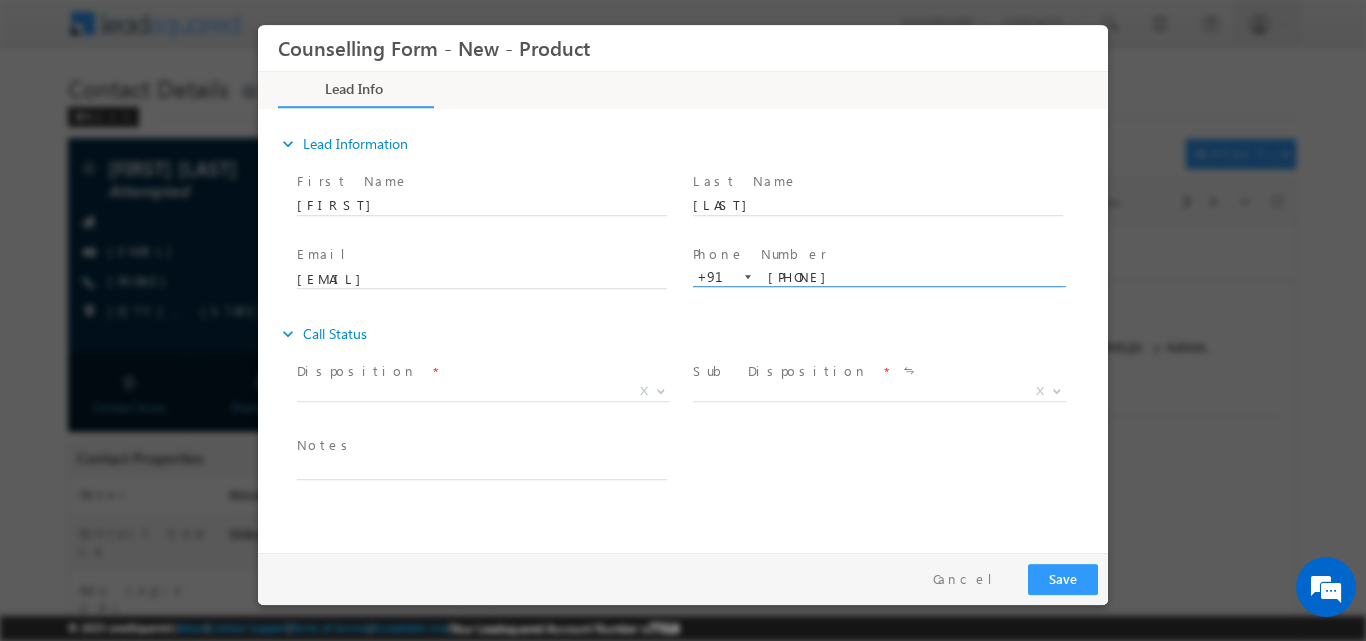 drag, startPoint x: 769, startPoint y: 280, endPoint x: 841, endPoint y: 278, distance: 72.02777 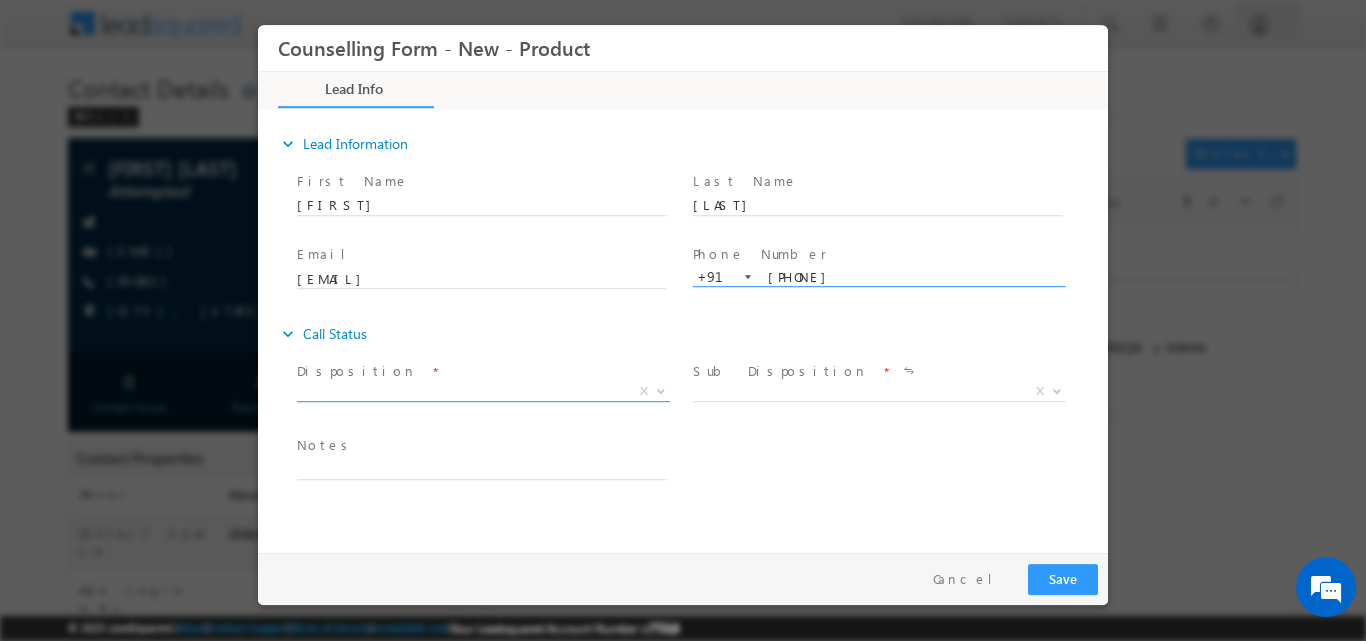 click at bounding box center [661, 389] 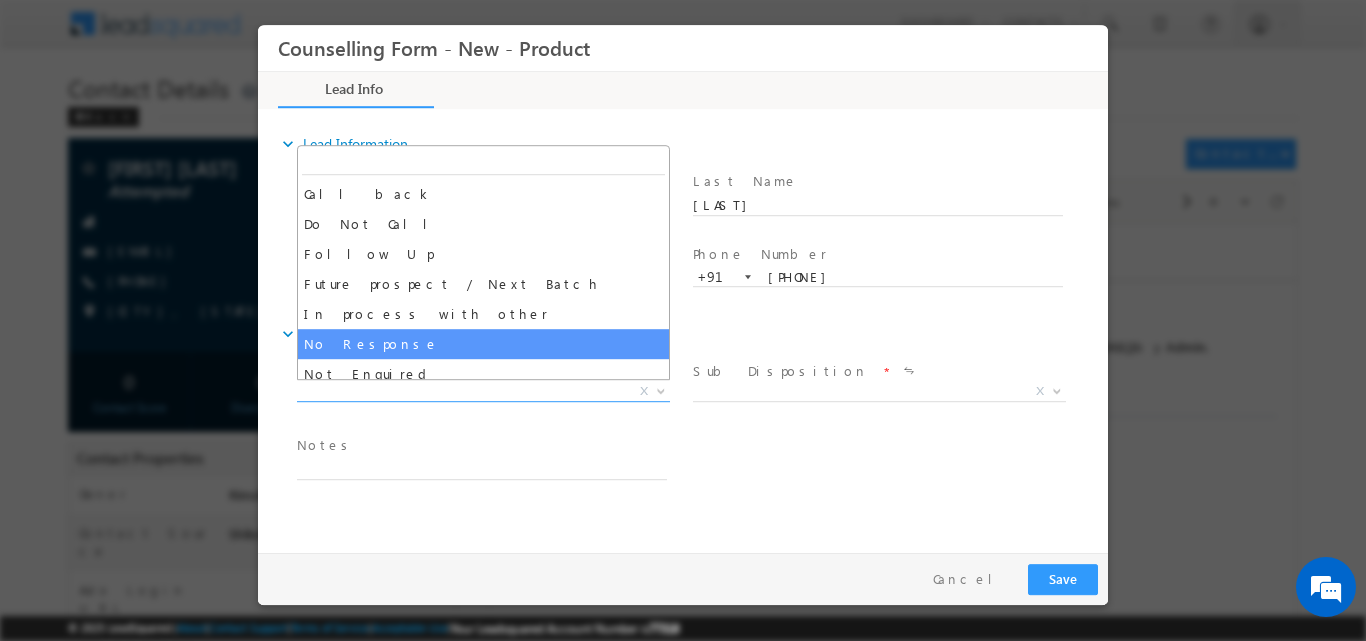 select on "No Response" 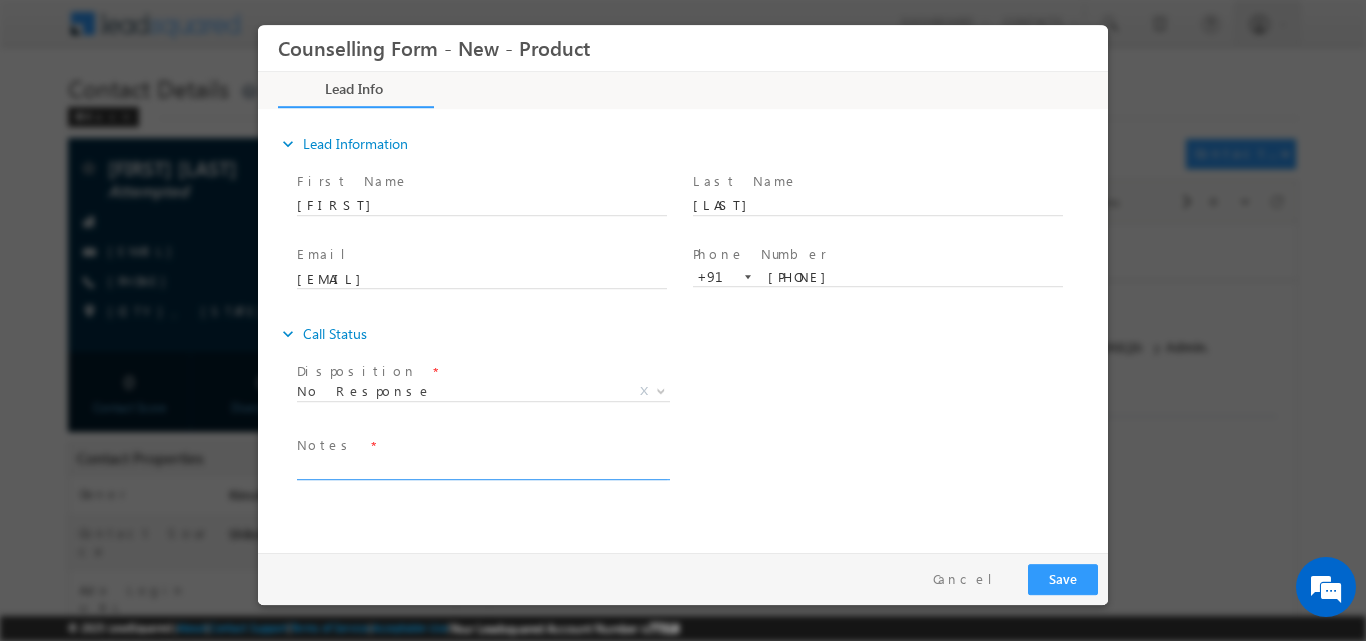 click at bounding box center [482, 467] 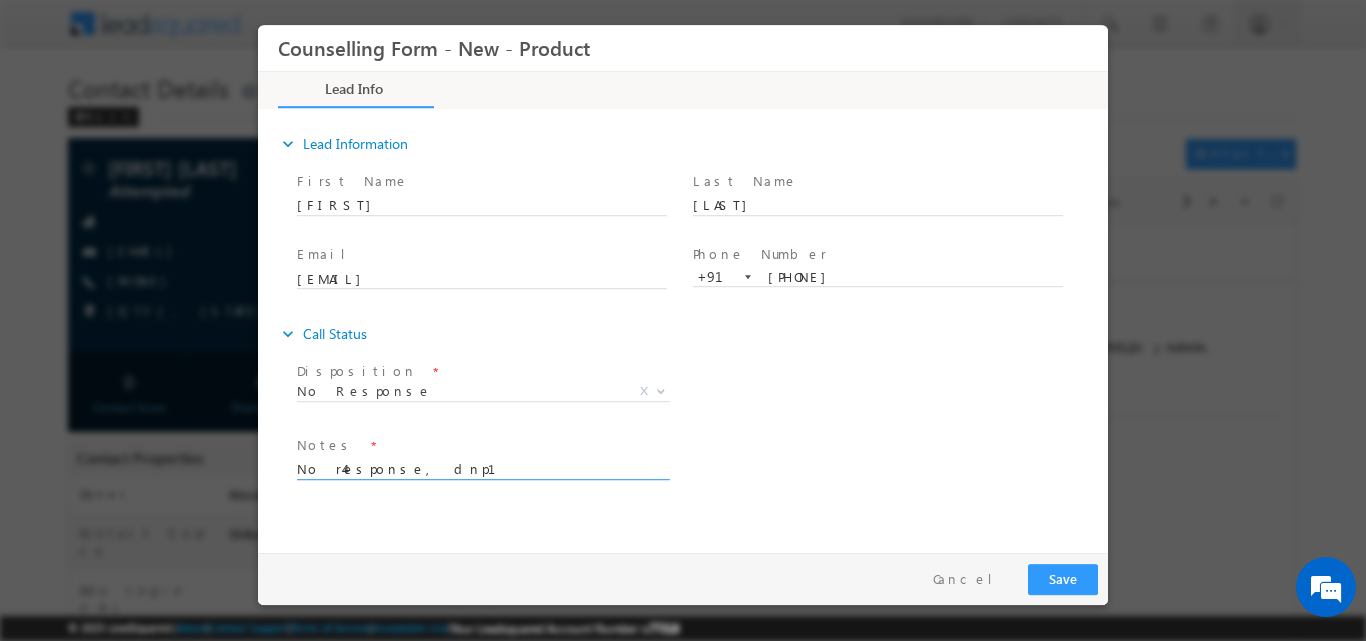 type on "No r4esponse, dnp1" 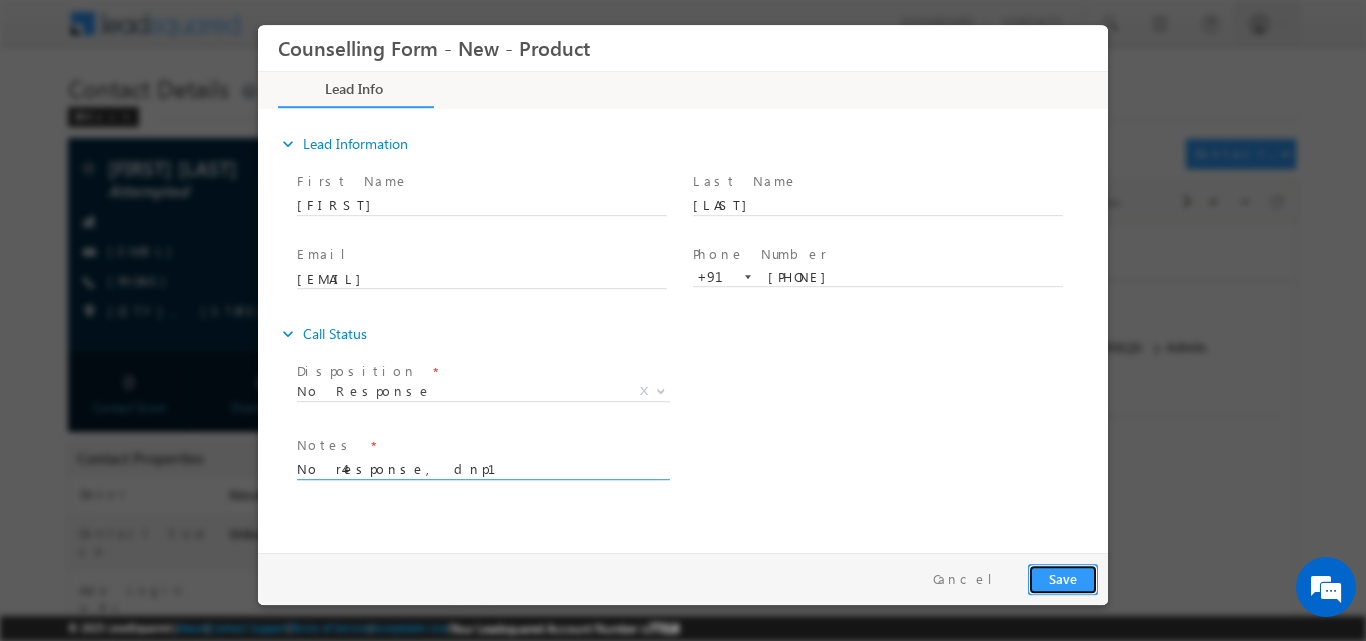 click on "Save" at bounding box center (1063, 578) 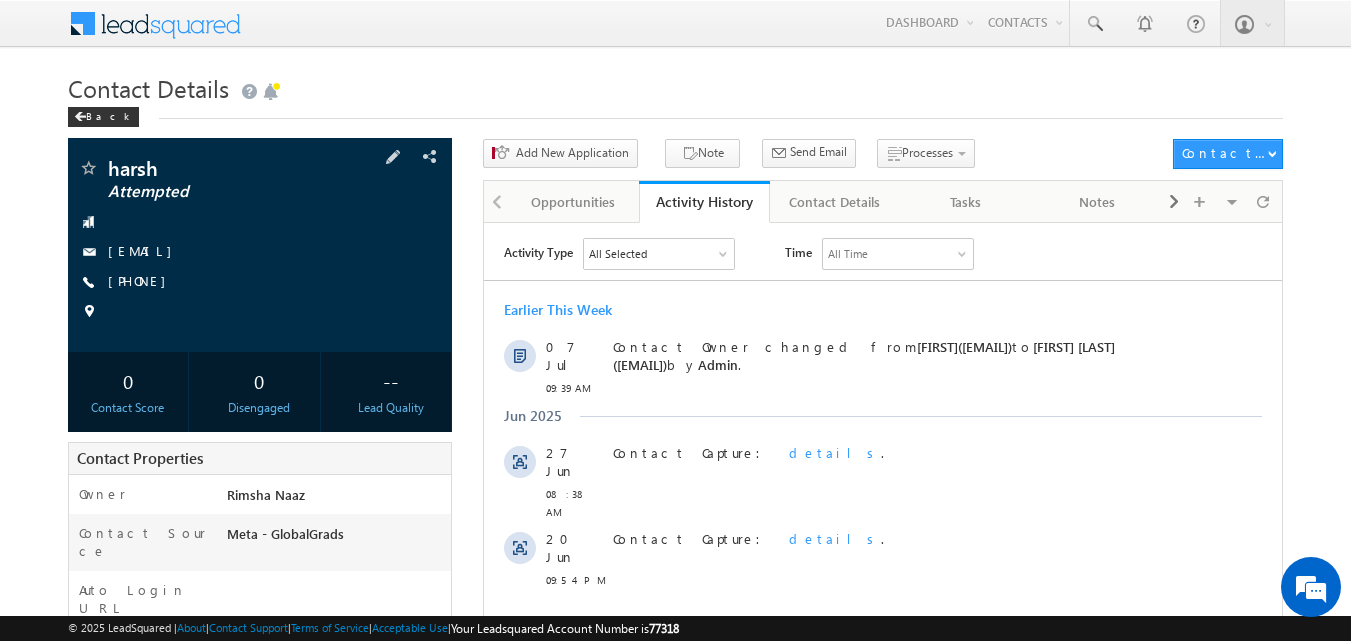 scroll, scrollTop: 0, scrollLeft: 0, axis: both 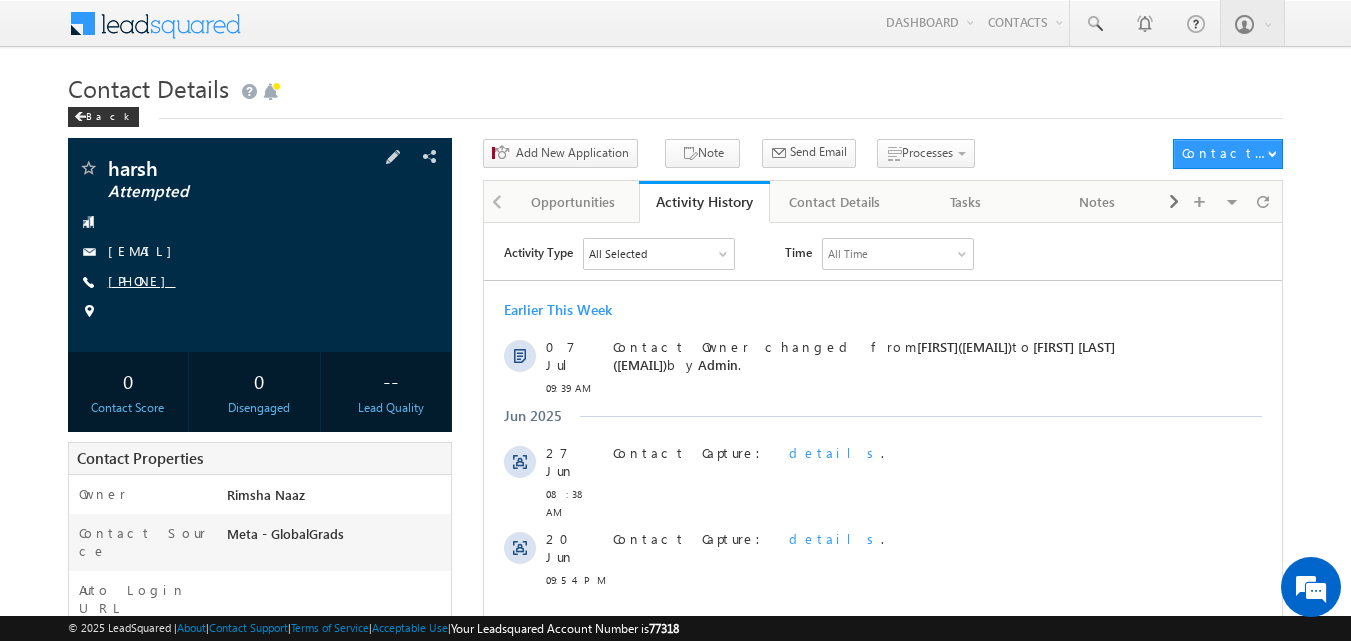 drag, startPoint x: 145, startPoint y: 277, endPoint x: 203, endPoint y: 279, distance: 58.034473 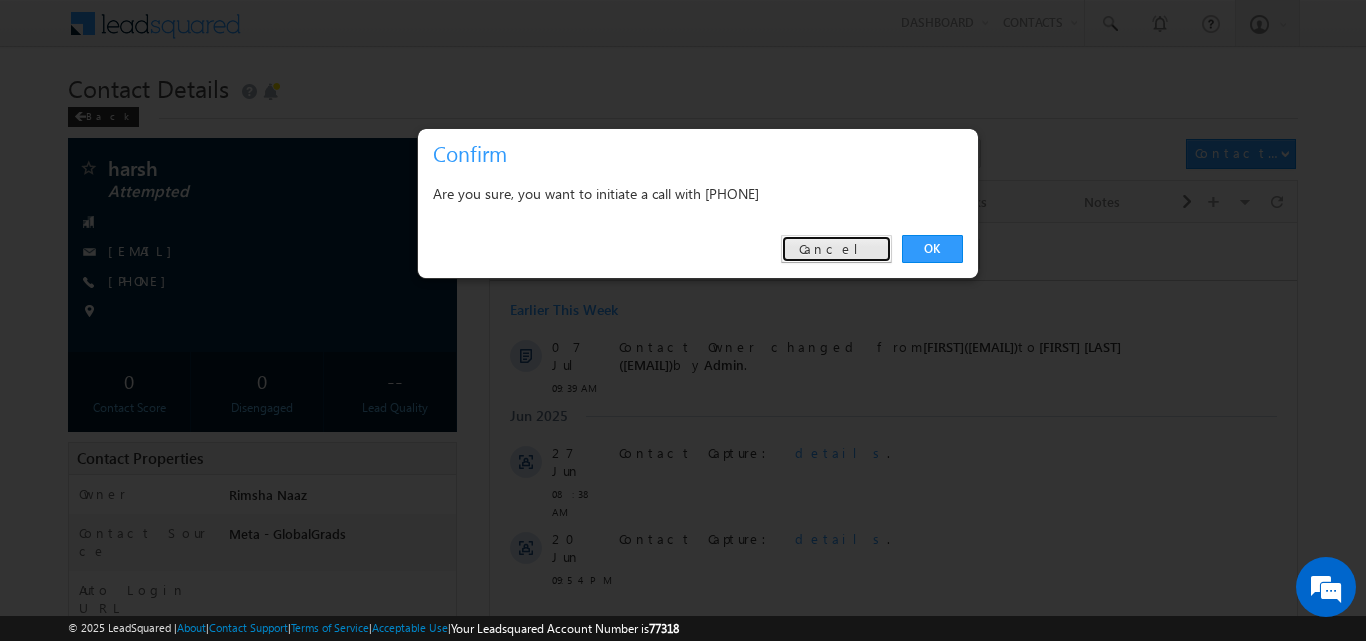 click on "Cancel" at bounding box center [836, 249] 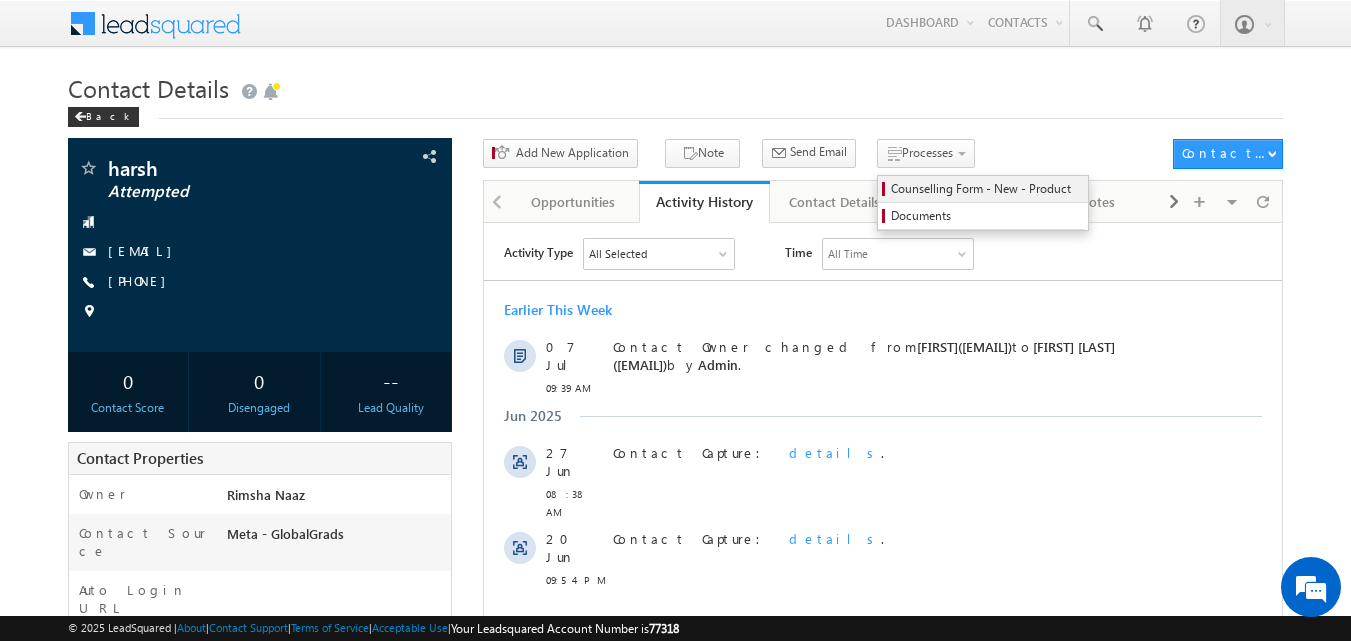 click on "Counselling Form - New - Product" at bounding box center (986, 189) 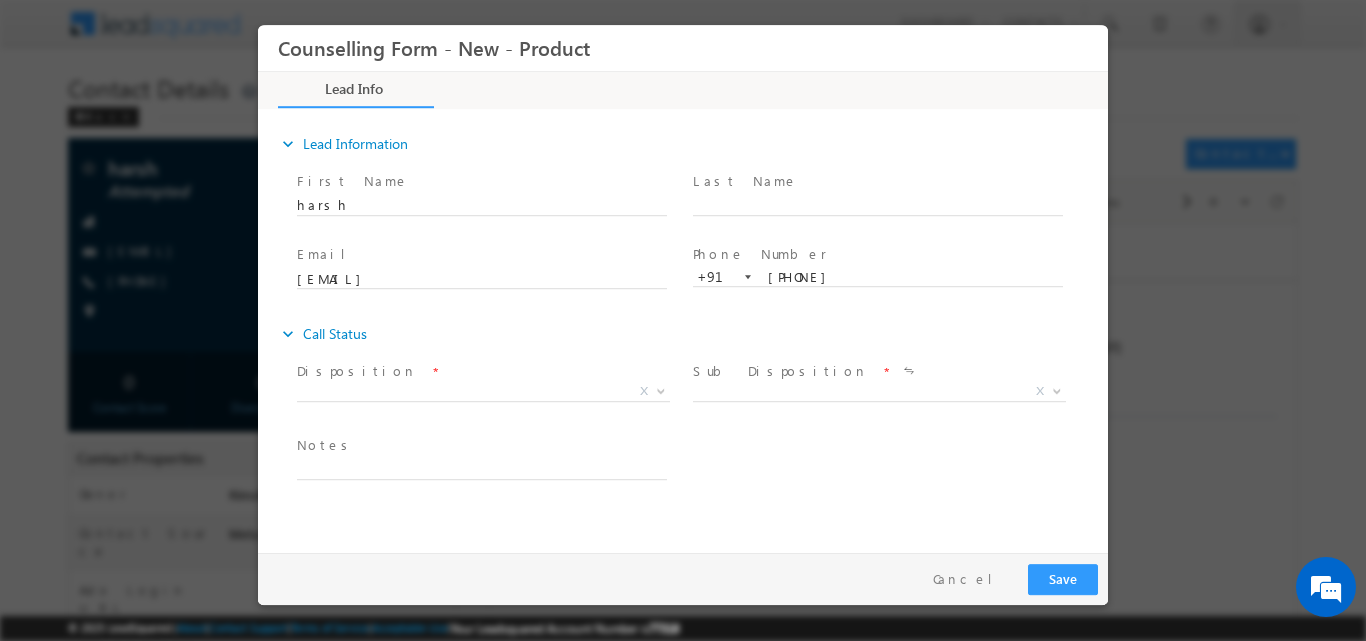 scroll, scrollTop: 0, scrollLeft: 0, axis: both 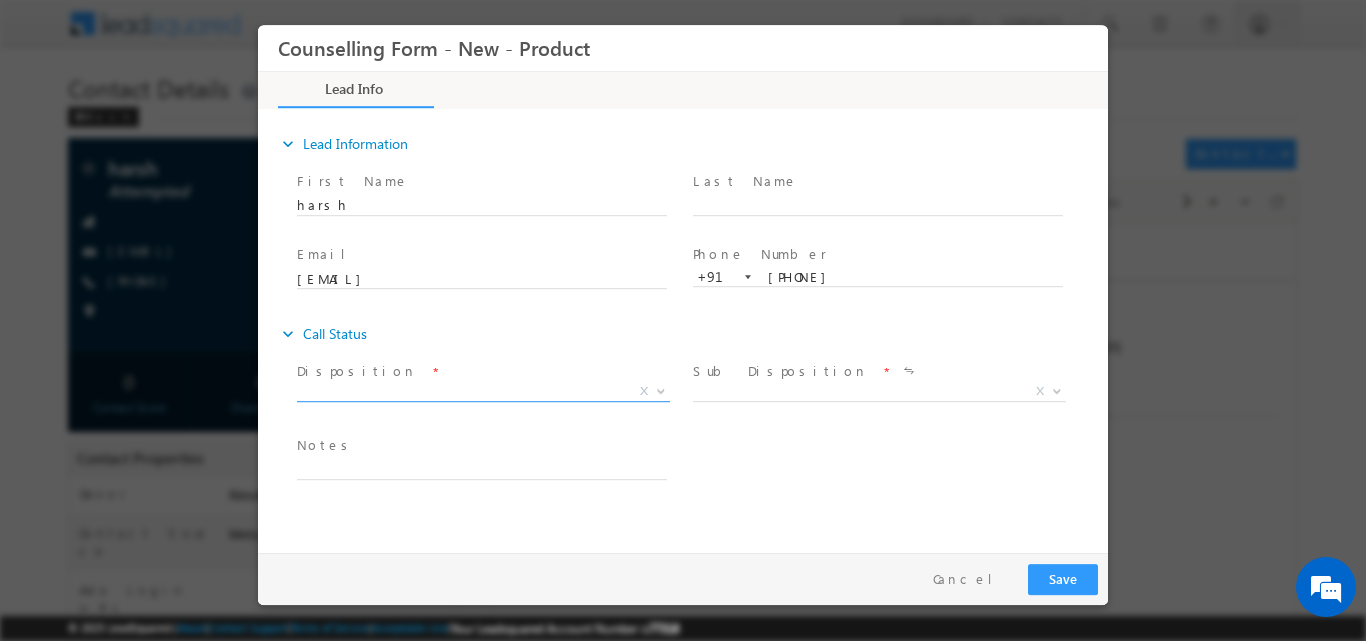 click at bounding box center [661, 389] 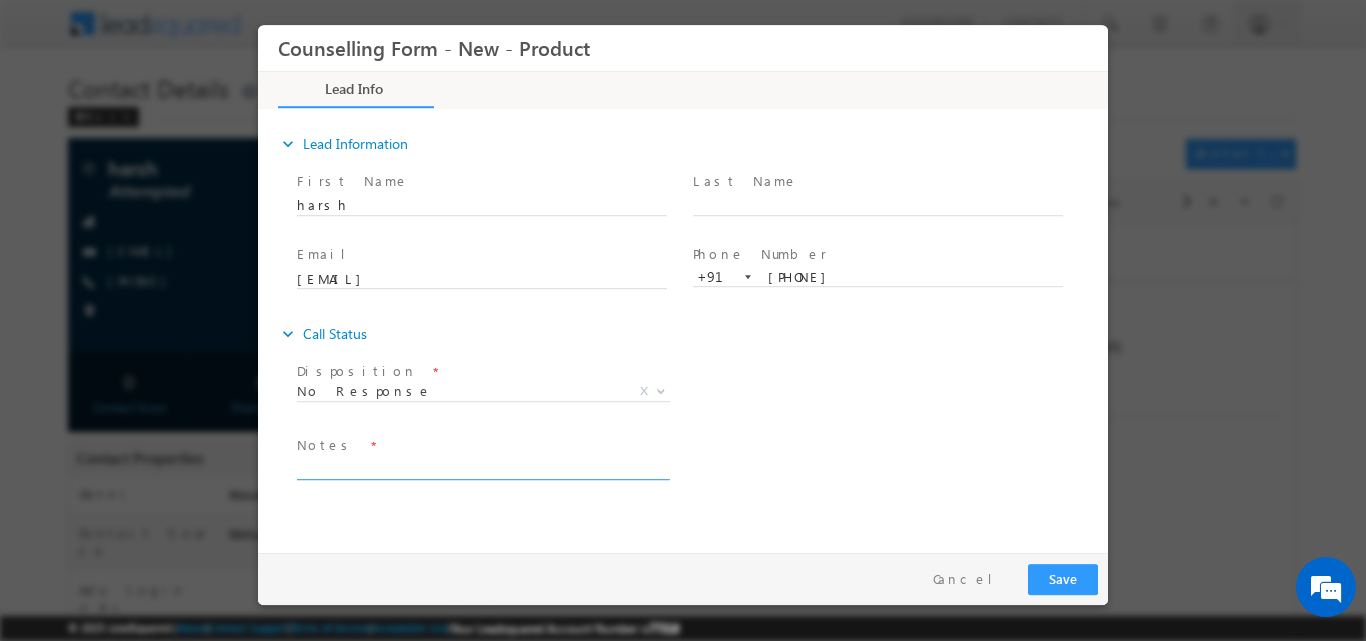 click at bounding box center (482, 467) 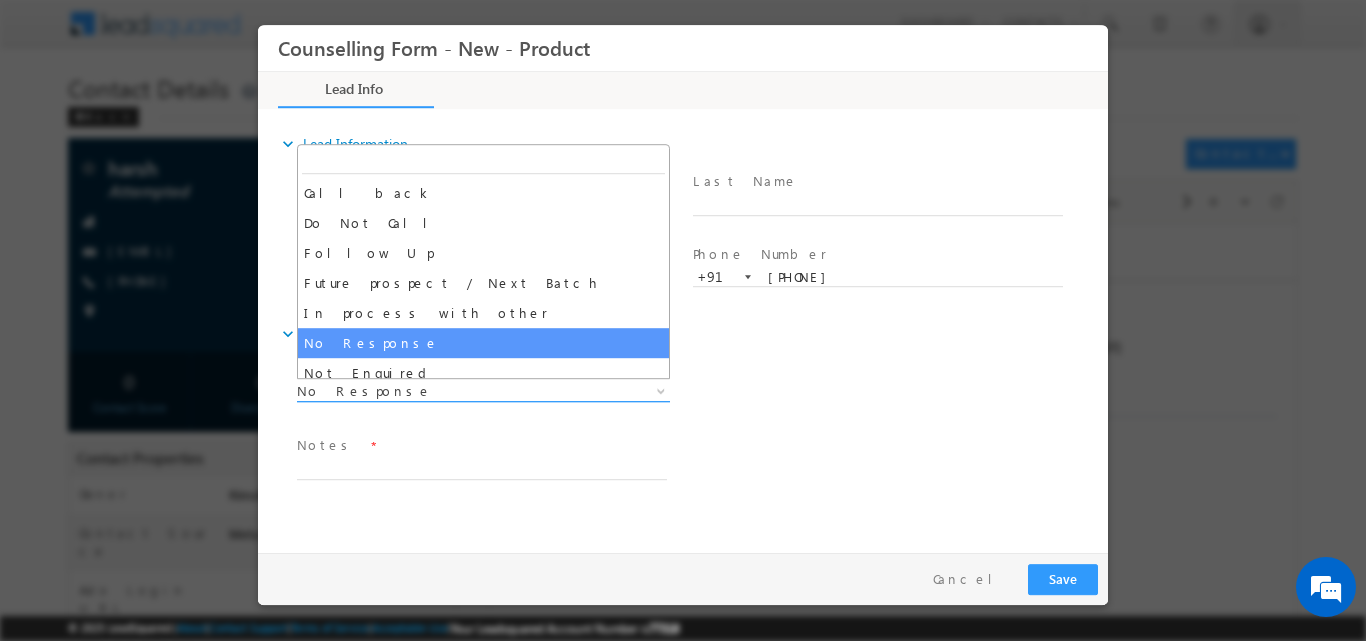 click at bounding box center (661, 389) 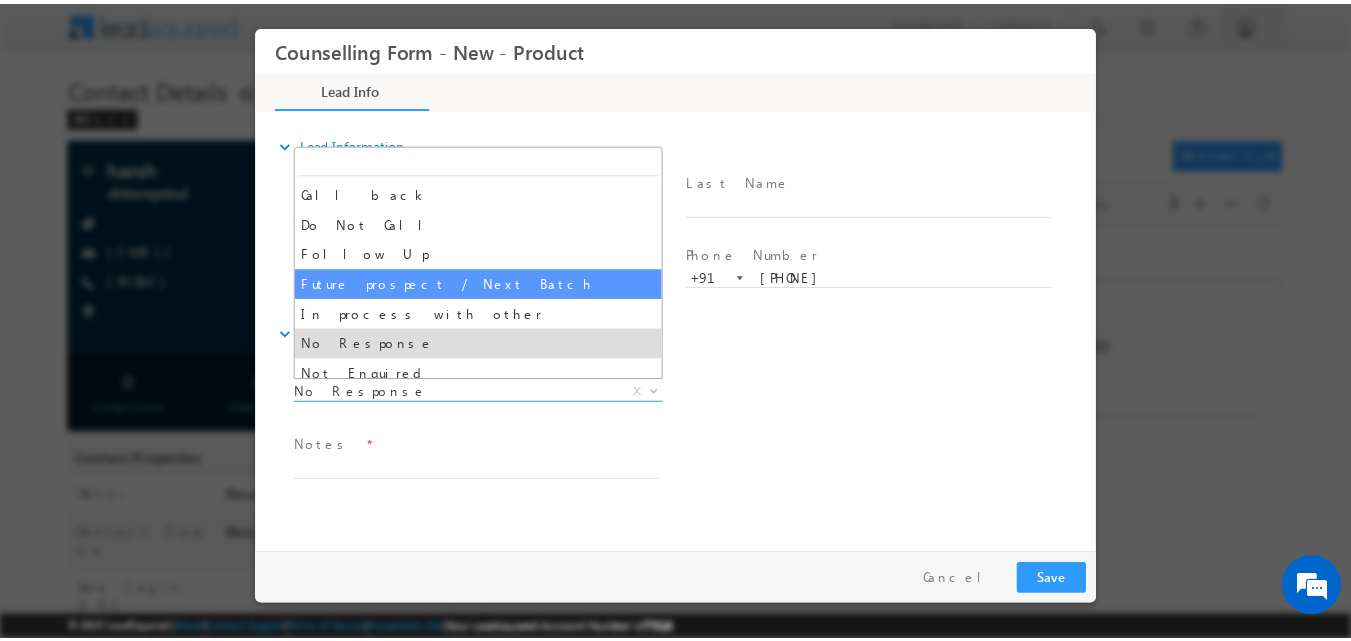scroll, scrollTop: 130, scrollLeft: 0, axis: vertical 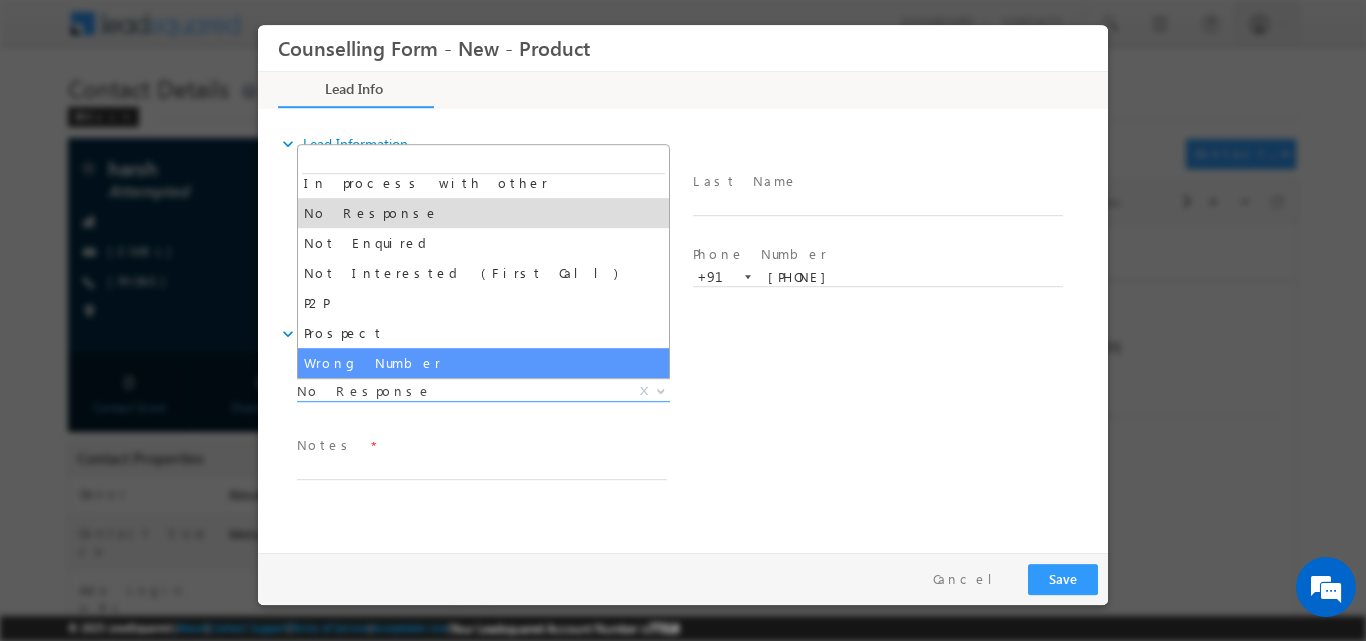 select on "Wrong Number" 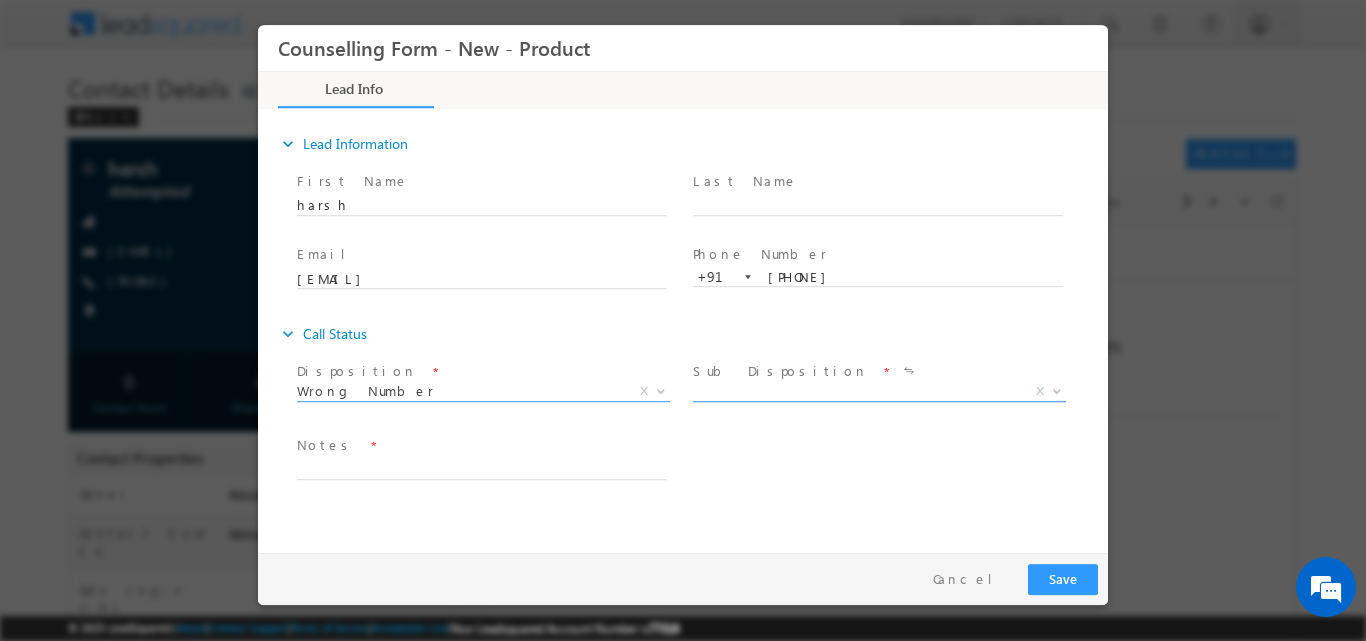 click on "X" at bounding box center (879, 391) 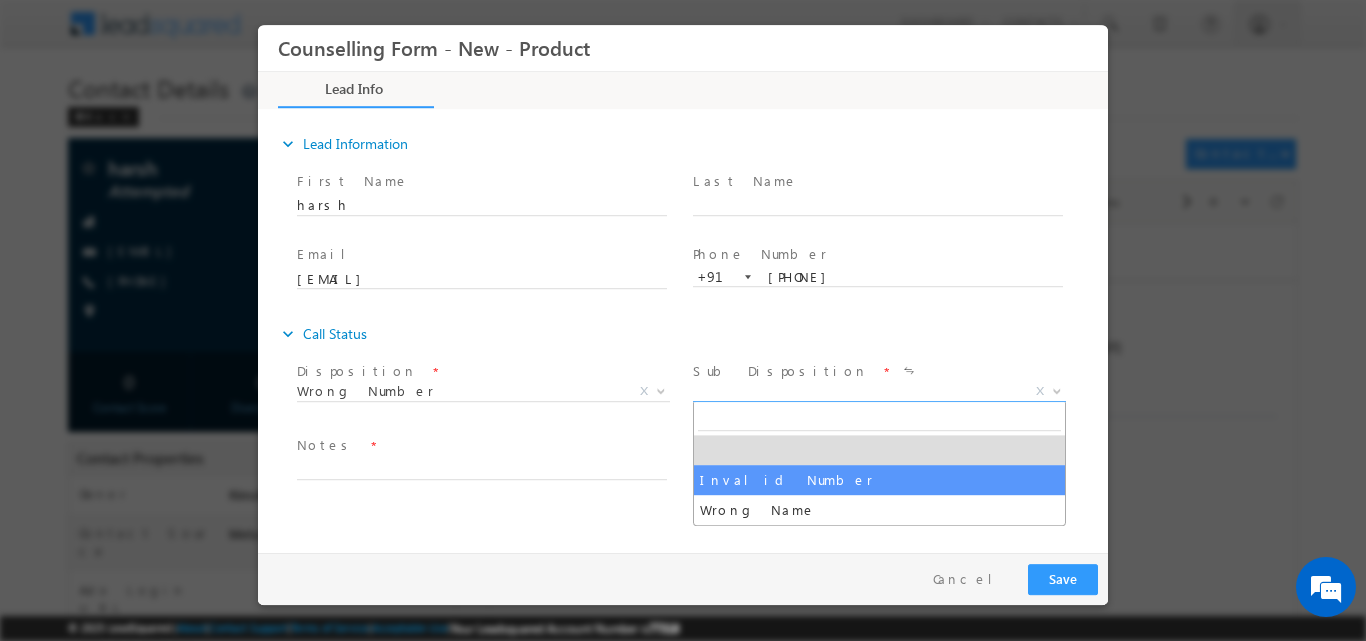 select on "Invalid Number" 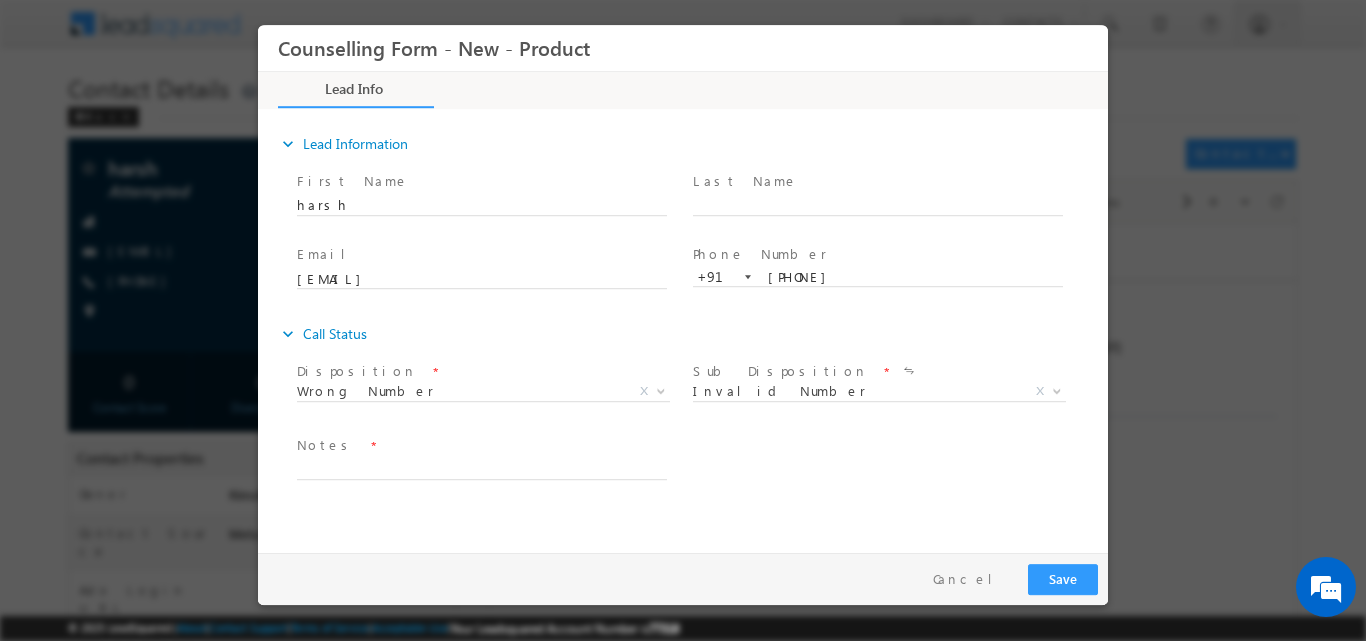 click at bounding box center (481, 489) 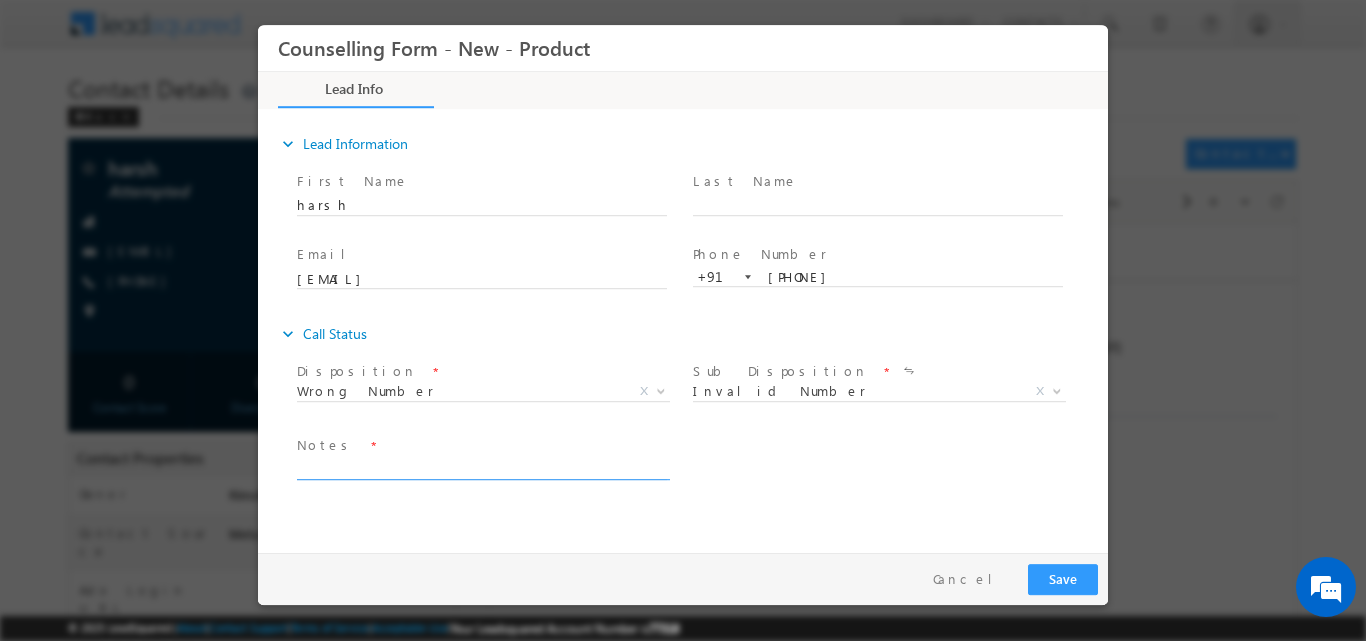 click at bounding box center (482, 467) 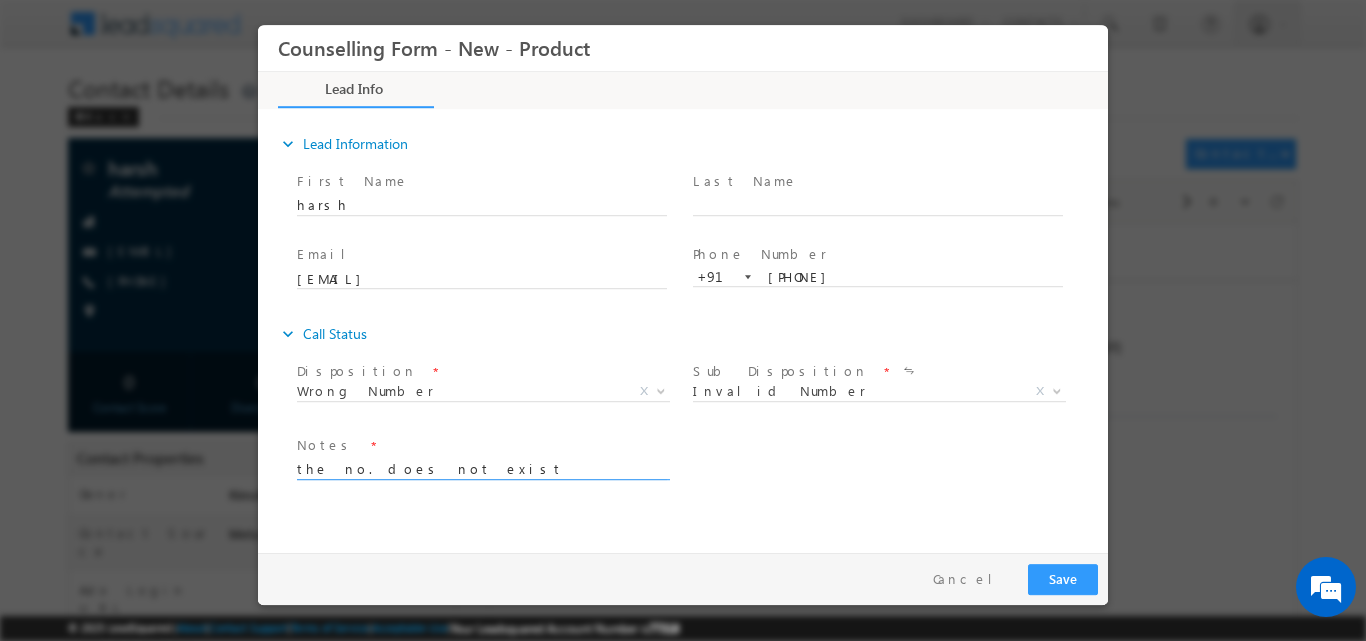 type on "the no. does not exist" 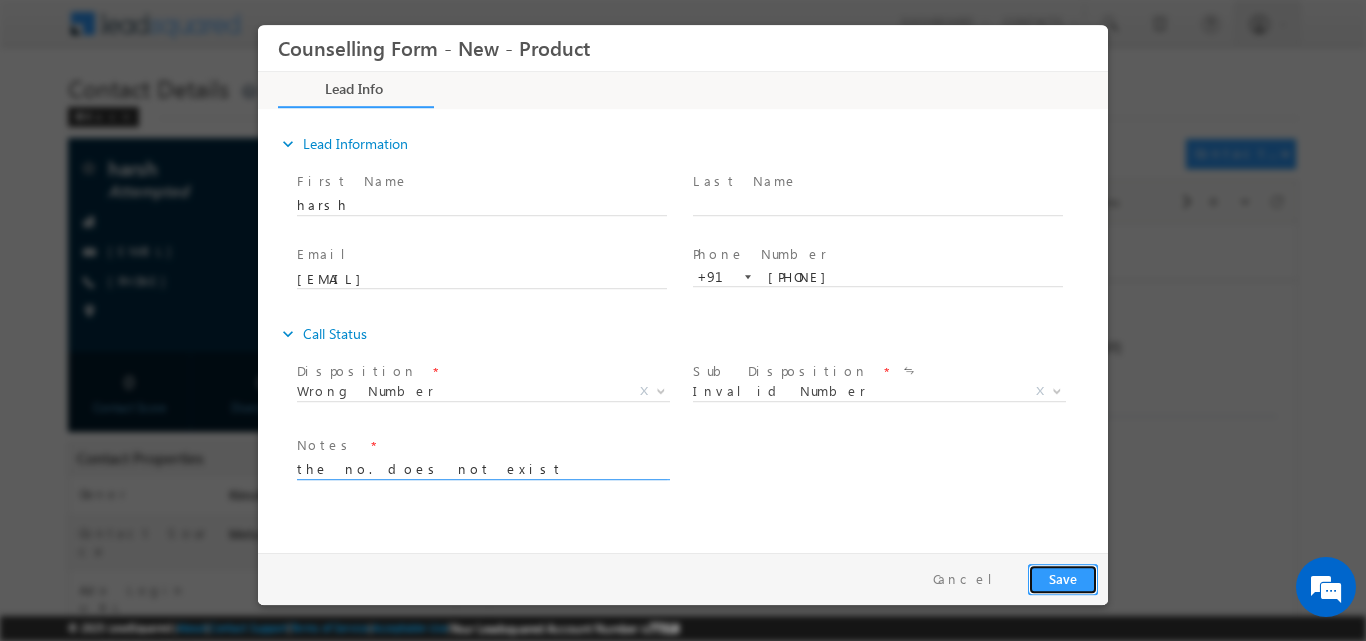 click on "Save" at bounding box center [1063, 578] 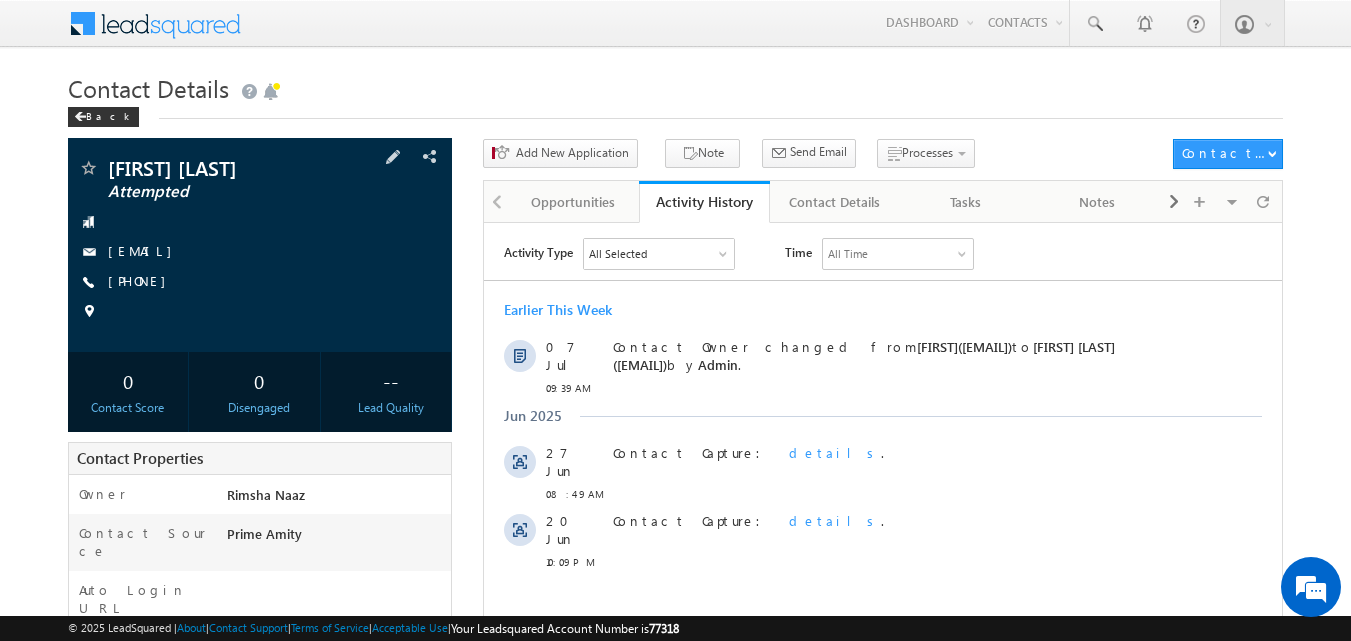 scroll, scrollTop: 0, scrollLeft: 0, axis: both 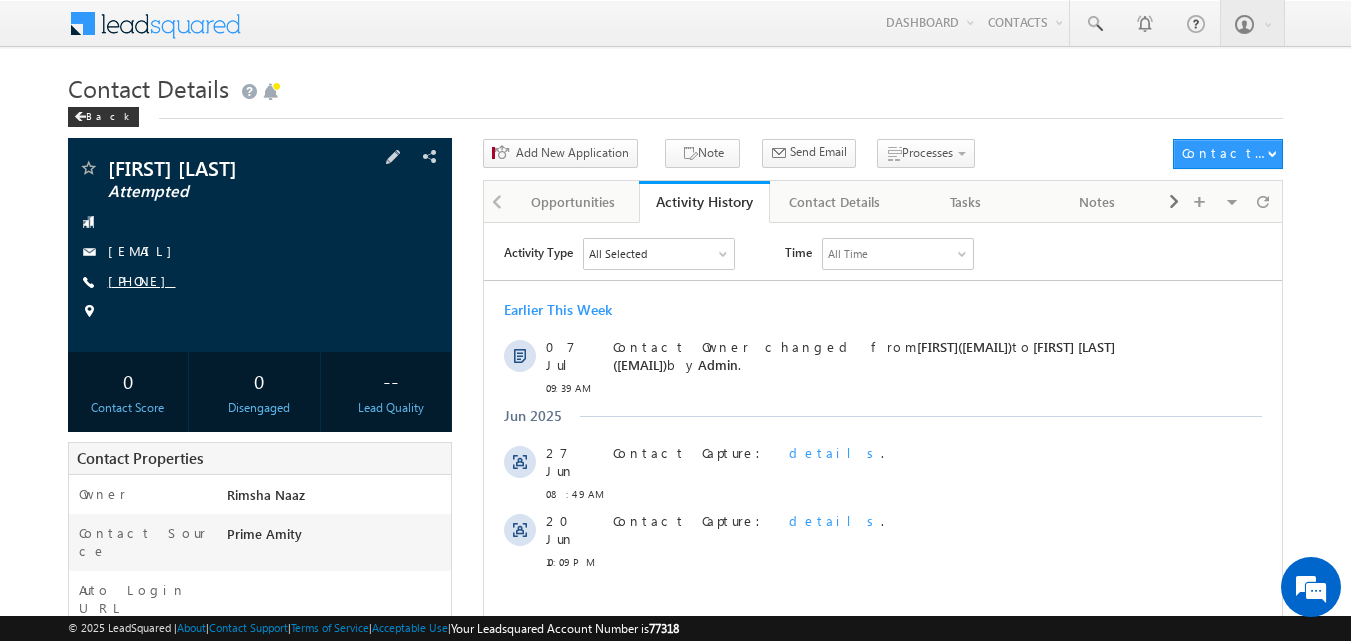 drag, startPoint x: 139, startPoint y: 277, endPoint x: 203, endPoint y: 279, distance: 64.03124 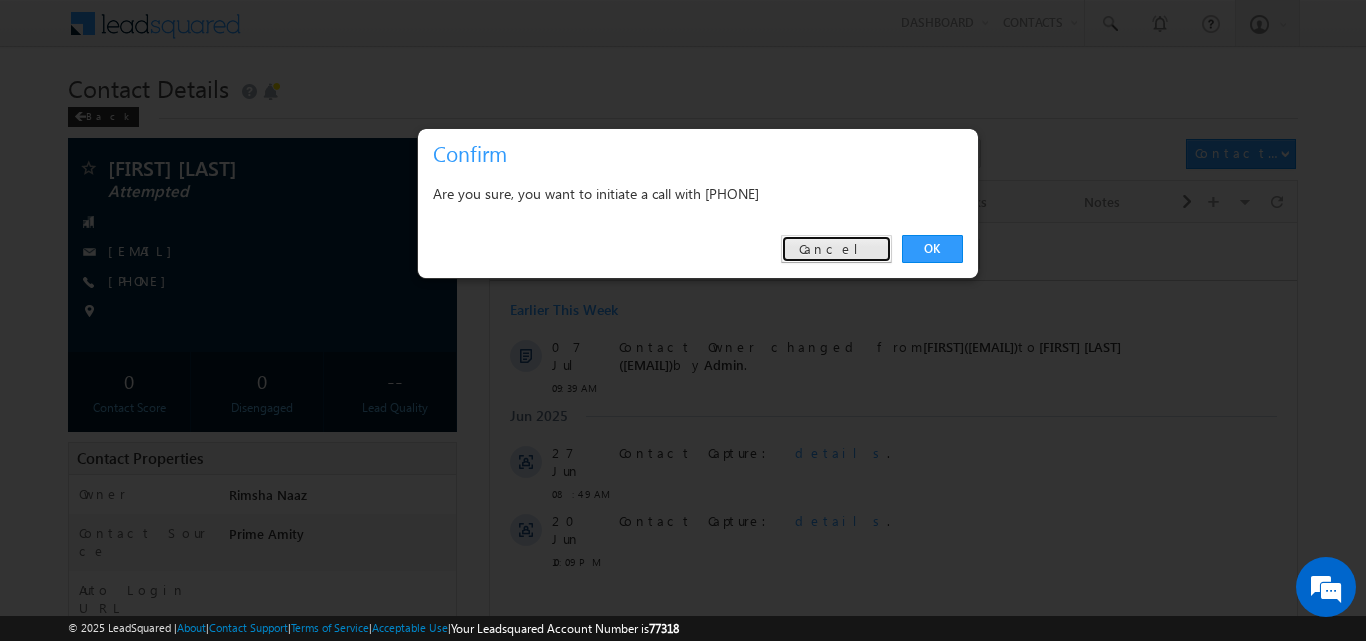 click on "Cancel" at bounding box center [836, 249] 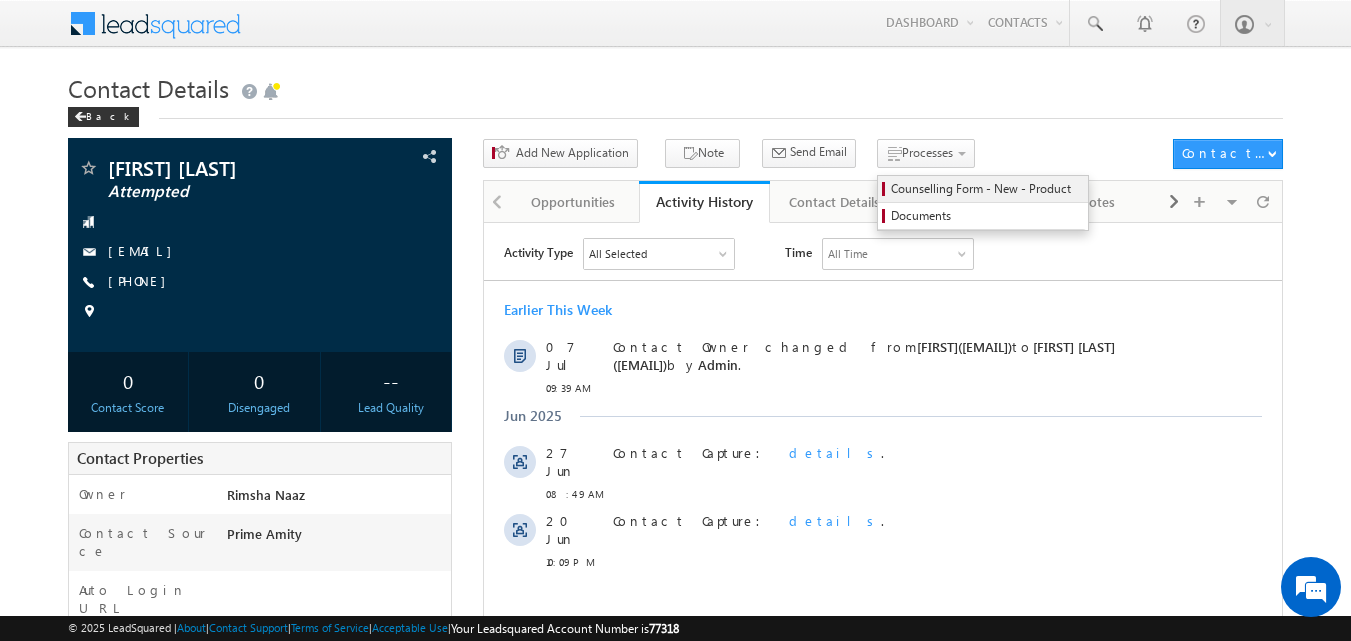click on "Counselling Form - New - Product" at bounding box center [986, 189] 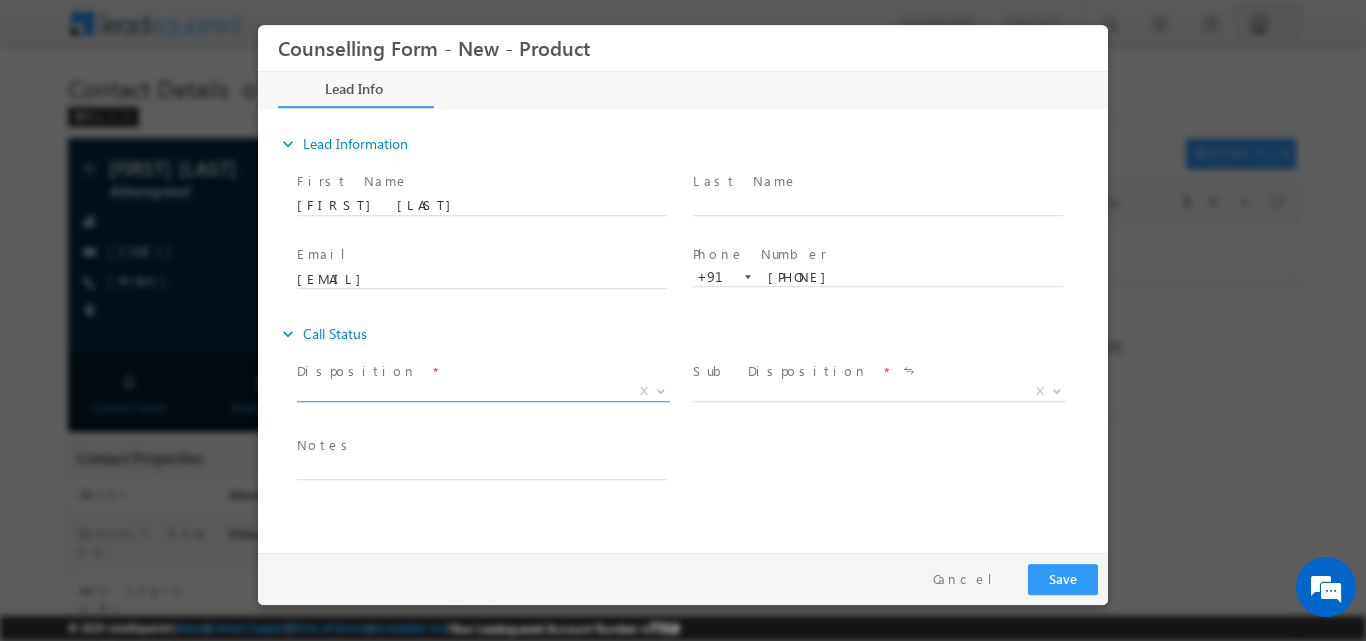 scroll, scrollTop: 0, scrollLeft: 0, axis: both 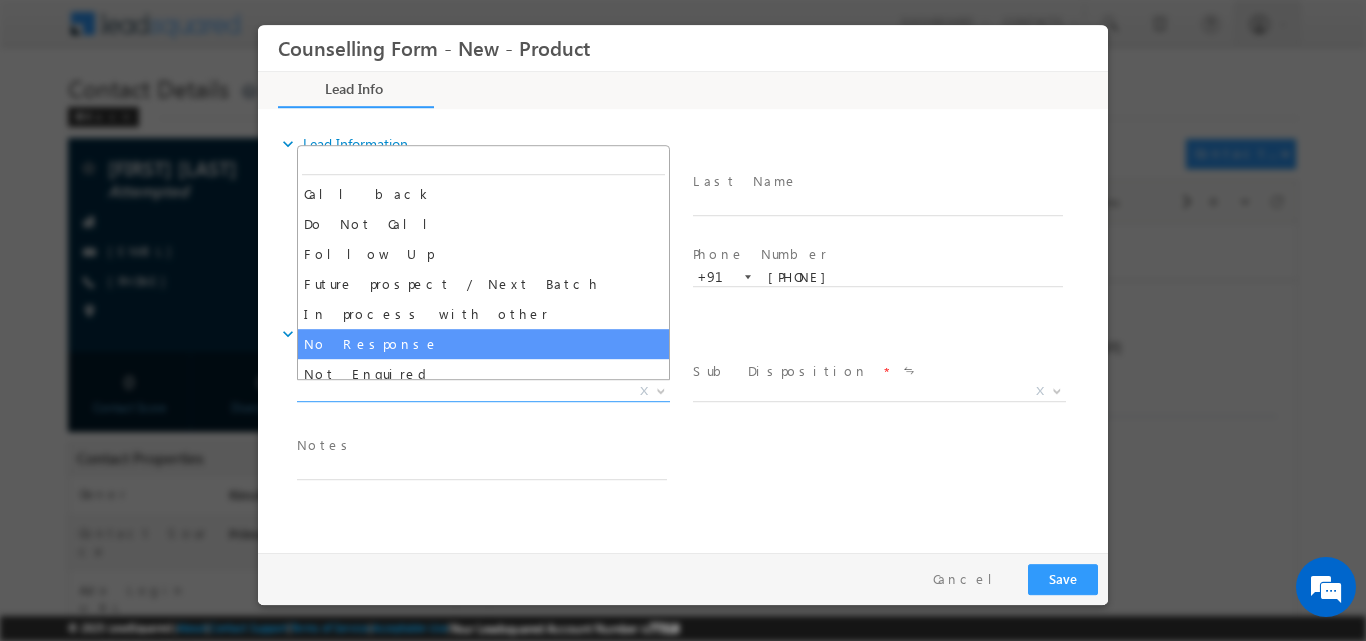select on "No Response" 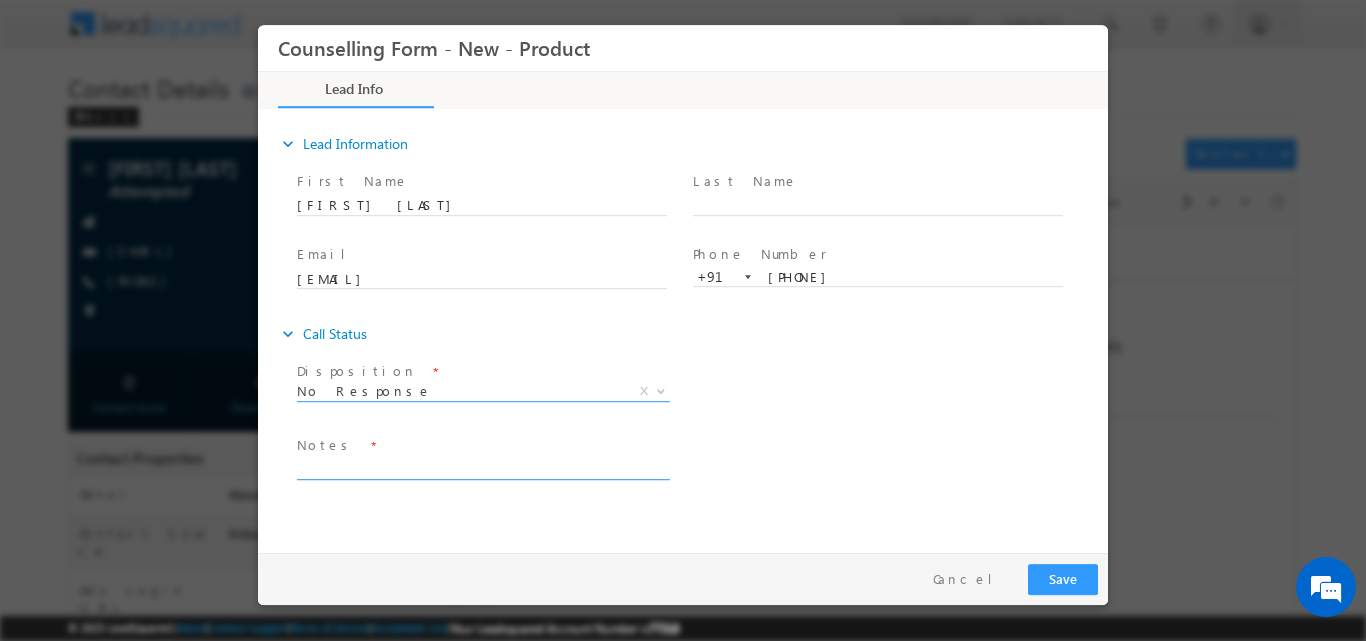click at bounding box center (482, 467) 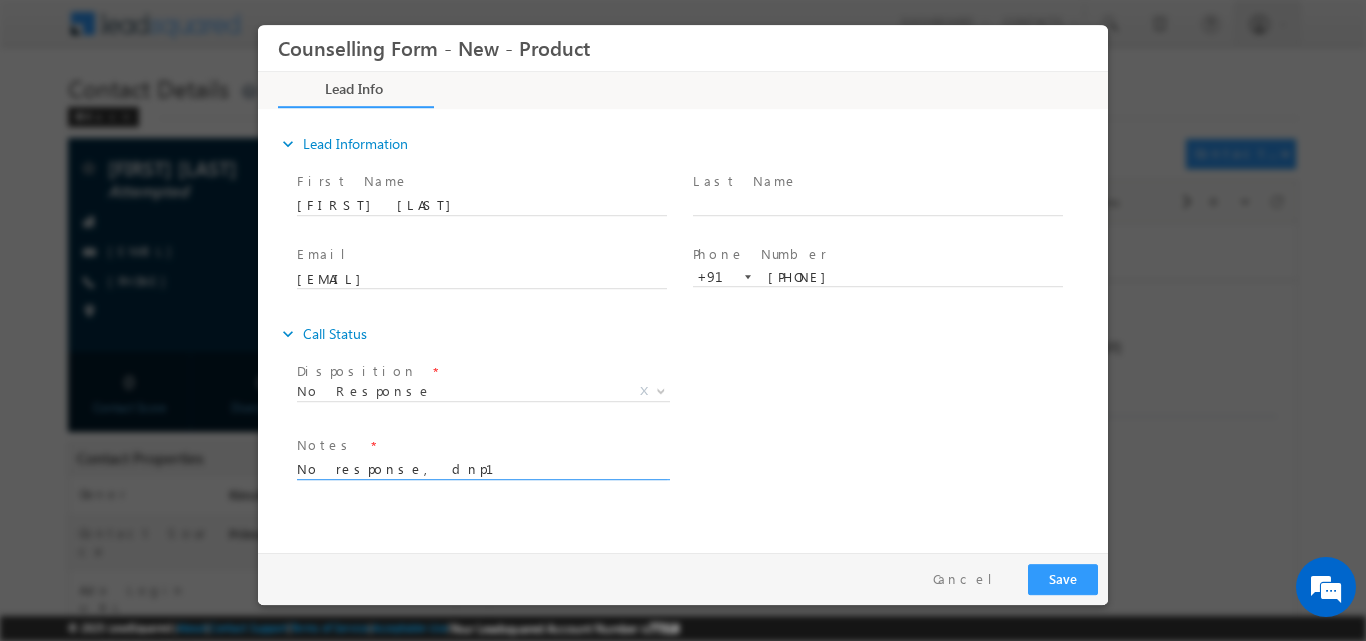 type on "No response, dnp1" 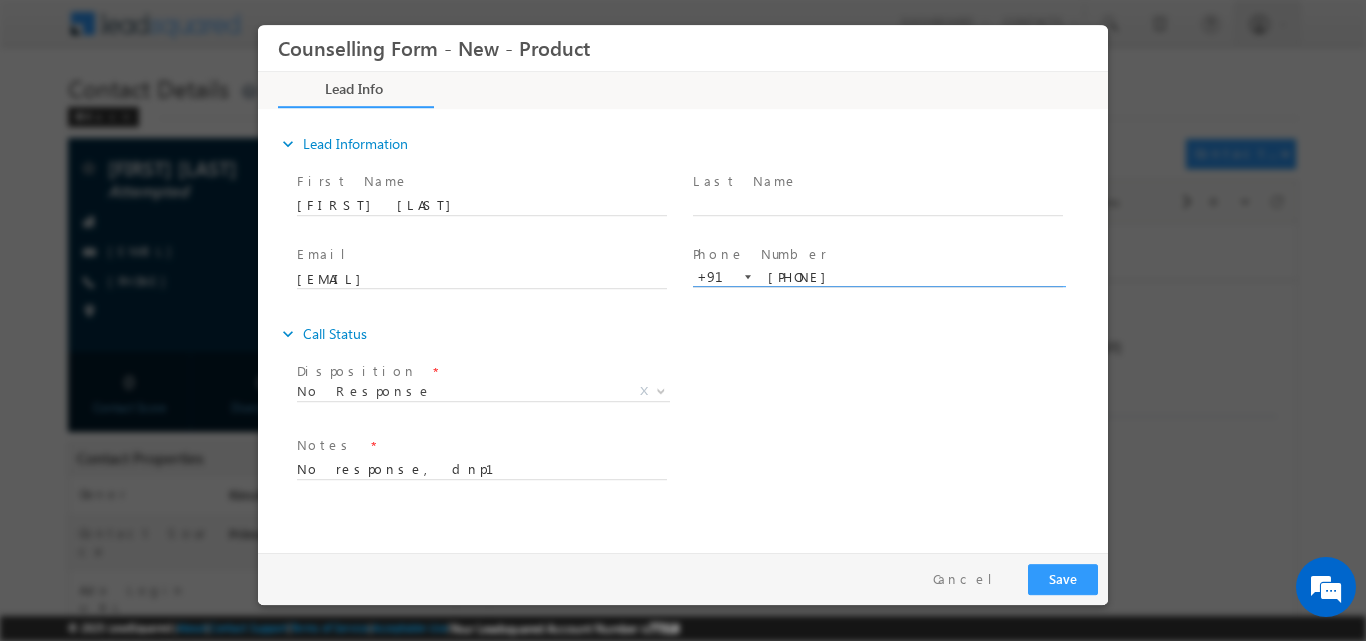 drag, startPoint x: 771, startPoint y: 277, endPoint x: 845, endPoint y: 278, distance: 74.00676 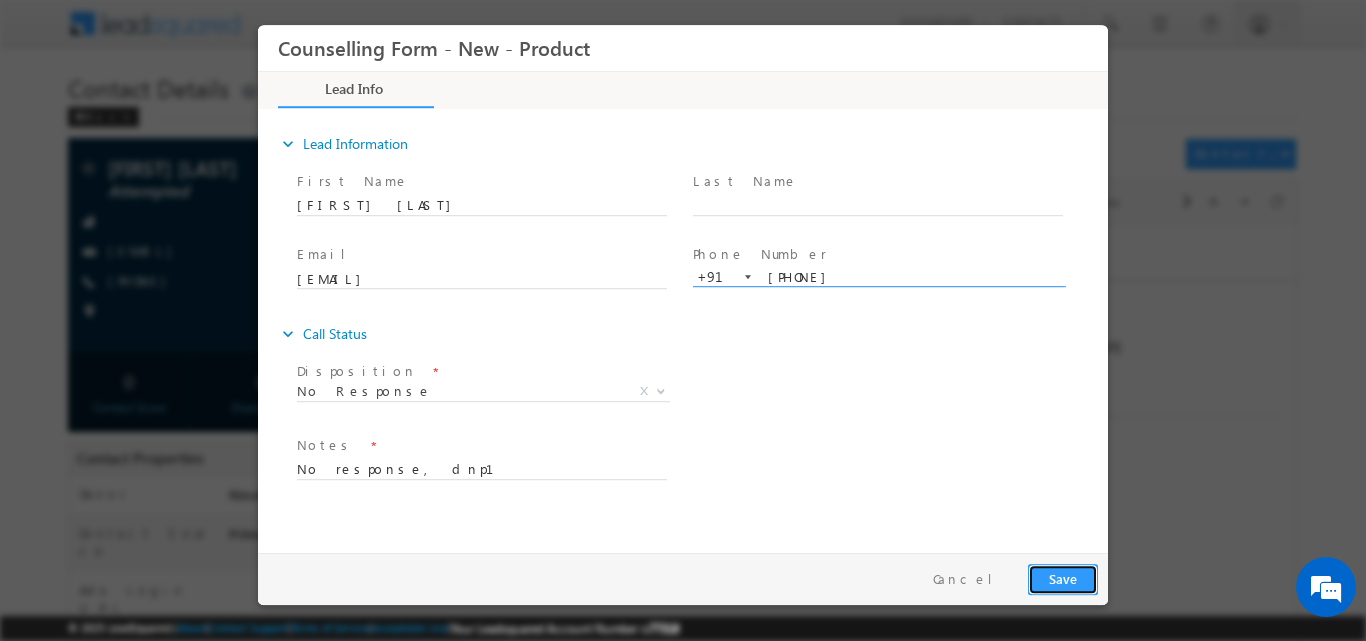 click on "Save" at bounding box center [1063, 578] 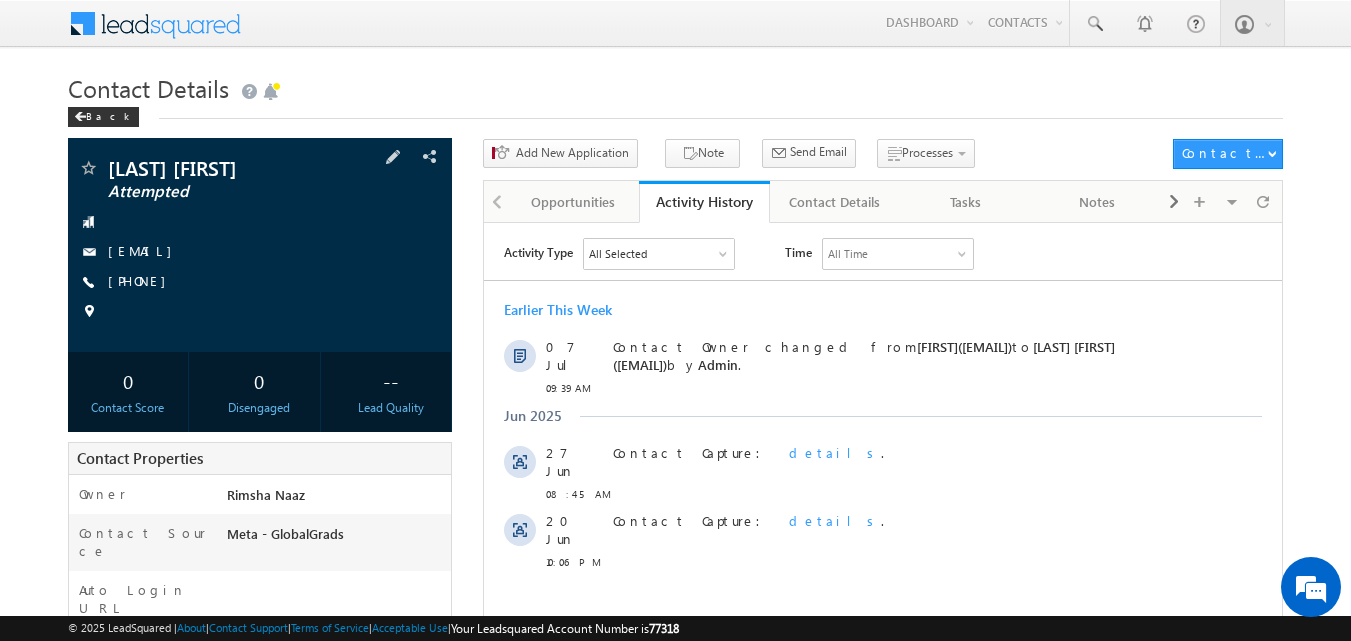 scroll, scrollTop: 0, scrollLeft: 0, axis: both 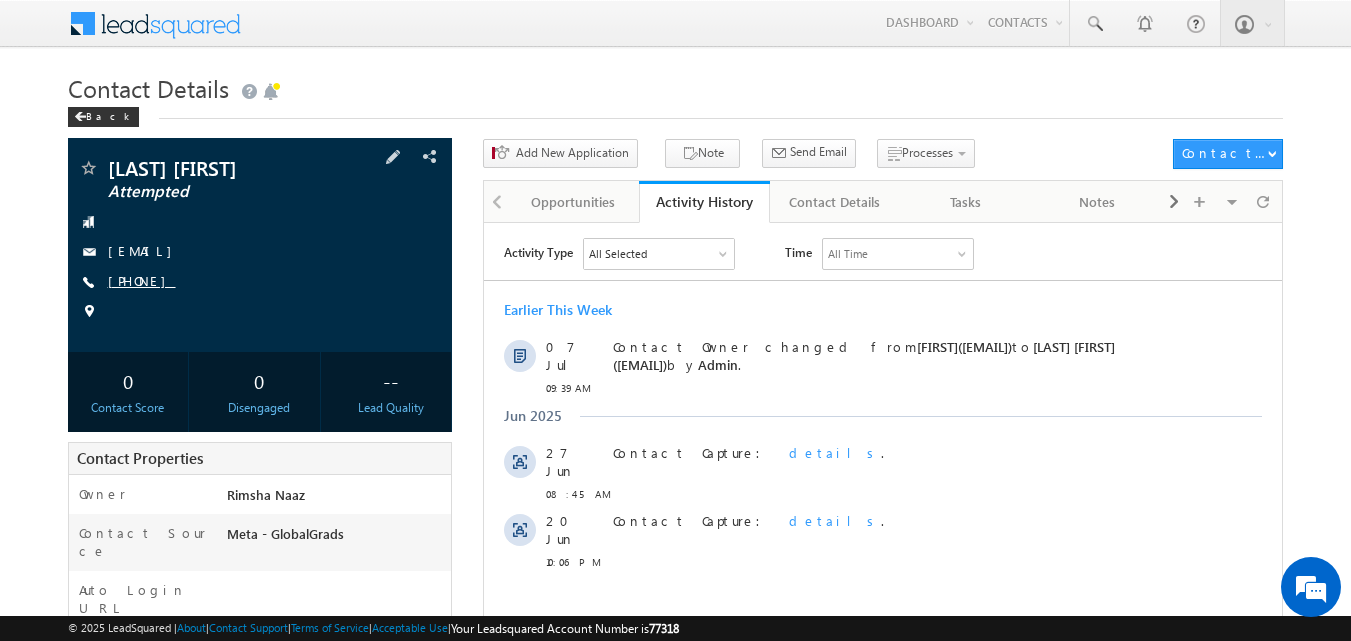 copy on "[PHONE]" 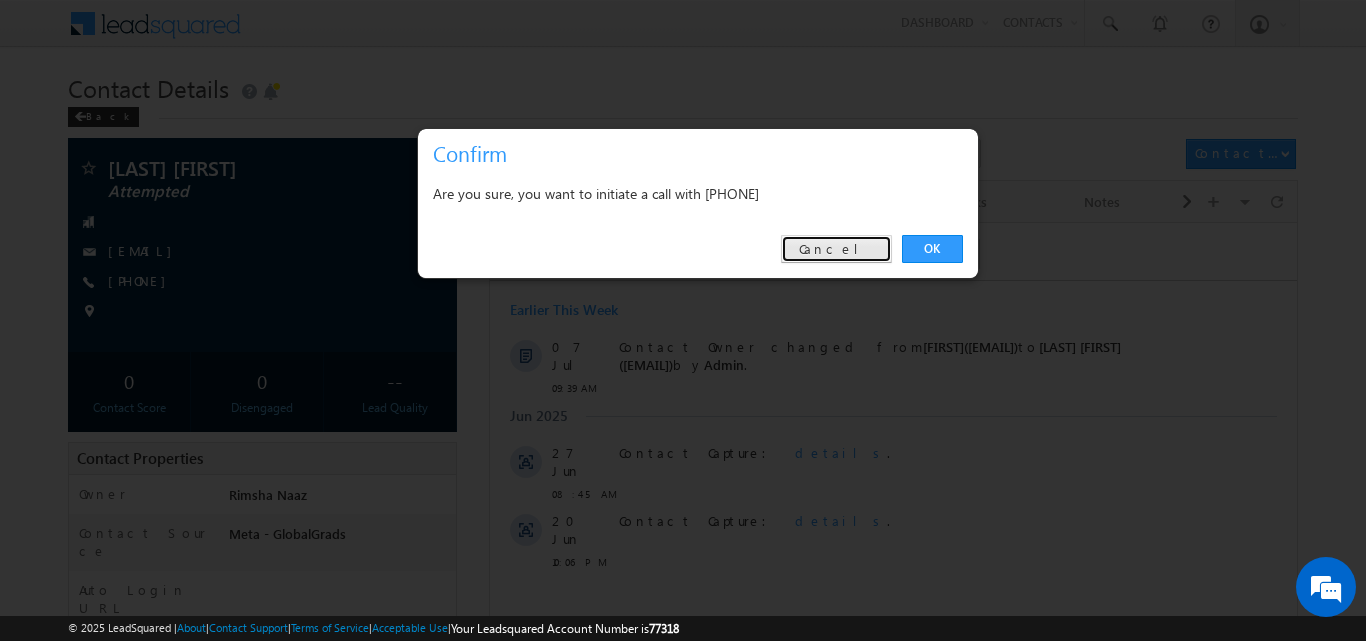 click on "Cancel" at bounding box center [836, 249] 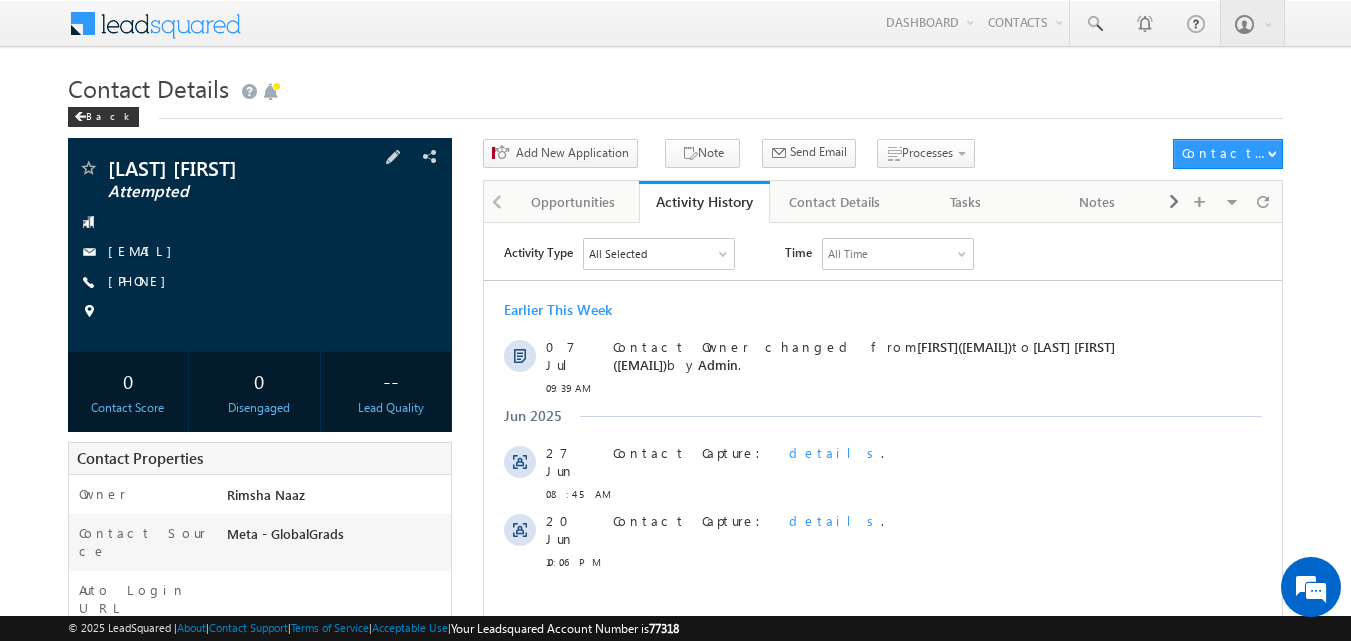 copy on "[PHONE]" 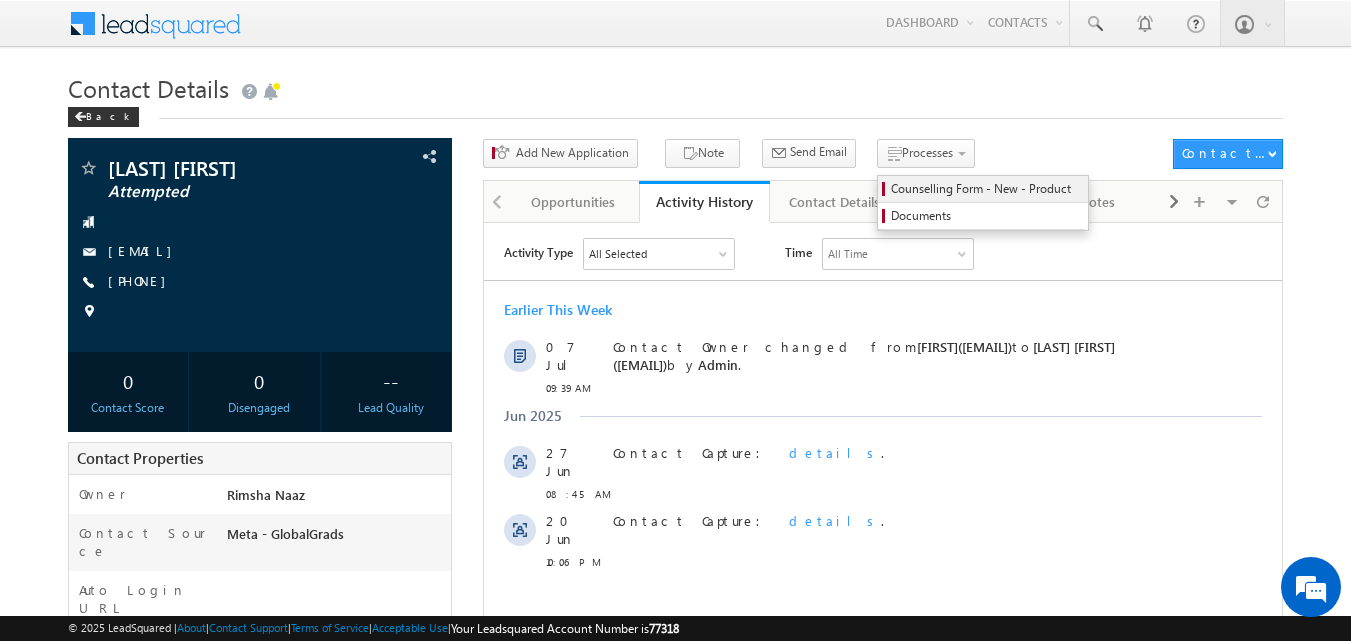 click on "Counselling Form - New - Product" at bounding box center (986, 189) 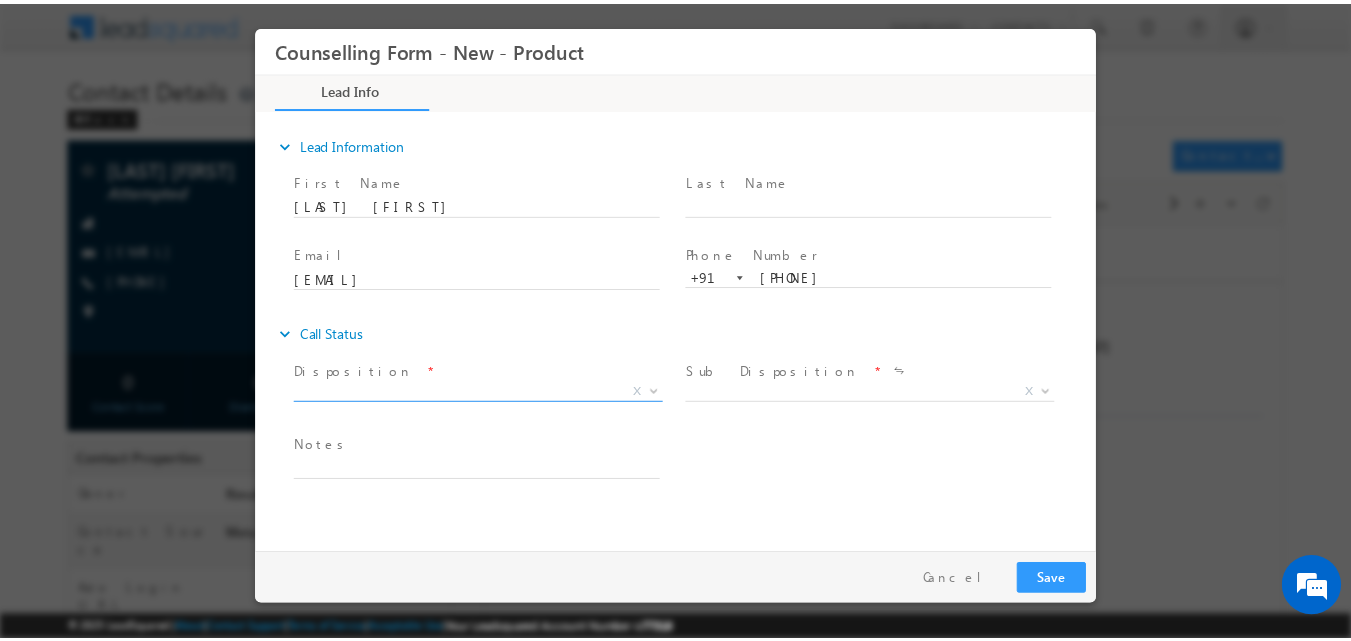 scroll, scrollTop: 0, scrollLeft: 0, axis: both 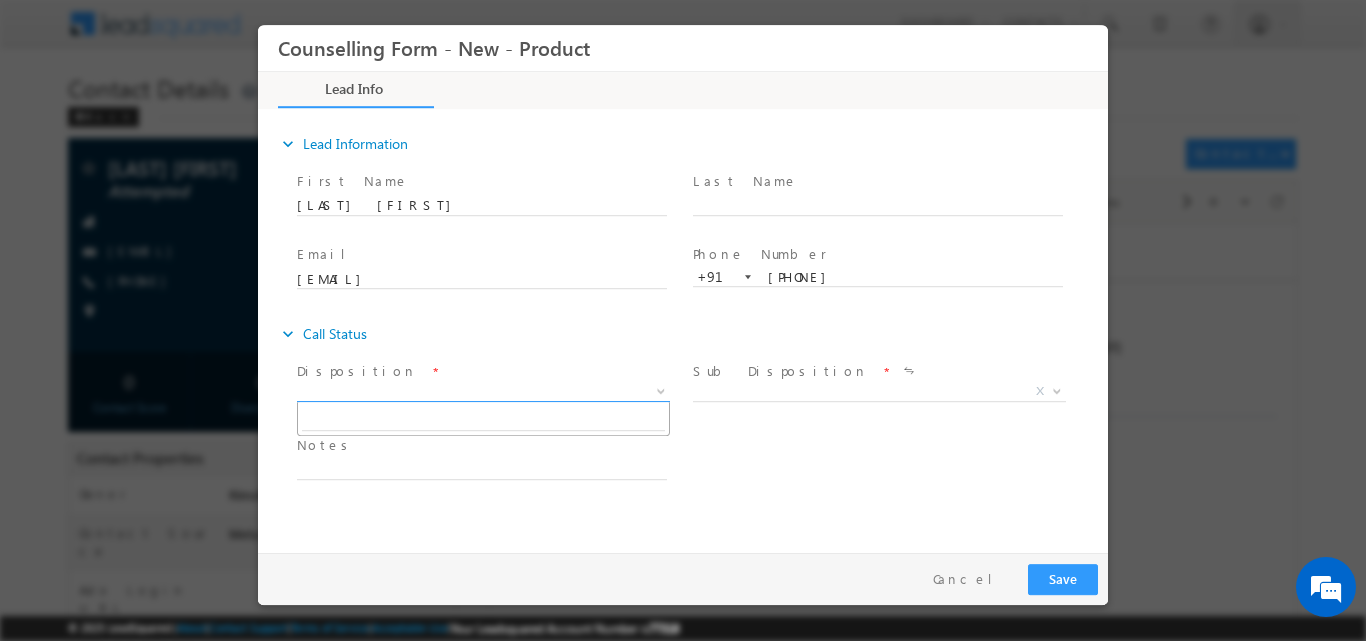 click at bounding box center [659, 390] 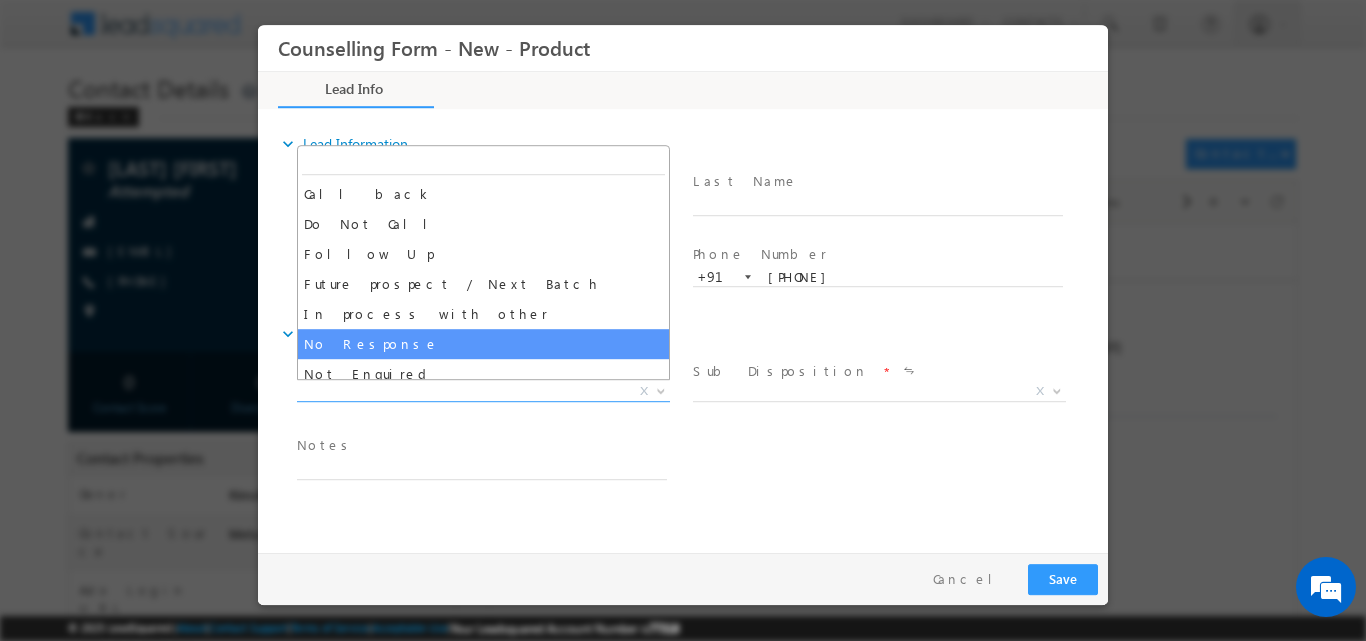 select on "No Response" 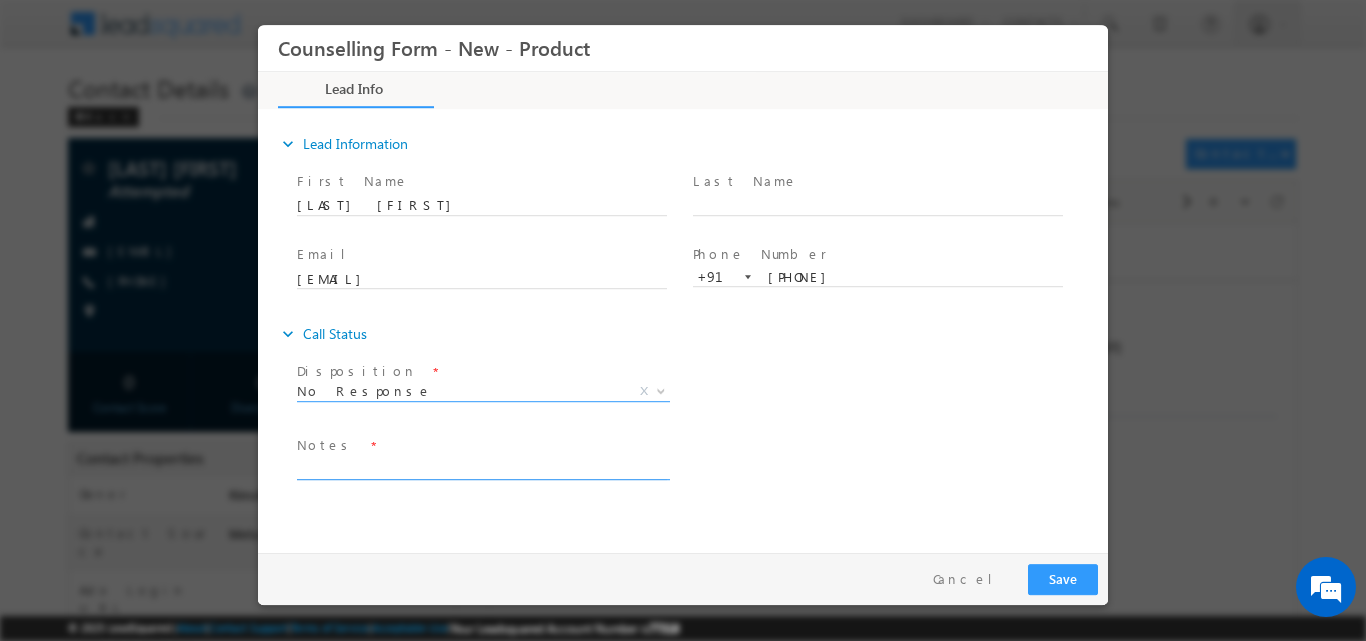click at bounding box center (482, 467) 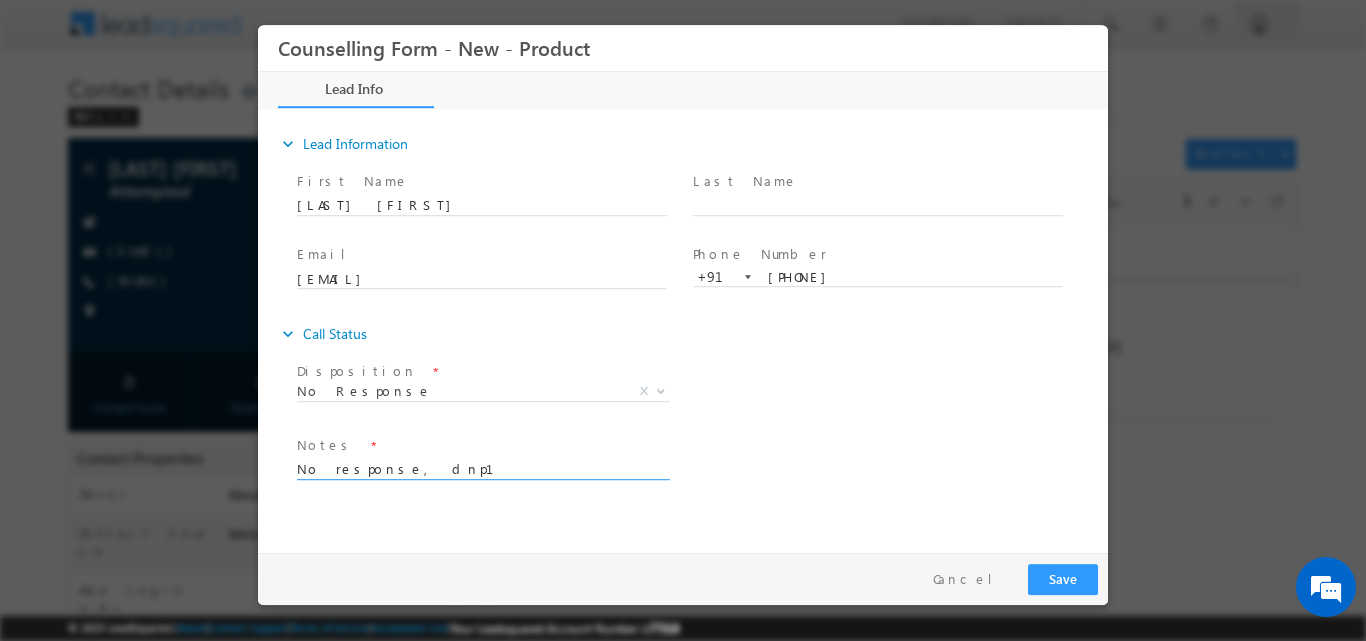 type on "No response, dnp1" 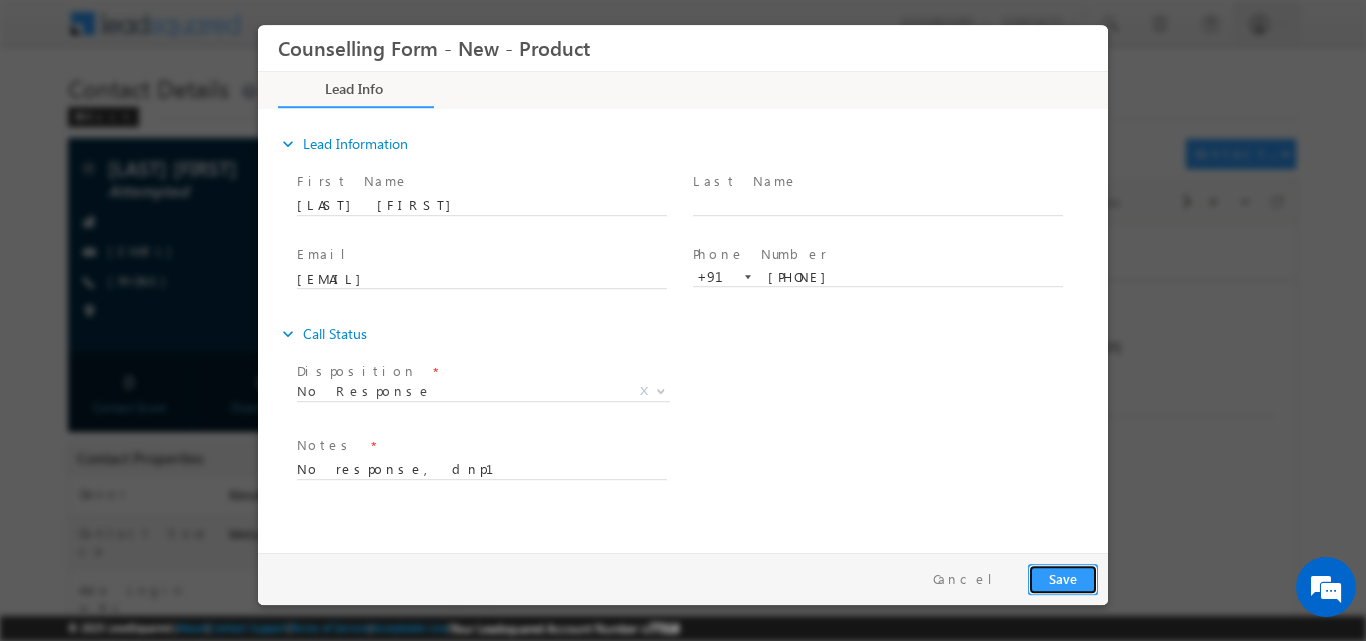 click on "Save" at bounding box center (1063, 578) 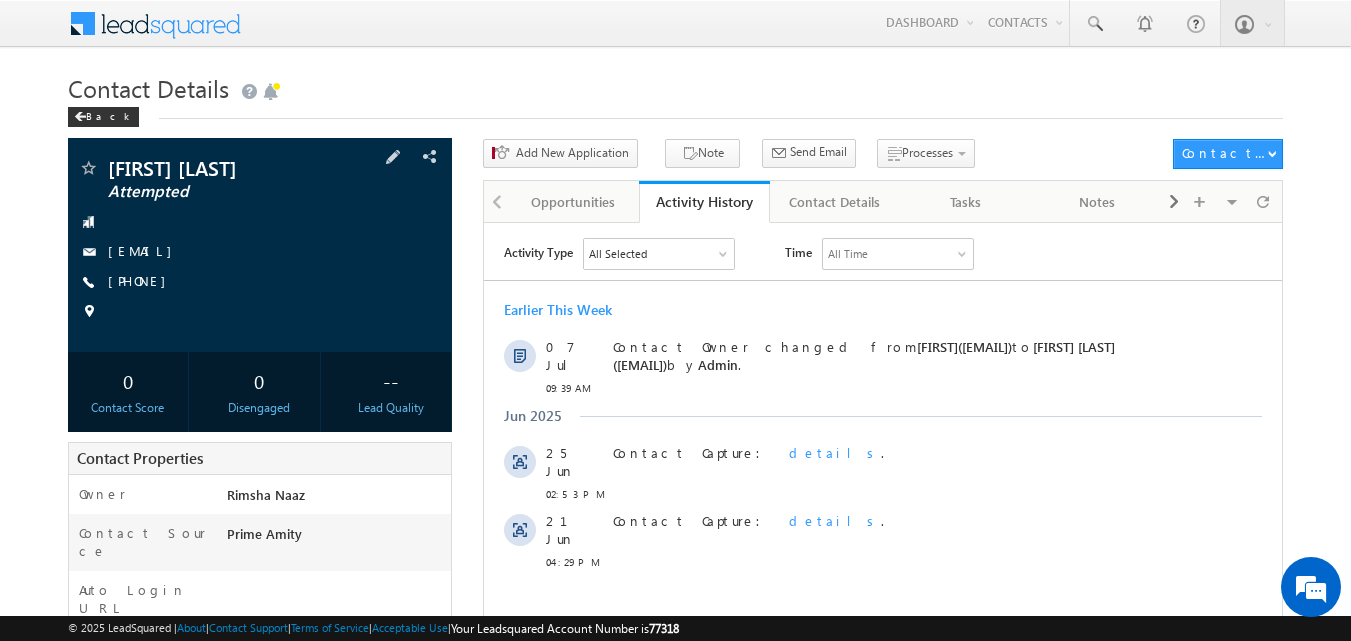 scroll, scrollTop: 0, scrollLeft: 0, axis: both 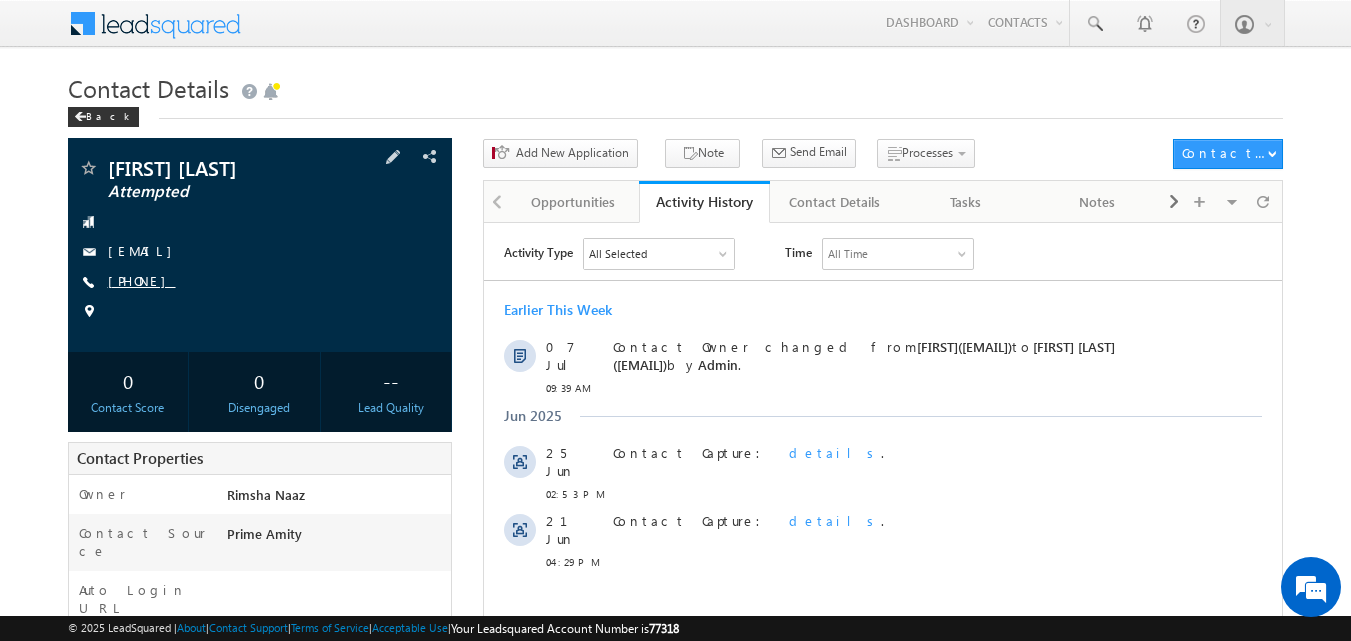 drag, startPoint x: 140, startPoint y: 279, endPoint x: 201, endPoint y: 278, distance: 61.008198 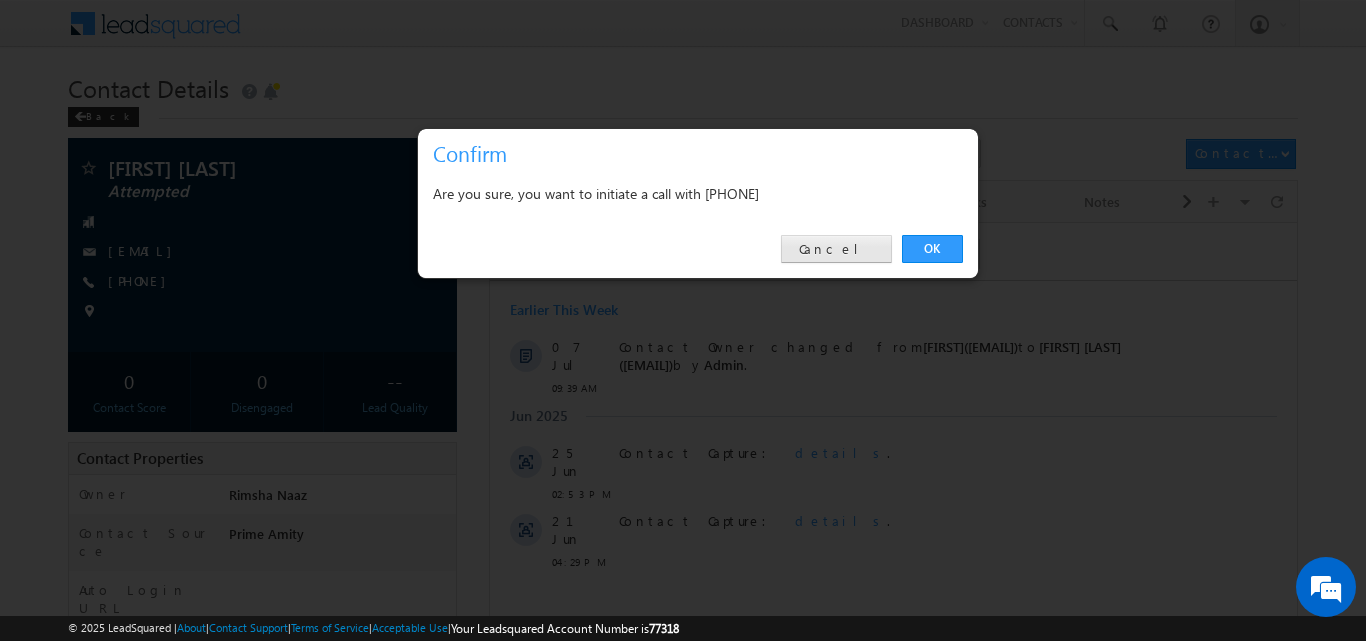 drag, startPoint x: 828, startPoint y: 233, endPoint x: 831, endPoint y: 246, distance: 13.341664 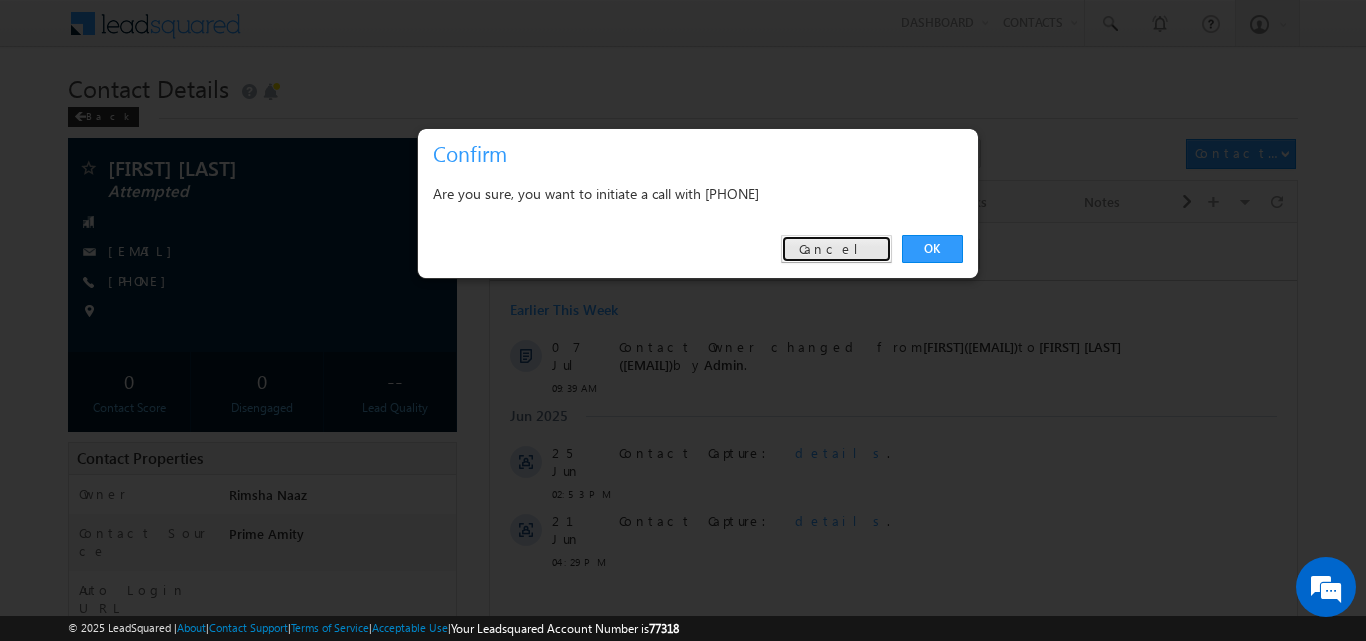 drag, startPoint x: 831, startPoint y: 246, endPoint x: 345, endPoint y: 22, distance: 535.1374 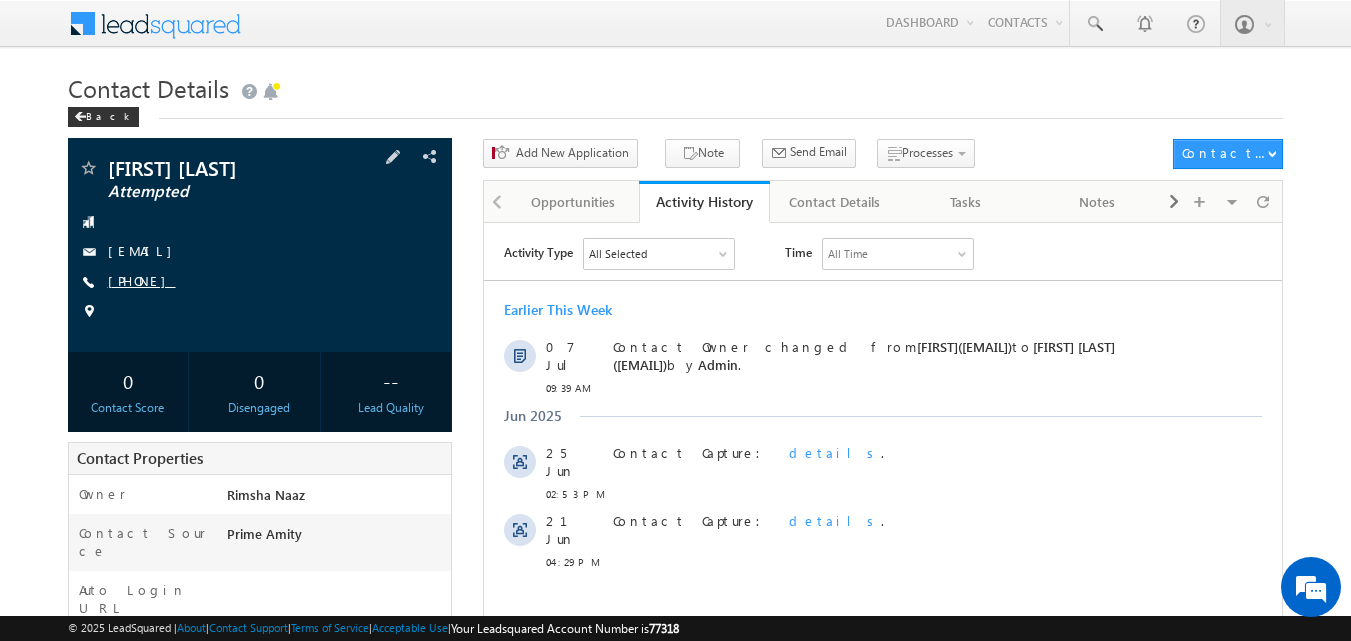 copy on "9000353667" 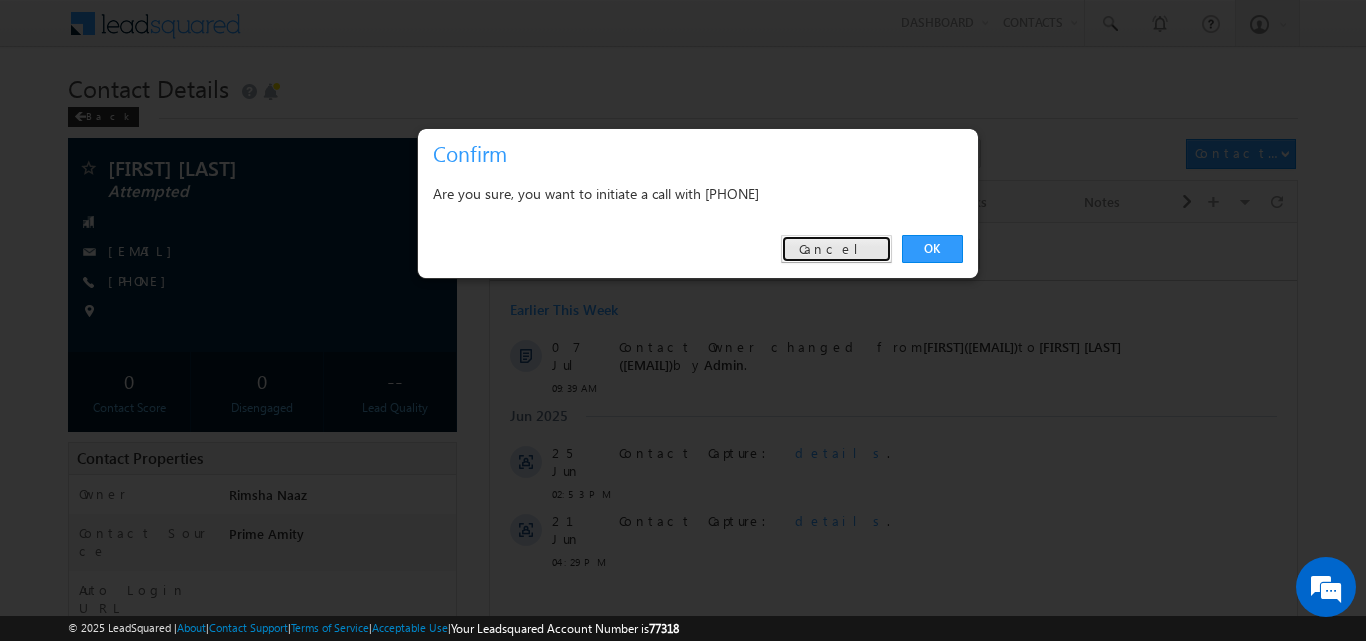 click on "Cancel" at bounding box center (836, 249) 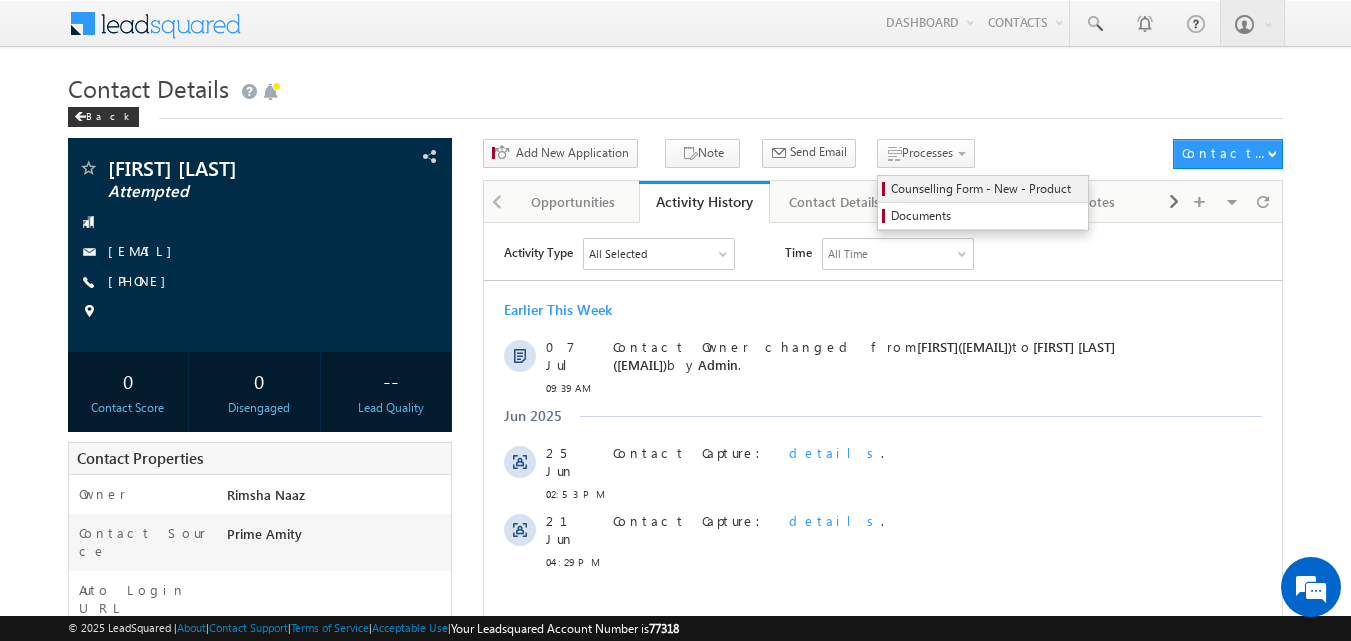 click on "Counselling Form - New - Product" at bounding box center [986, 189] 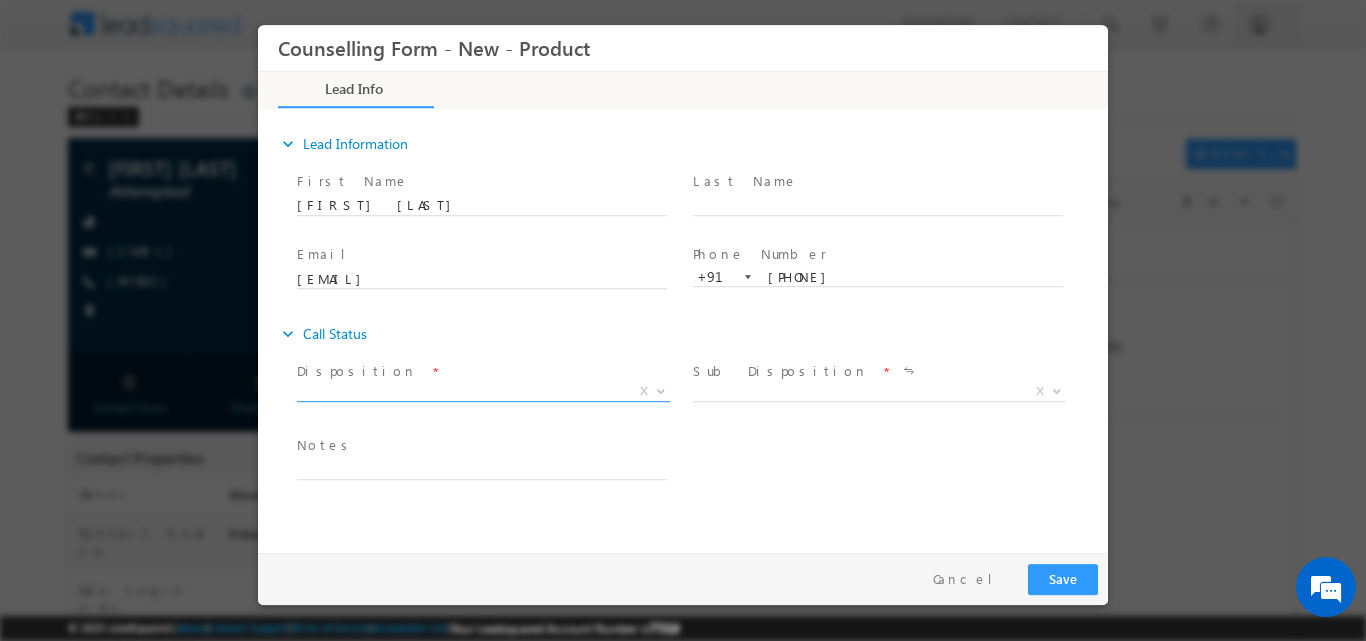 click at bounding box center (659, 390) 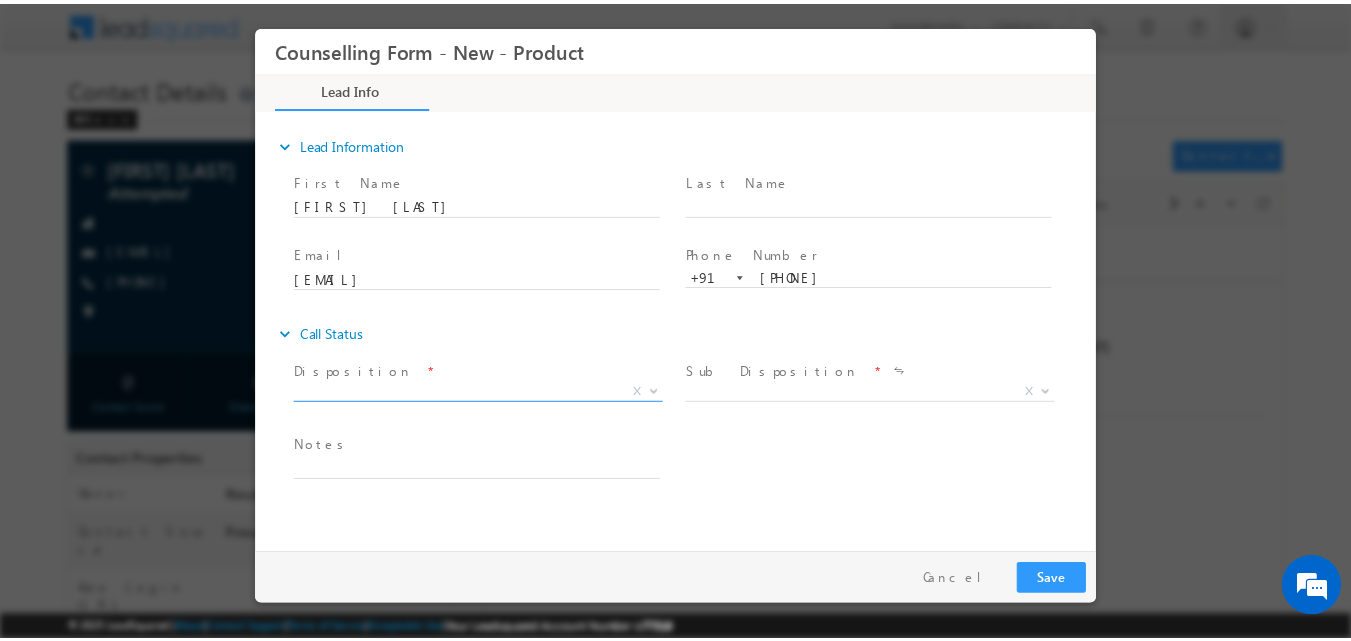 scroll, scrollTop: 0, scrollLeft: 0, axis: both 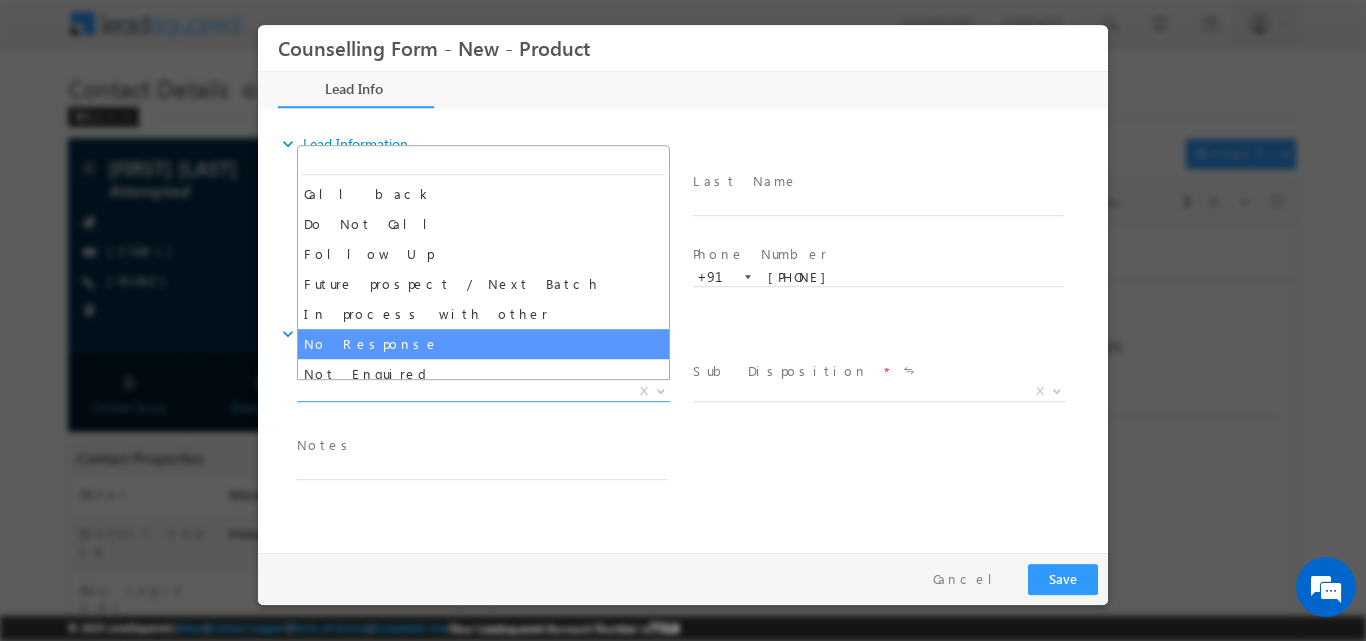 select on "No Response" 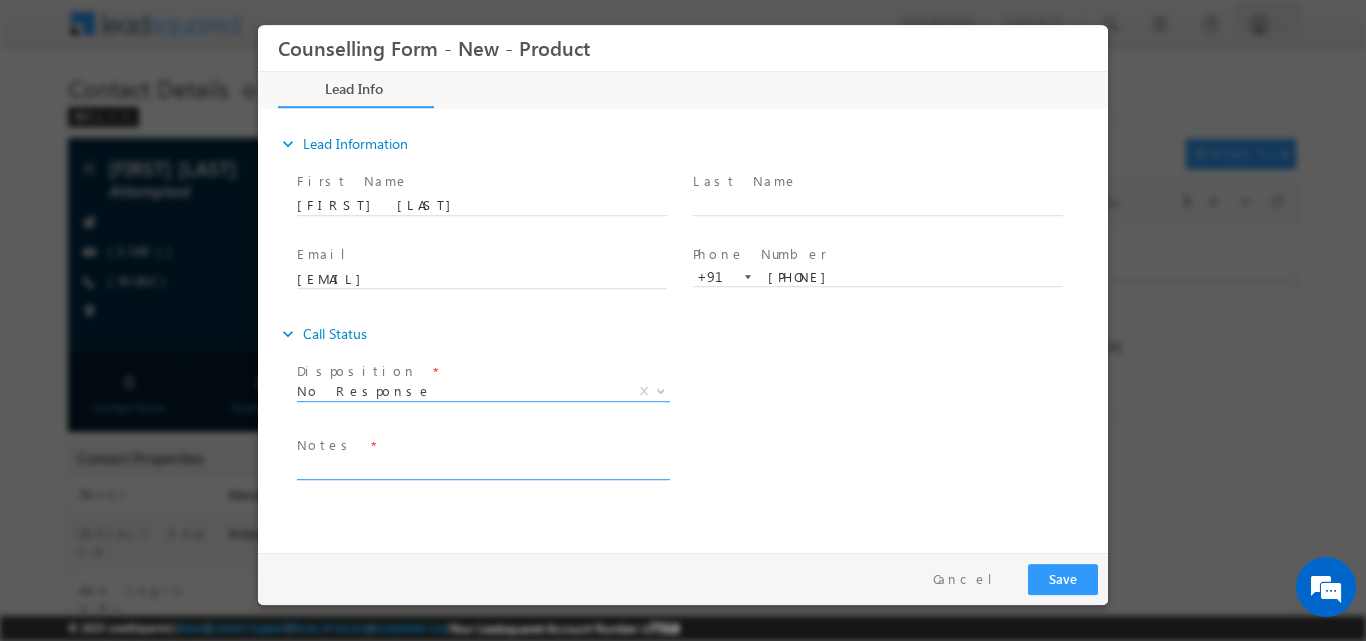 click at bounding box center [482, 467] 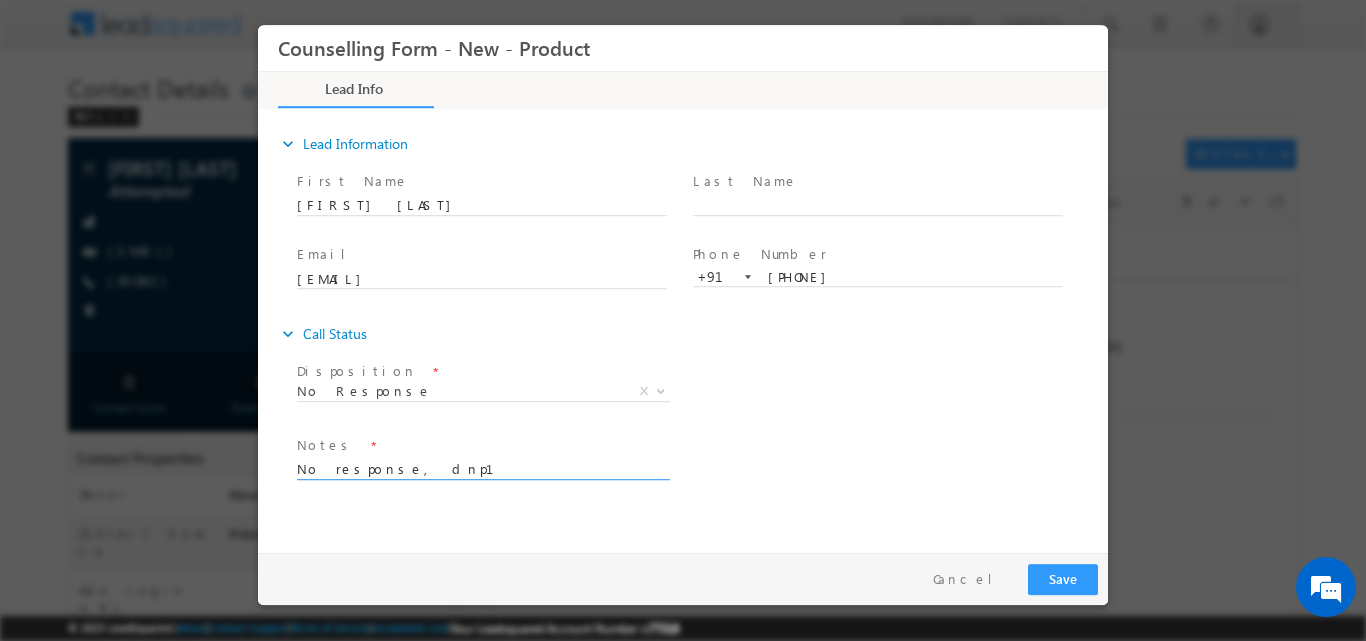 type on "No response, dnp1" 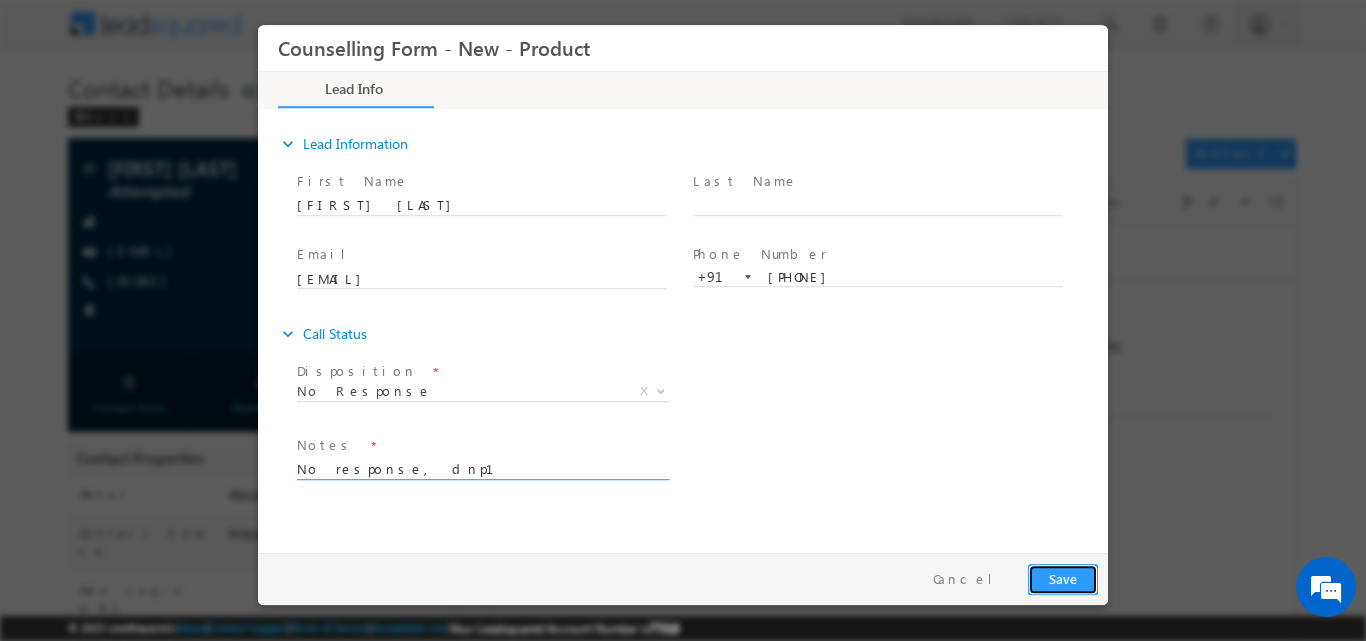 click on "Save" at bounding box center [1063, 578] 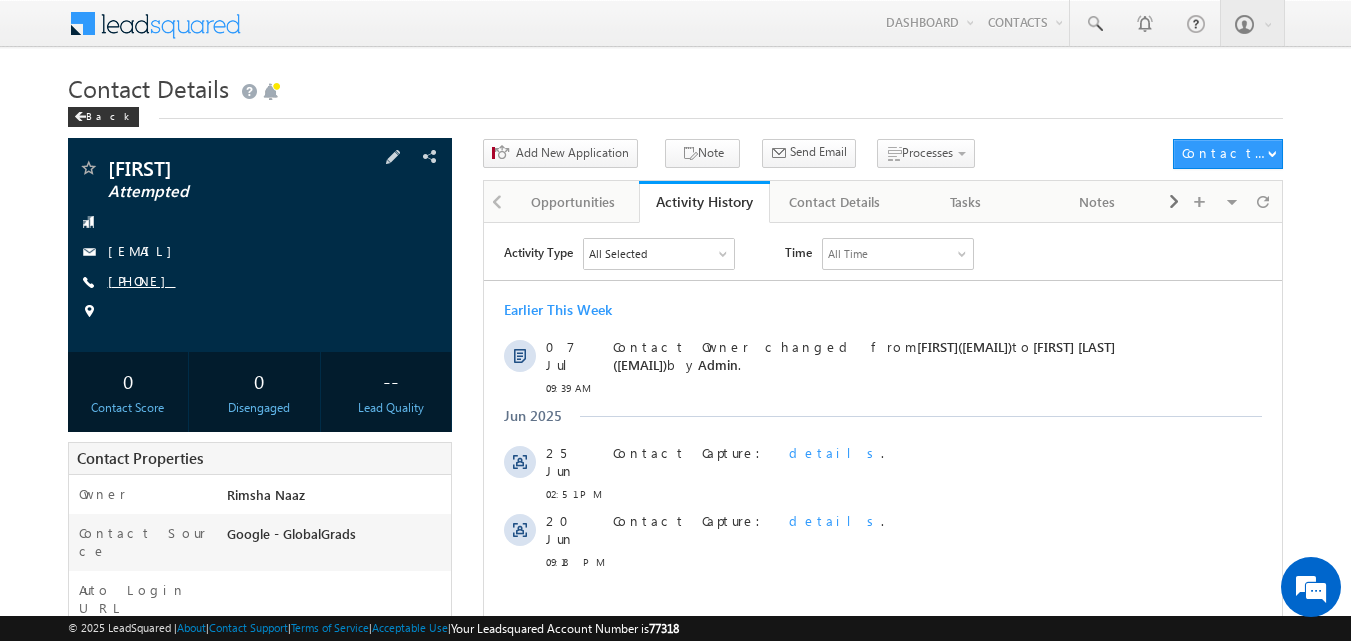 scroll, scrollTop: 0, scrollLeft: 0, axis: both 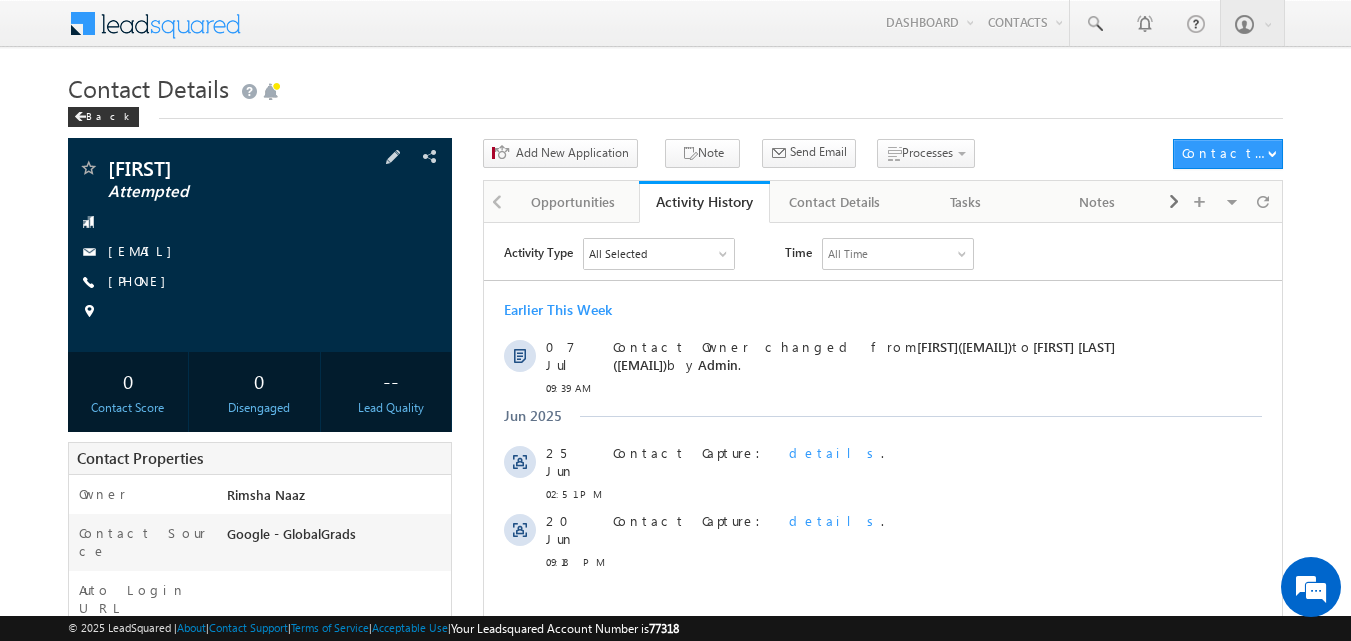 drag, startPoint x: 137, startPoint y: 276, endPoint x: 206, endPoint y: 277, distance: 69.00725 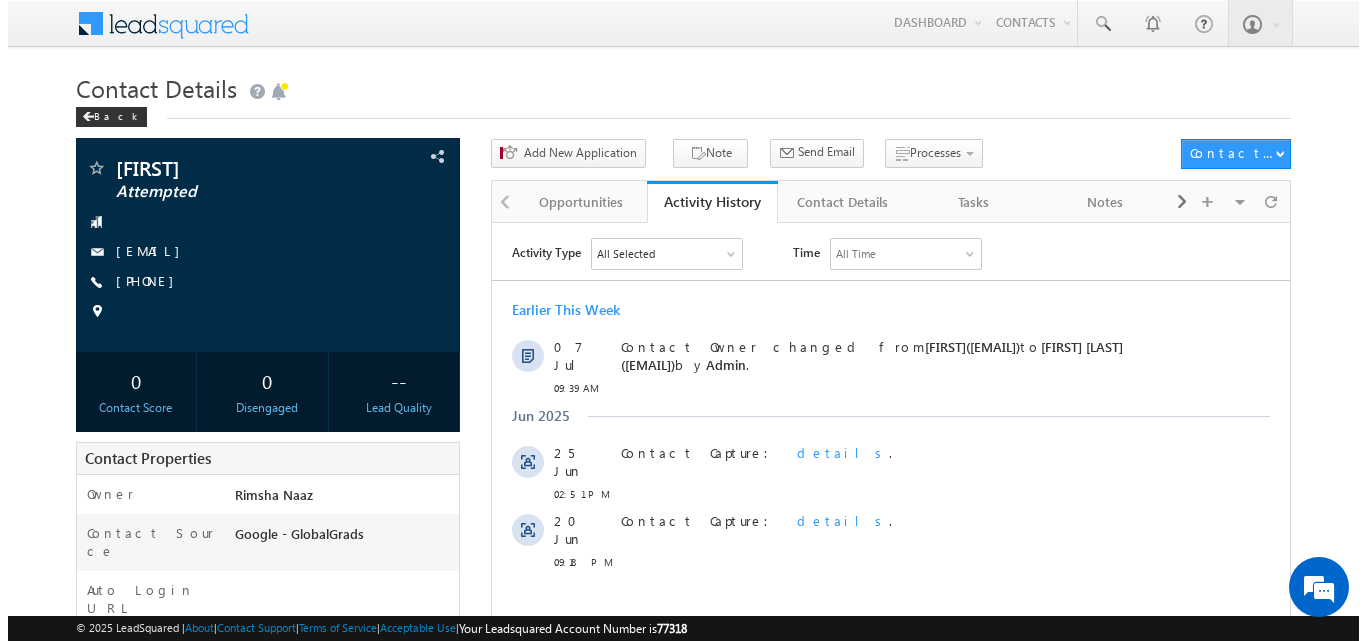 scroll, scrollTop: 0, scrollLeft: 0, axis: both 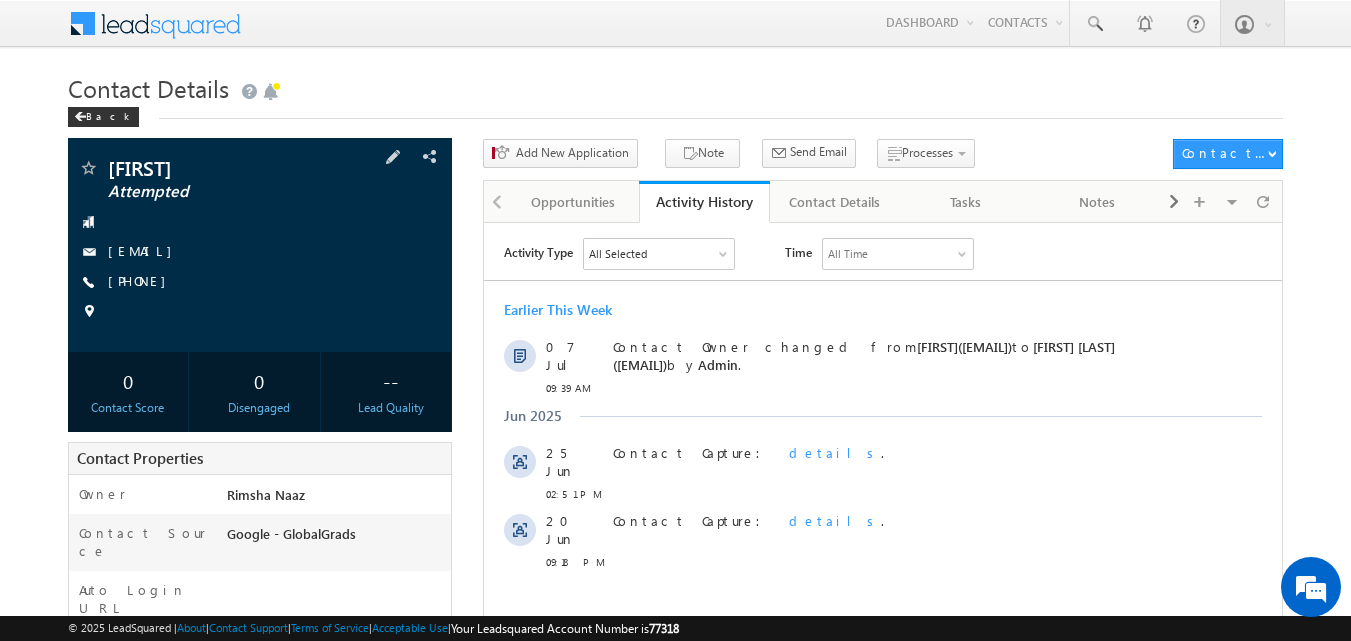 click at bounding box center [260, 312] 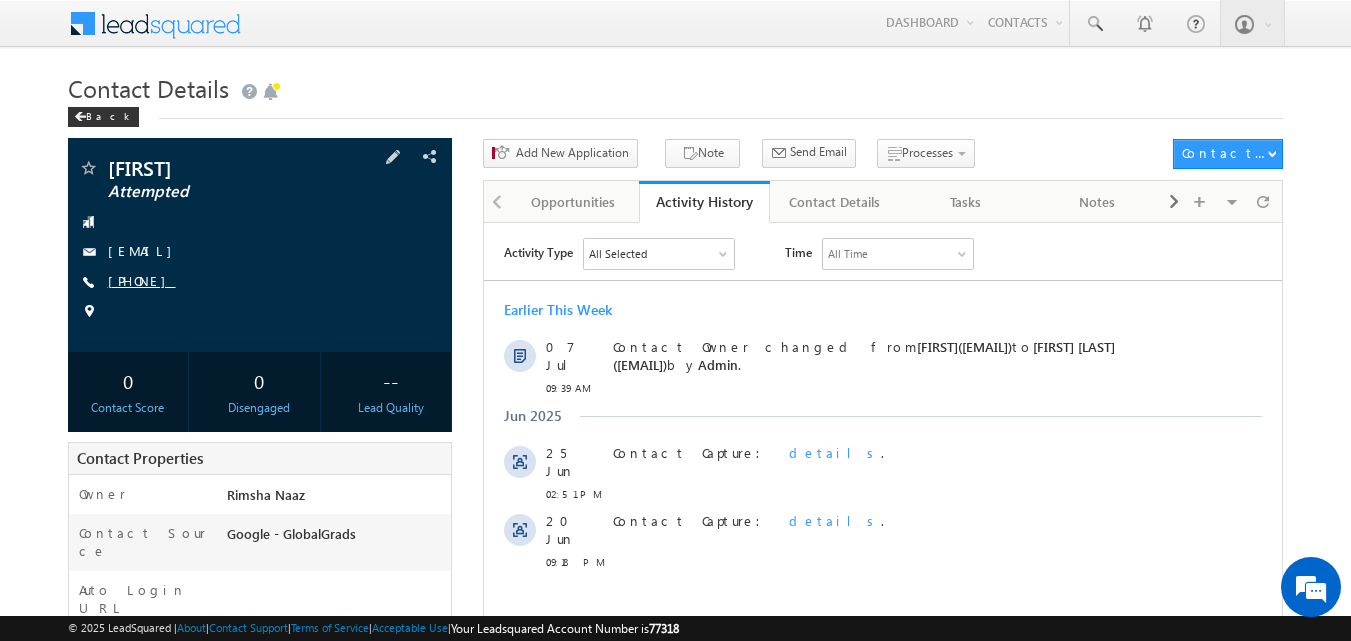 copy on "[PHONE]" 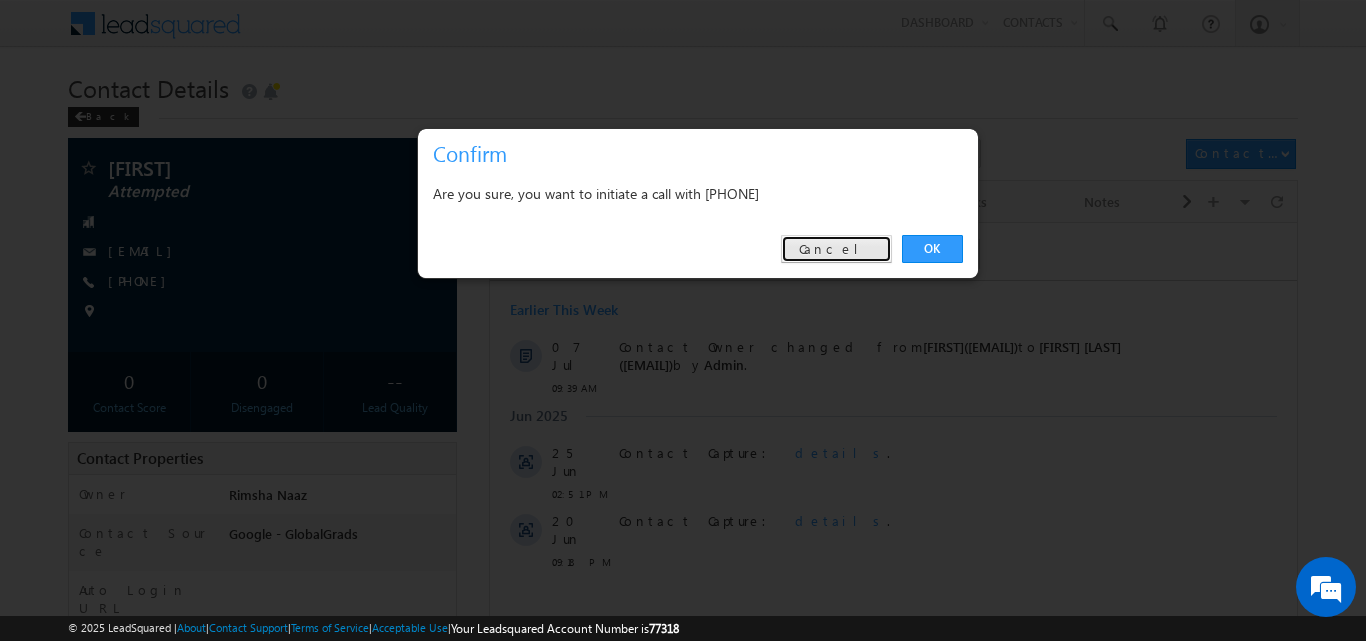 click on "Cancel" at bounding box center (836, 249) 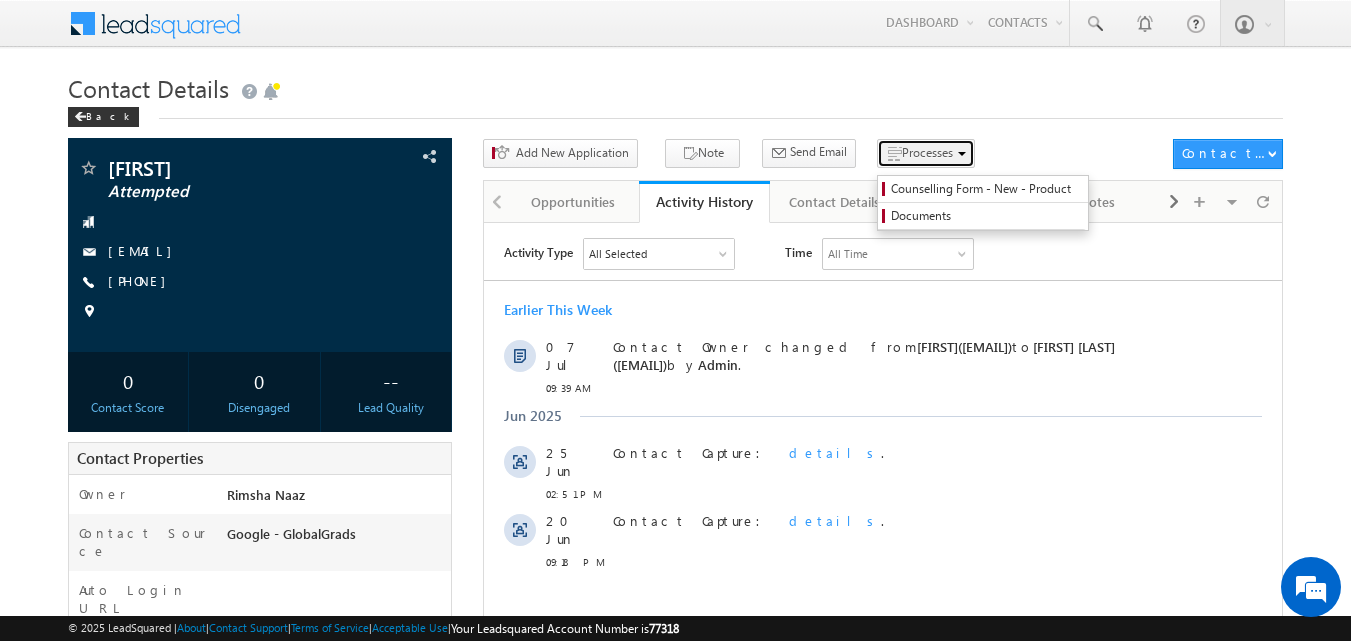 click on "Processes" at bounding box center (926, 153) 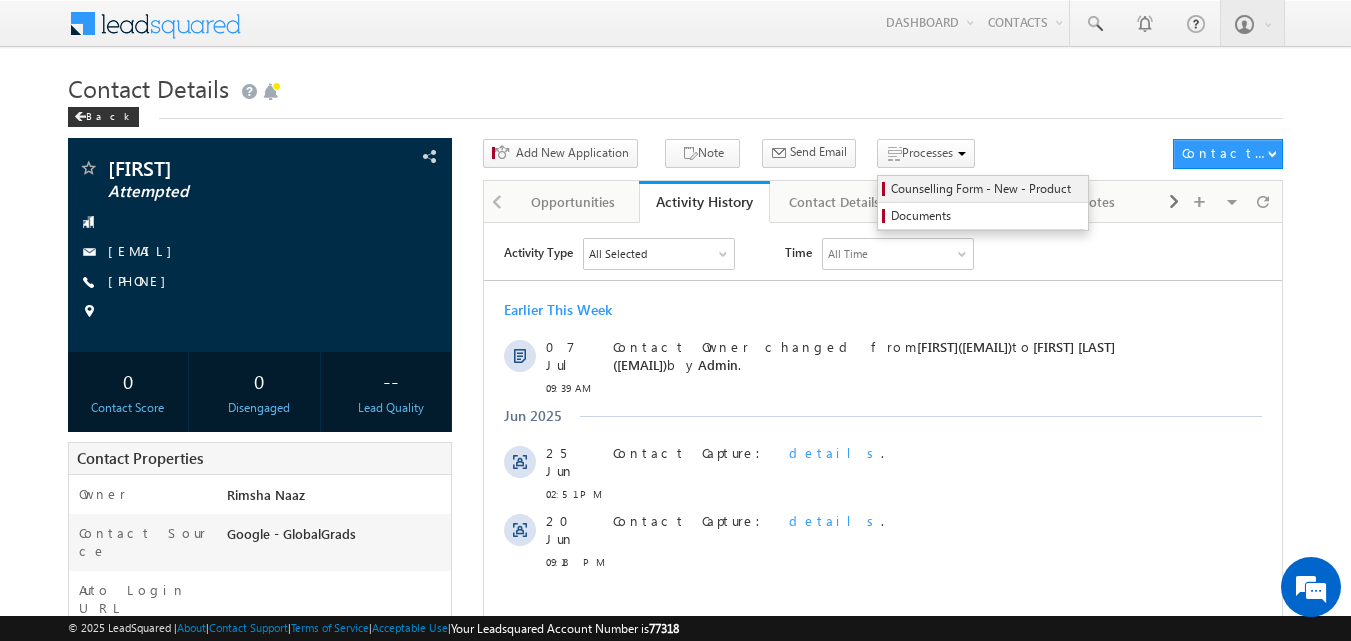 click on "Counselling Form - New - Product" at bounding box center (986, 189) 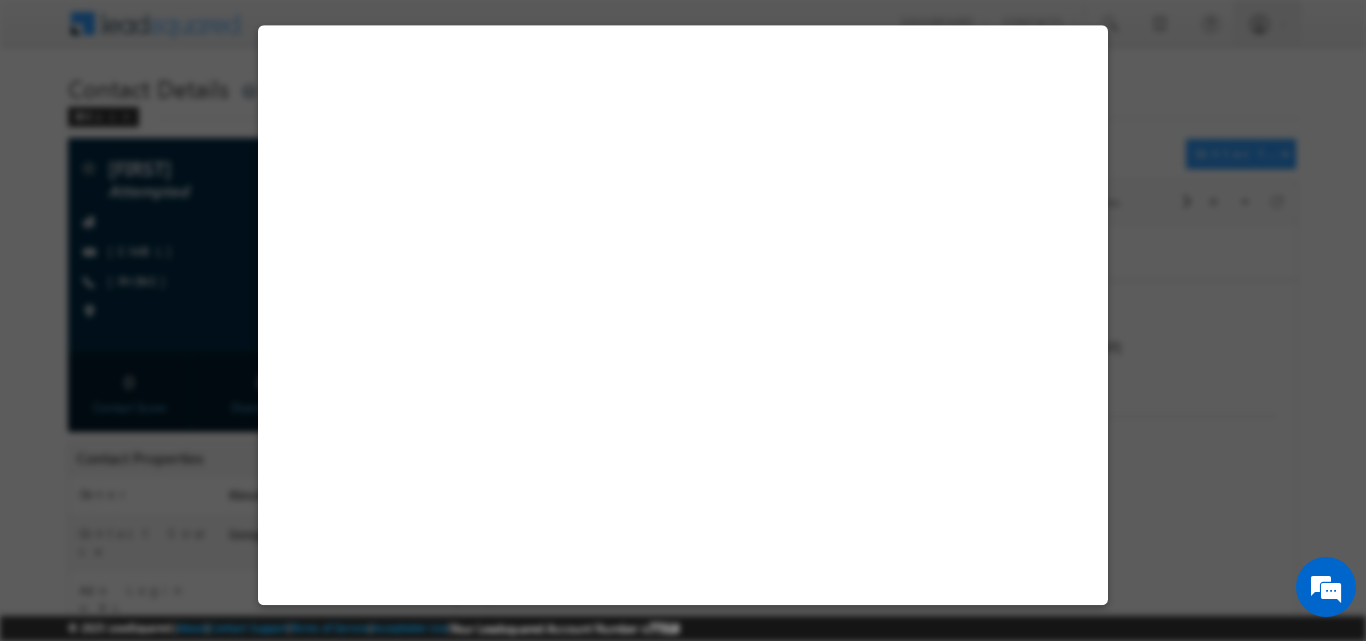 select on "Attempted" 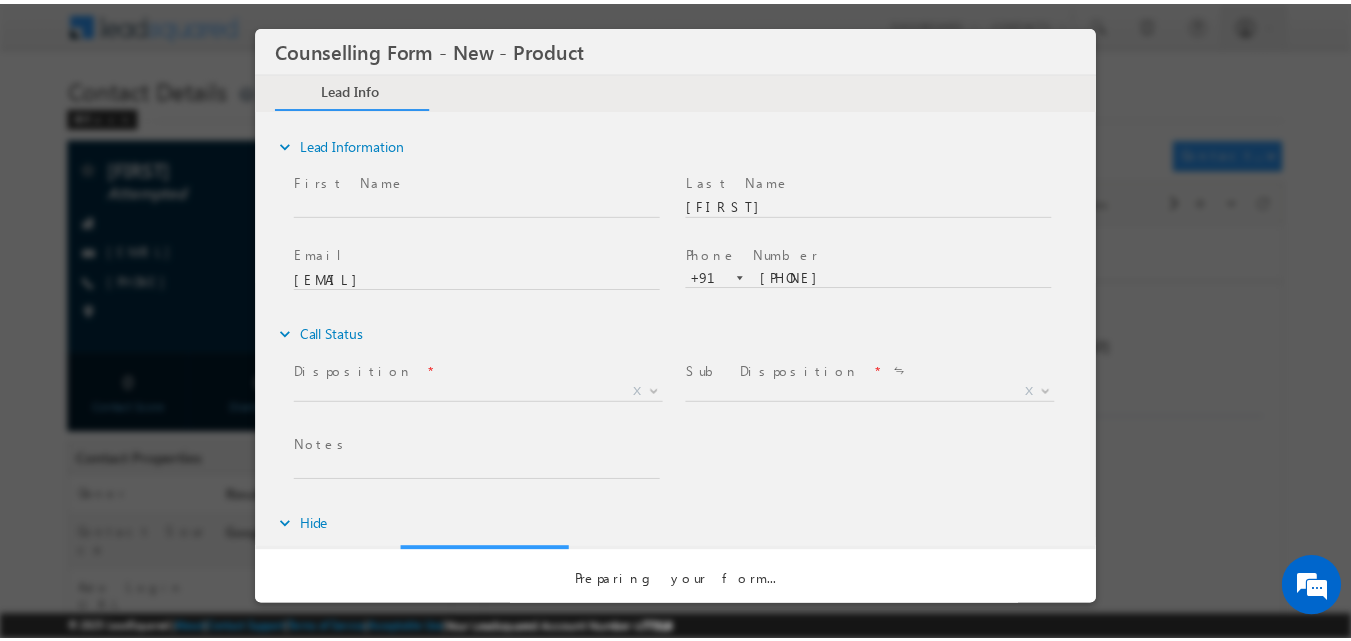 scroll, scrollTop: 0, scrollLeft: 0, axis: both 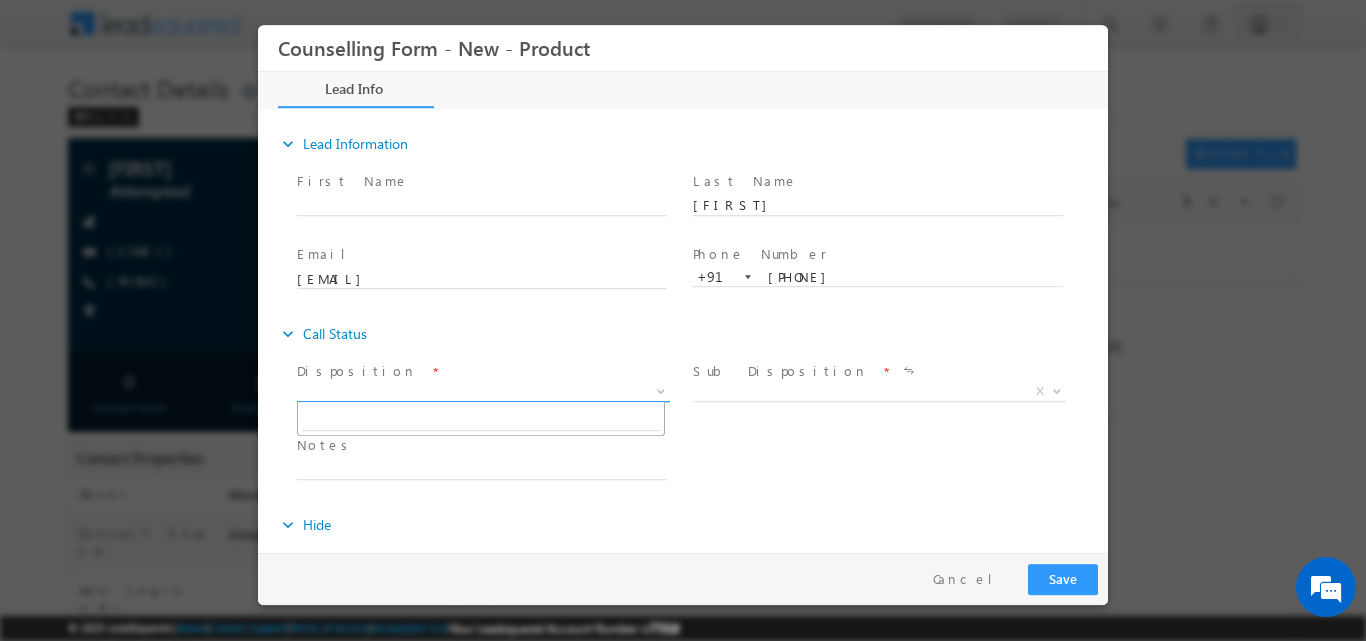 click at bounding box center (659, 390) 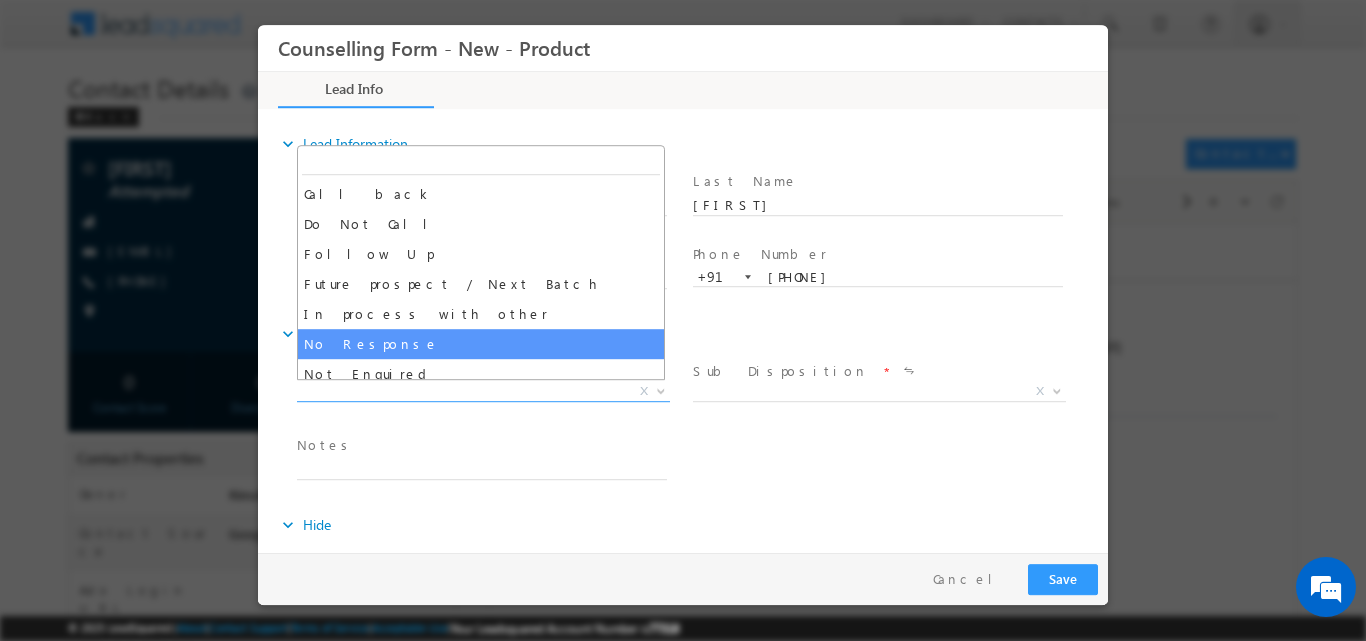 select on "No Response" 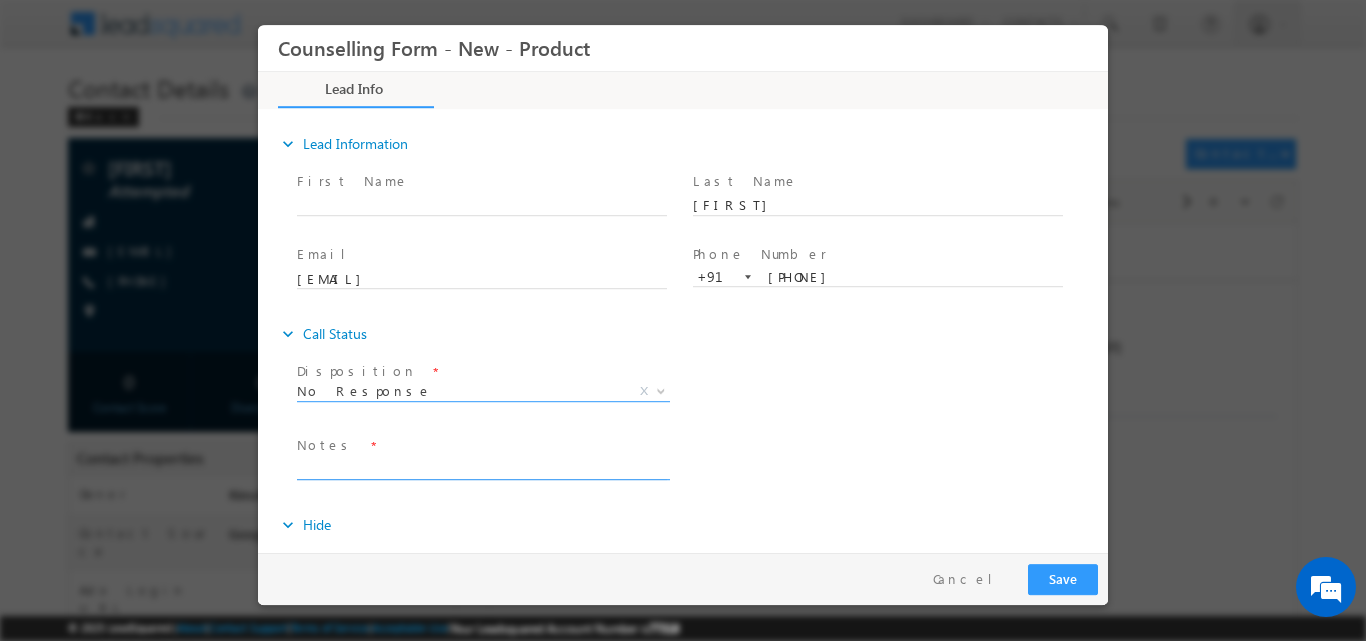 click at bounding box center [482, 467] 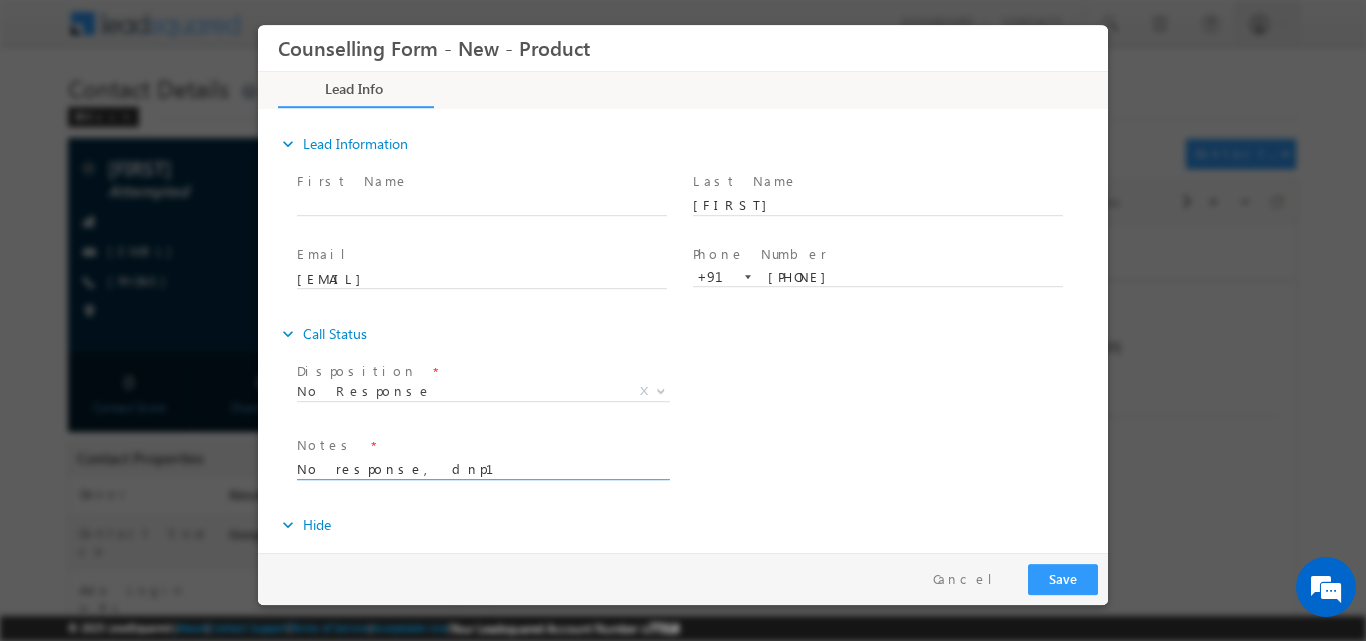 type on "No response, dnp1" 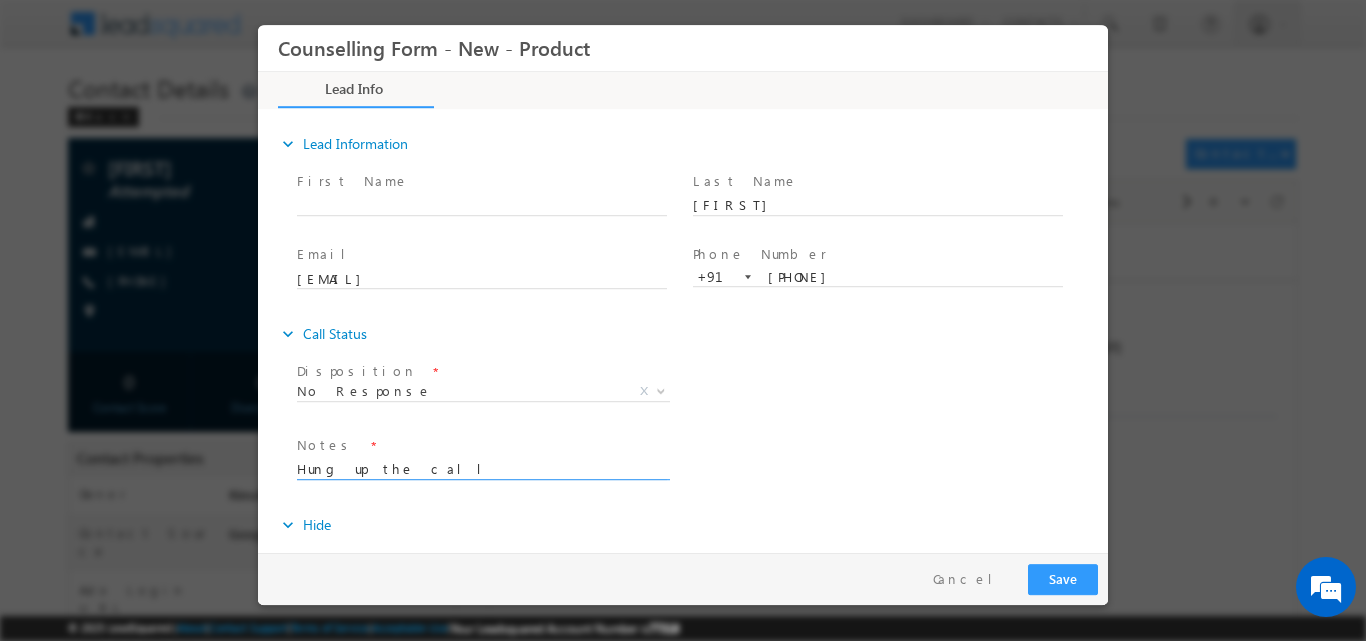 type on "Hung up the call" 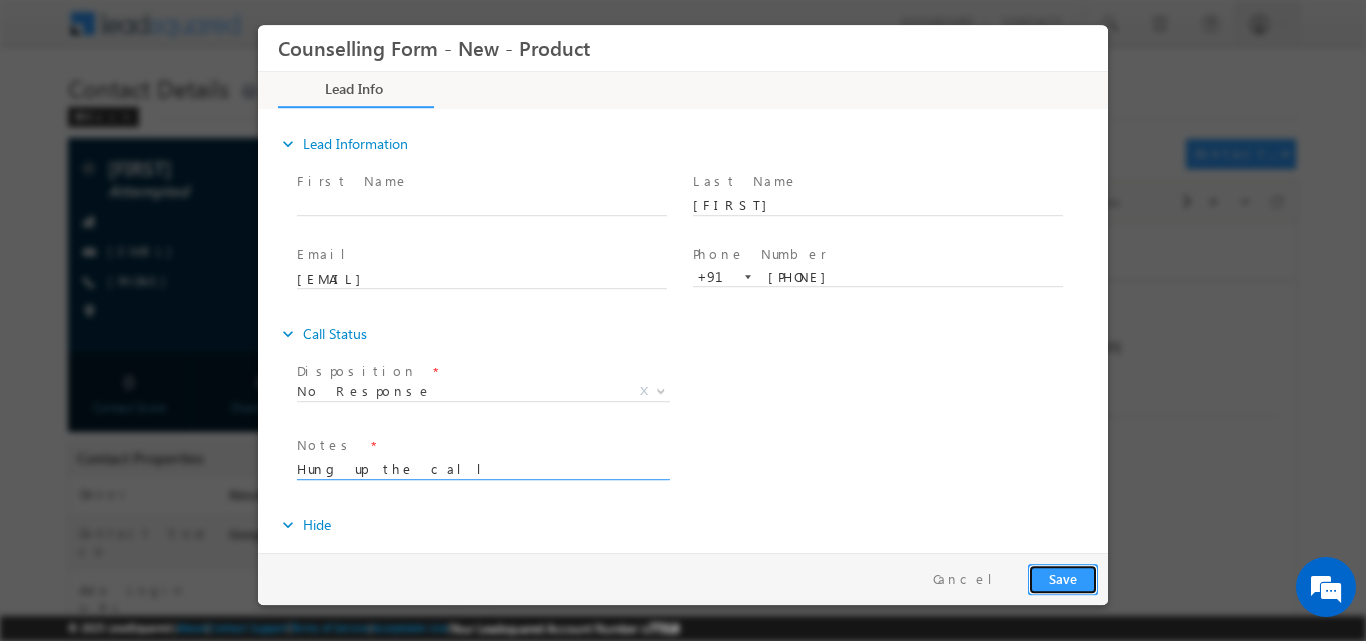 click on "Save" at bounding box center [1063, 578] 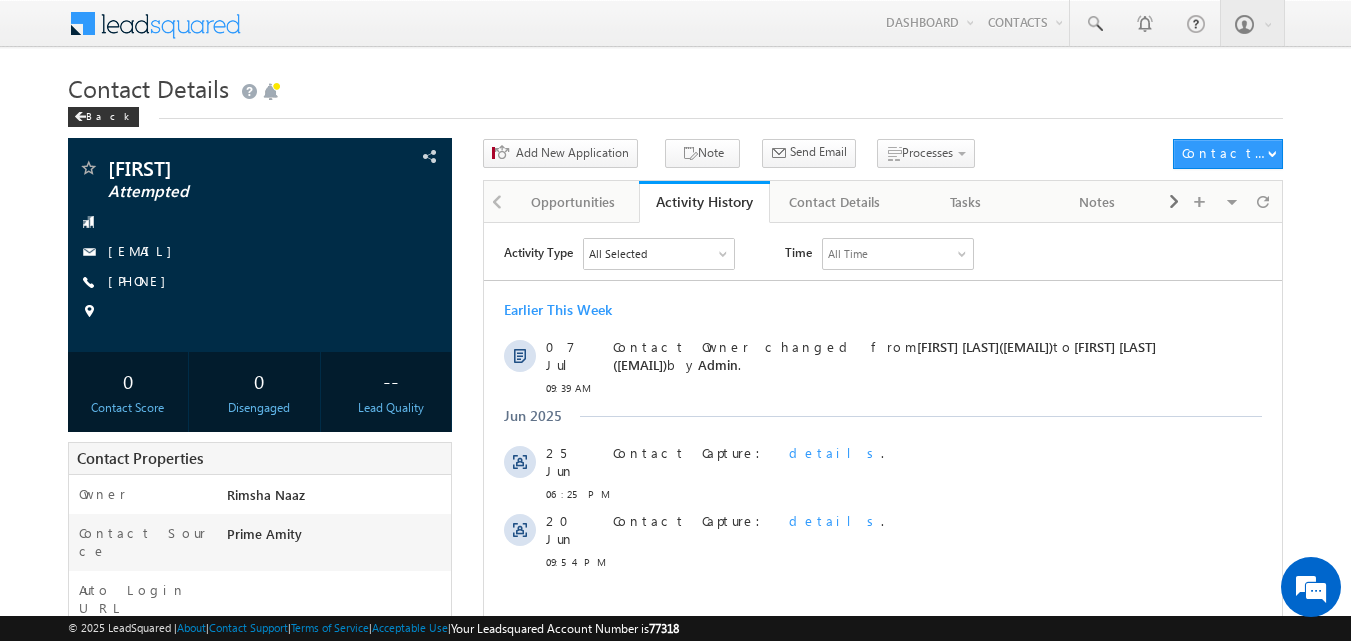 scroll, scrollTop: 0, scrollLeft: 0, axis: both 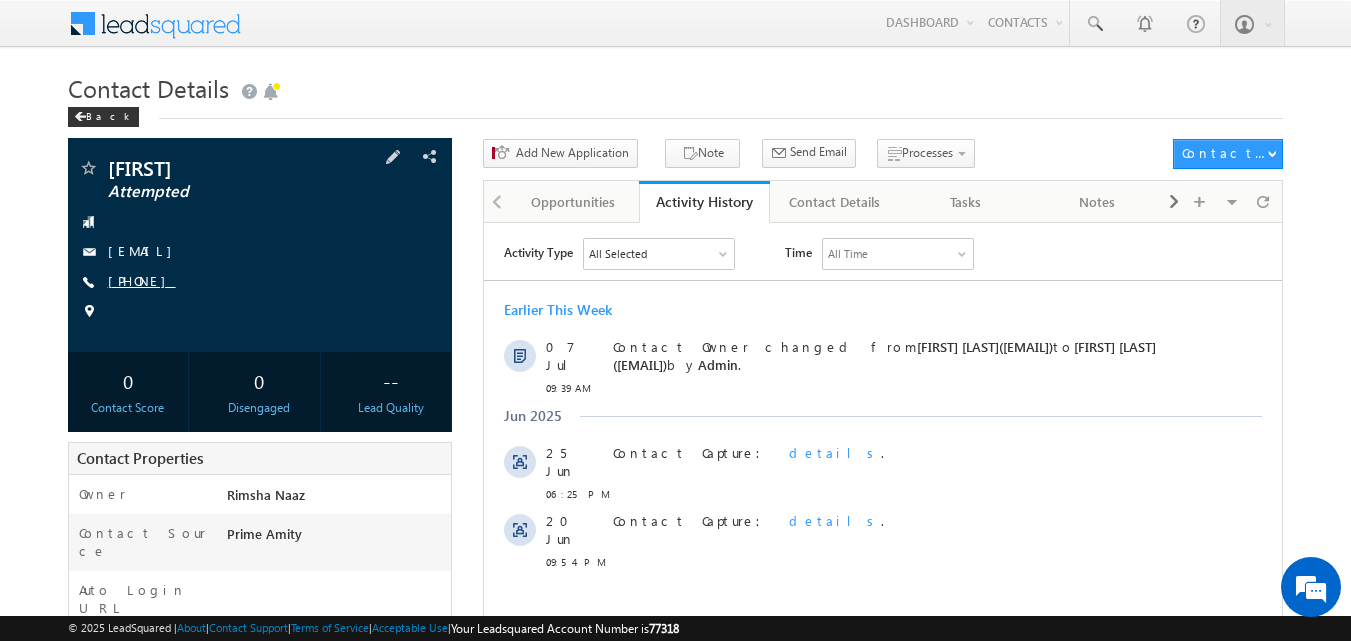 copy on "[PHONE]" 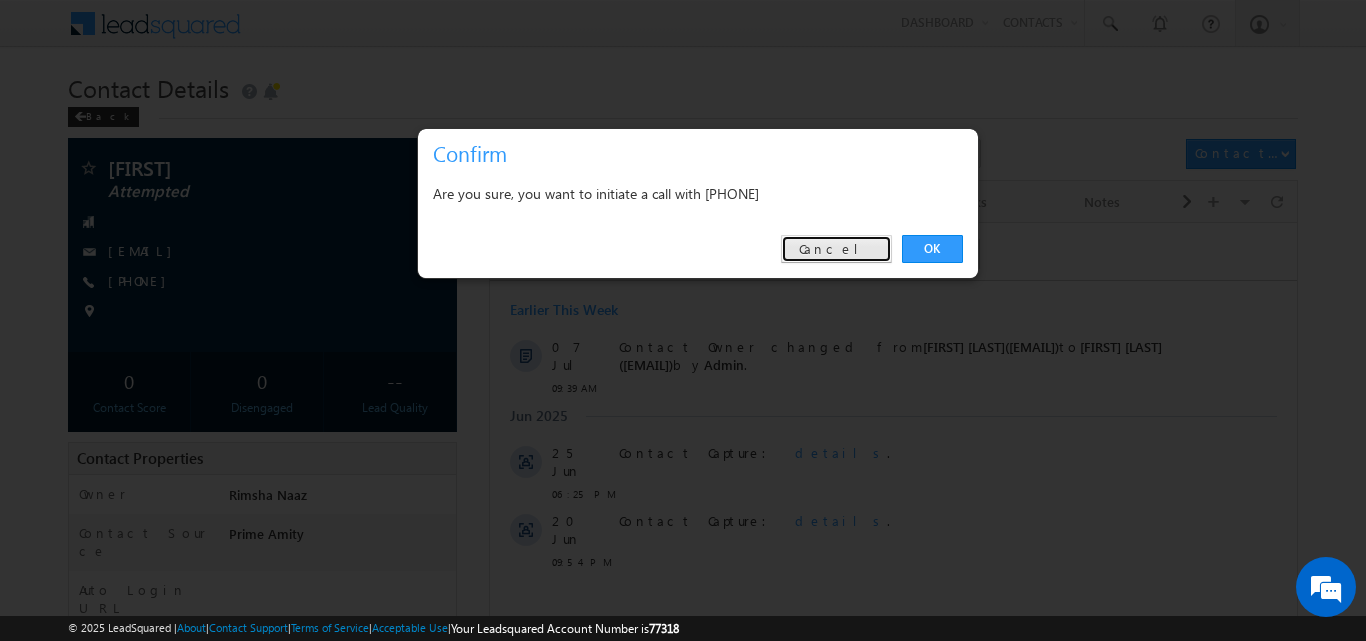 click on "Cancel" at bounding box center (836, 249) 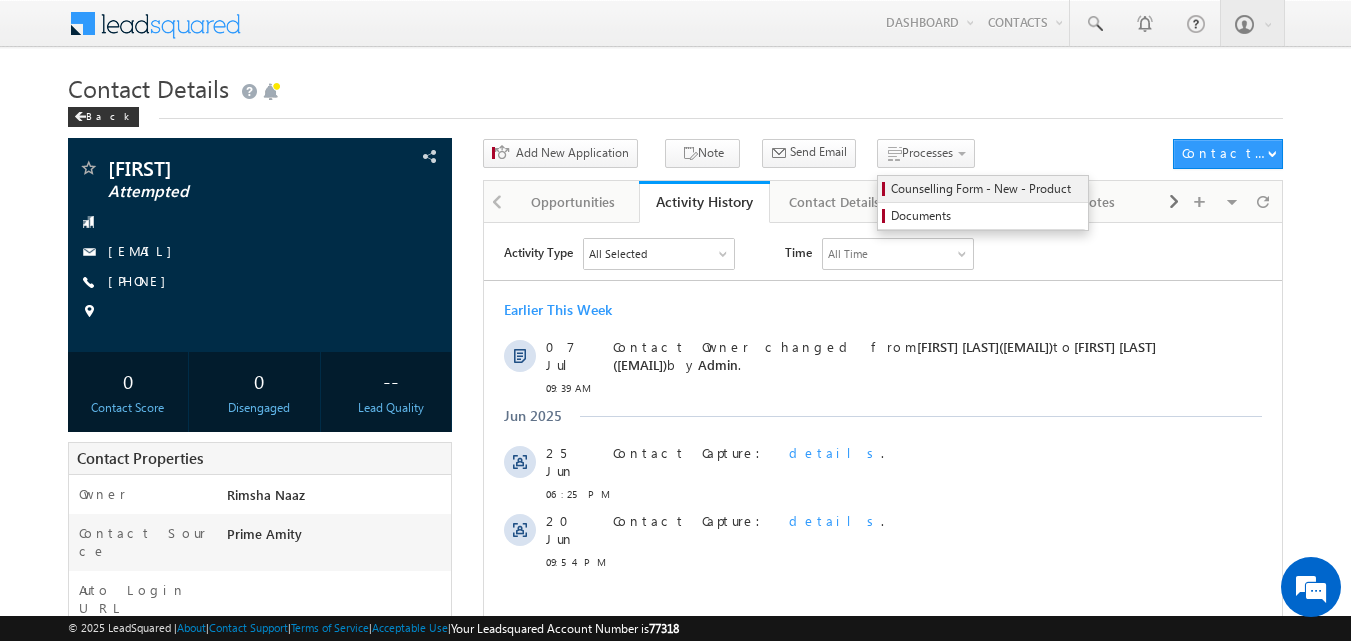 click on "Counselling Form - New - Product" at bounding box center (986, 189) 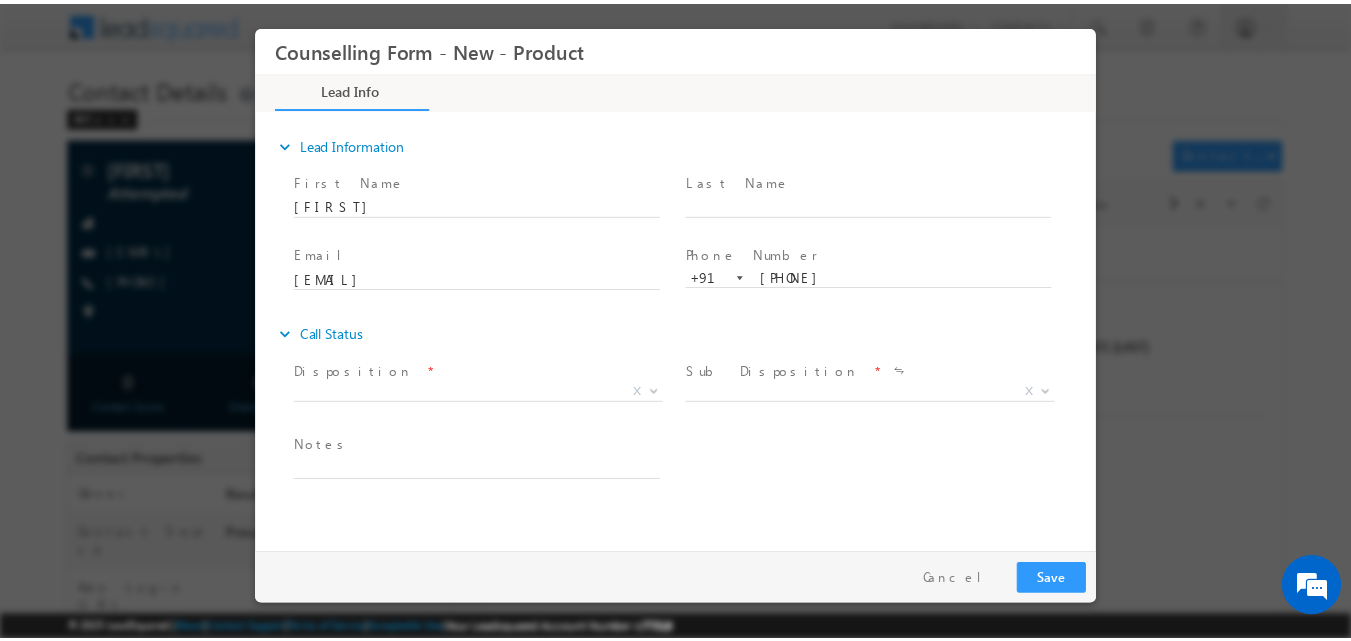 scroll, scrollTop: 0, scrollLeft: 0, axis: both 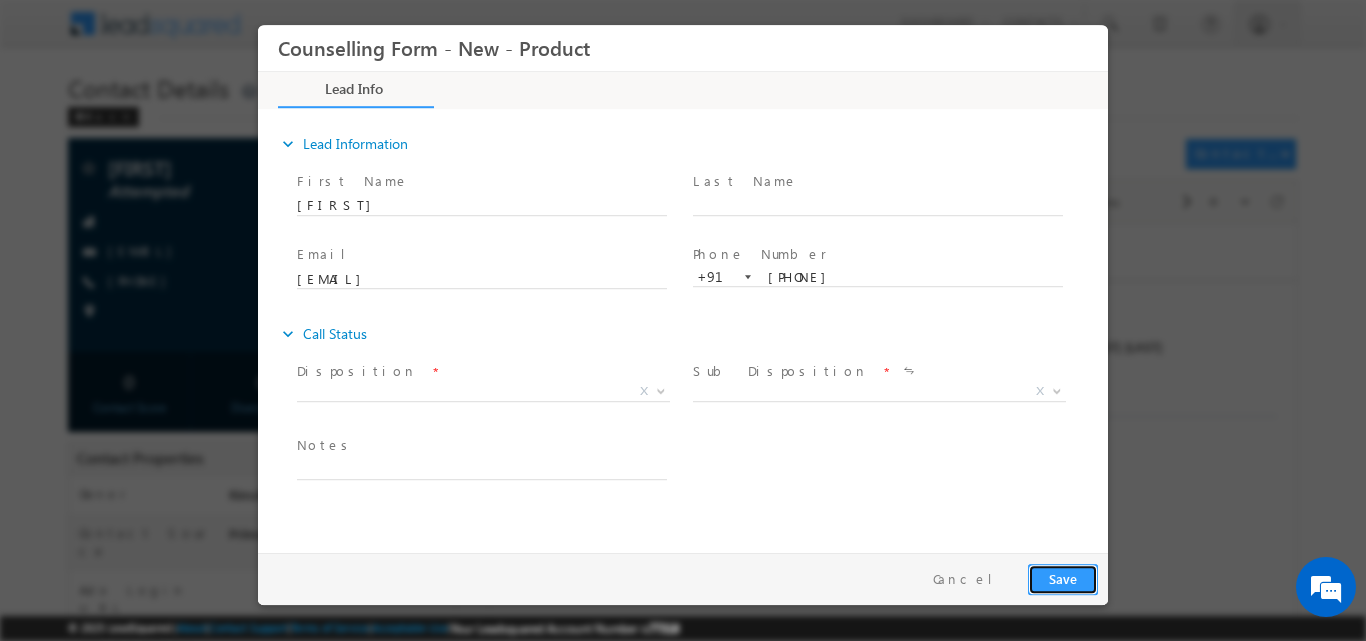 click on "Save" at bounding box center [1063, 578] 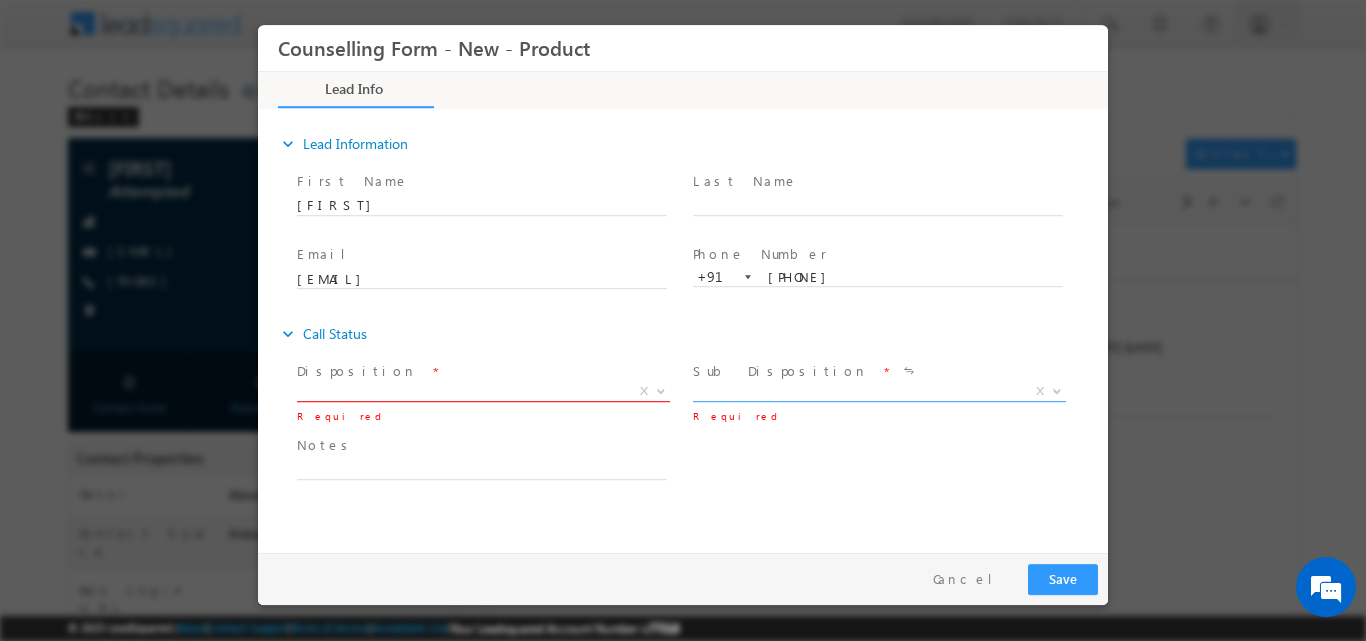 click at bounding box center [661, 389] 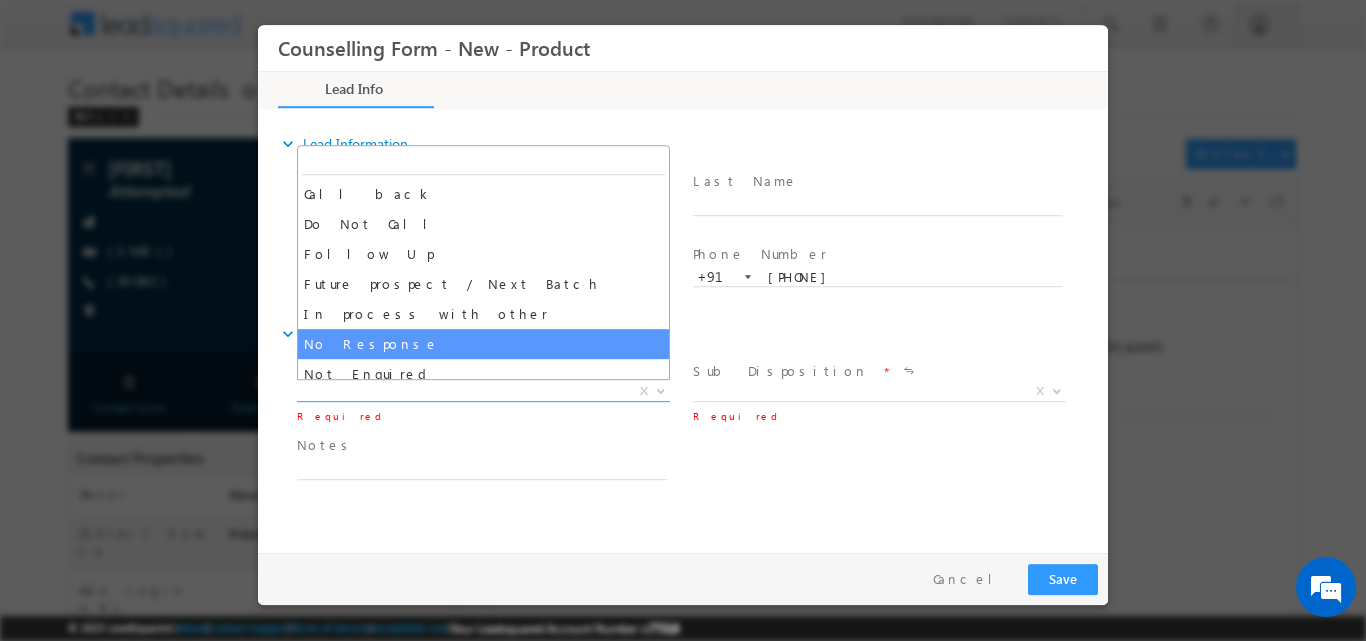select on "No Response" 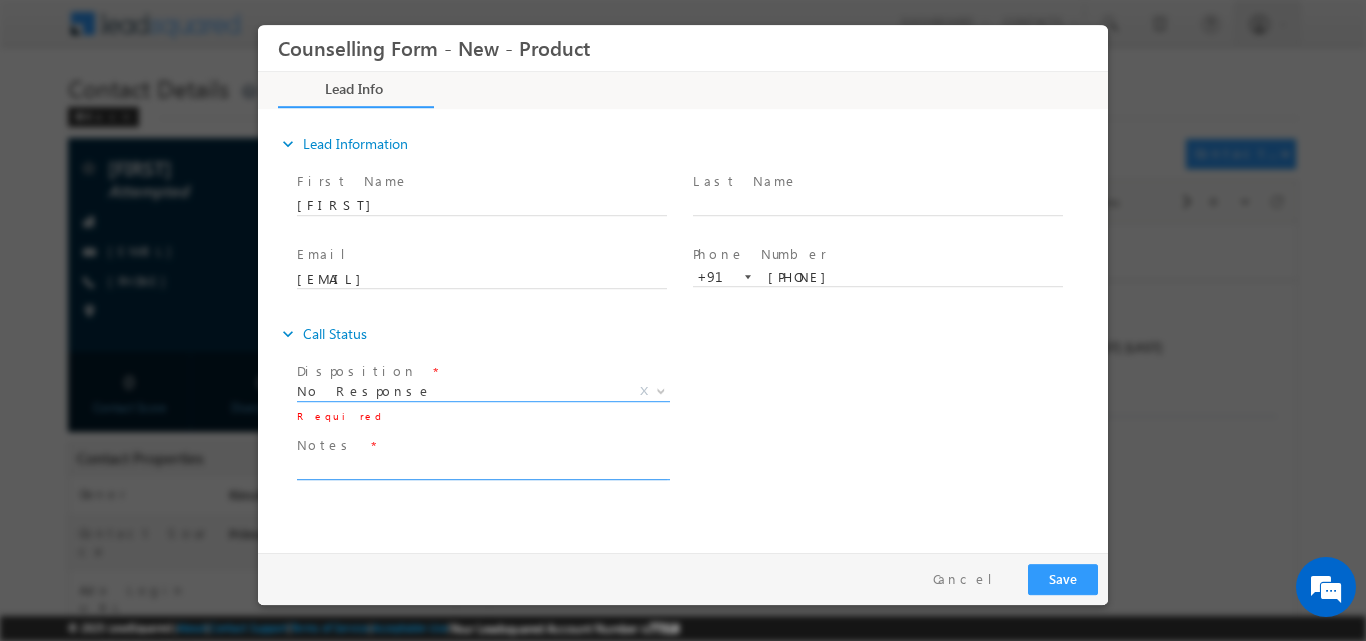 click at bounding box center (482, 467) 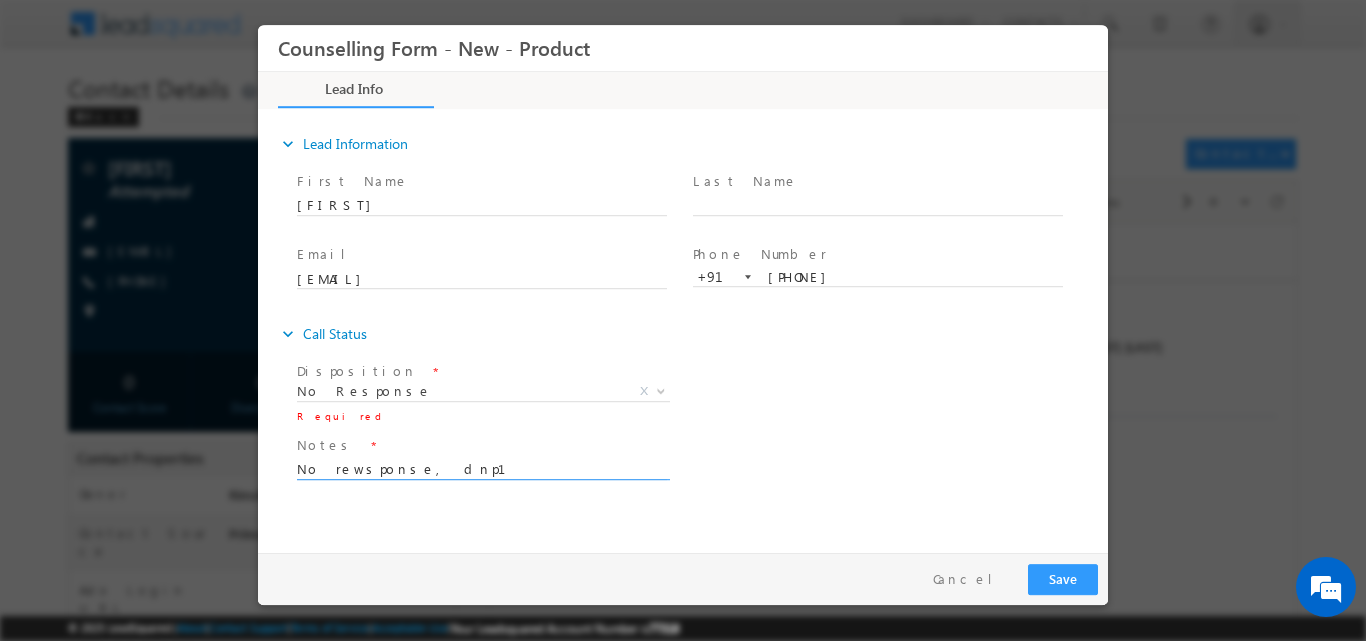 click on "No rewsponse, dnp1" at bounding box center (482, 467) 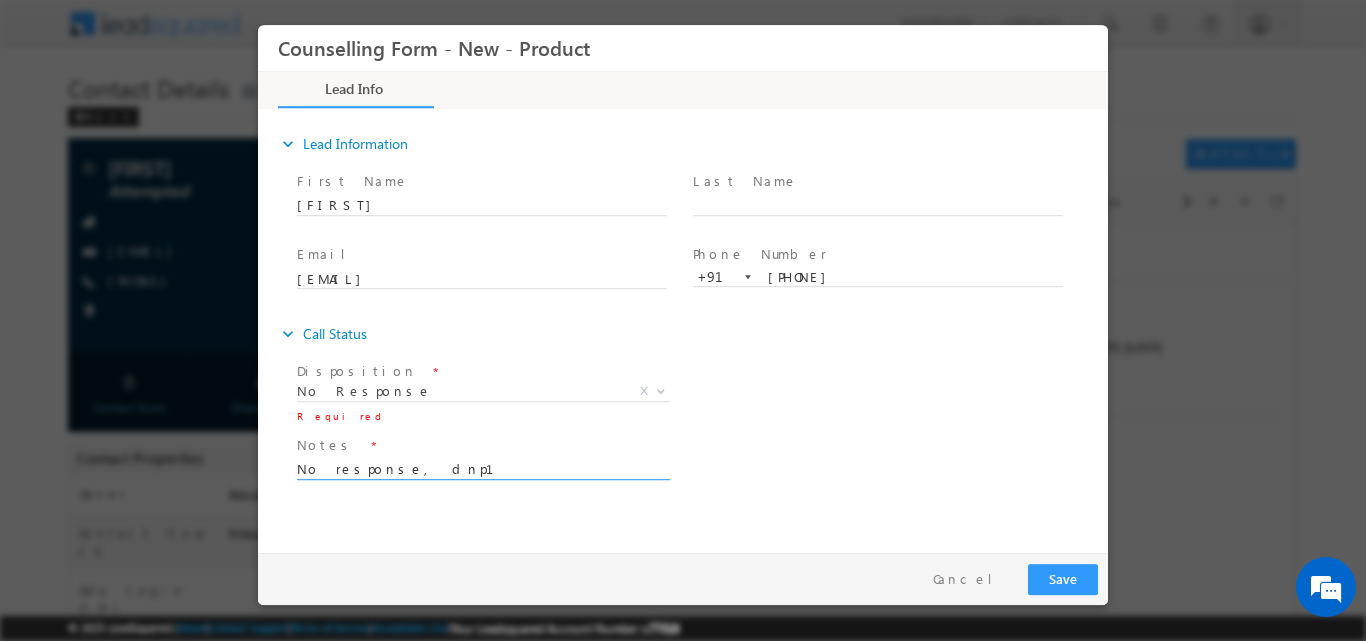 type on "No response, dnp1" 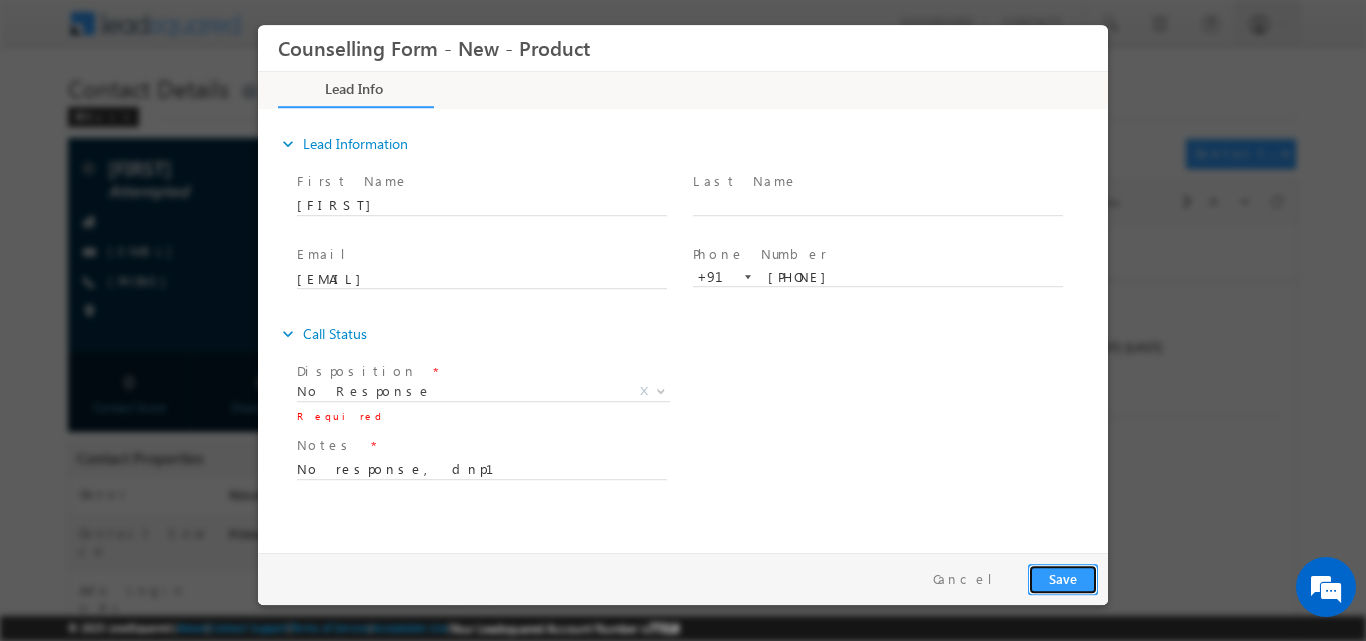 drag, startPoint x: 1065, startPoint y: 586, endPoint x: 1120, endPoint y: 30, distance: 558.7137 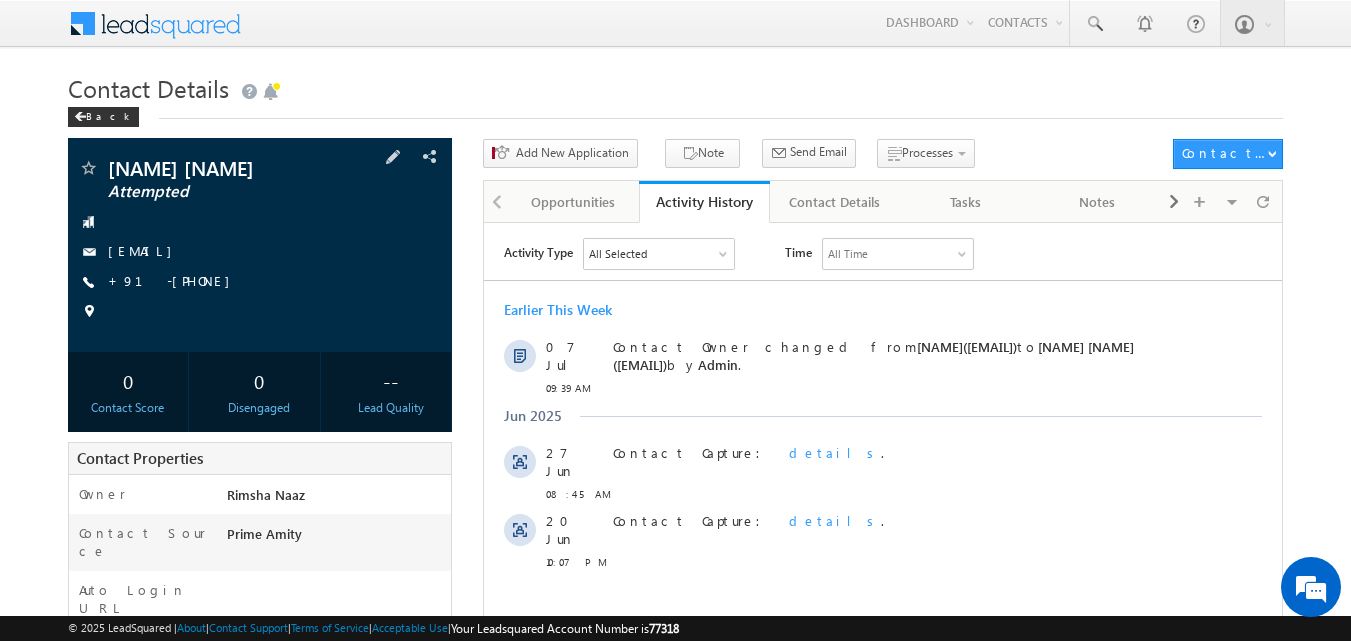 scroll, scrollTop: 0, scrollLeft: 0, axis: both 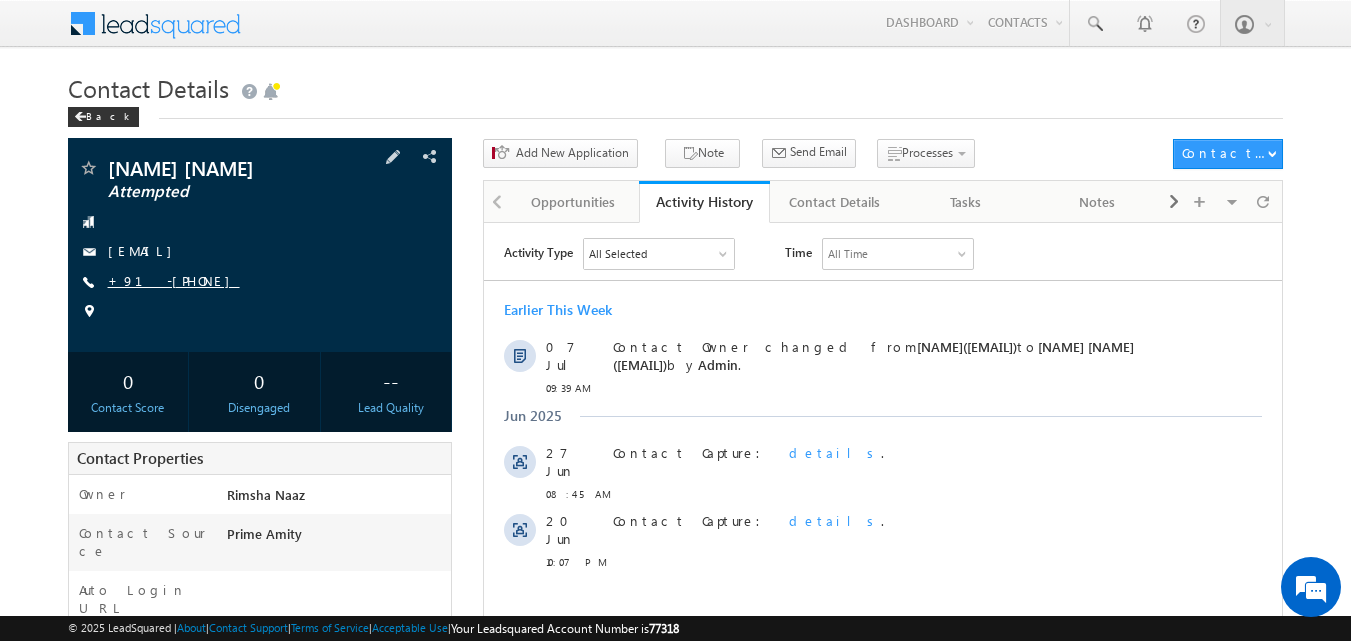 click on "+91-[PHONE]" at bounding box center [174, 280] 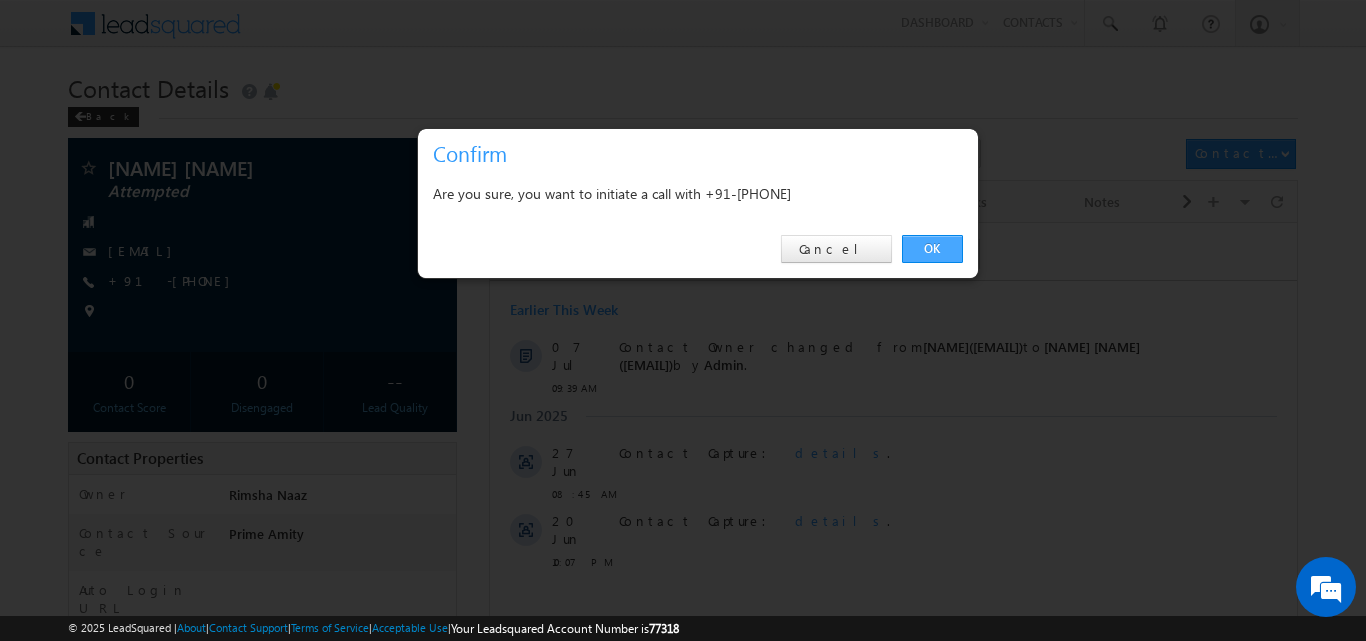 click on "OK" at bounding box center [932, 249] 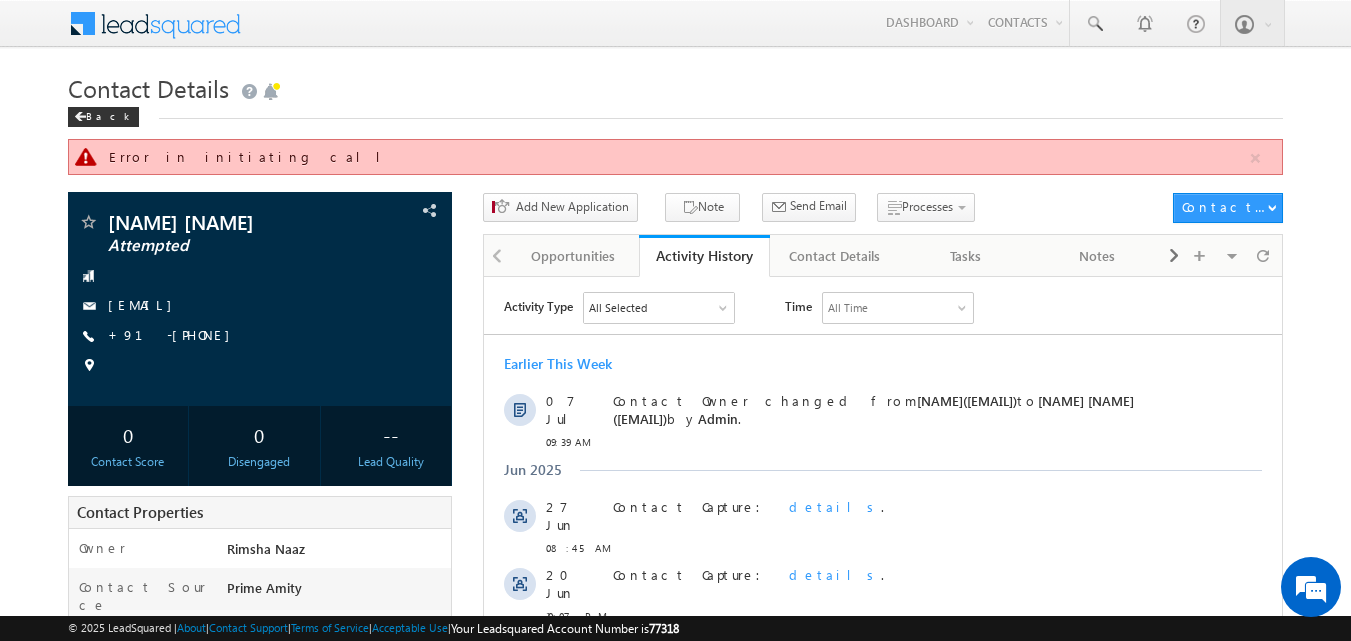 click at bounding box center (86, 156) 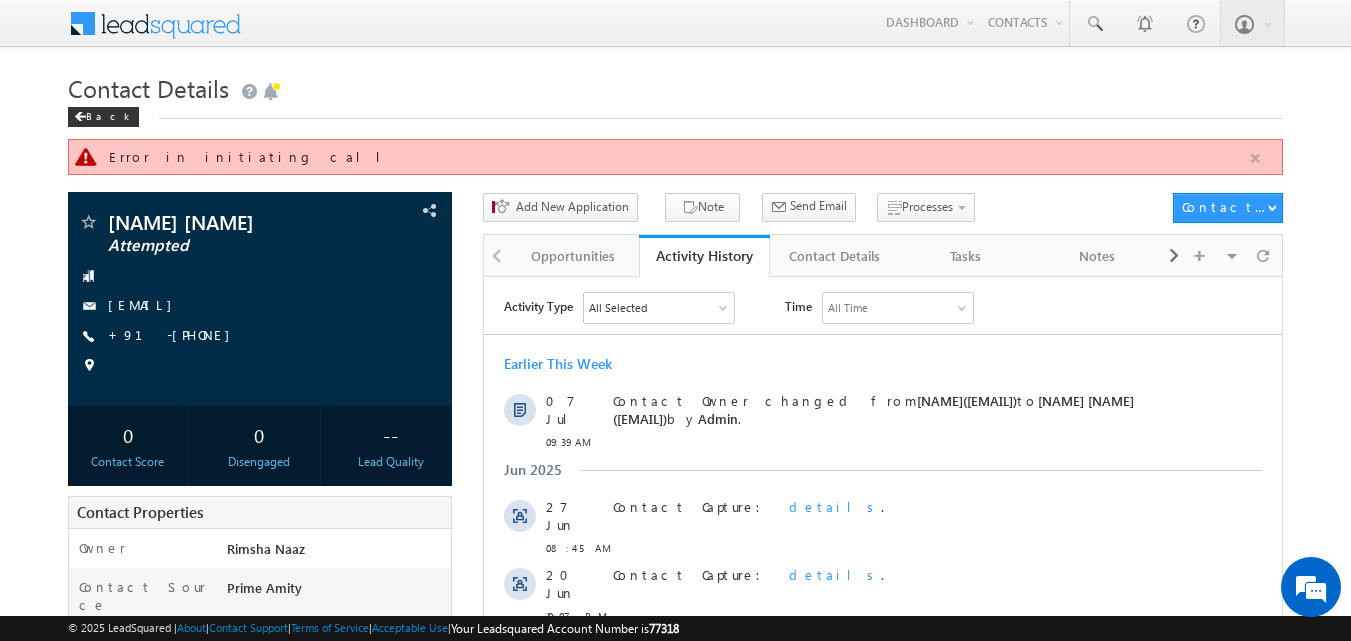 click at bounding box center (1255, 158) 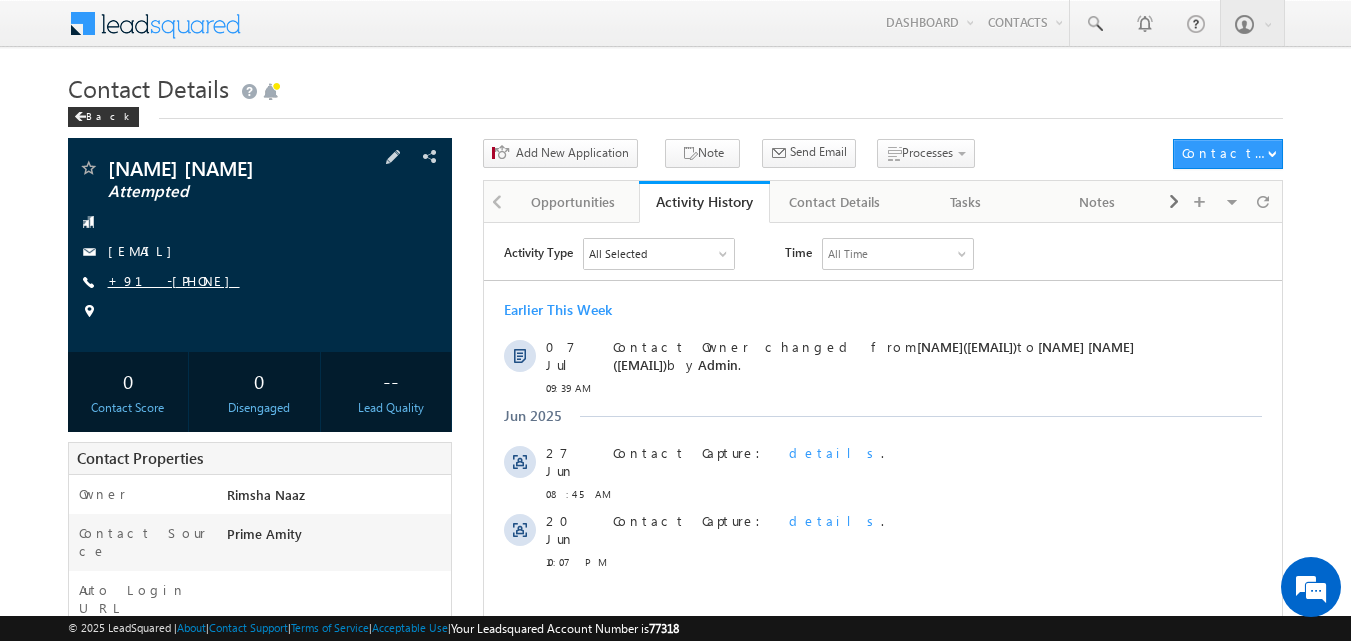 copy on "[PHONE]" 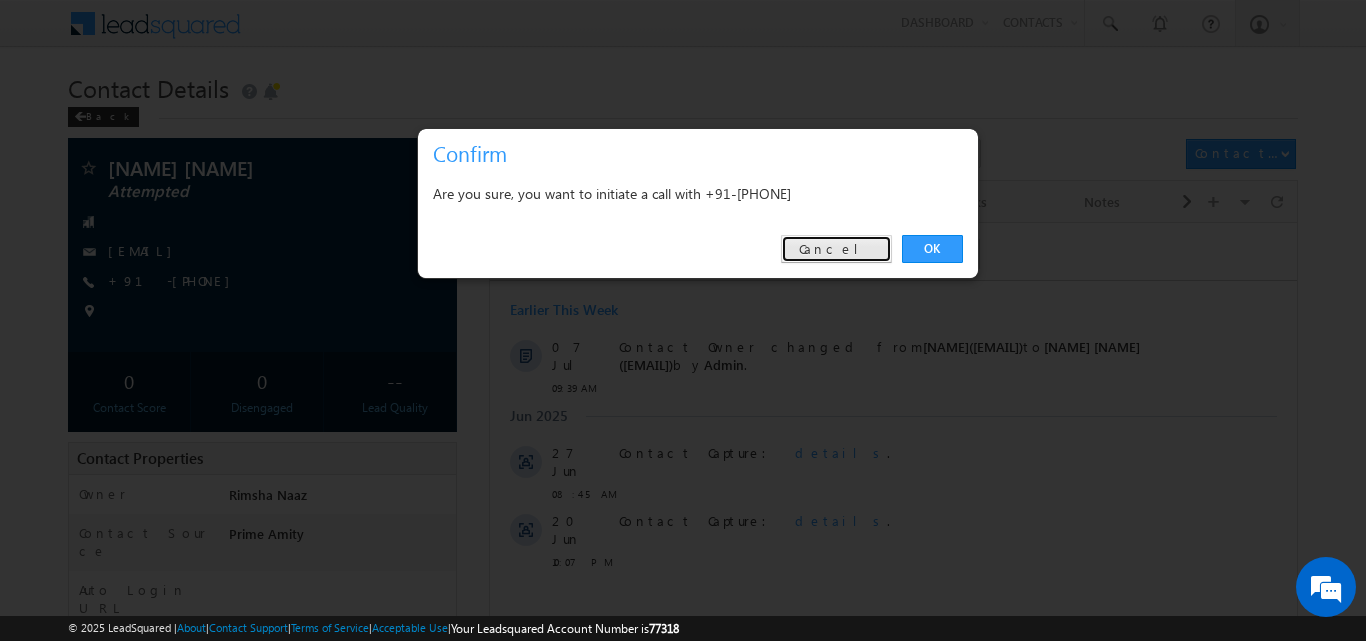 click on "Cancel" at bounding box center [836, 249] 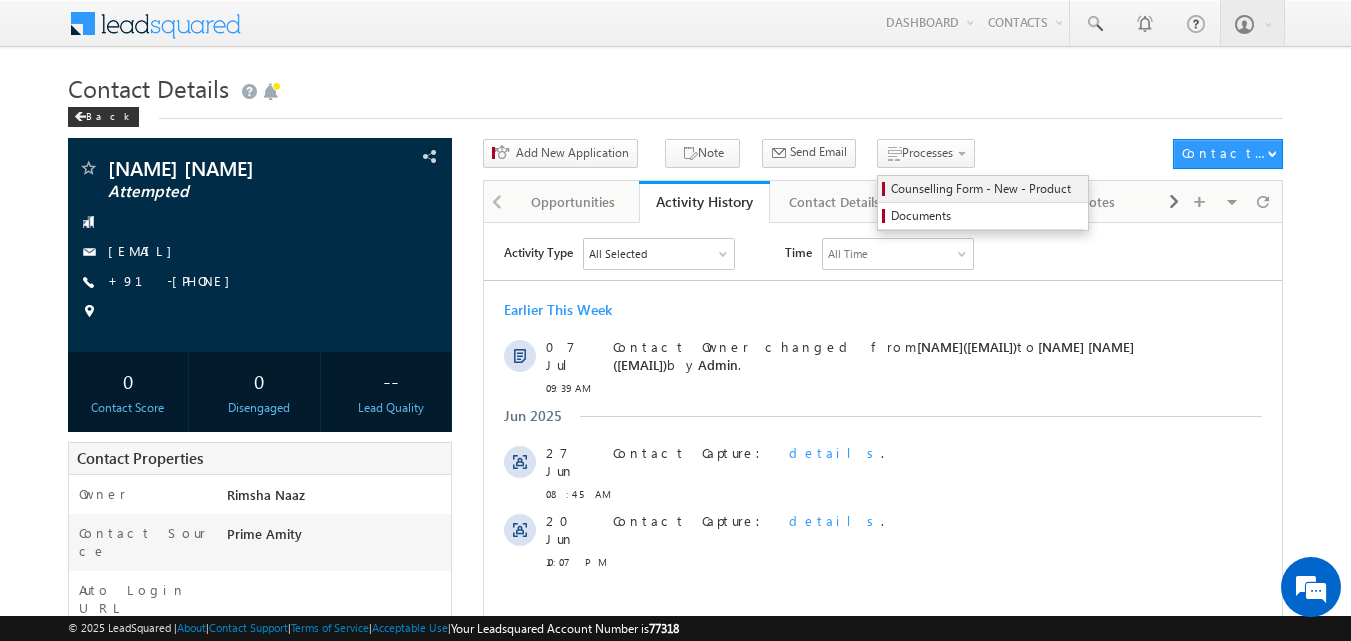 click on "Counselling Form - New - Product" at bounding box center [986, 189] 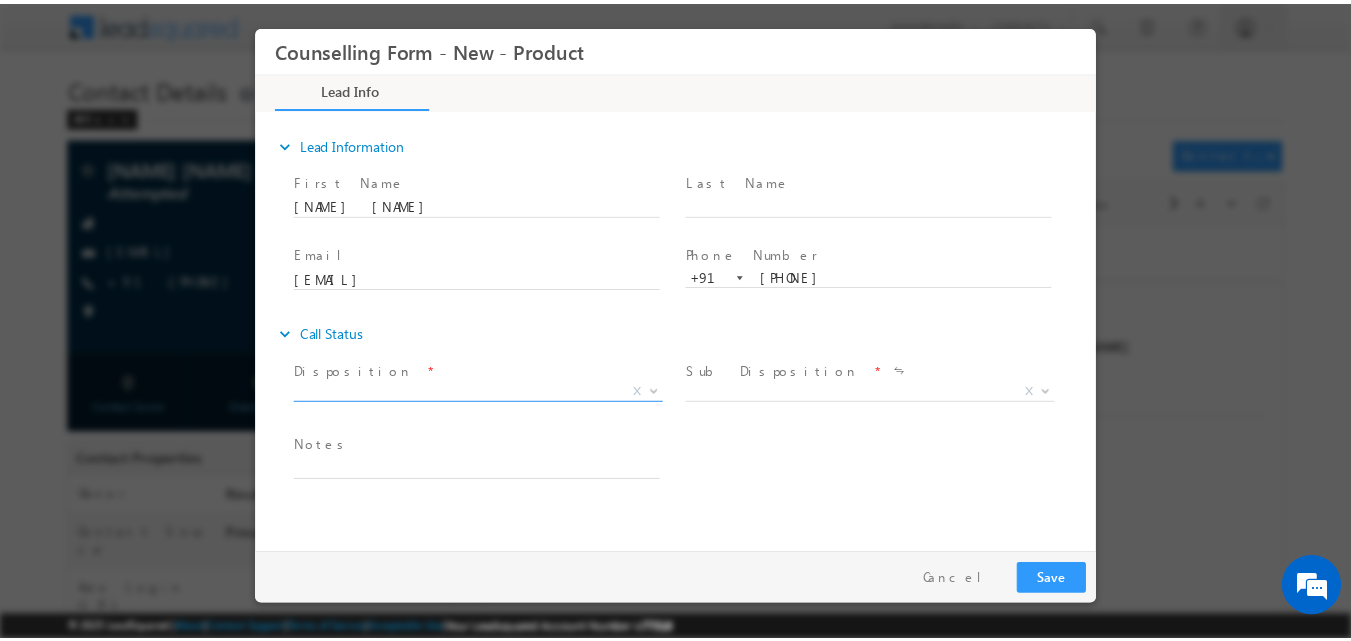 scroll, scrollTop: 0, scrollLeft: 0, axis: both 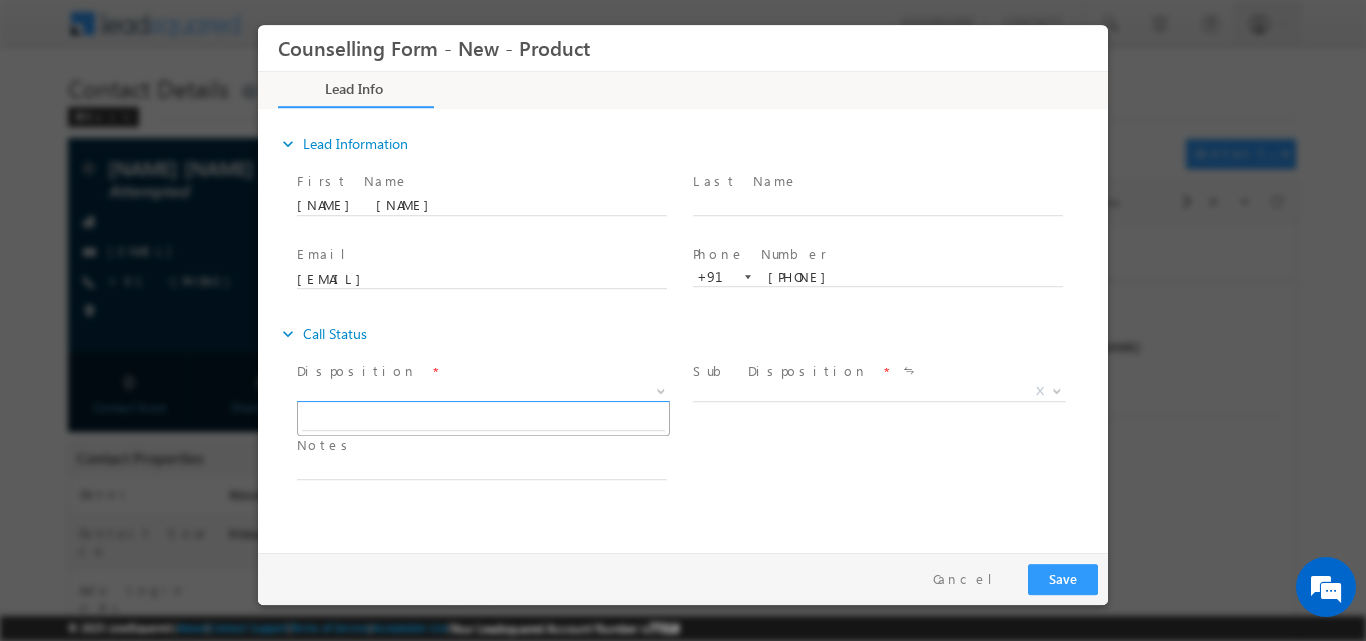 click at bounding box center (661, 389) 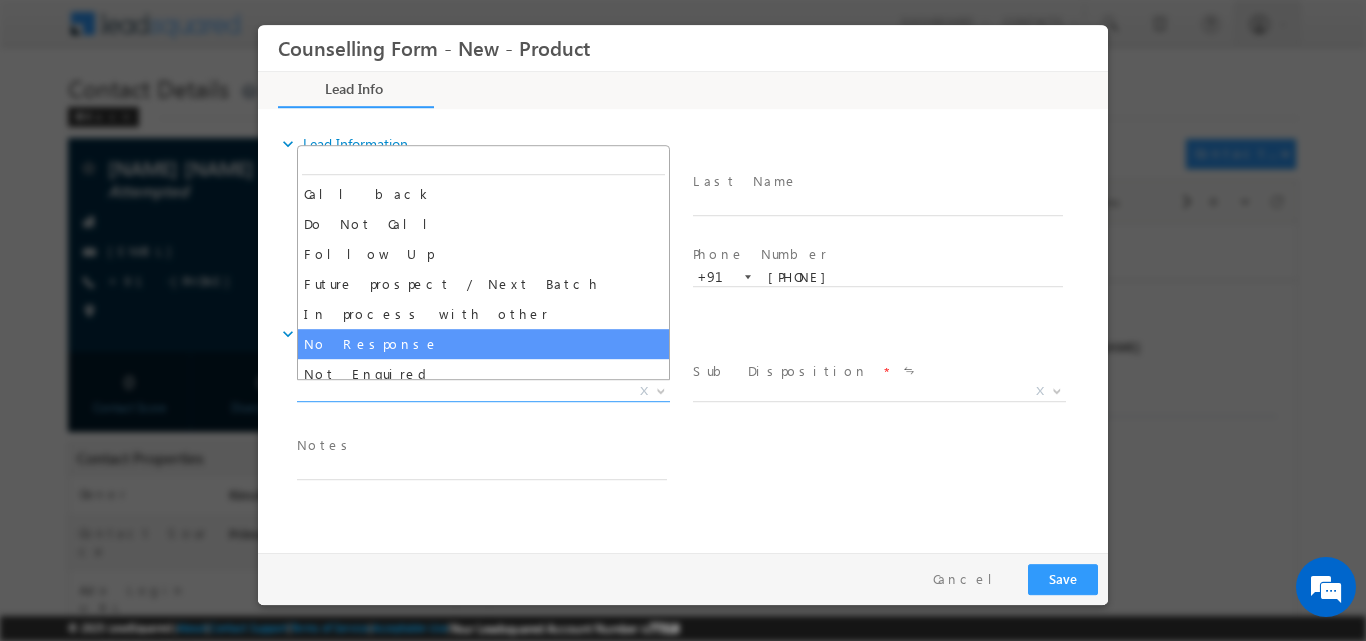 select on "No Response" 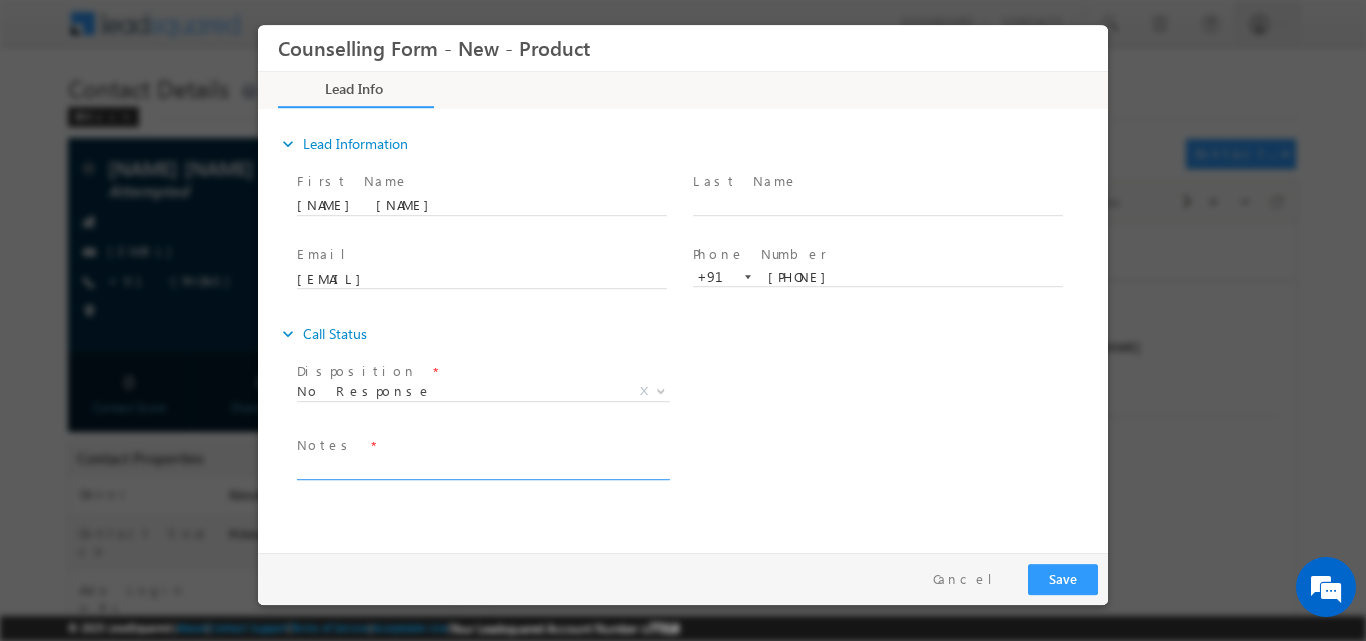 click at bounding box center [482, 467] 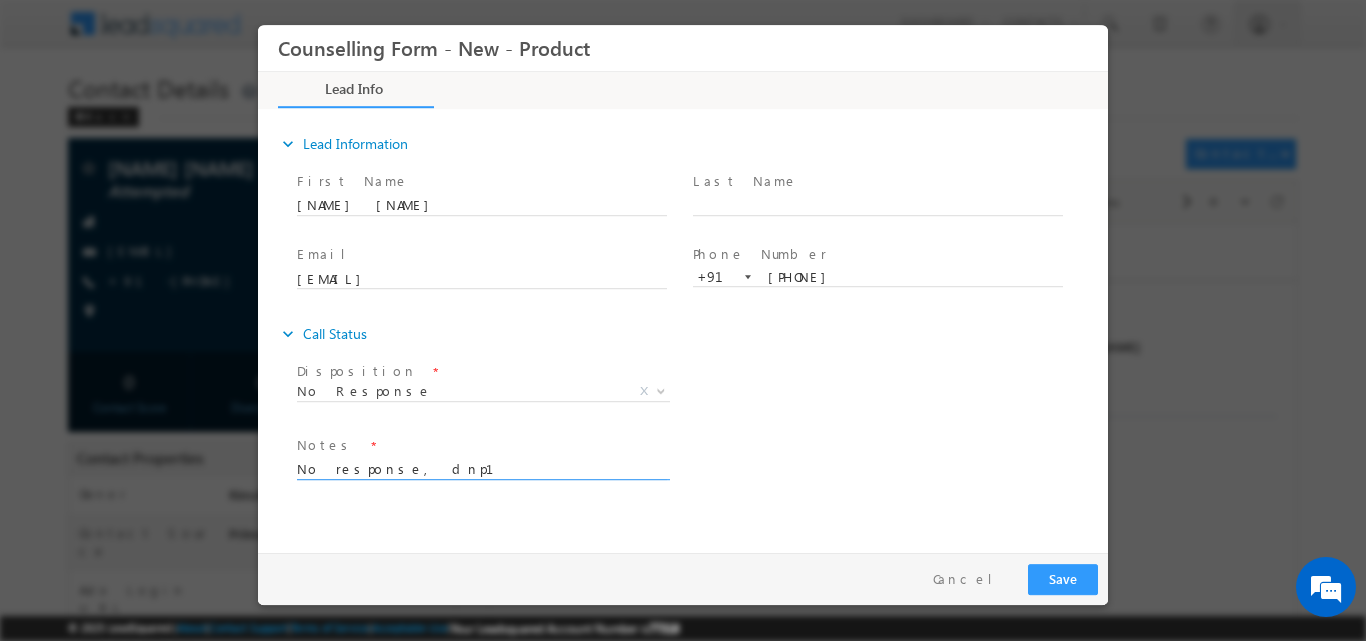 type on "No response, dnp1" 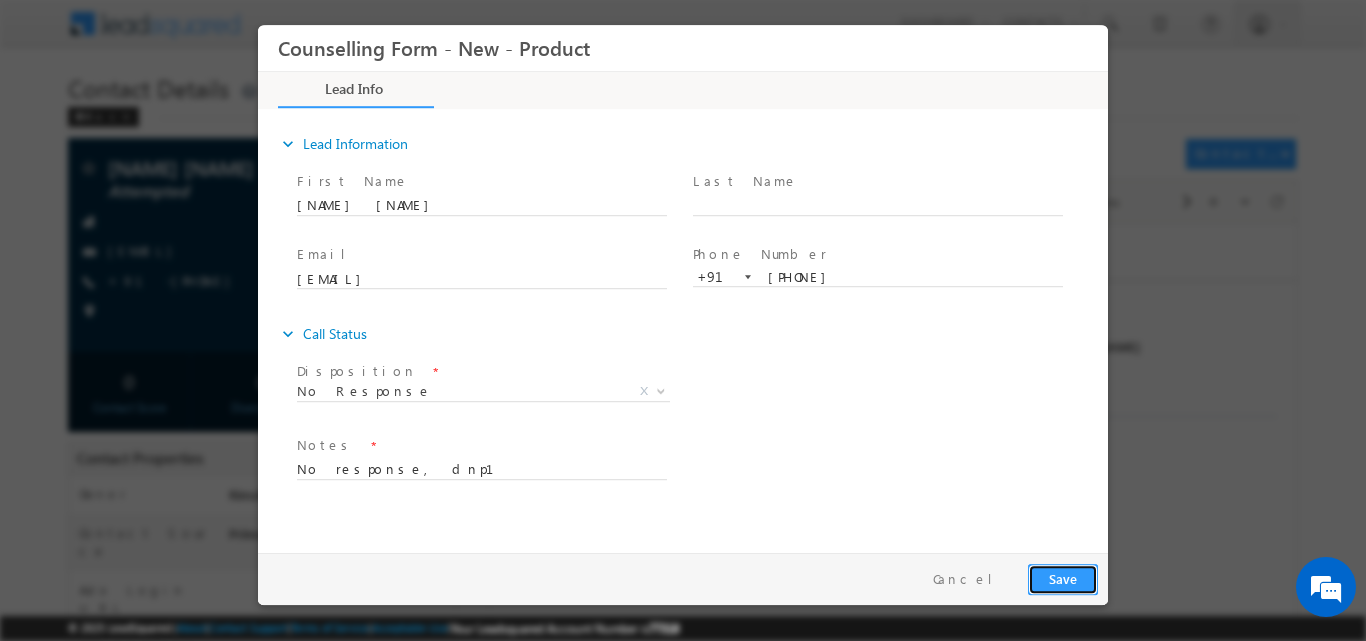click on "Save" at bounding box center [1063, 578] 